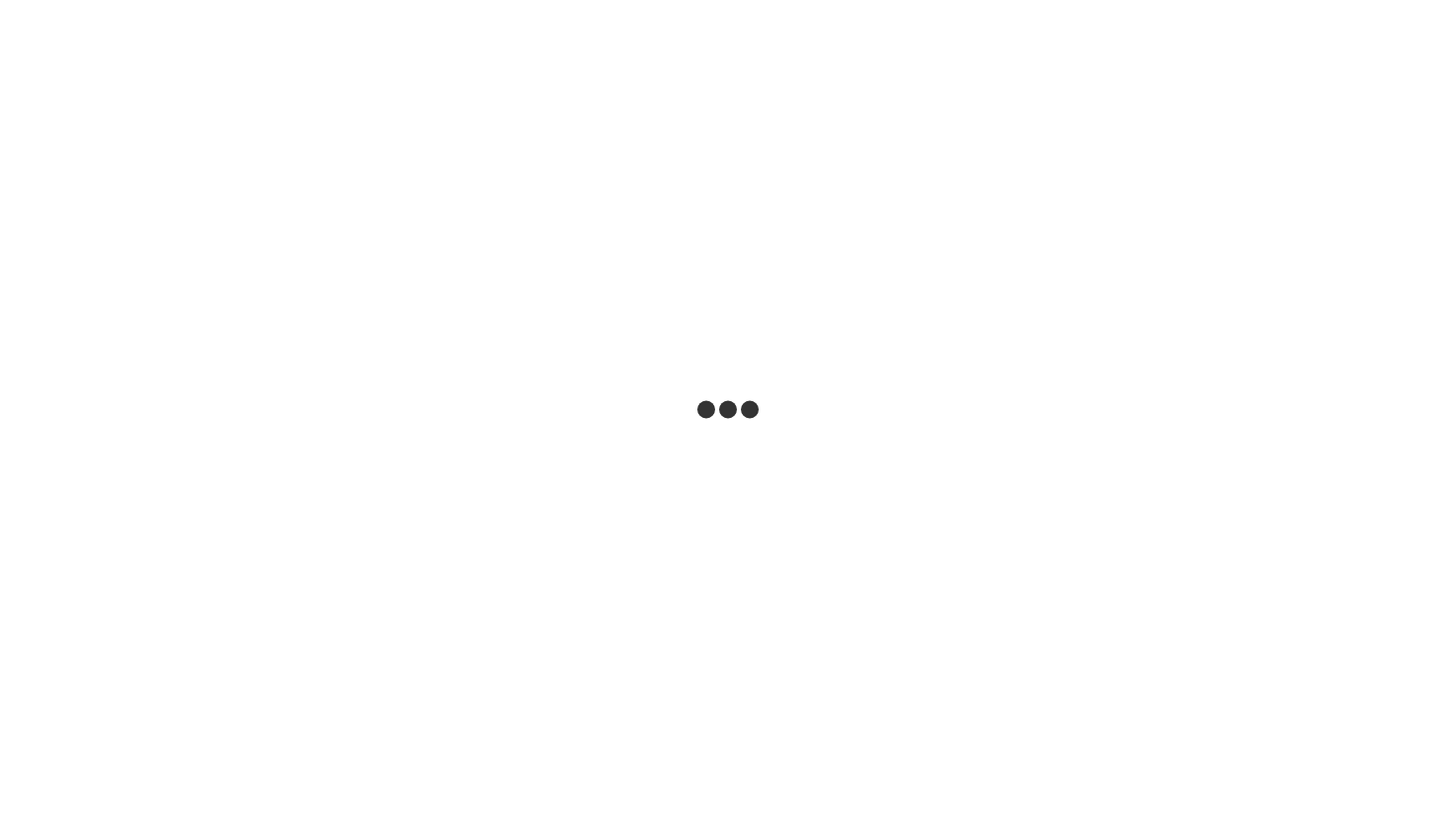 scroll, scrollTop: 0, scrollLeft: 0, axis: both 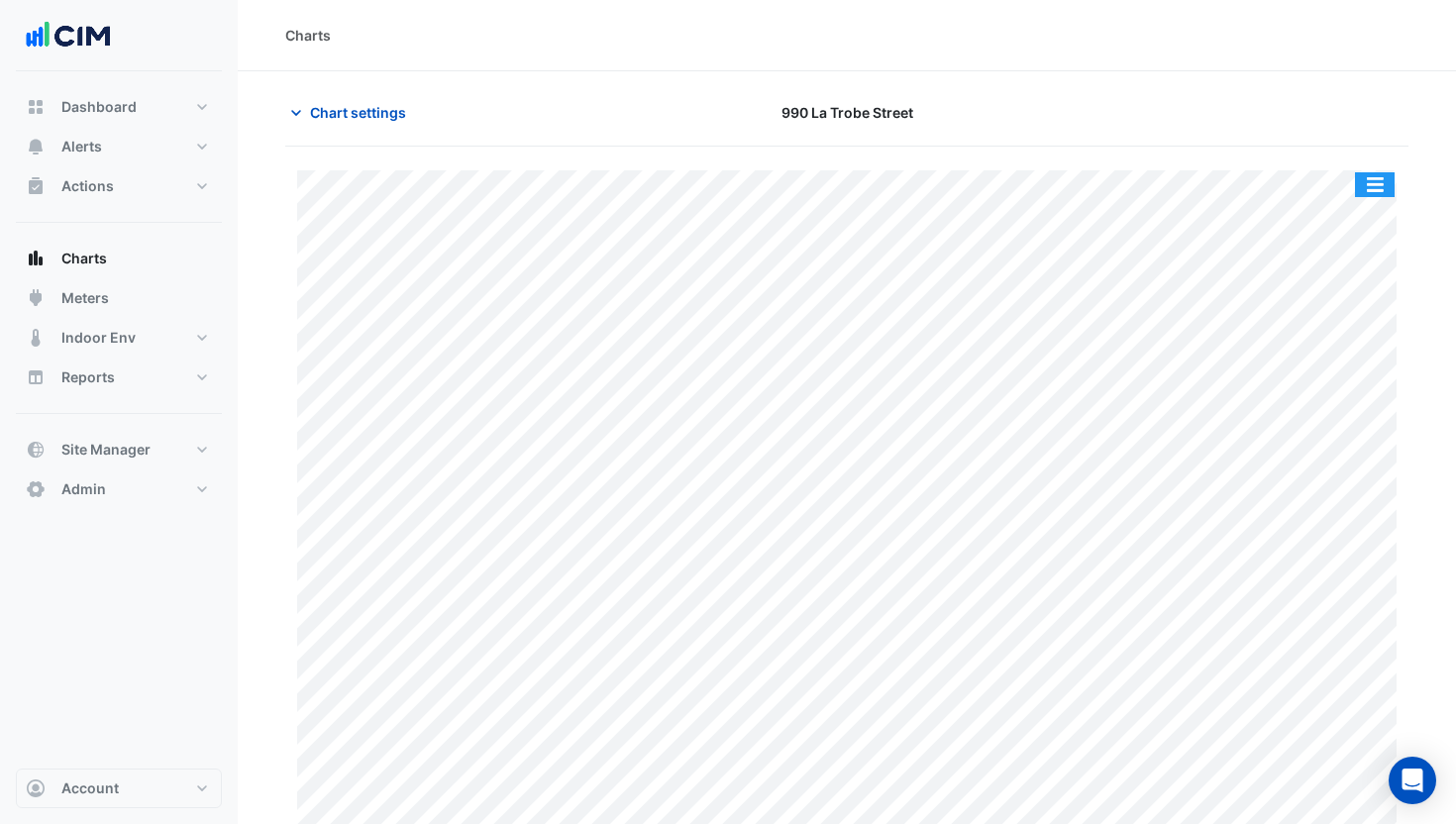 click 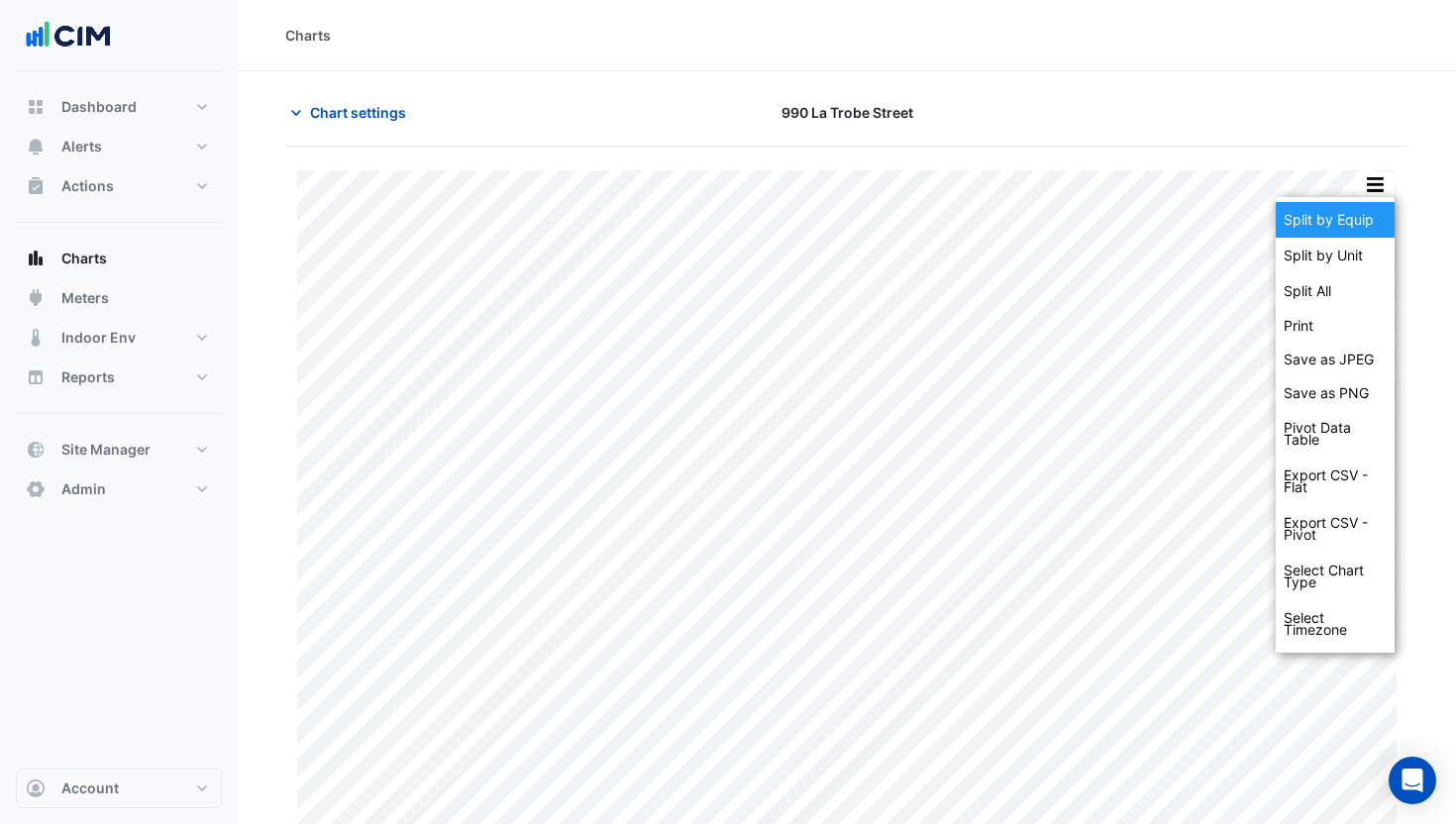 click on "Split by Equip" 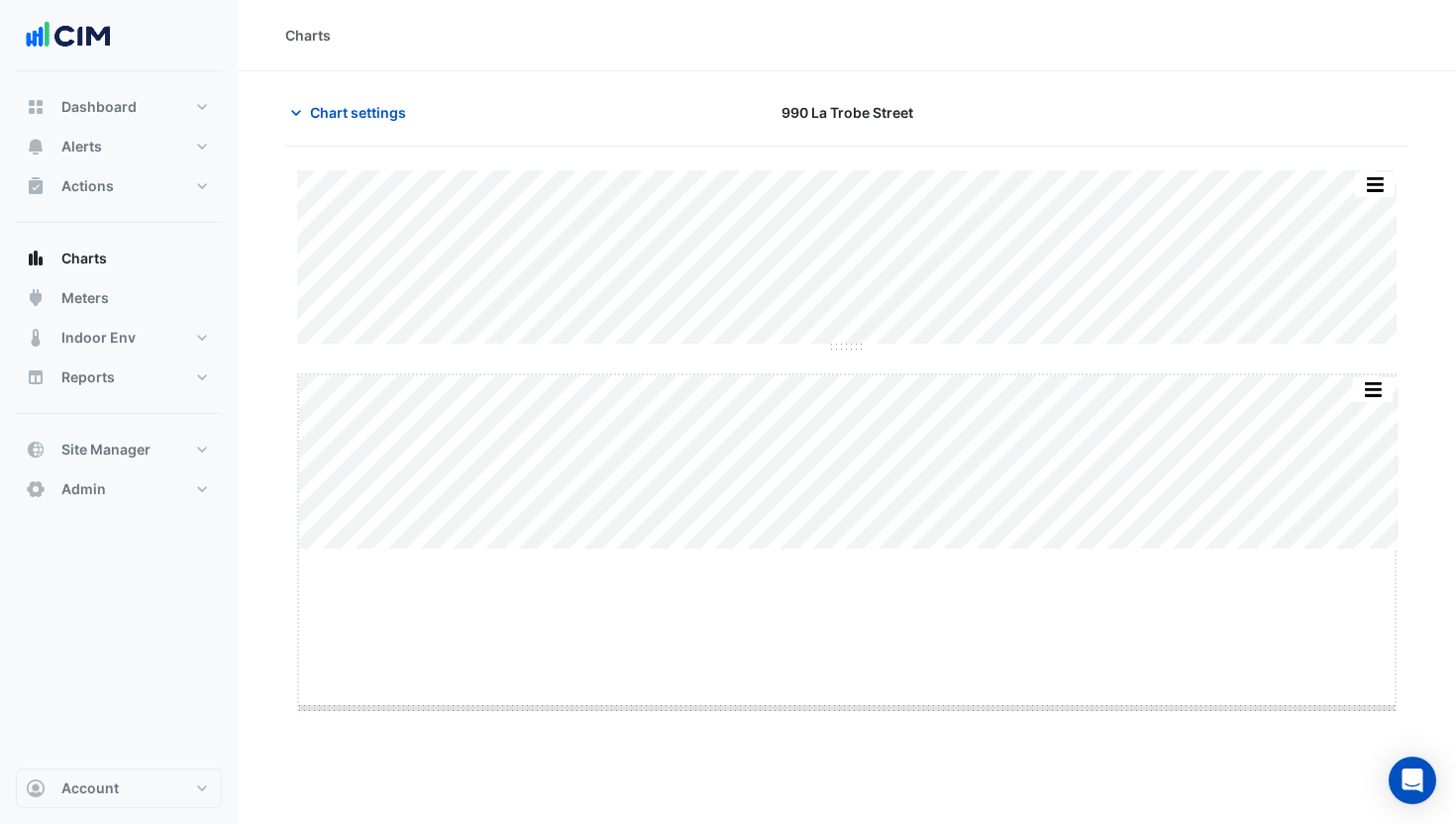 drag, startPoint x: 856, startPoint y: 549, endPoint x: 869, endPoint y: 785, distance: 236.3578 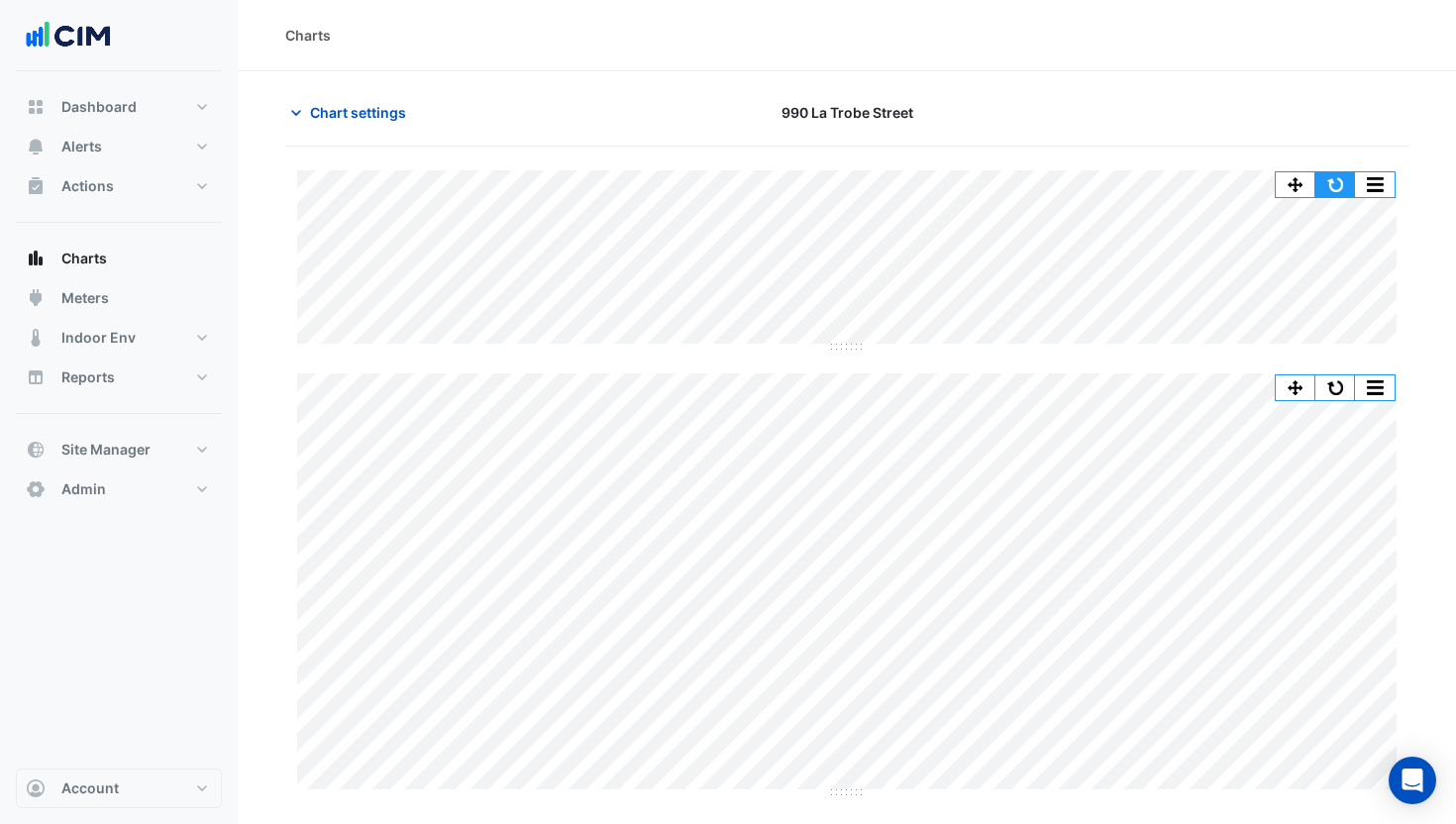 click 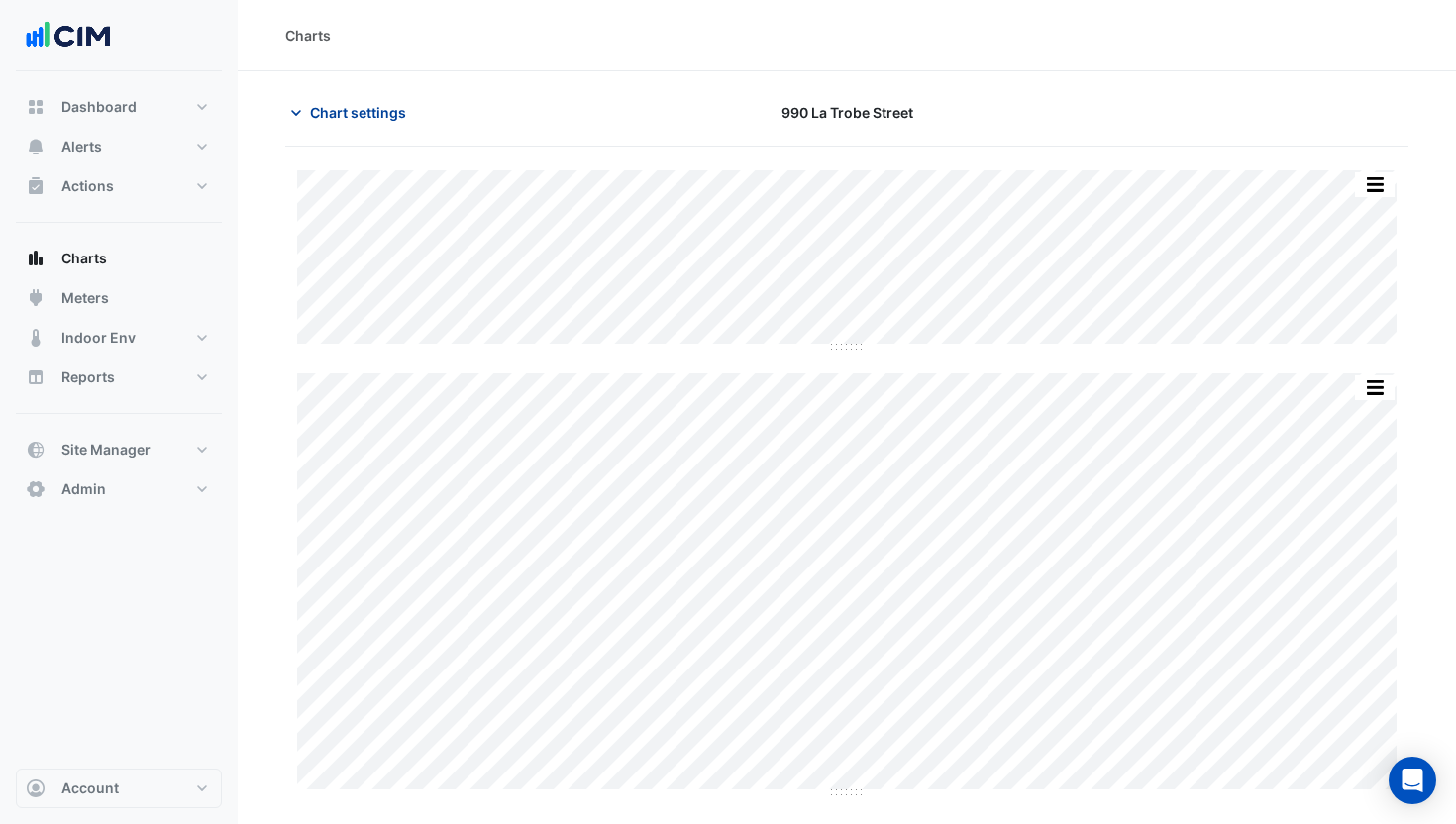 click on "Chart settings" 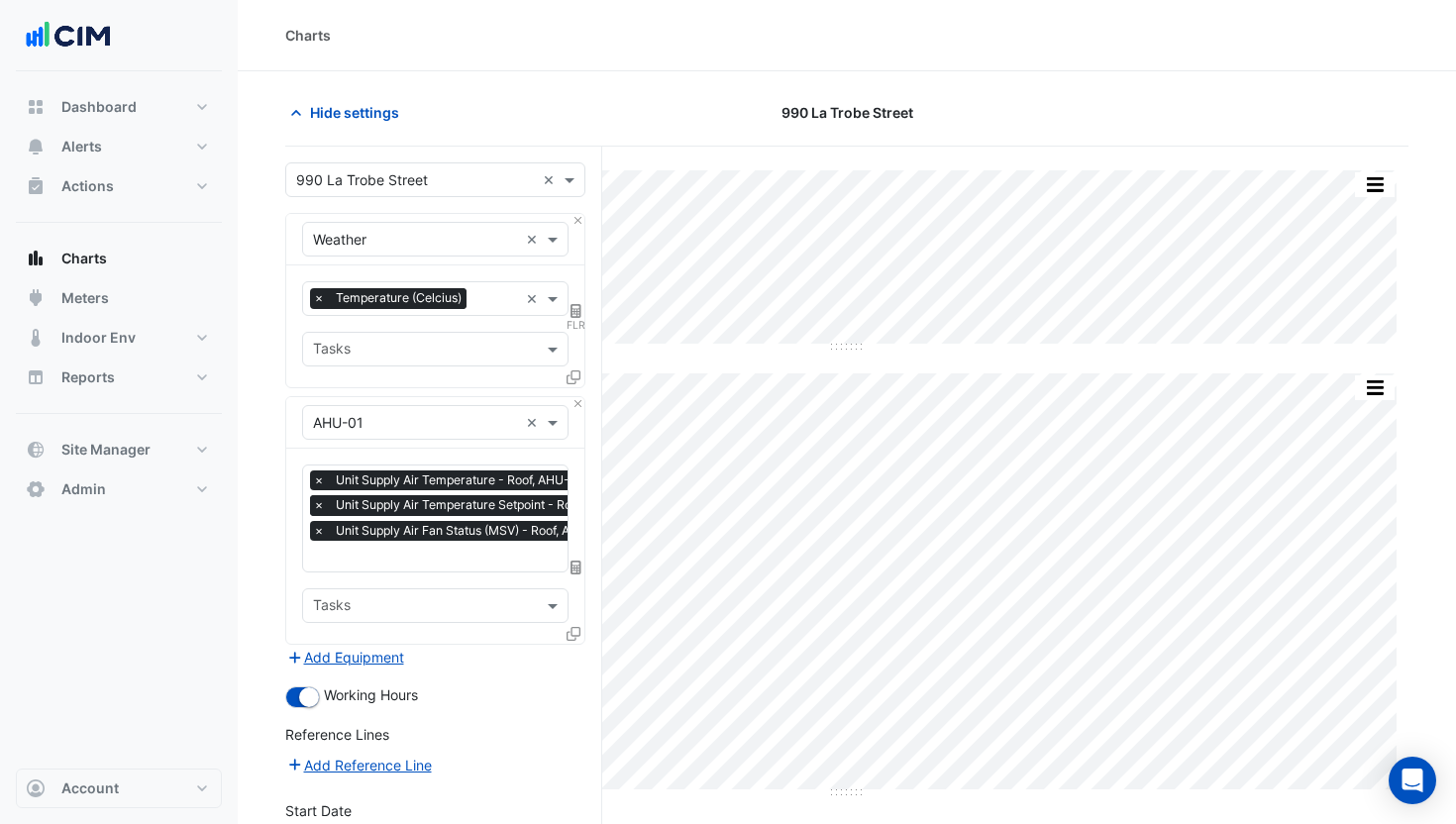 click on "×" at bounding box center (319, 505) 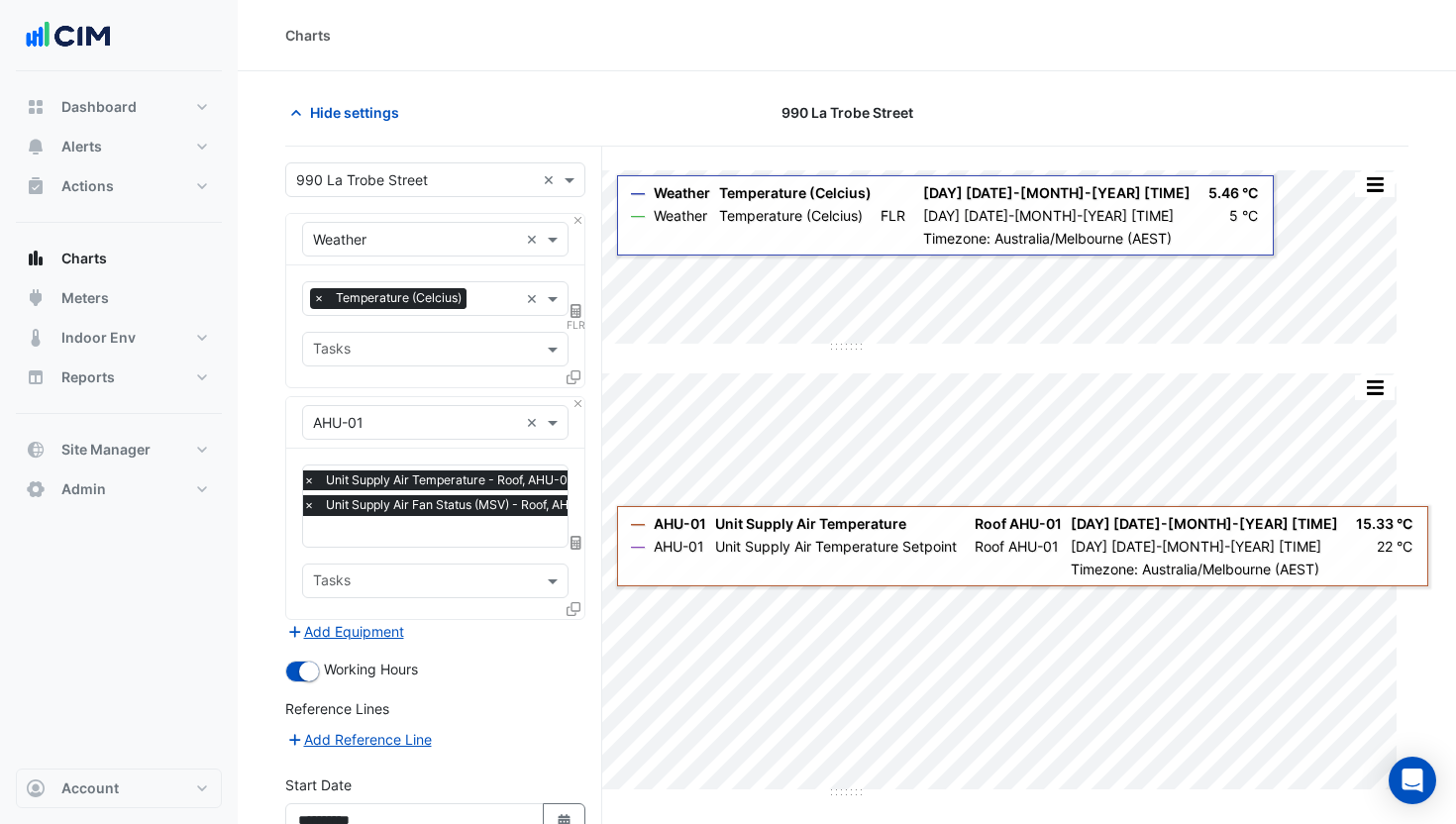 click 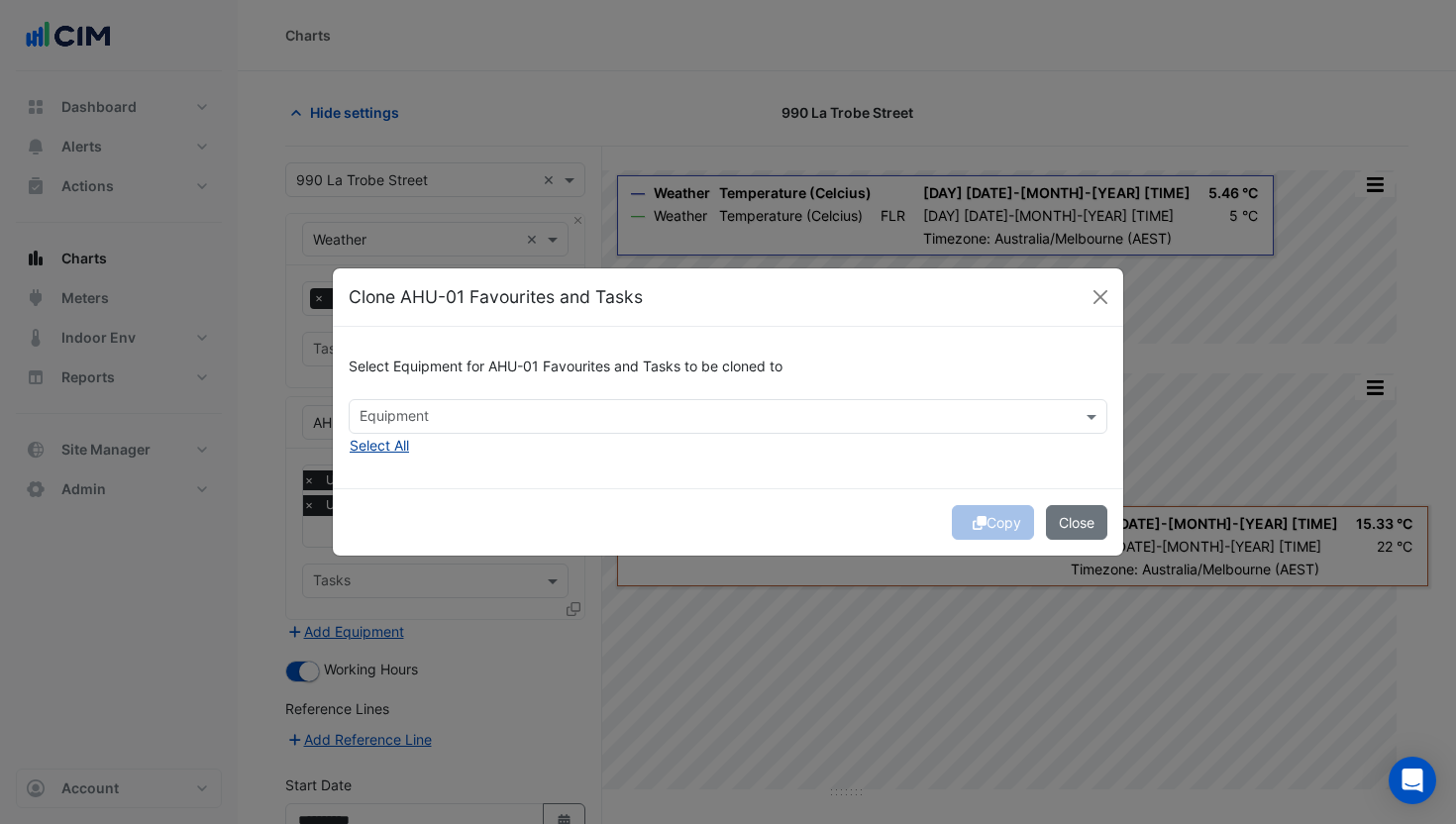 click on "Select All" 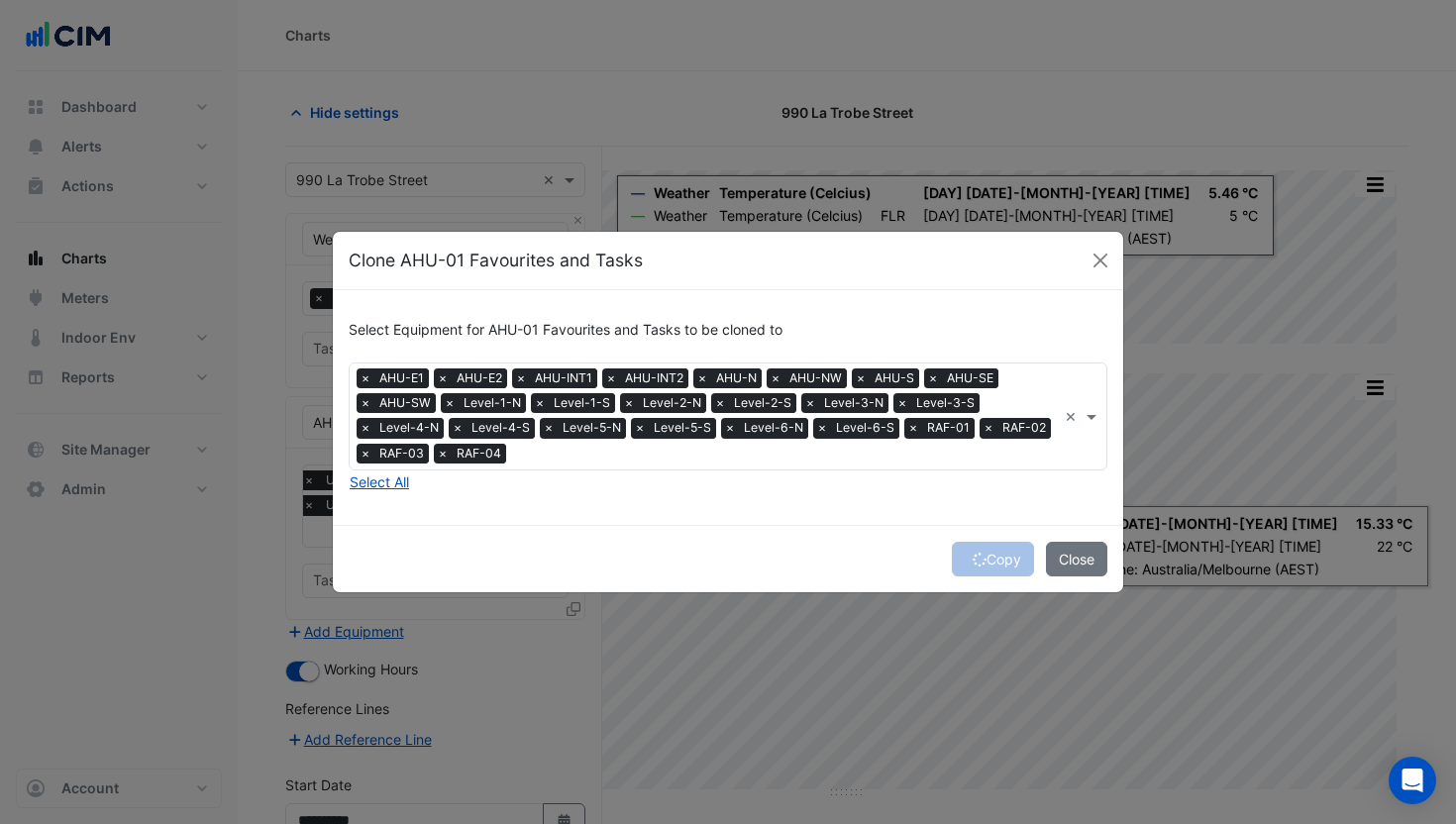 drag, startPoint x: 1084, startPoint y: 564, endPoint x: 789, endPoint y: 553, distance: 295.20501 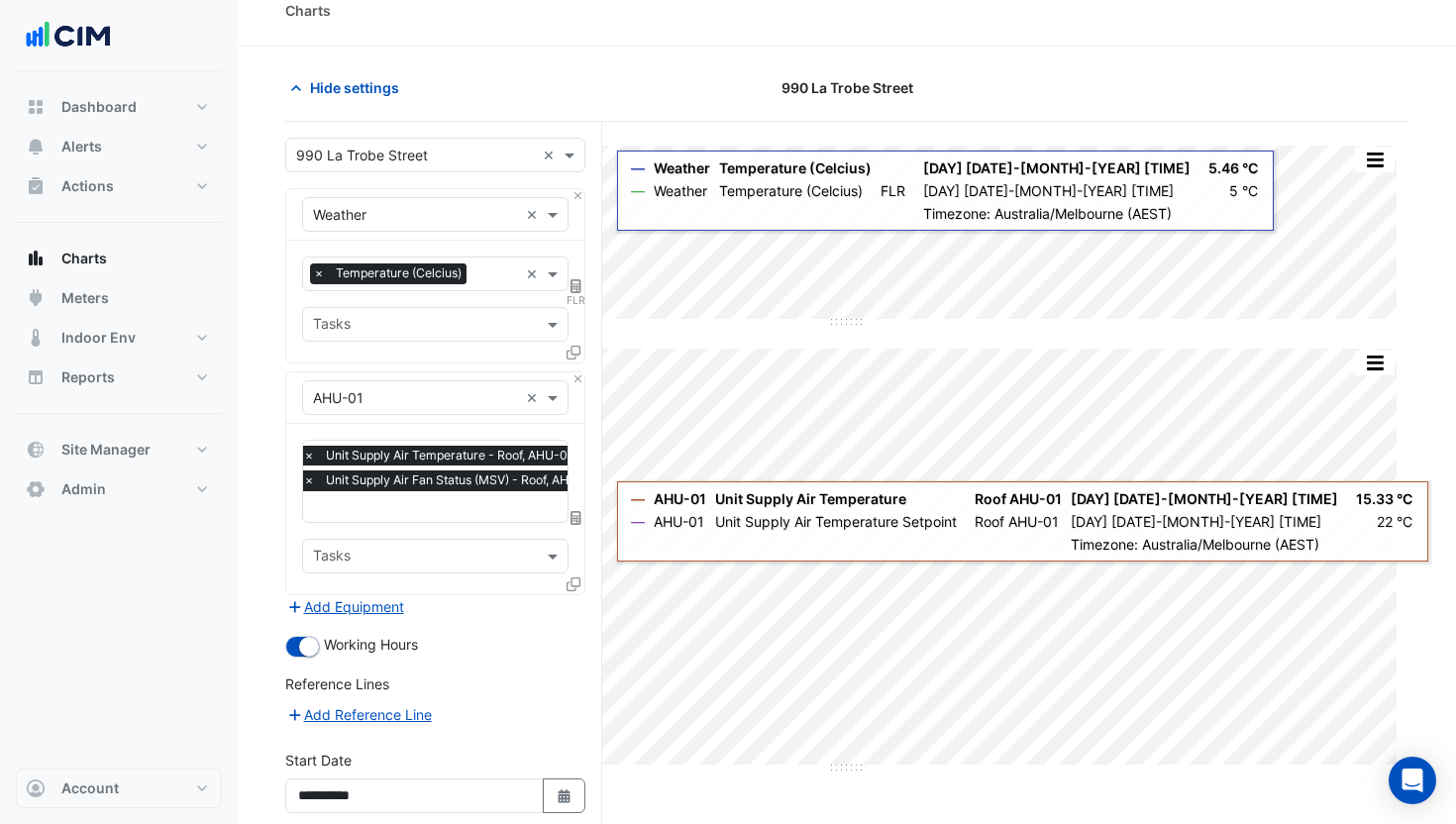 scroll, scrollTop: 195, scrollLeft: 0, axis: vertical 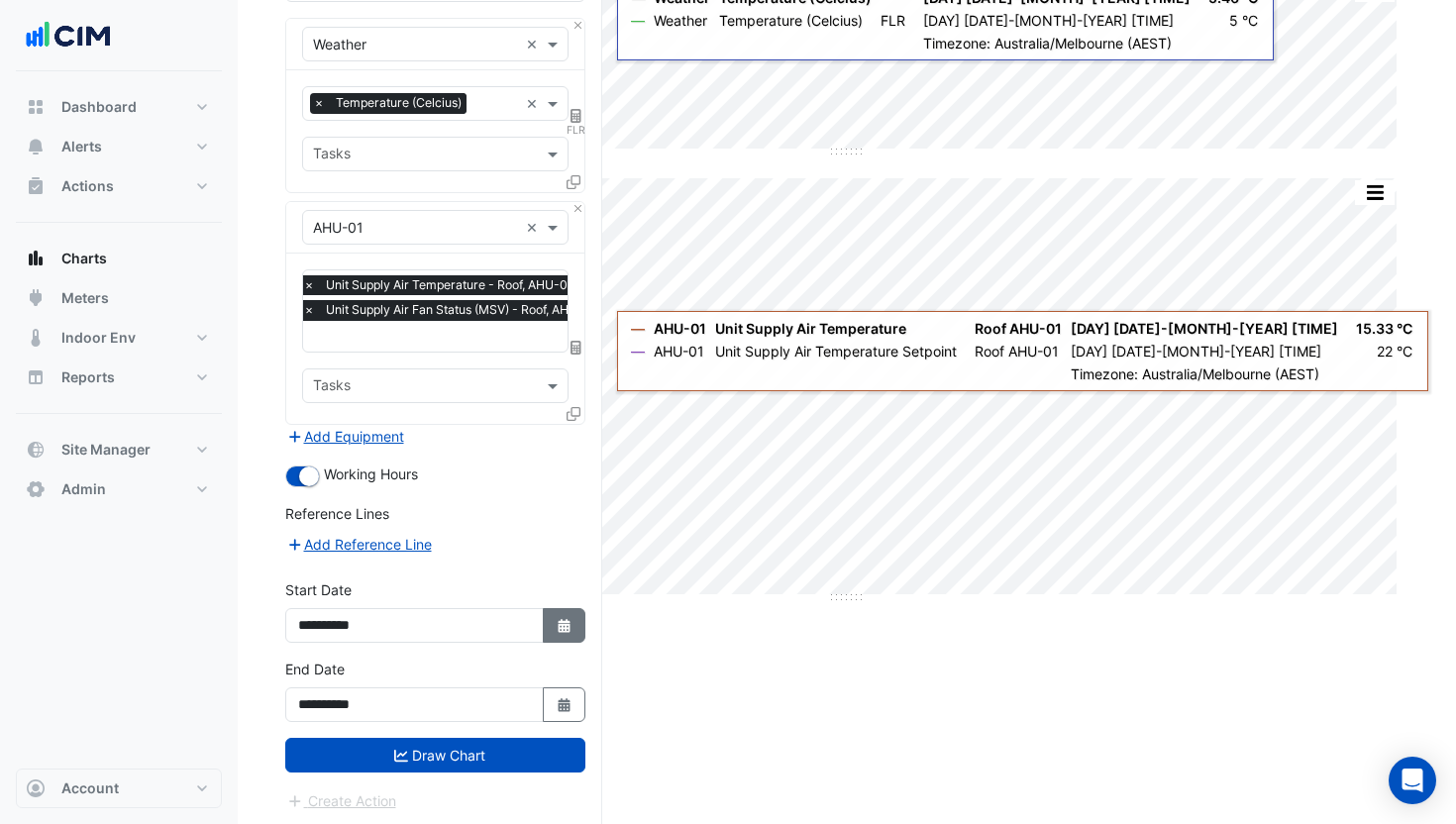click 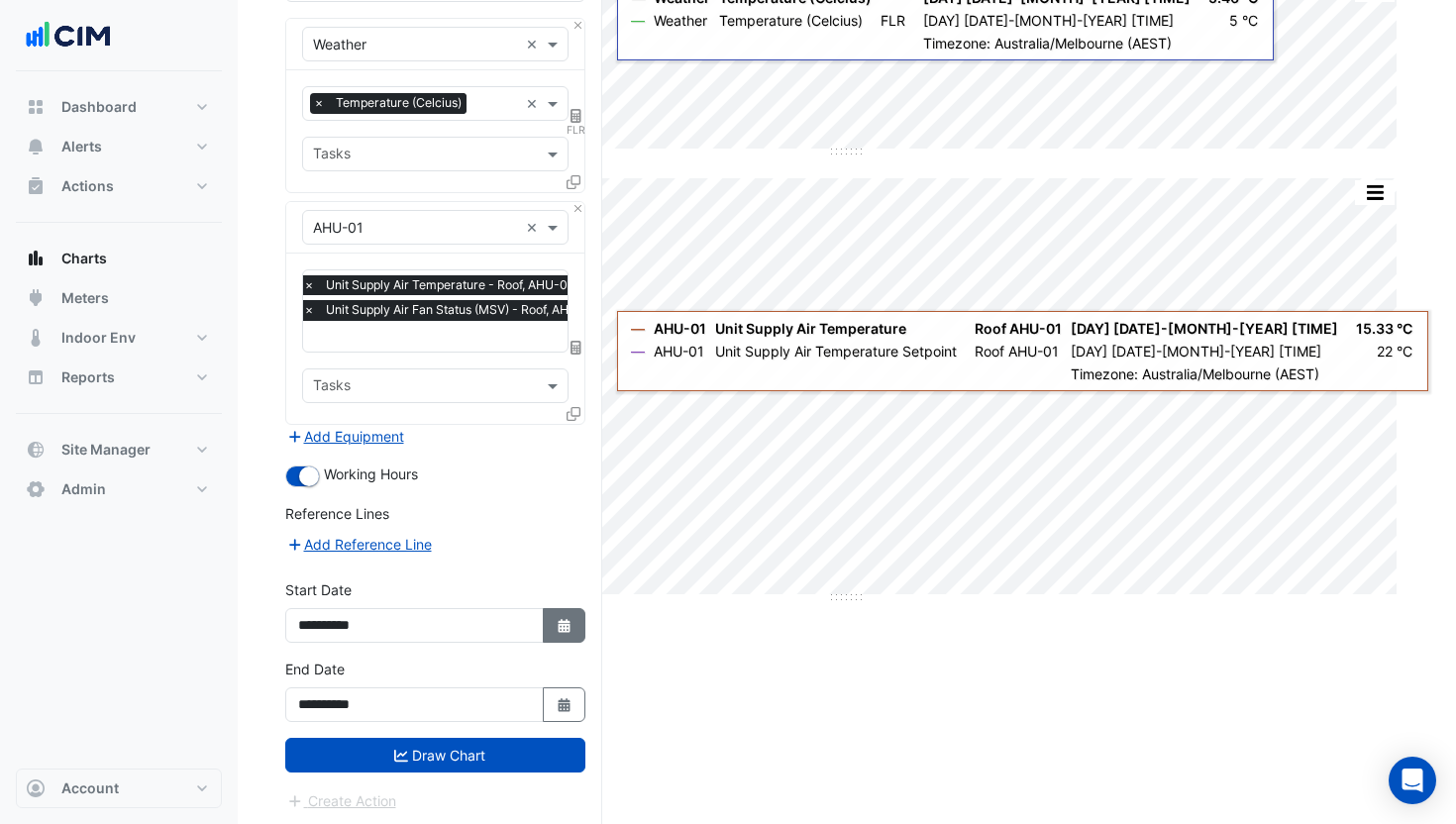 select on "*" 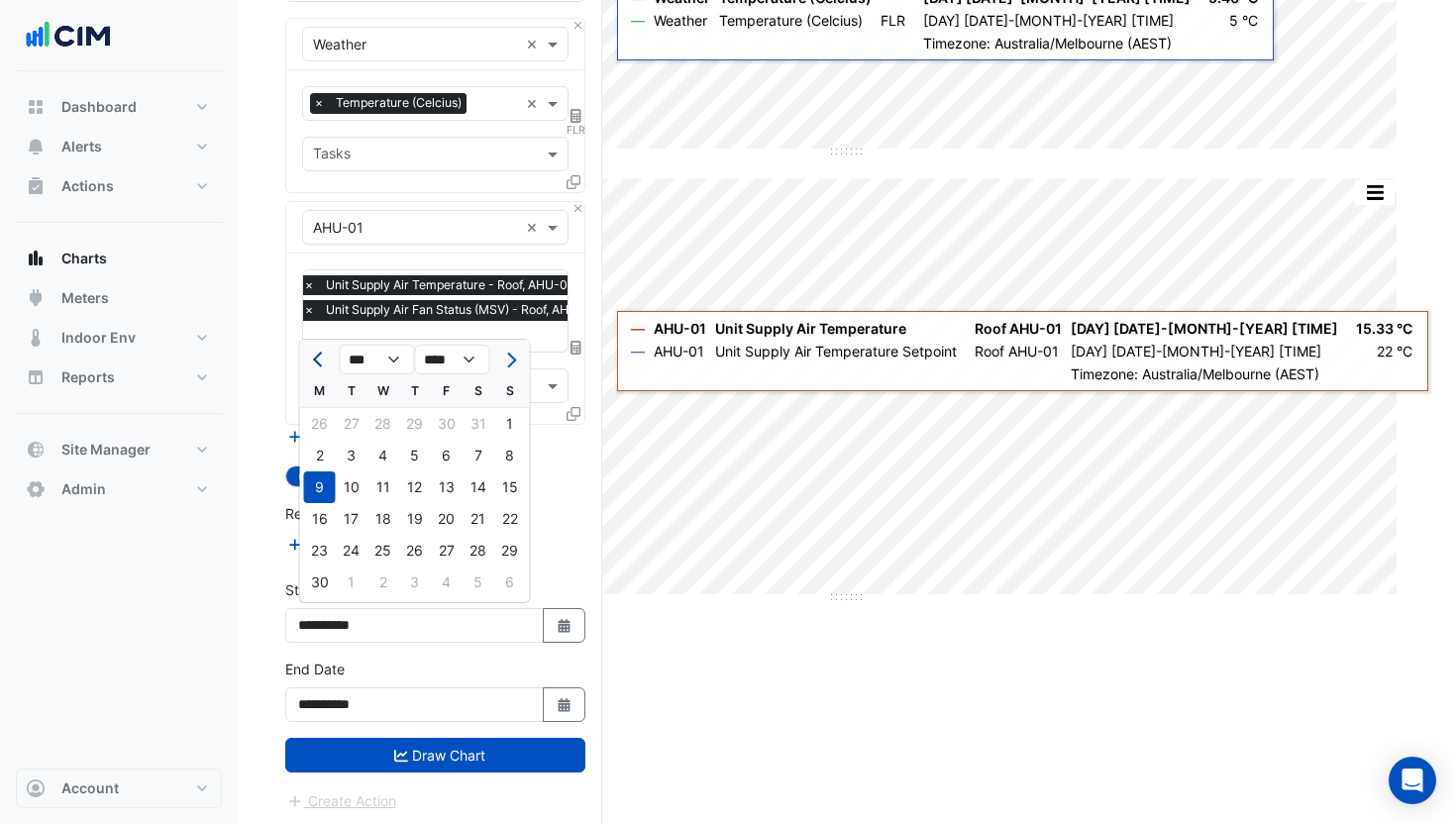 click 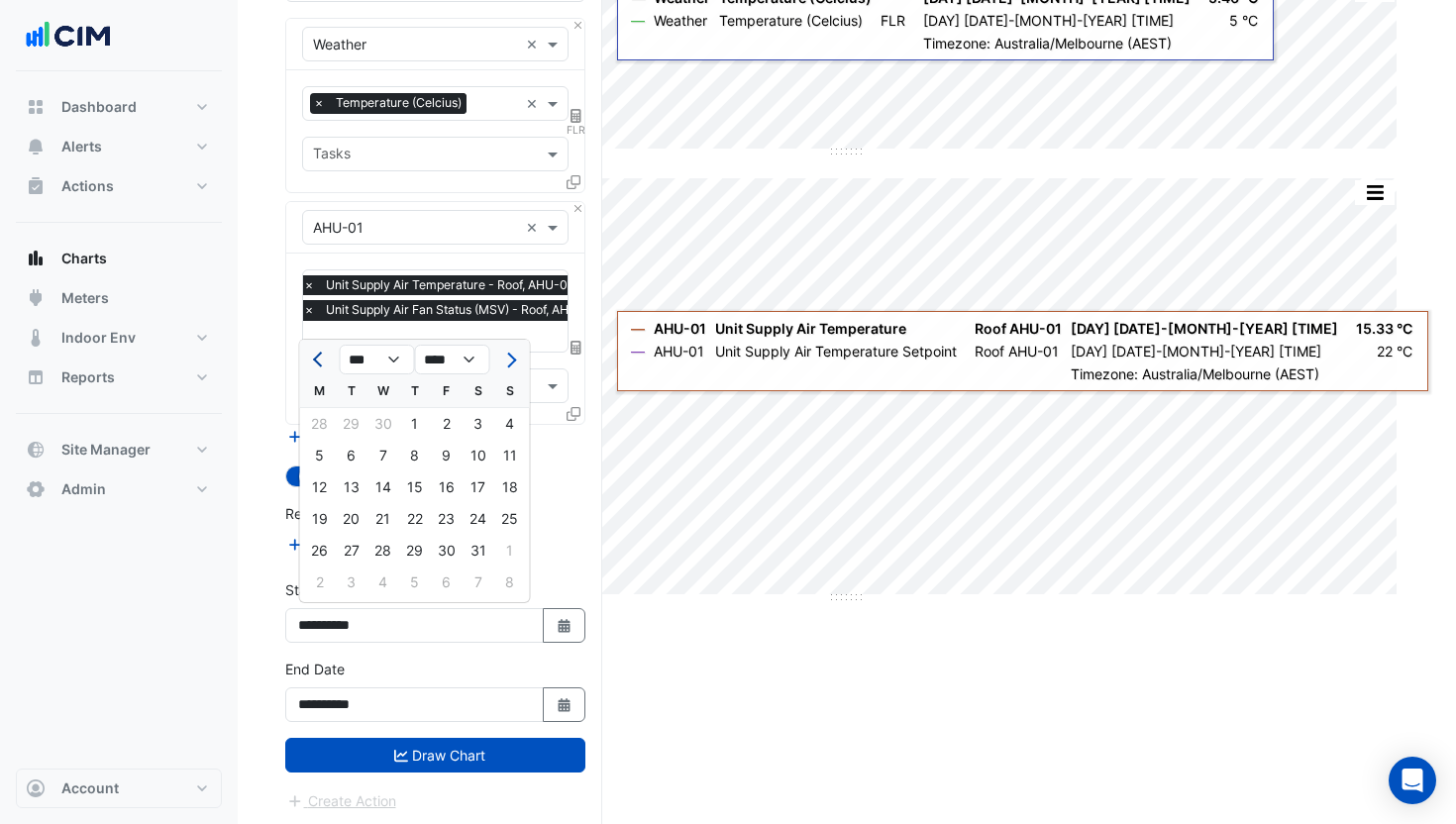 click 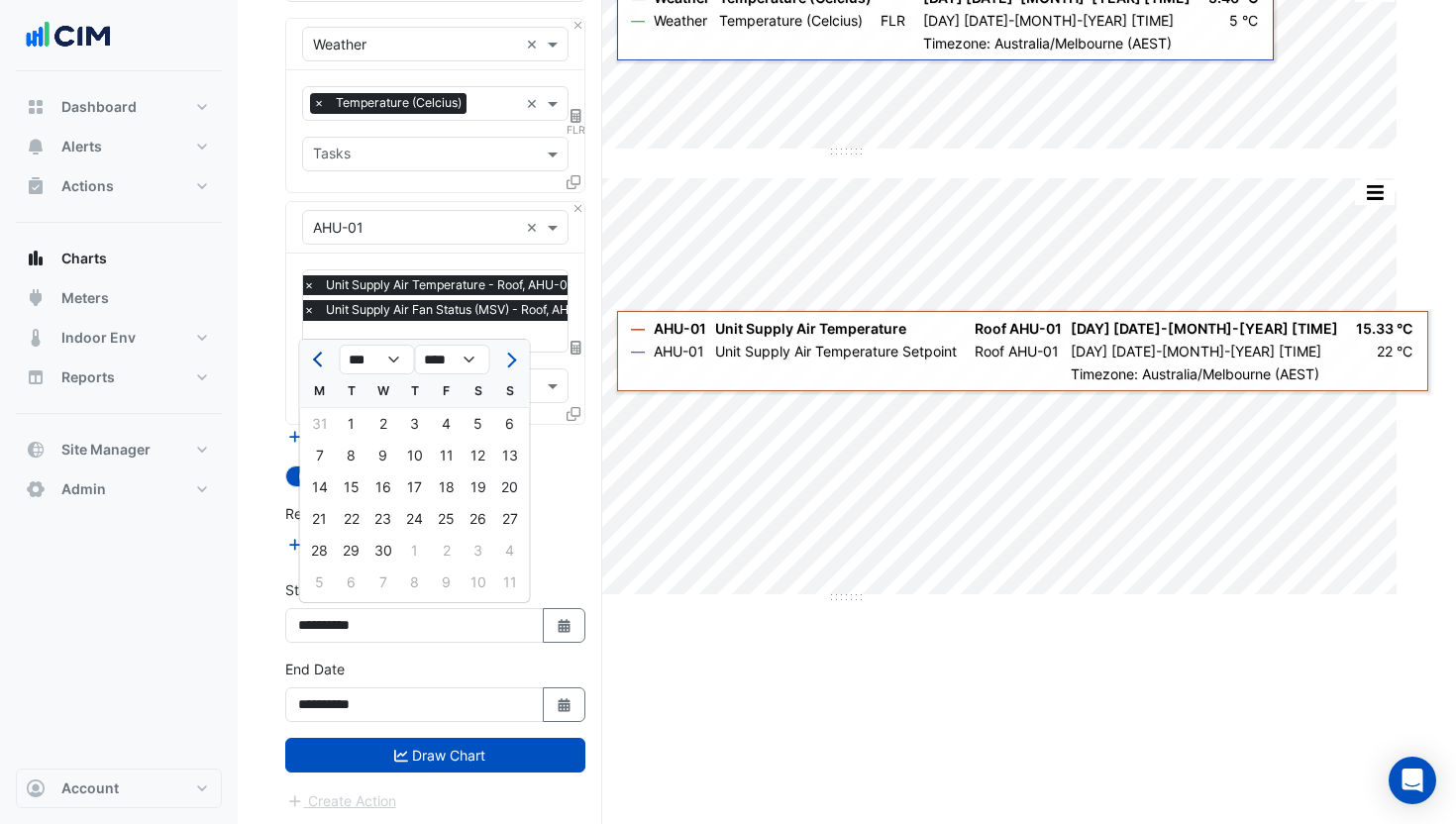 click 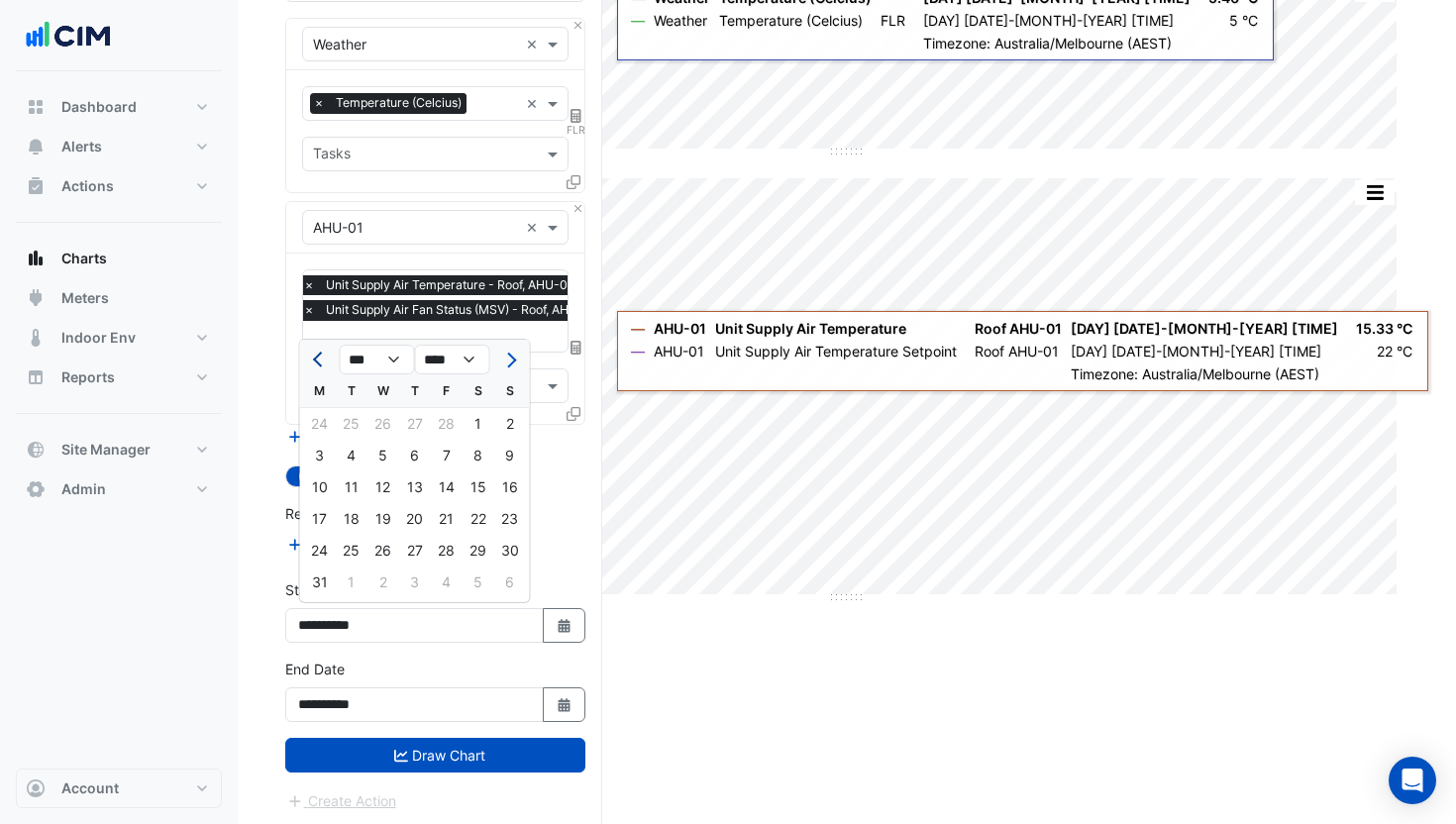 click 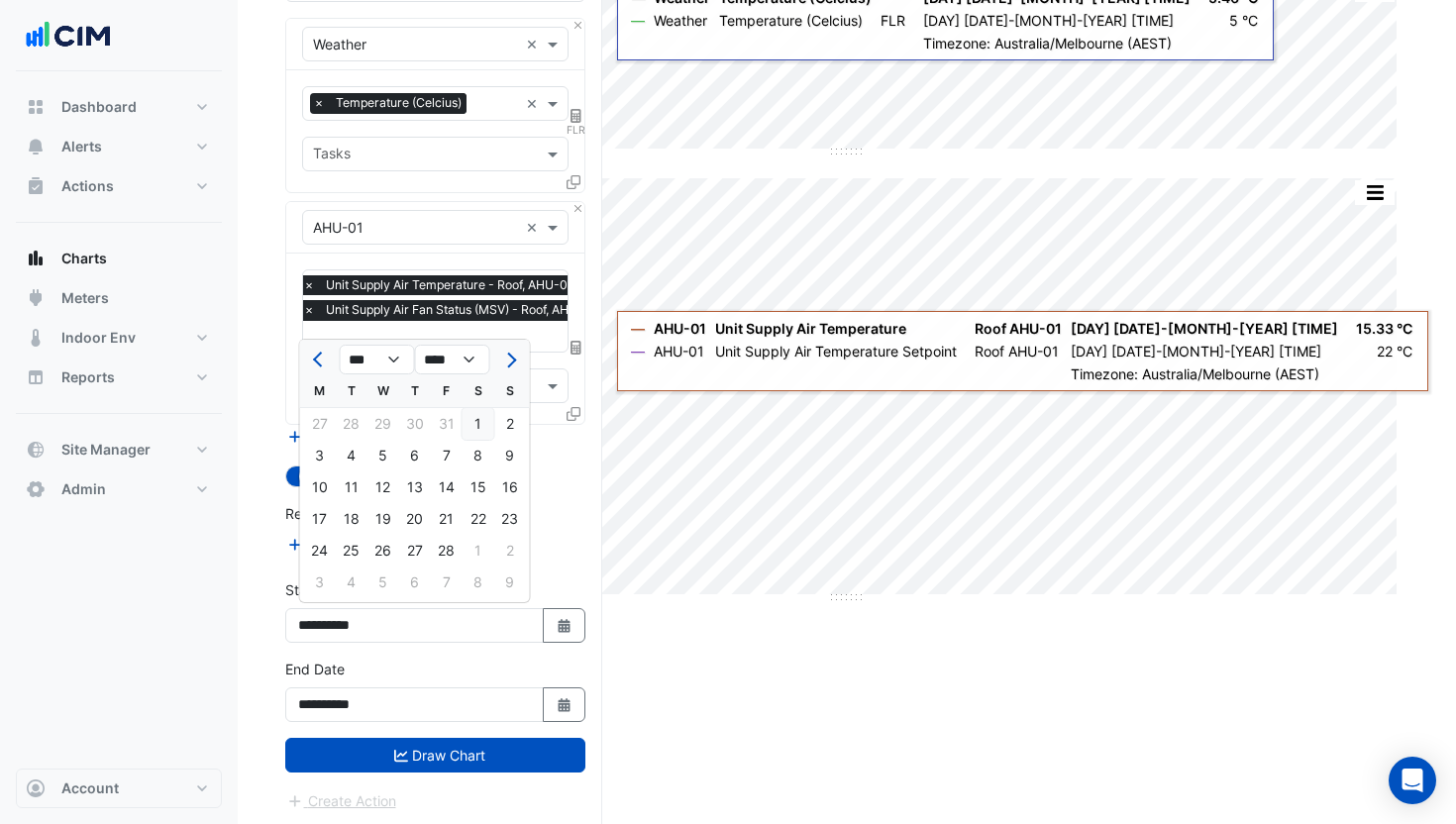drag, startPoint x: 480, startPoint y: 416, endPoint x: 481, endPoint y: 645, distance: 229.00218 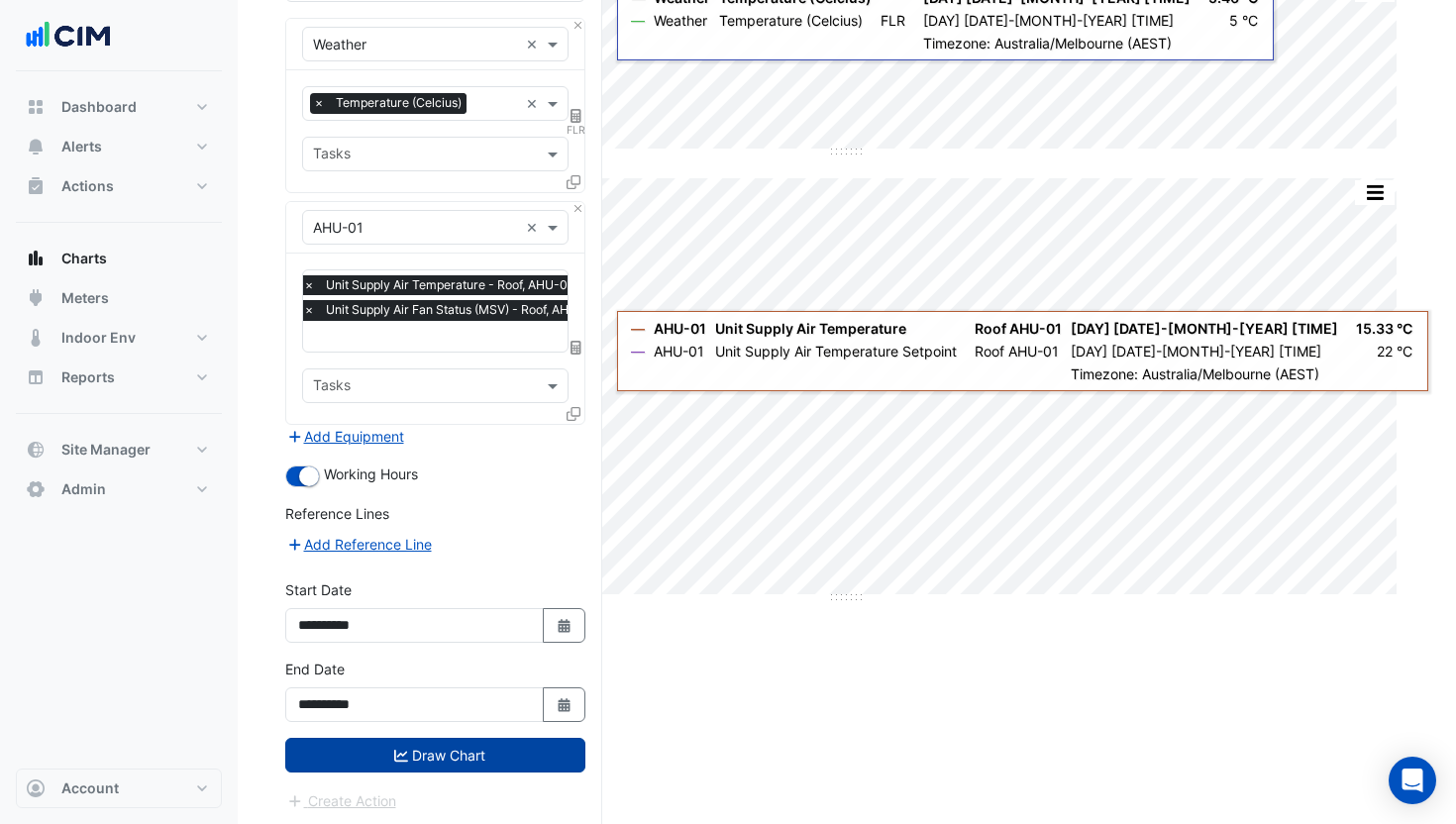 click on "Draw Chart" at bounding box center (435, 755) 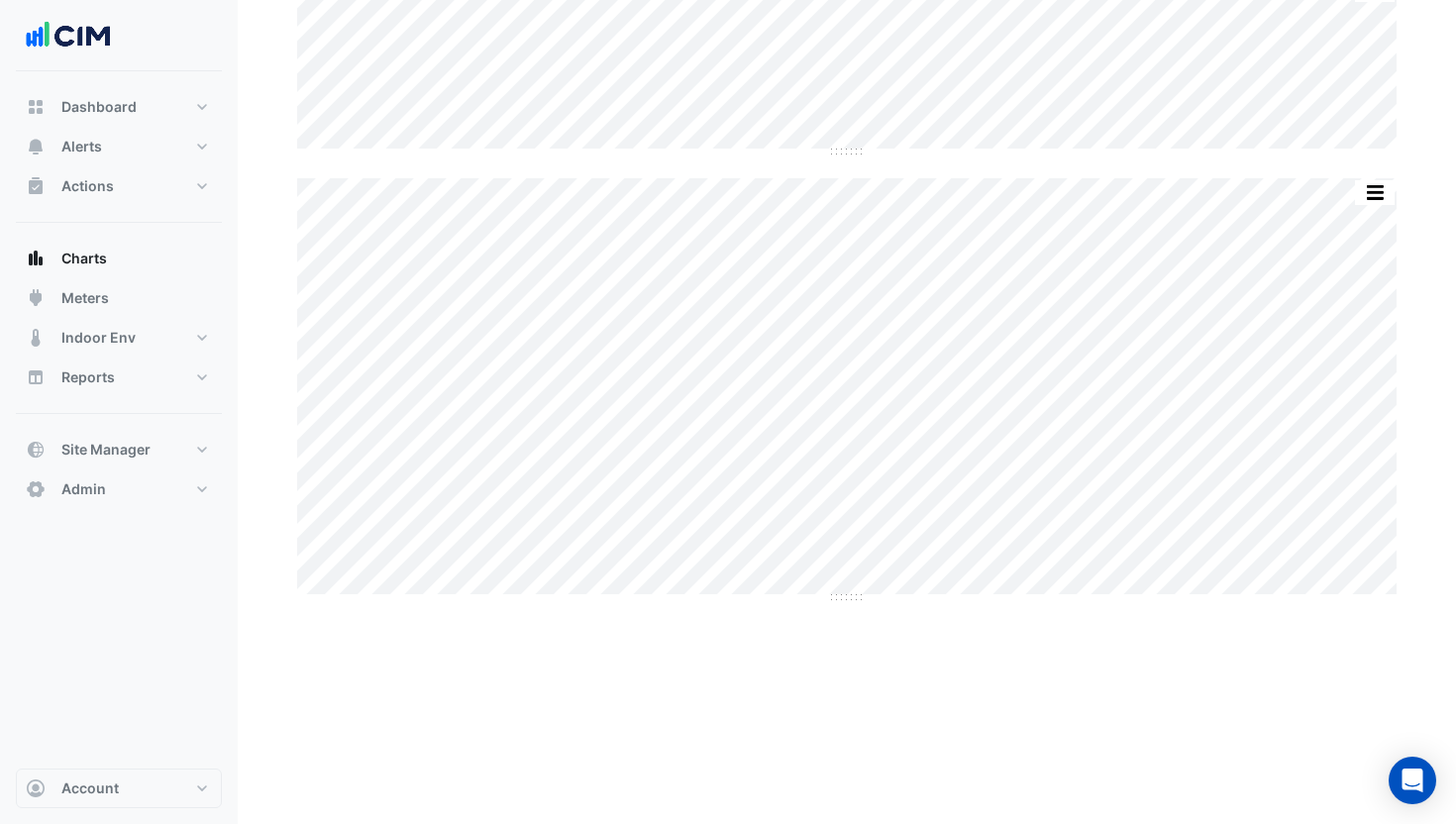 scroll, scrollTop: 0, scrollLeft: 0, axis: both 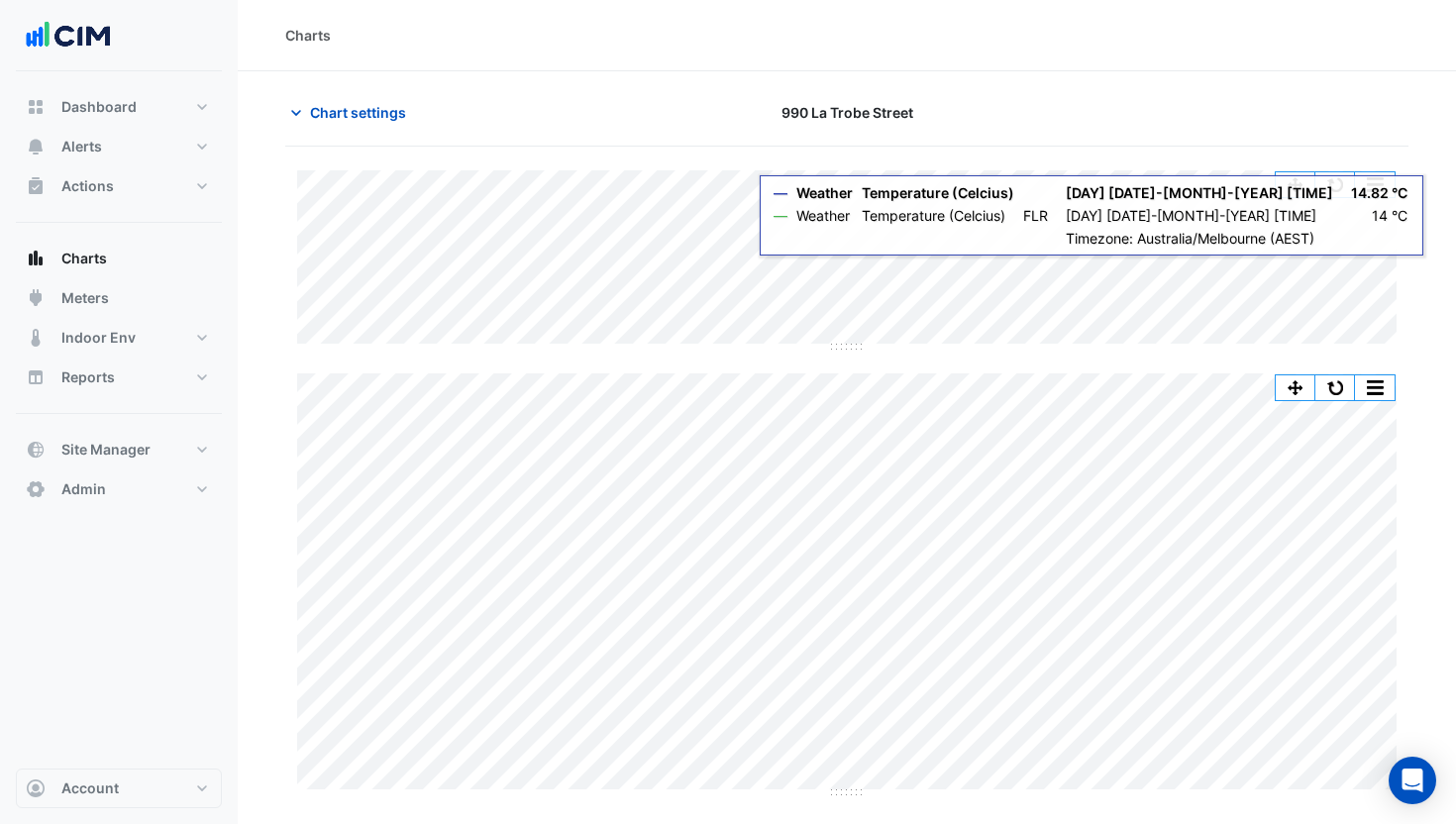 click on "Split by Unit Split All Split None Print Save as JPEG Save as PNG Pivot Data Table Export CSV - Flat Export CSV - Pivot Select Chart Type Select Timezone" 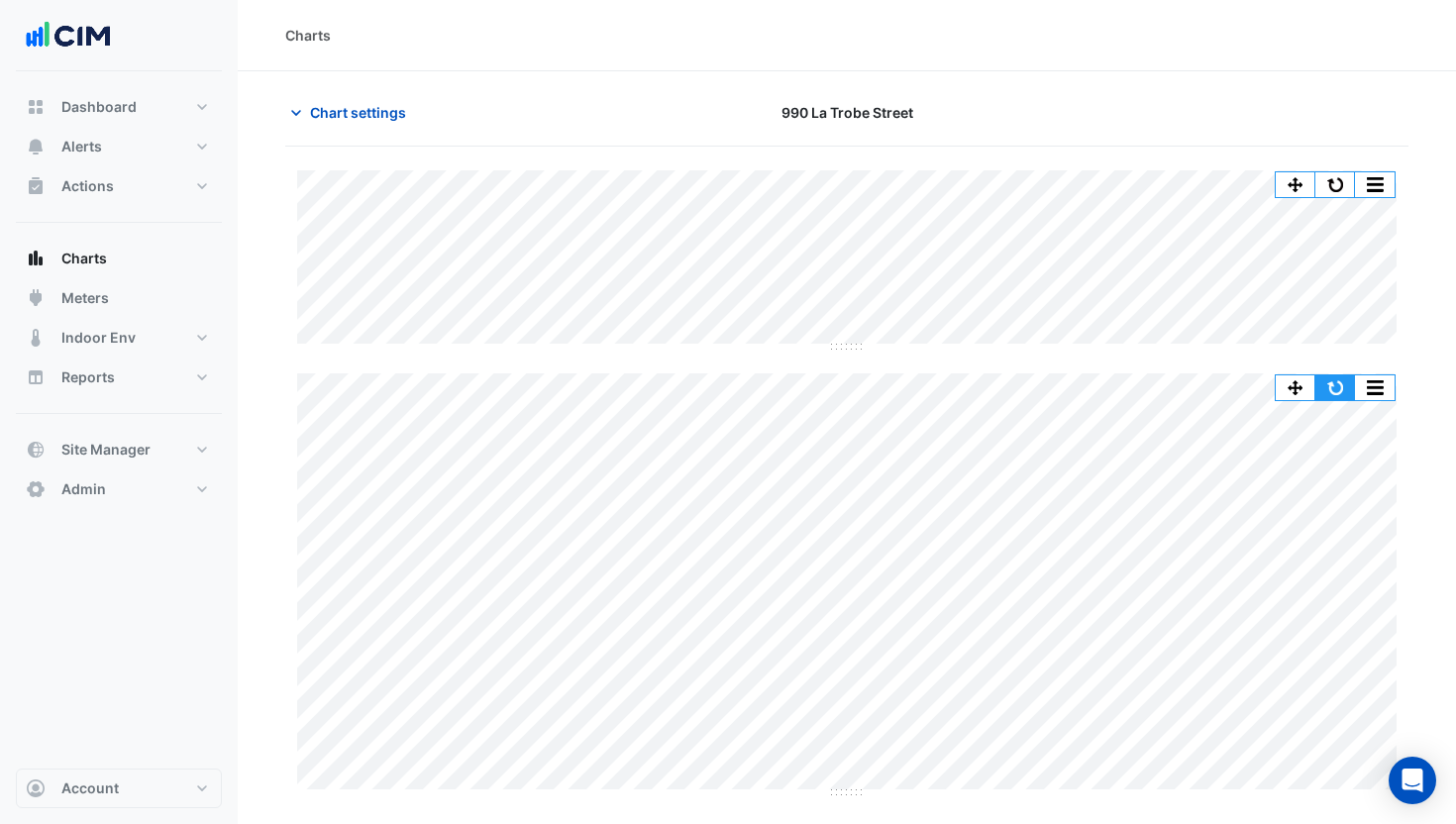 click 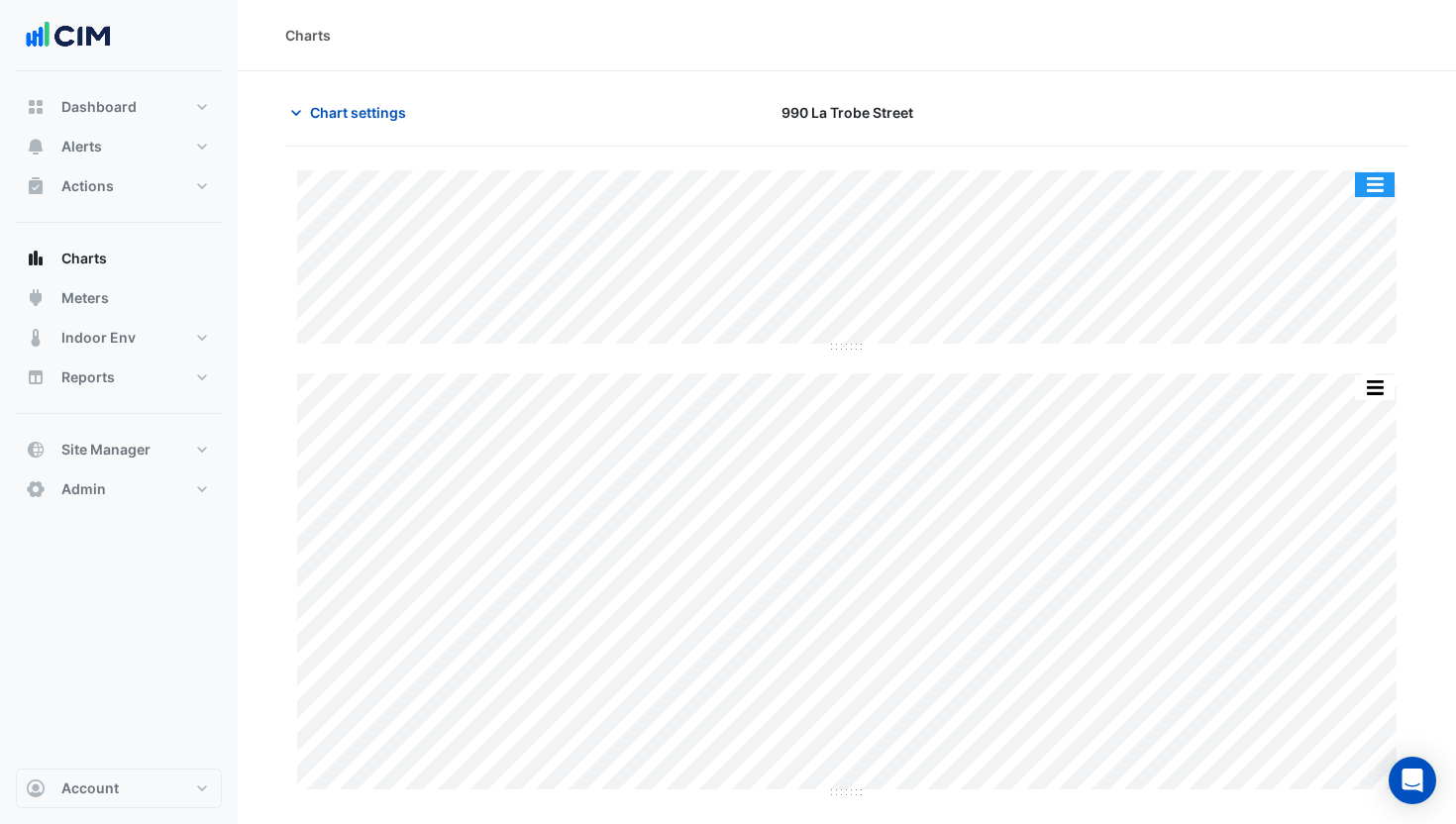 click 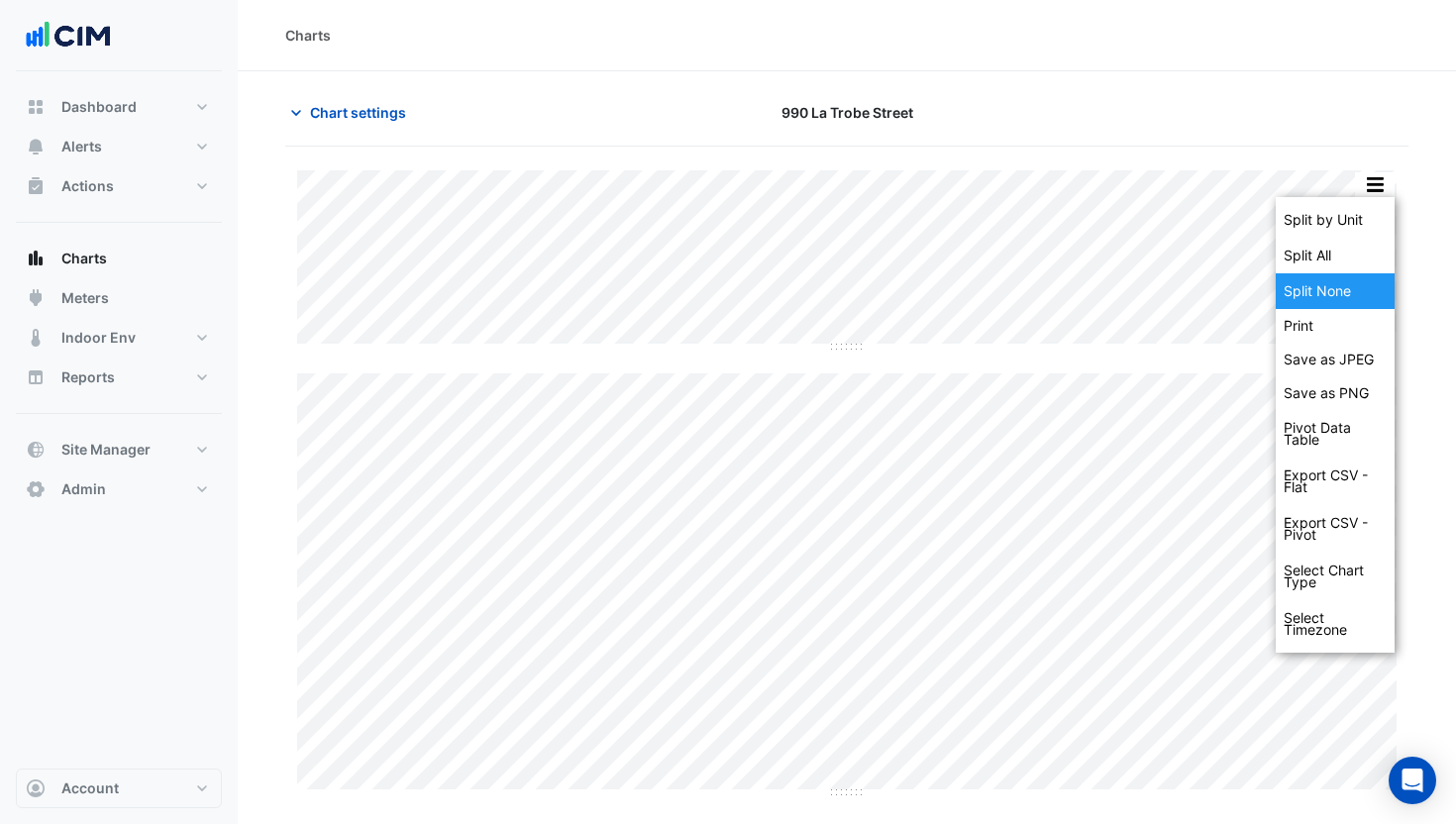 click on "Split None" 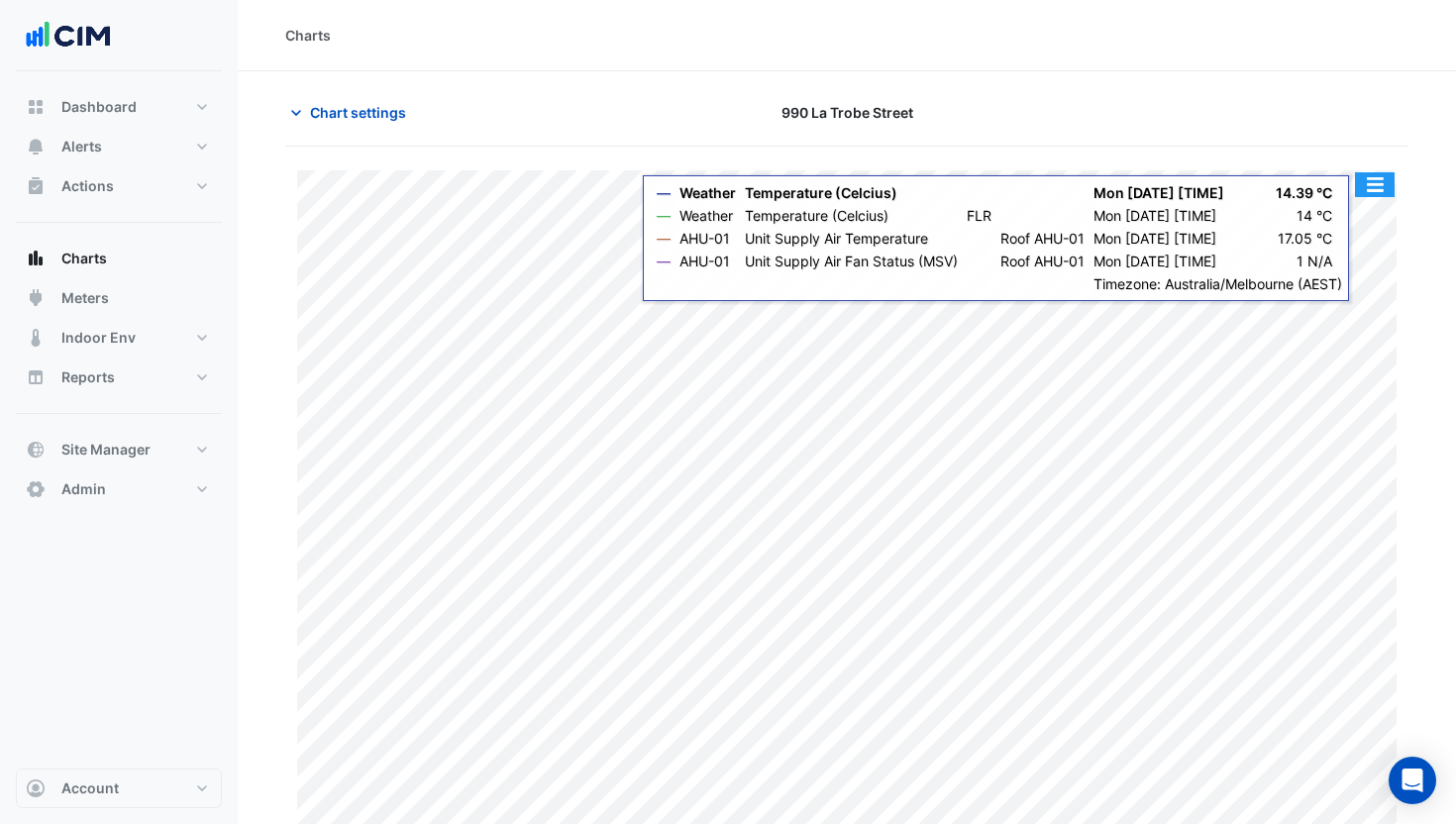 click 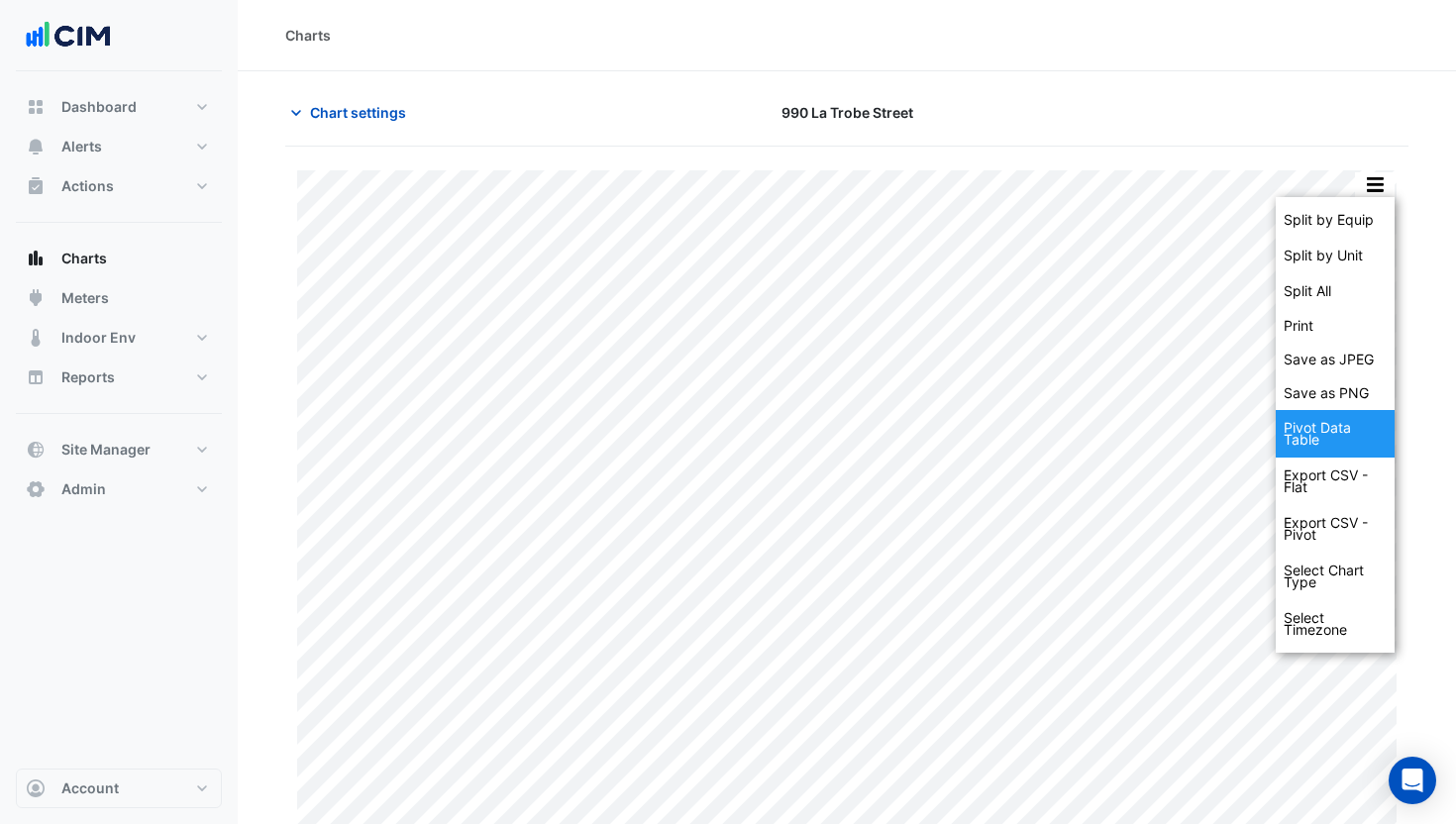 click on "Pivot Data Table" 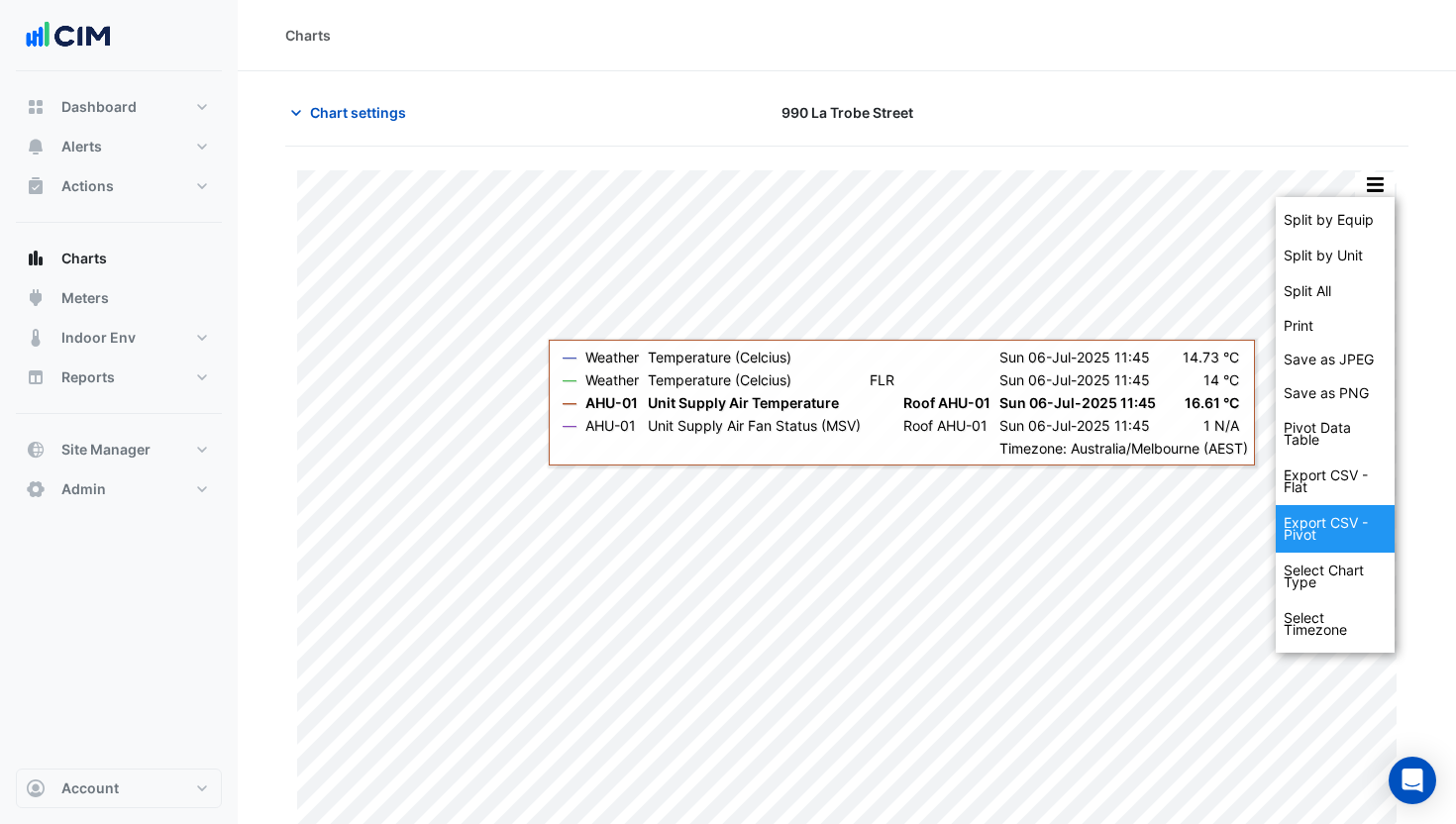 click on "Export CSV - Pivot" 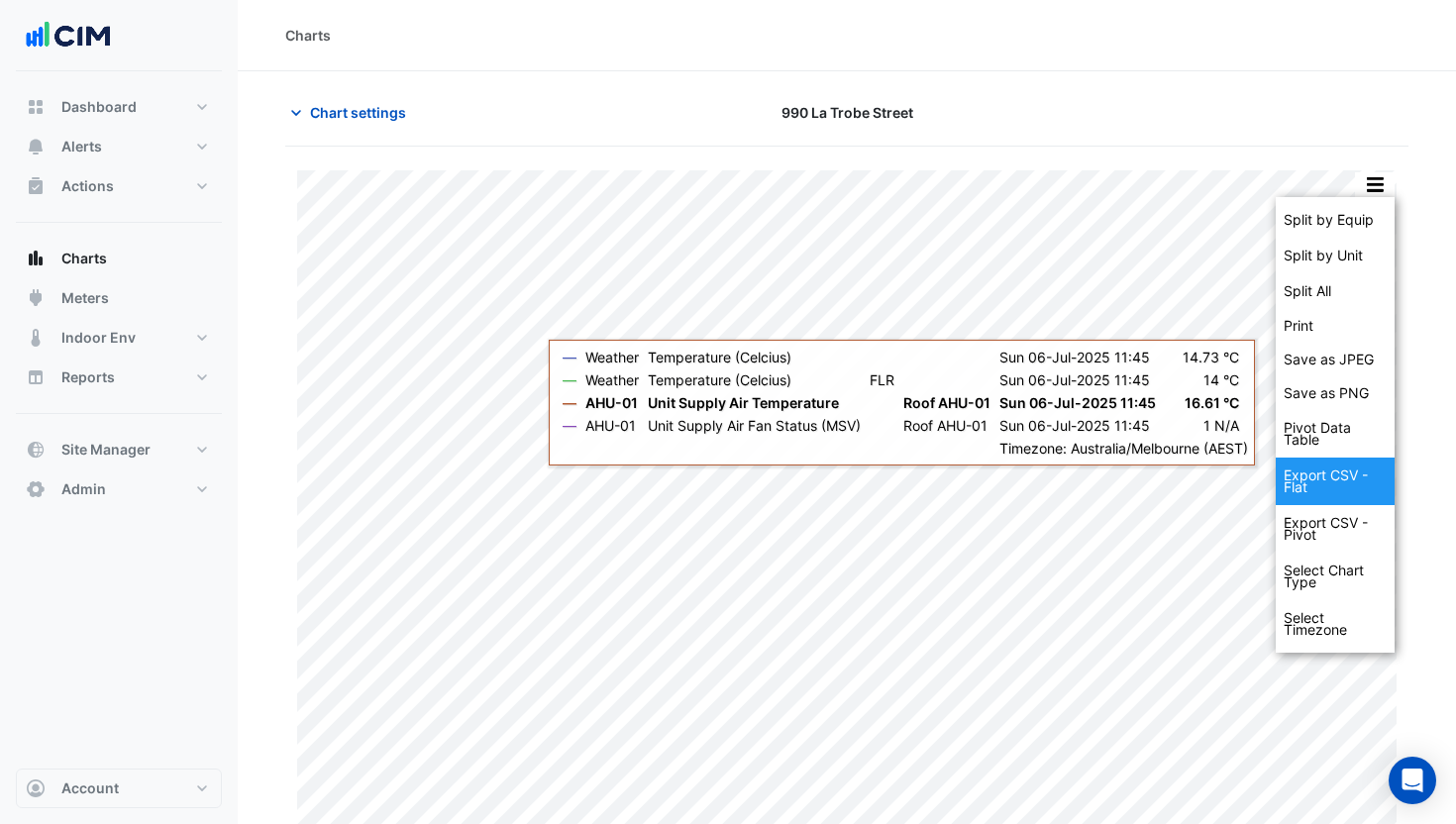 click on "Export CSV - Flat" 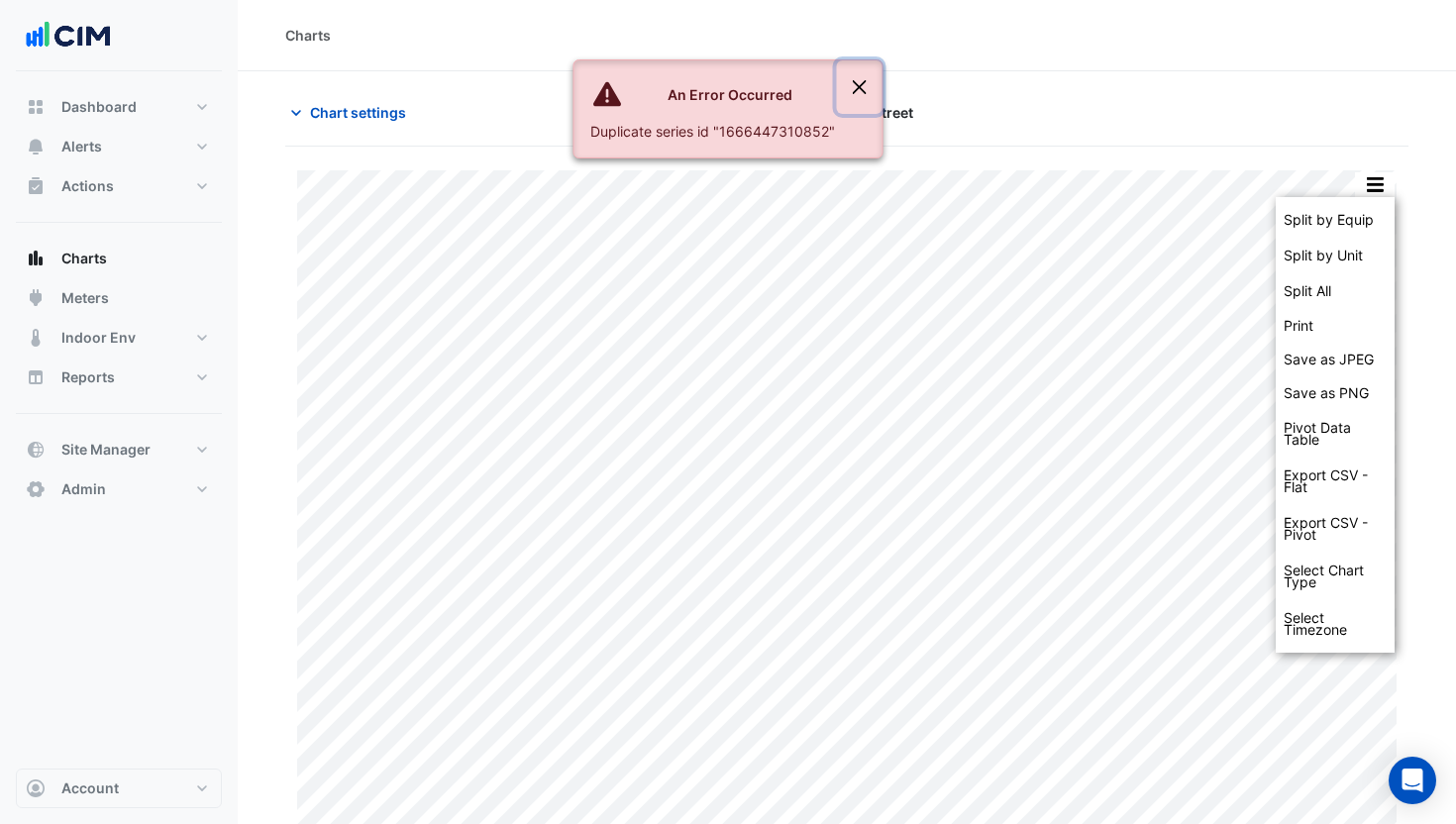 click 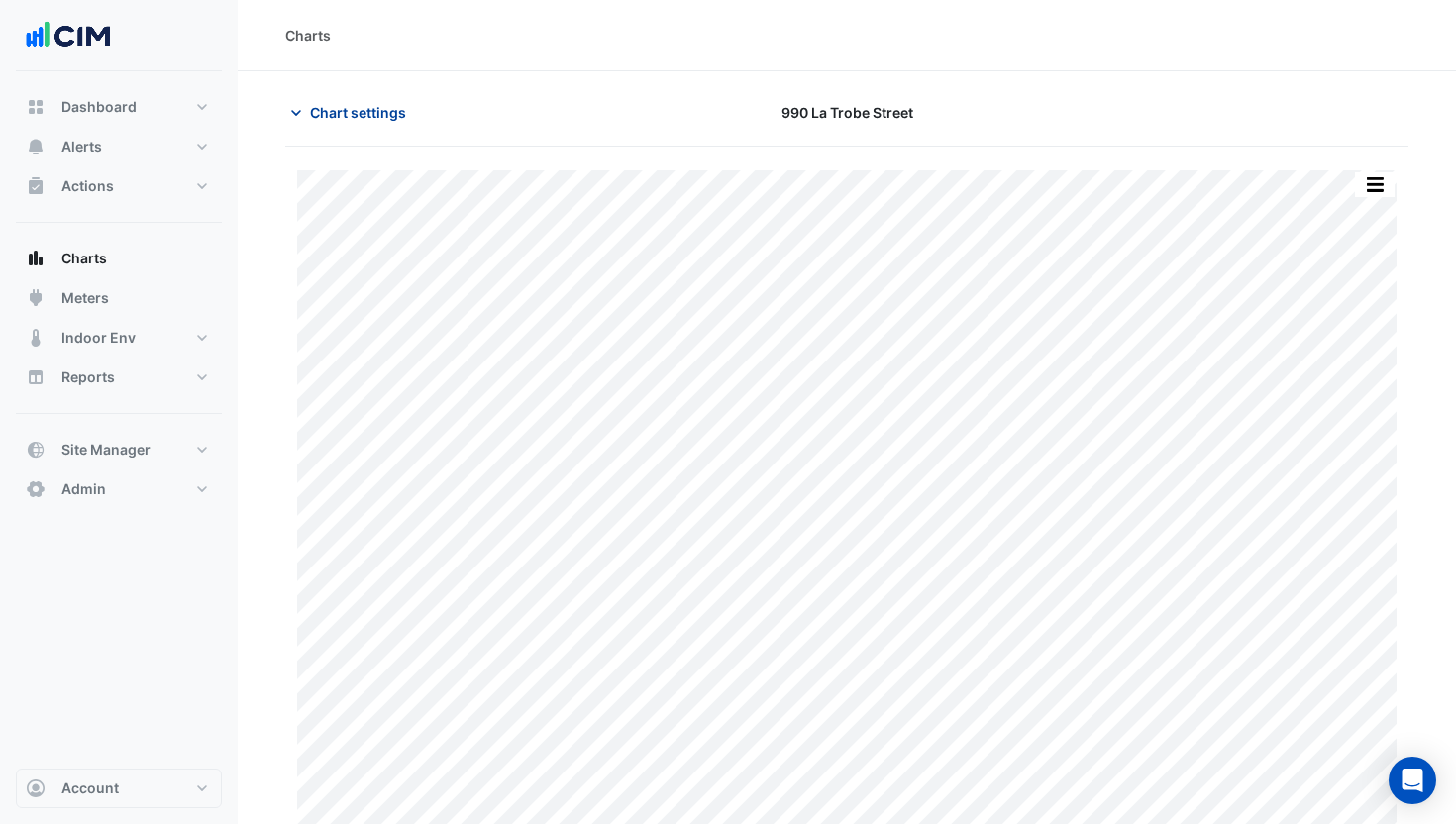 click on "Chart settings" 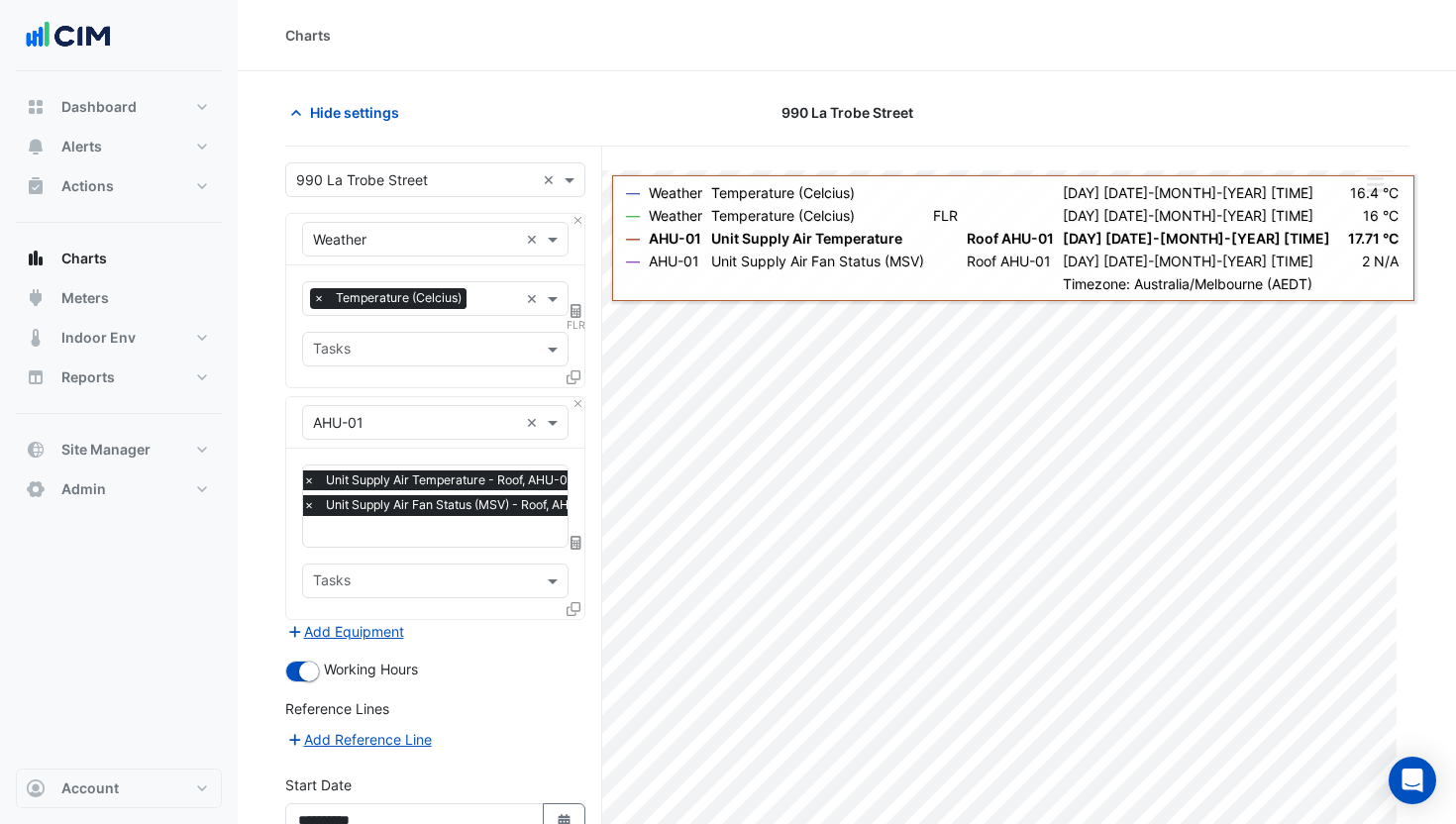 click 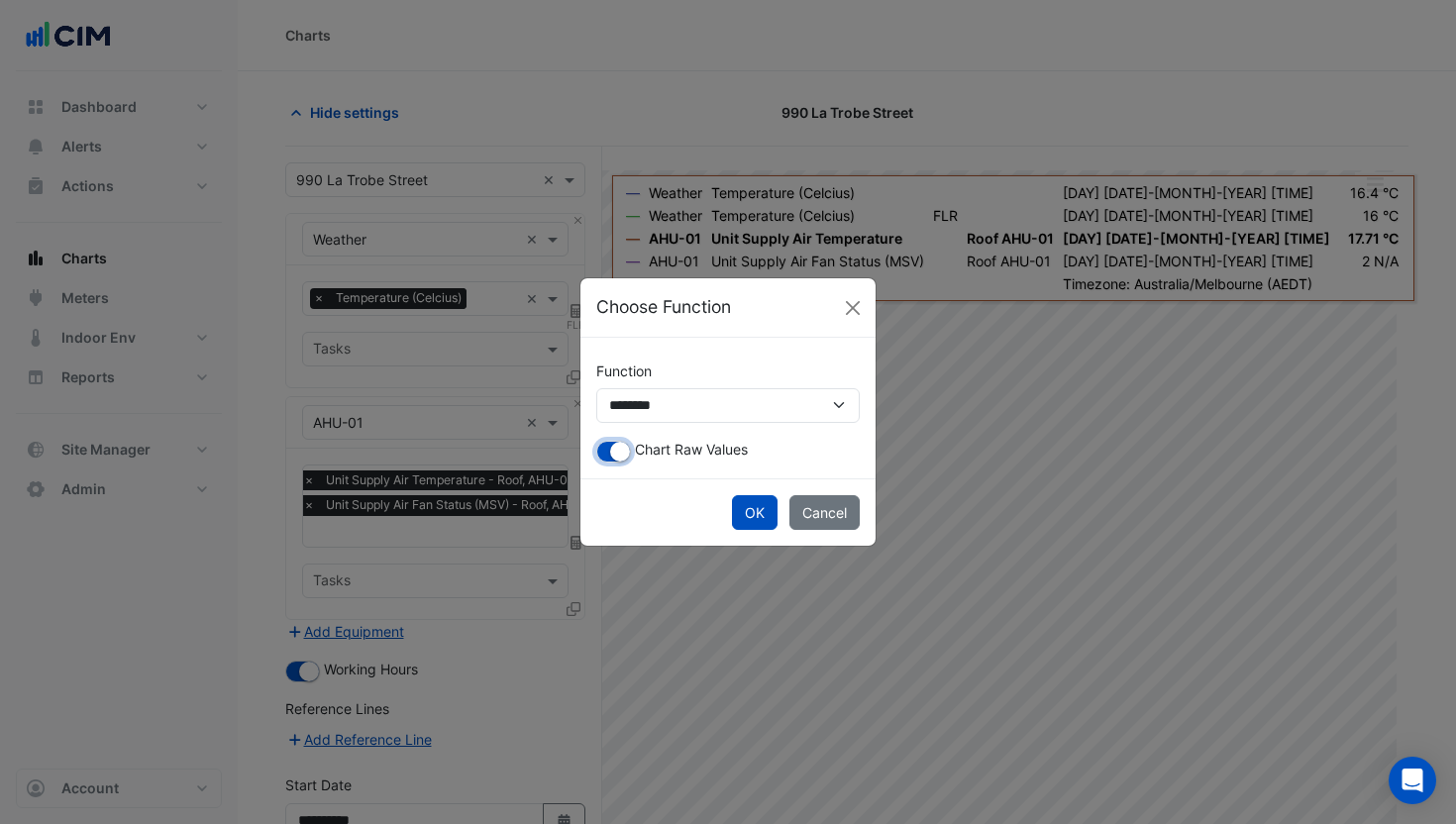 click 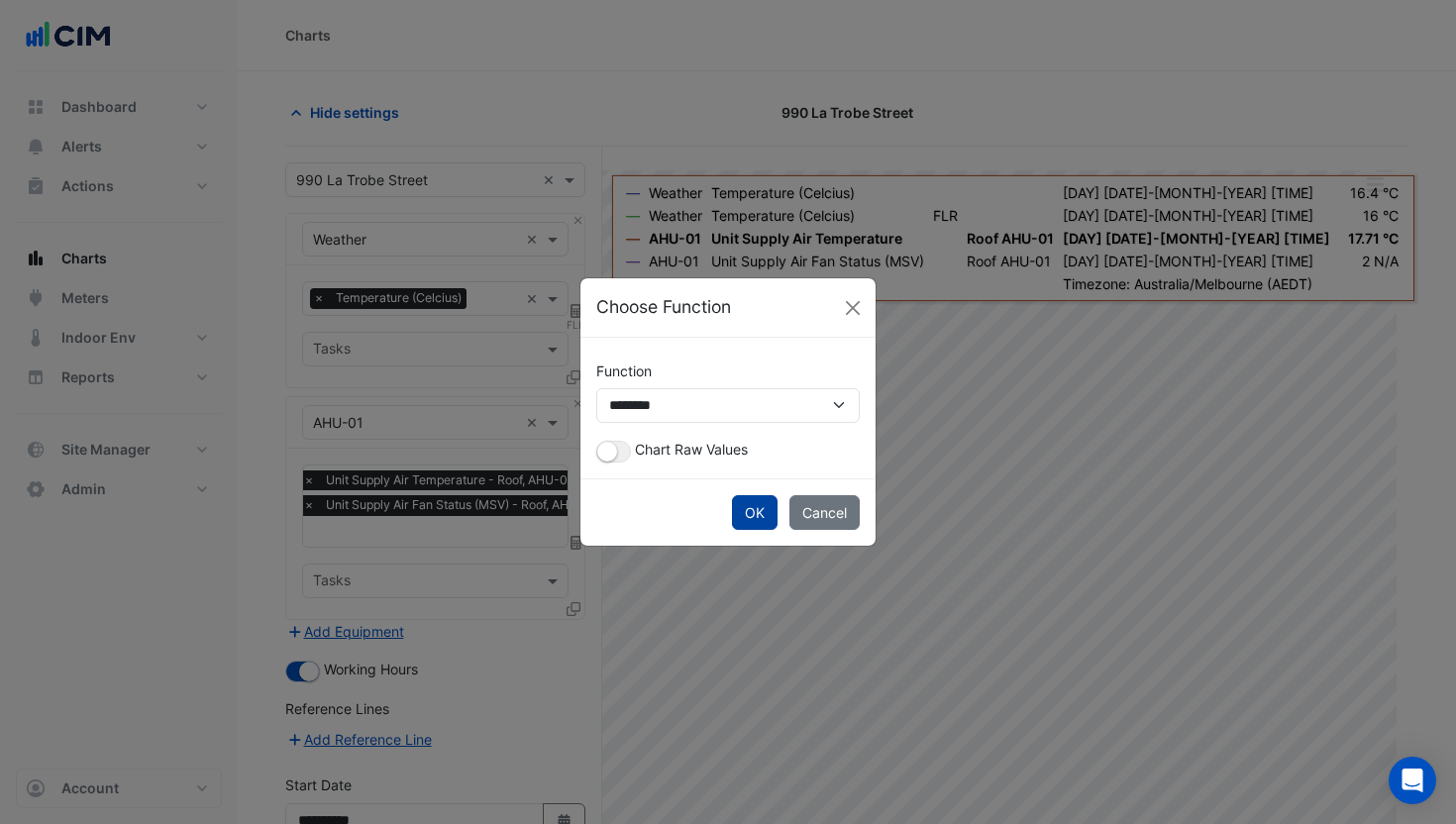 click on "OK" 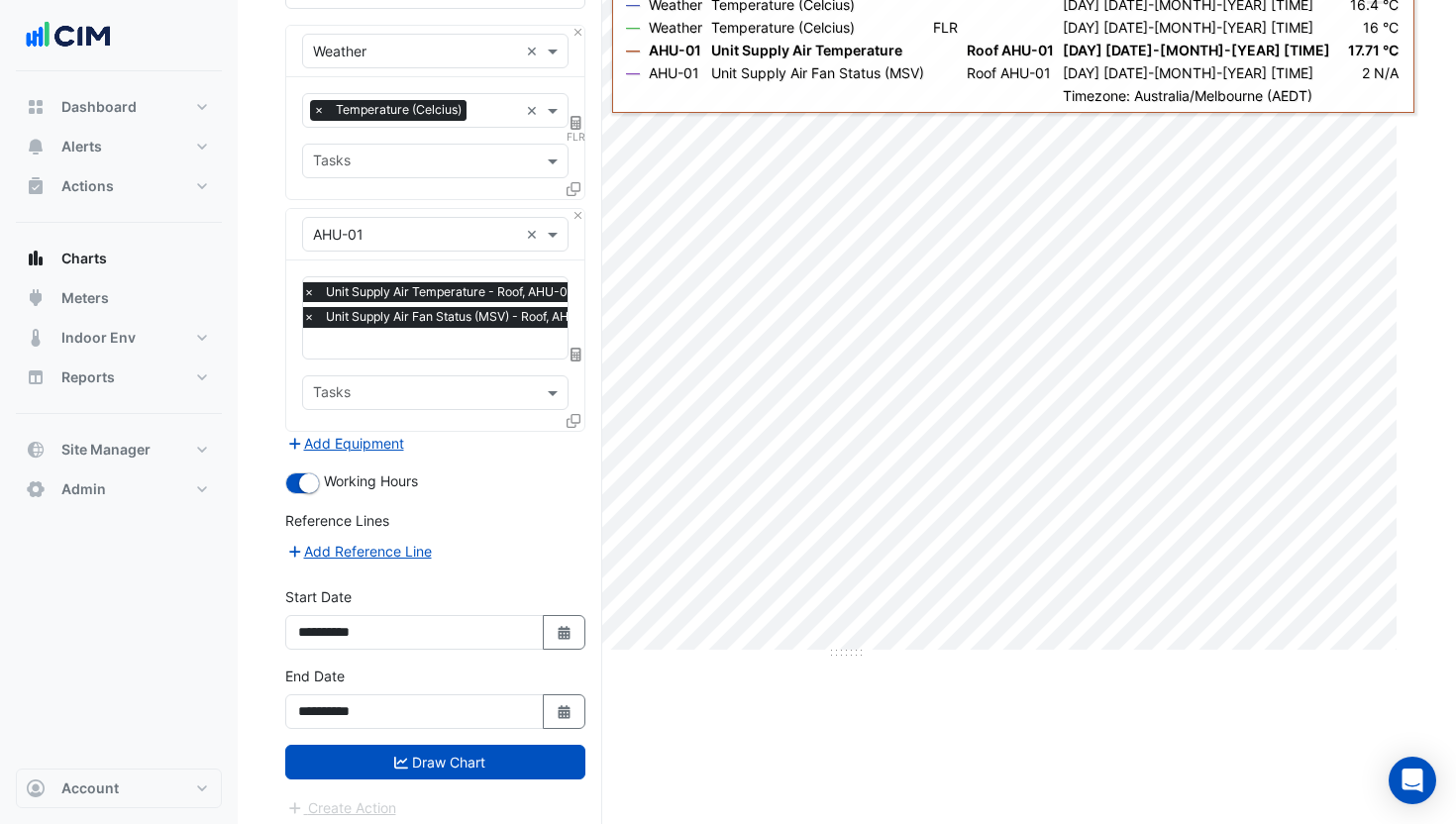 scroll, scrollTop: 195, scrollLeft: 0, axis: vertical 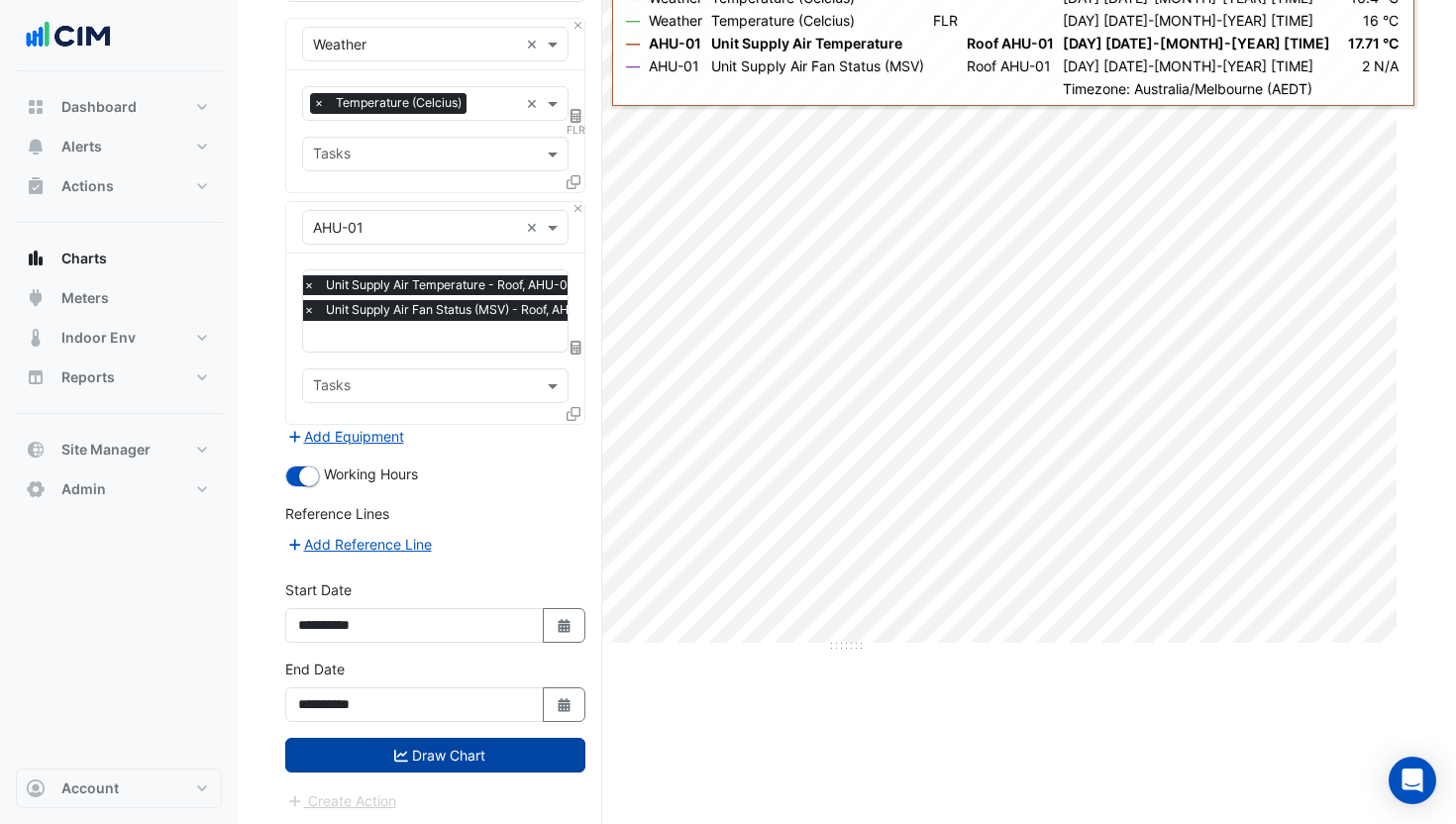click on "Draw Chart" at bounding box center [435, 755] 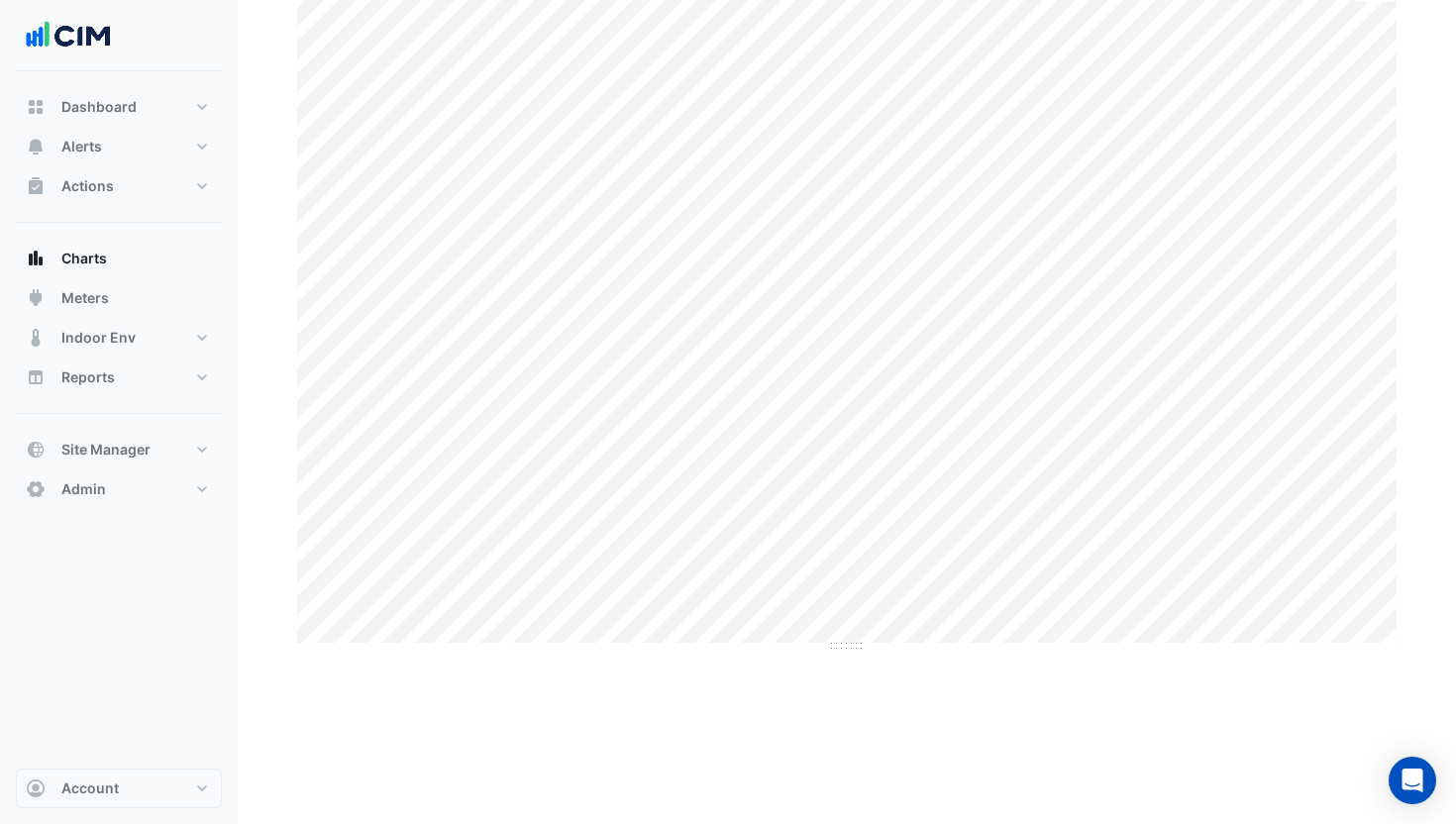 scroll, scrollTop: 0, scrollLeft: 0, axis: both 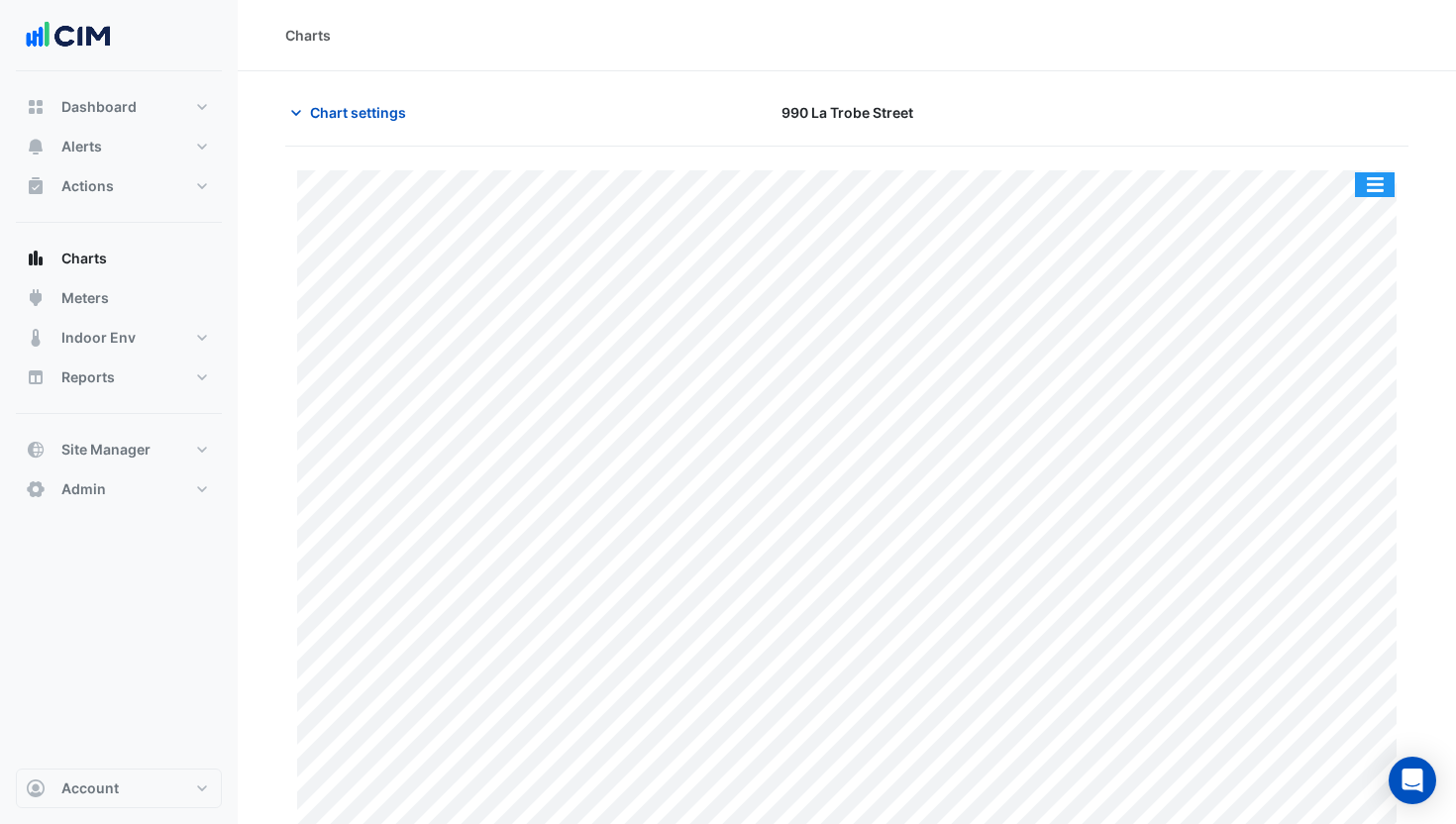 click 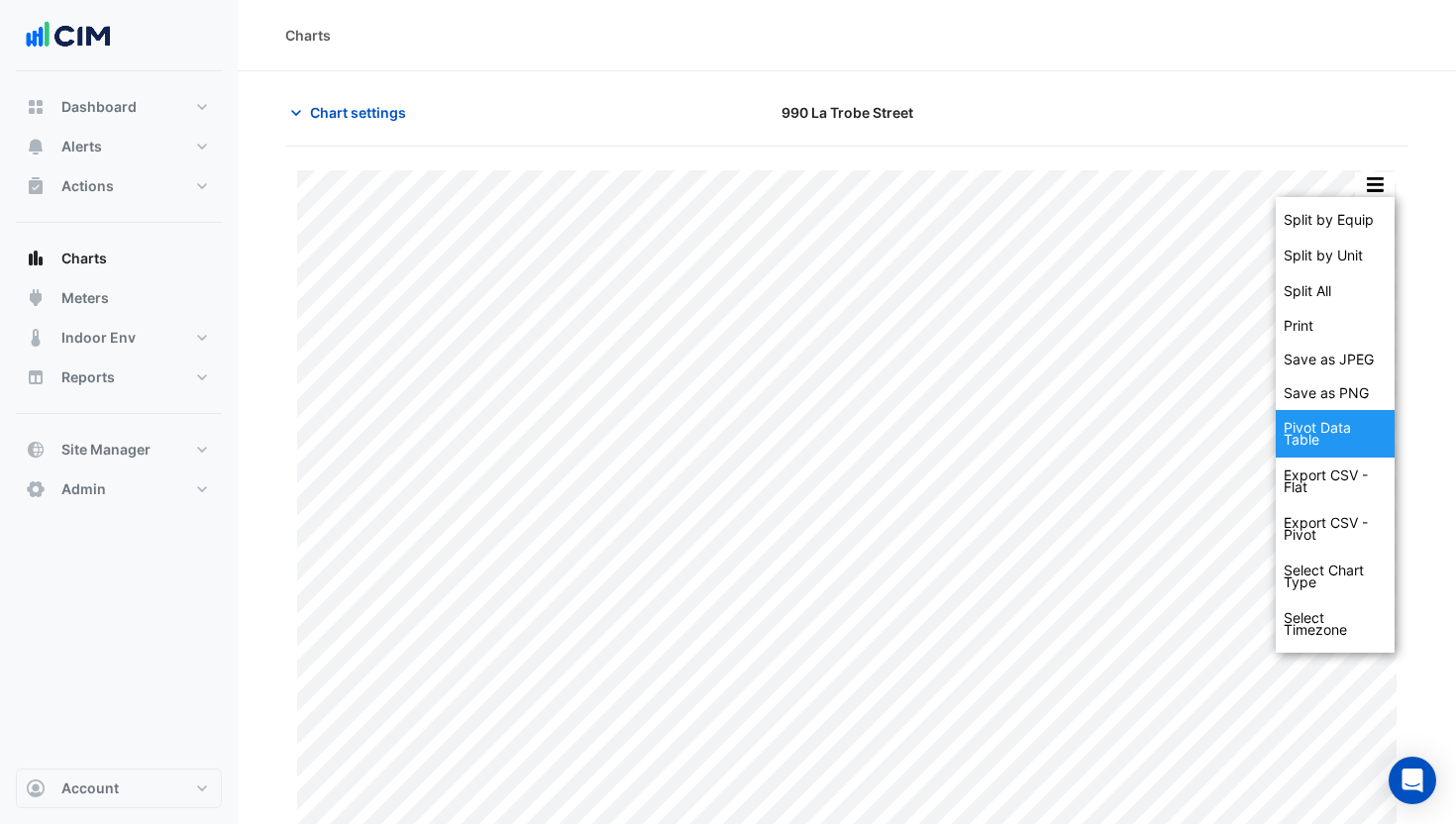 click on "Pivot Data Table" 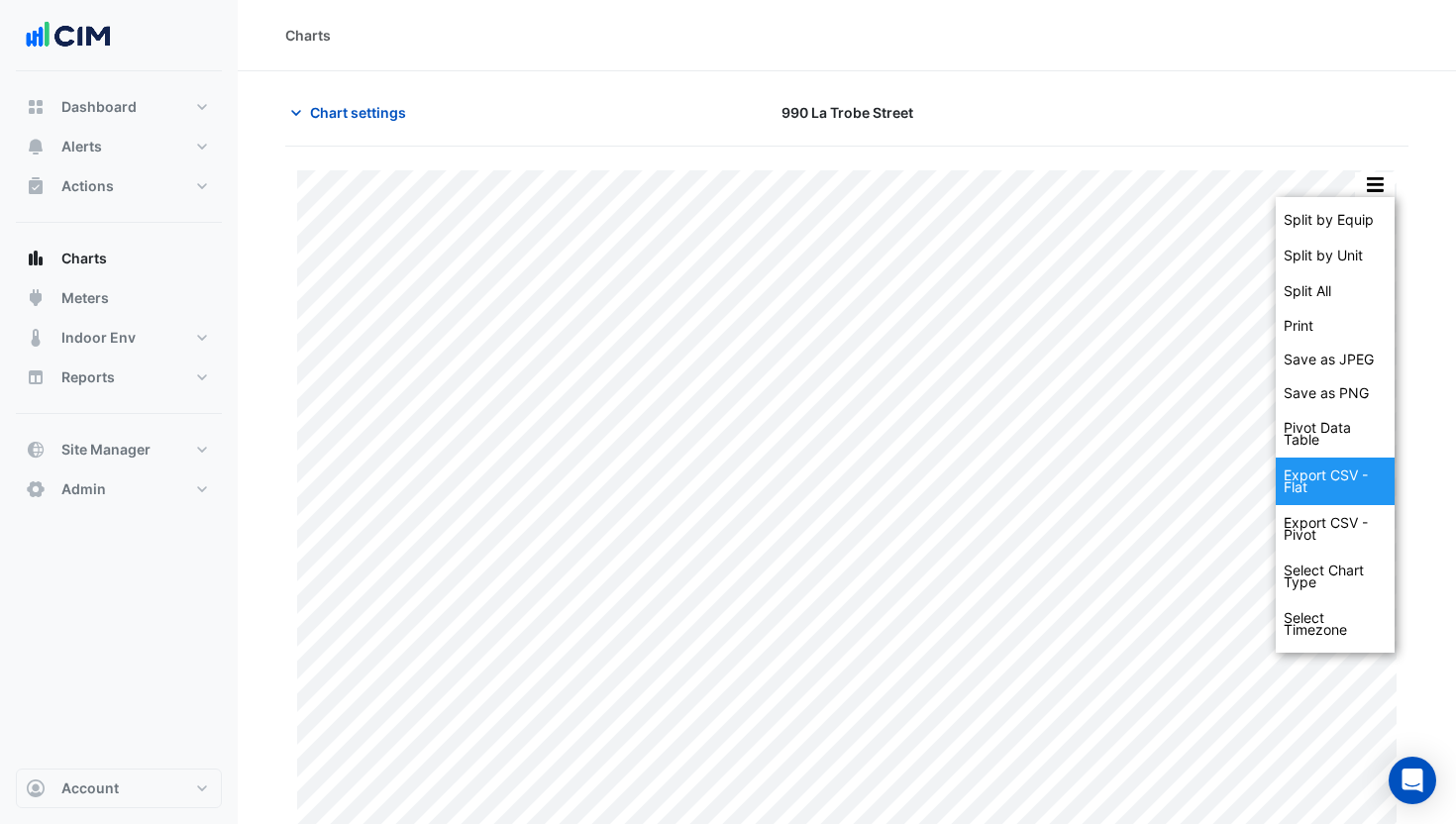 click on "Export CSV - Flat" 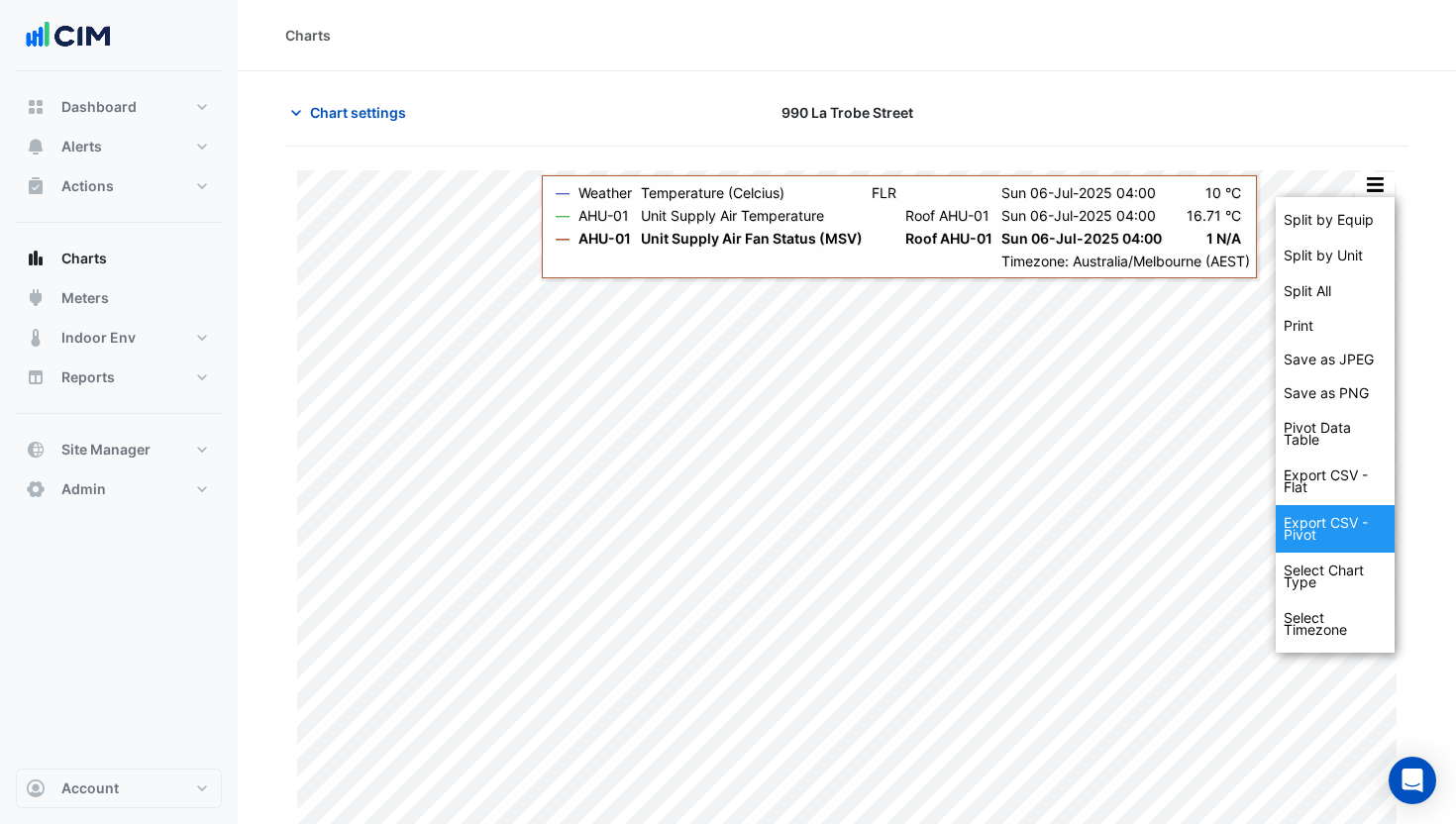 click on "Export CSV - Pivot" 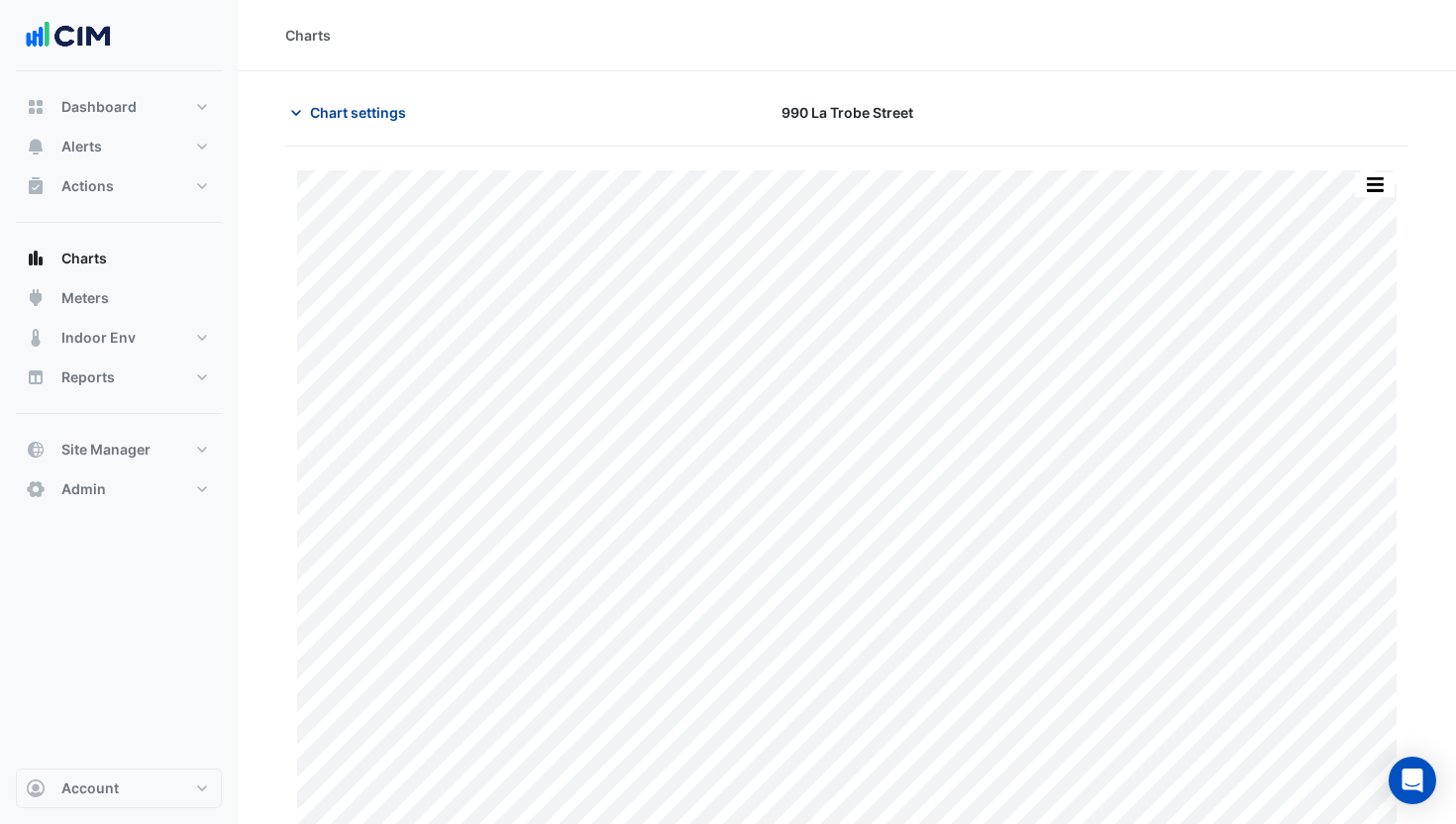 click on "Chart settings" 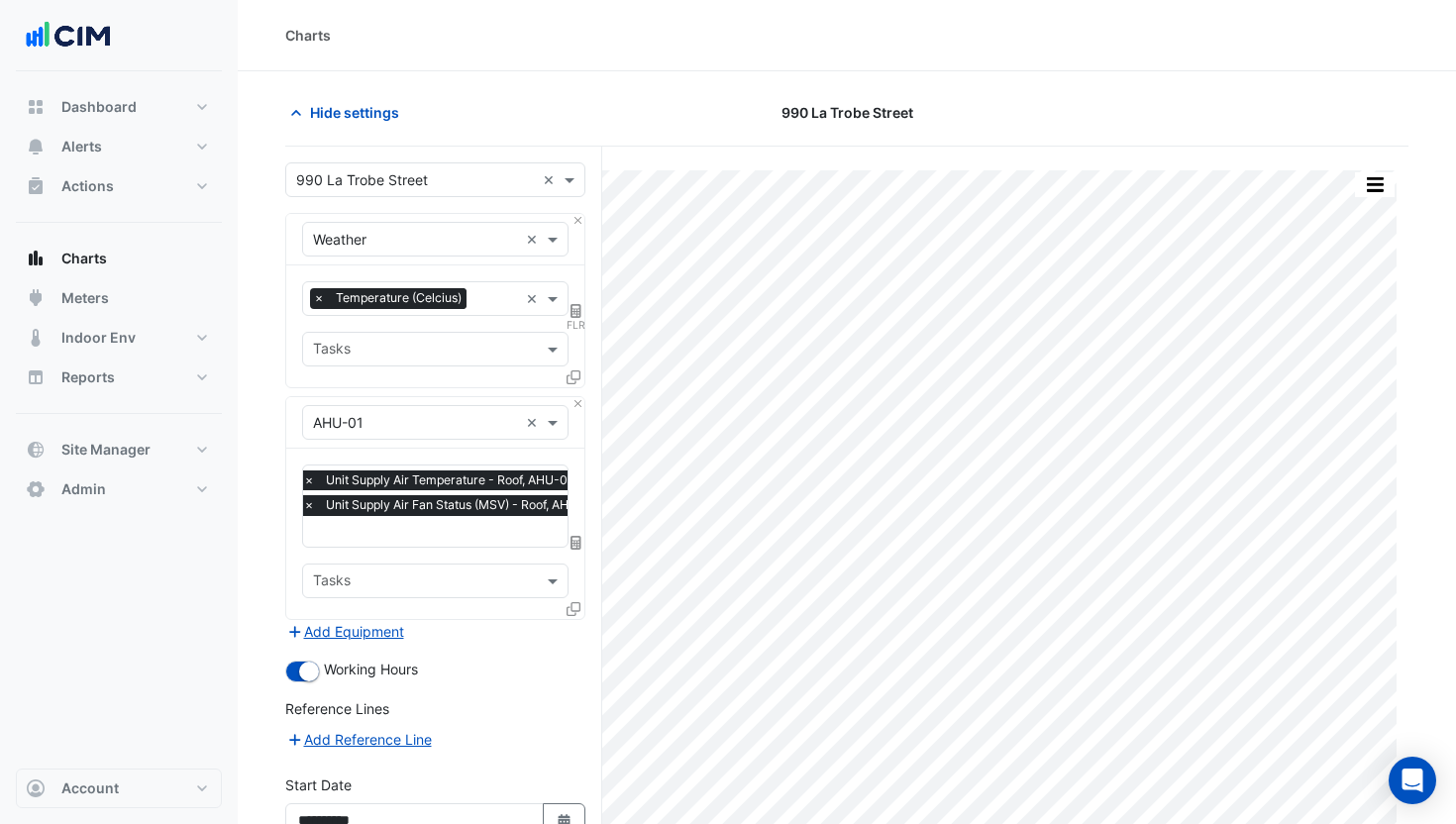 click 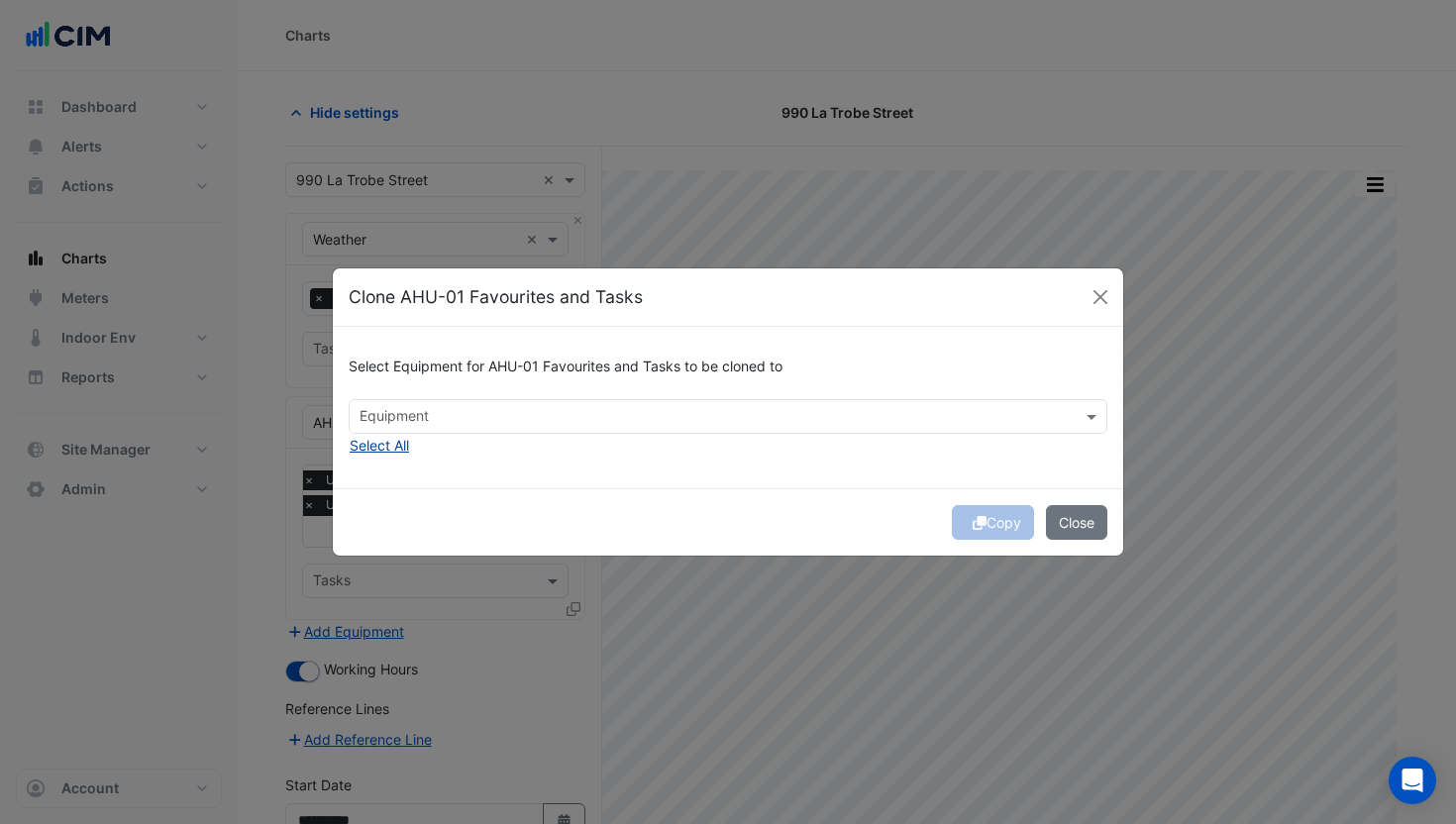 click on "Select All" 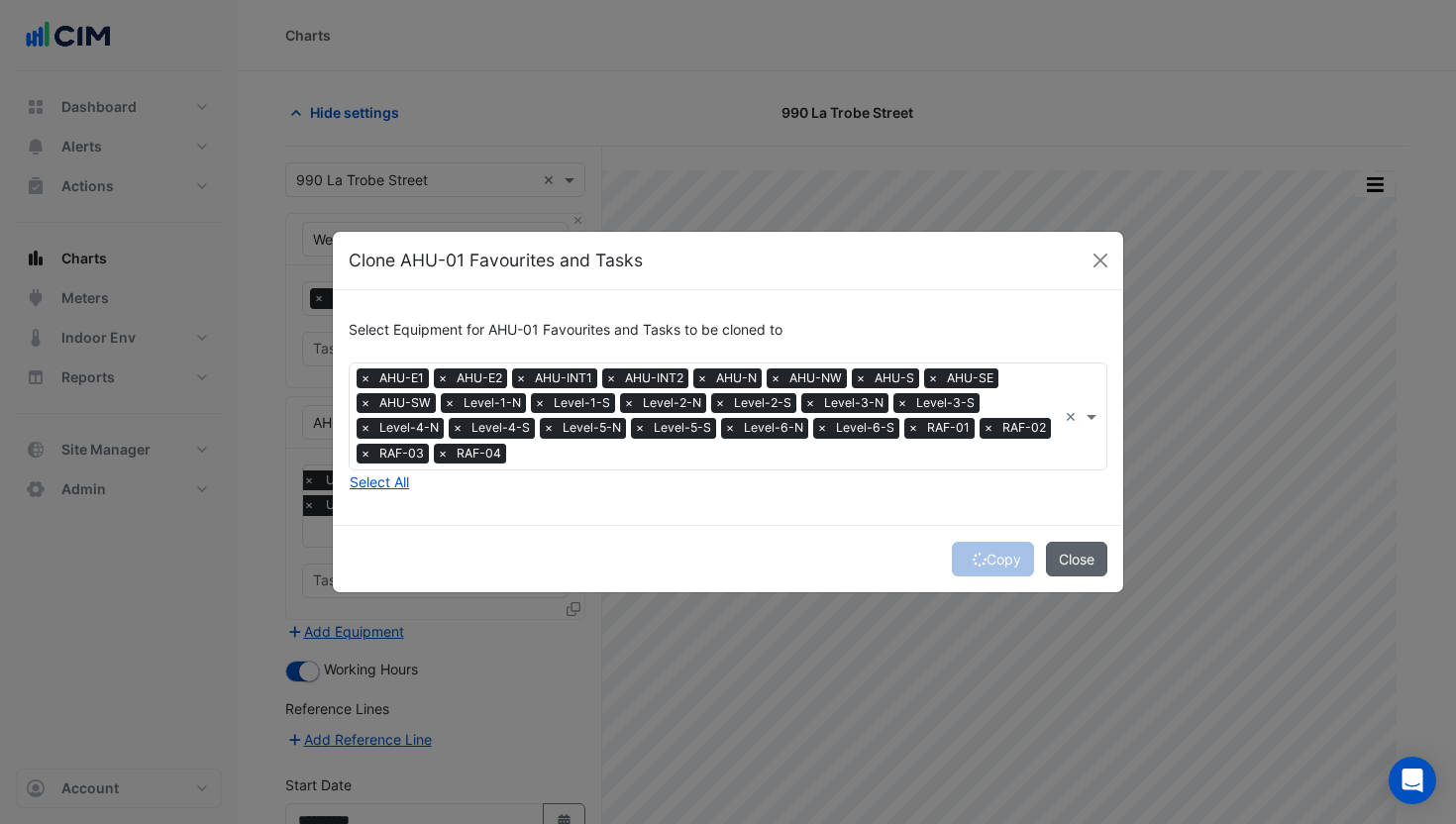 click on "Close" 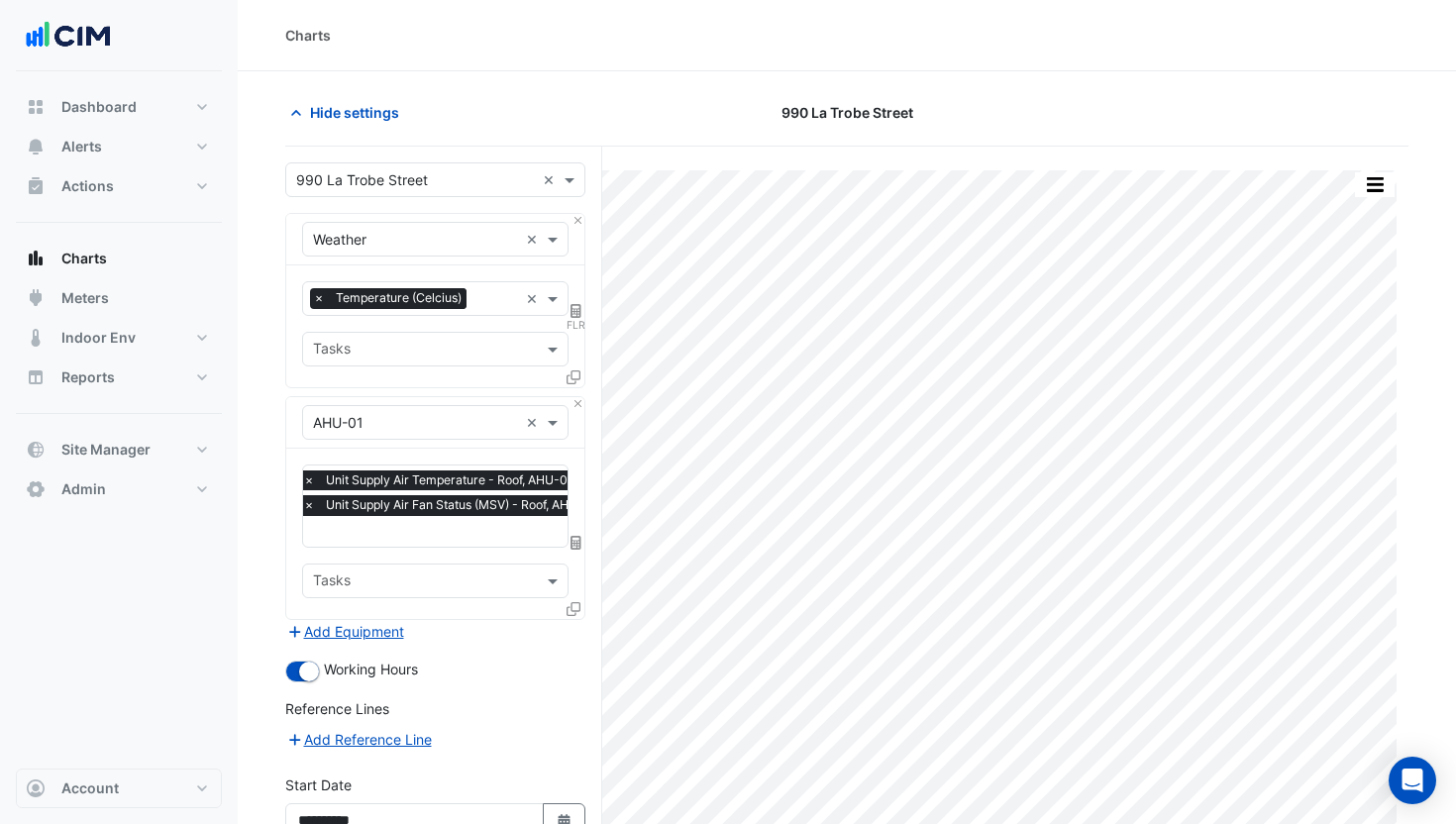 click 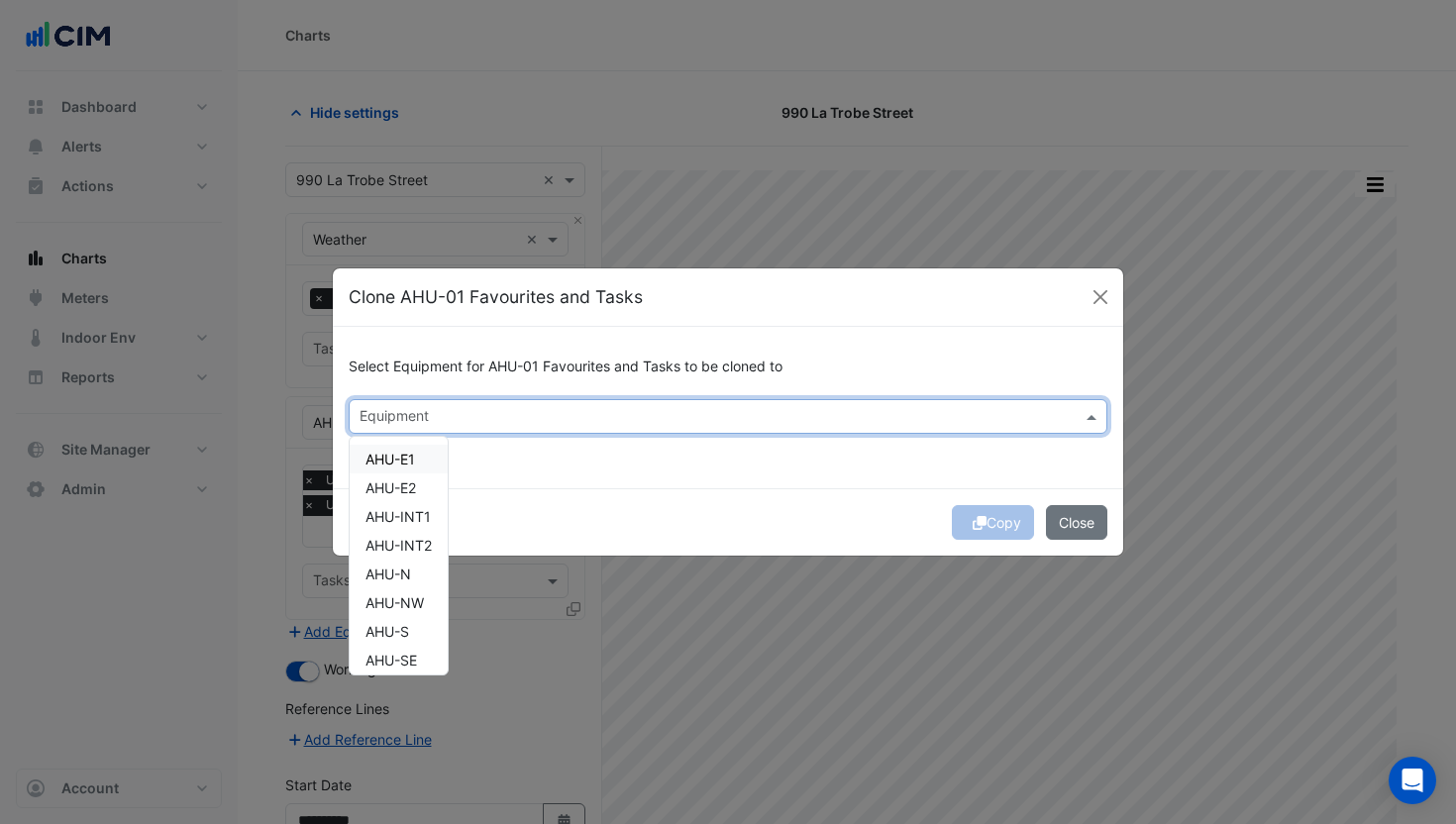 click 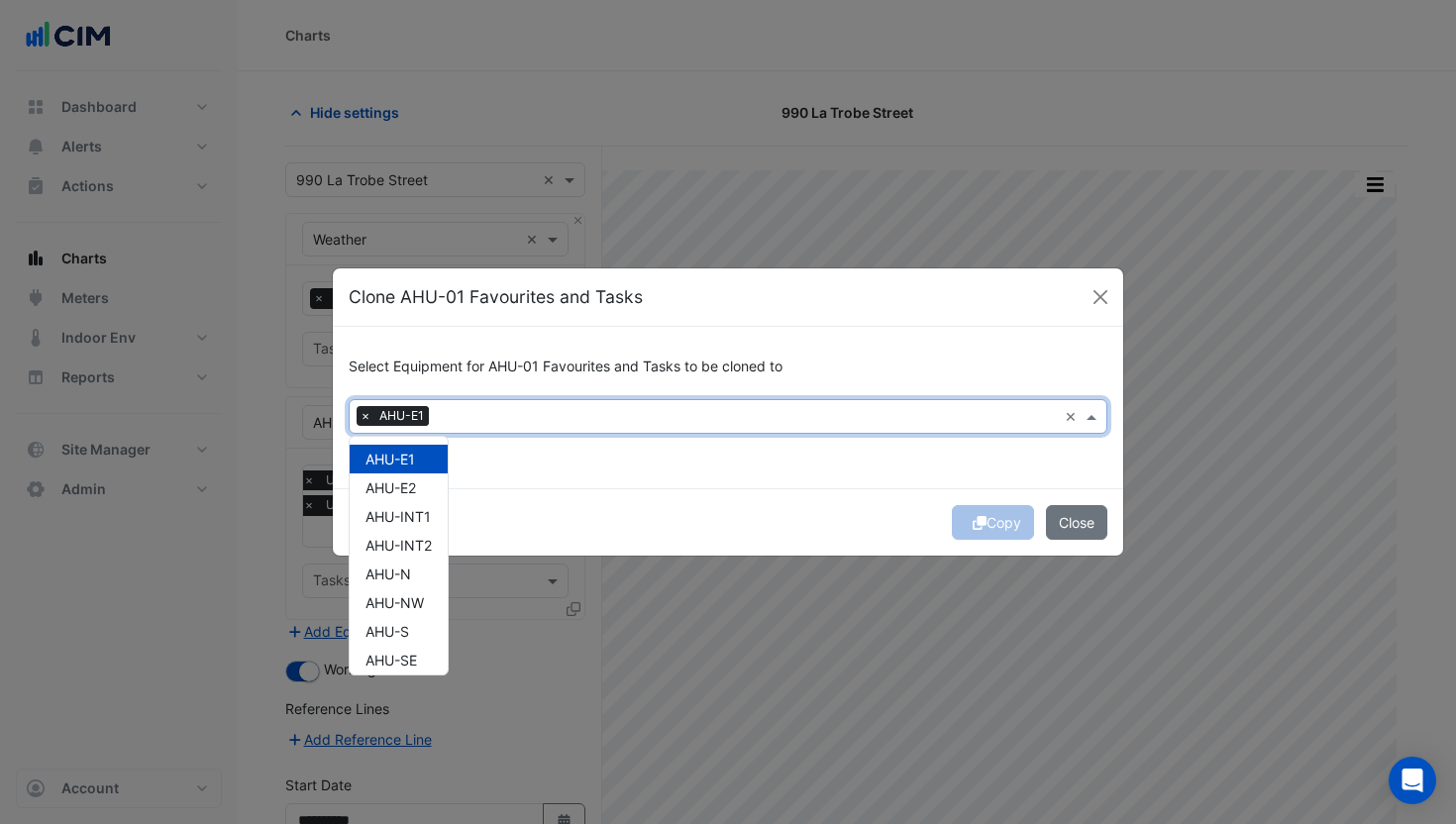 click on "Select Equipment for AHU-01 Favourites and Tasks to be cloned to
Equipment × AHU-E1 × AHU-E1 AHU-E2 AHU-INT1 AHU-INT2 AHU-N AHU-NW AHU-S AHU-SE AHU-SW Level-1-N Level-1-S Level-2-N Level-2-S Level-3-N Level-3-S Level-4-N Level-4-S Level-5-N Level-5-S Level-6-N Level-6-S RAF-01 RAF-02 RAF-03 RAF-04
Select All" 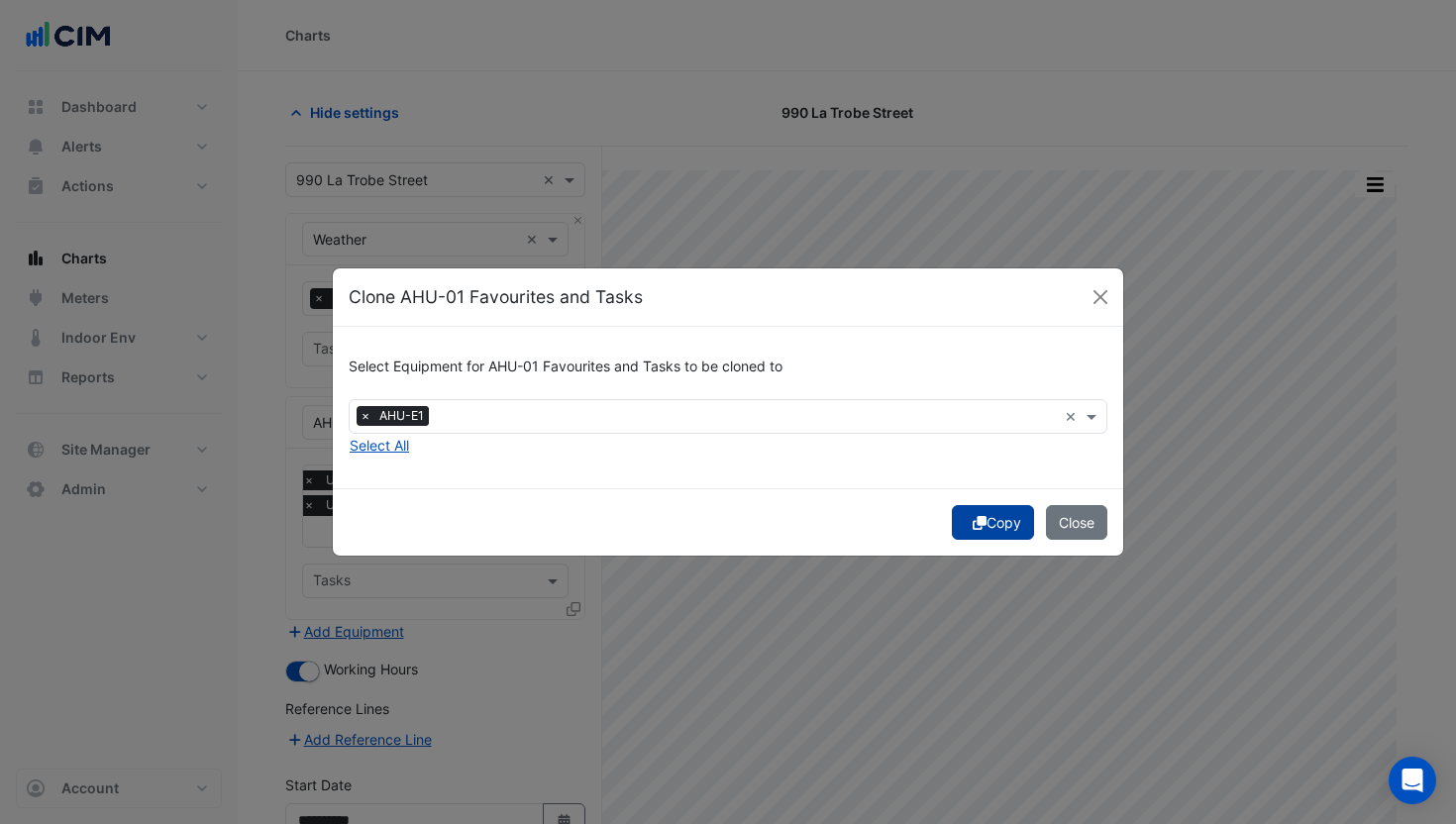 click on "Copy" 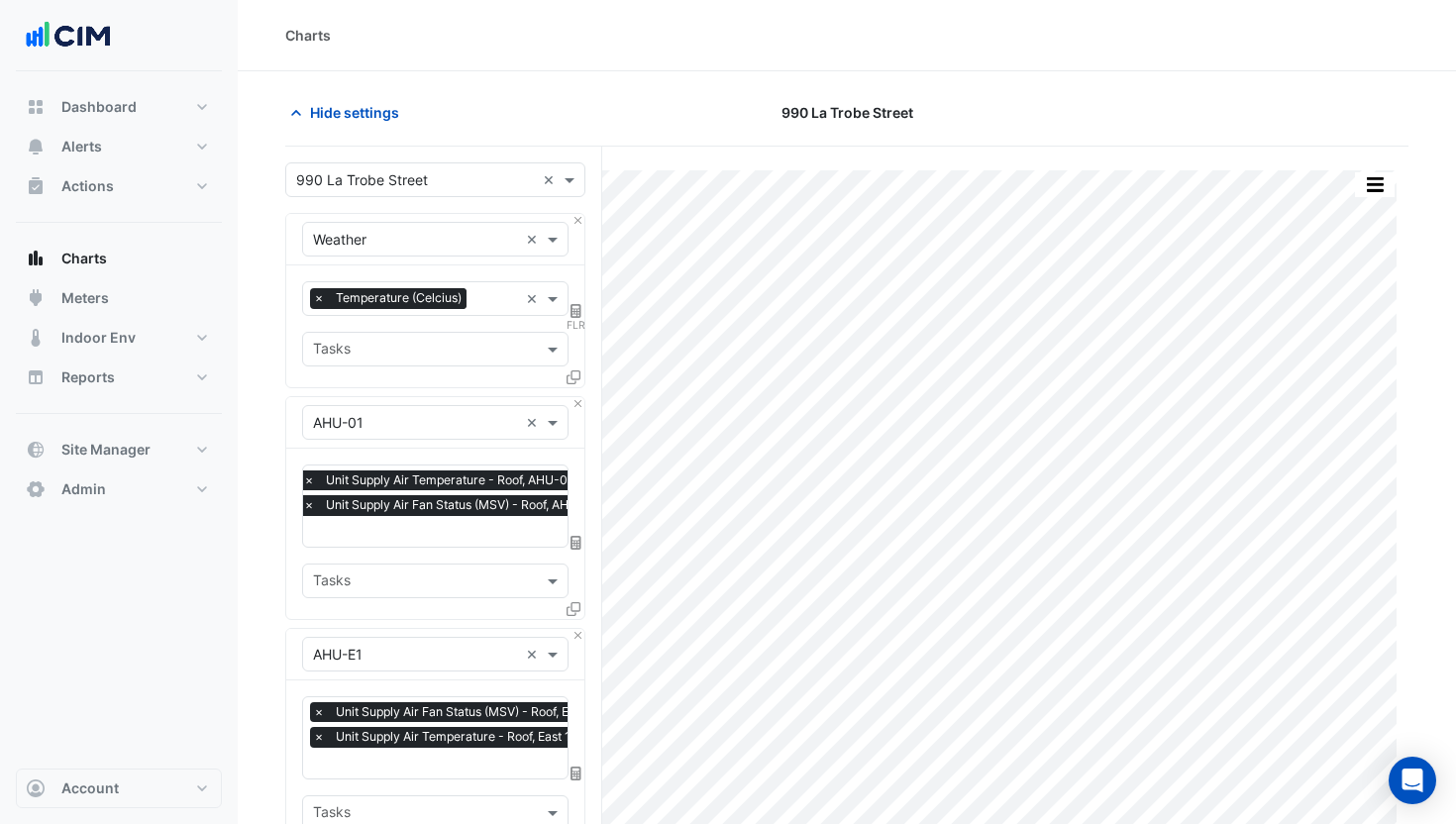 scroll, scrollTop: 209, scrollLeft: 0, axis: vertical 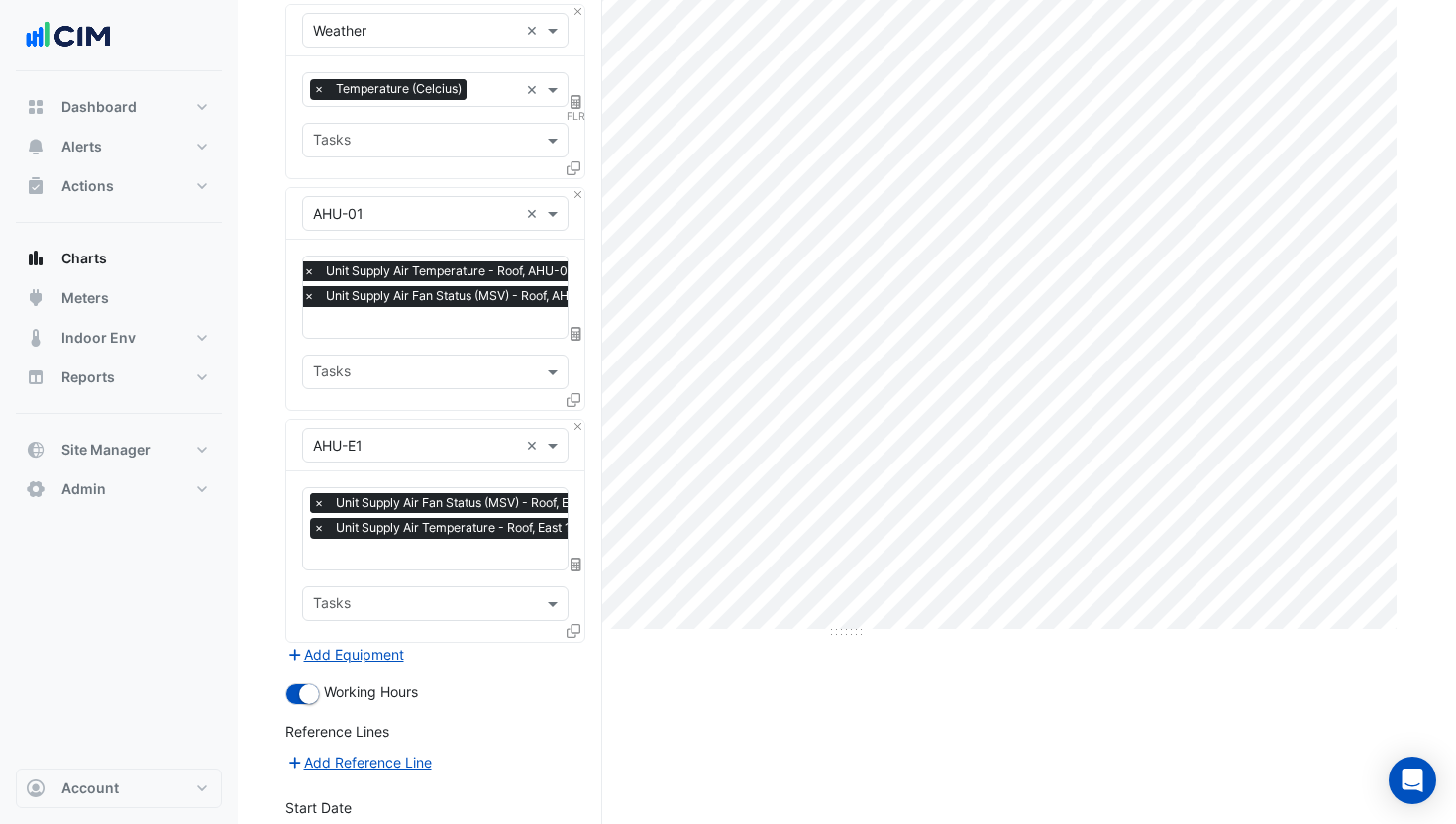 click on "×" at bounding box center (319, 503) 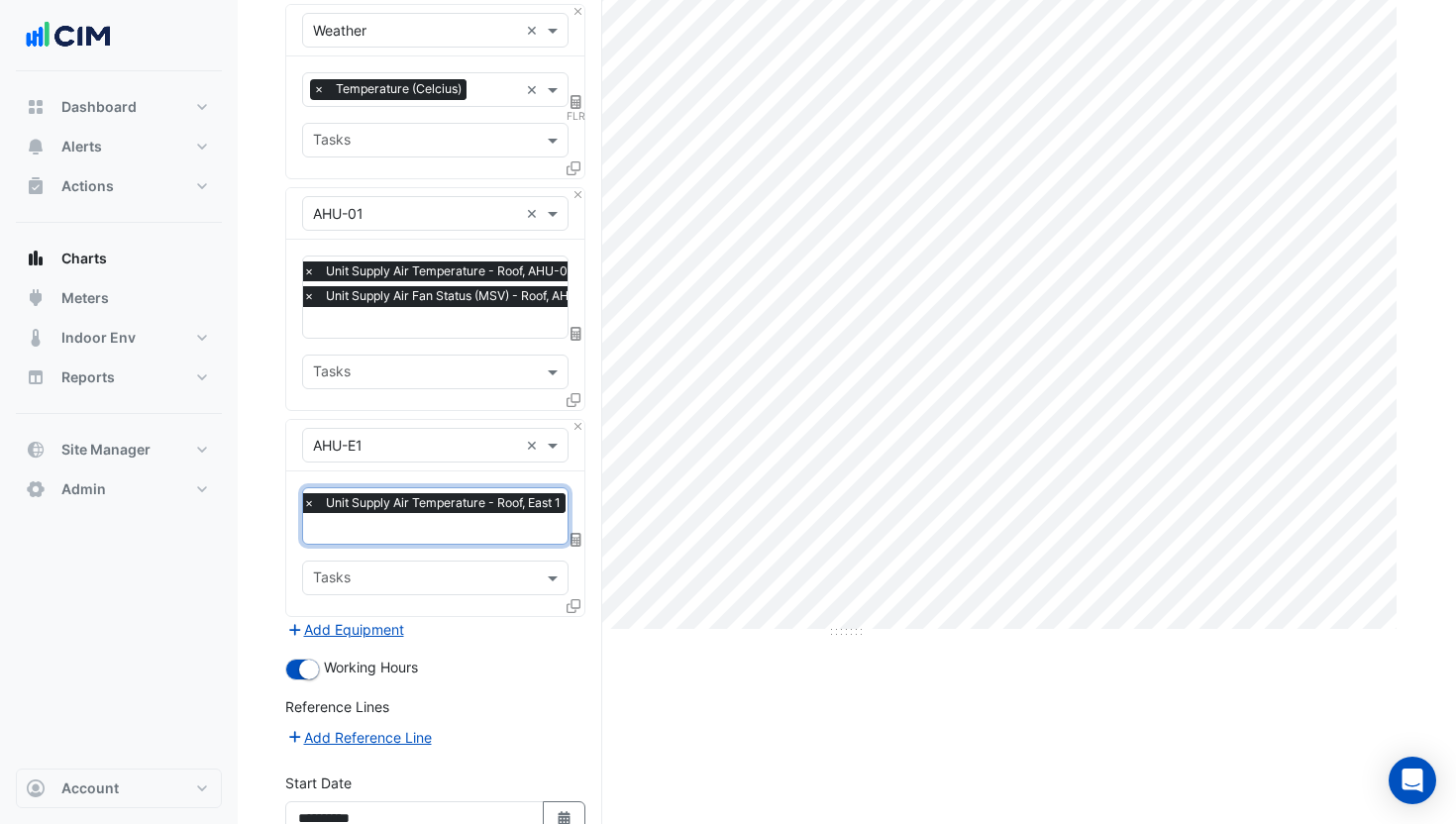 click at bounding box center (575, 609) 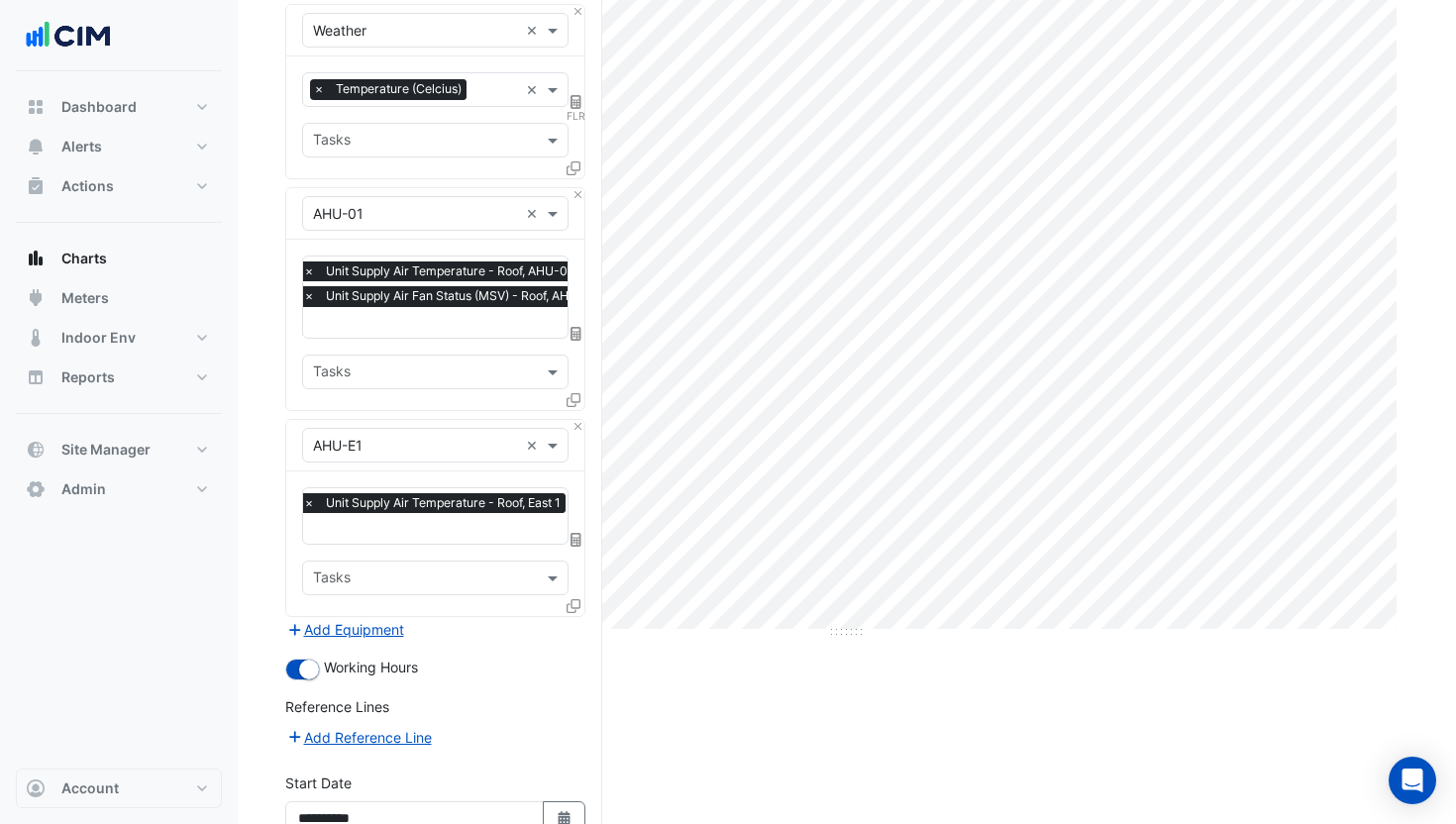 click at bounding box center (573, 605) 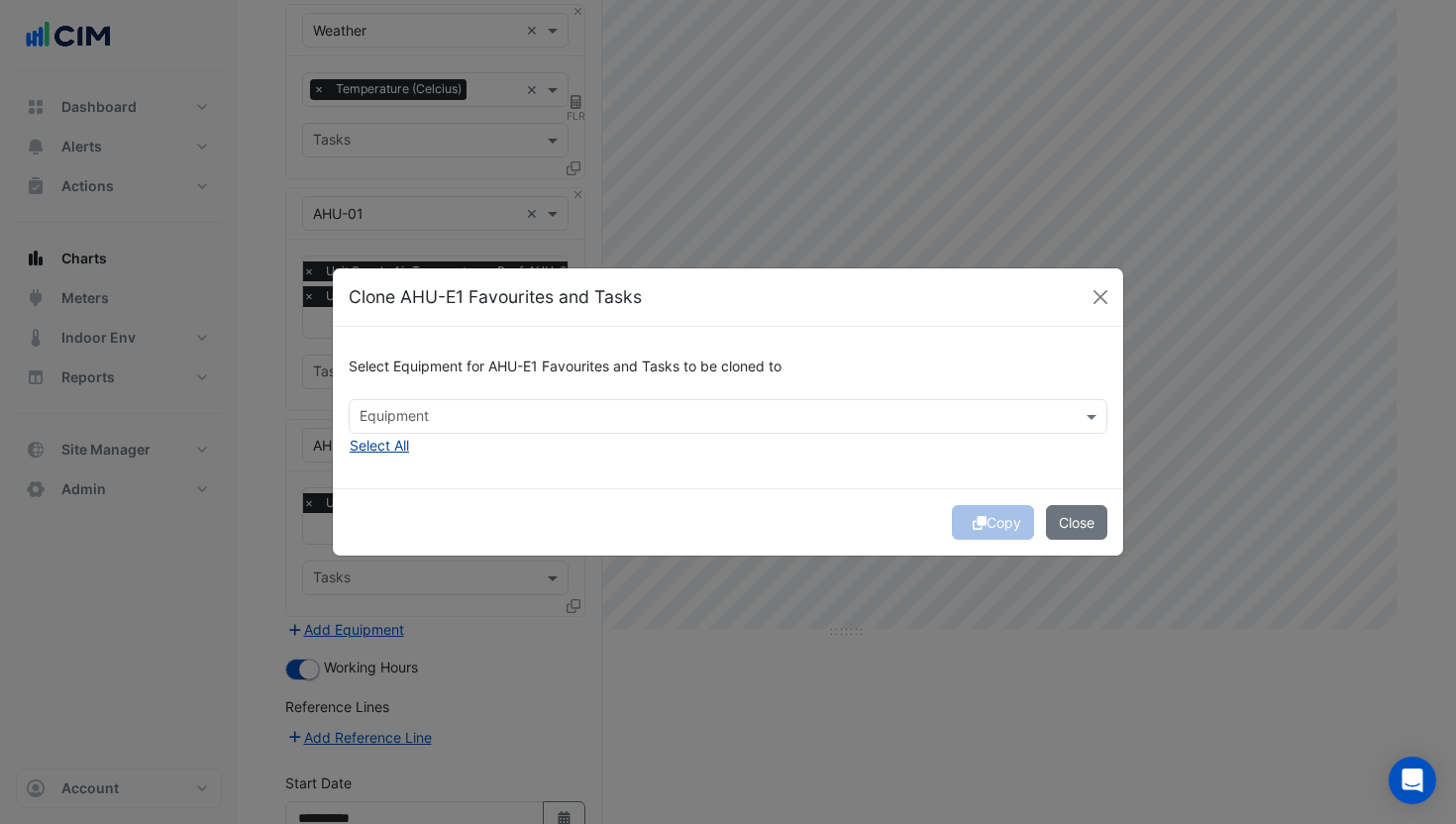 click on "Select All" 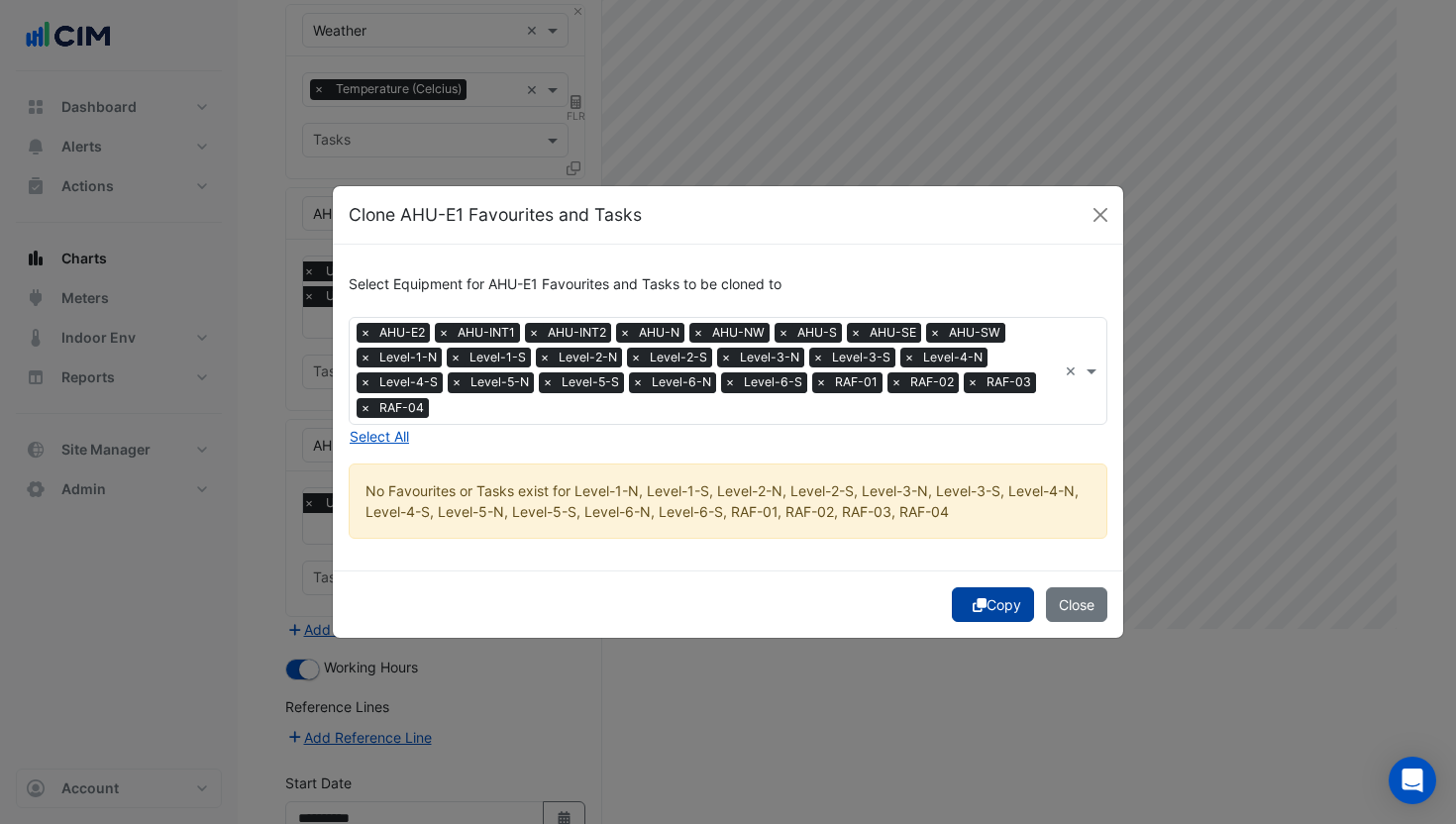 click 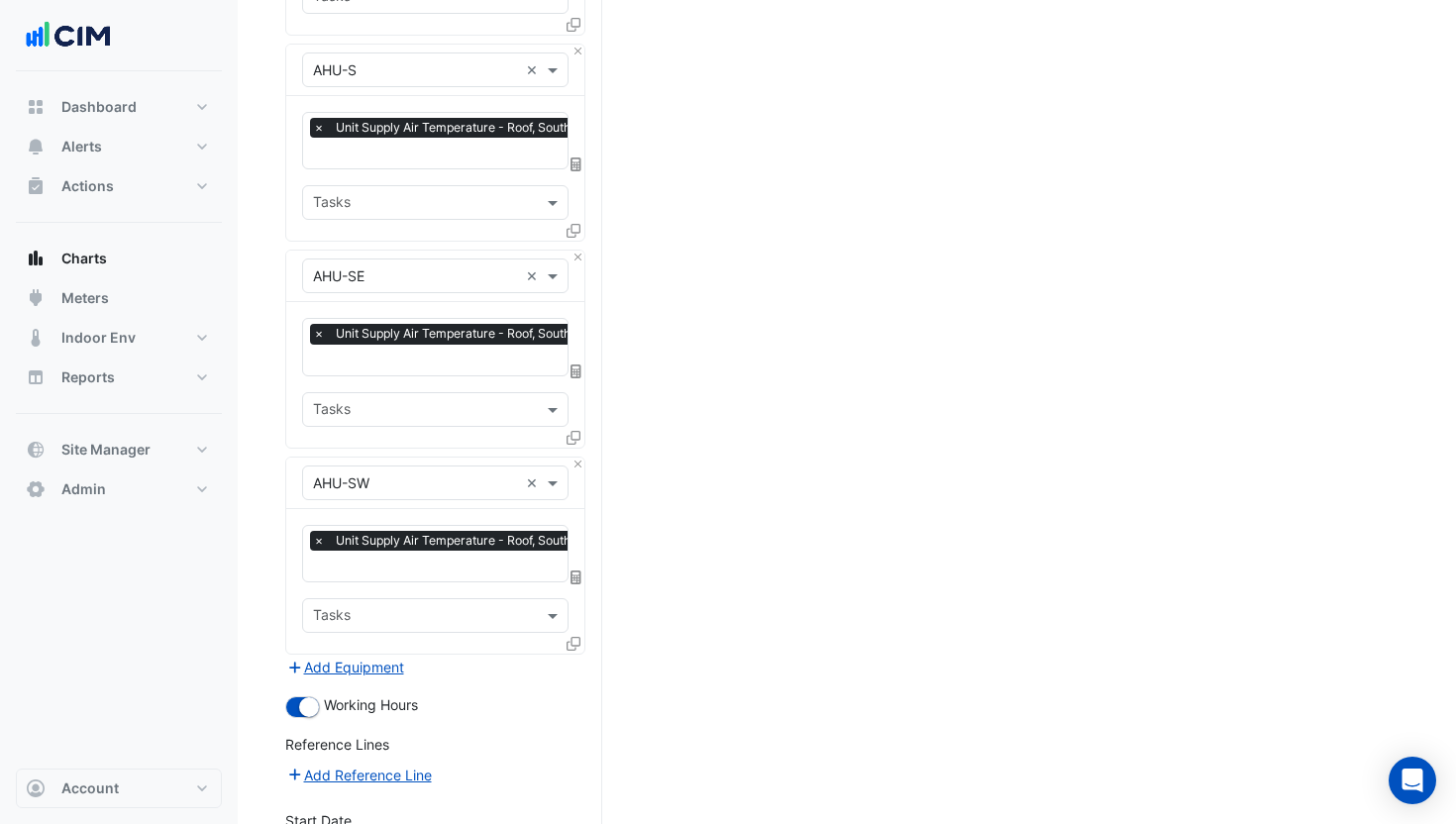 scroll, scrollTop: 2034, scrollLeft: 0, axis: vertical 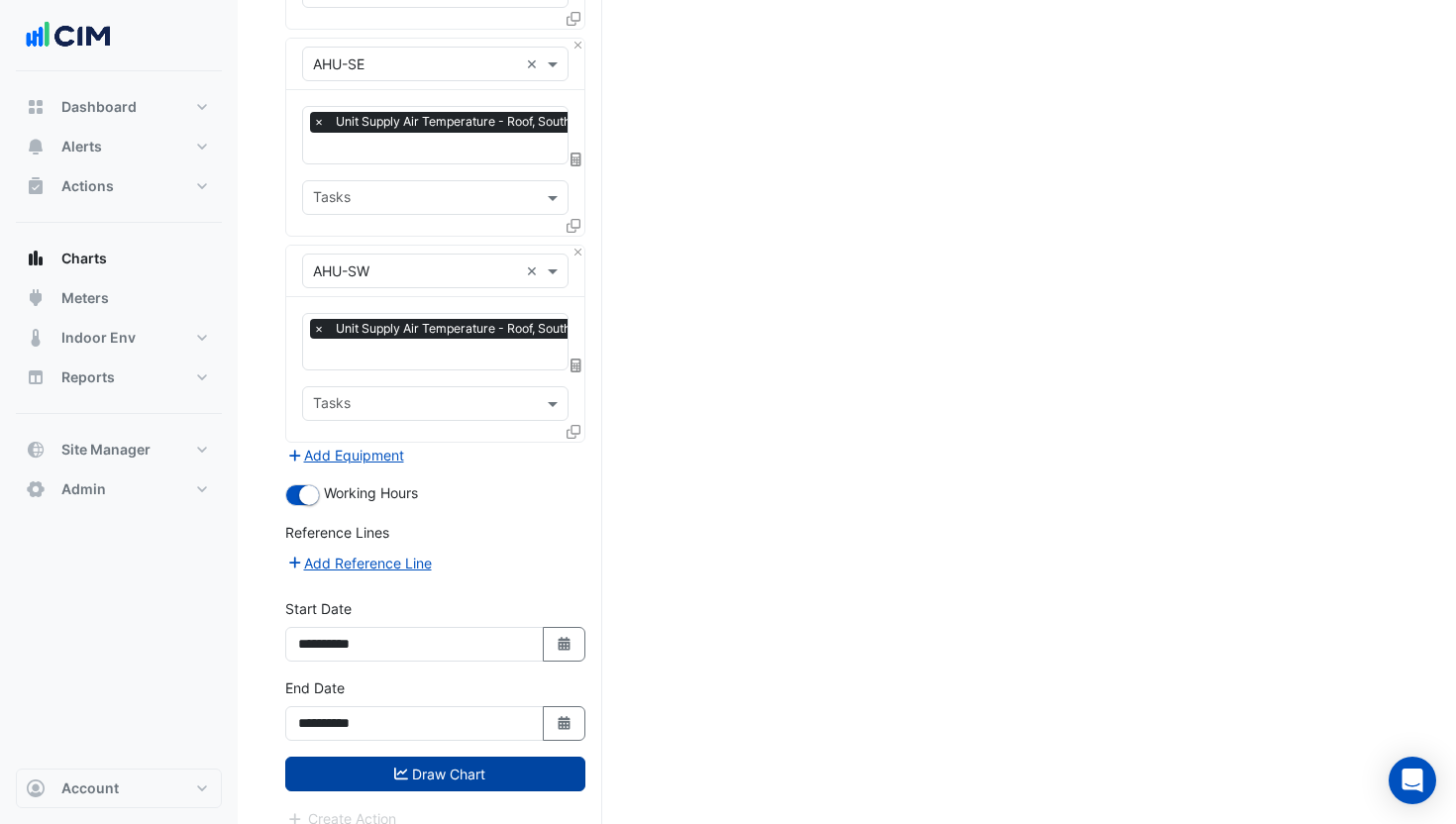click on "Draw Chart" at bounding box center [435, 773] 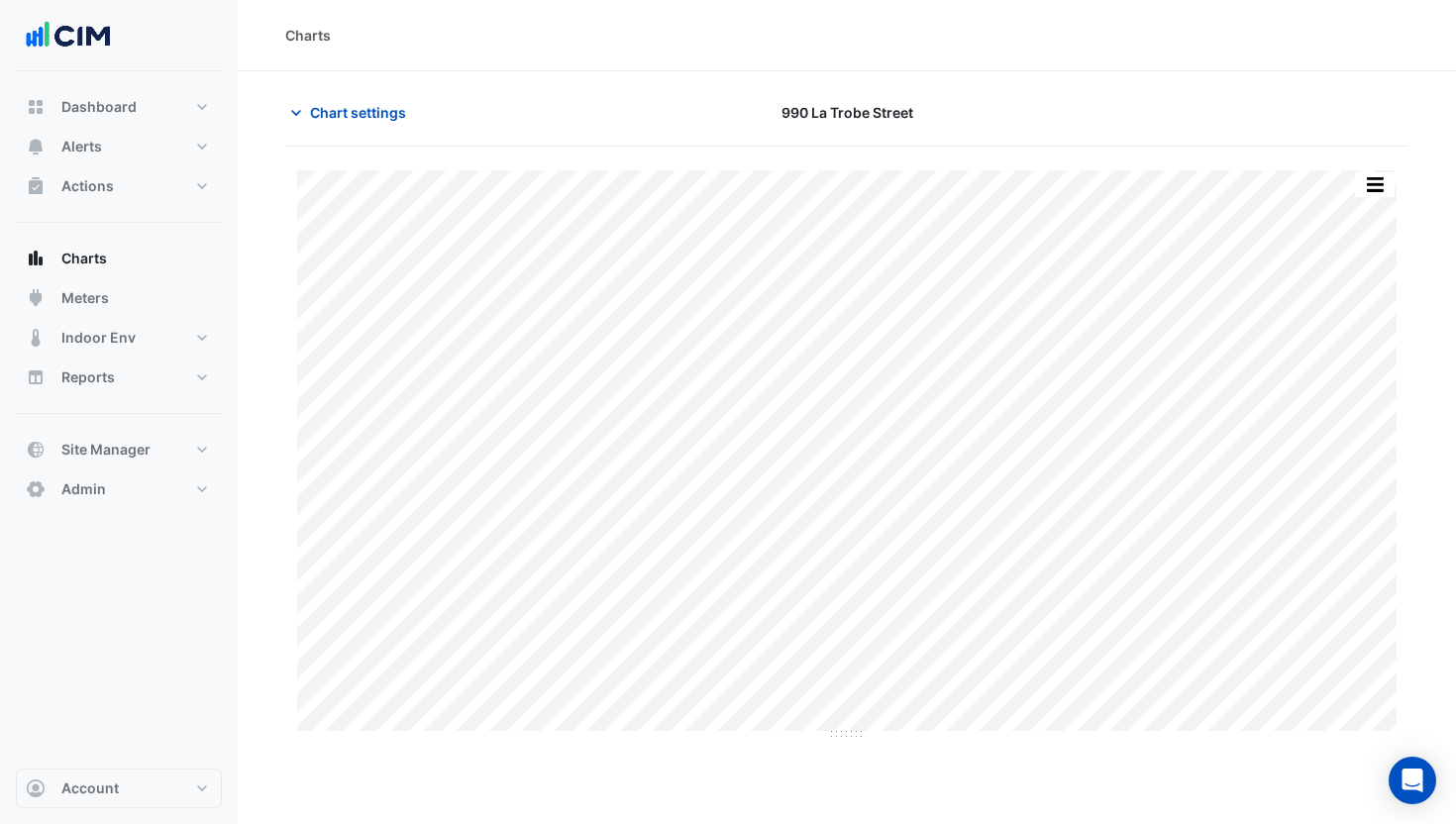 scroll, scrollTop: 0, scrollLeft: 0, axis: both 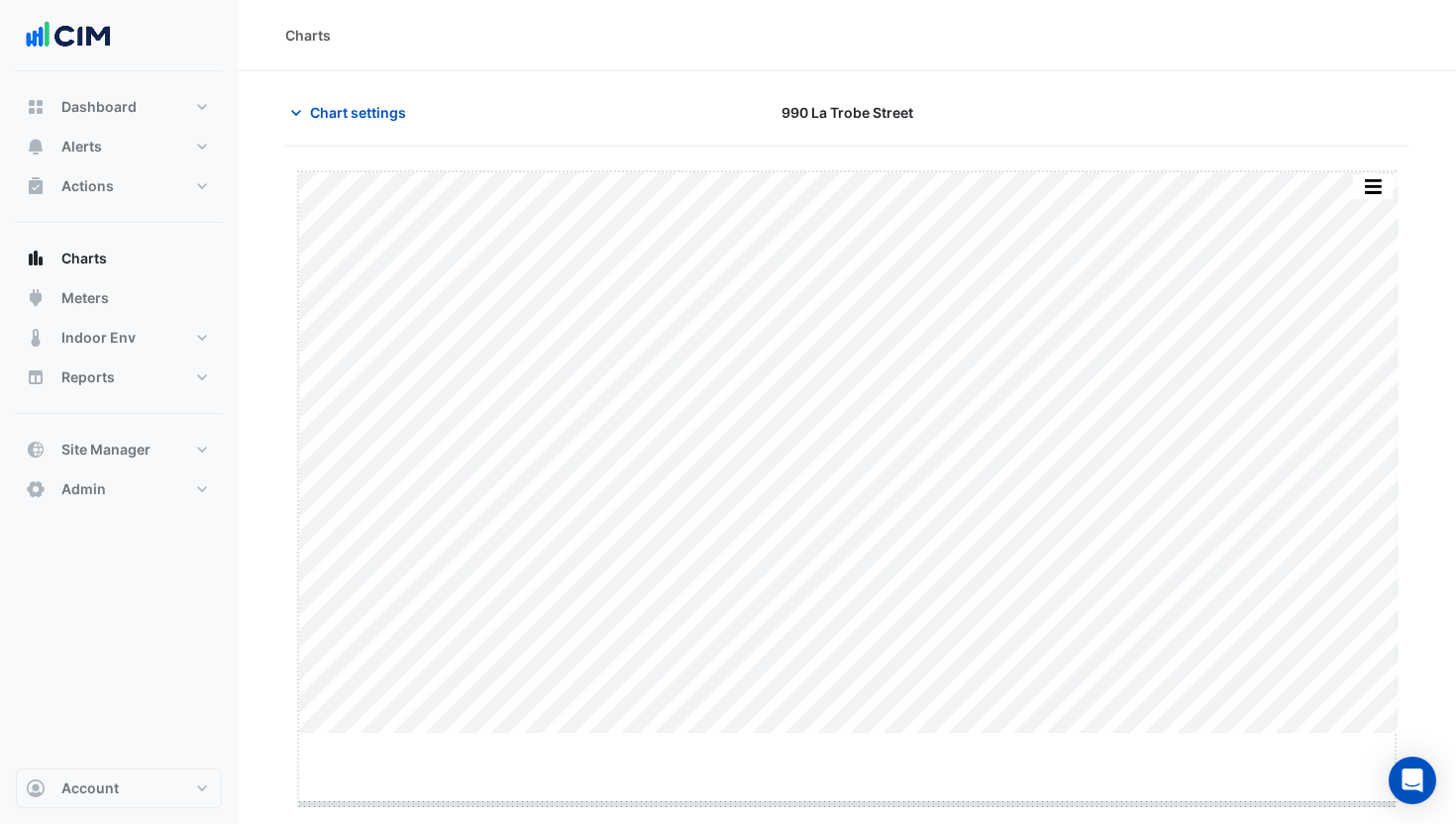drag, startPoint x: 841, startPoint y: 734, endPoint x: 855, endPoint y: 800, distance: 67.46851 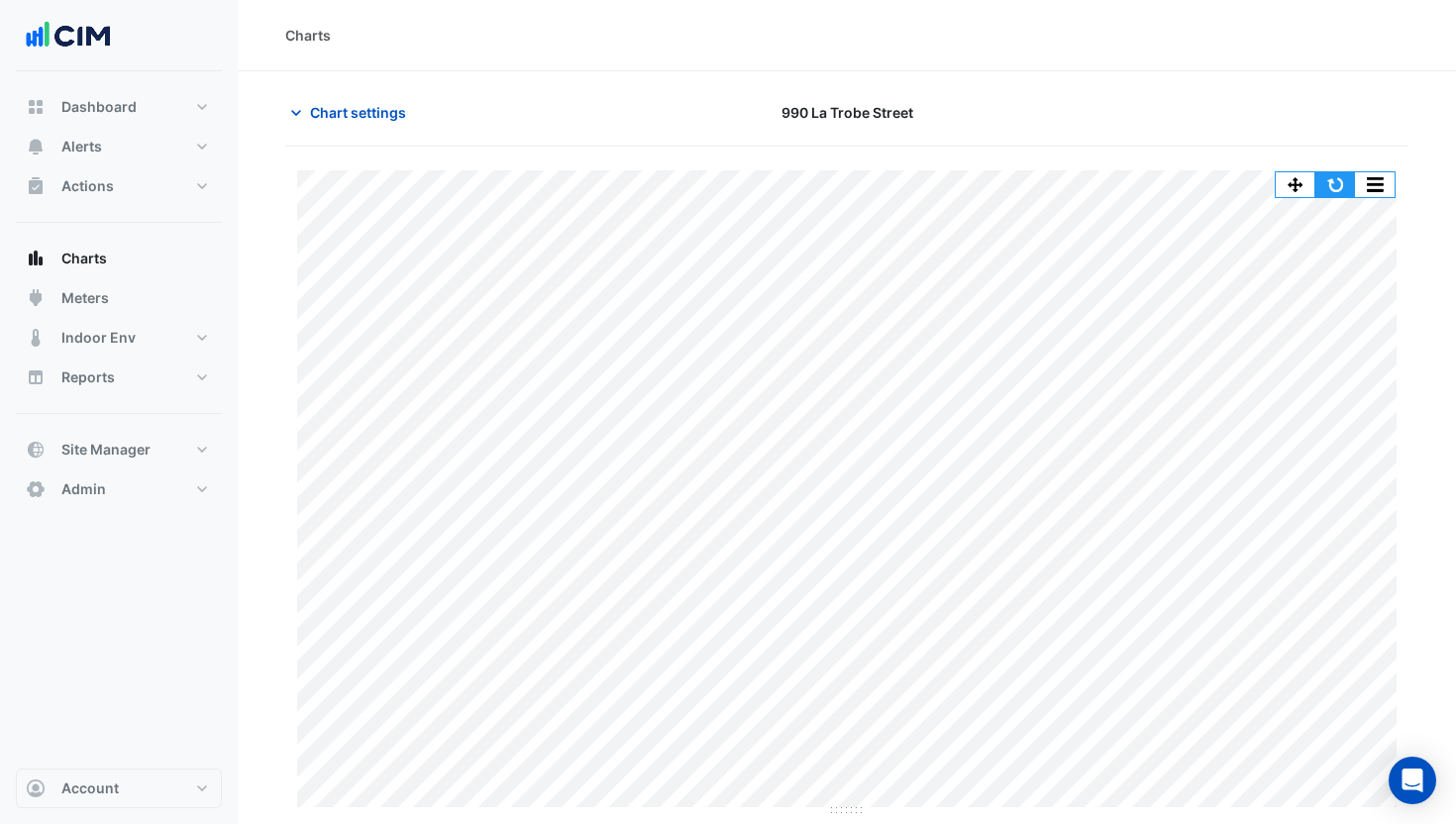 click 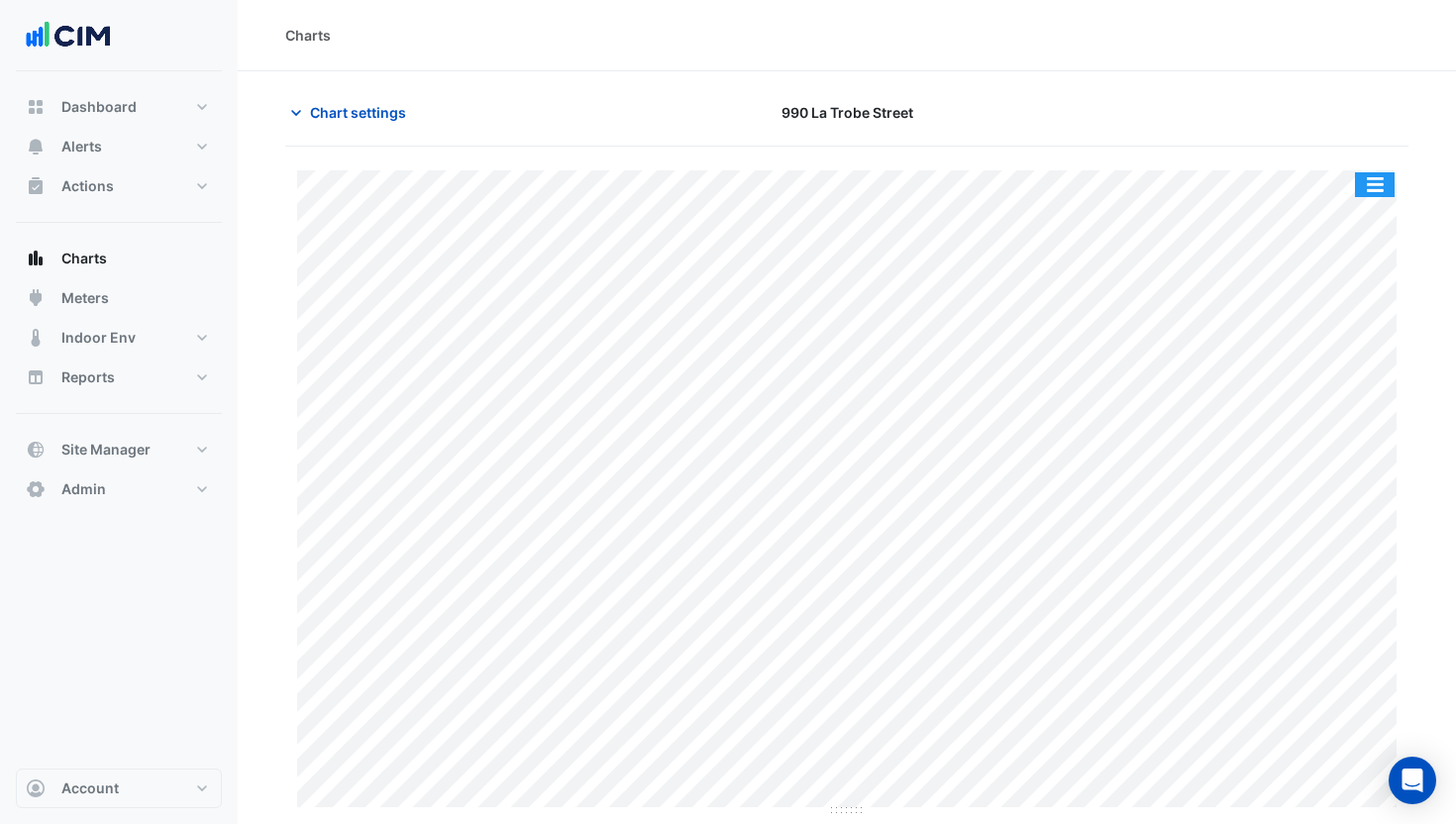 click 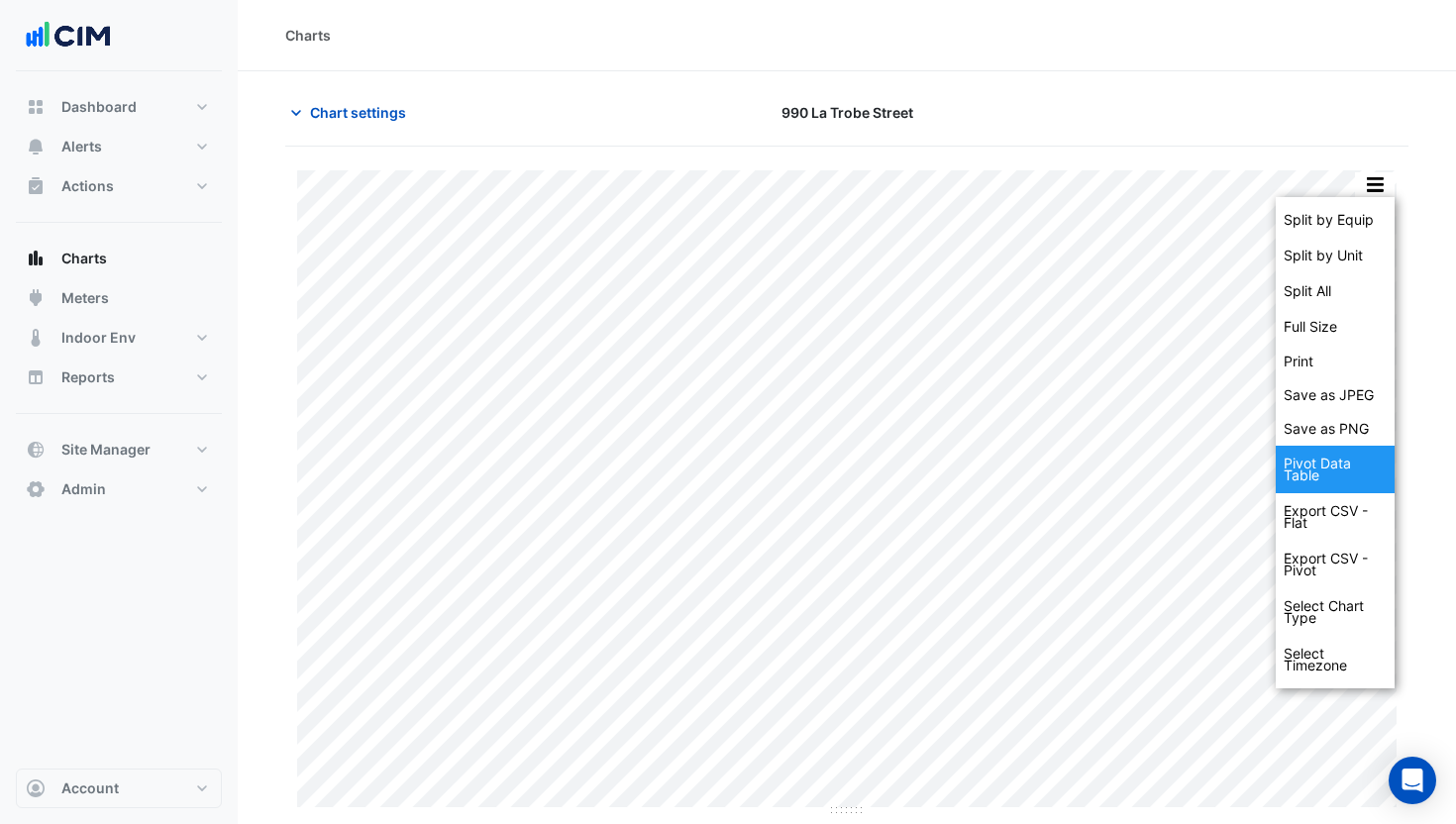 click on "Pivot Data Table" 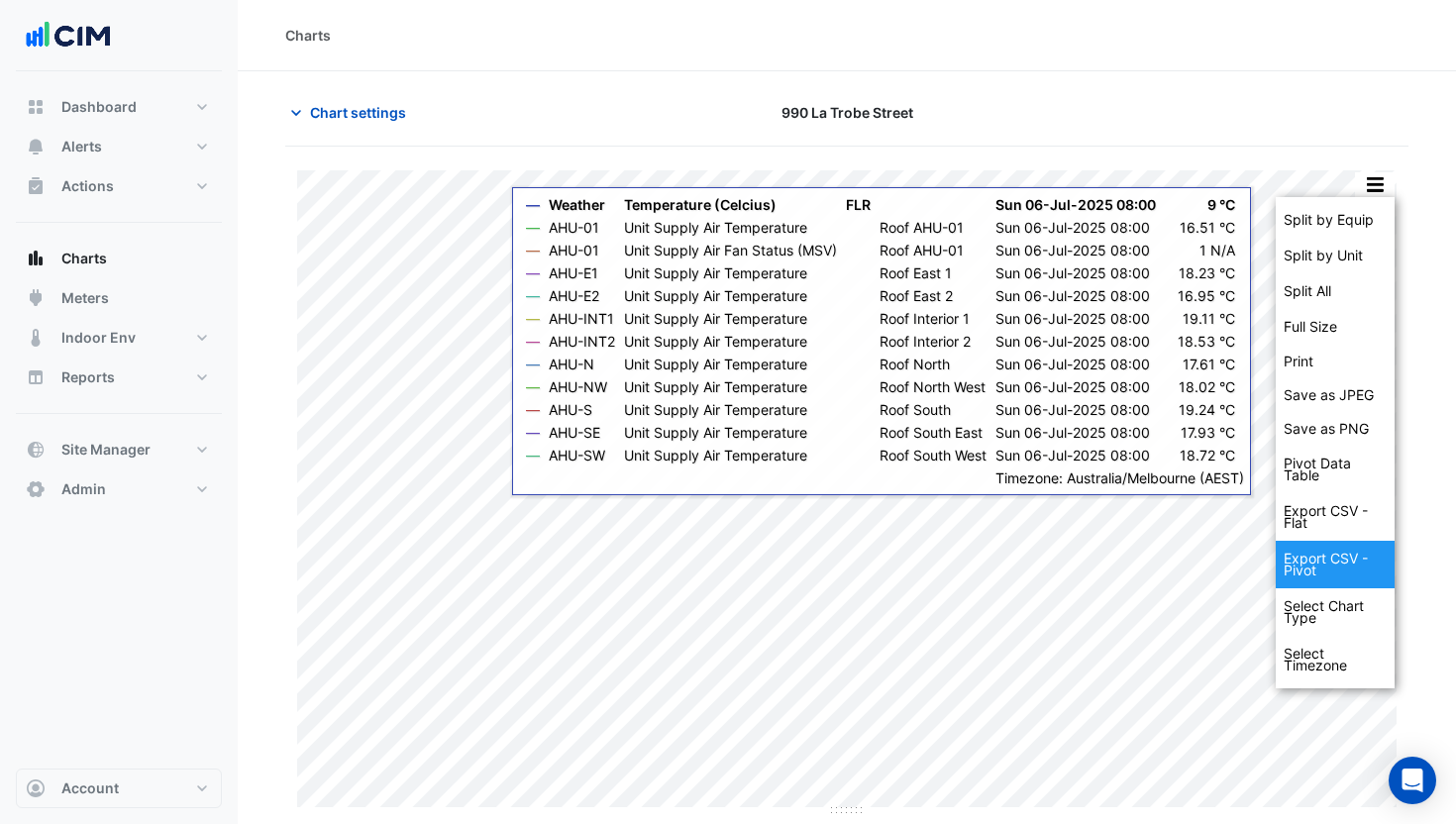 click on "Export CSV - Pivot" 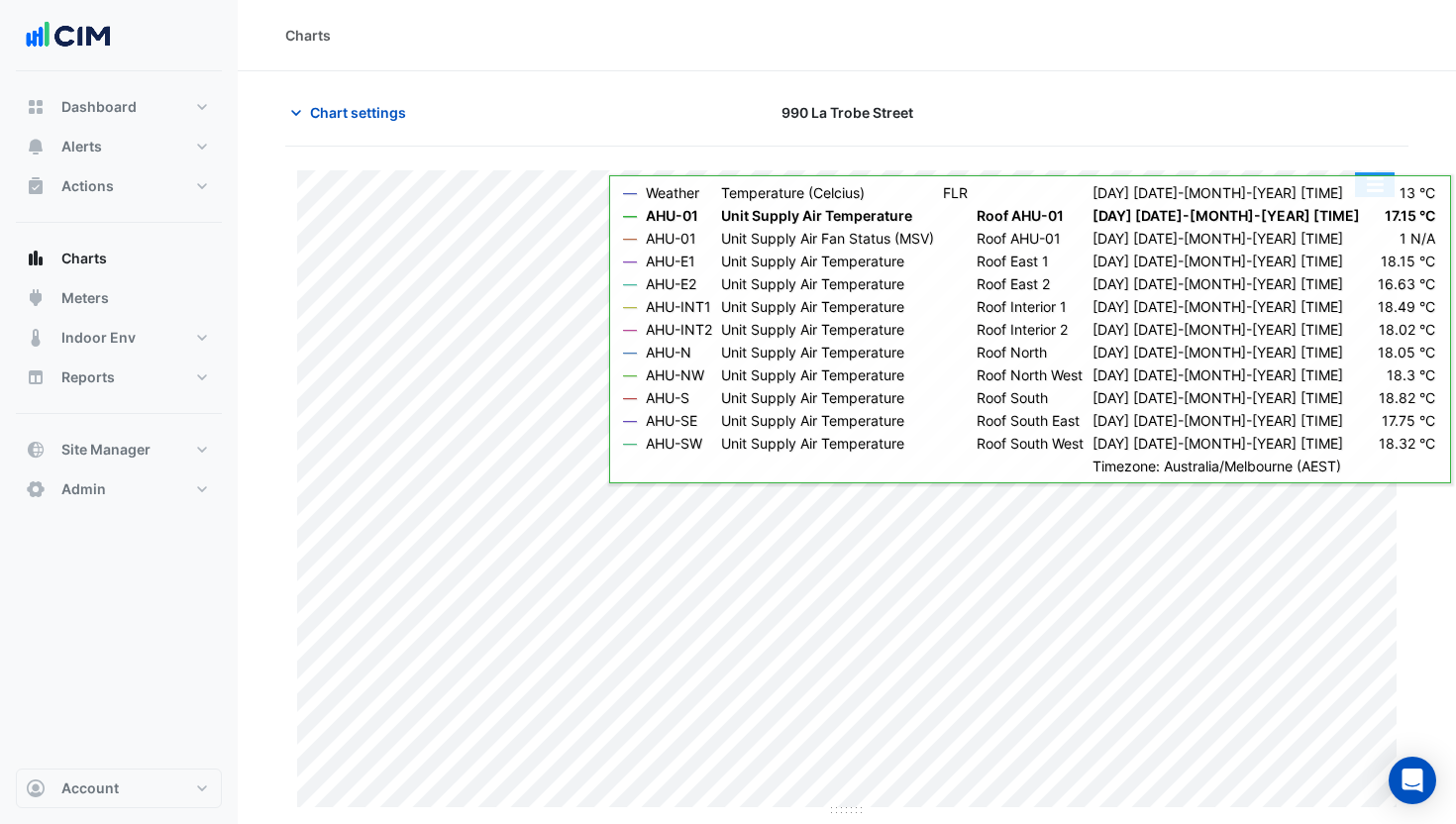 click 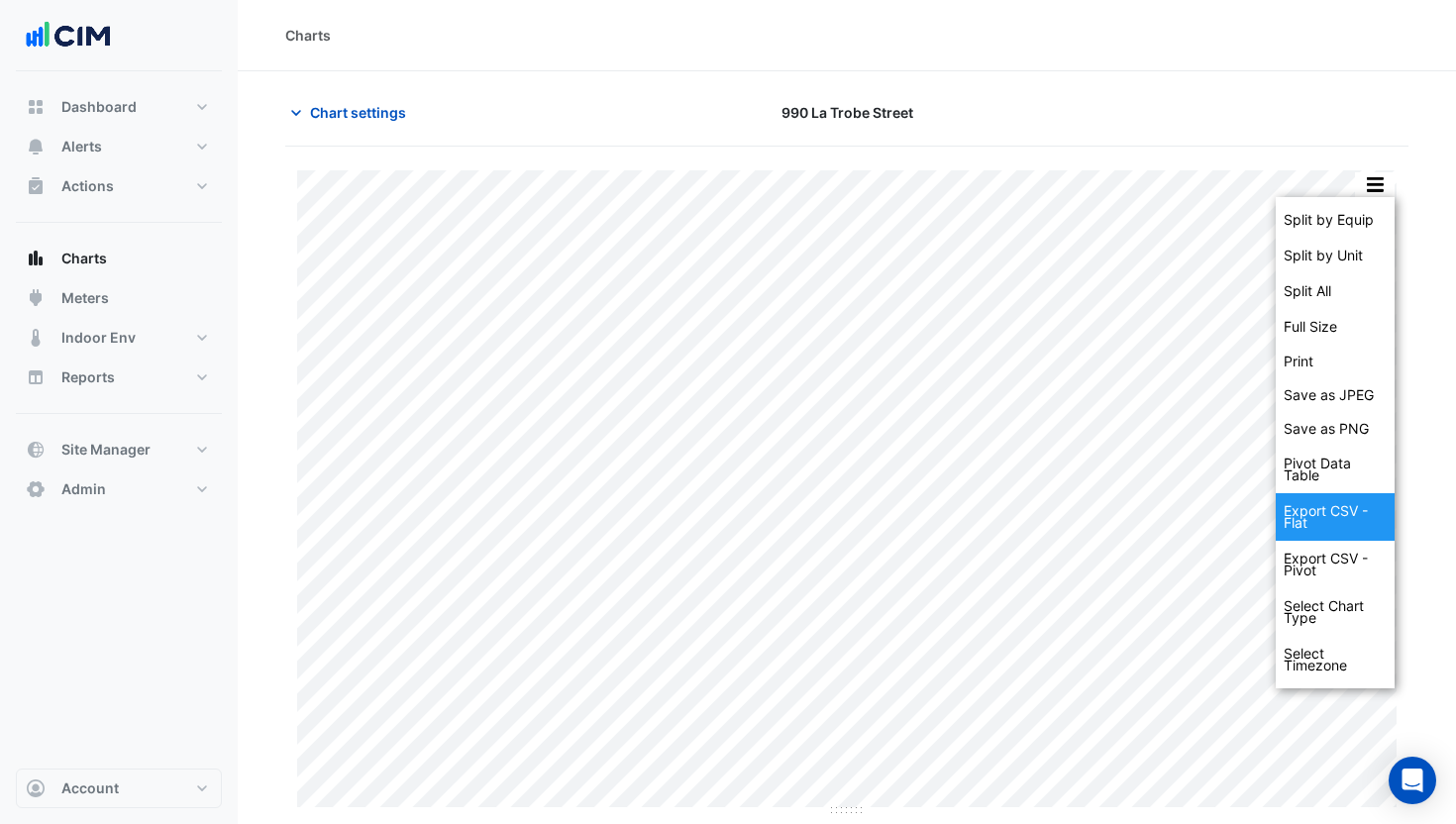 click on "Export CSV - Flat" 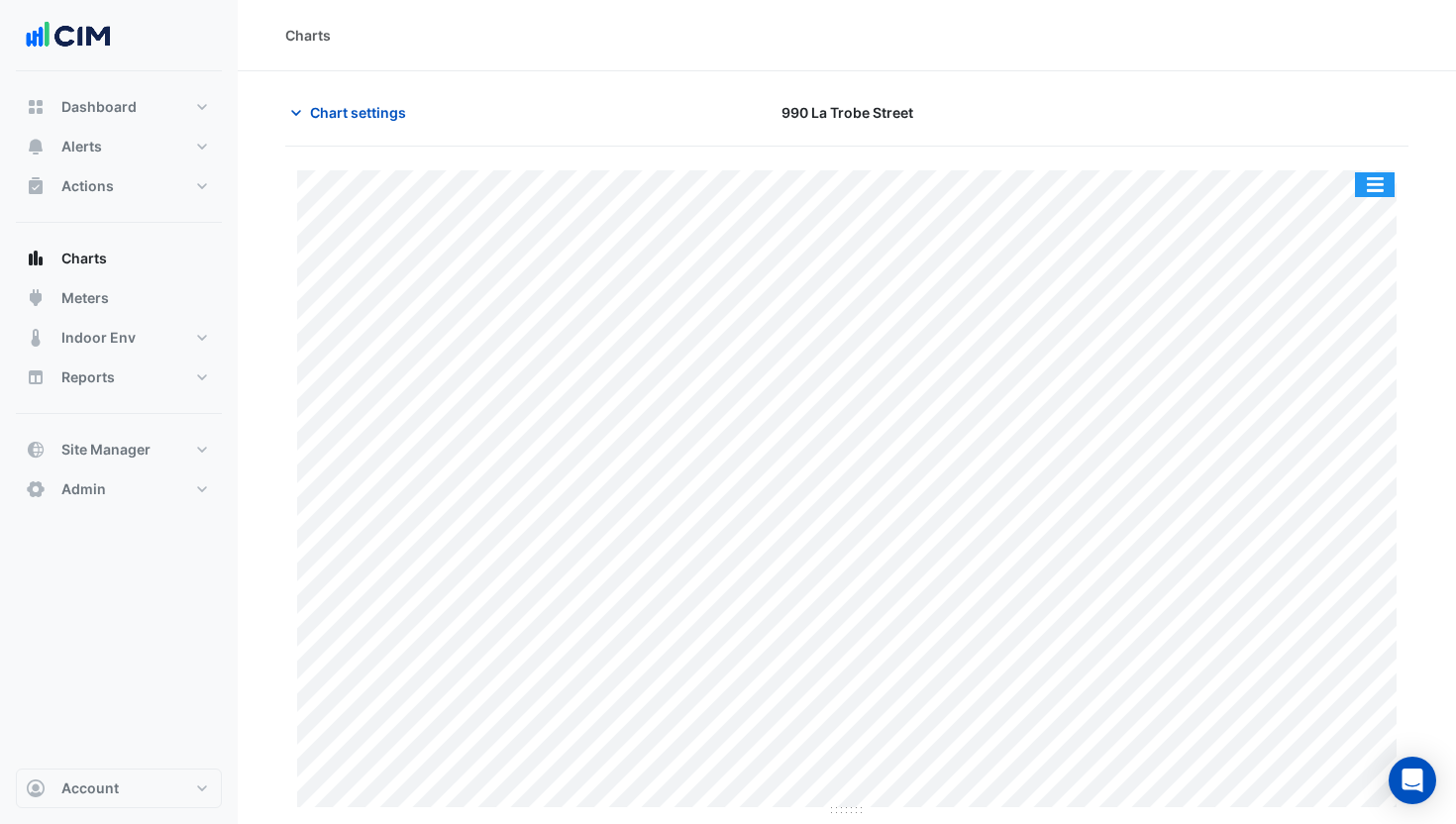 click 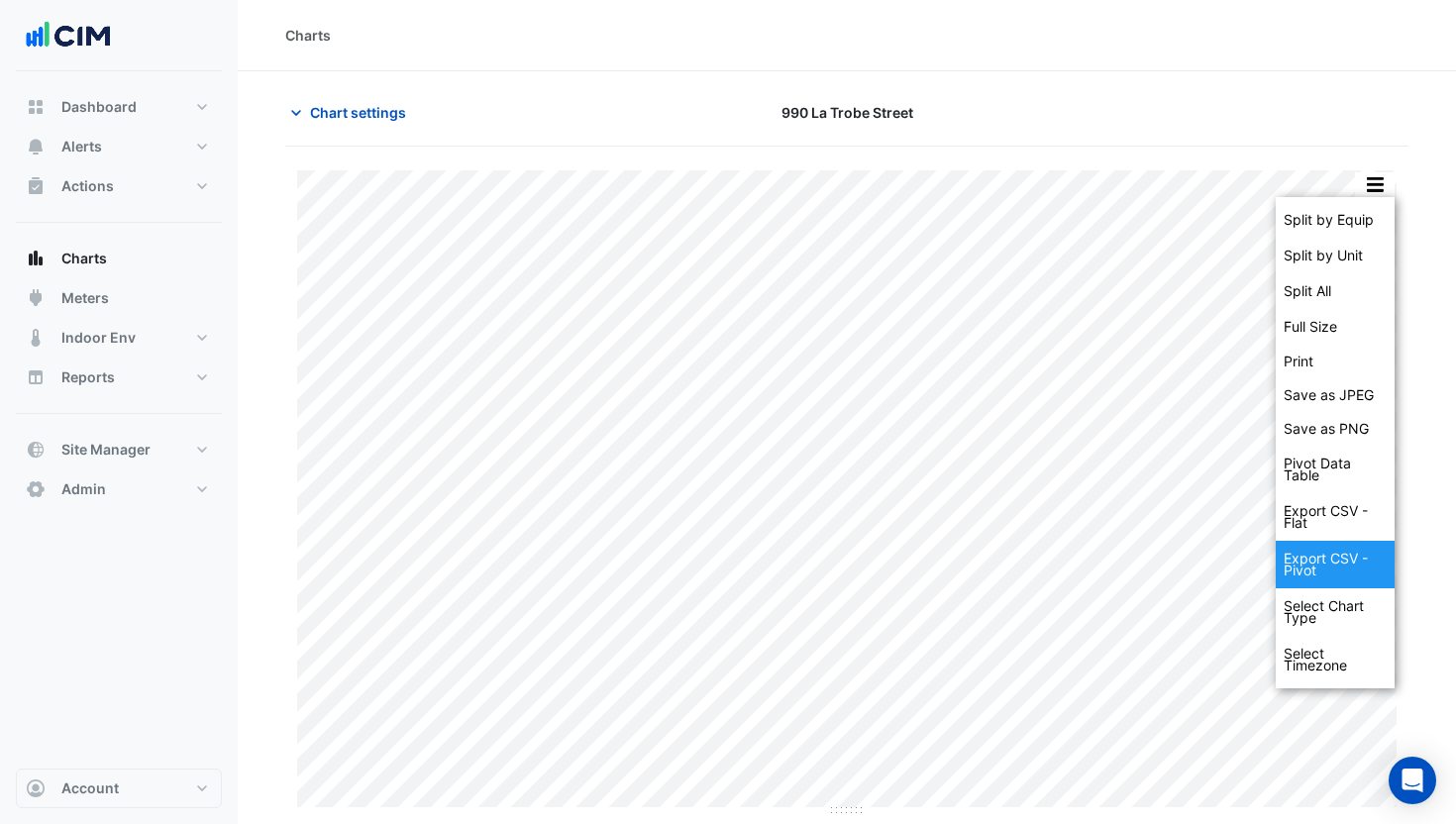 click on "Export CSV - Pivot" 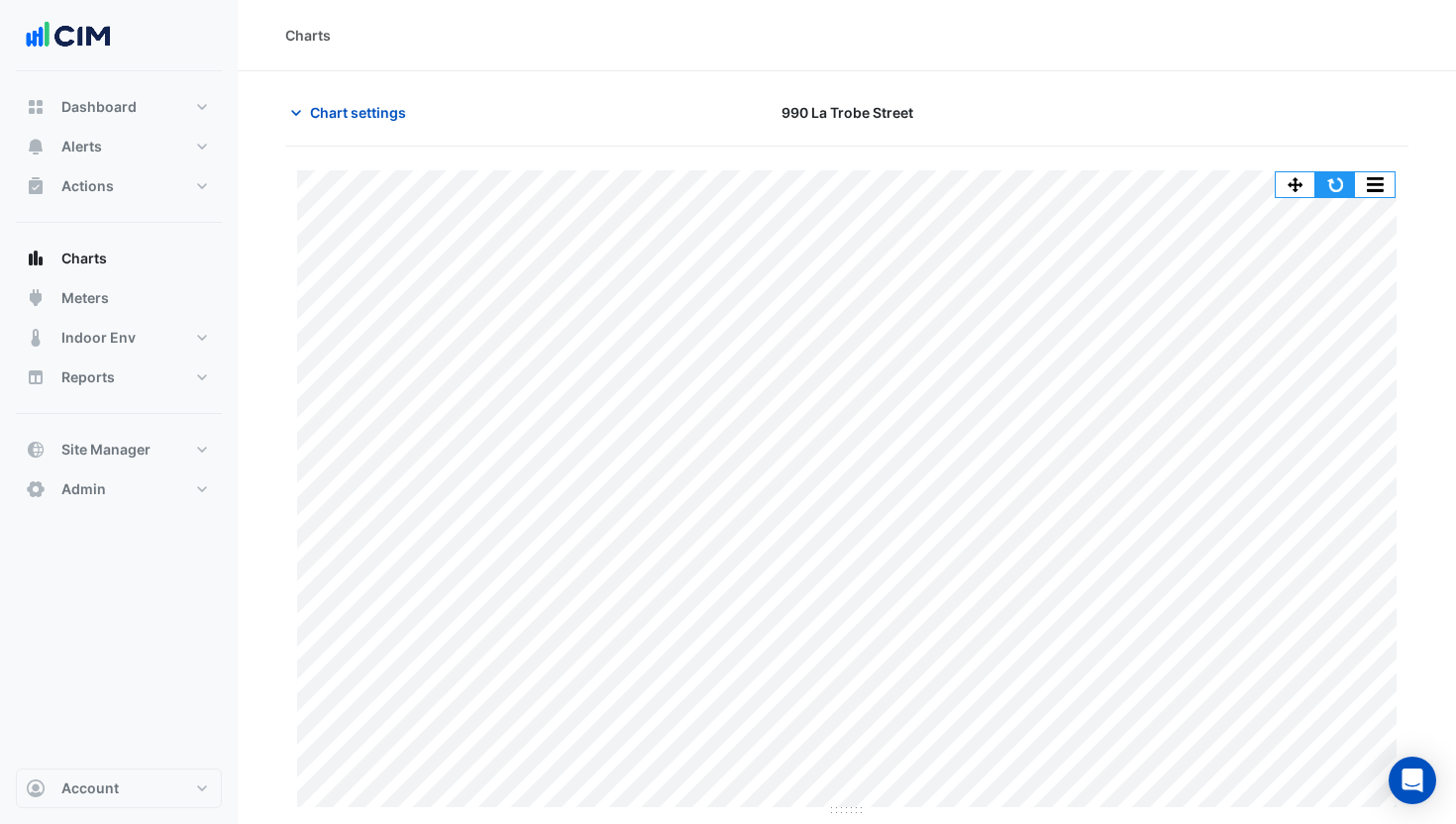 click 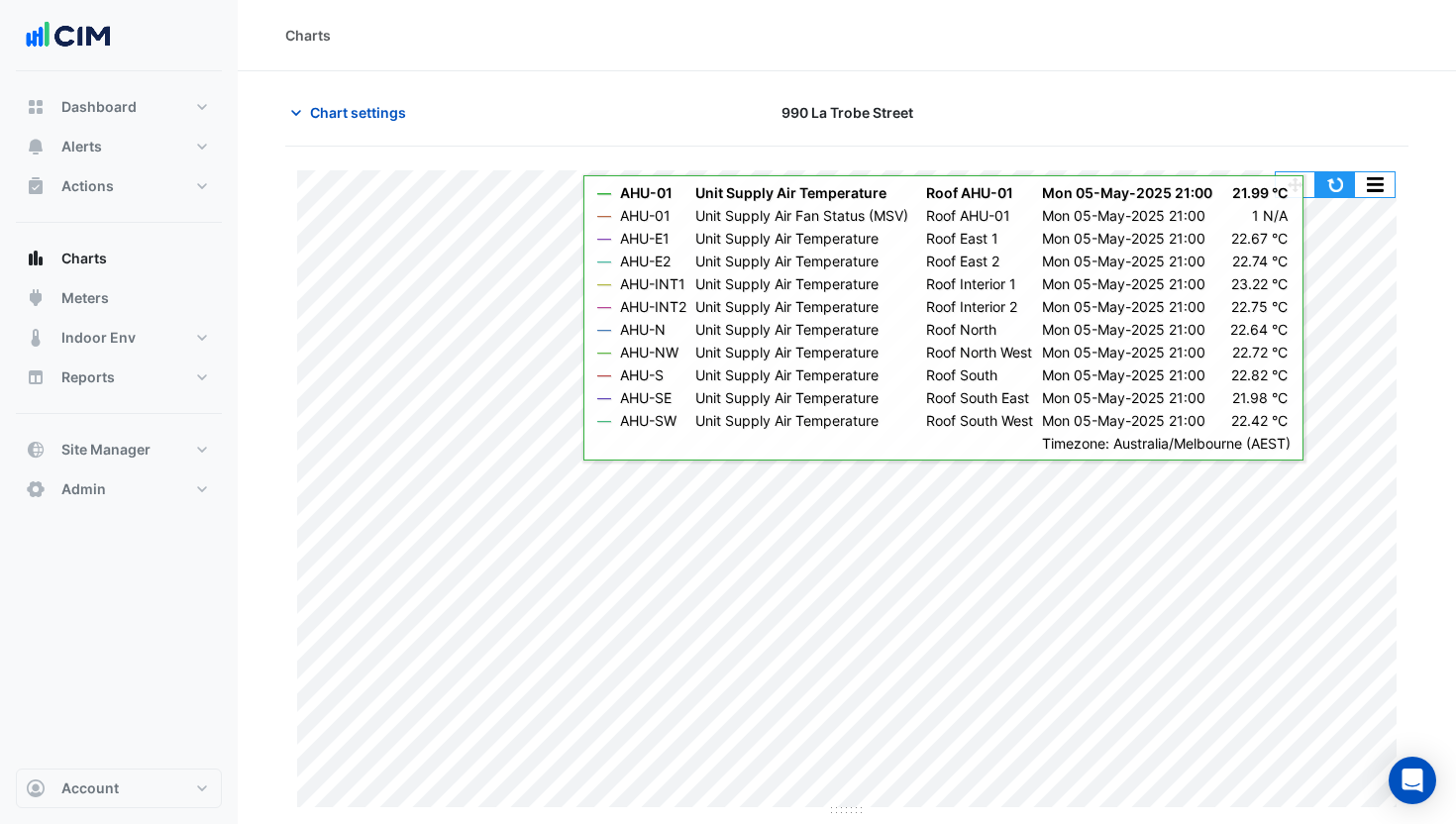 click 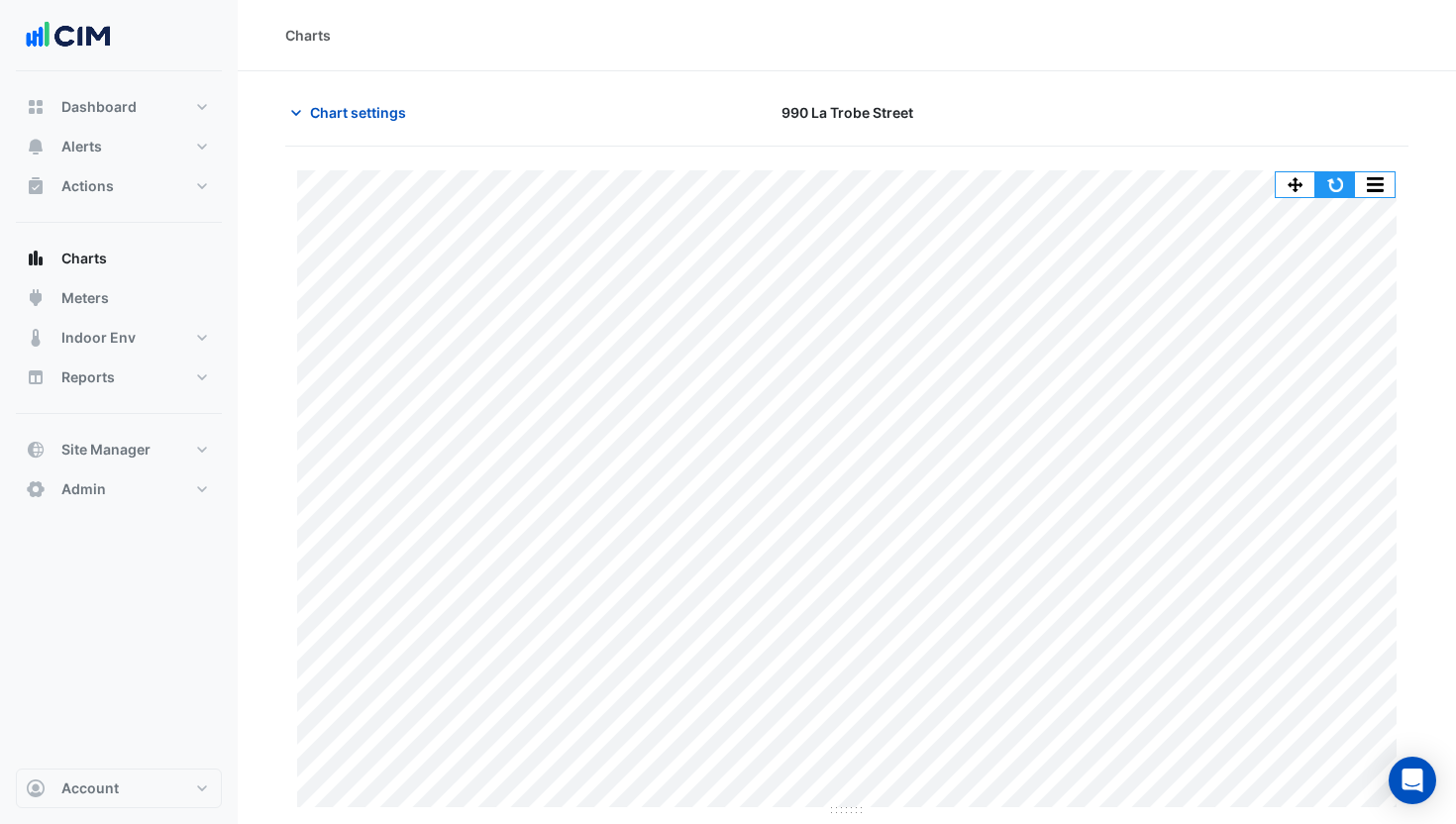 click 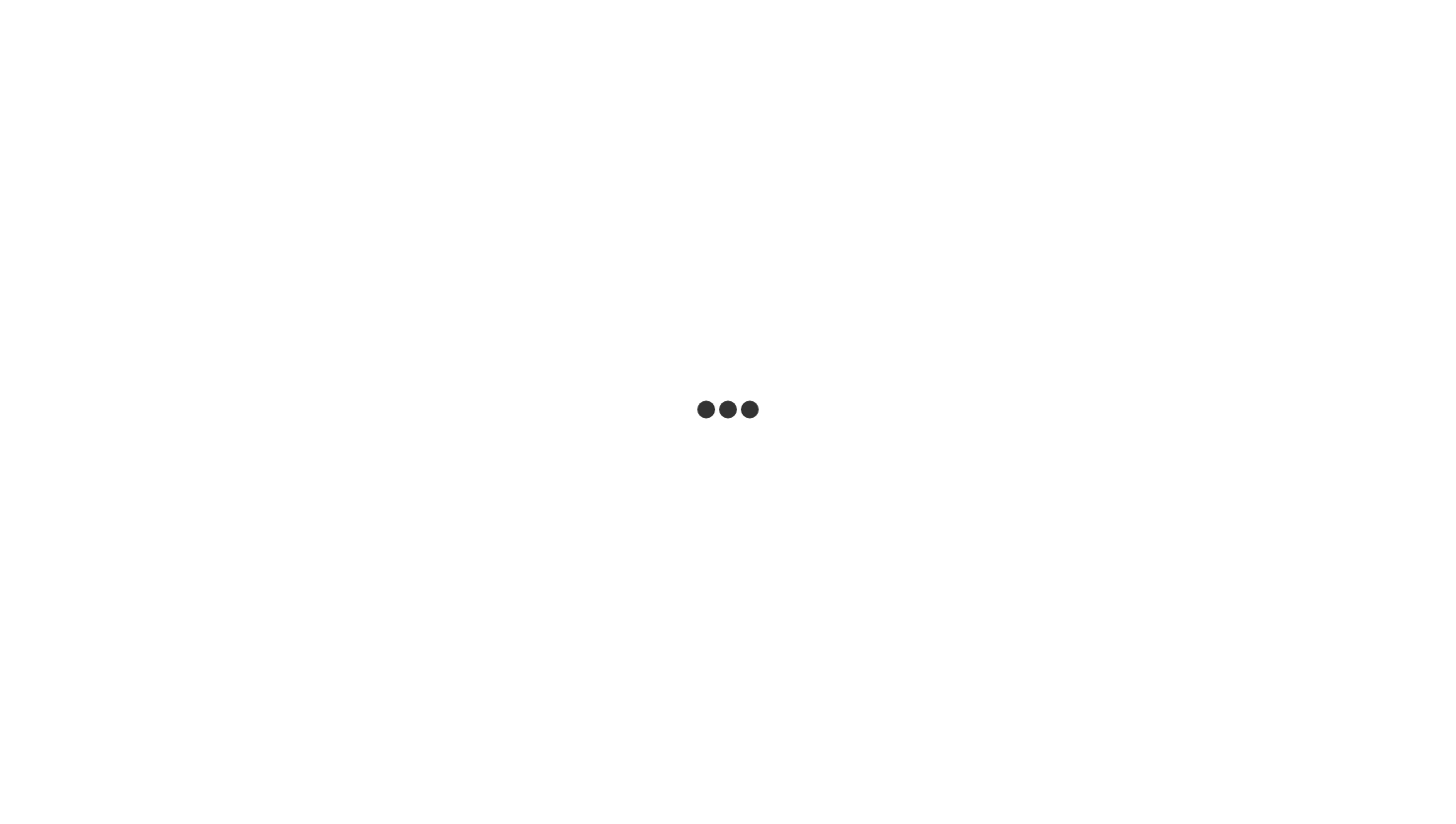 scroll, scrollTop: 0, scrollLeft: 0, axis: both 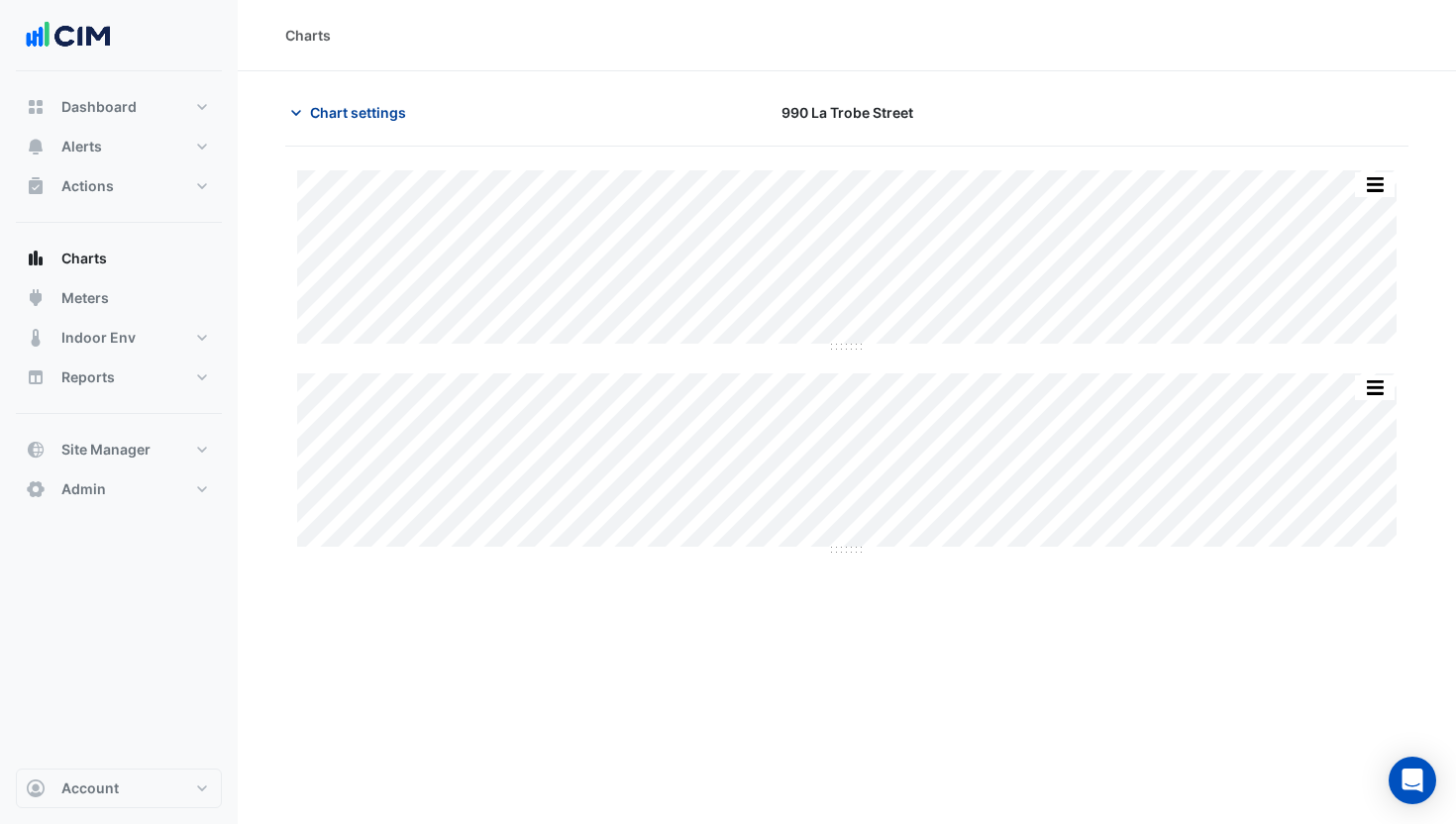 click on "Chart settings" 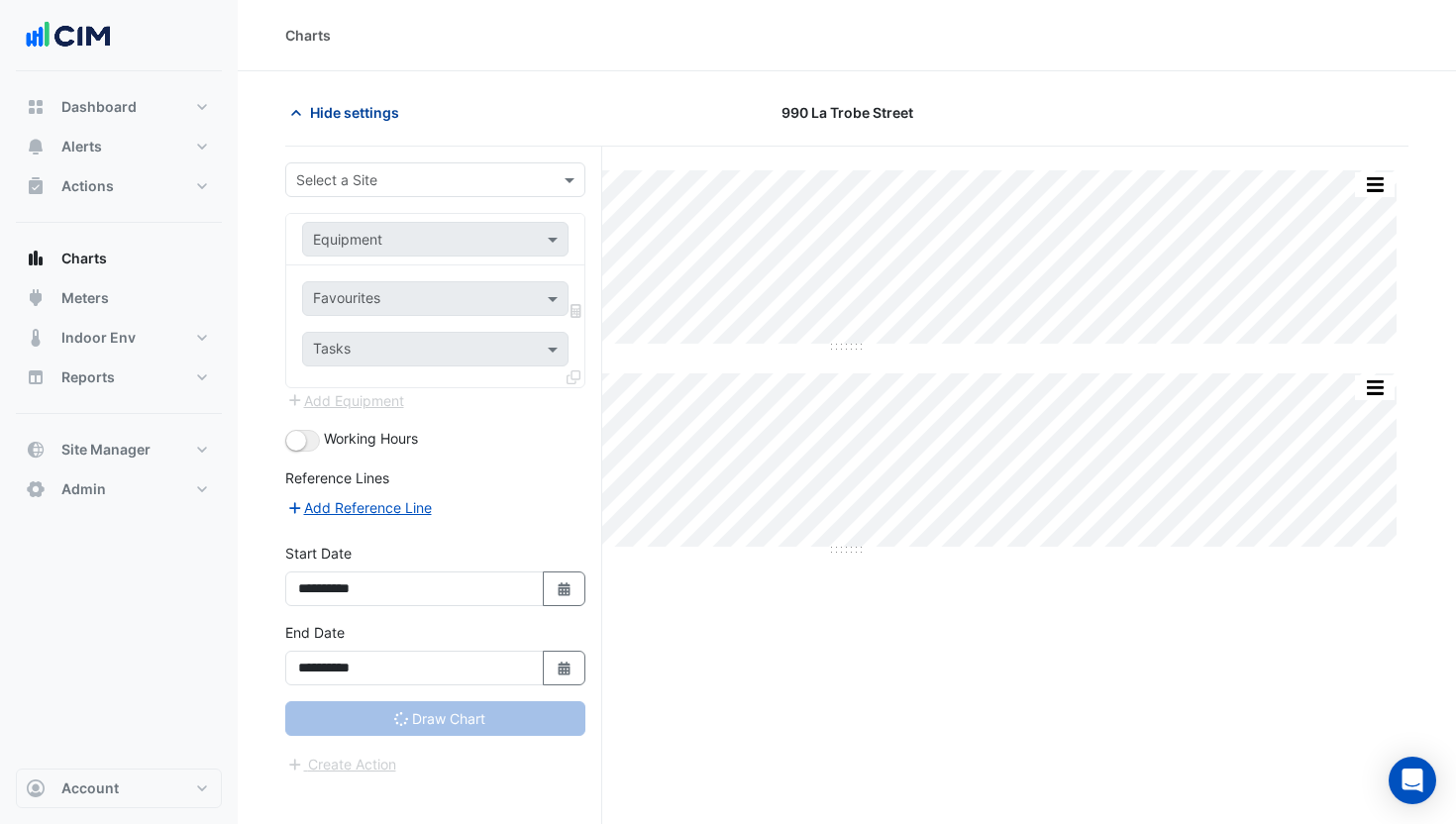 type on "**********" 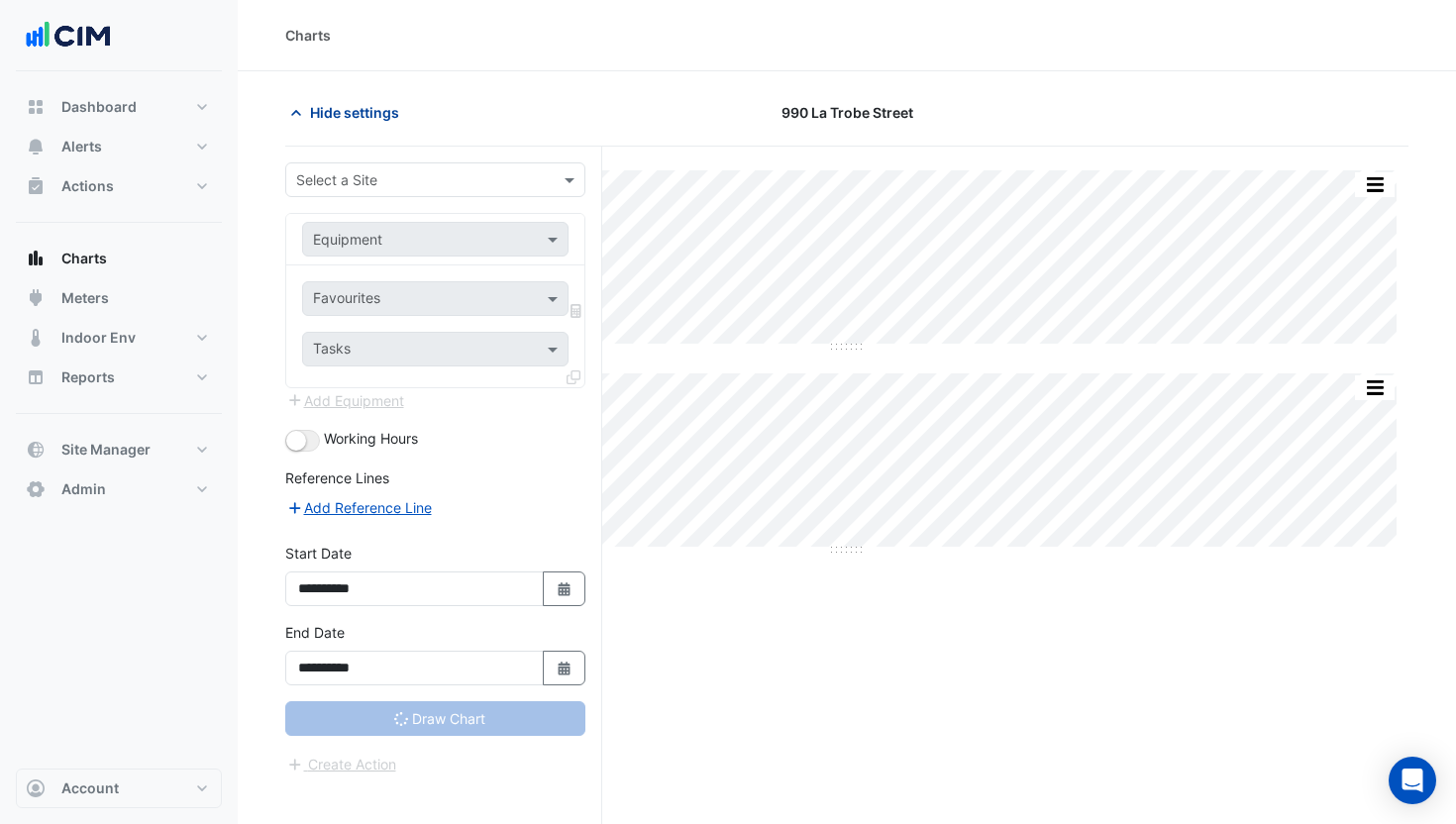 type on "**********" 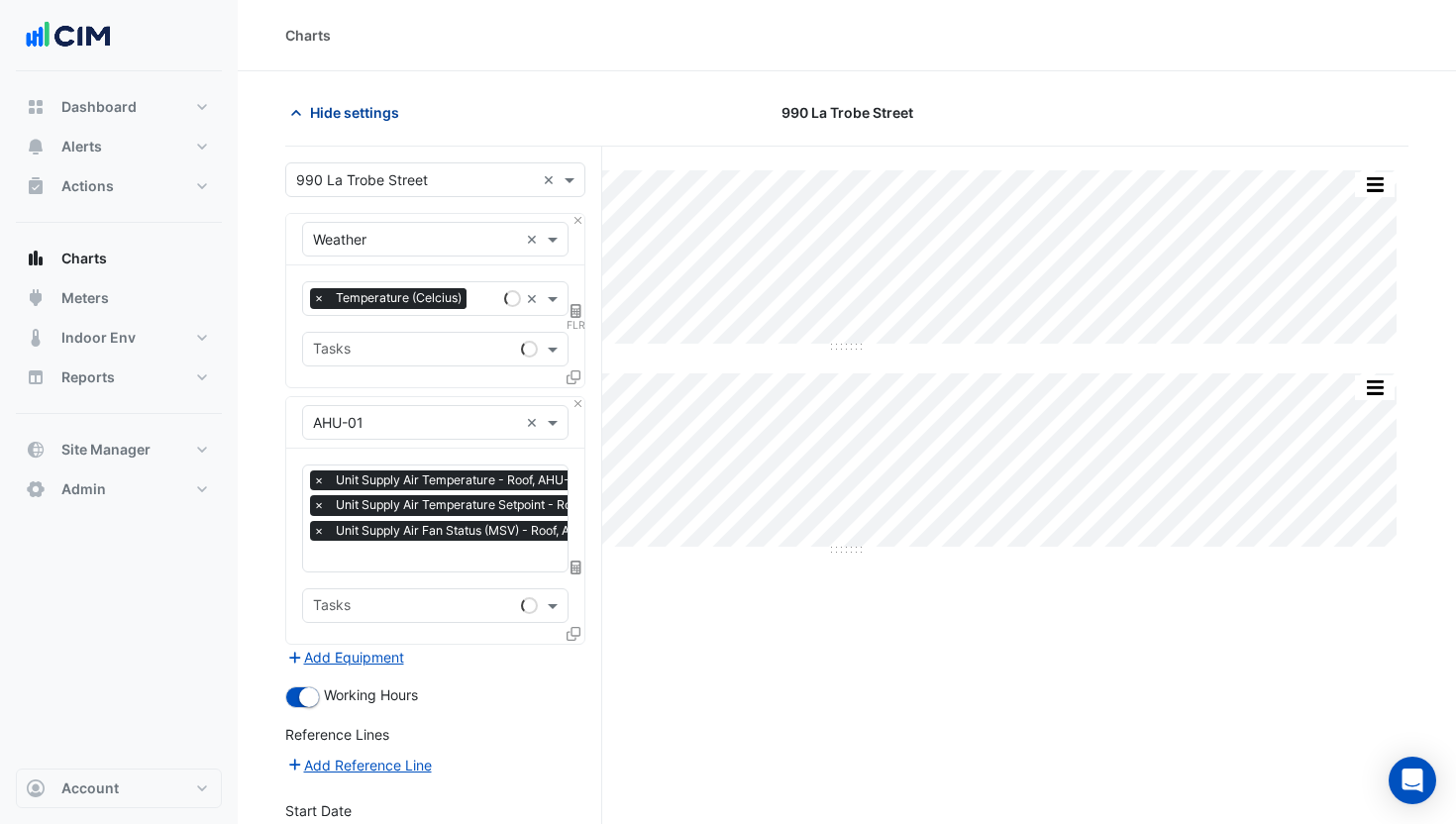 click on "Hide settings" 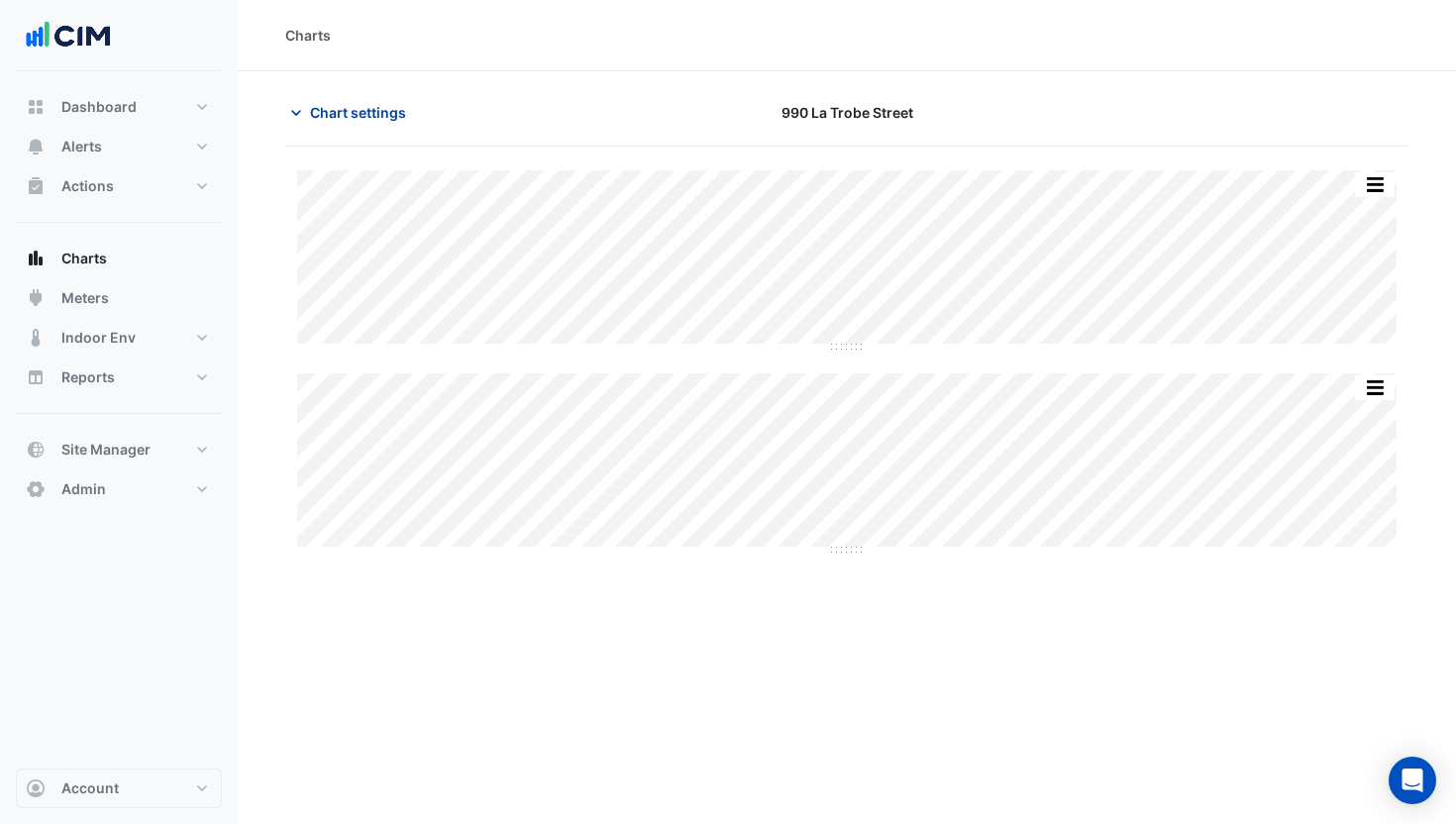 click on "Chart settings" 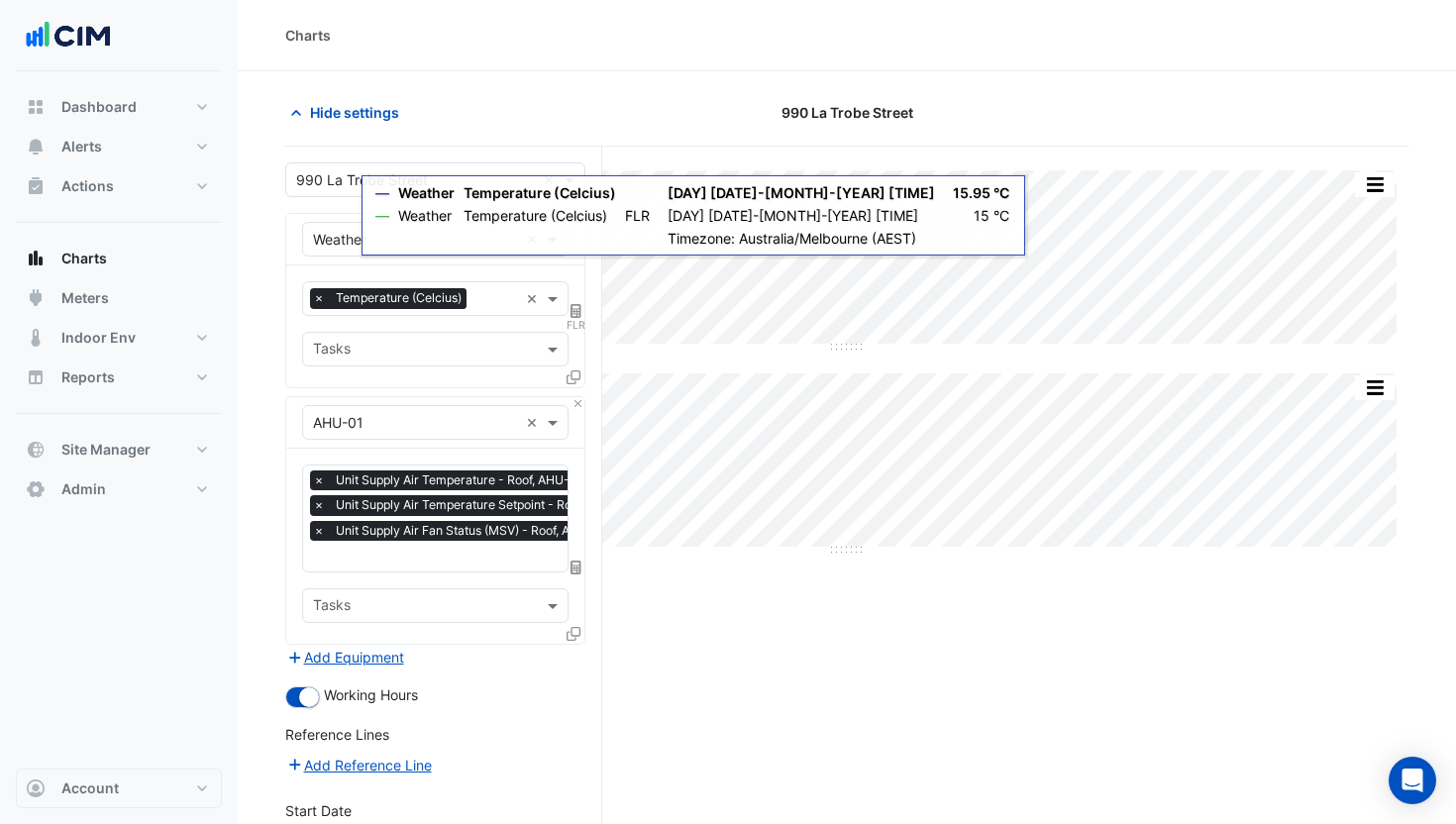 click at bounding box center (415, 180) 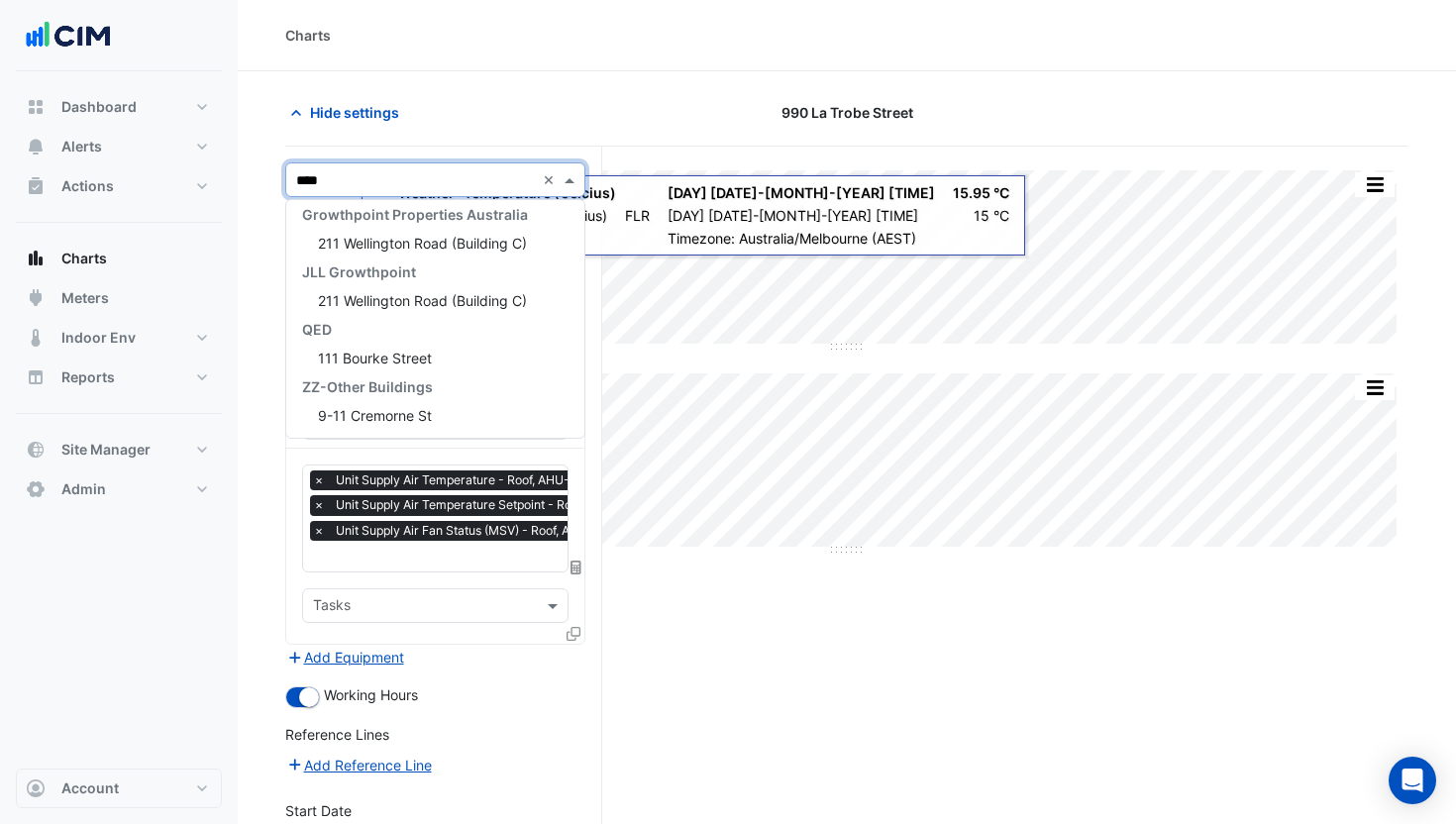 scroll, scrollTop: 0, scrollLeft: 0, axis: both 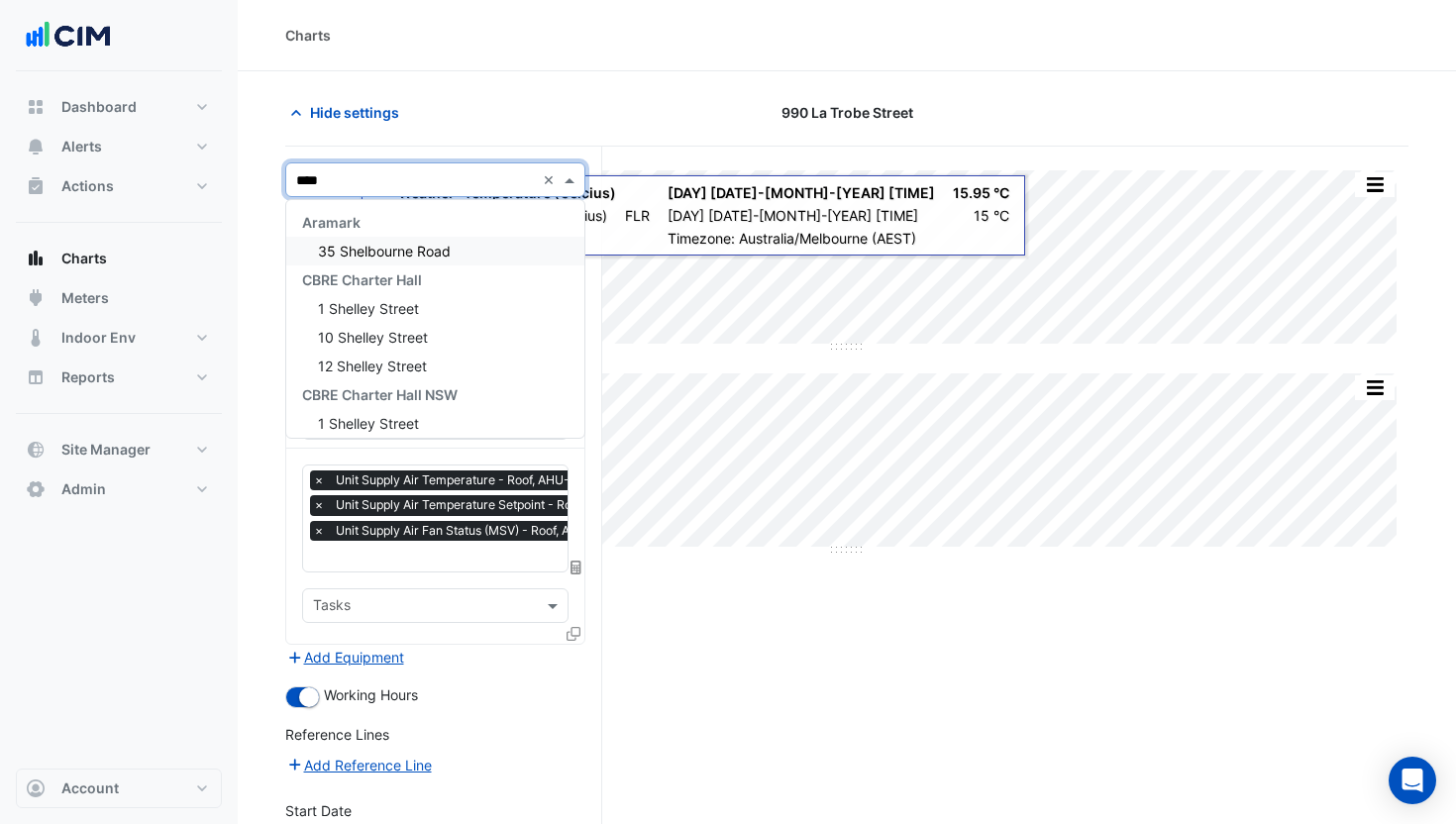 type on "*****" 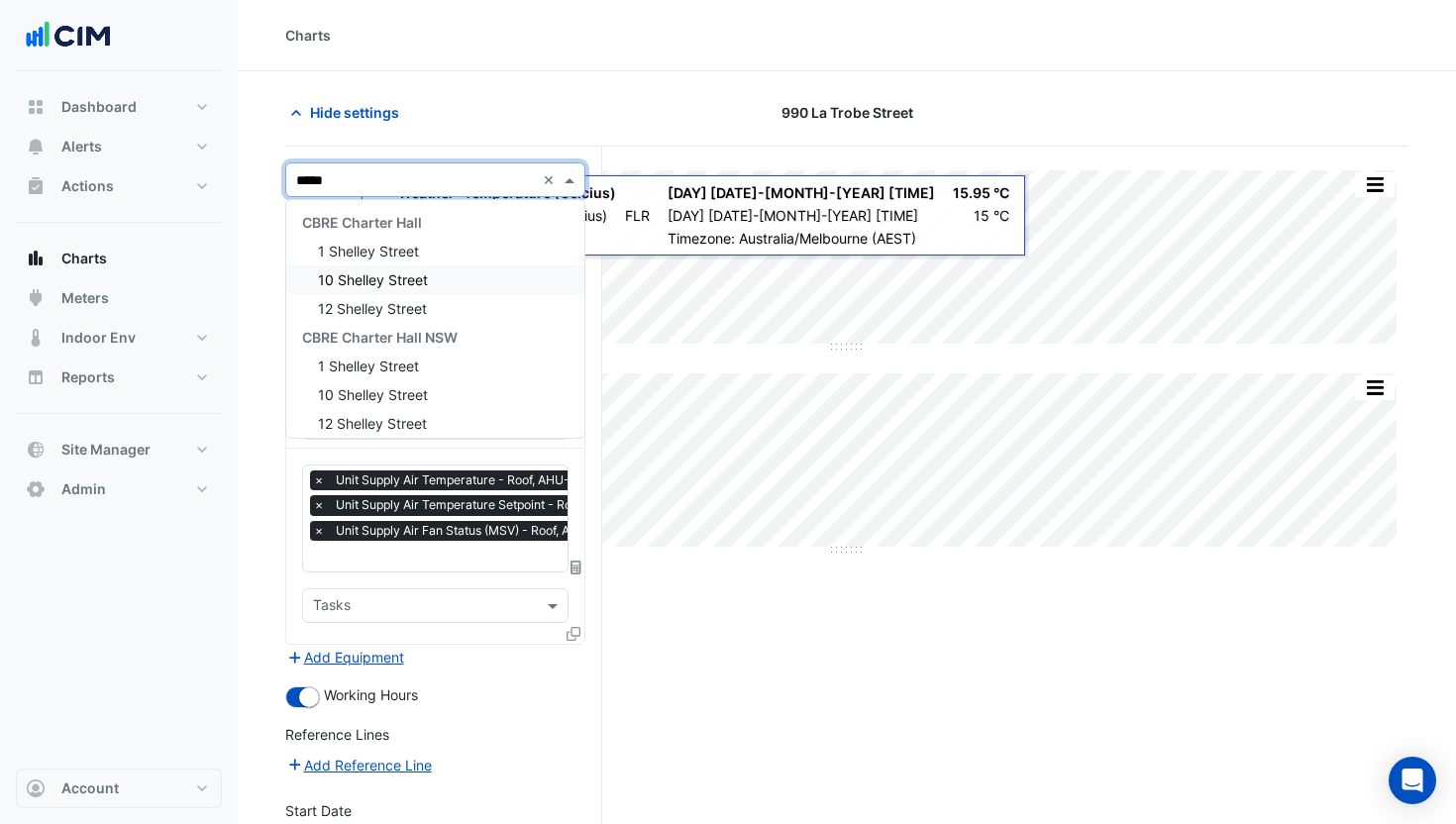 click on "10 Shelley Street" at bounding box center (372, 279) 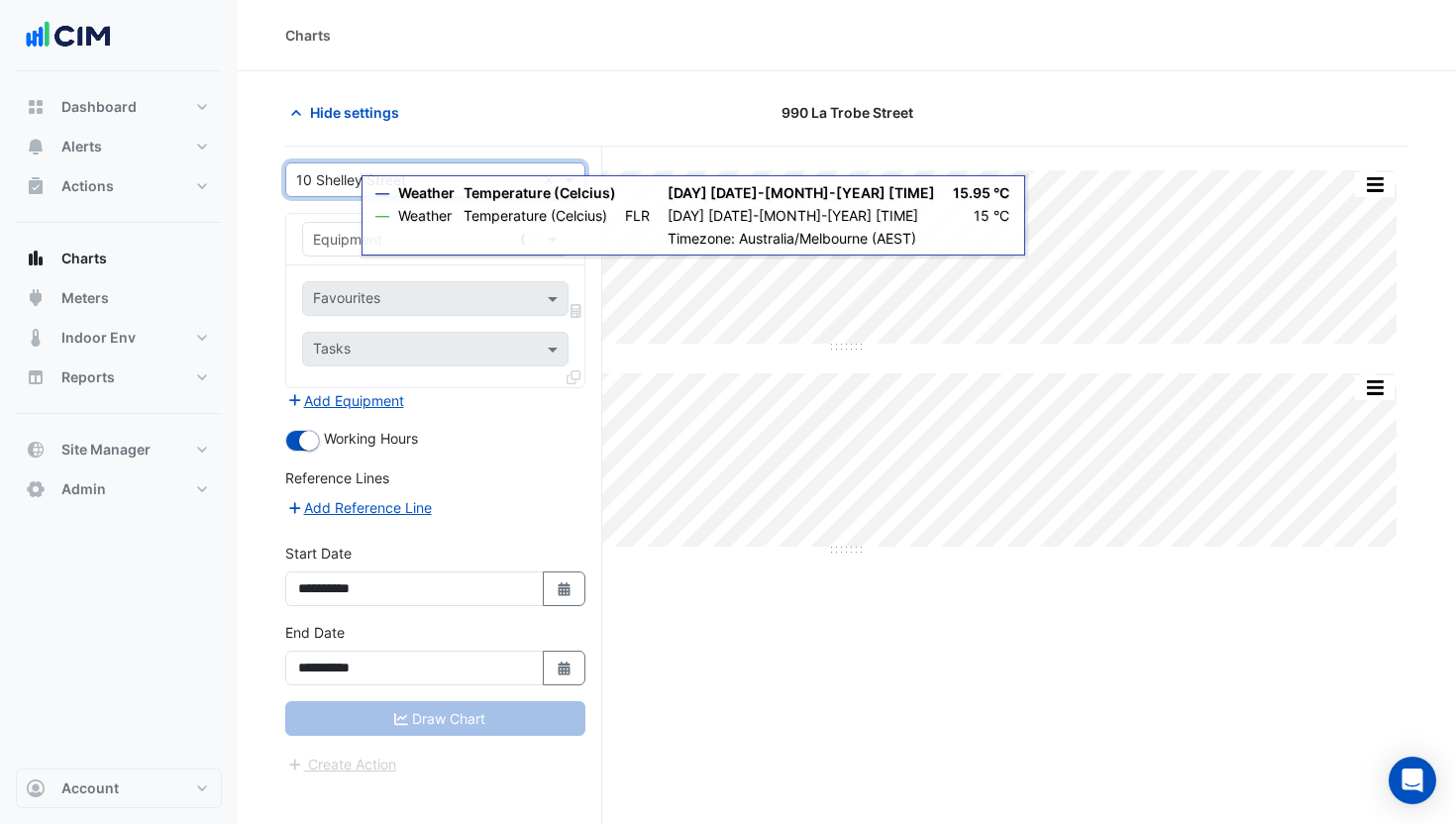 click at bounding box center (415, 240) 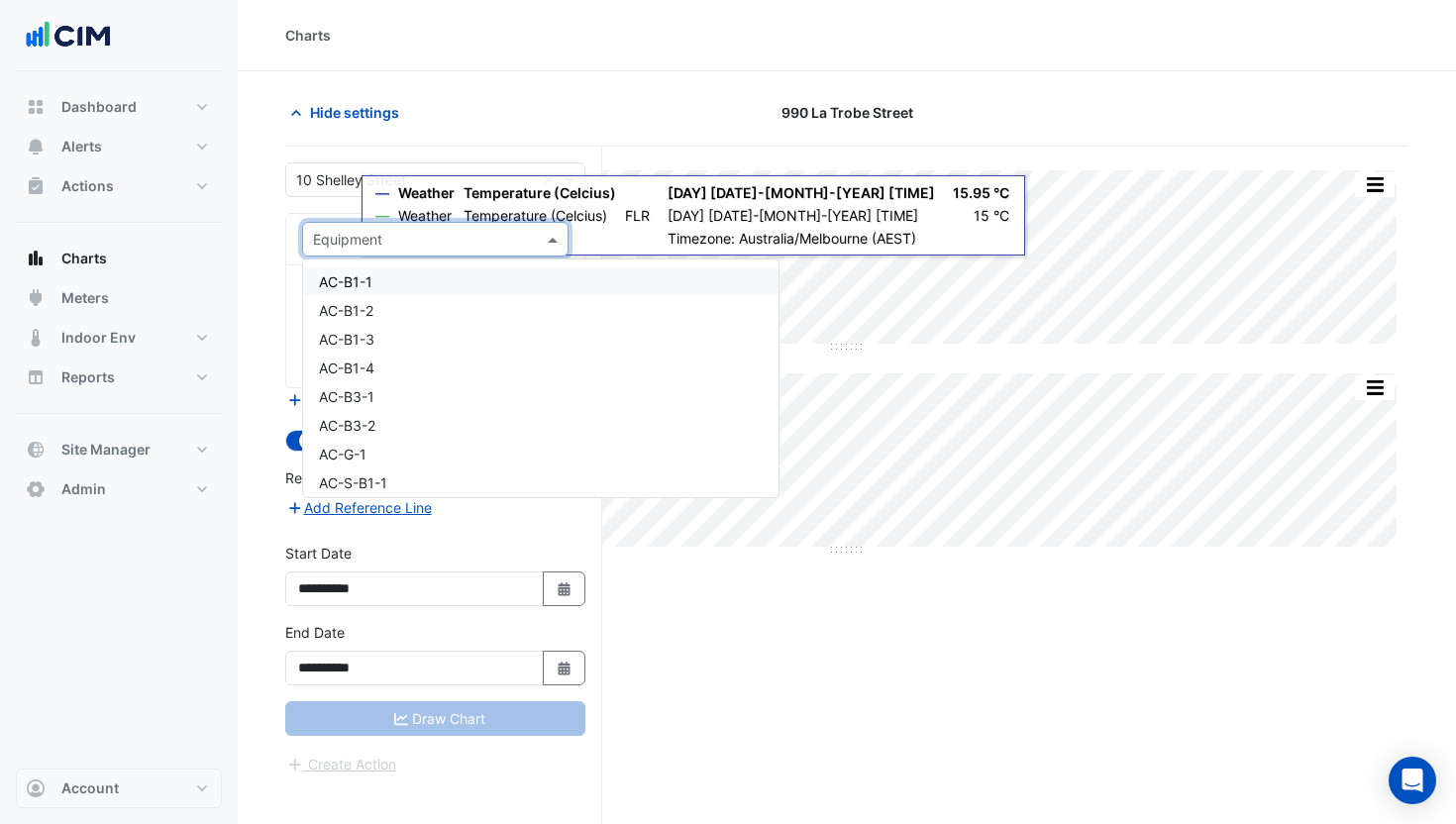 click at bounding box center [415, 180] 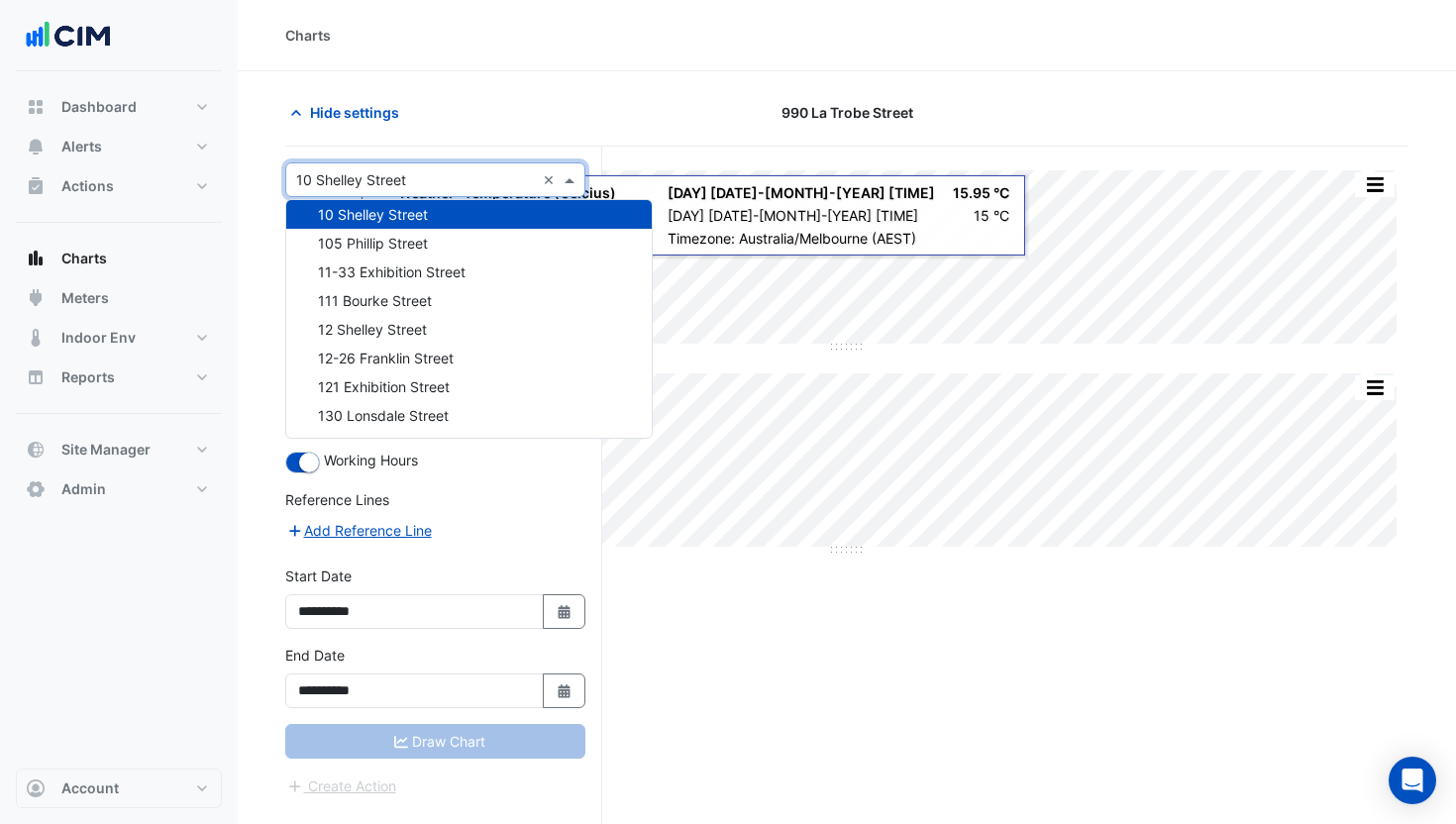click at bounding box center (415, 180) 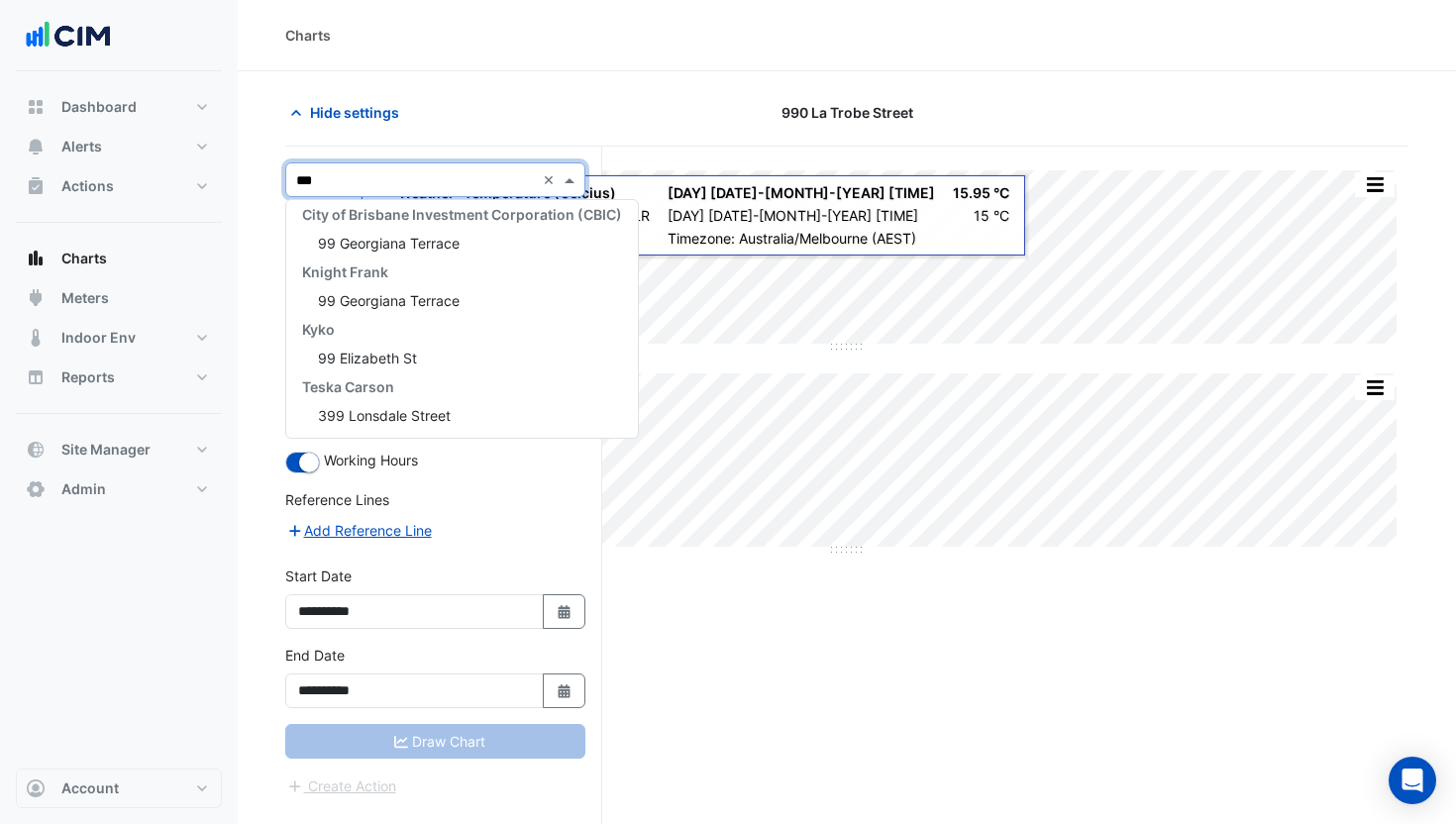 scroll, scrollTop: 8, scrollLeft: 0, axis: vertical 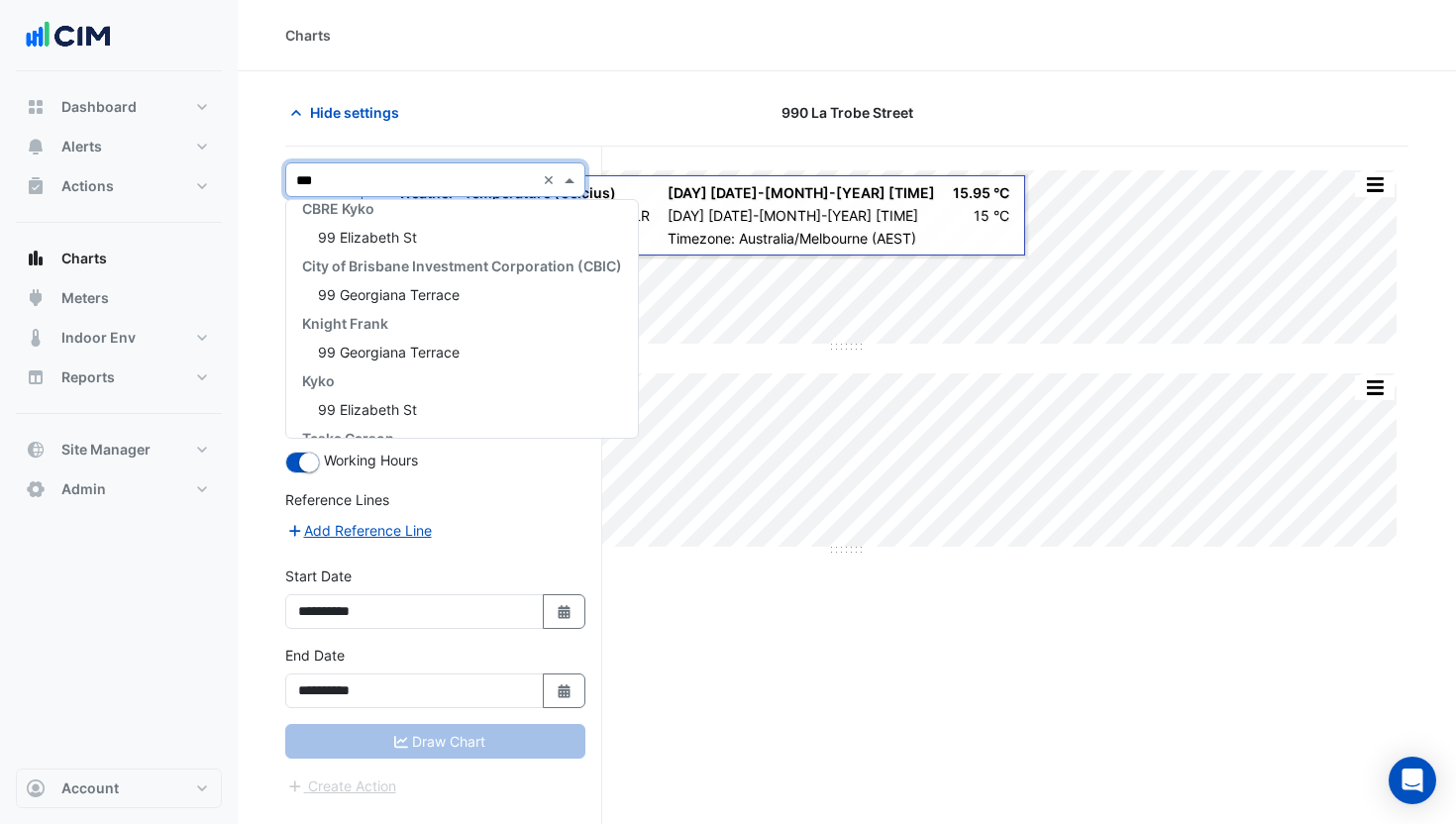 type on "****" 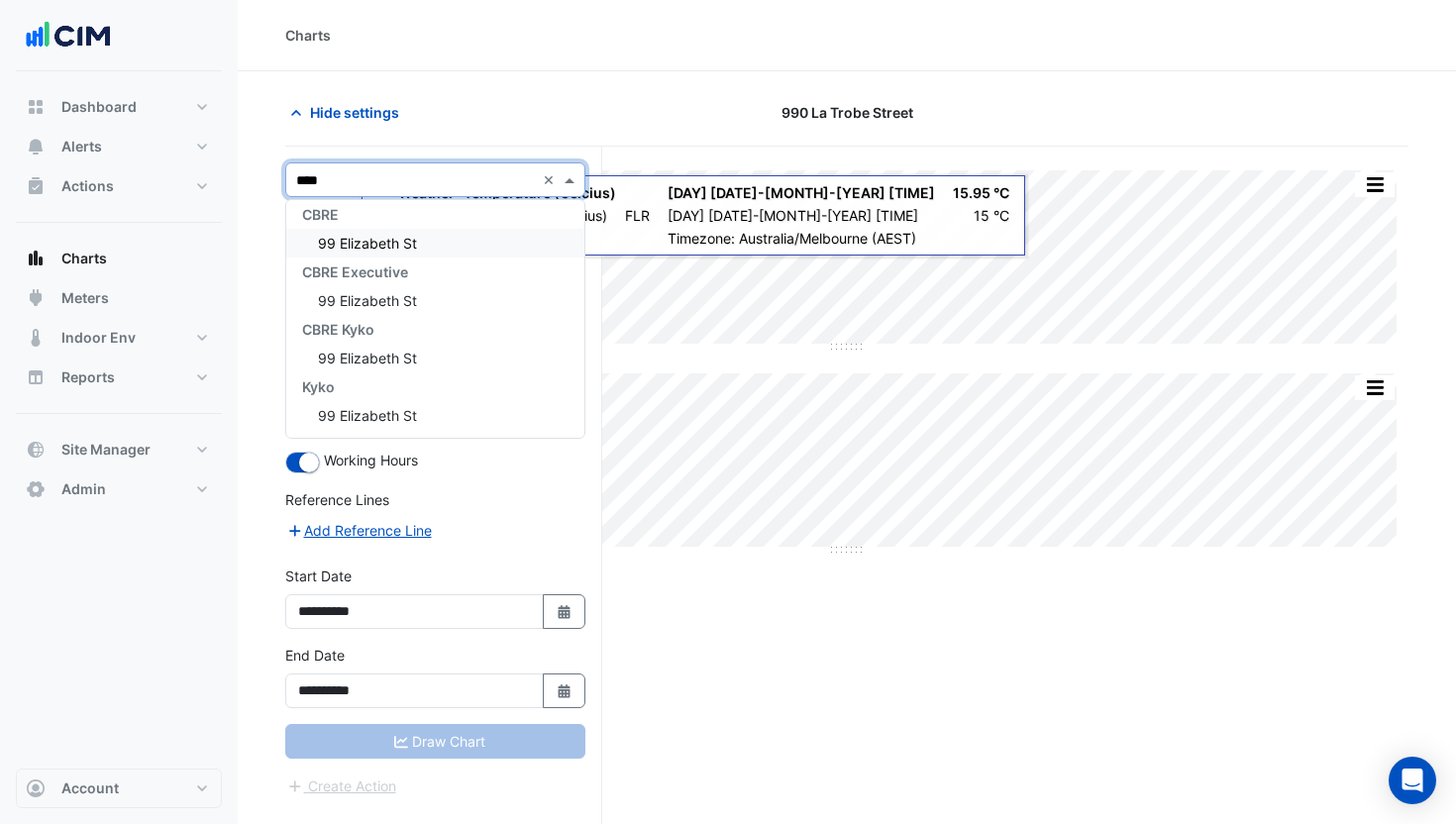 click on "99 Elizabeth St" at bounding box center (367, 243) 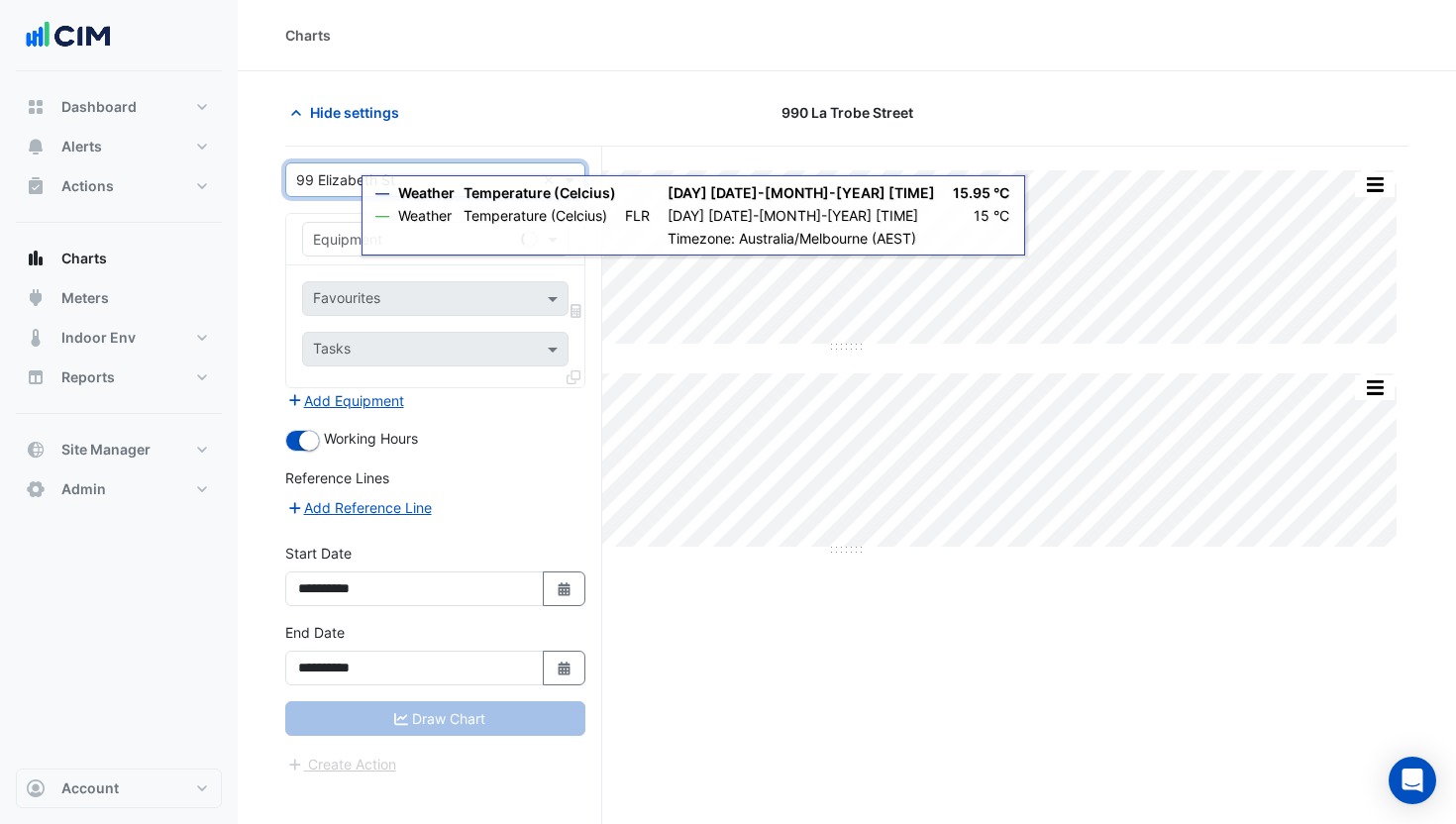 click at bounding box center [415, 240] 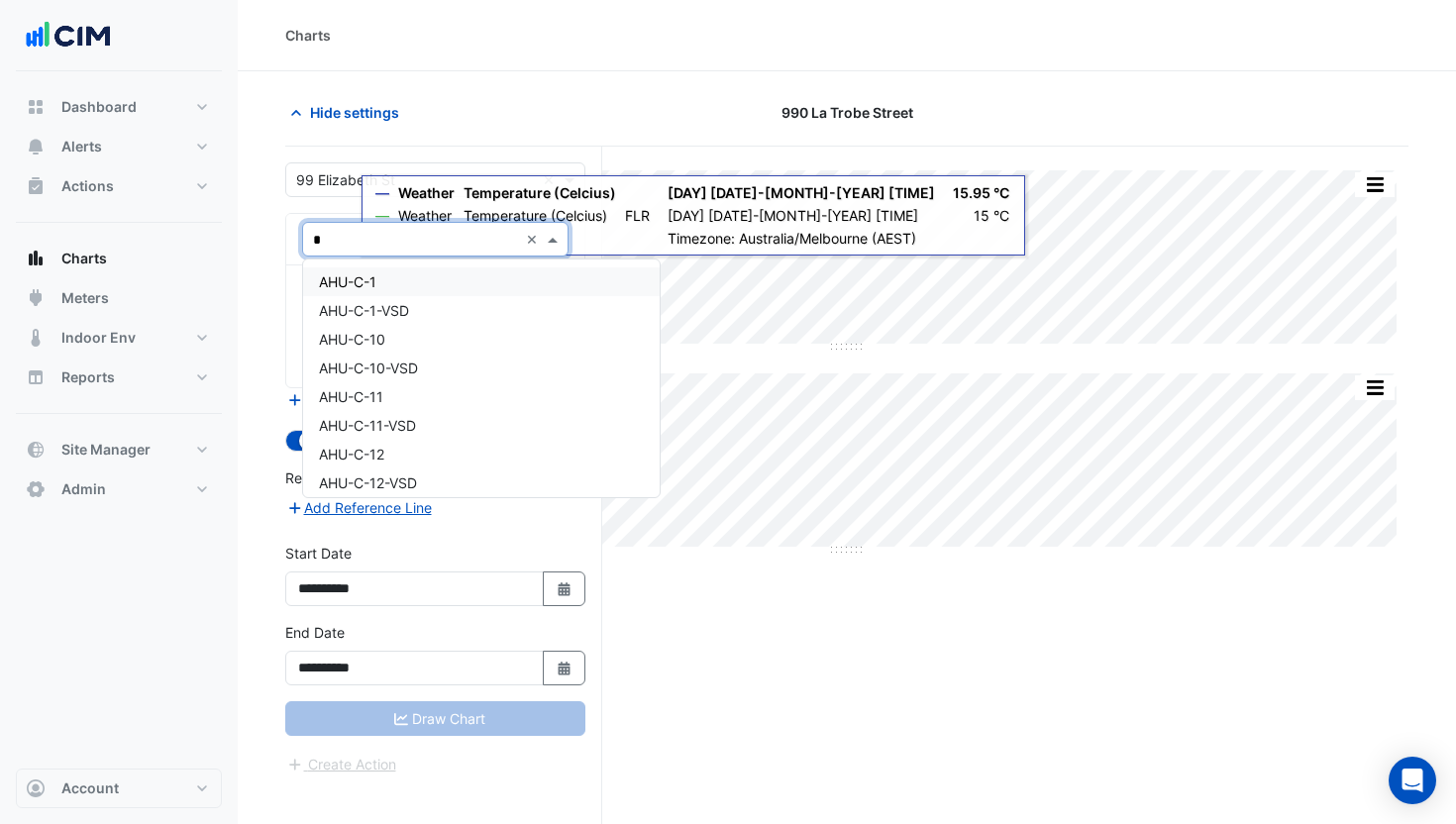type on "**" 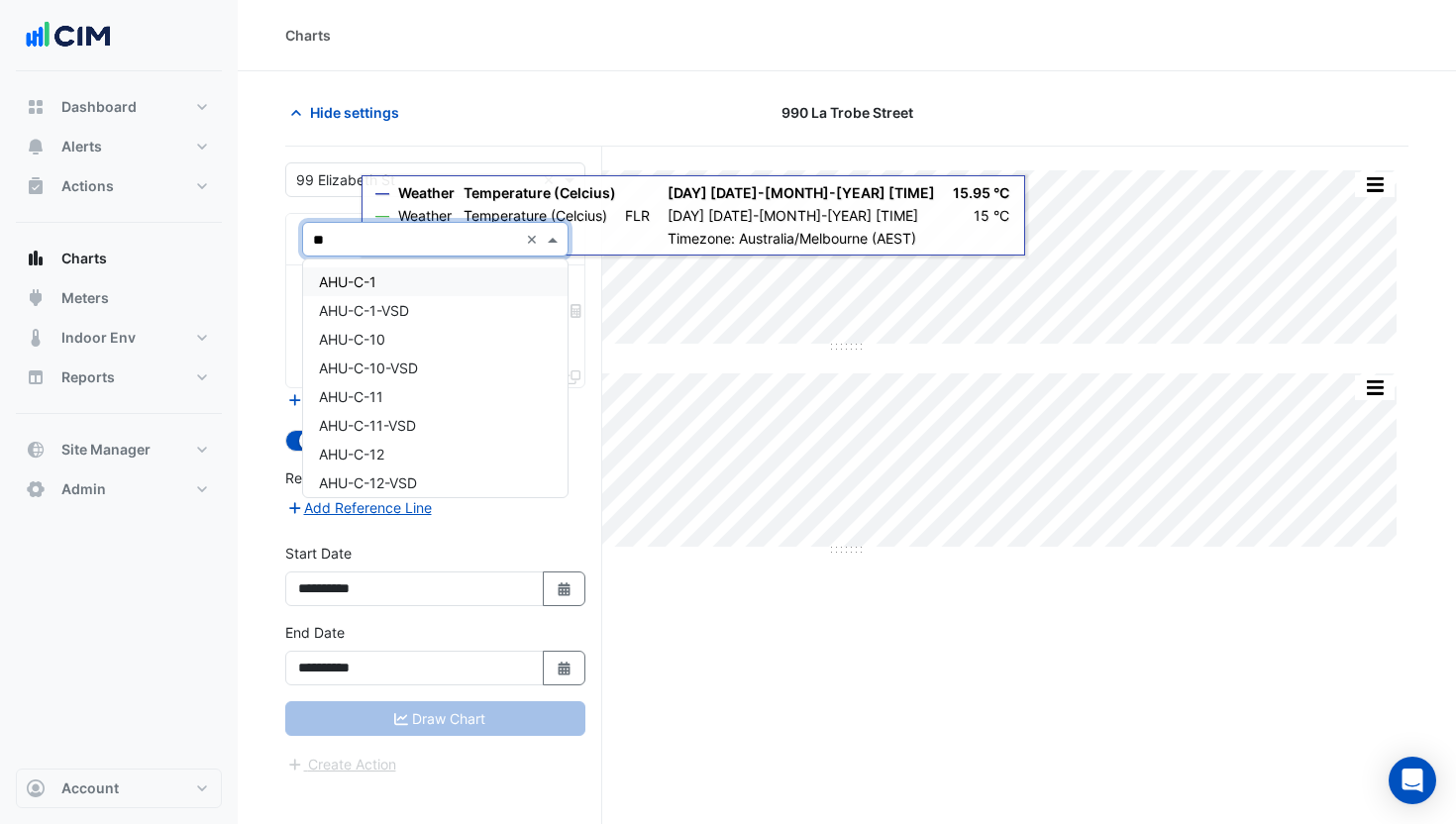 click on "AHU-C-1" at bounding box center (348, 281) 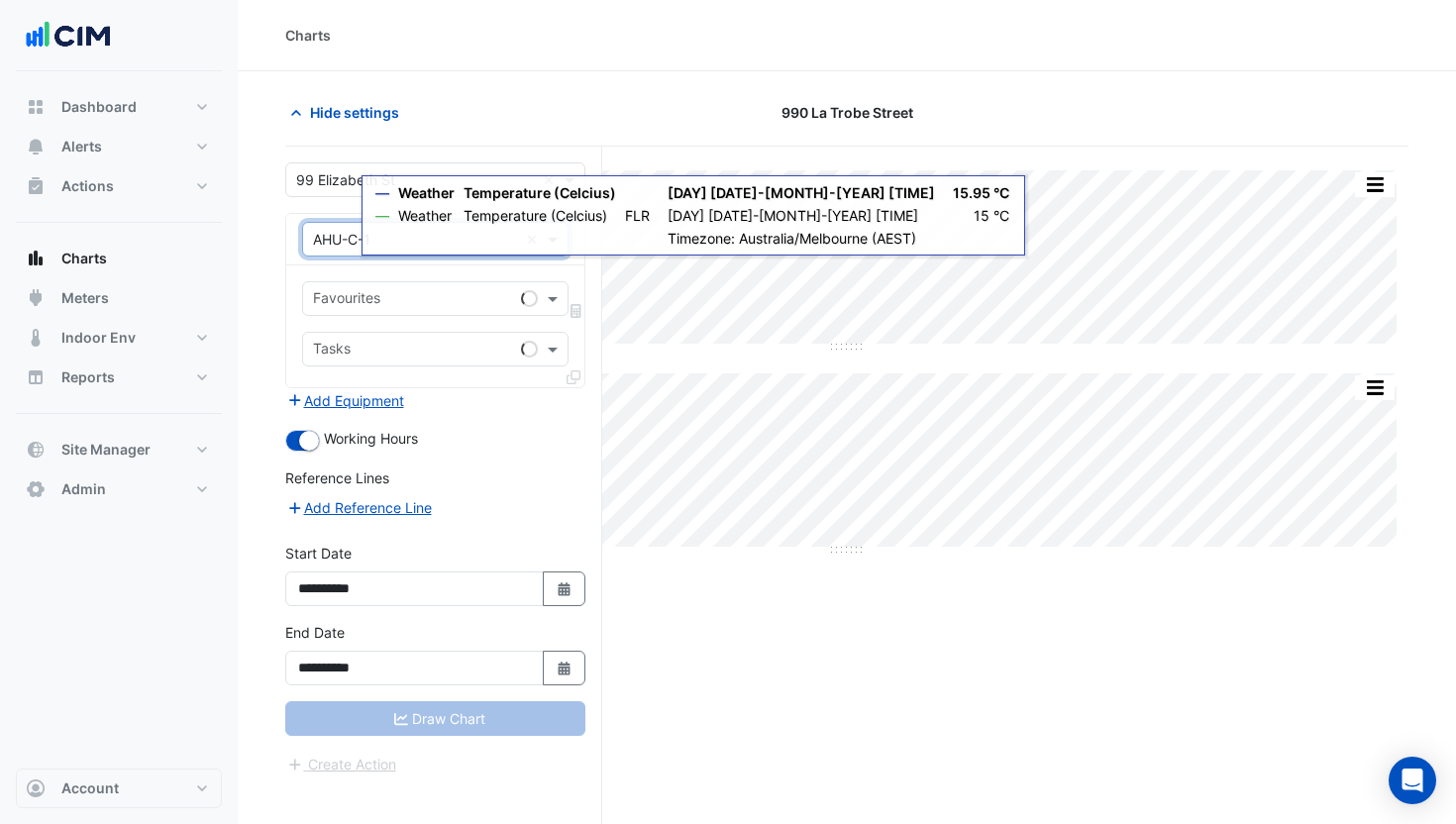 click at bounding box center [413, 300] 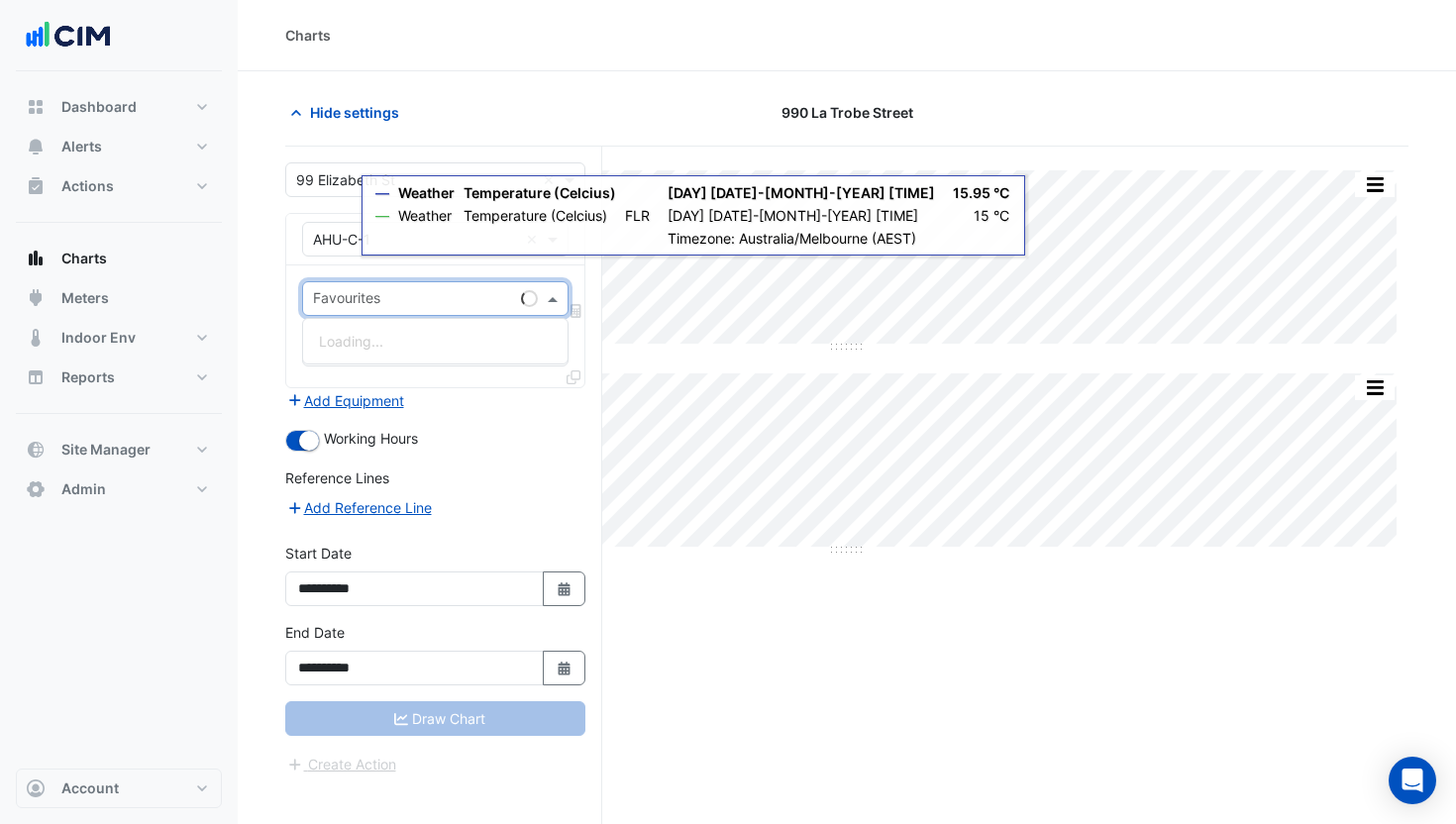 drag, startPoint x: 269, startPoint y: 233, endPoint x: 336, endPoint y: 240, distance: 67.36468 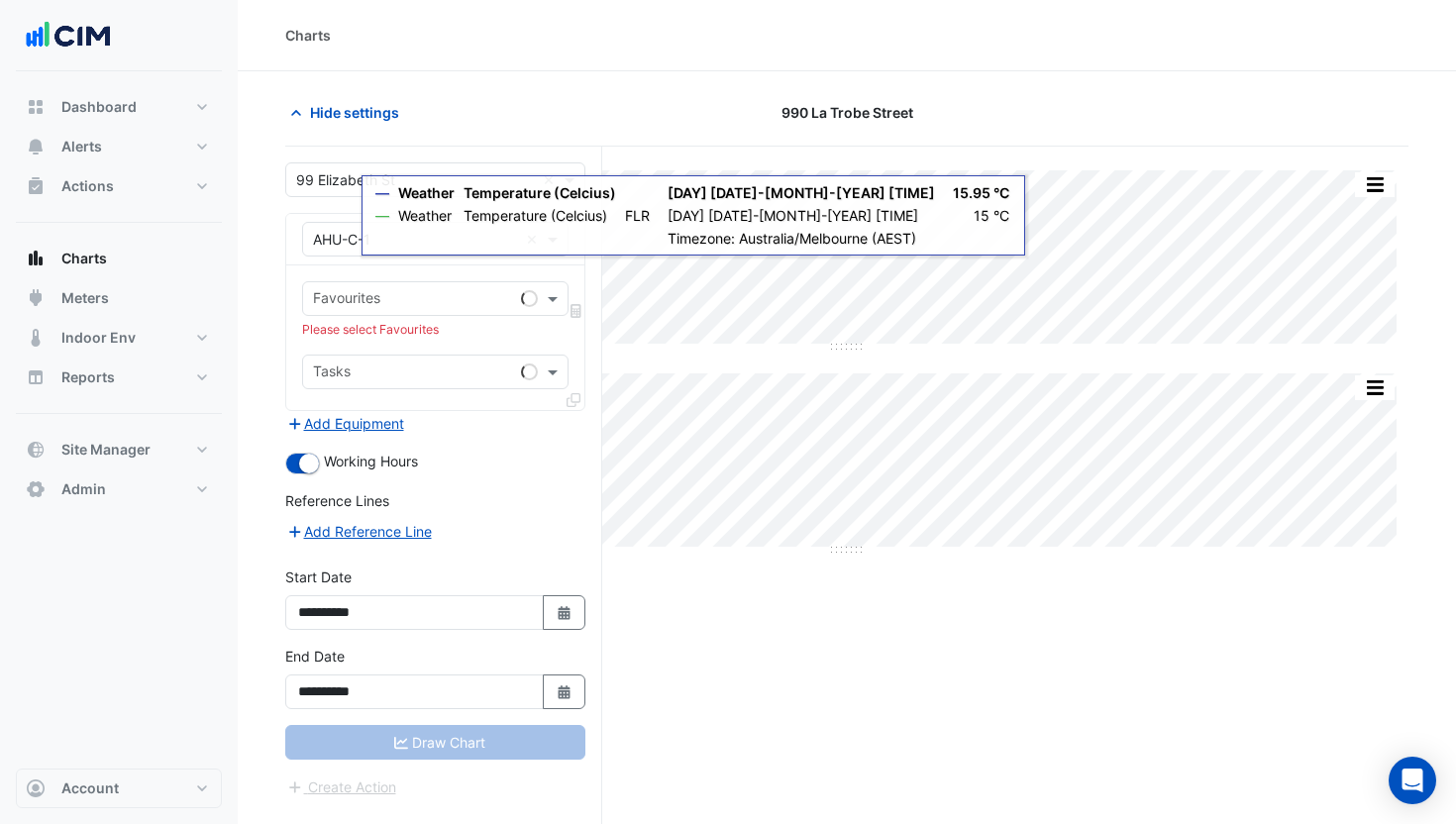 click at bounding box center [415, 240] 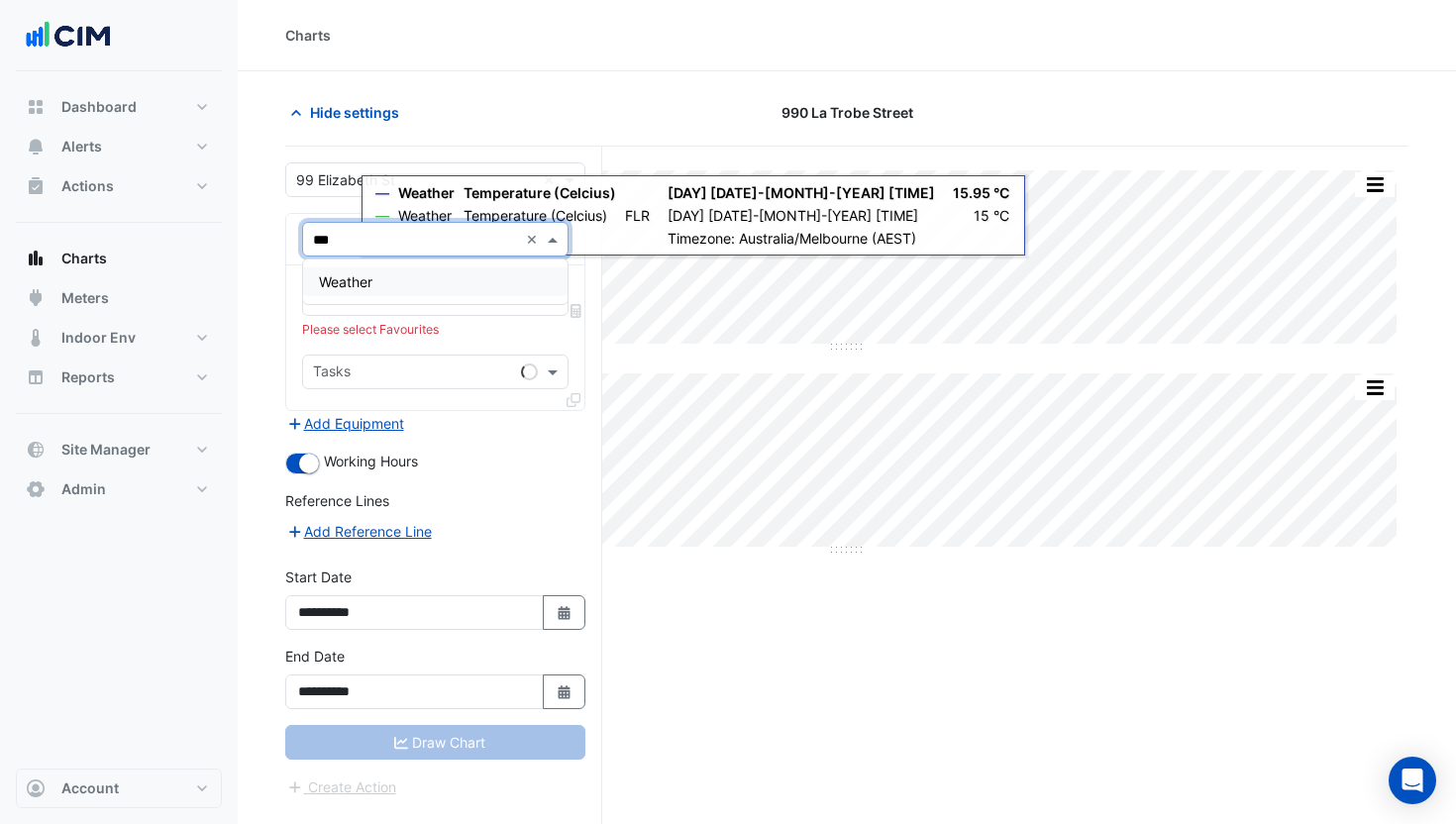 type on "****" 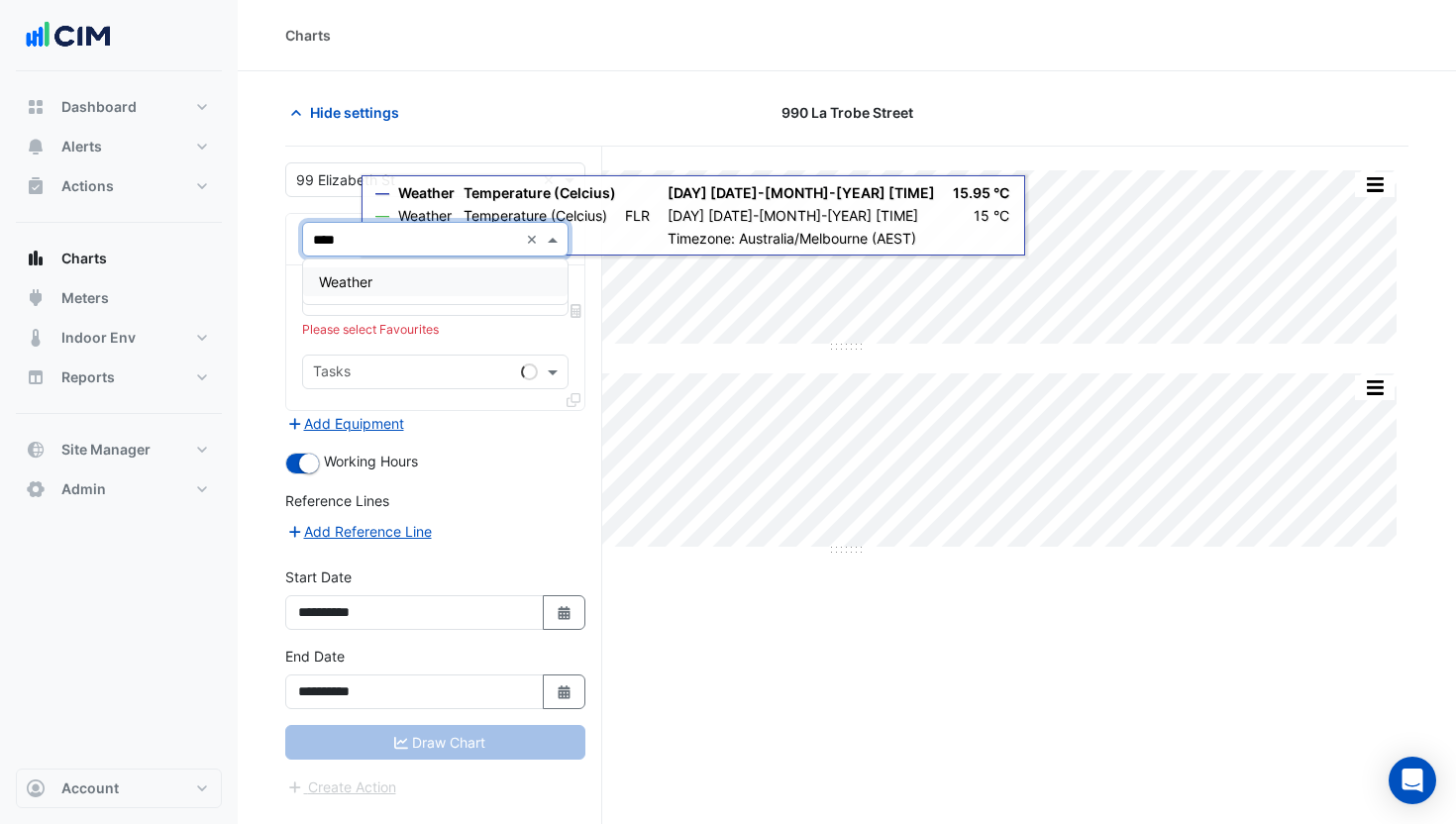 drag, startPoint x: 352, startPoint y: 280, endPoint x: 357, endPoint y: 291, distance: 12.083046 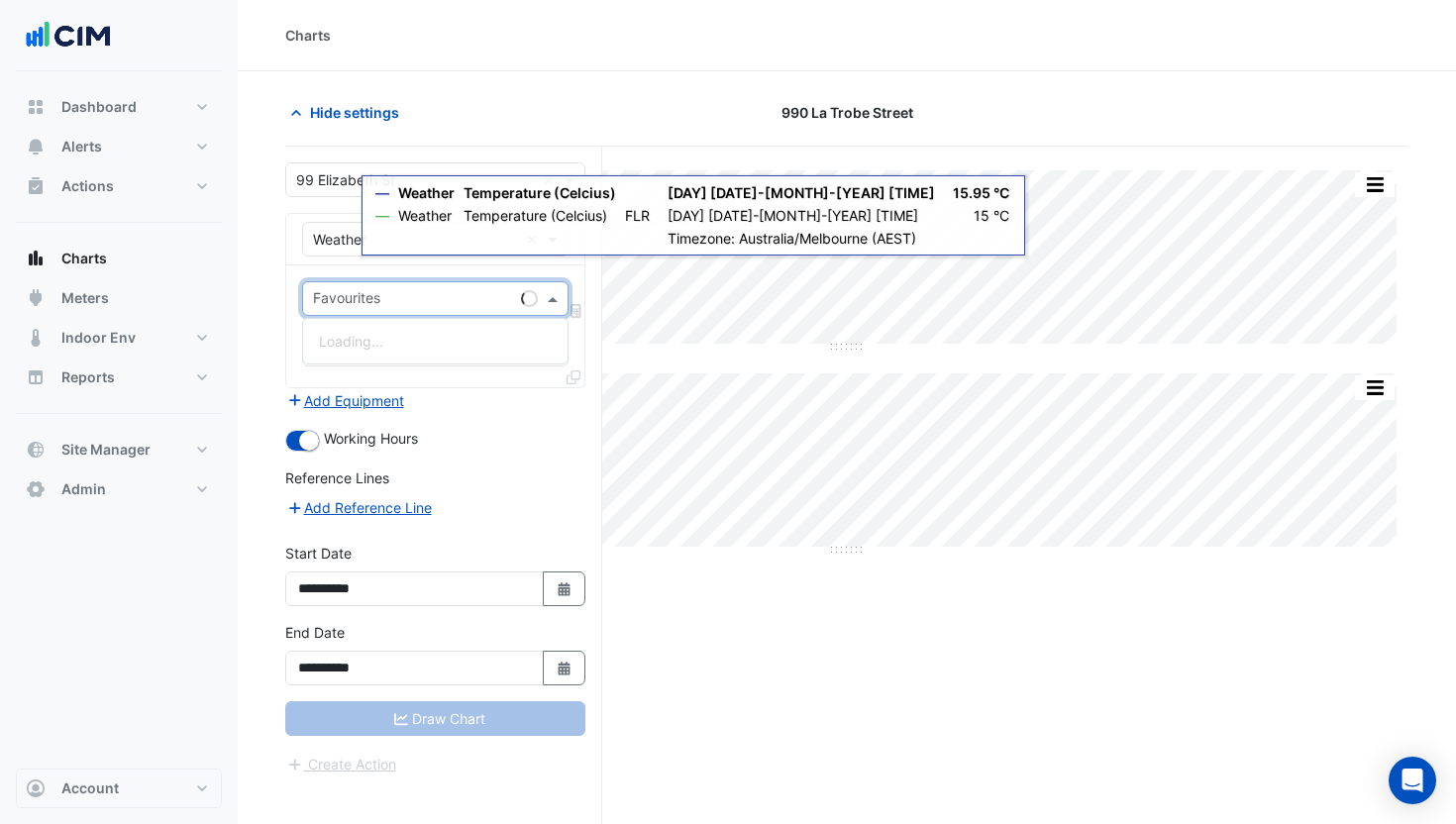 click at bounding box center (413, 300) 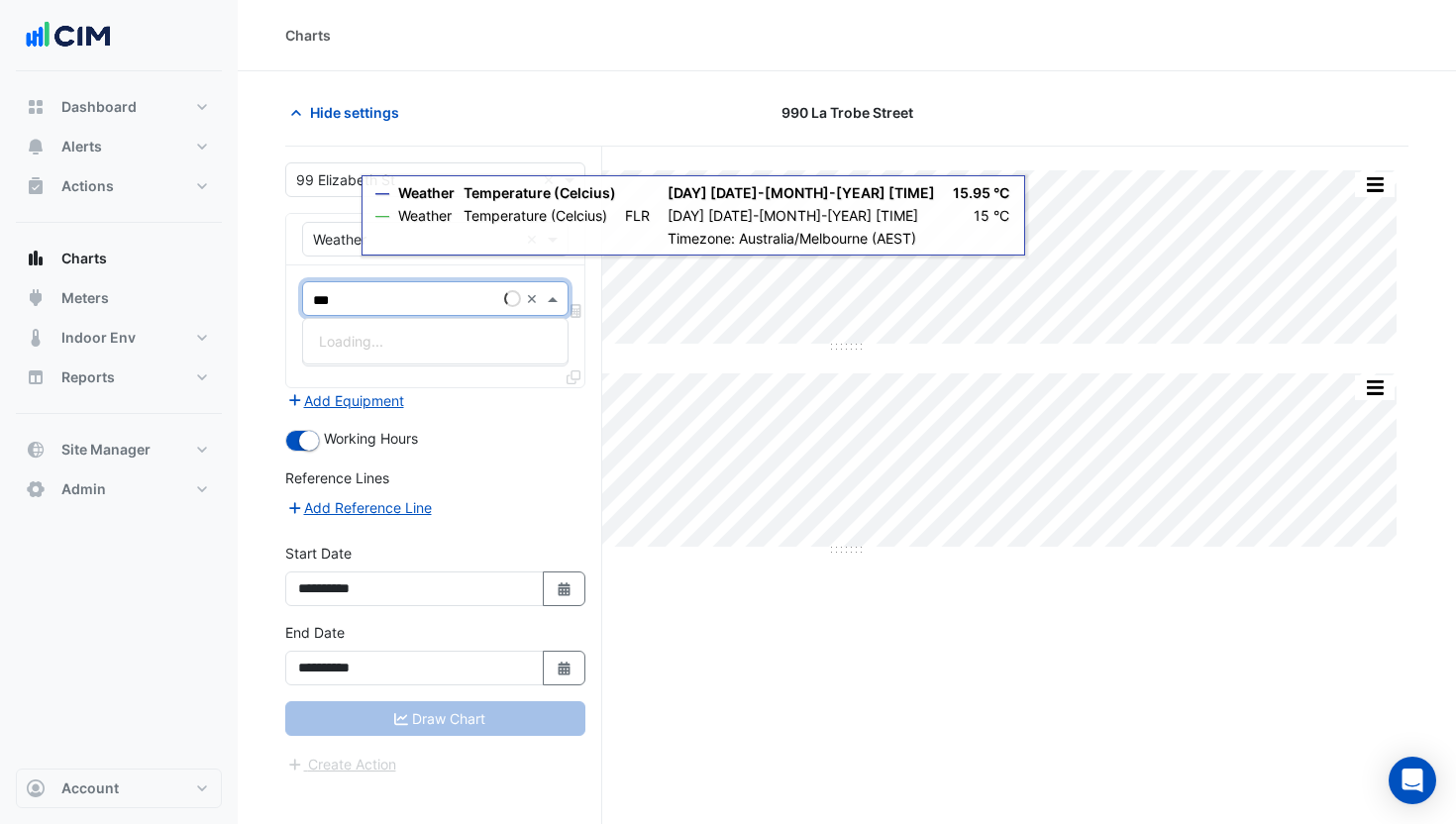 type on "****" 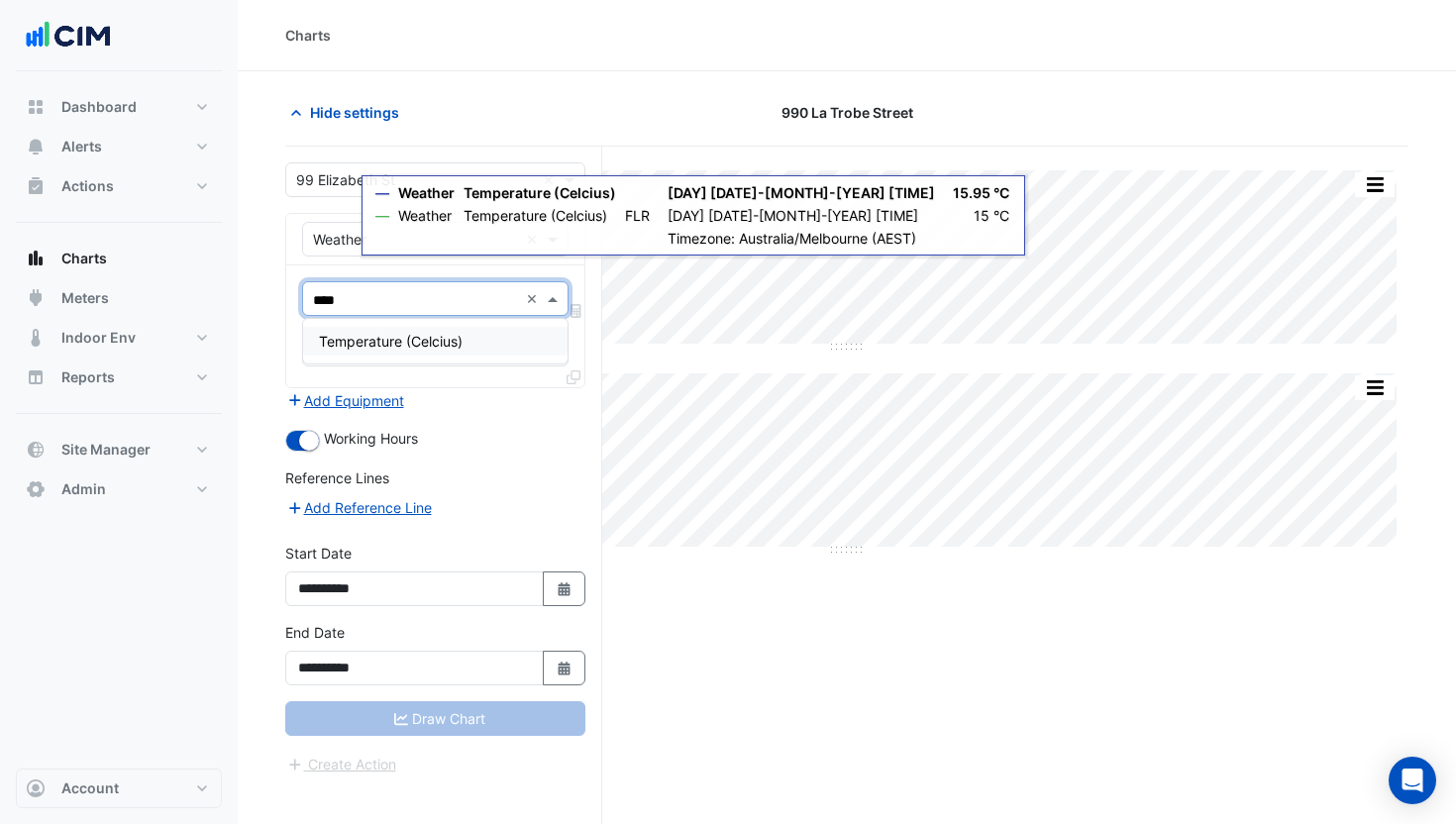 click on "Temperature (Celcius)" at bounding box center (390, 341) 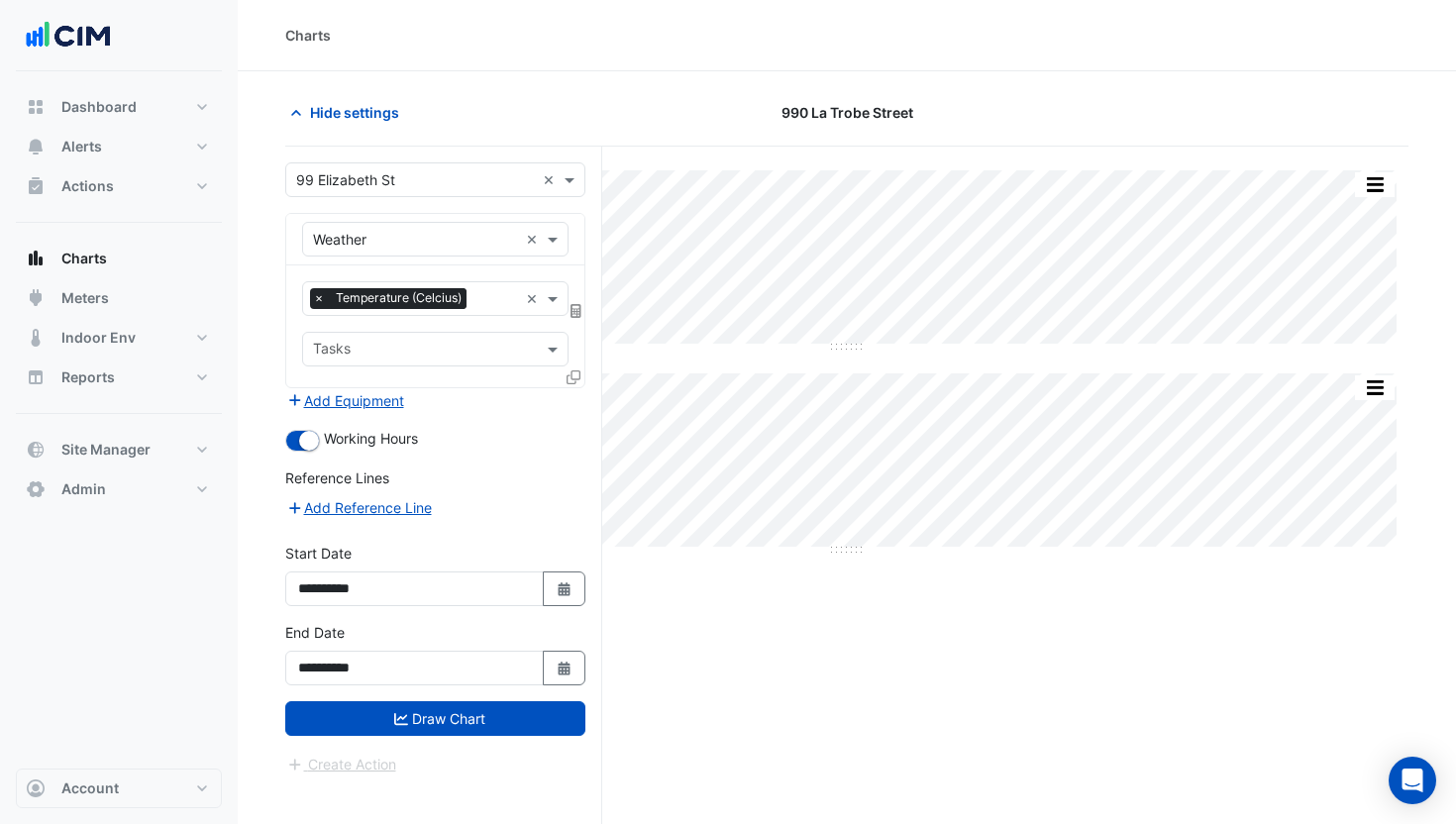 click 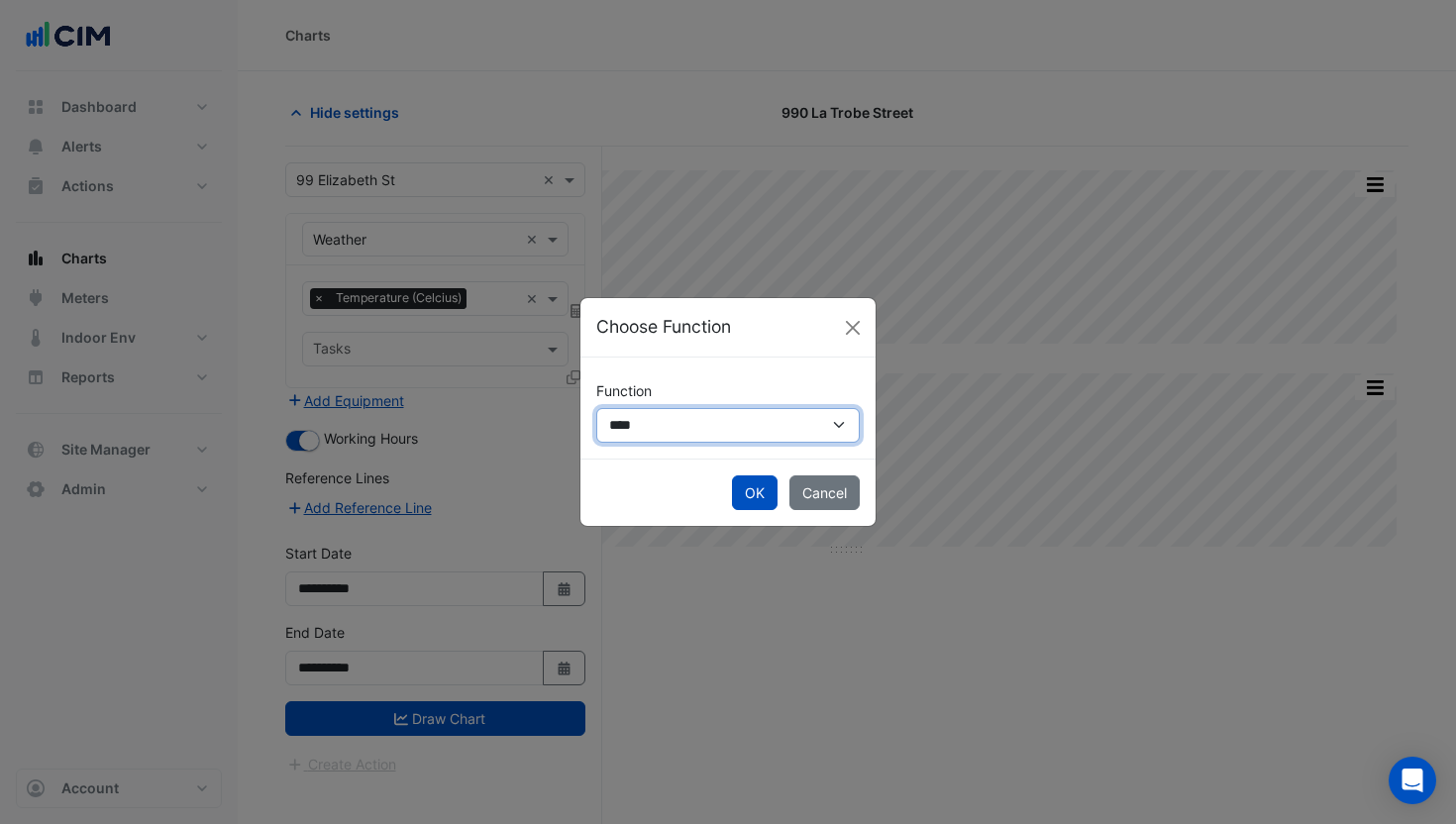 click on "**********" at bounding box center [728, 425] 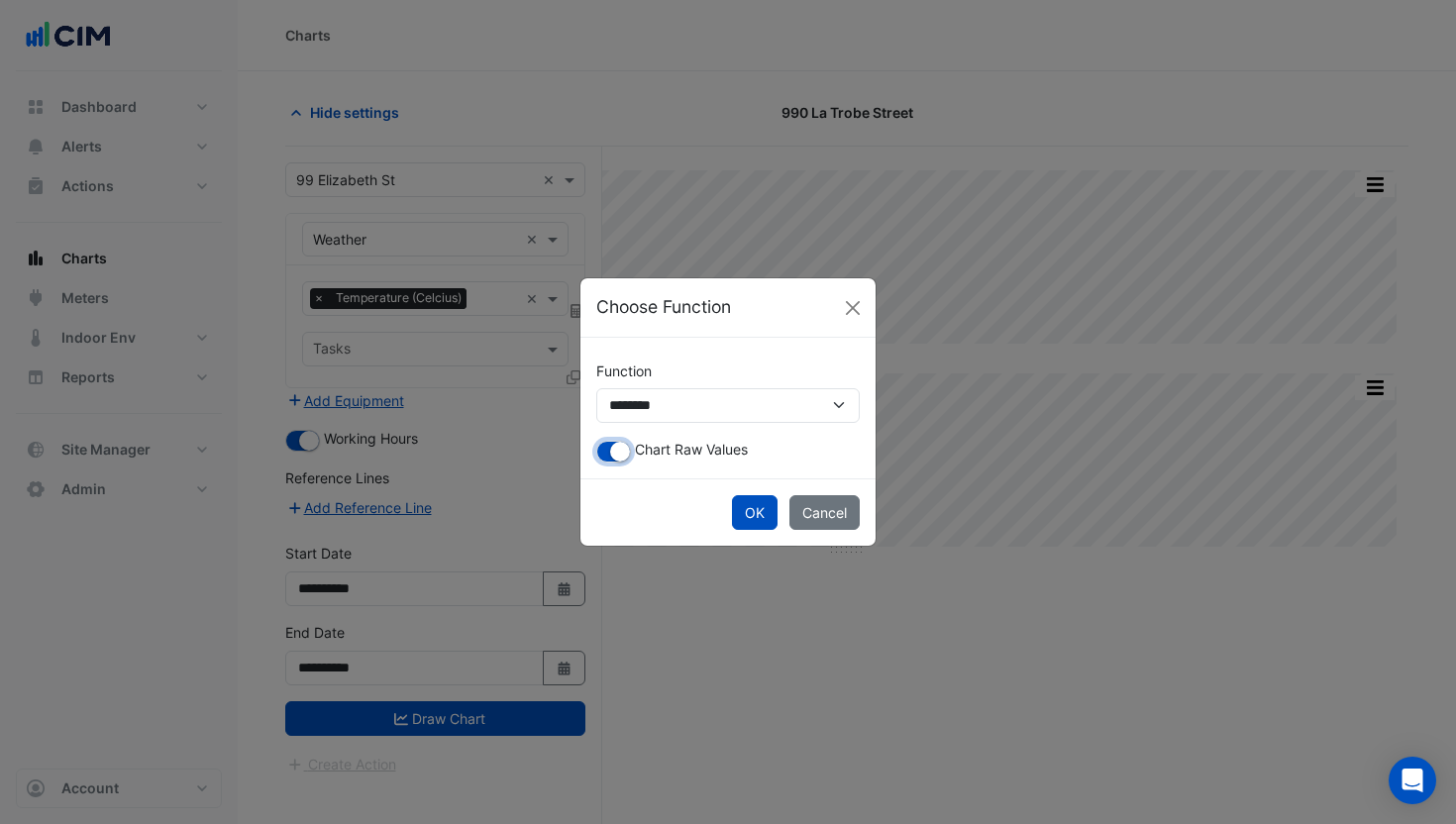click 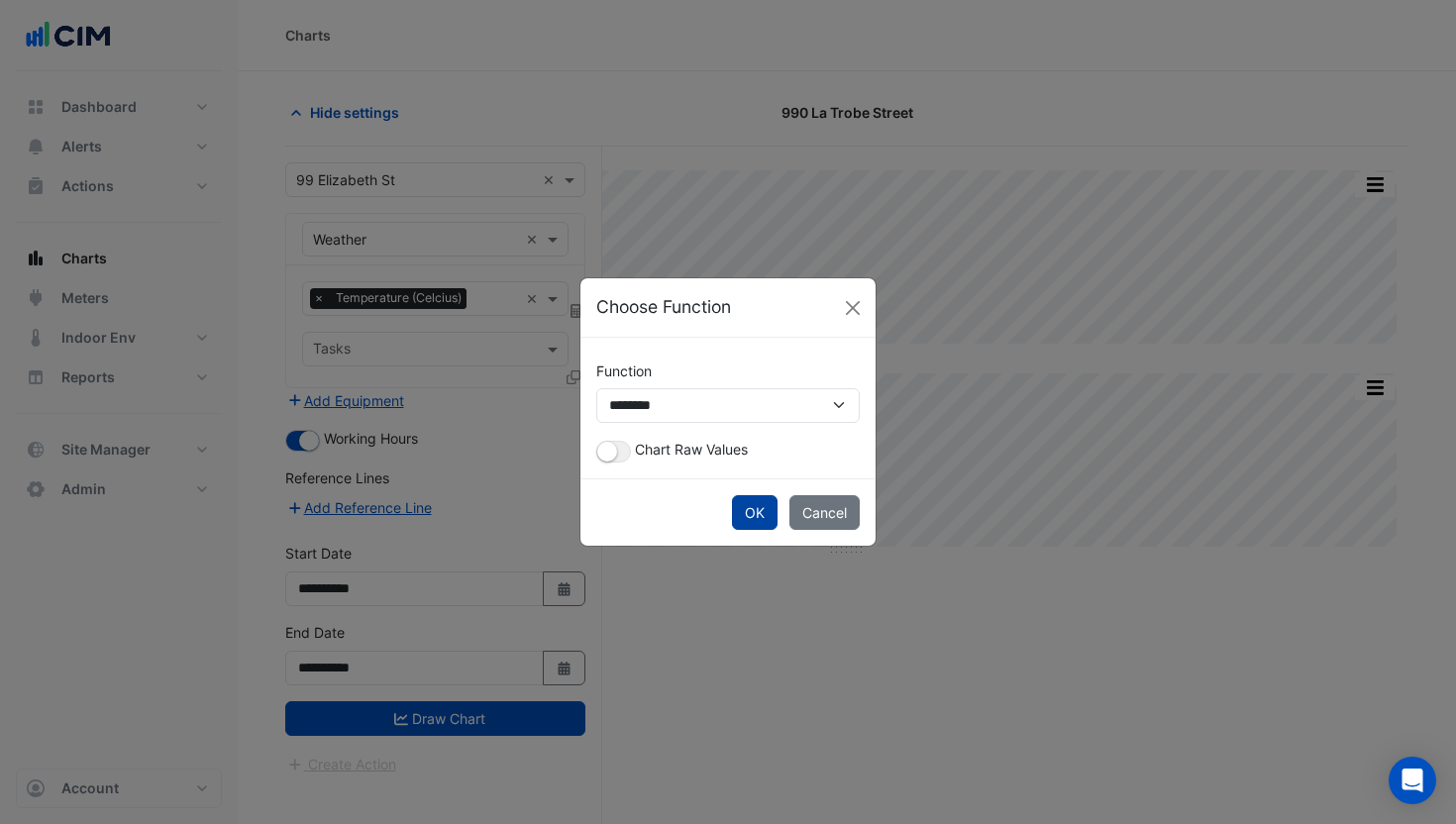 click on "OK" 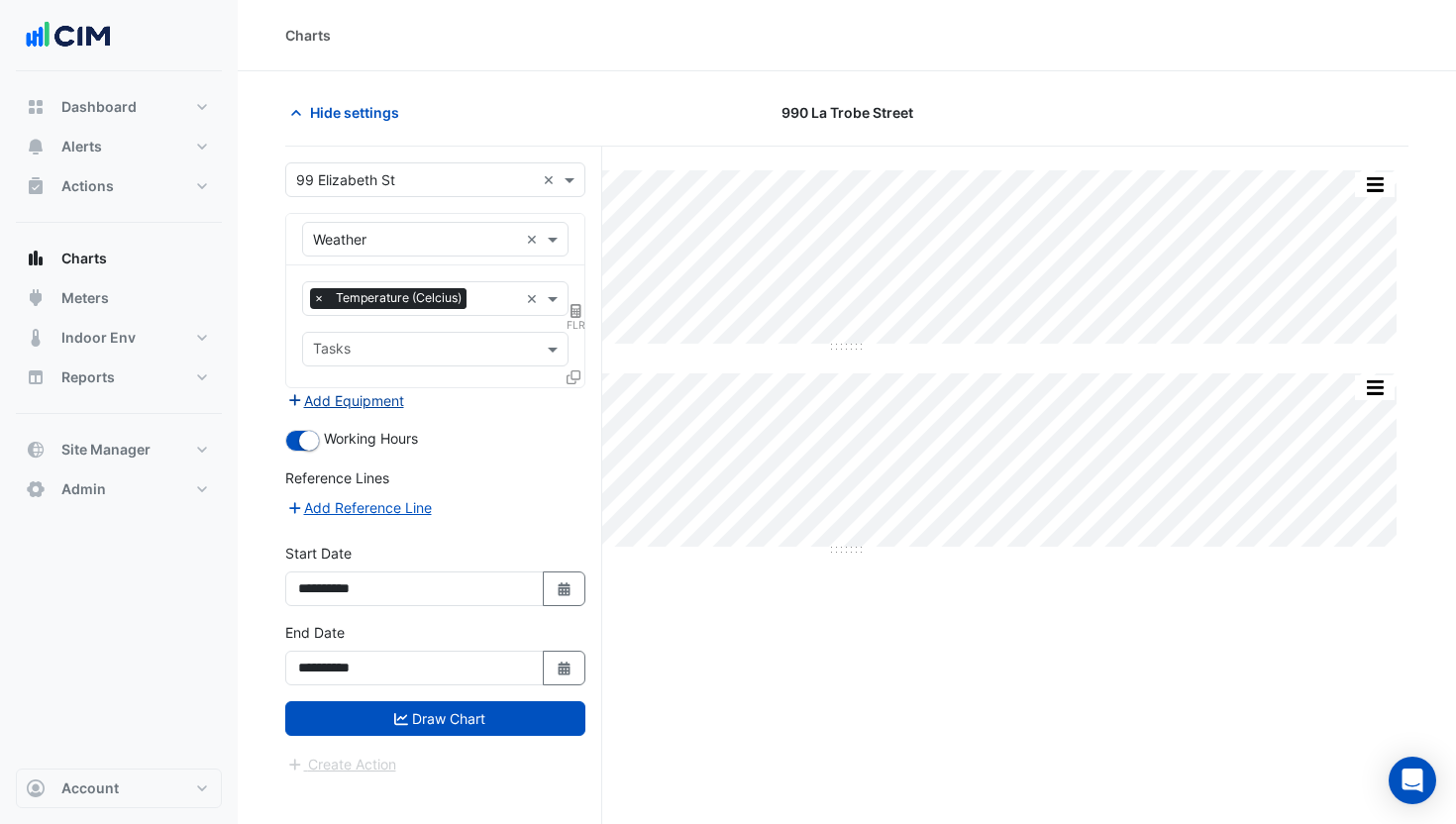click on "Add Equipment" at bounding box center (345, 400) 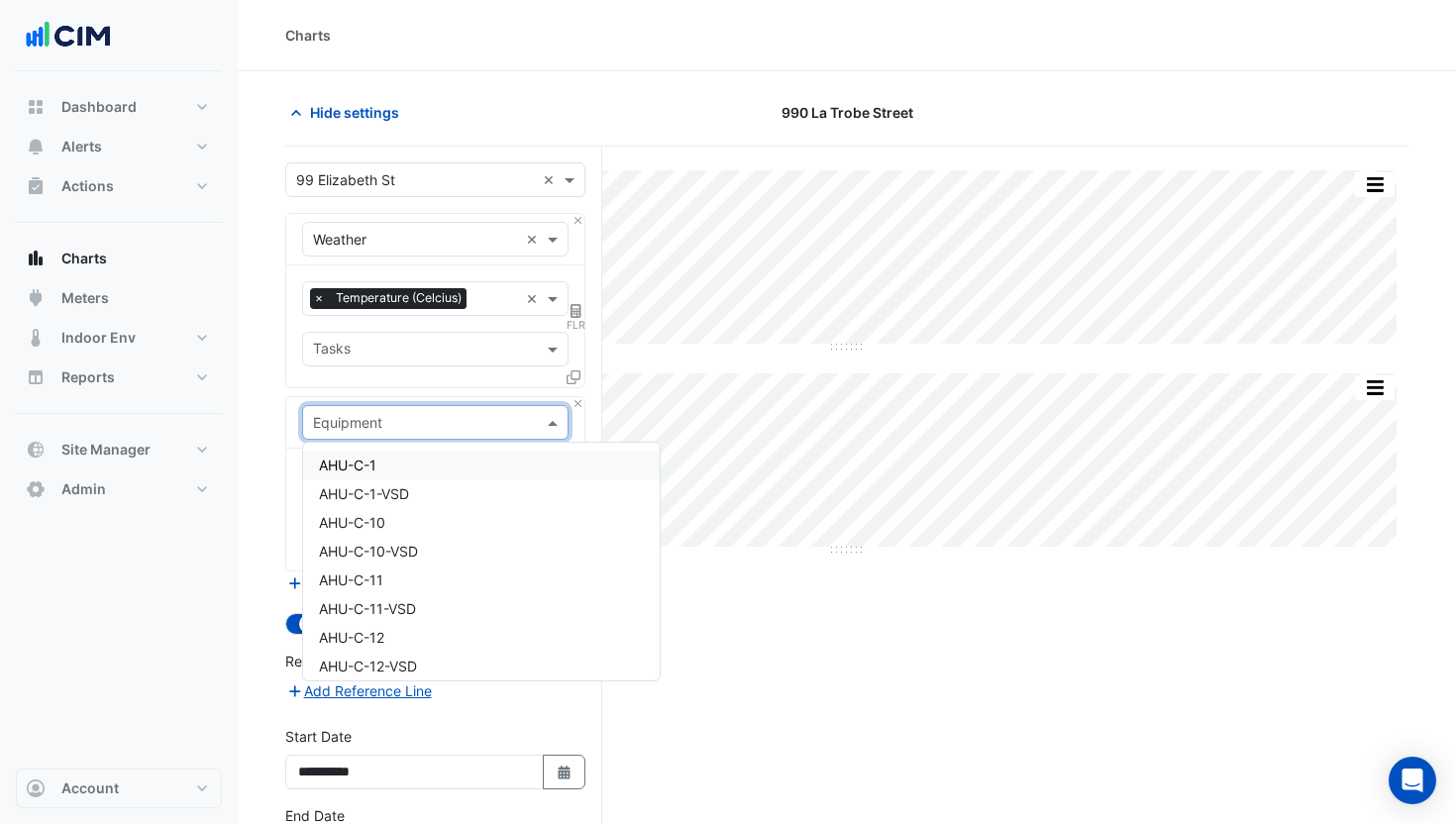 click on "Equipment" at bounding box center (435, 422) 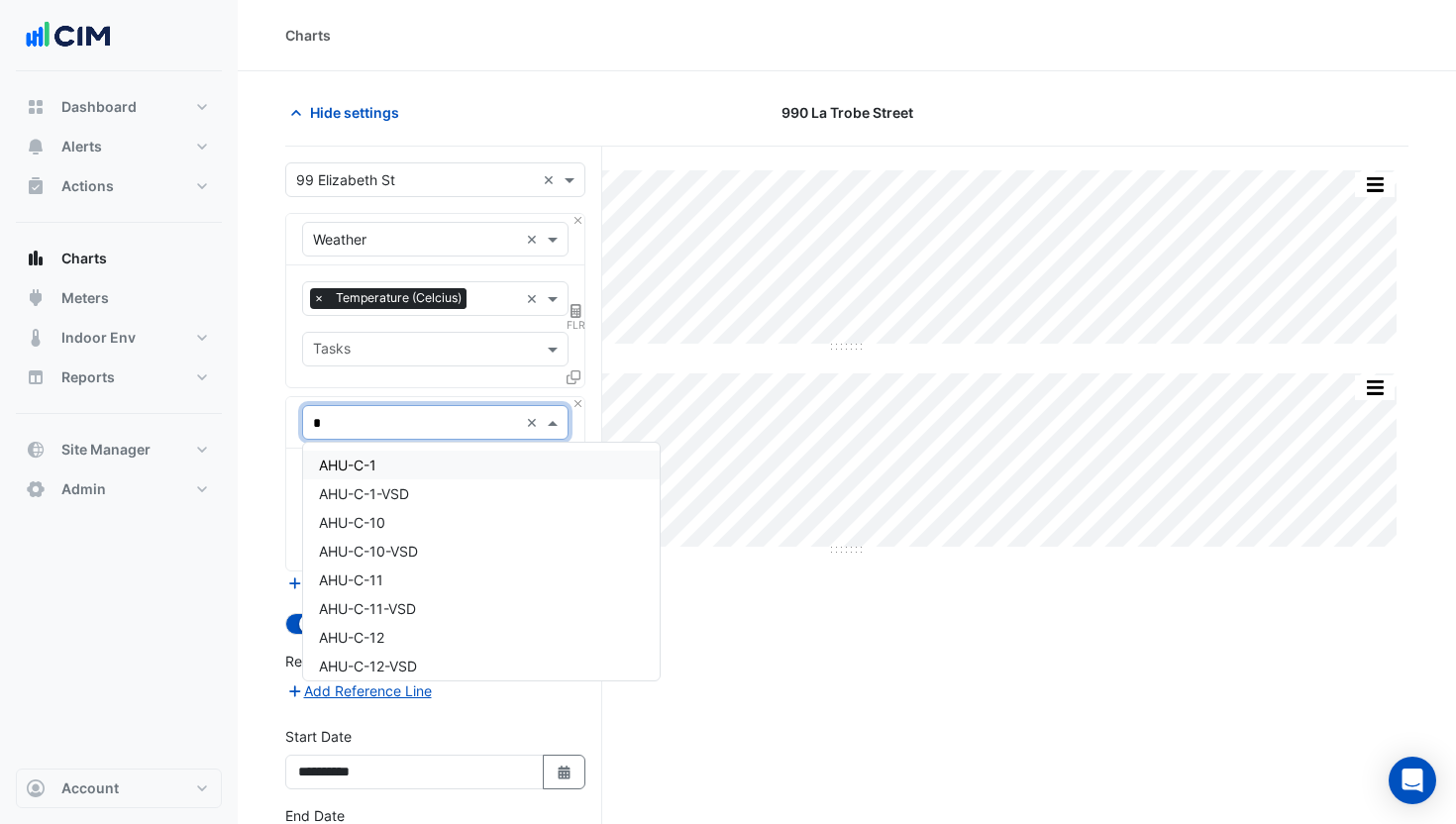 type on "**" 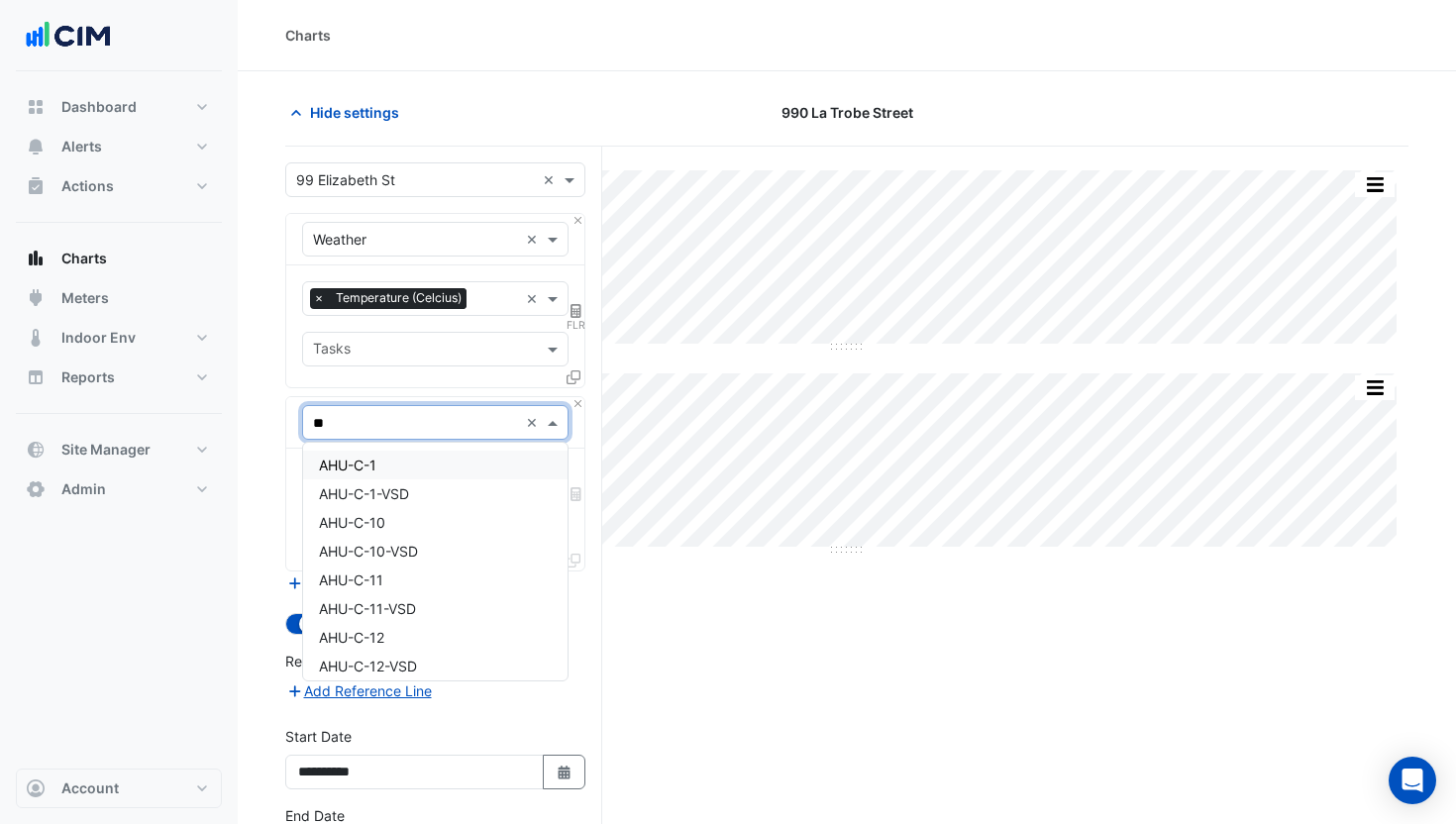 click on "AHU-C-1" at bounding box center [435, 464] 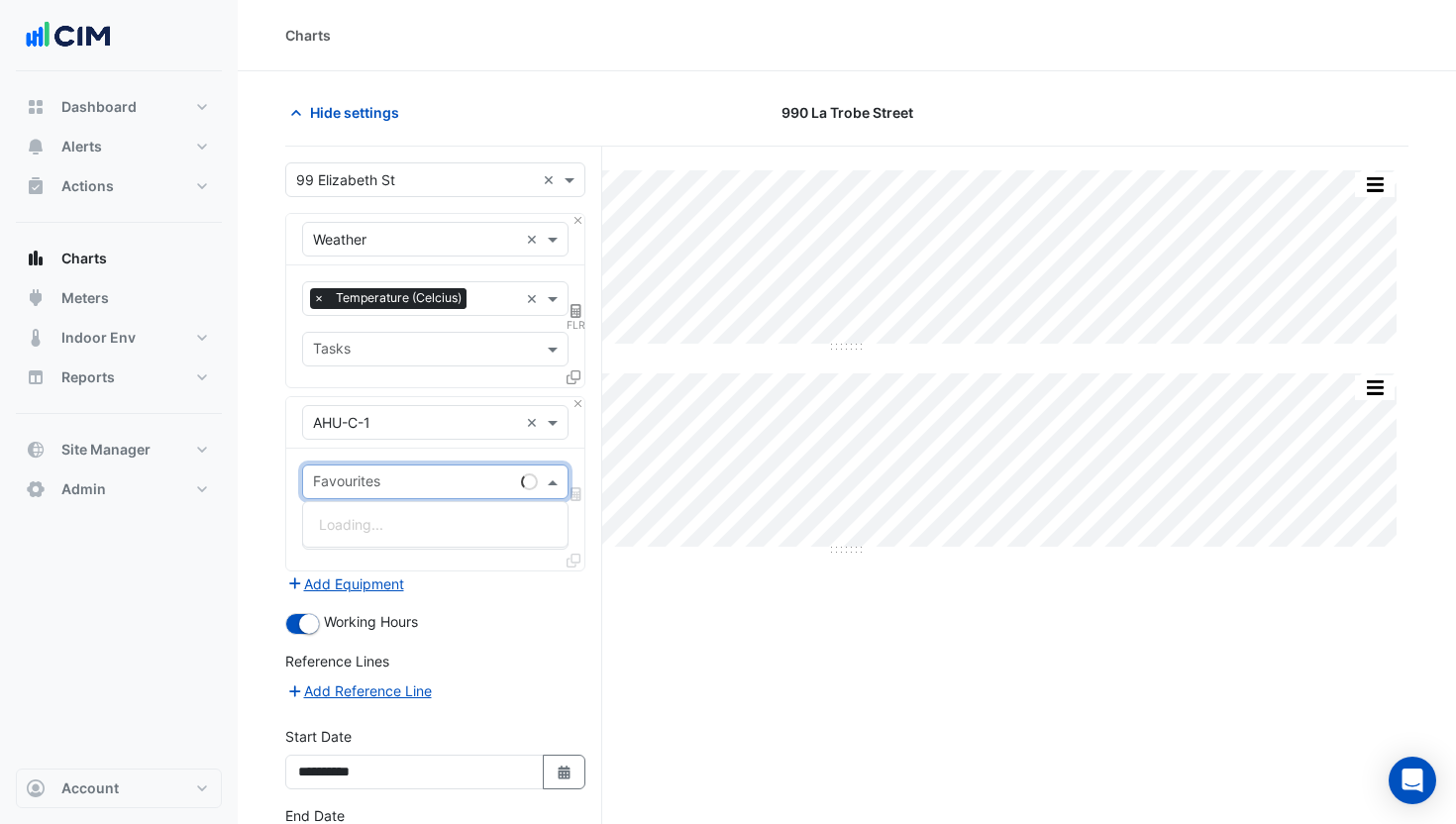 drag, startPoint x: 384, startPoint y: 473, endPoint x: 413, endPoint y: 486, distance: 31.780497 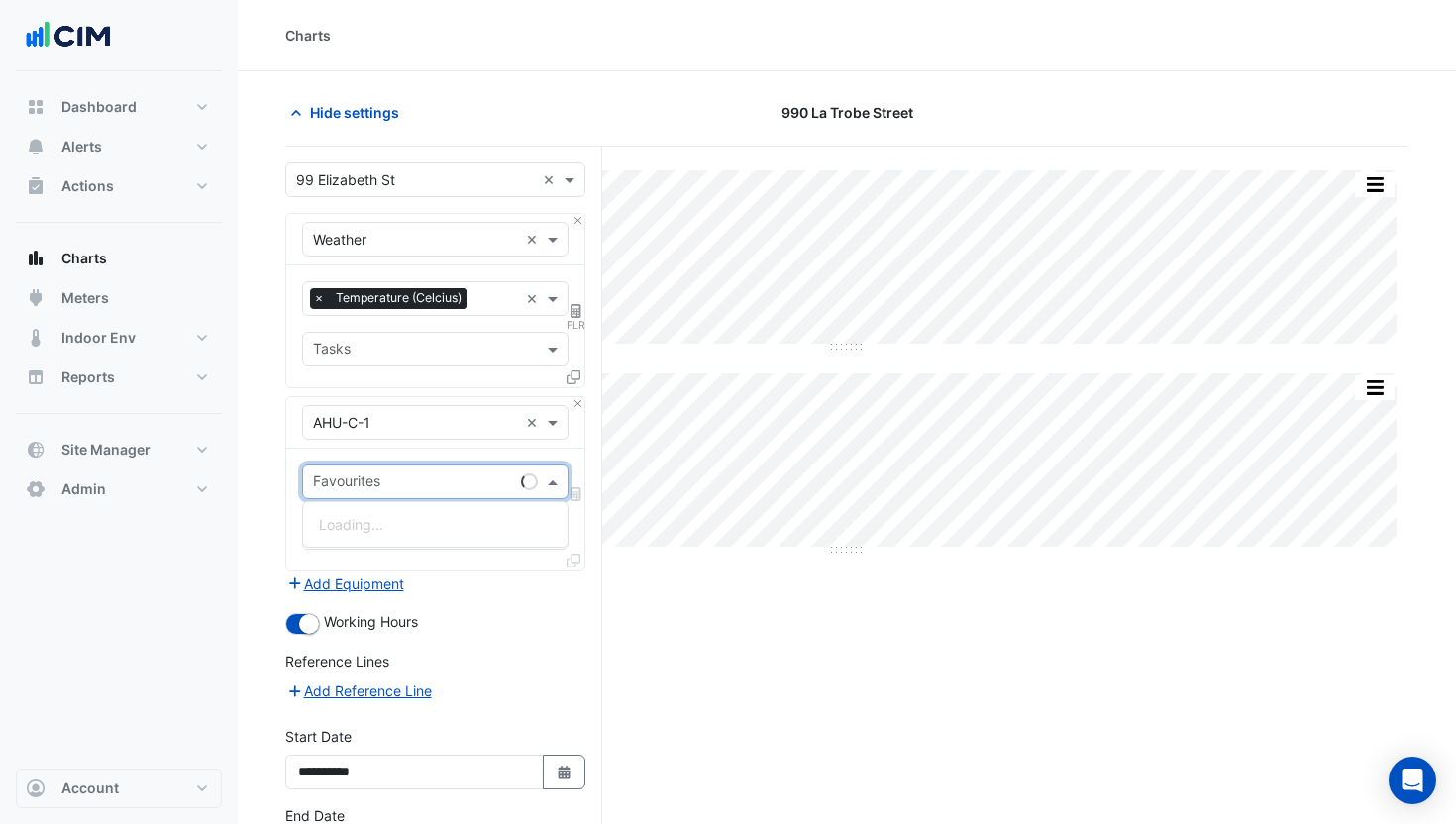 click at bounding box center (413, 483) 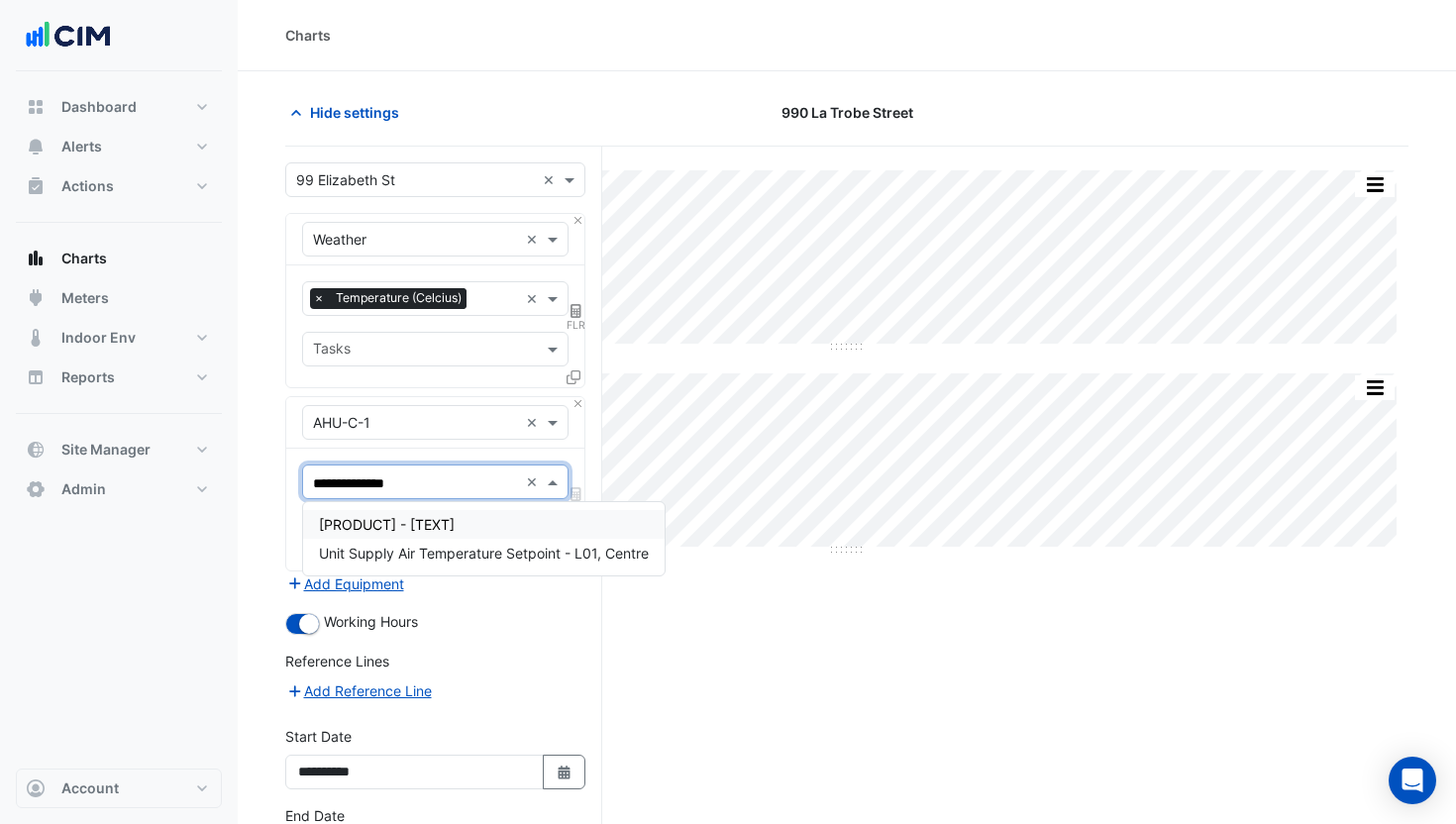 type on "**********" 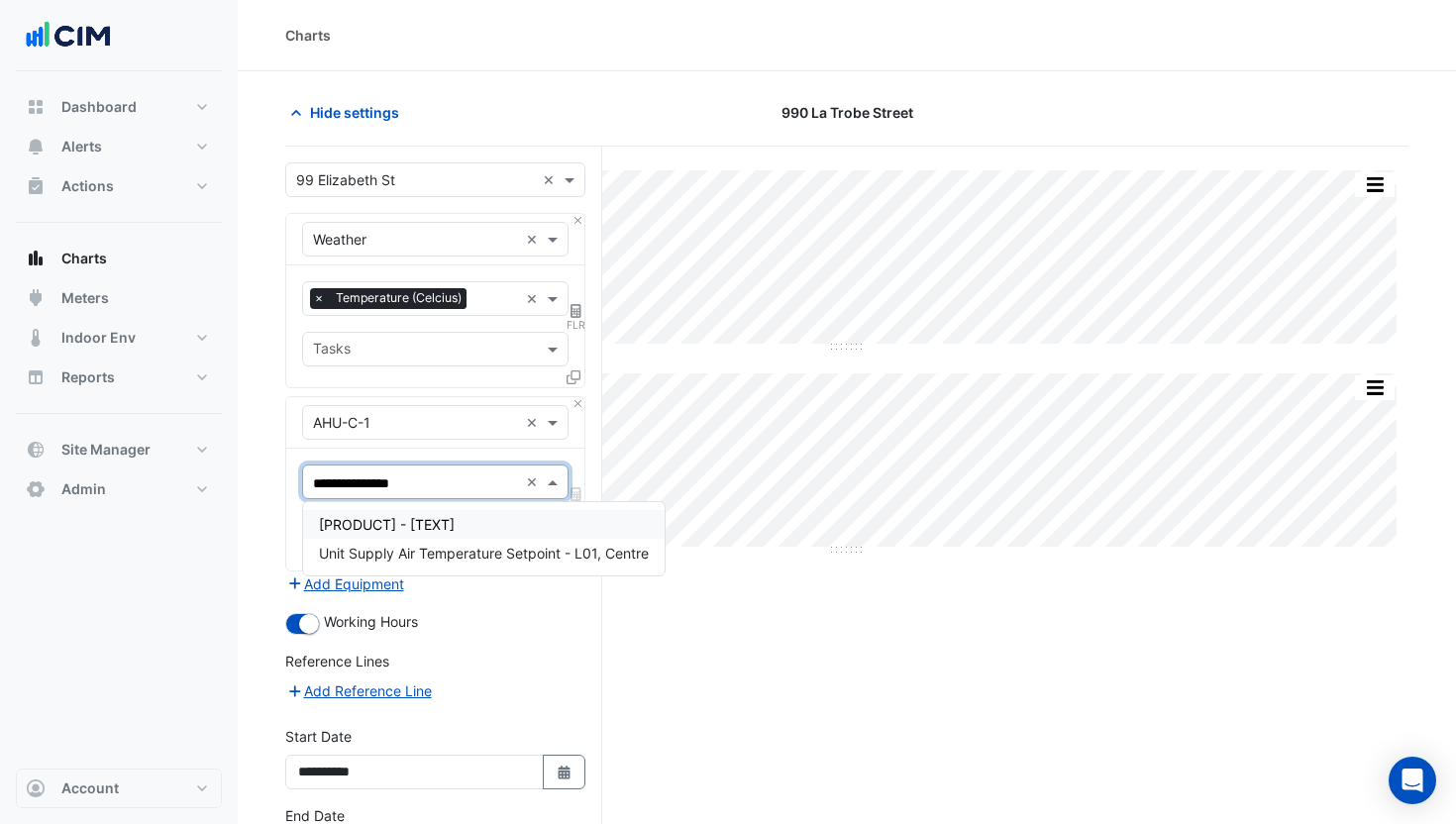 click on "Unit Supply Air Temperature - L01, Centre
Unit Supply Air Temperature Setpoint - L01, Centre" at bounding box center (483, 539) 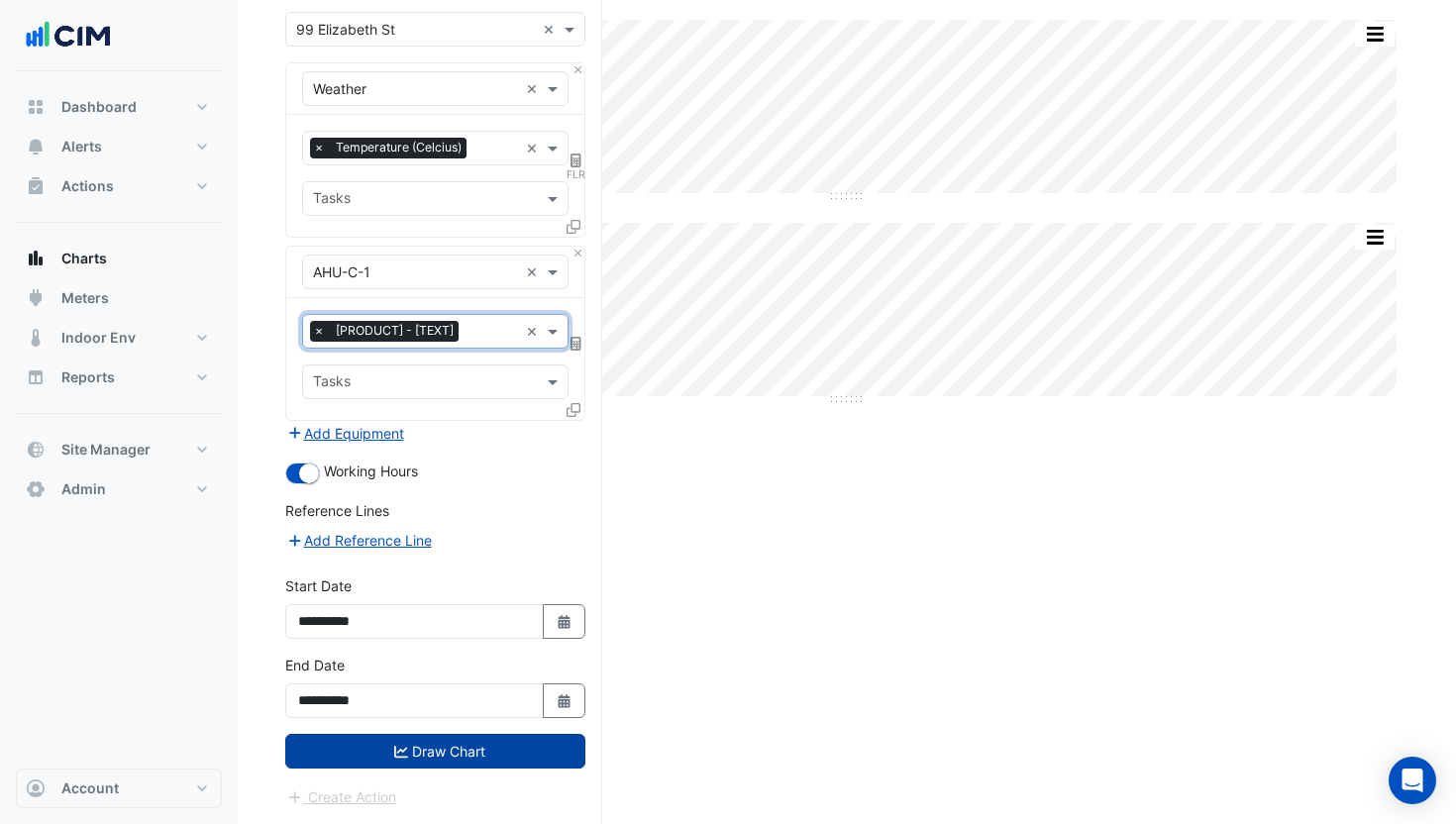 click on "Draw Chart" at bounding box center (435, 751) 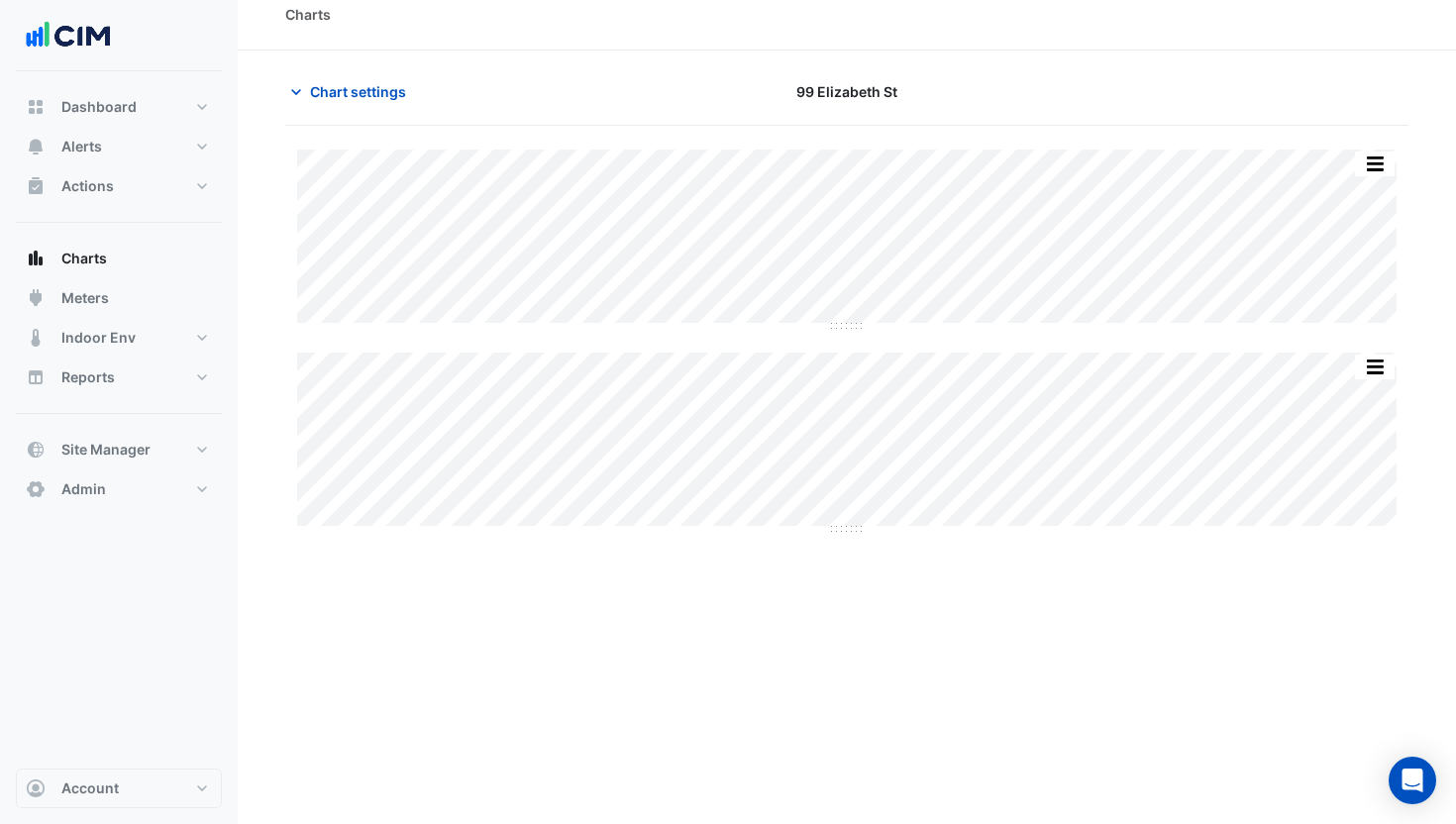 scroll, scrollTop: 0, scrollLeft: 0, axis: both 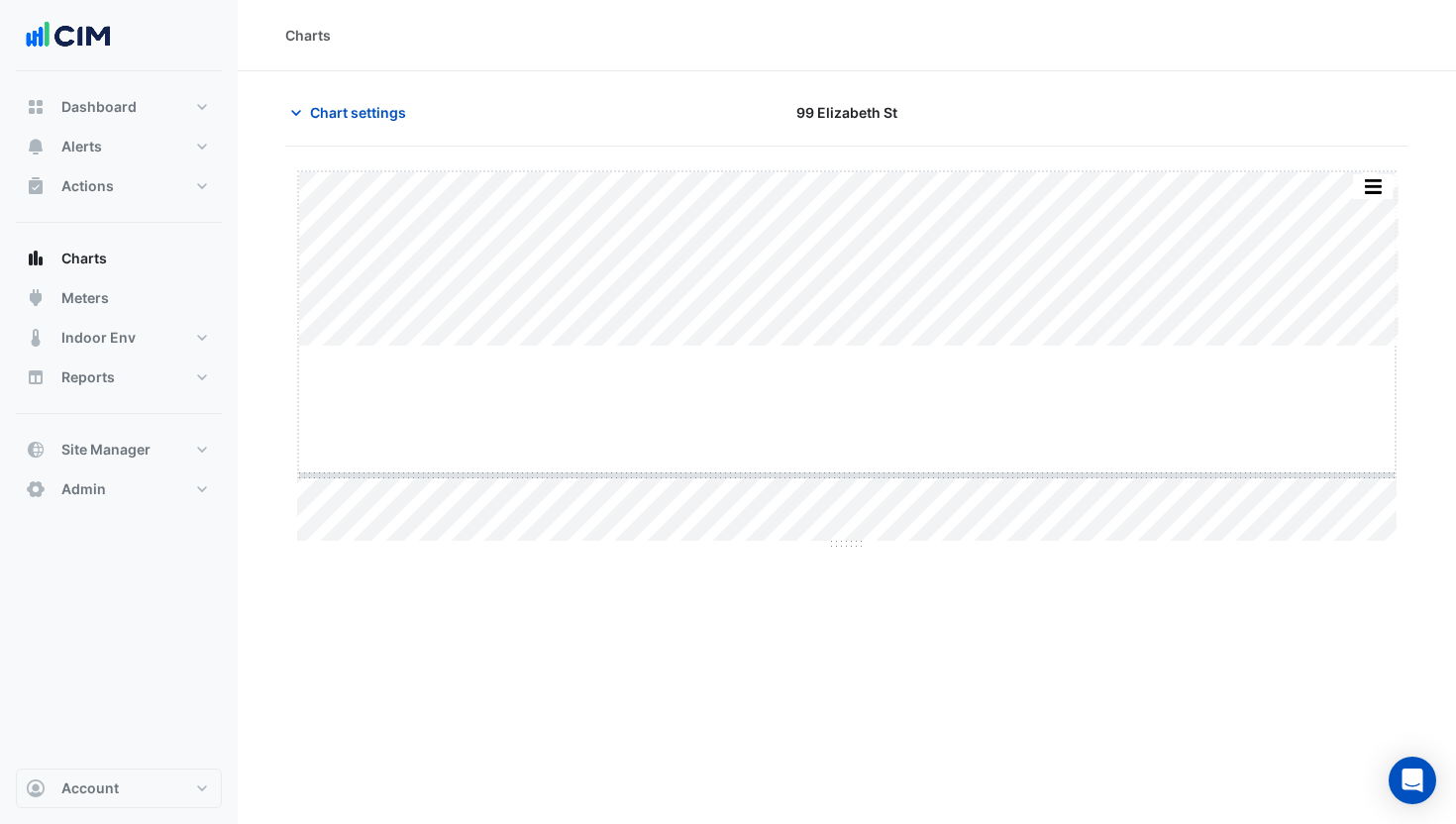 drag, startPoint x: 850, startPoint y: 348, endPoint x: 853, endPoint y: 476, distance: 128.0352 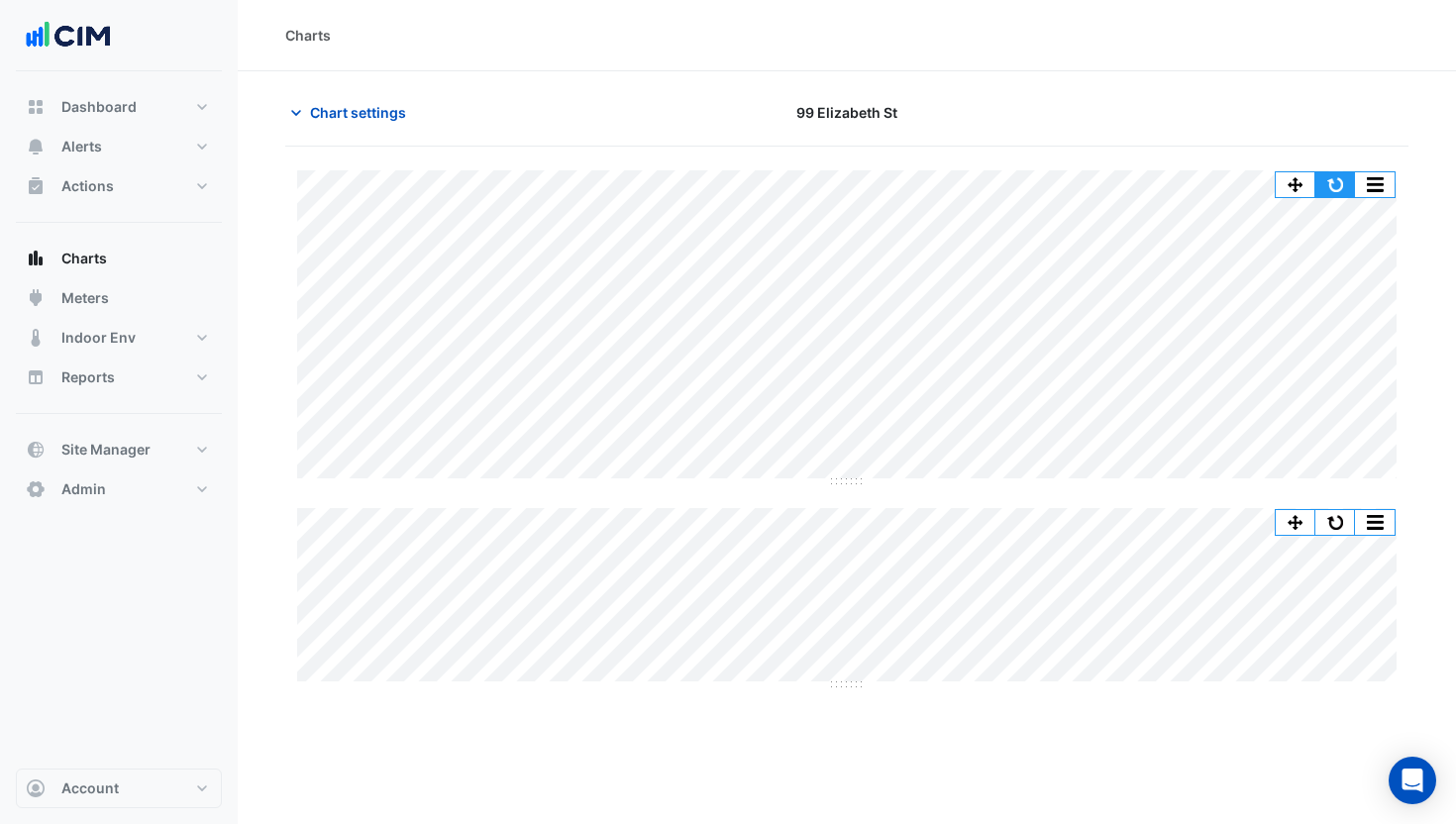 click 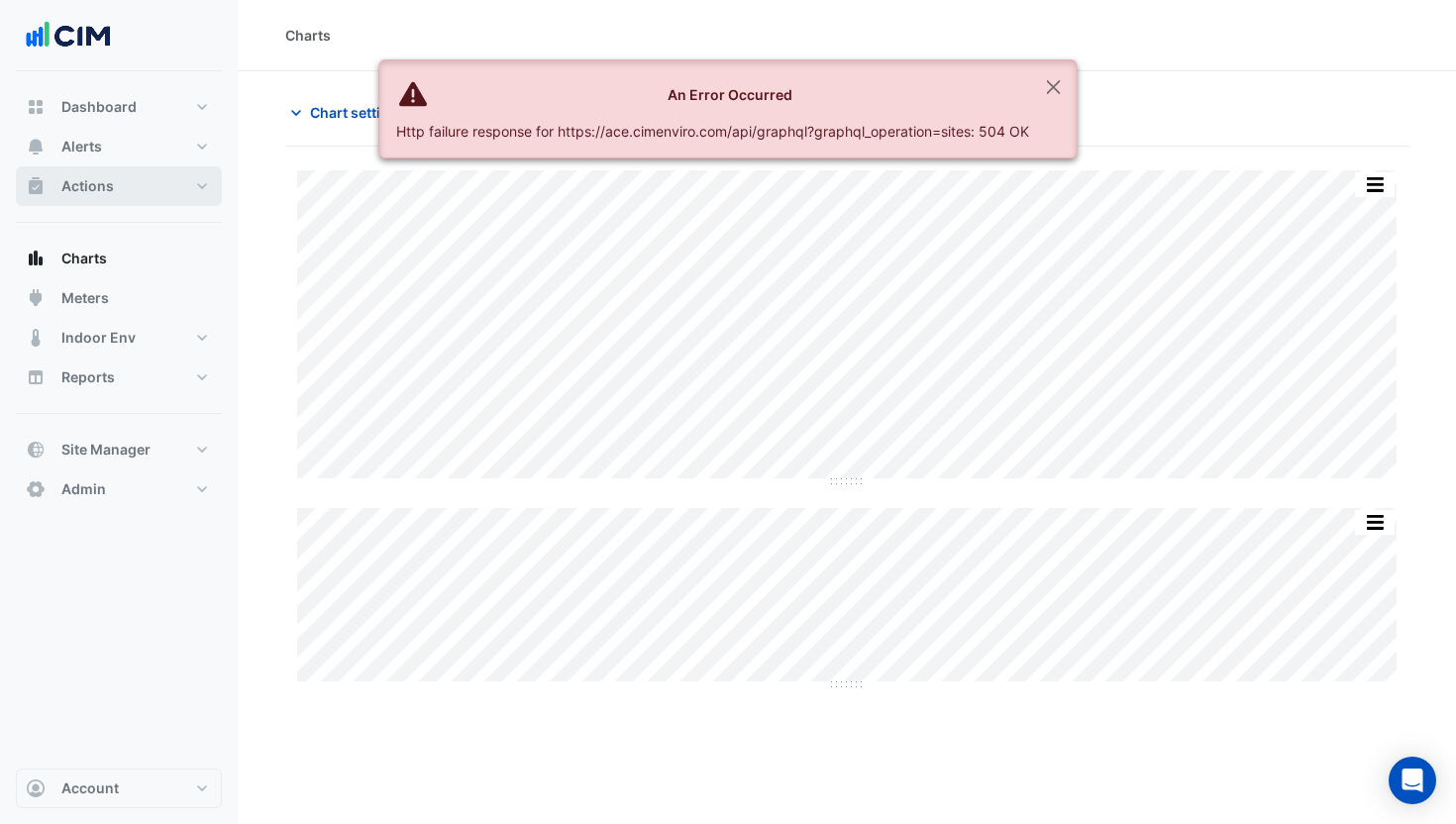 drag, startPoint x: 164, startPoint y: 176, endPoint x: 920, endPoint y: 86, distance: 761.3383 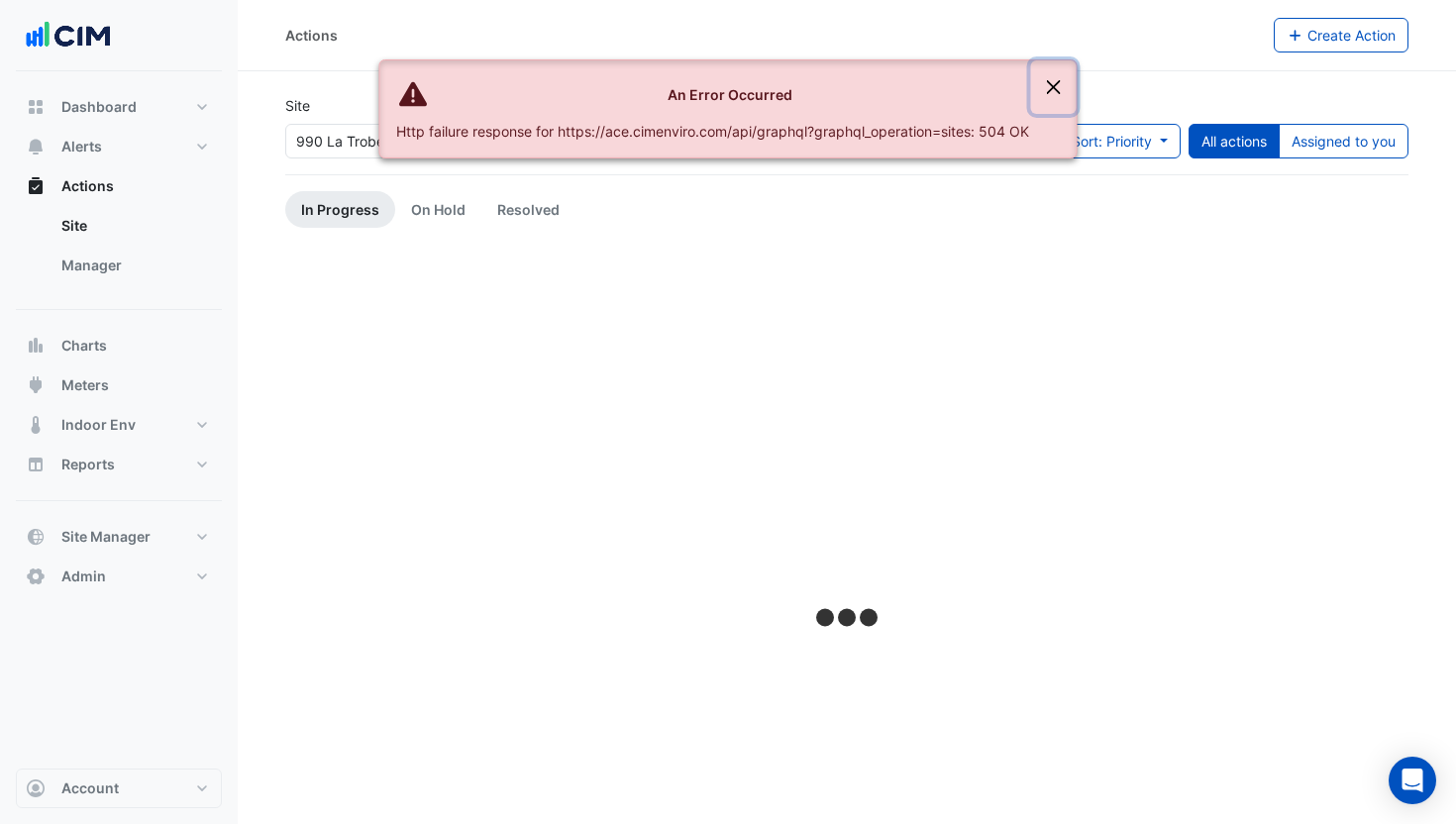 click 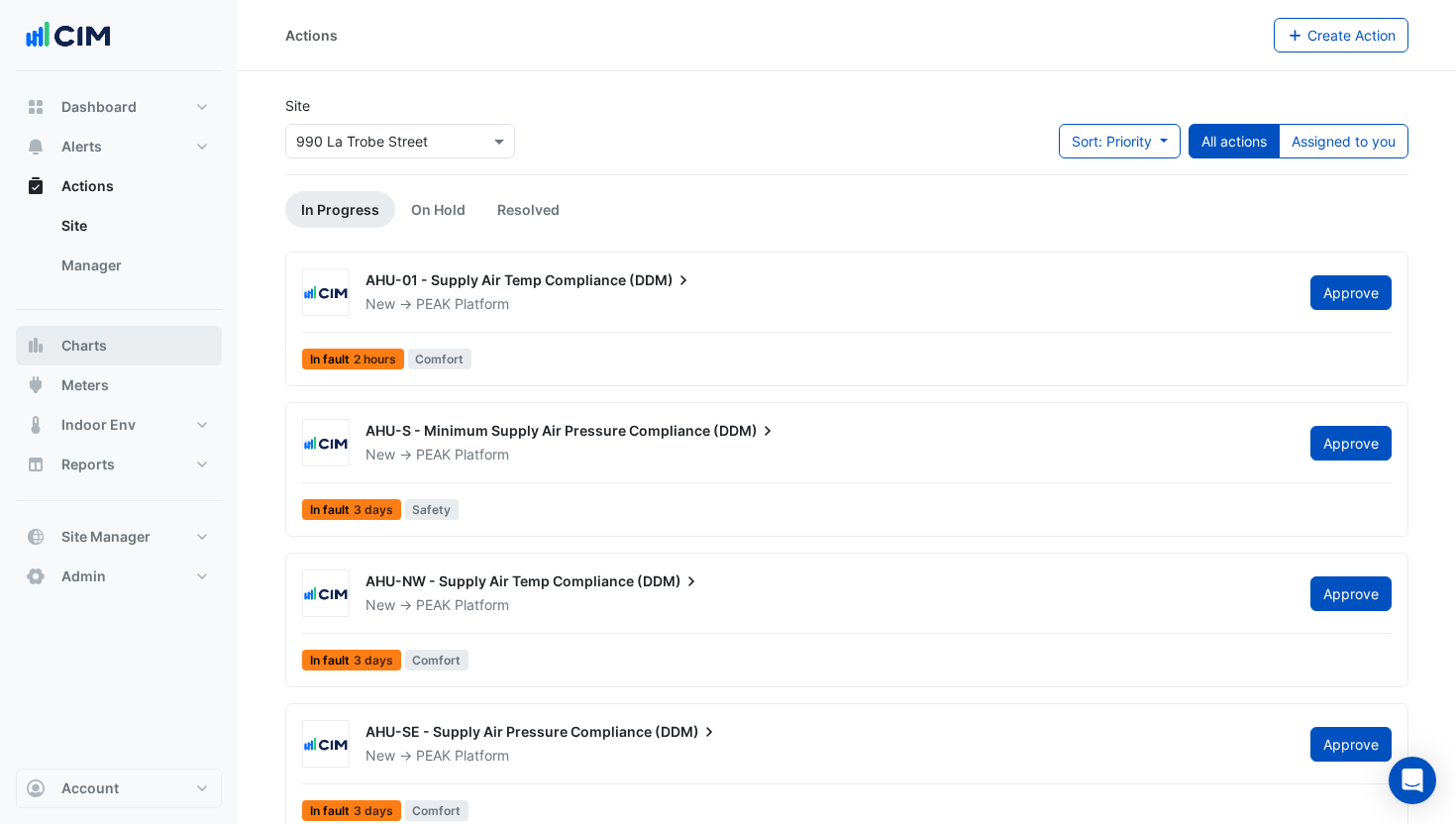 click on "Charts" at bounding box center [119, 346] 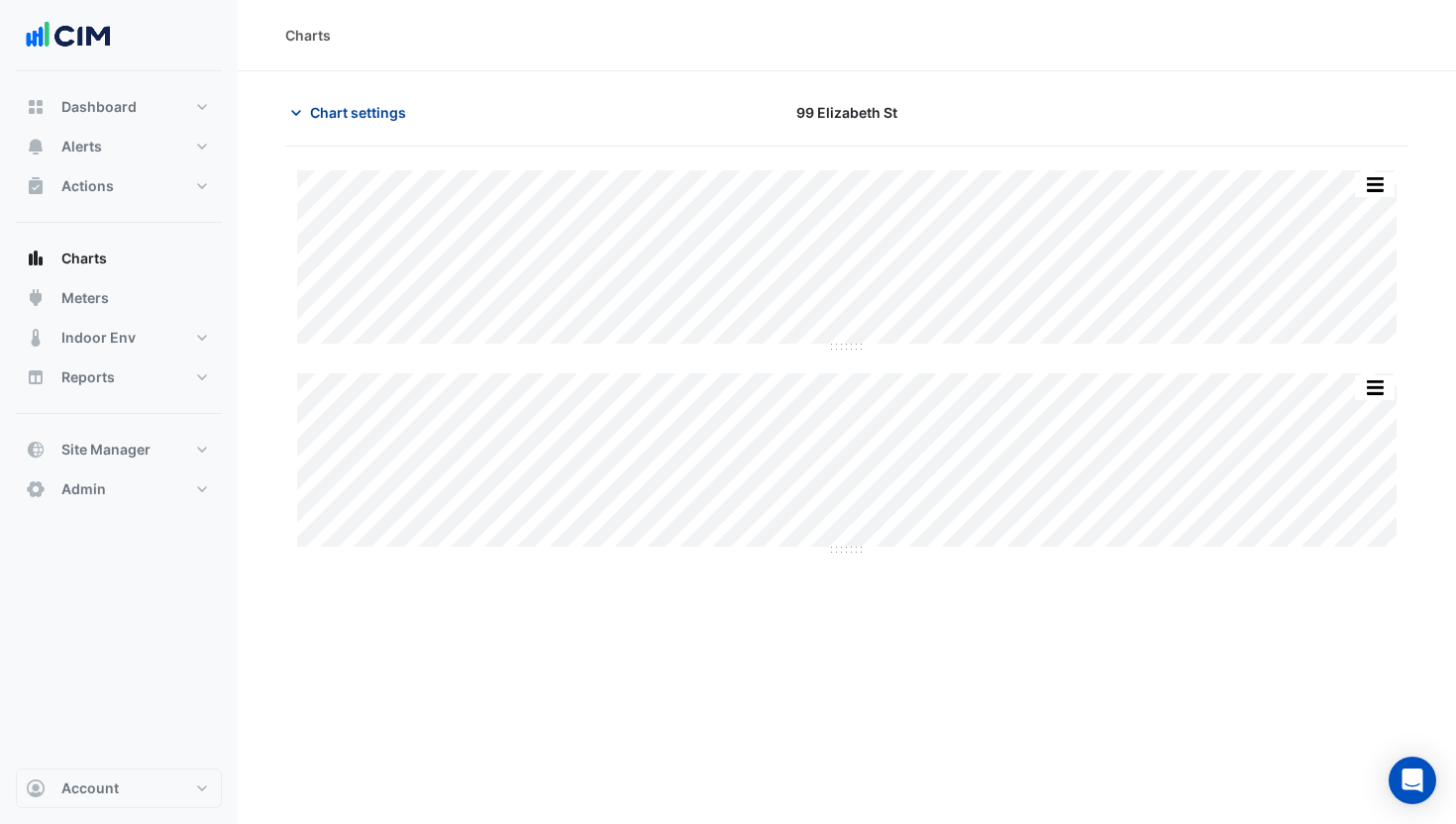 click on "Chart settings" 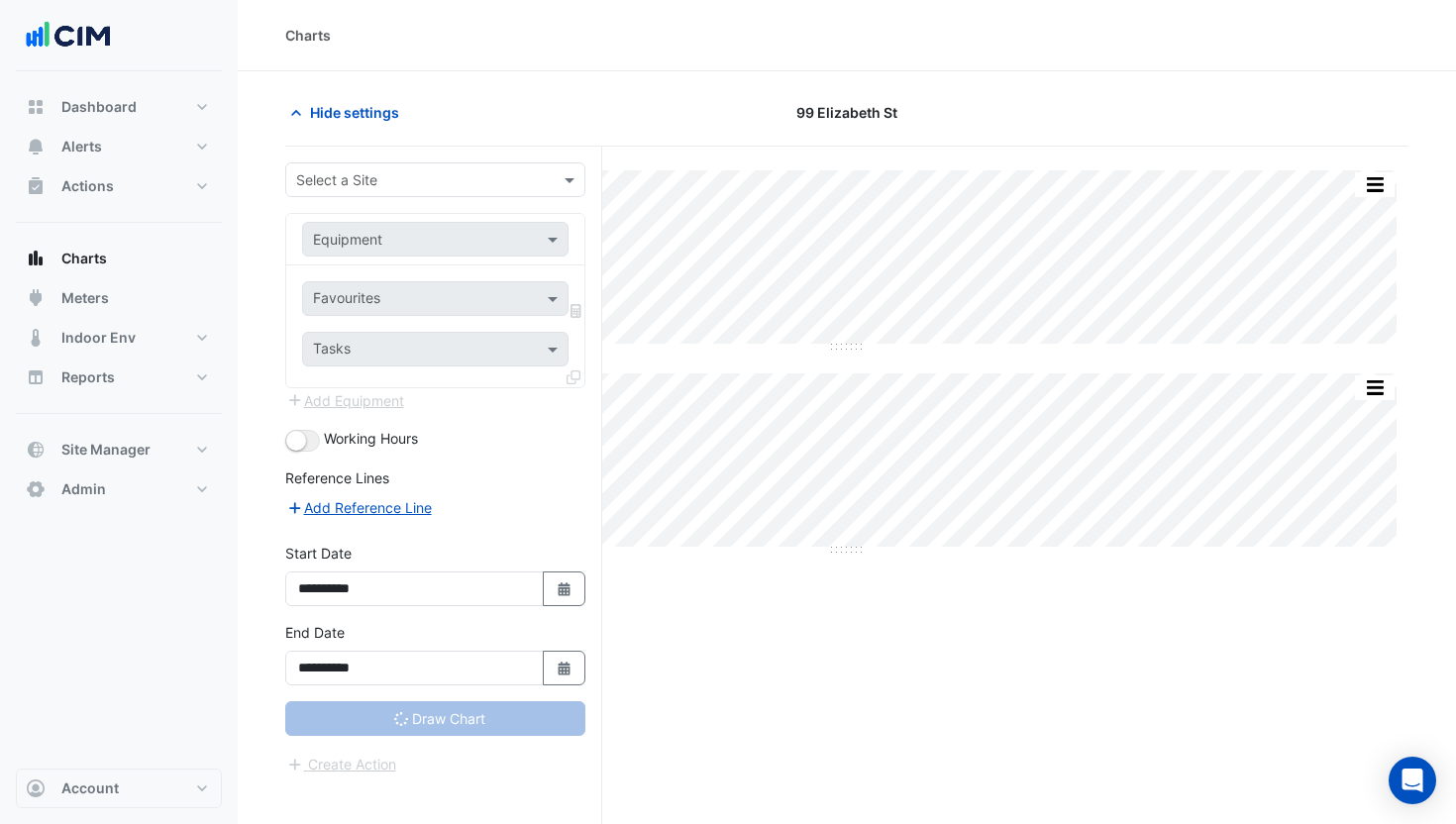 click at bounding box center [415, 180] 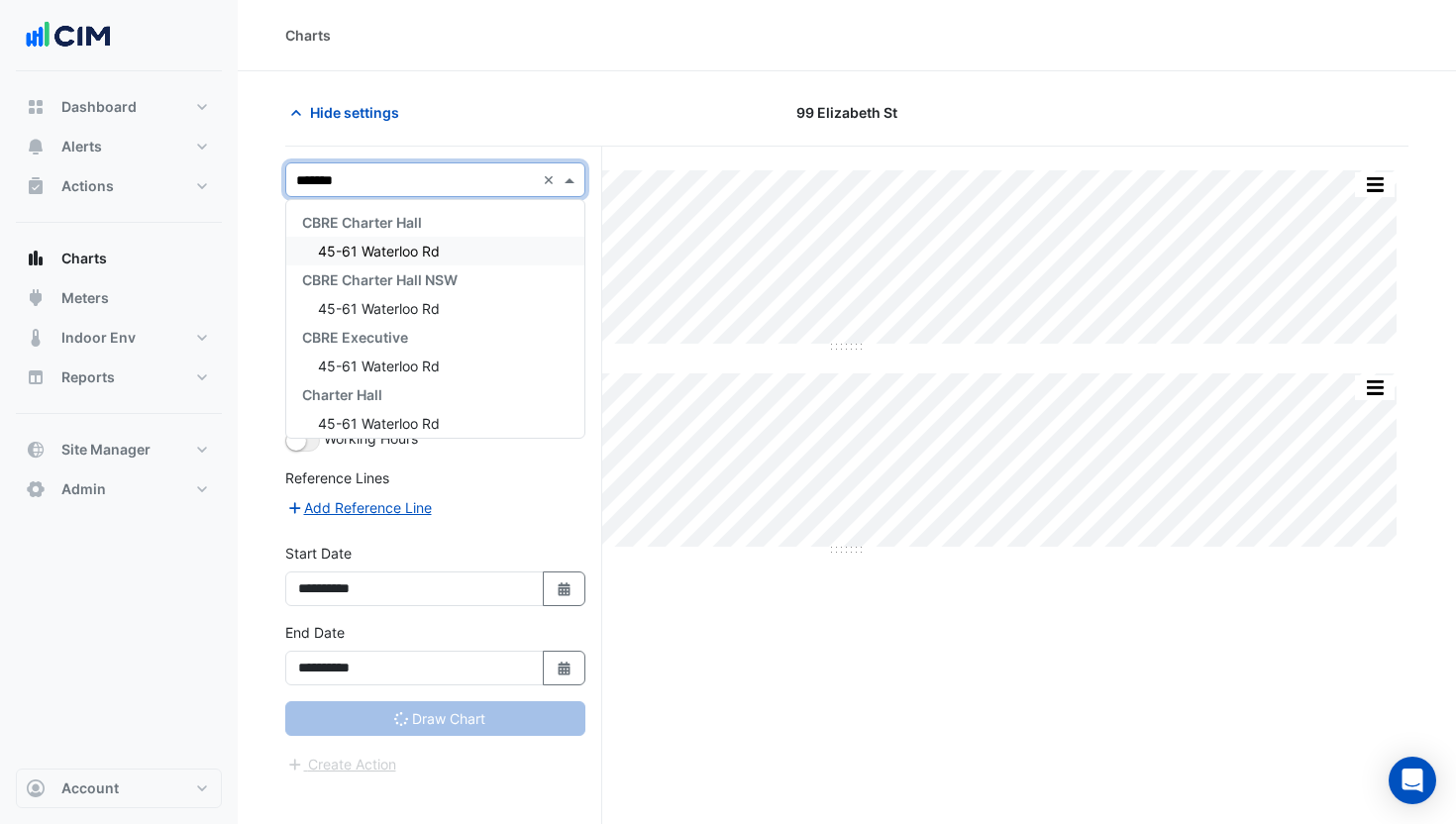 type on "********" 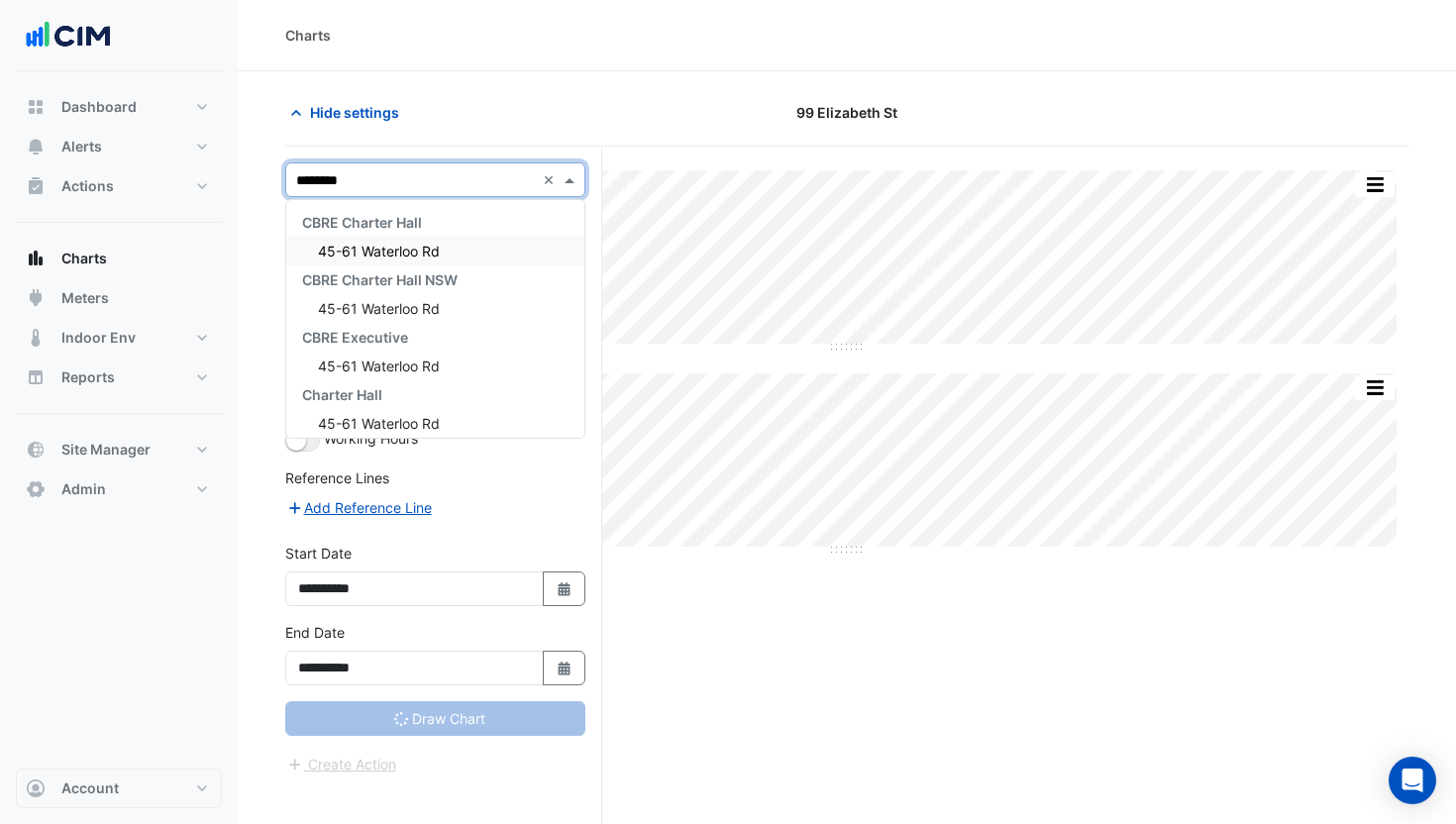 click on "45-61 Waterloo Rd" at bounding box center (435, 251) 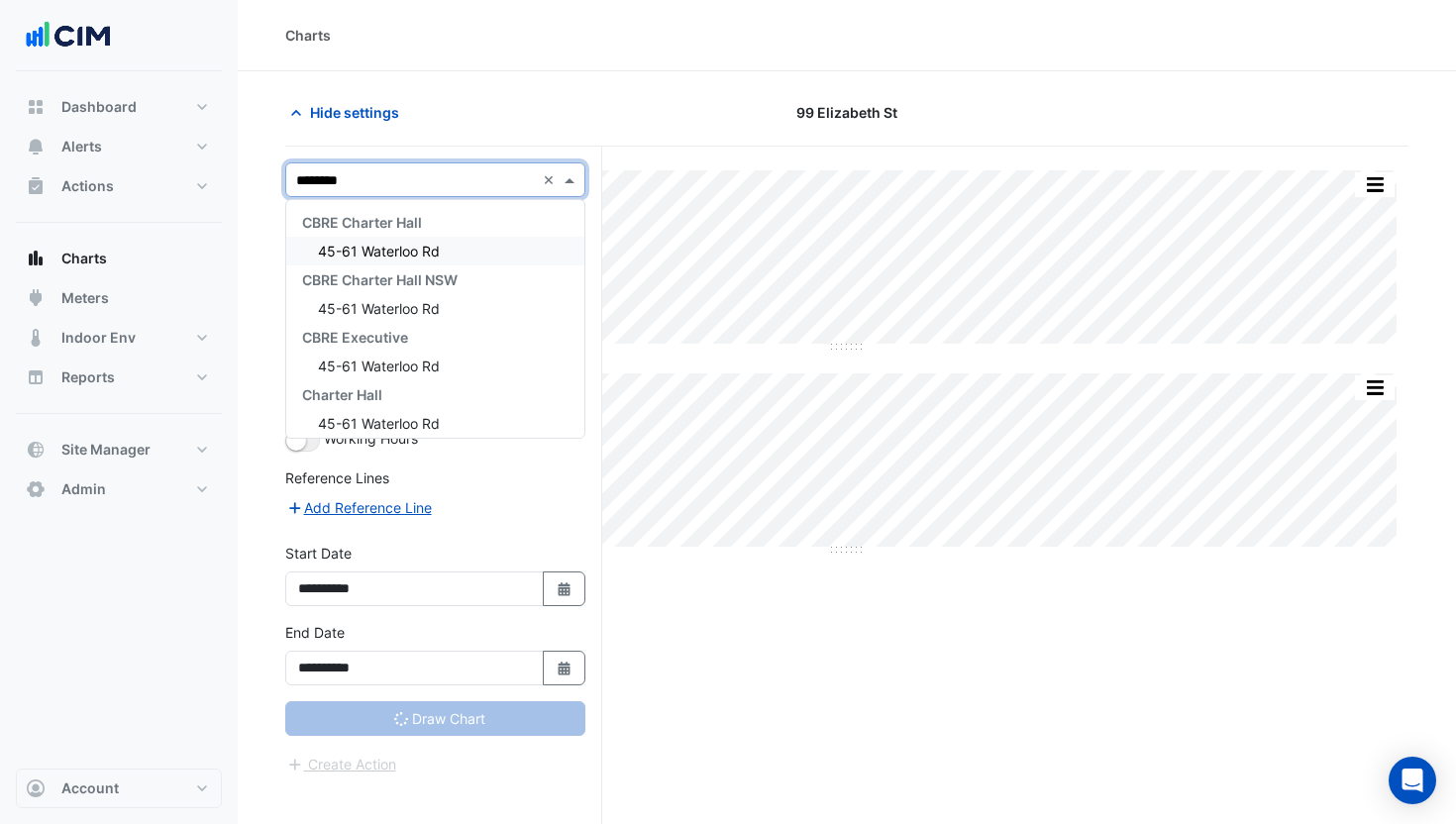 type 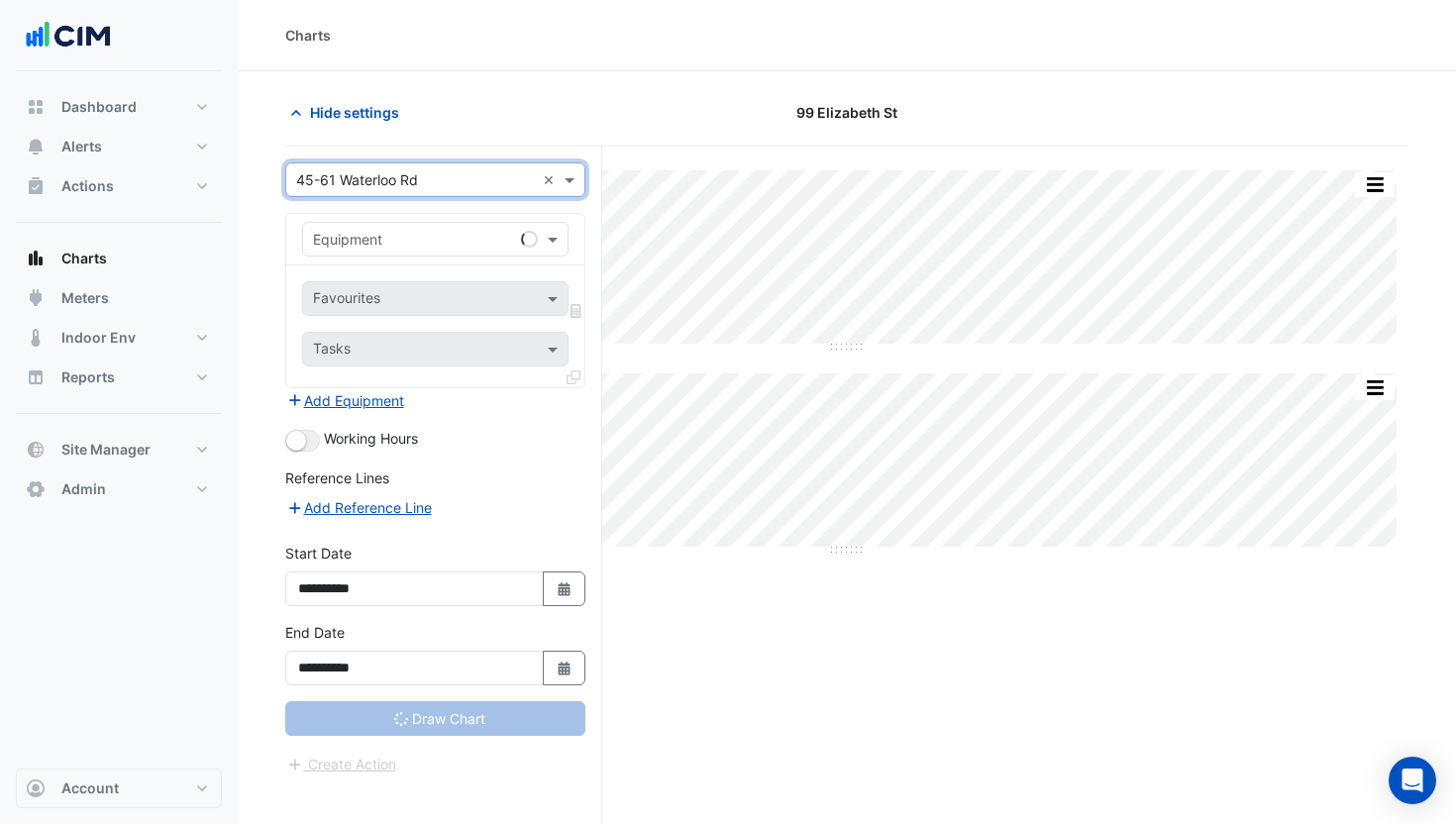 click at bounding box center (415, 240) 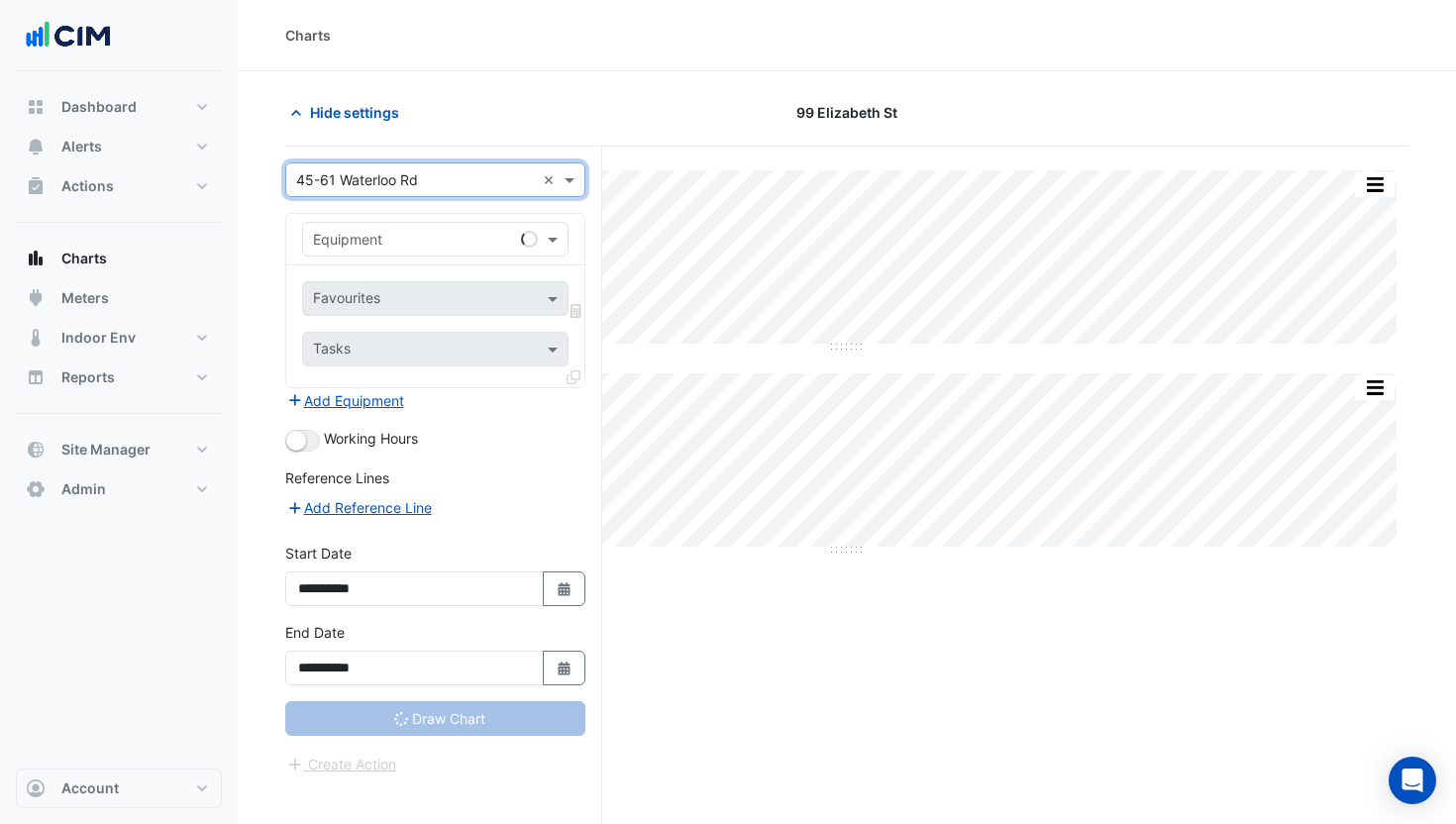 type on "**********" 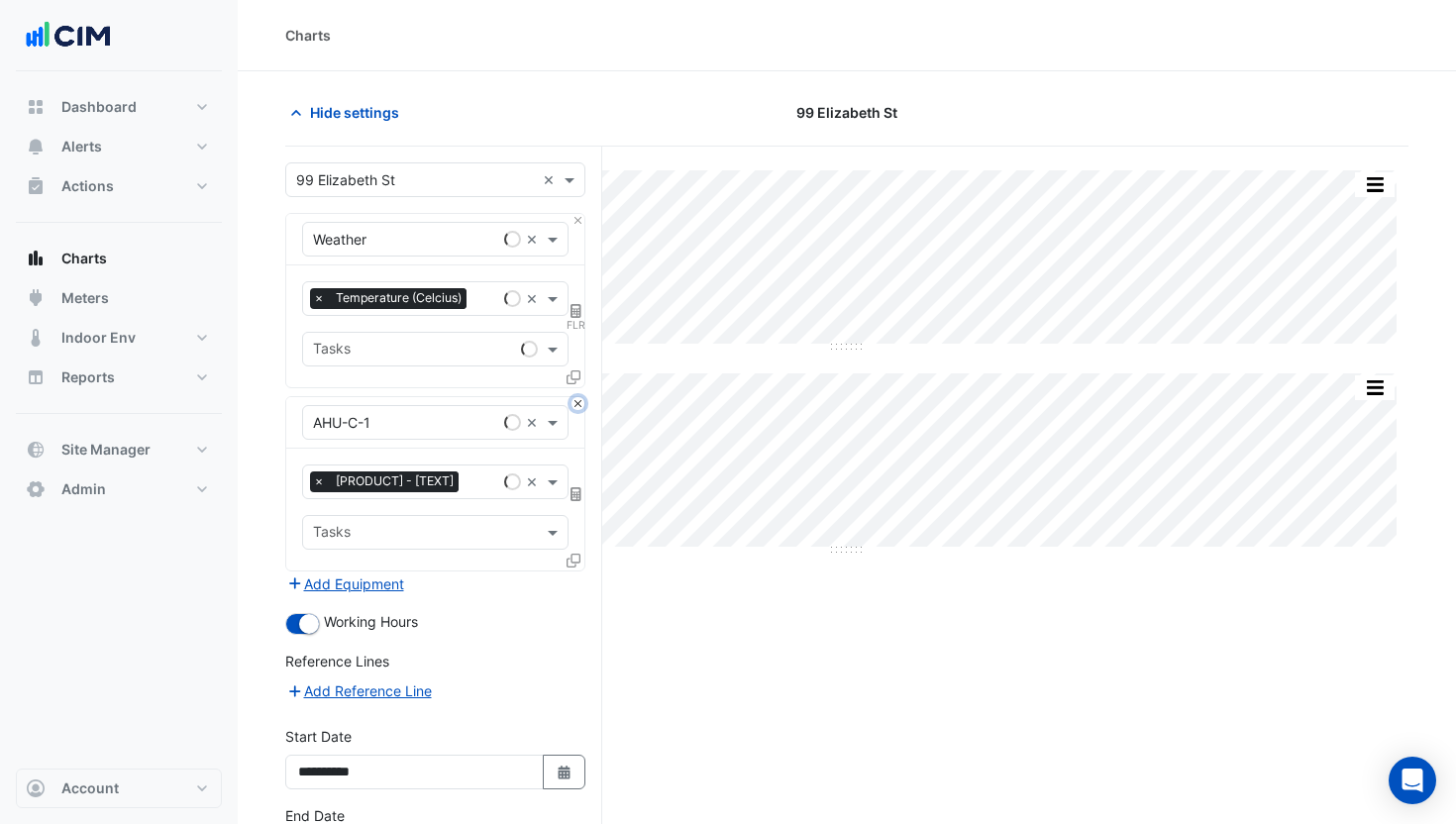 click at bounding box center [577, 403] 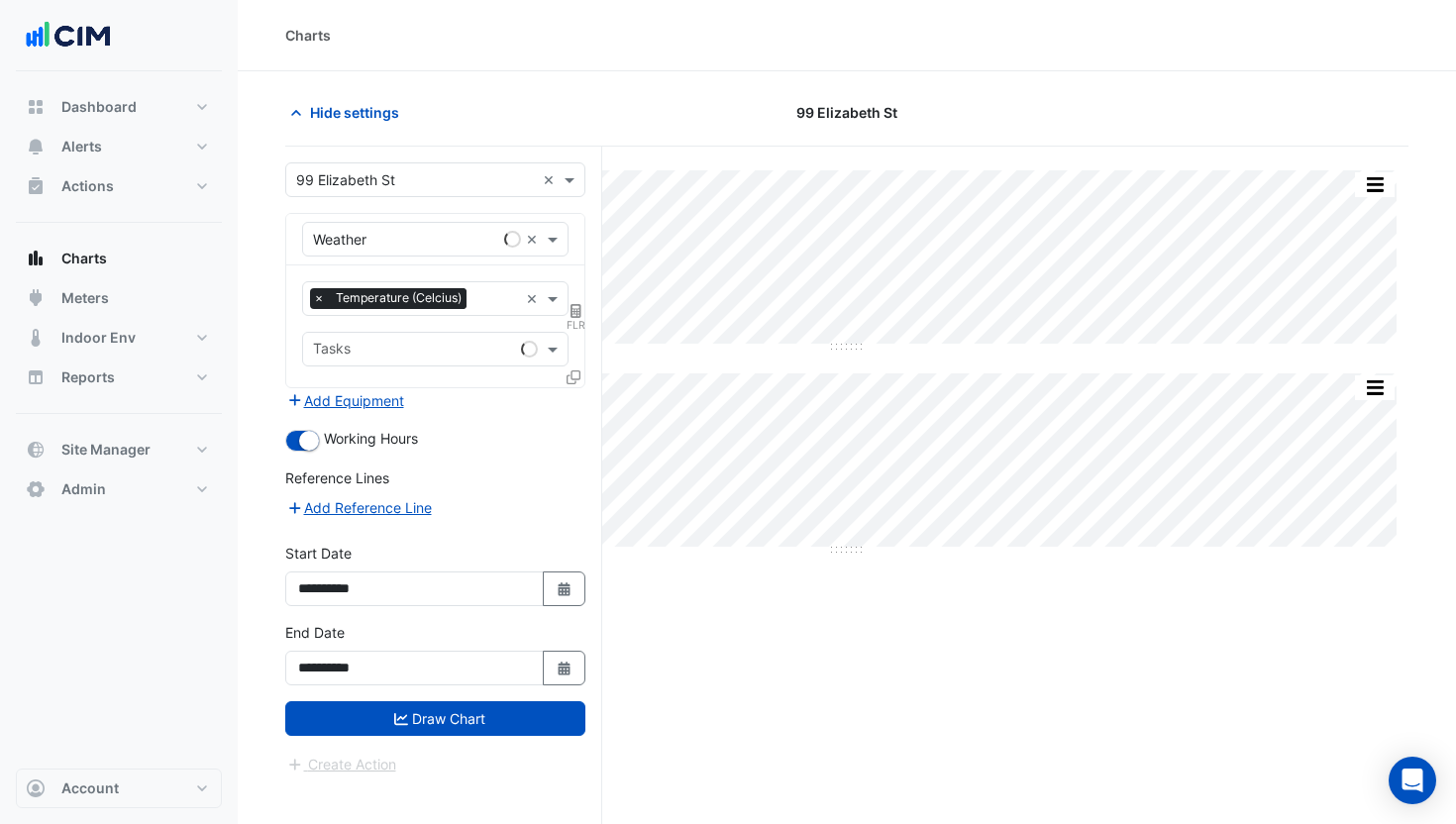 click at bounding box center (415, 180) 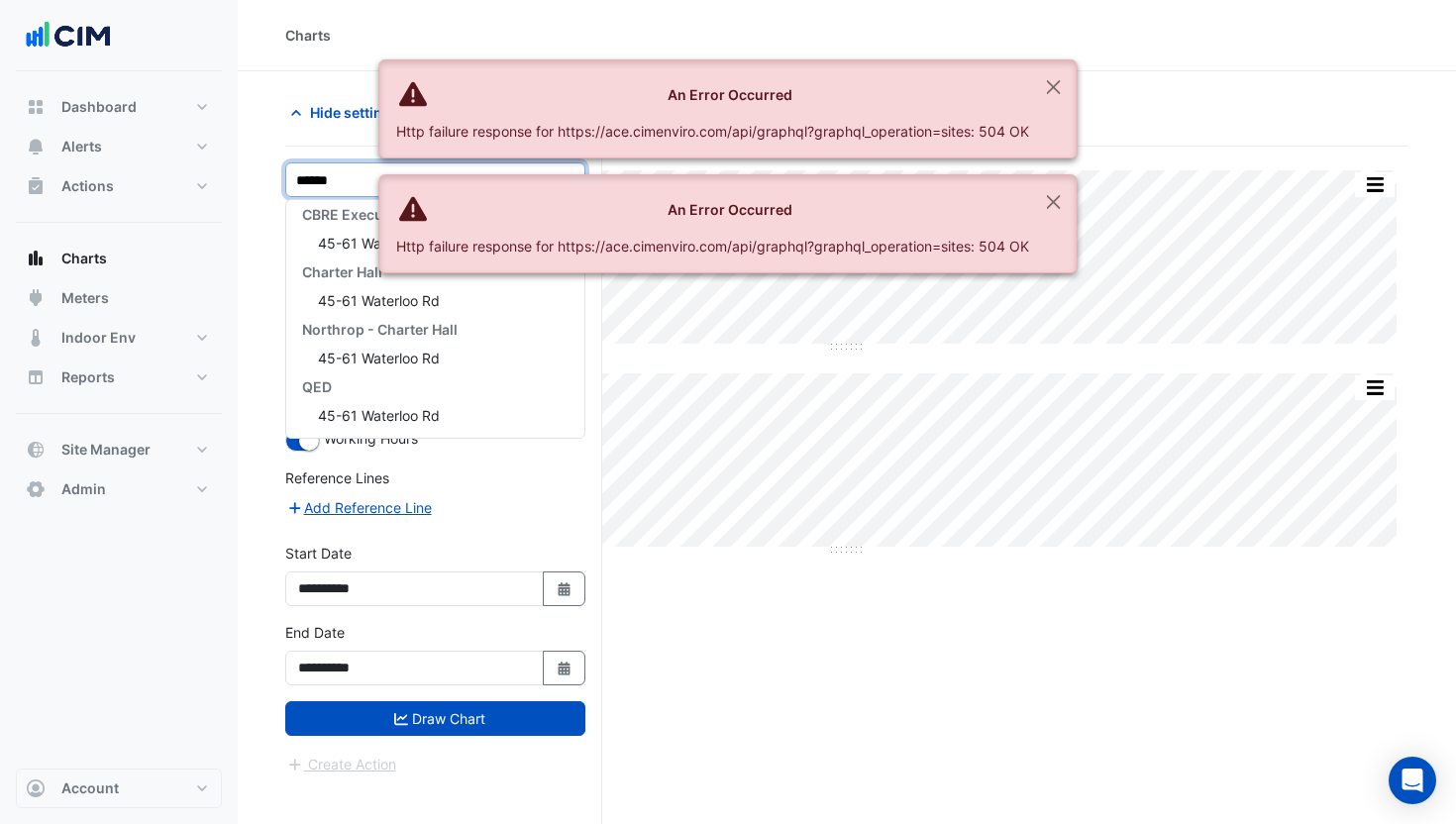 scroll, scrollTop: 123, scrollLeft: 0, axis: vertical 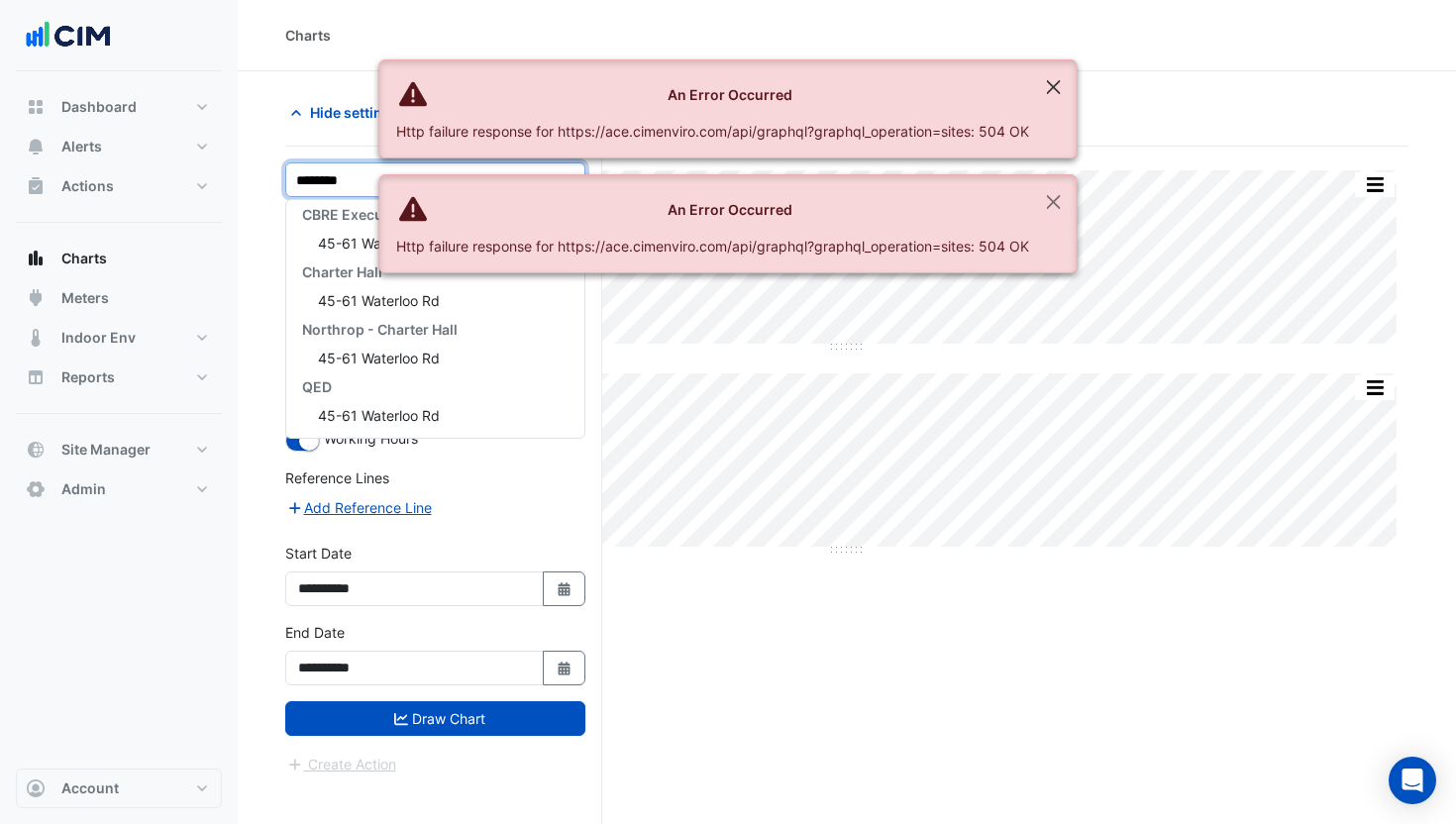 type on "********" 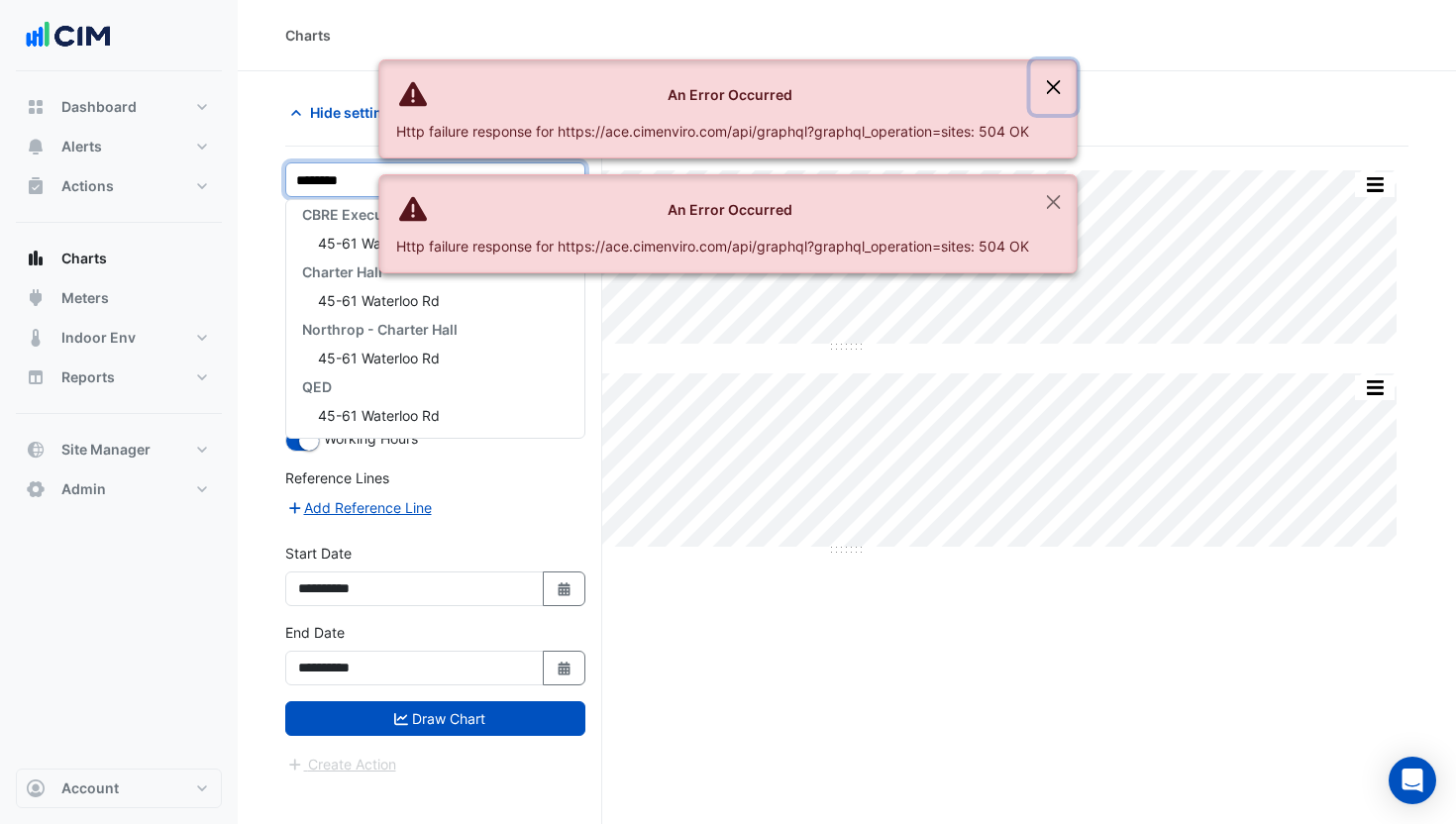 click 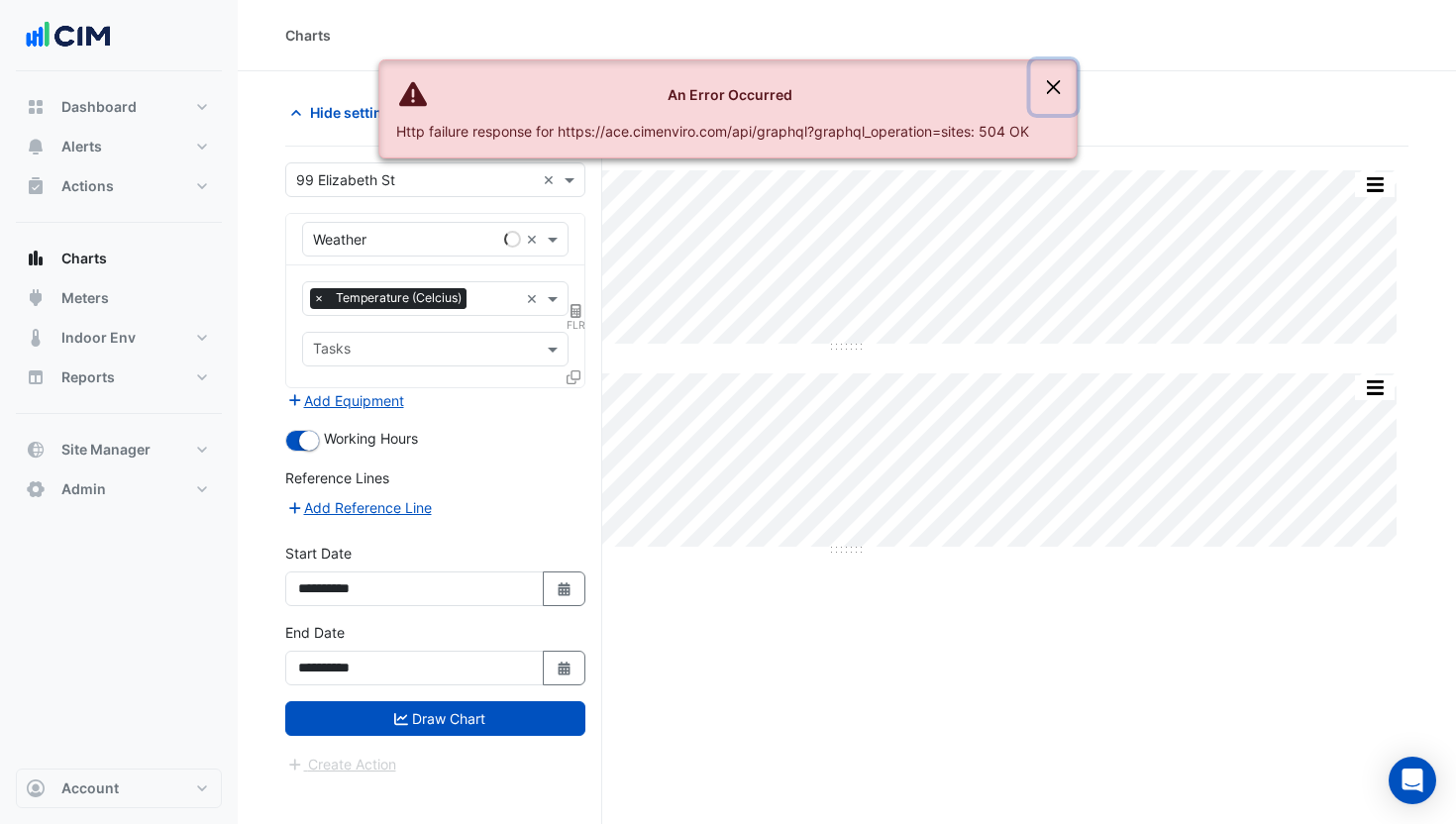 click 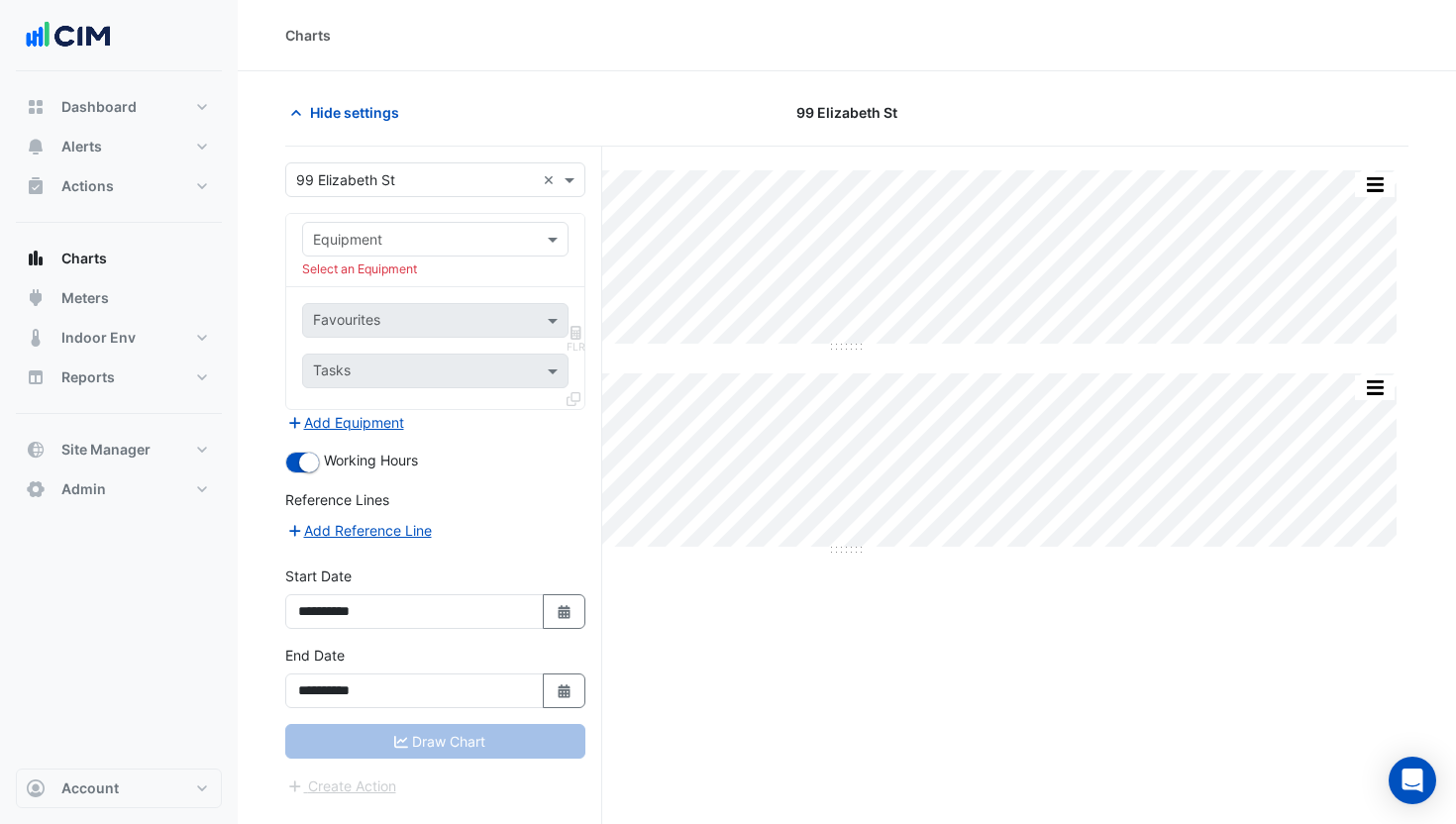 click on "Select a Site × 99 Elizabeth St ×" at bounding box center [435, 179] 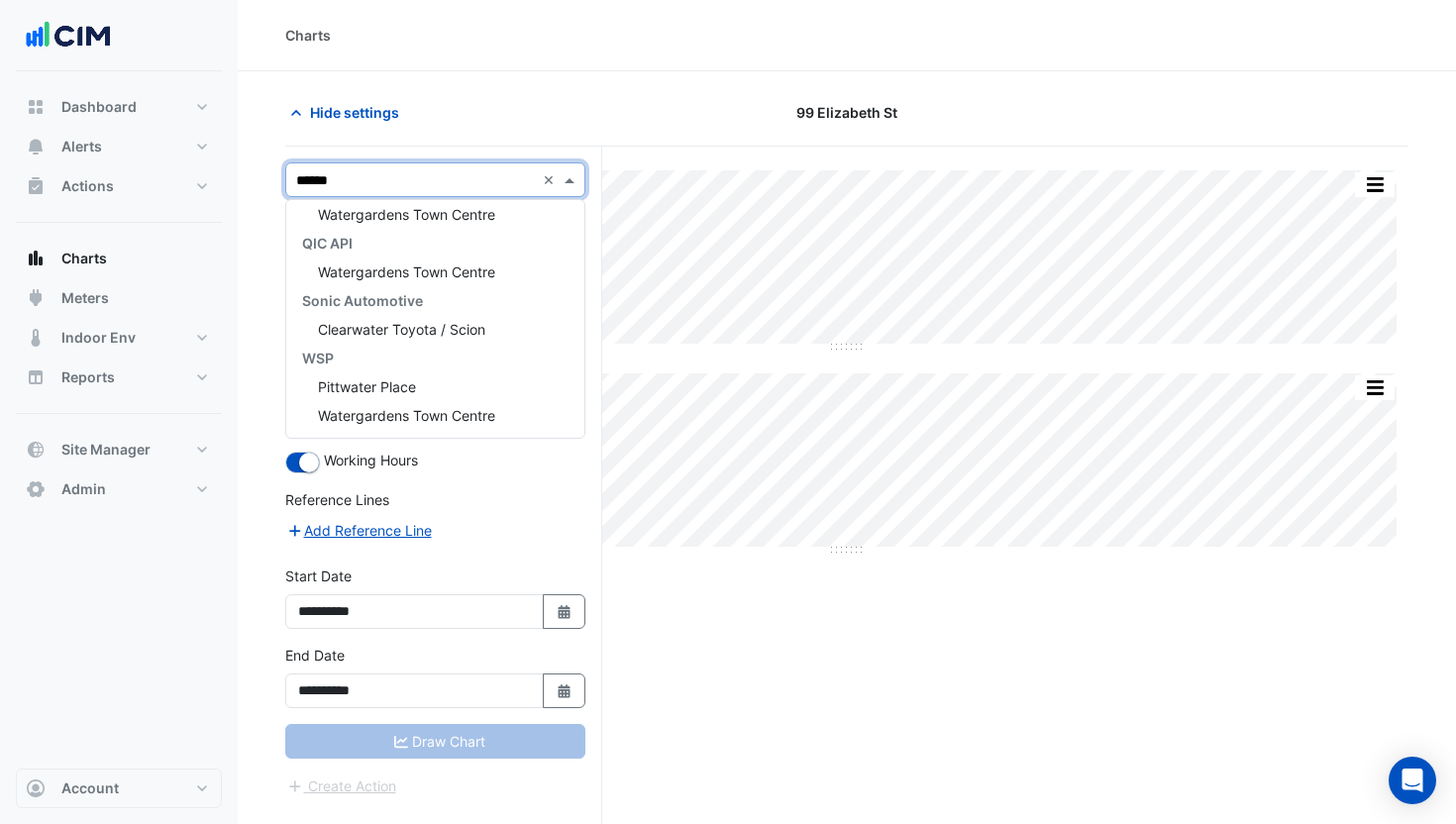 scroll, scrollTop: 123, scrollLeft: 0, axis: vertical 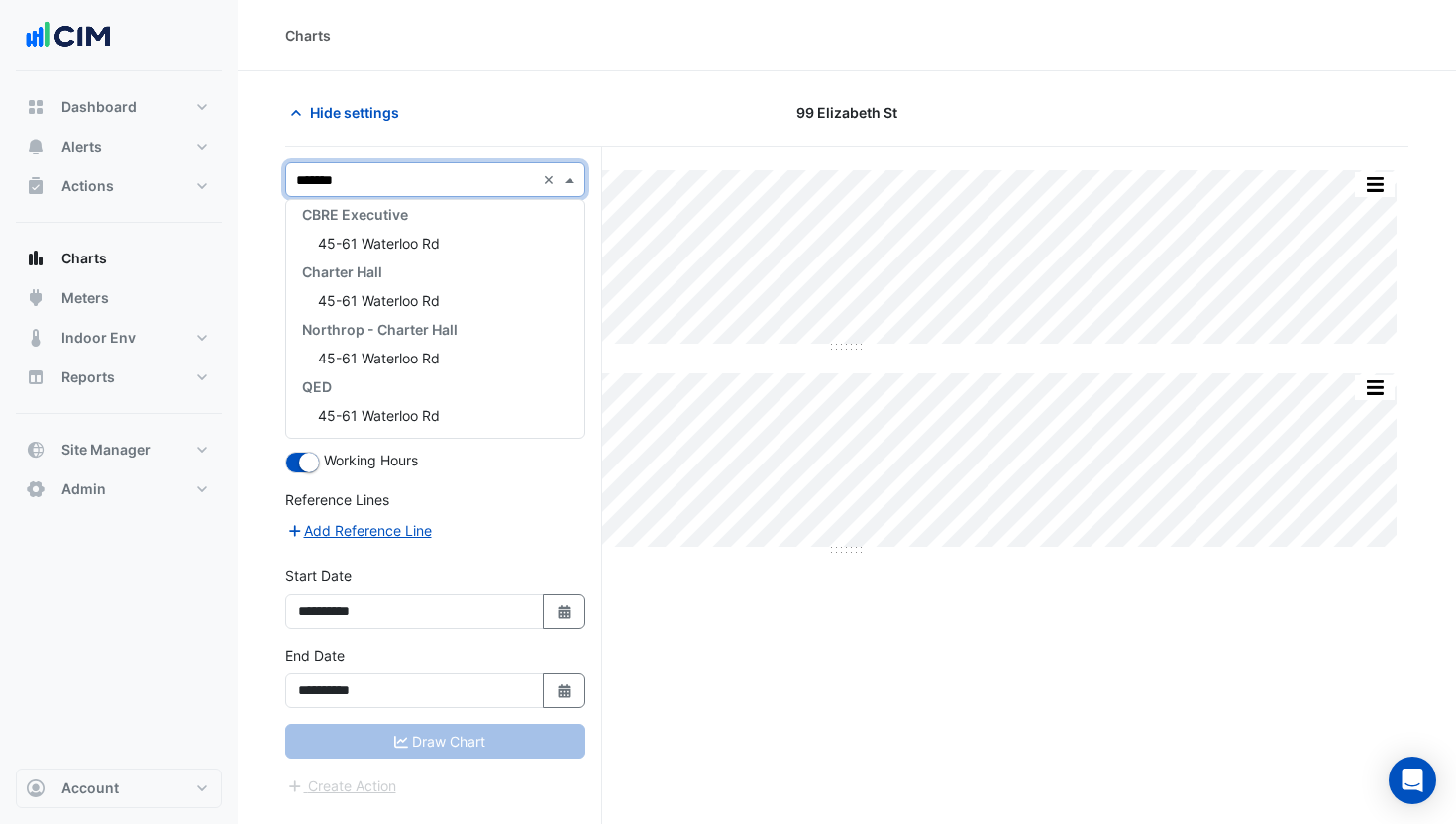 type on "********" 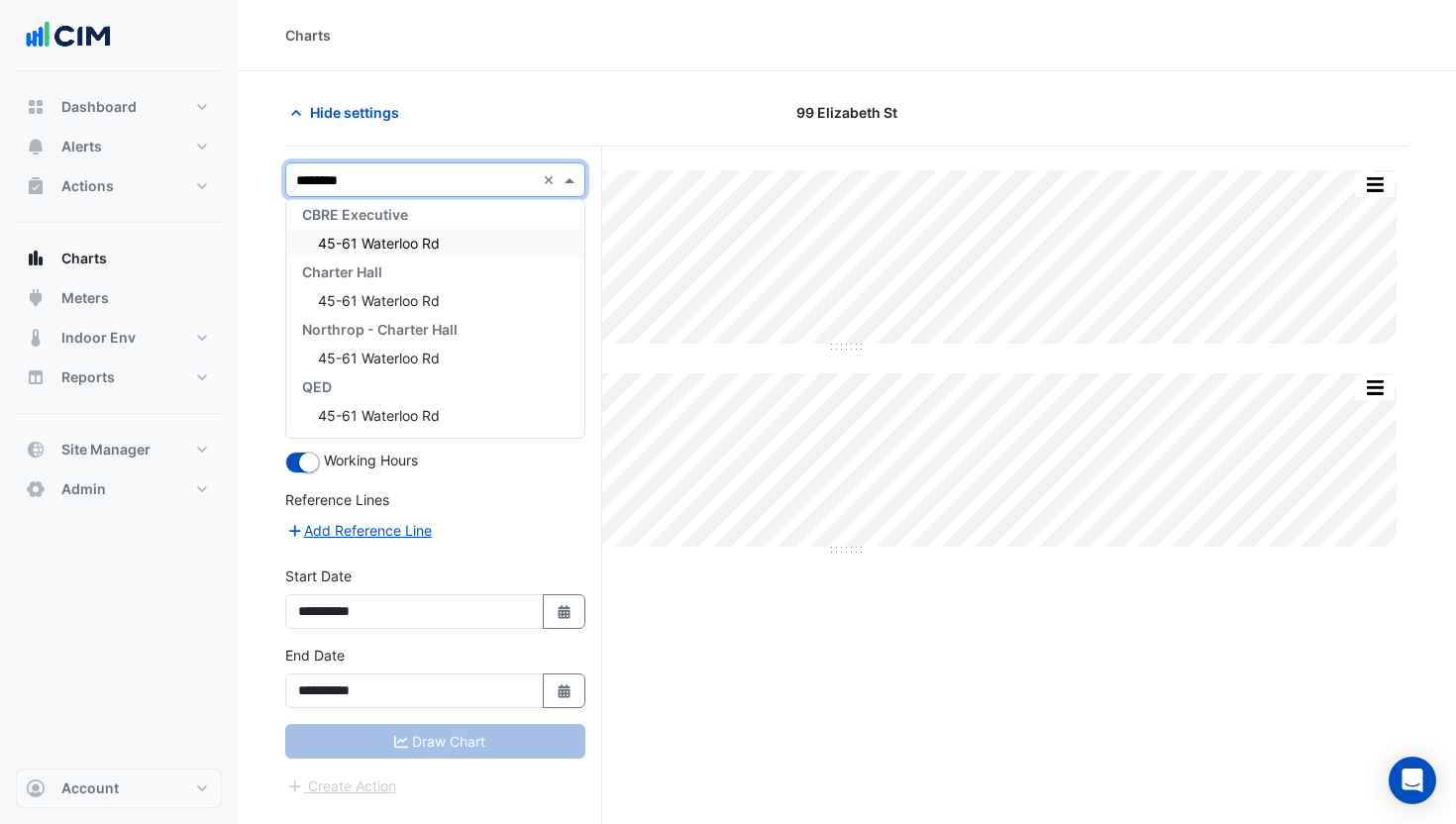 click on "45-61 Waterloo Rd" at bounding box center (378, 243) 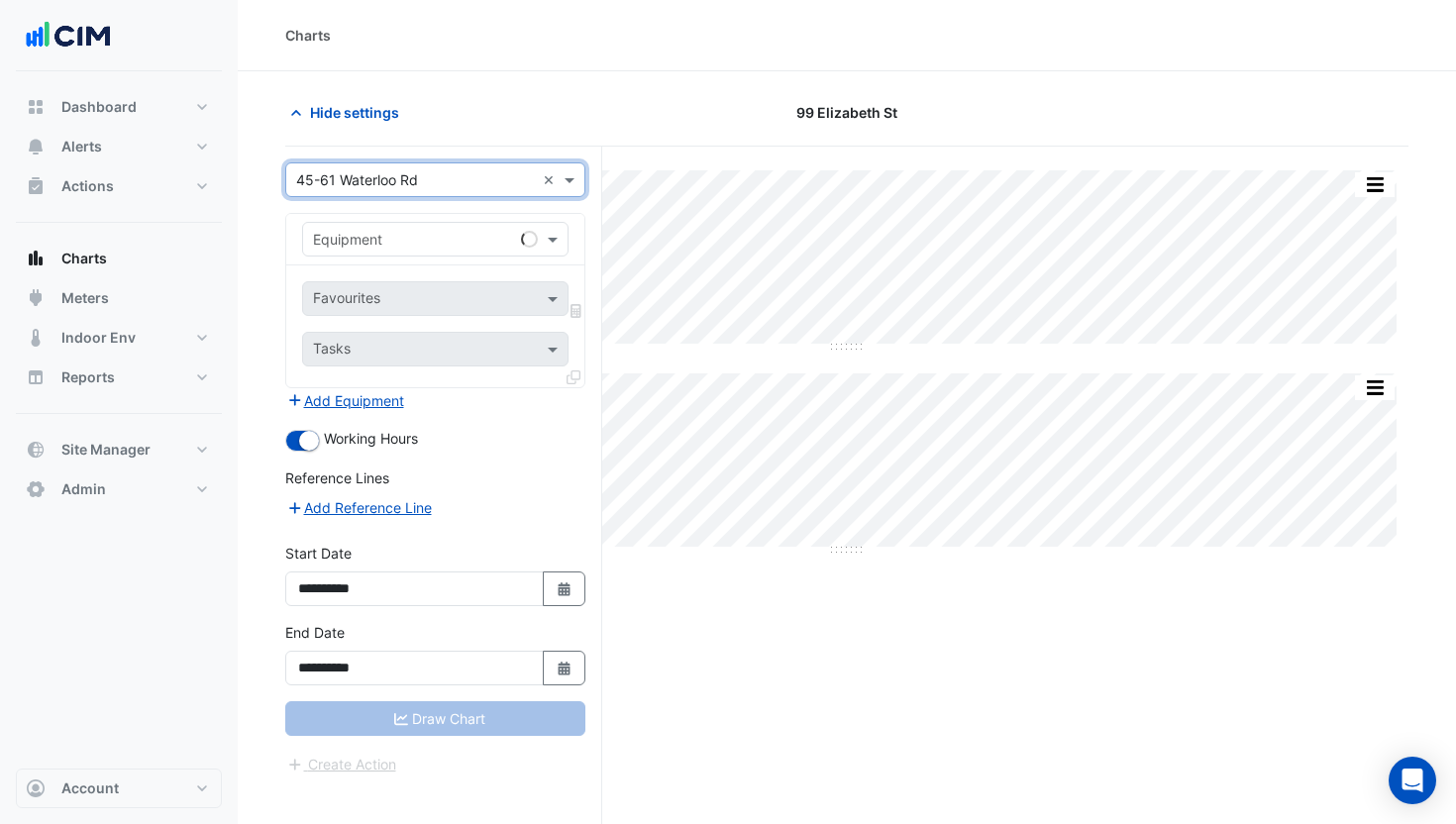 click on "Equipment" at bounding box center [408, 239] 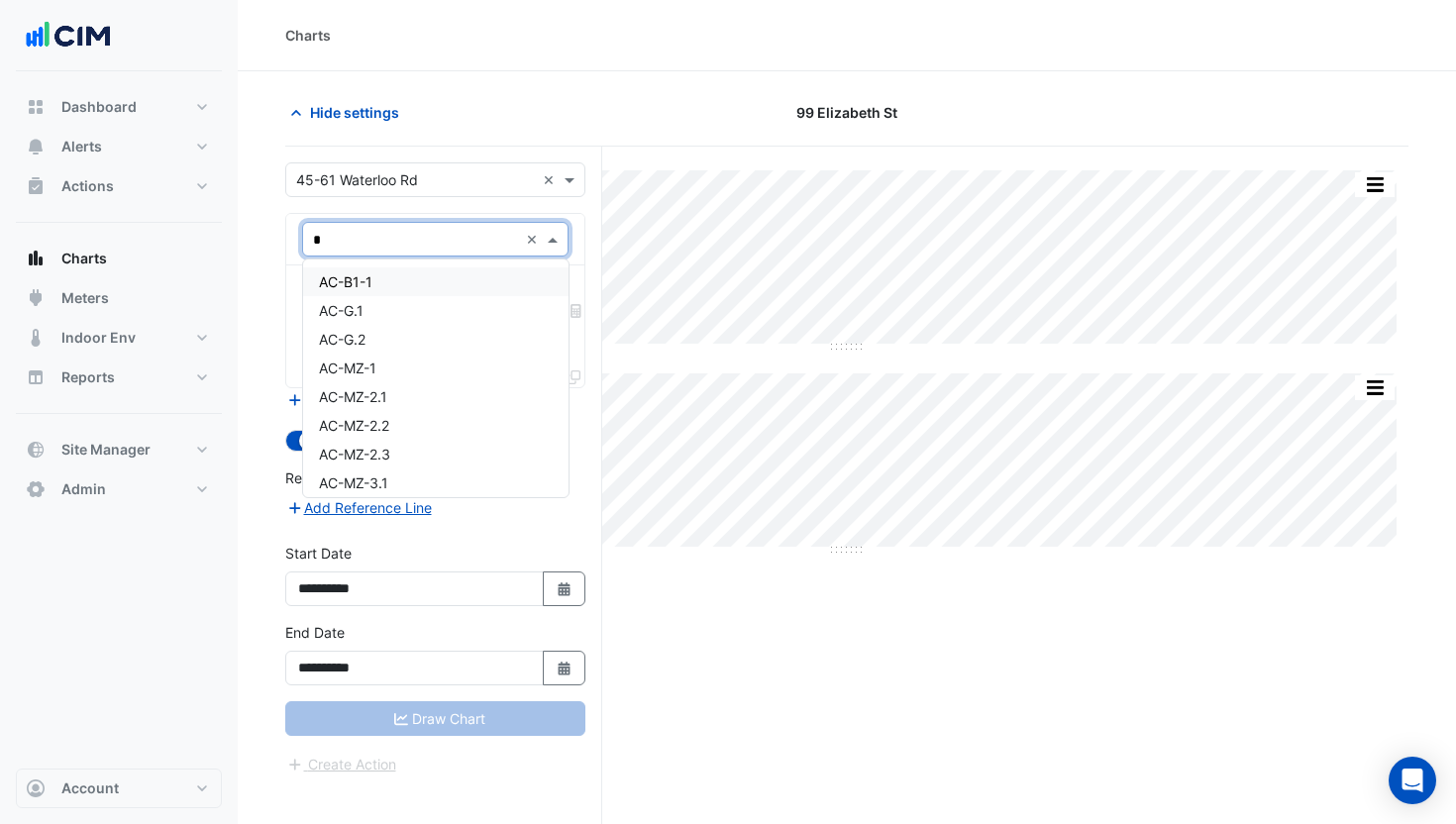 type on "**" 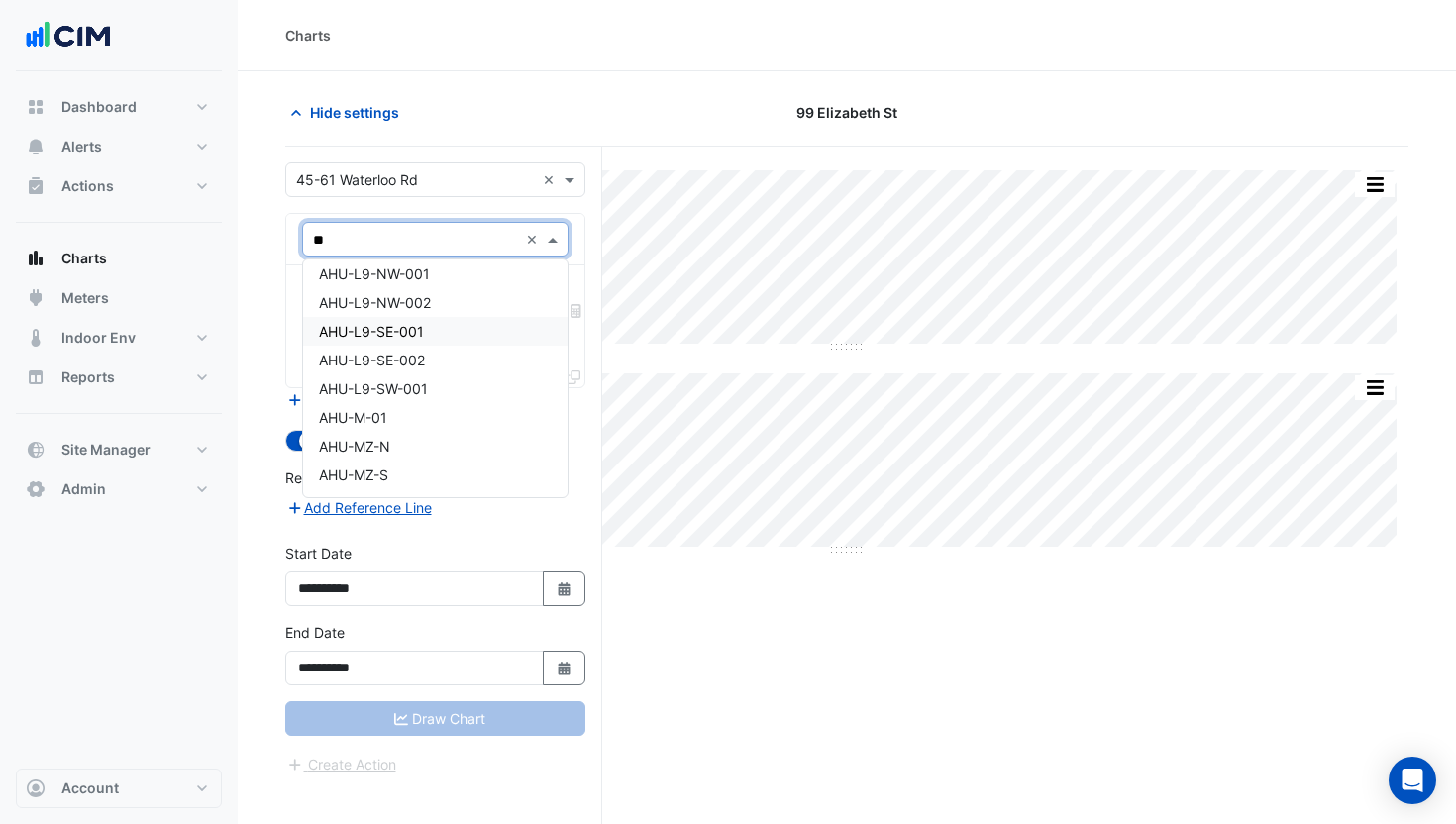 scroll, scrollTop: 0, scrollLeft: 0, axis: both 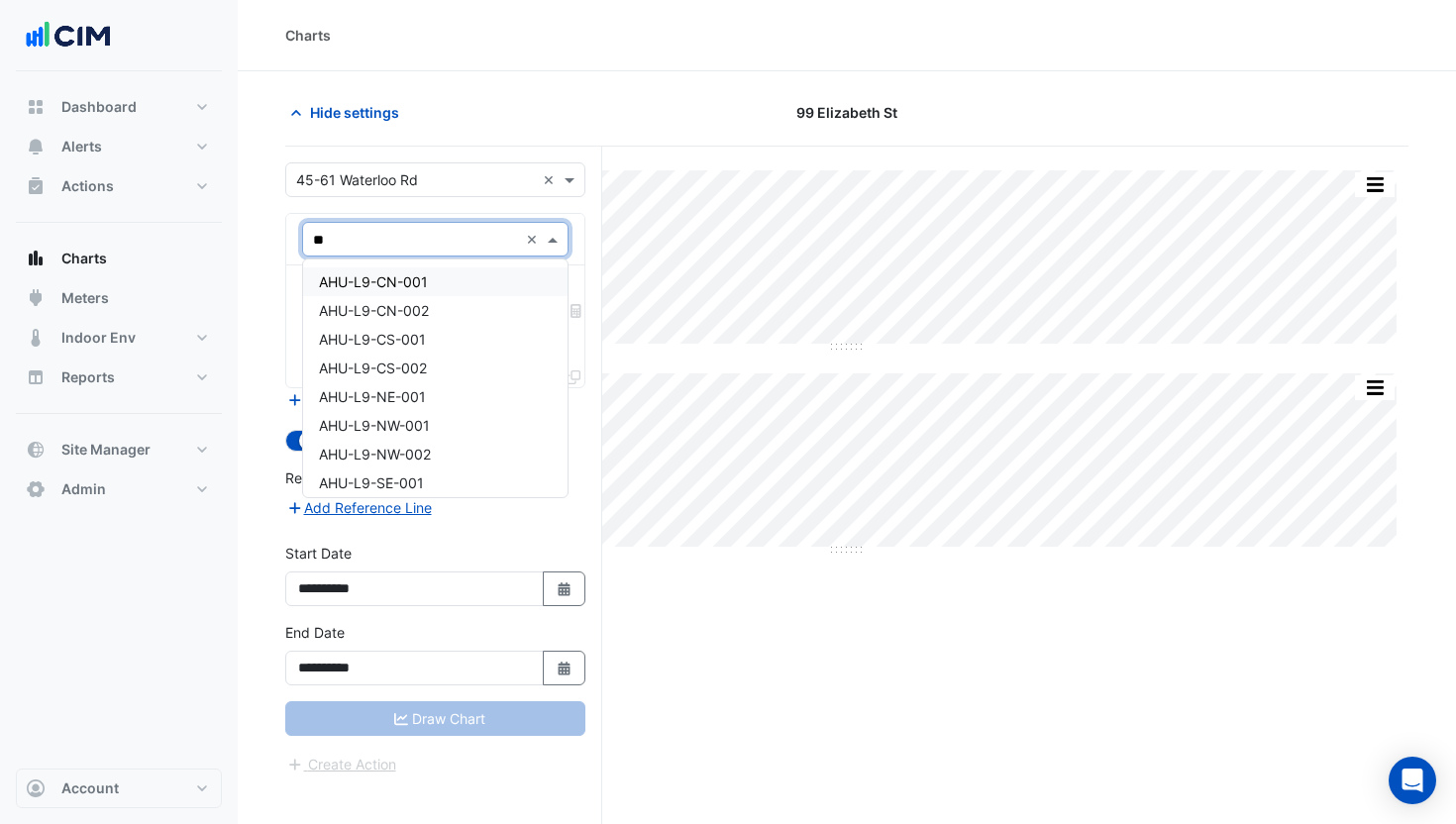 click on "AHU-L9-CN-001" at bounding box center (373, 281) 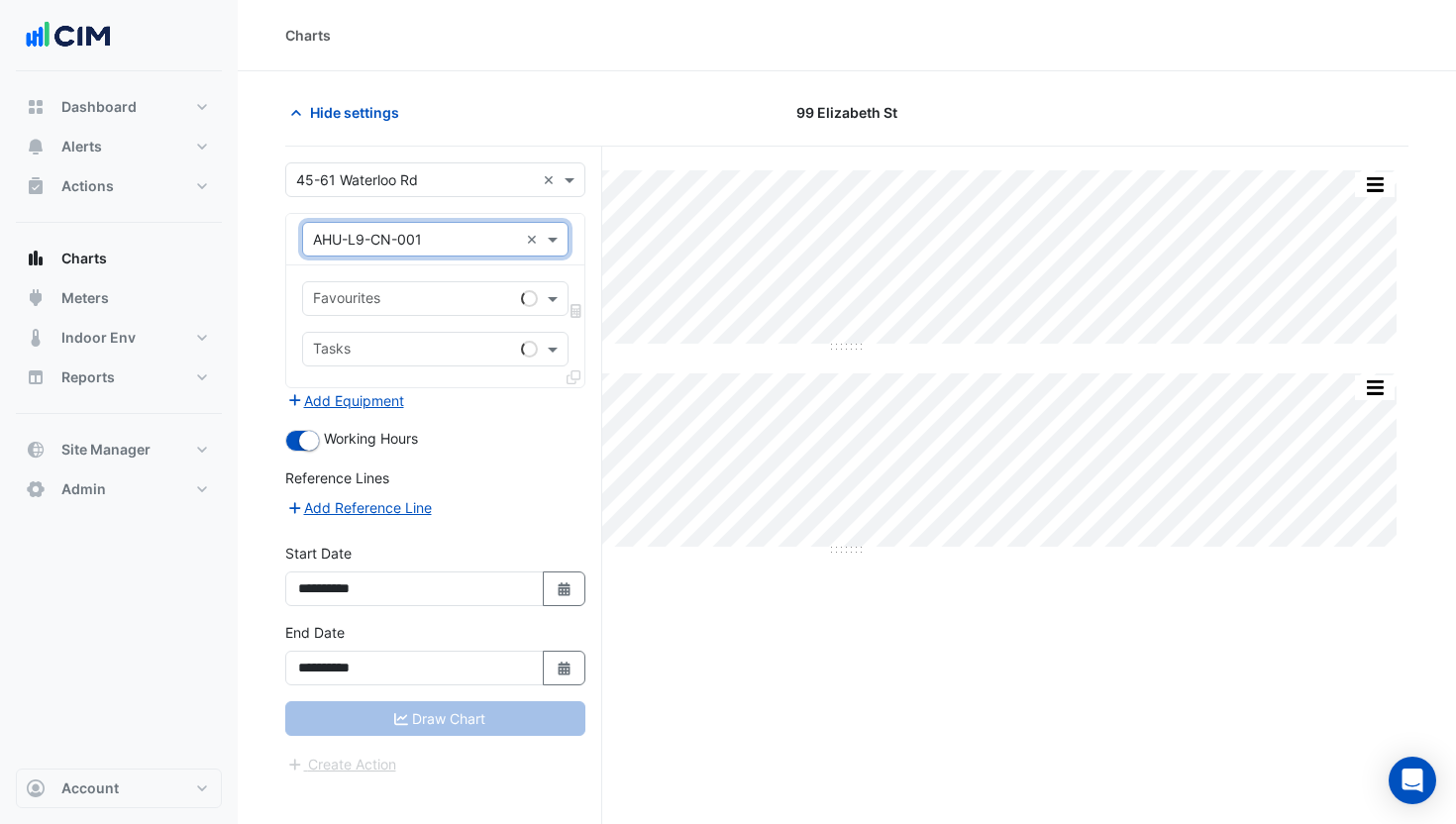 click at bounding box center (415, 240) 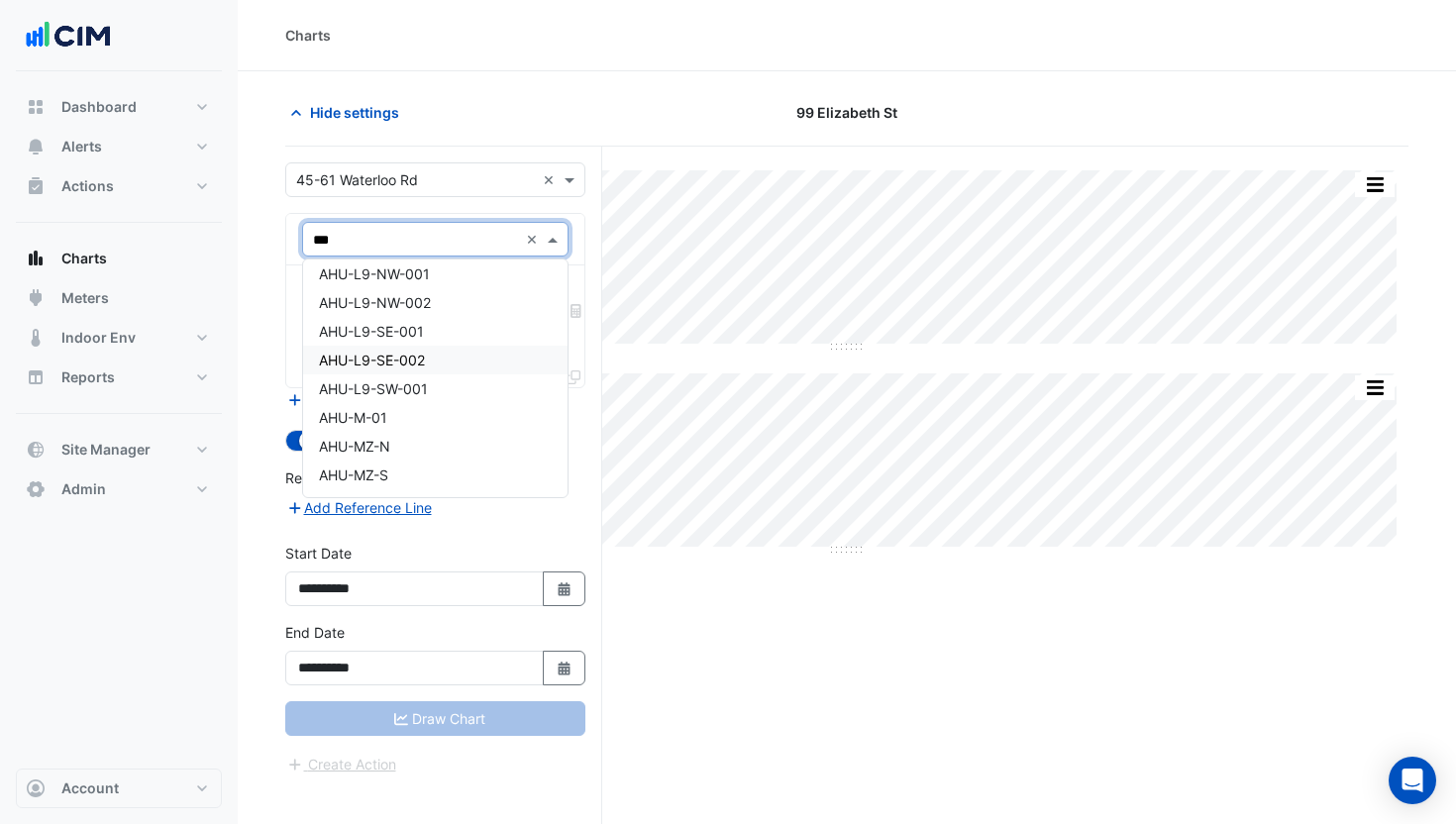scroll, scrollTop: 0, scrollLeft: 0, axis: both 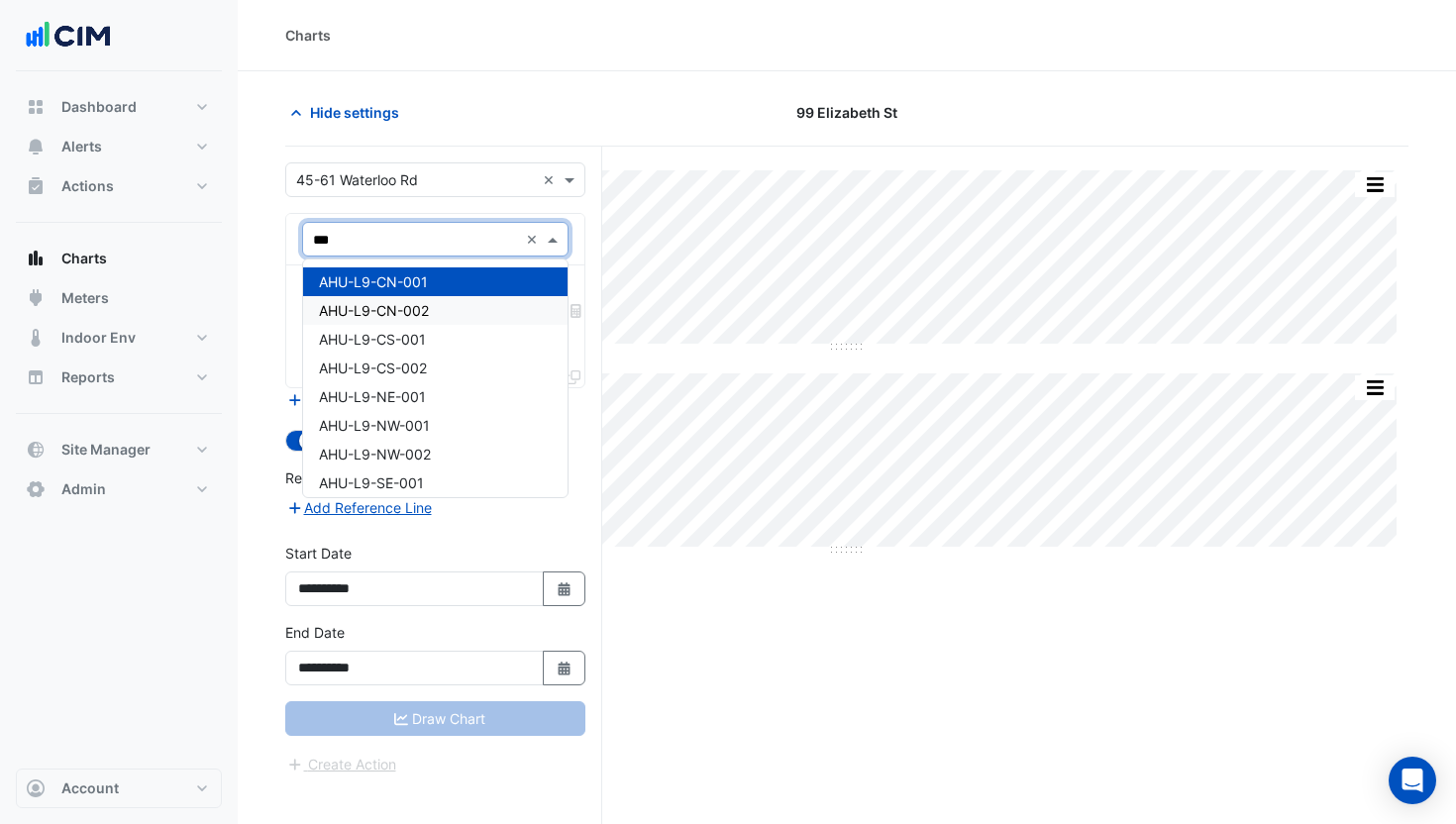 type on "***" 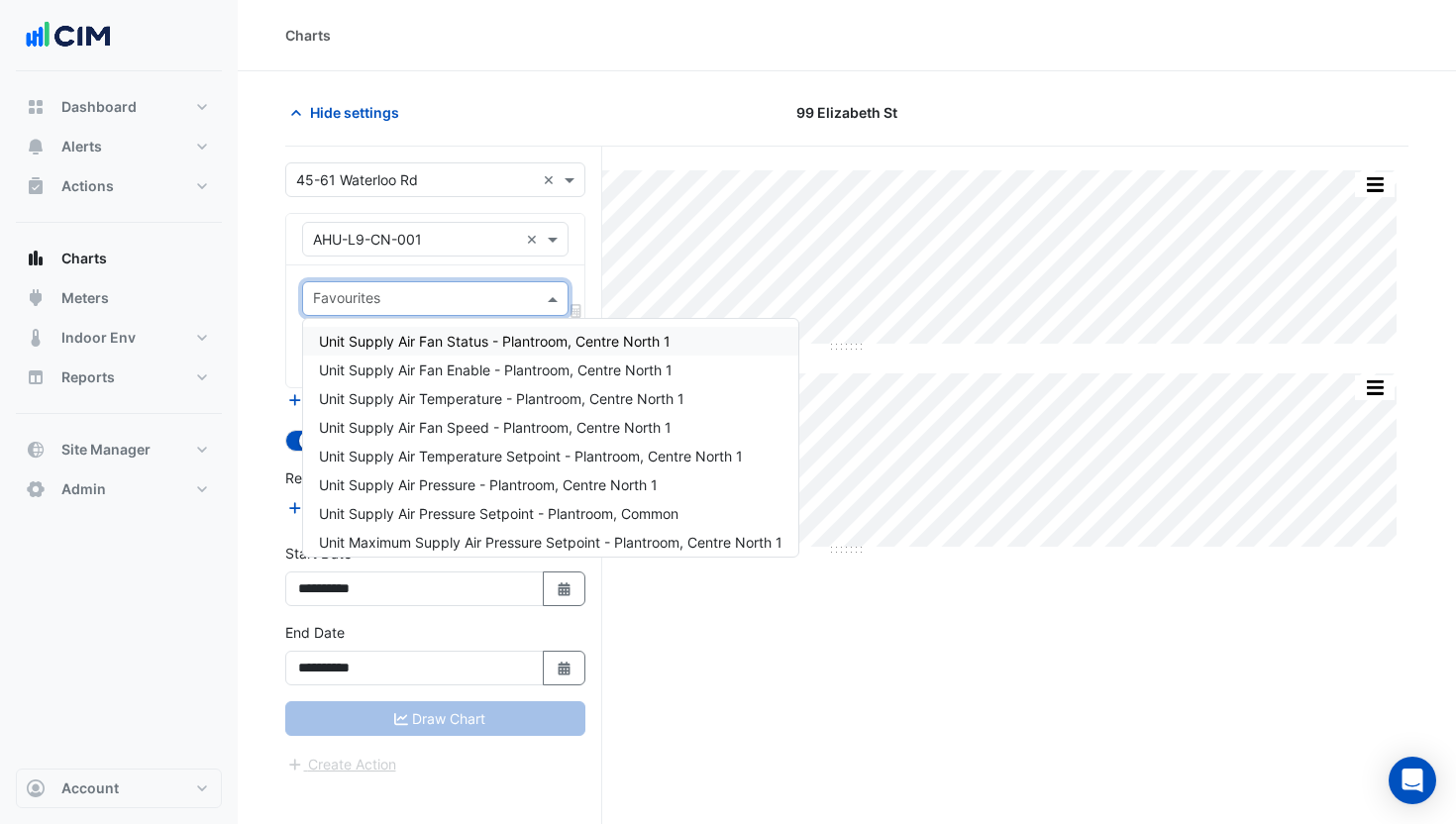 click at bounding box center [424, 300] 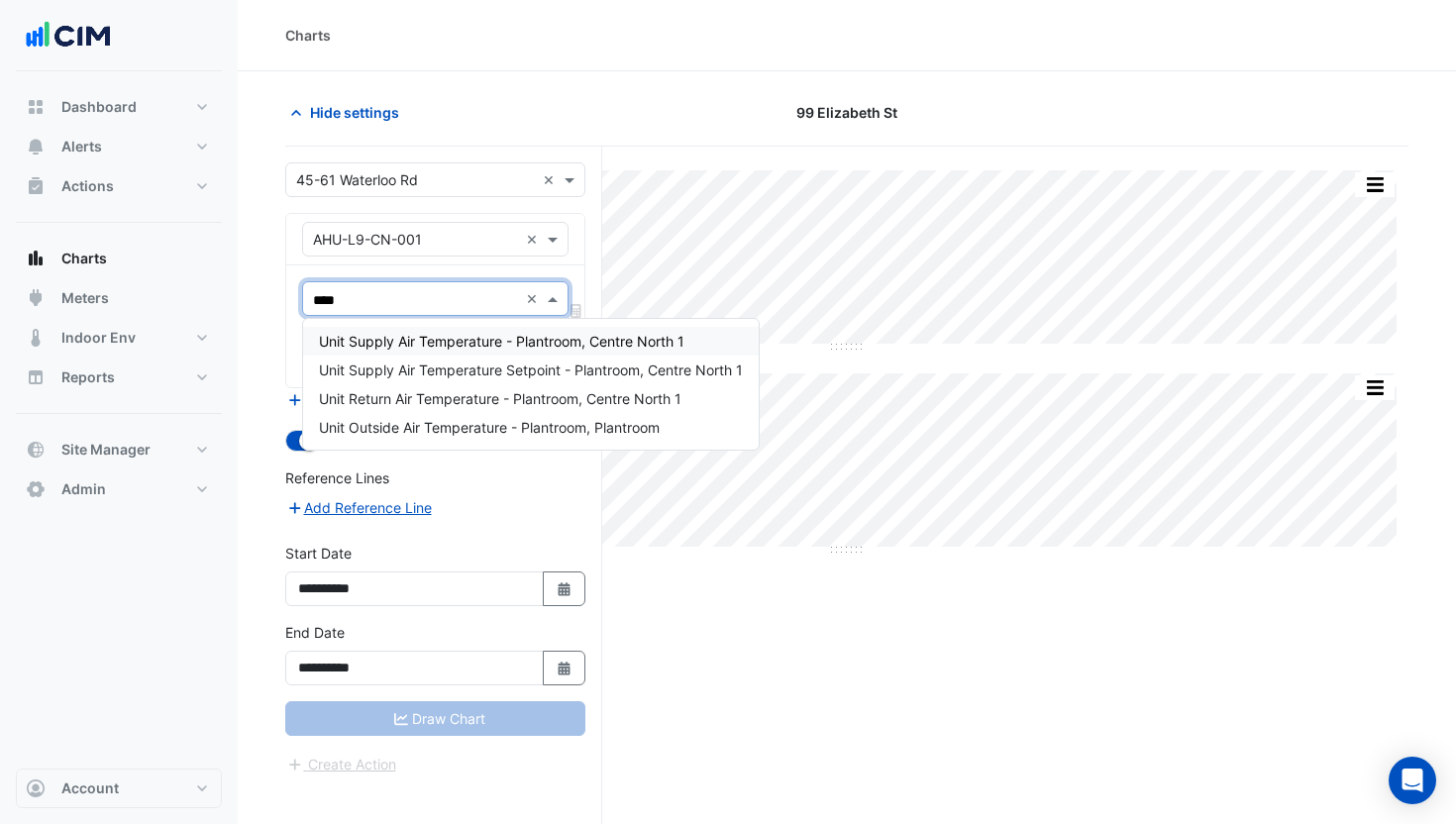type on "****" 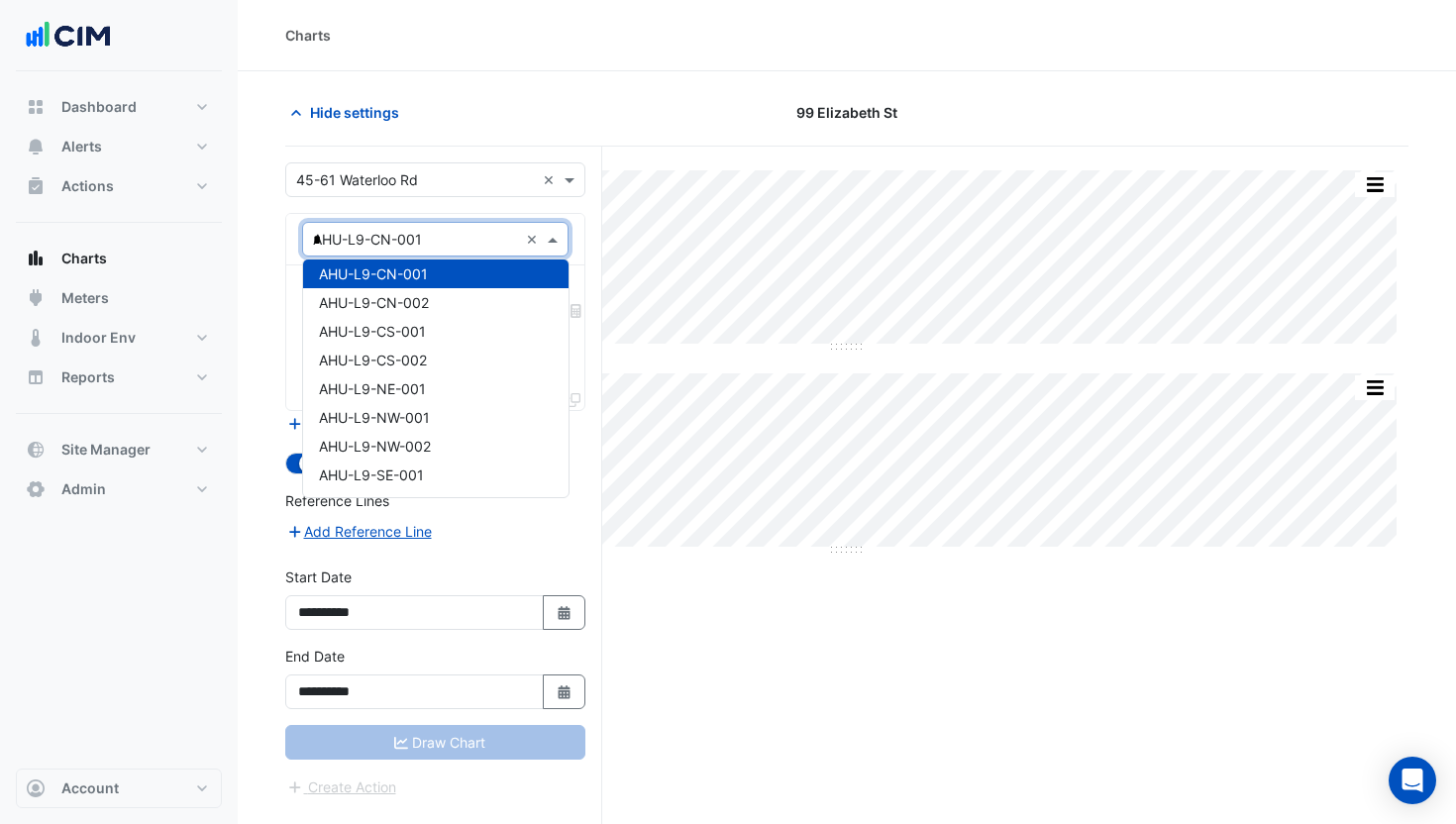 scroll, scrollTop: 0, scrollLeft: 0, axis: both 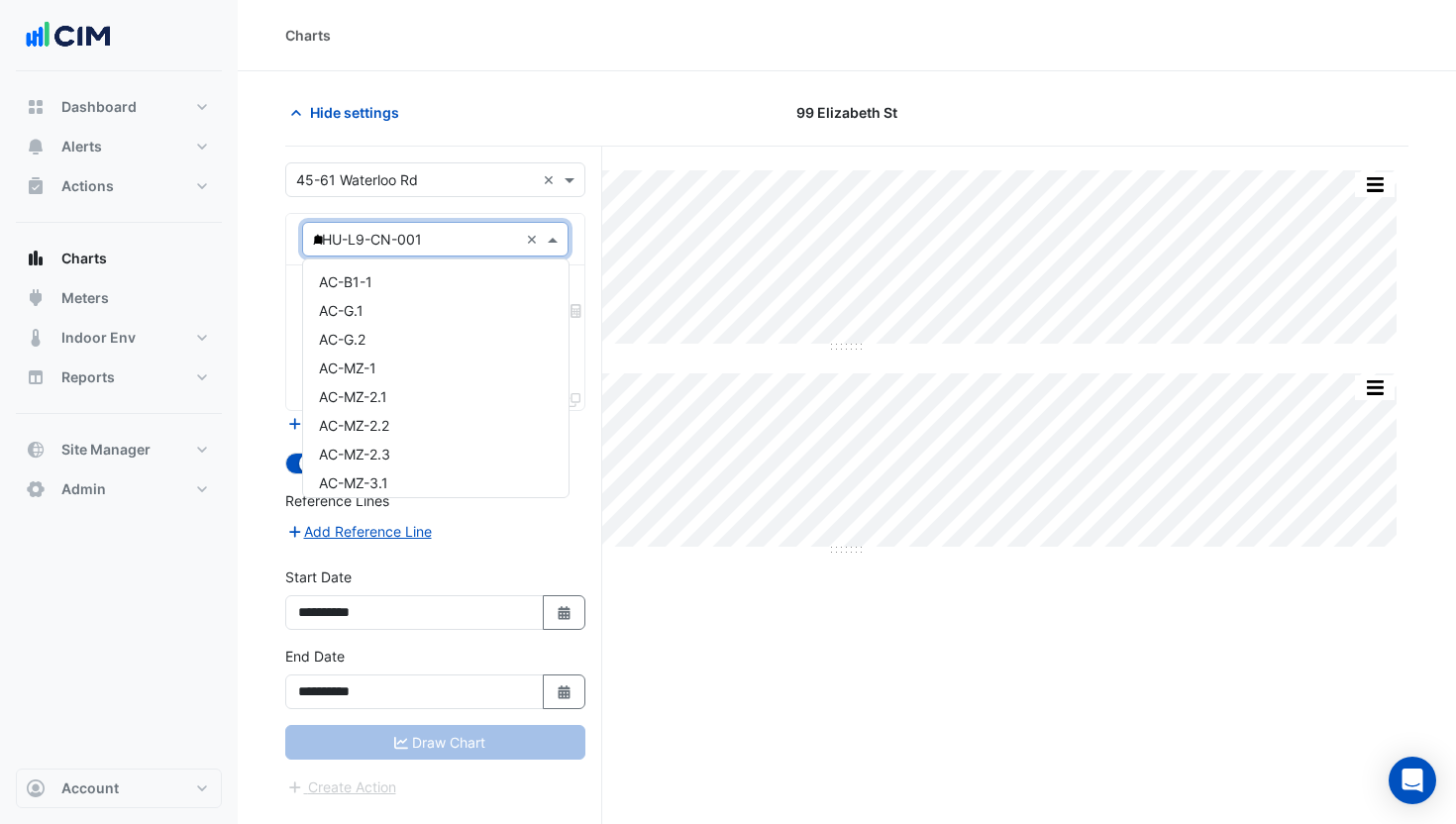 type on "***" 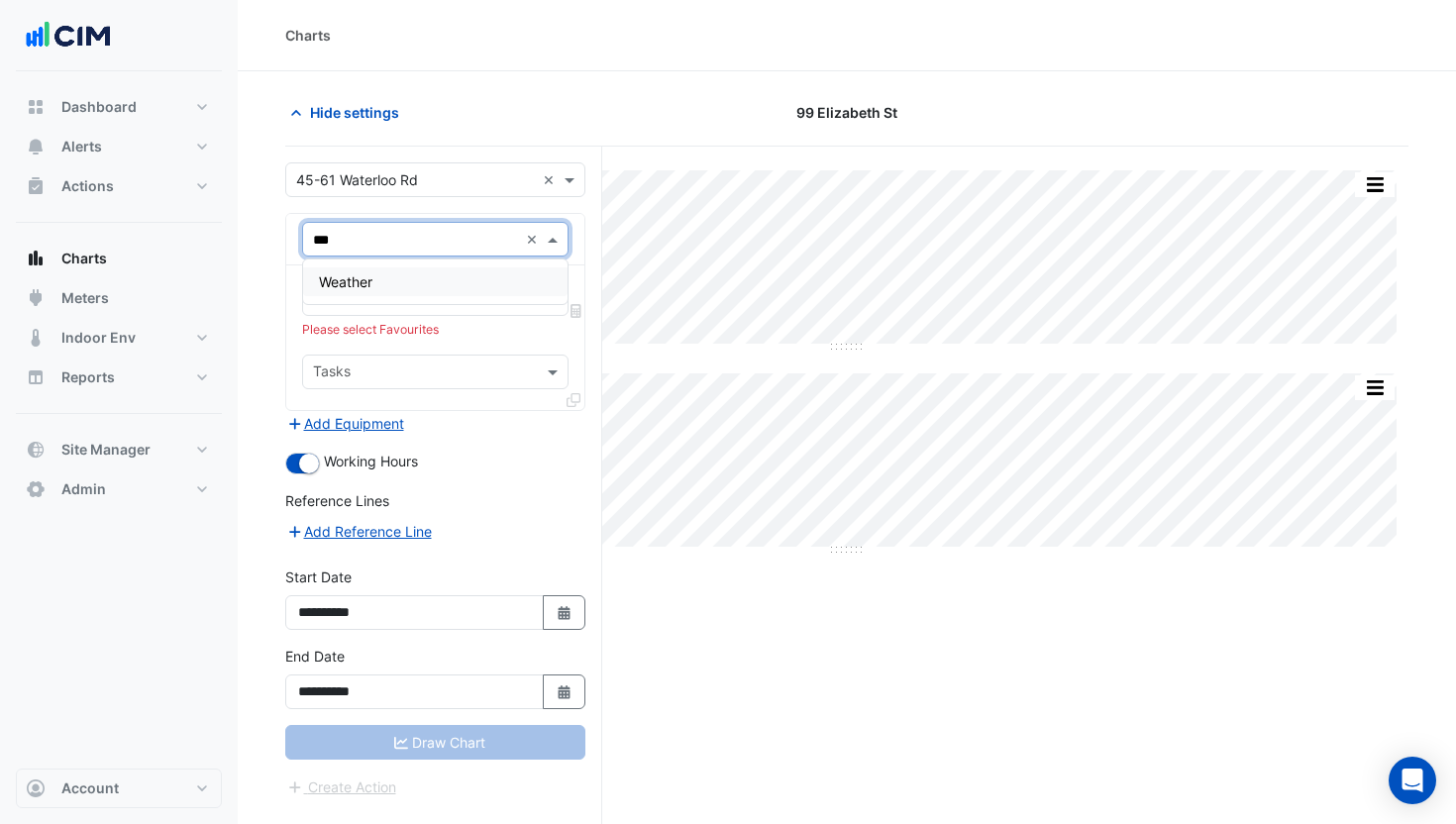 click on "Weather" at bounding box center [435, 281] 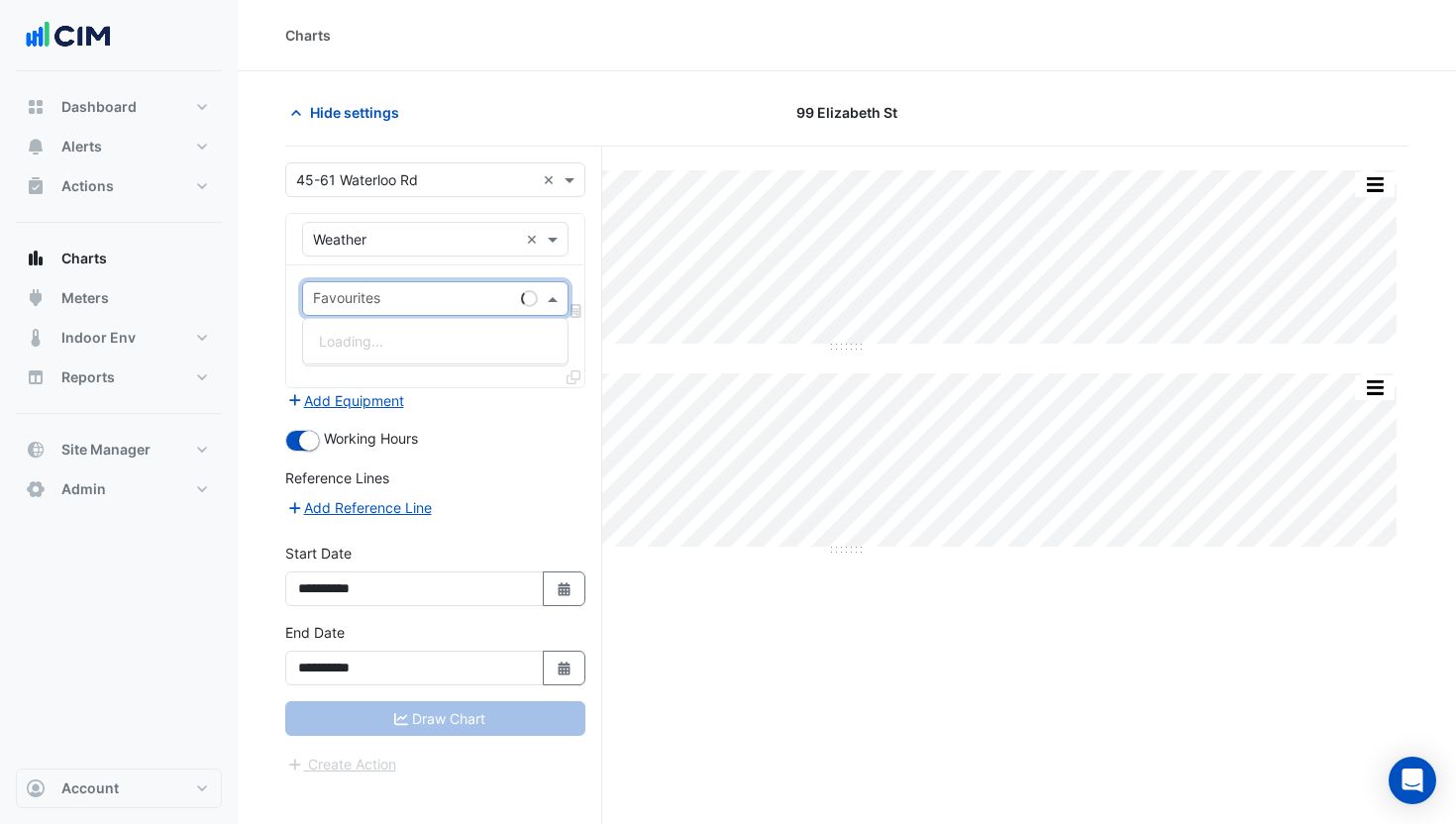 click at bounding box center [413, 300] 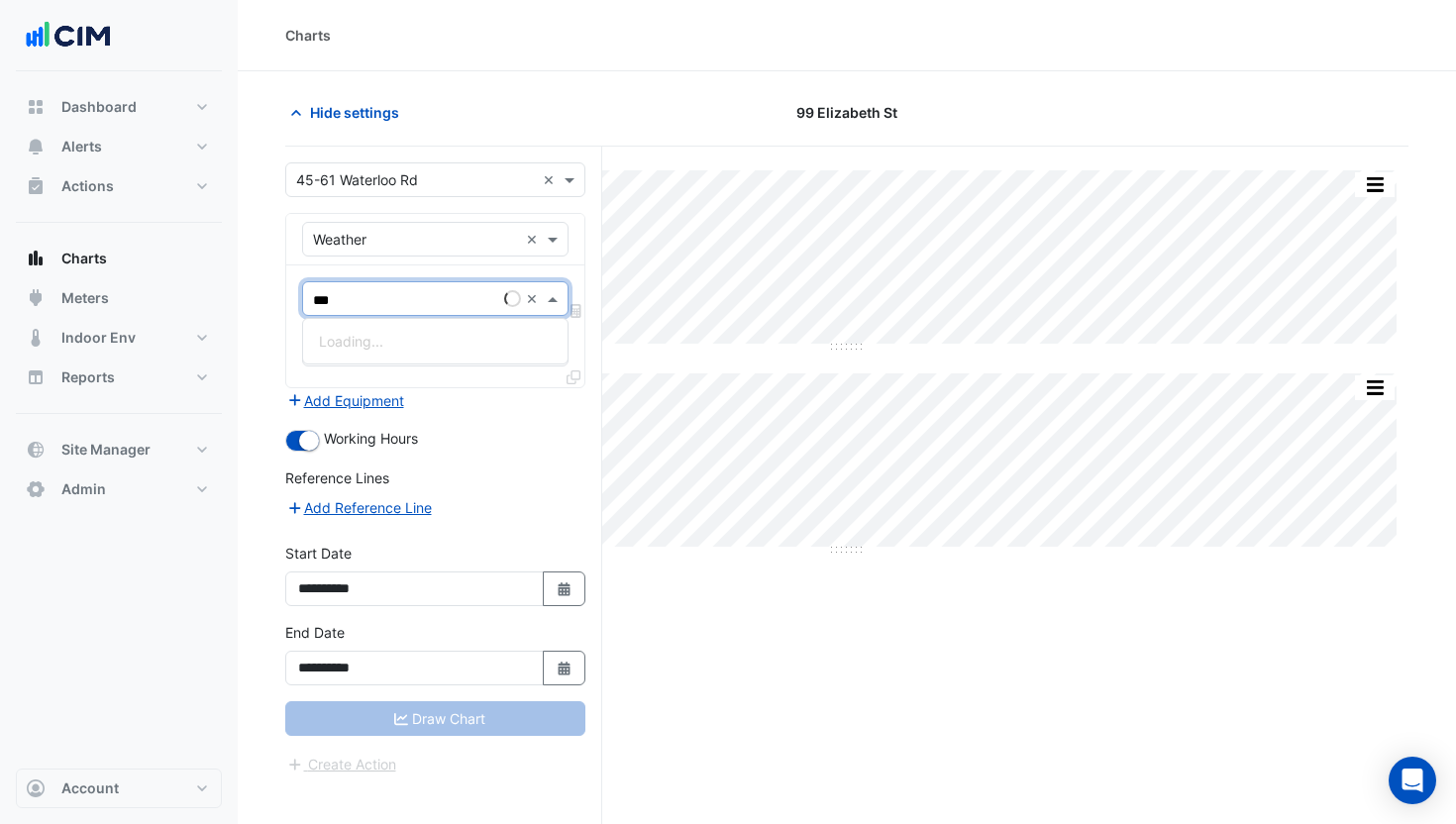 type on "****" 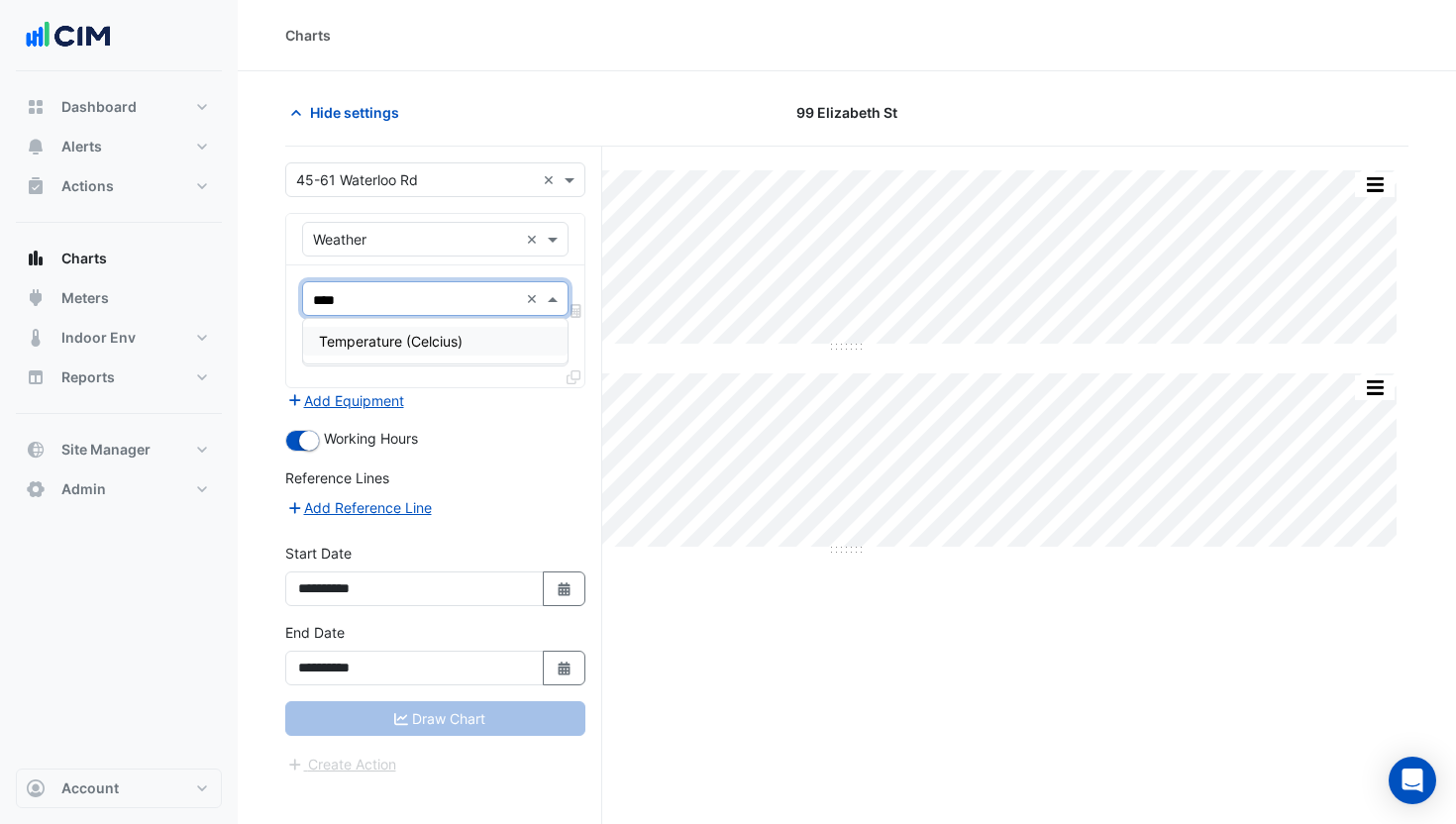 click on "Temperature (Celcius)" at bounding box center [390, 341] 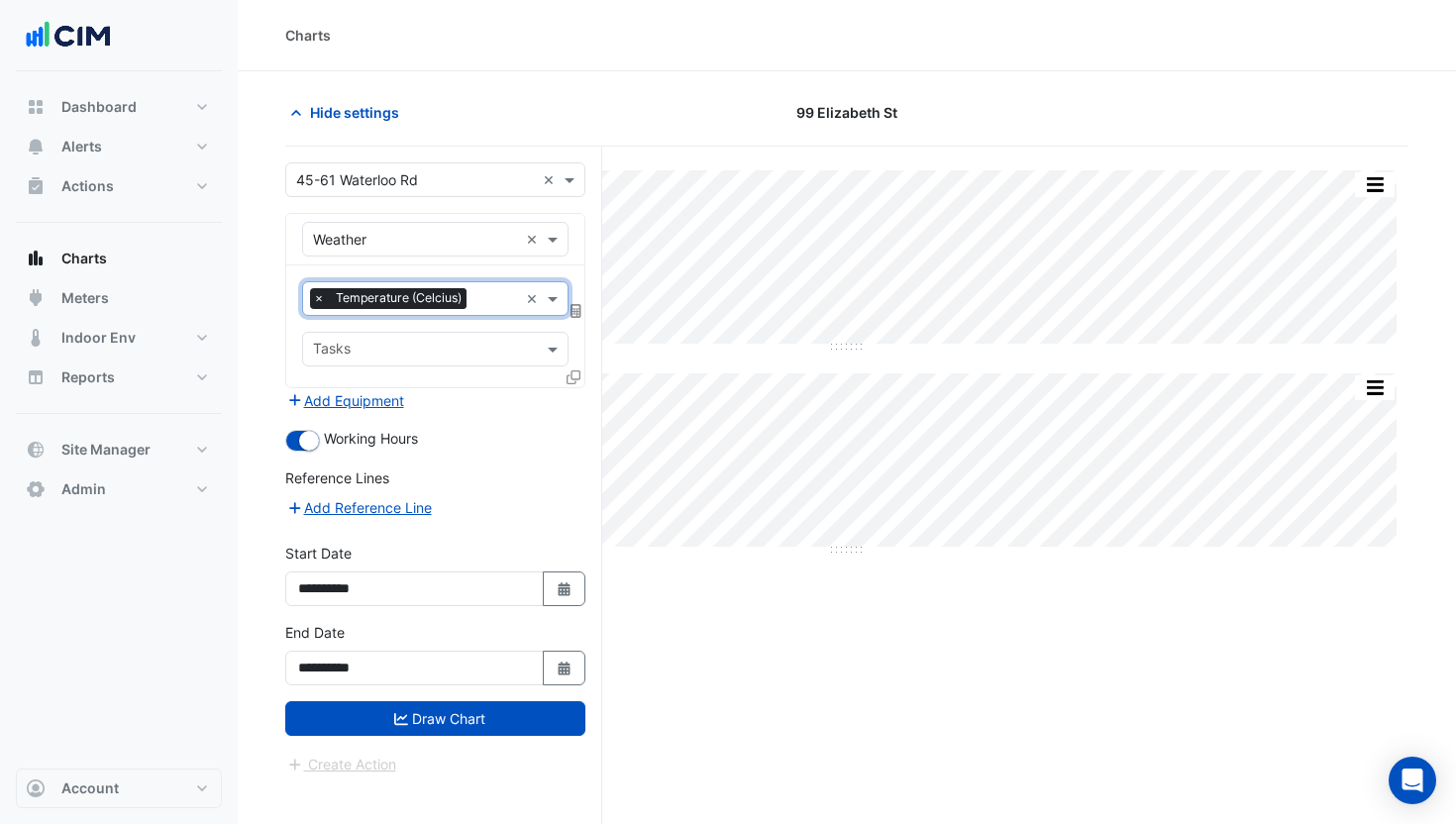 click 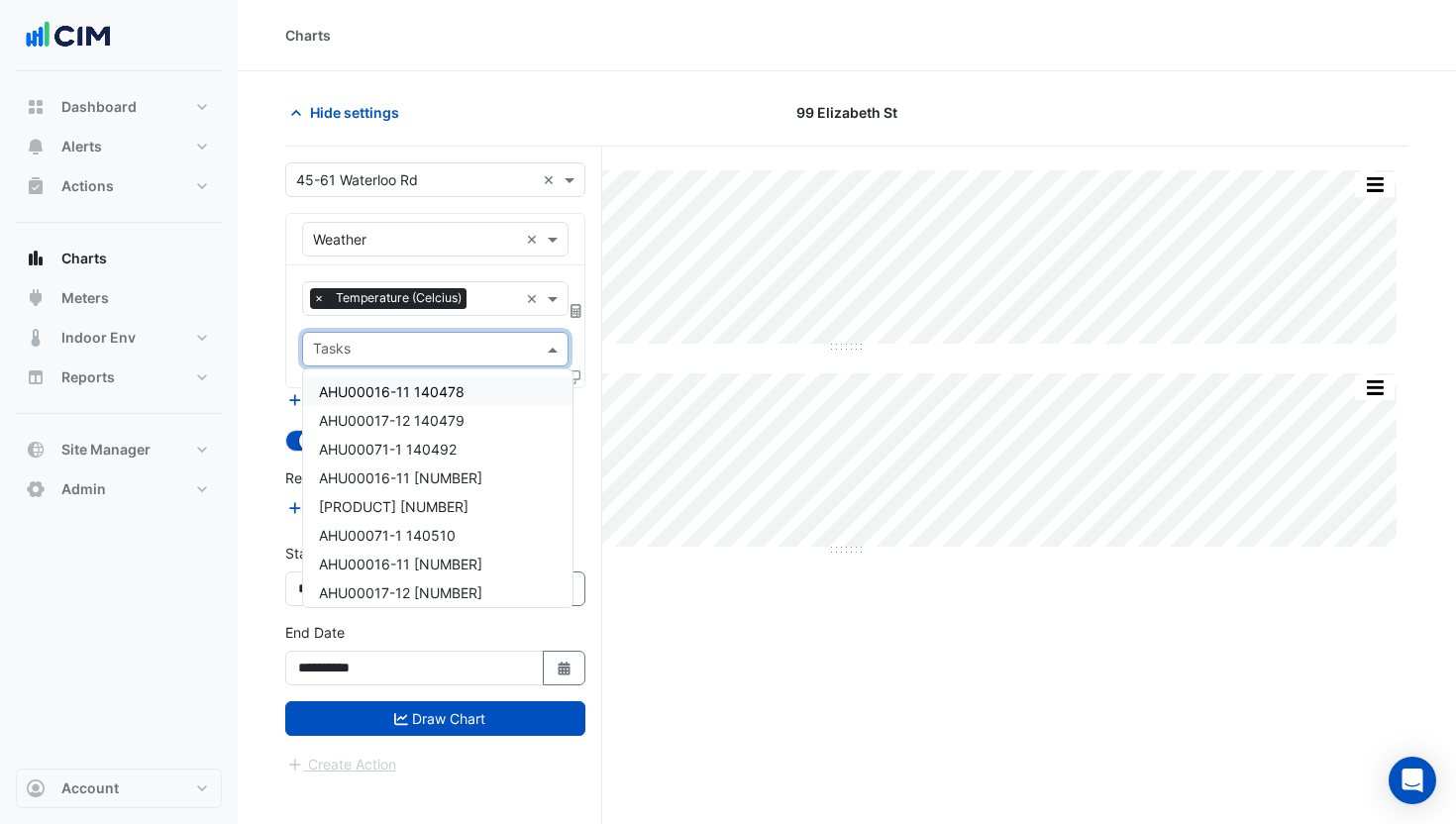 click 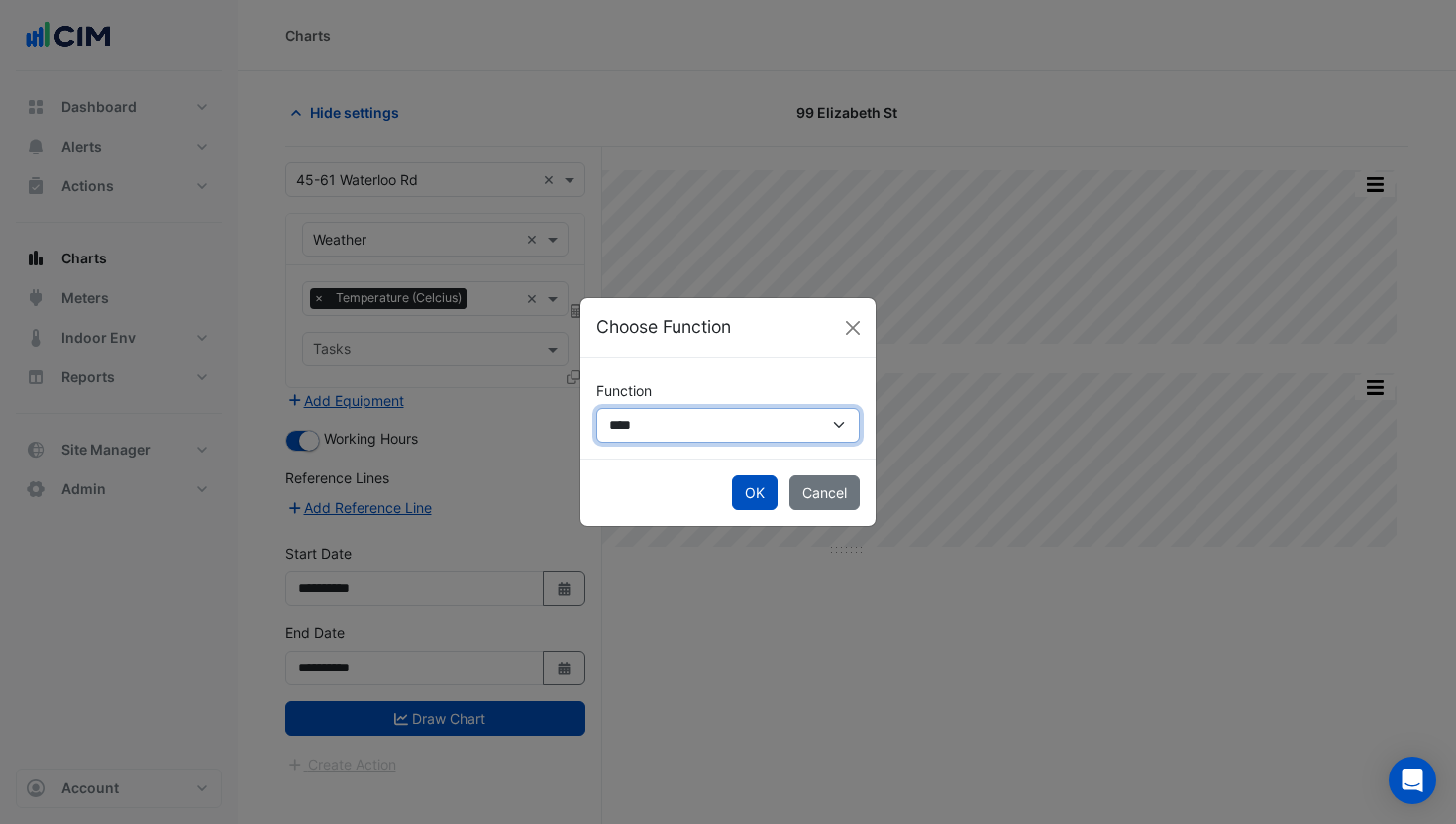 click on "**********" at bounding box center [728, 425] 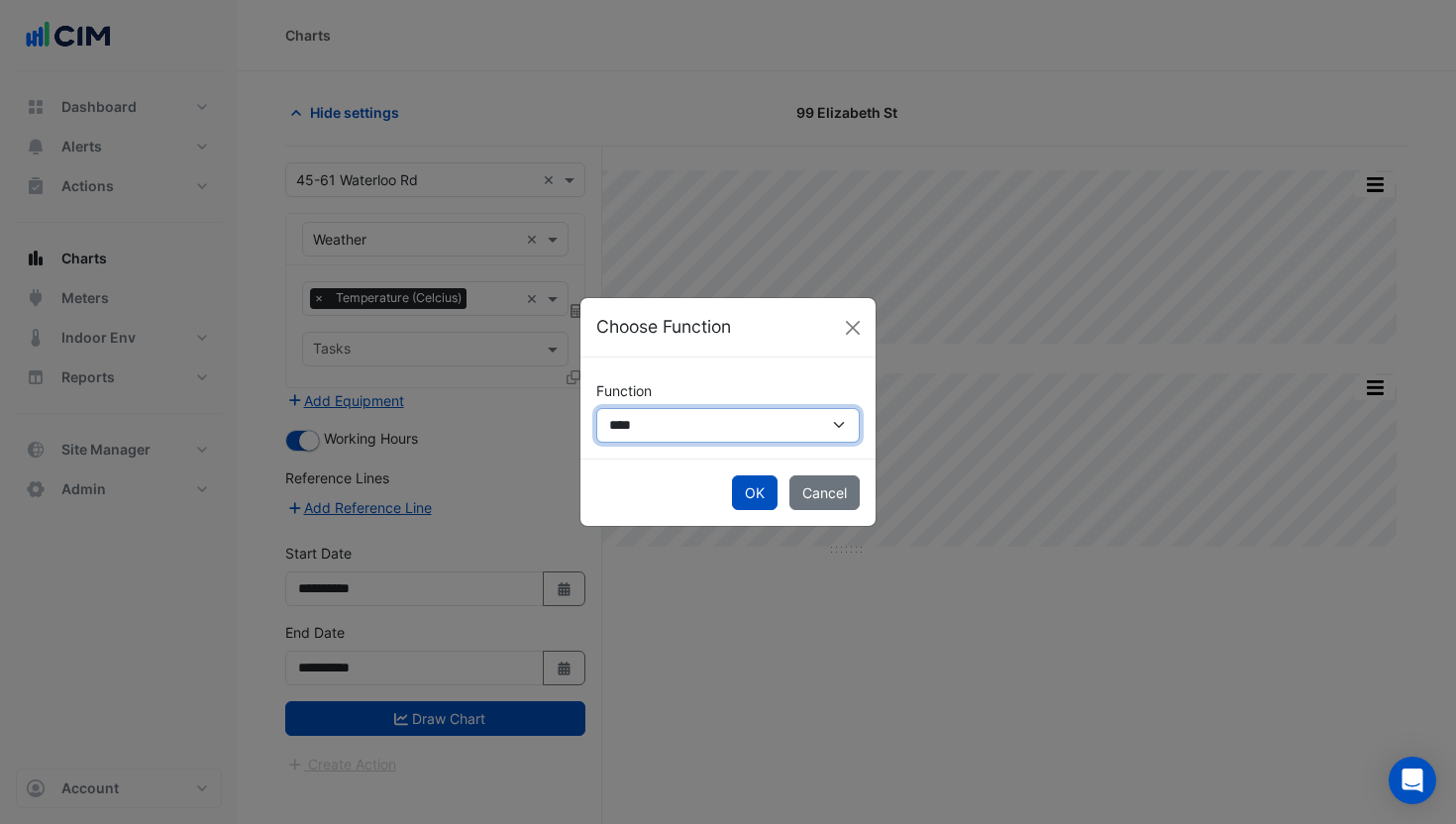 select on "******" 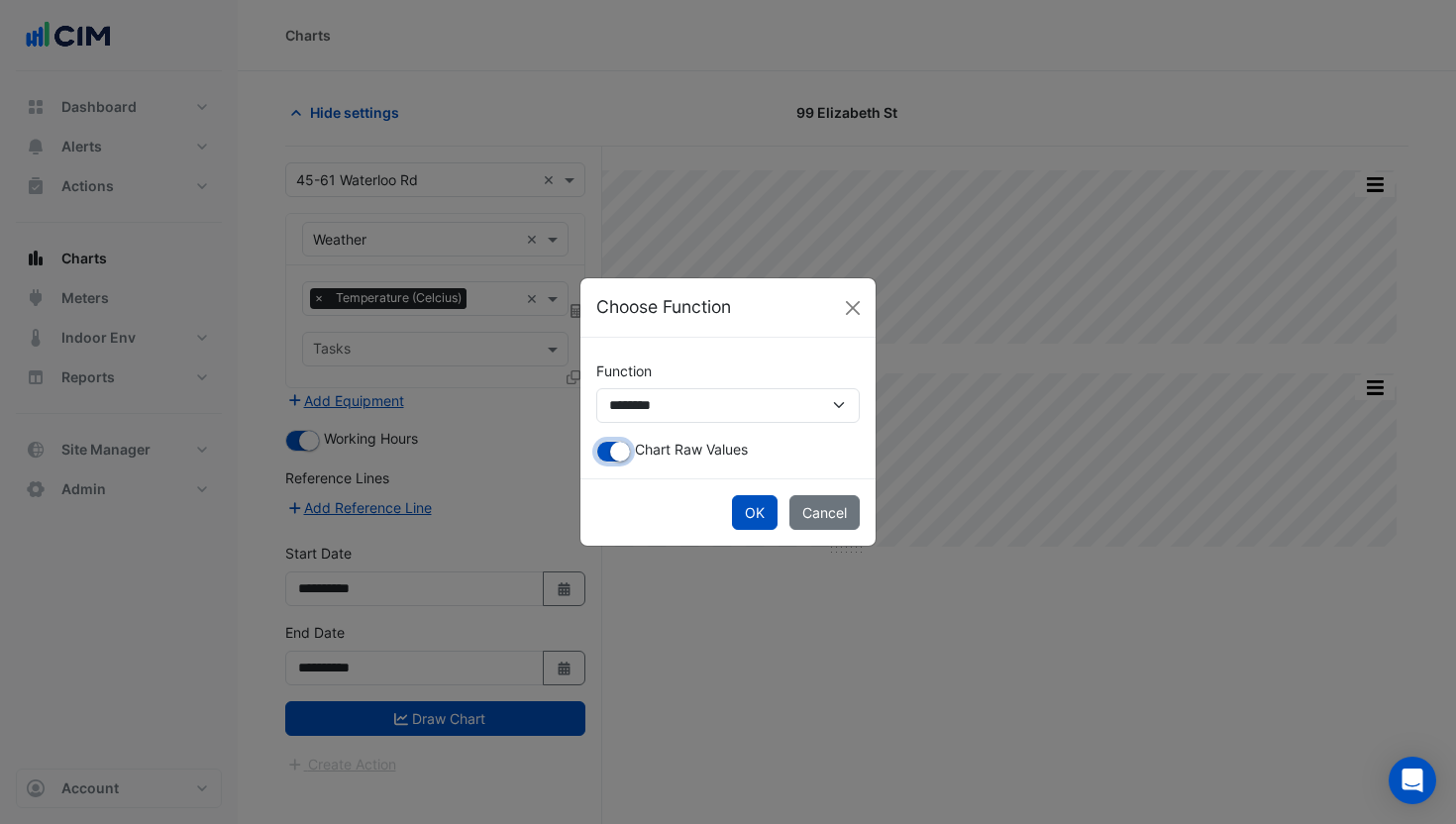 click 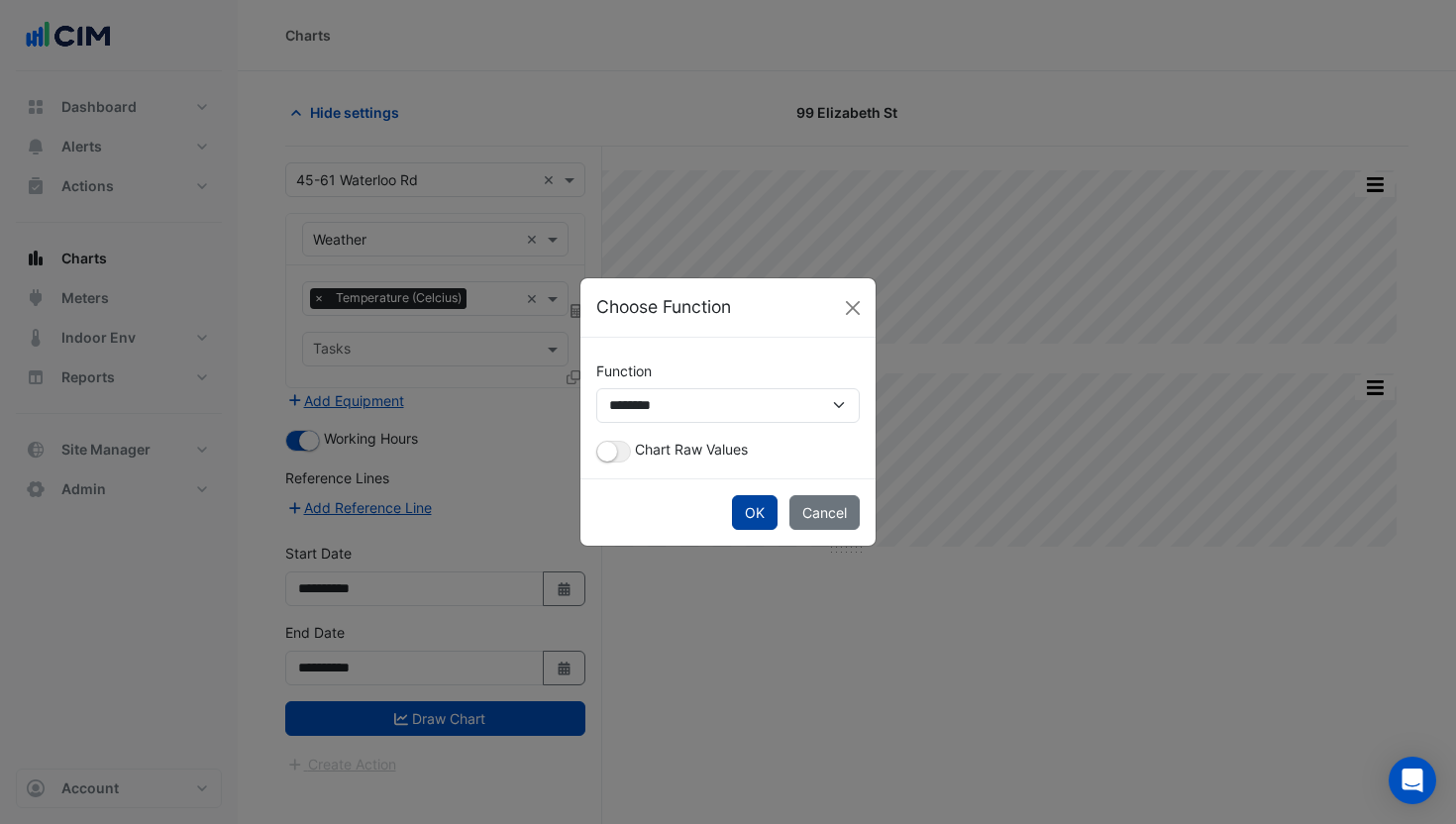 click on "OK" 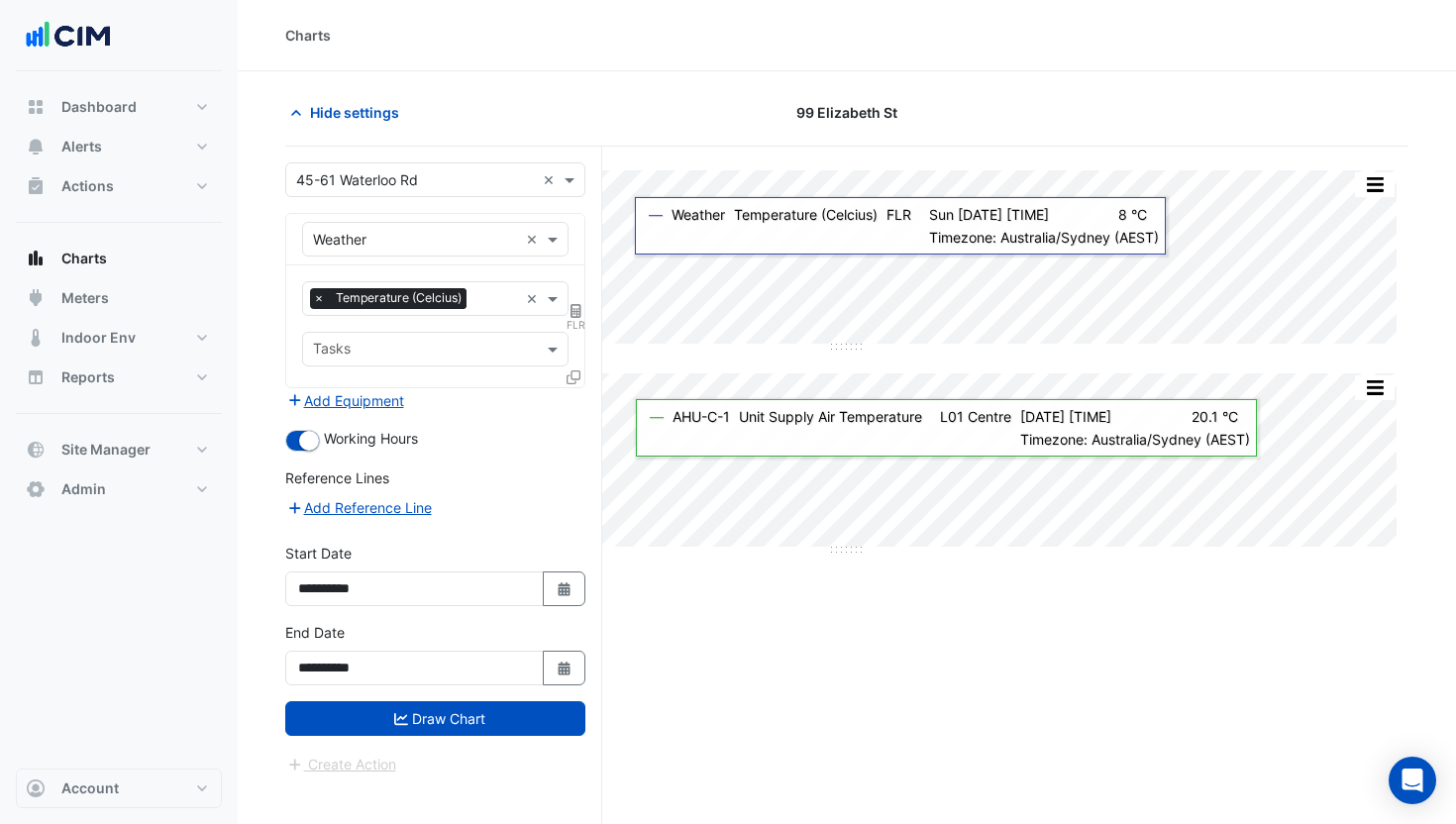 click on "Hide settings
99 Elizabeth St
Split All Split None Print Save as JPEG Save as PNG Pivot Data Table Export CSV - Flat Export CSV - Pivot Select Chart Type Select Timezone    —    Weather    Temperature (Celcius)    FLR       Sun 22-Jun-2025 01:30       8 °C    Timezone: Australia/Sydney (AEST)
Split All Split None Print Save as JPEG Save as PNG Pivot Data Table Export CSV - Flat Export CSV - Pivot Select Chart Type Select Timezone    —    AHU-C-1    Unit Supply Air Temperature       L01 Centre    Sun 22-Jun-2025 02:30       20.1 °C    Timezone: Australia/Sydney (AEST)
Select a Site × 45-61 Waterloo Rd ×
Equipment × Weather ×
Favourites" 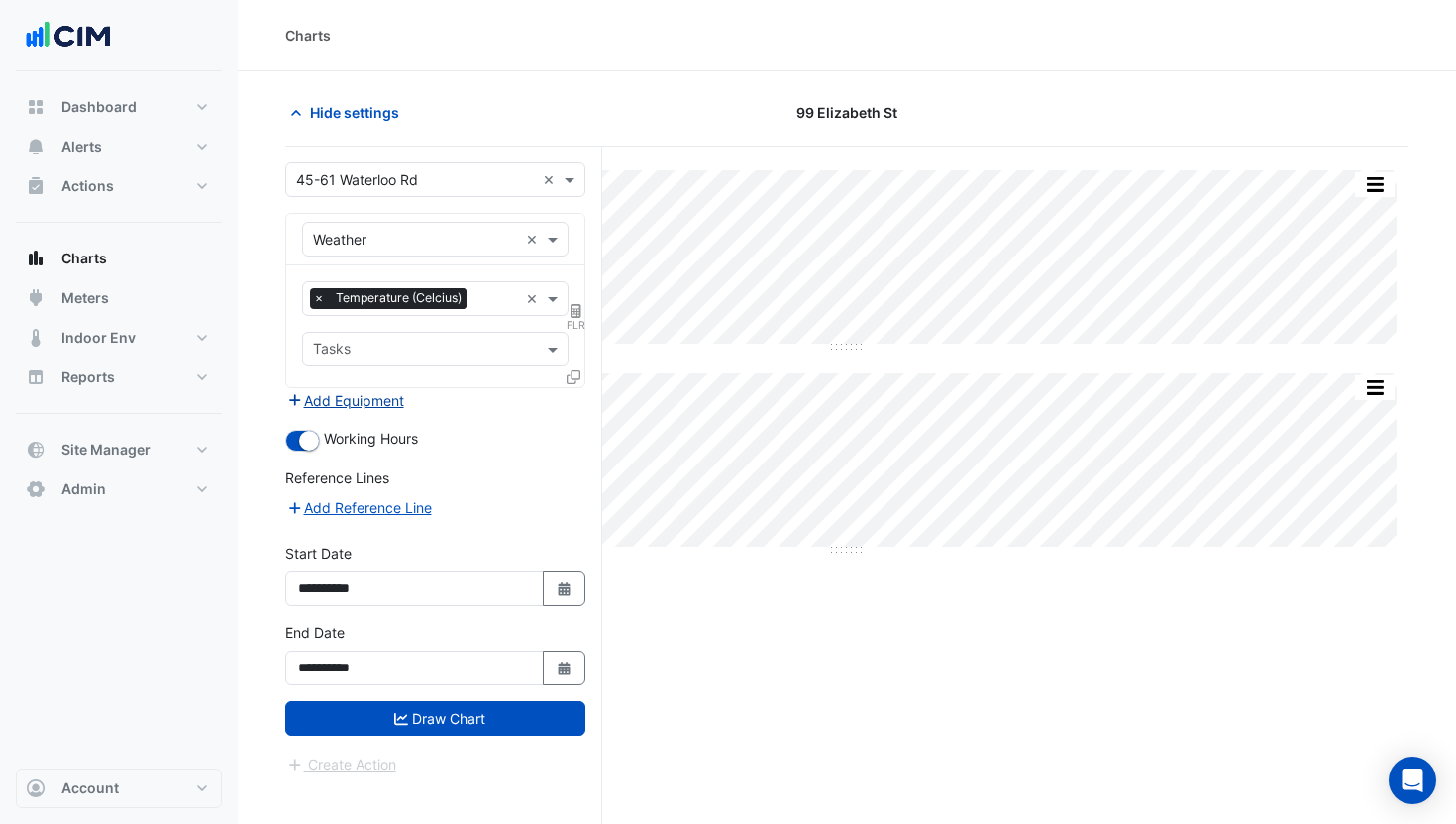 click on "Add Equipment" at bounding box center (345, 400) 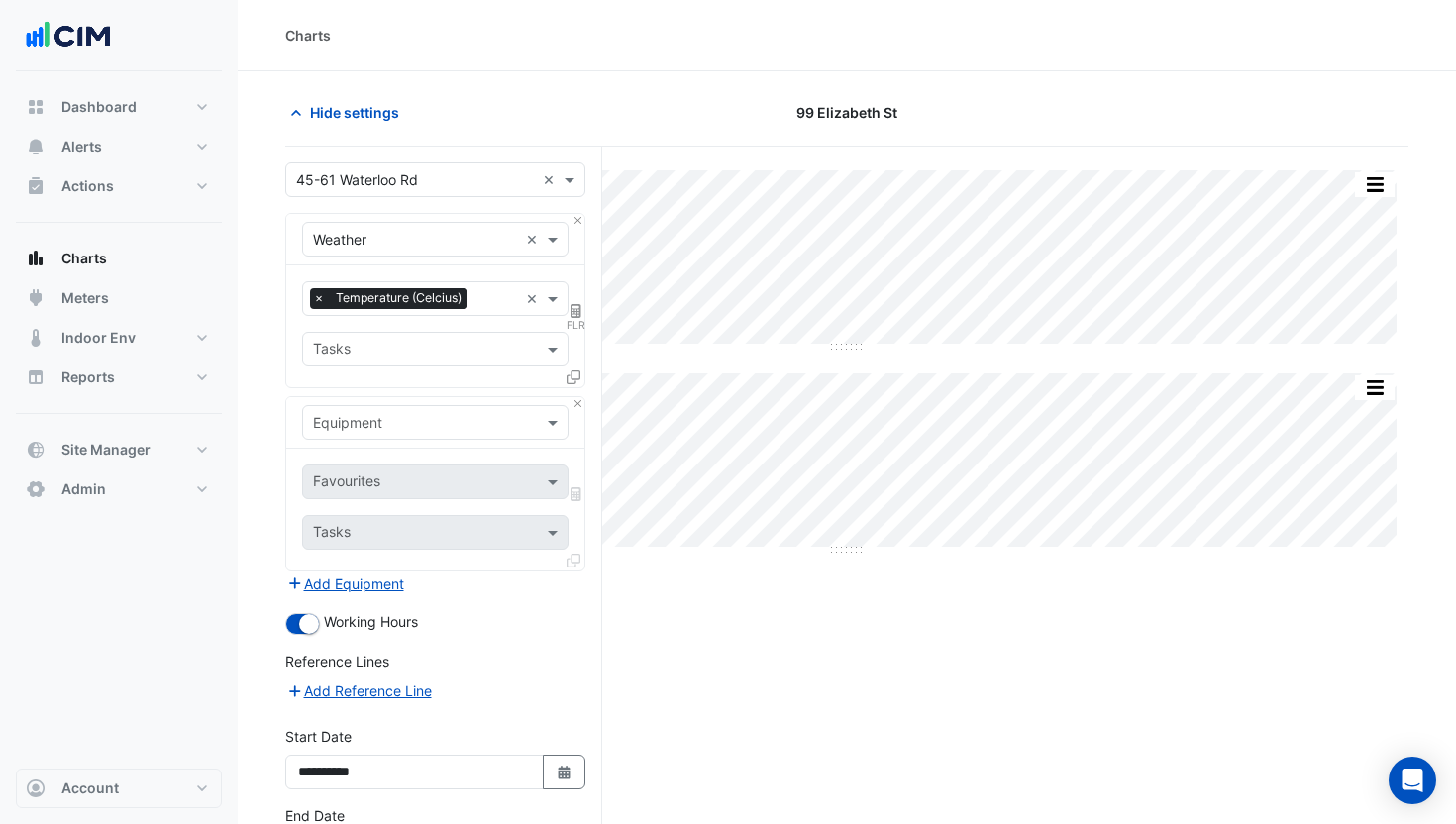 click at bounding box center (415, 423) 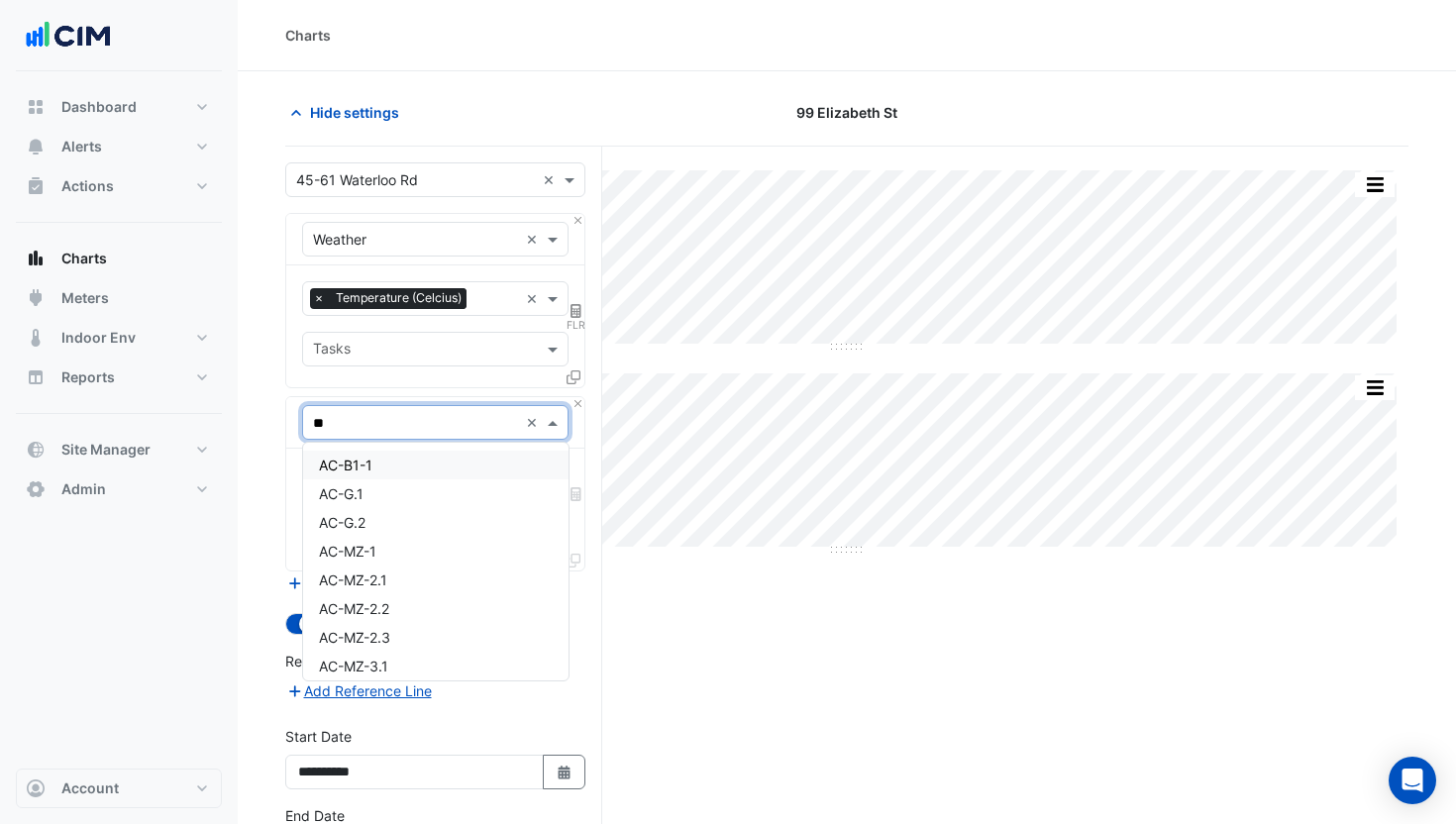 type on "***" 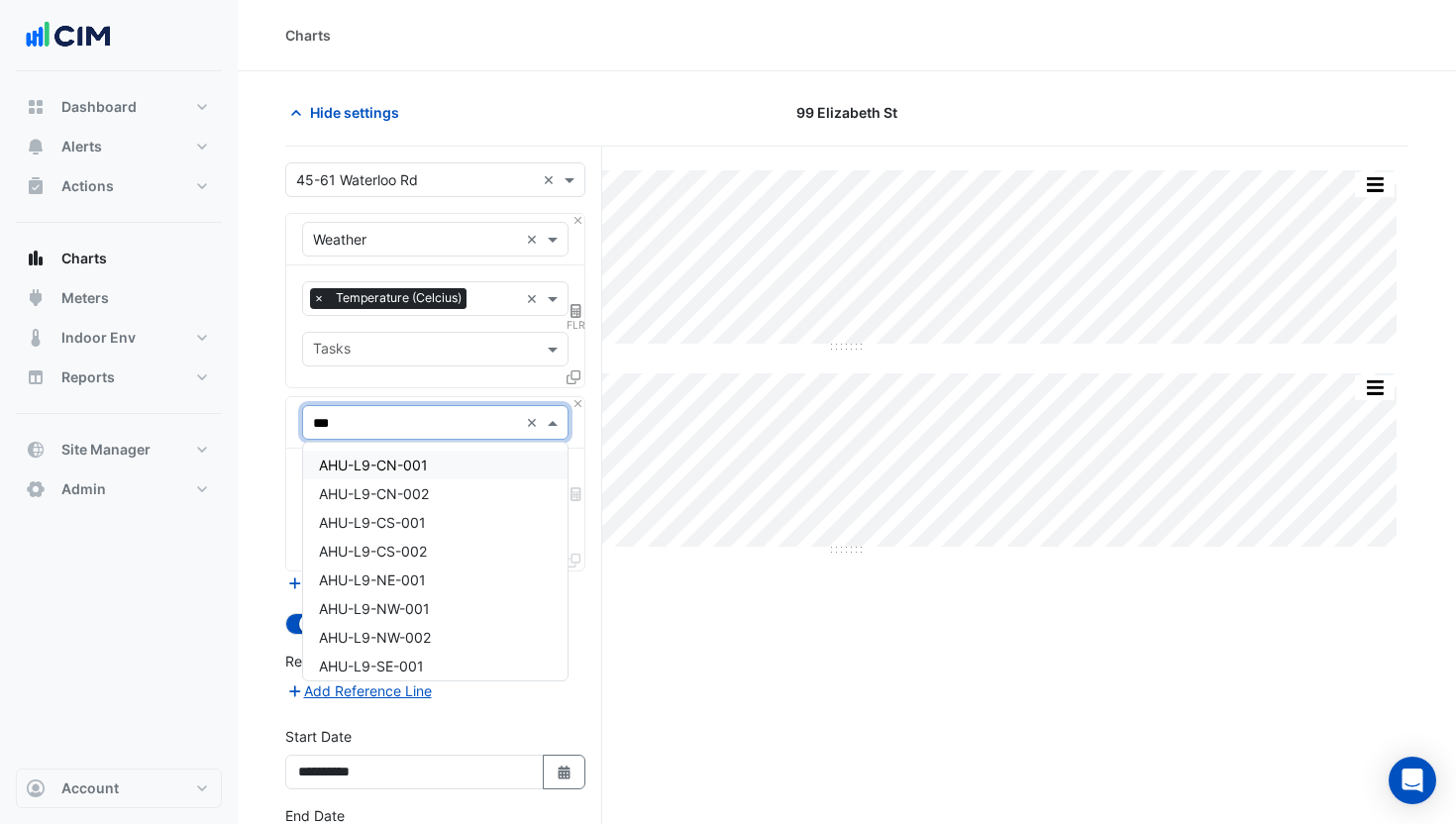 drag, startPoint x: 429, startPoint y: 466, endPoint x: 454, endPoint y: 483, distance: 30.232433 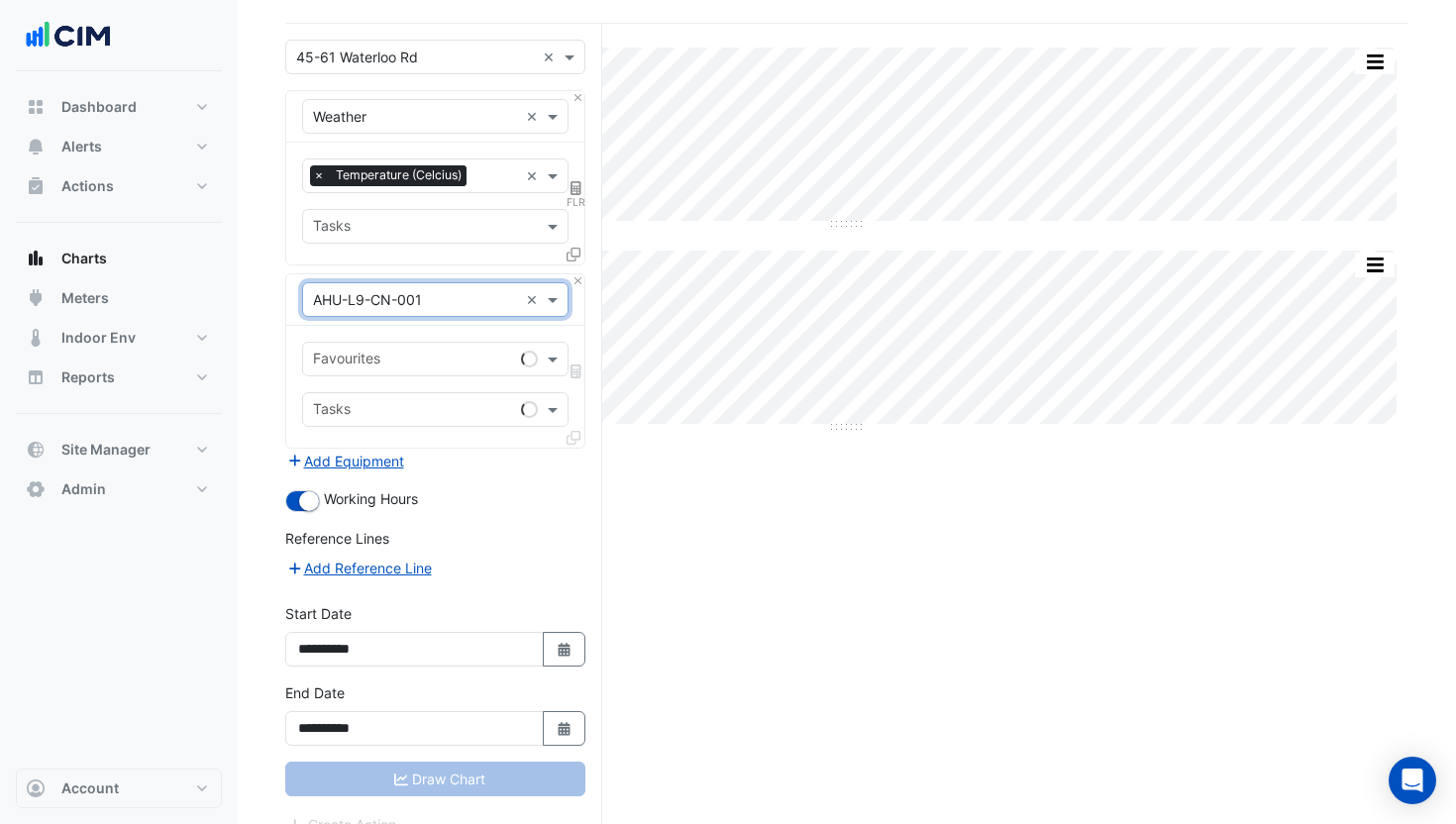 scroll, scrollTop: 149, scrollLeft: 0, axis: vertical 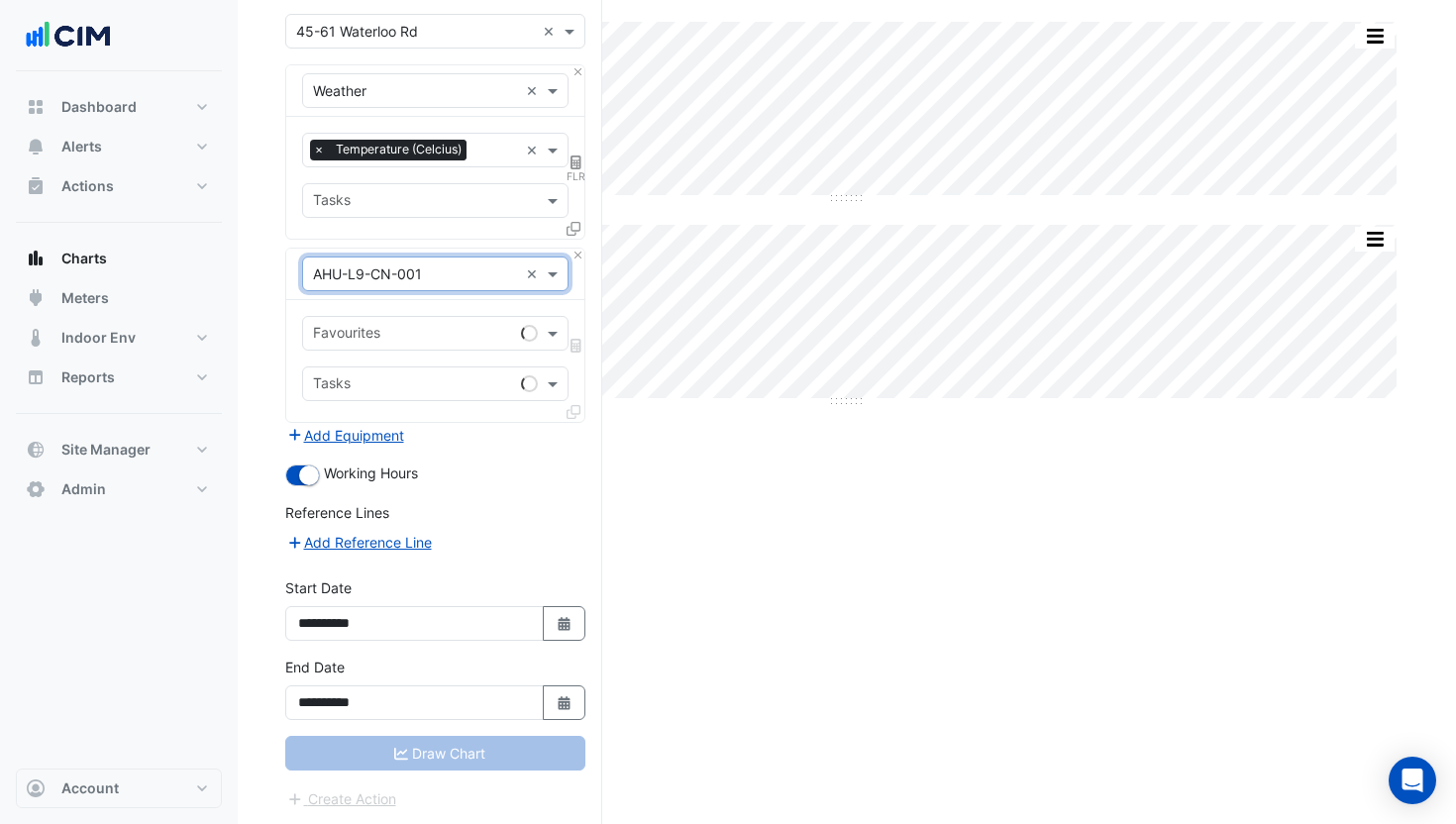 click at bounding box center [413, 335] 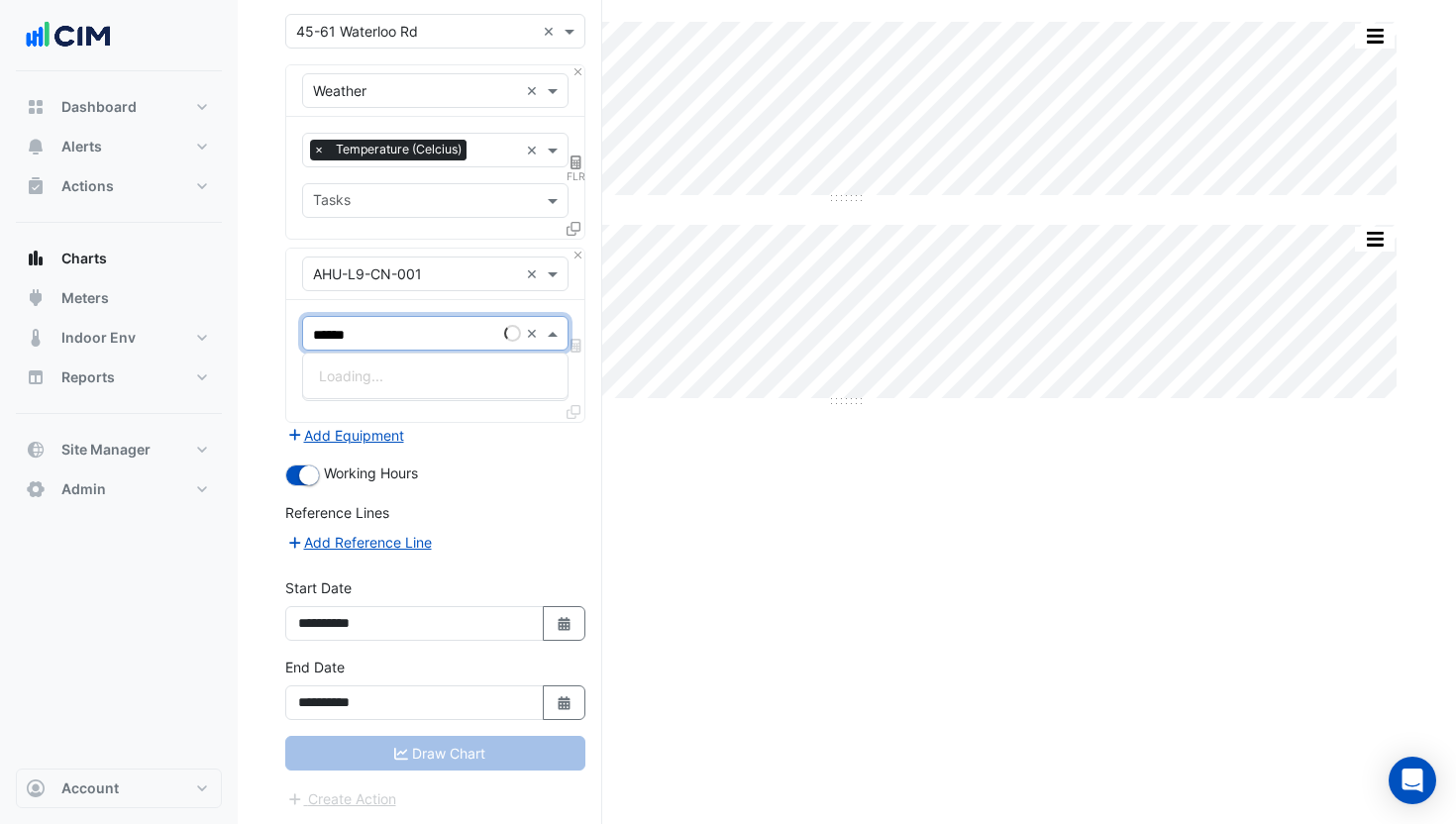 type on "******" 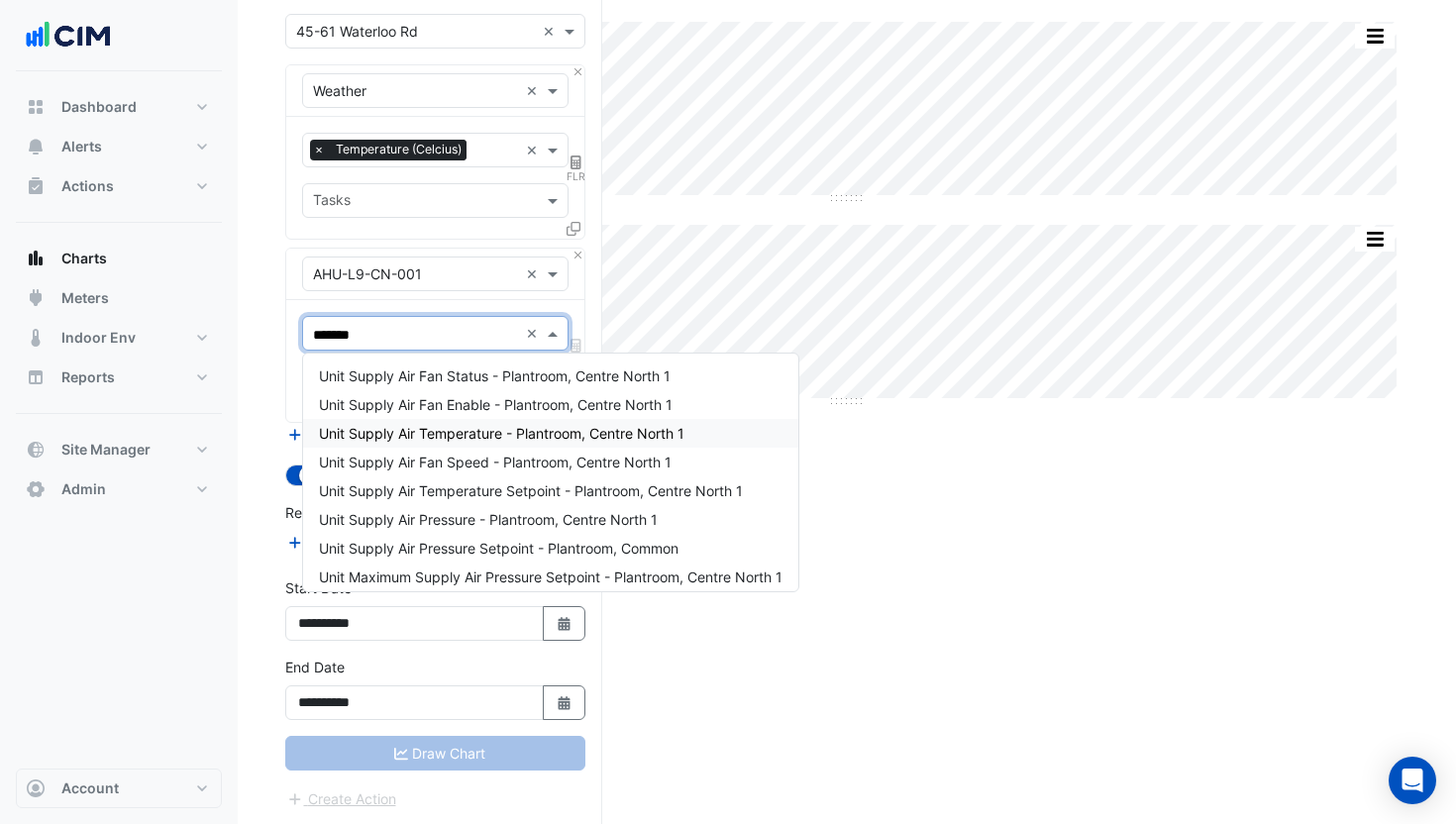 click on "Unit Supply Air Temperature - Plantroom, Centre North 1" at bounding box center (551, 433) 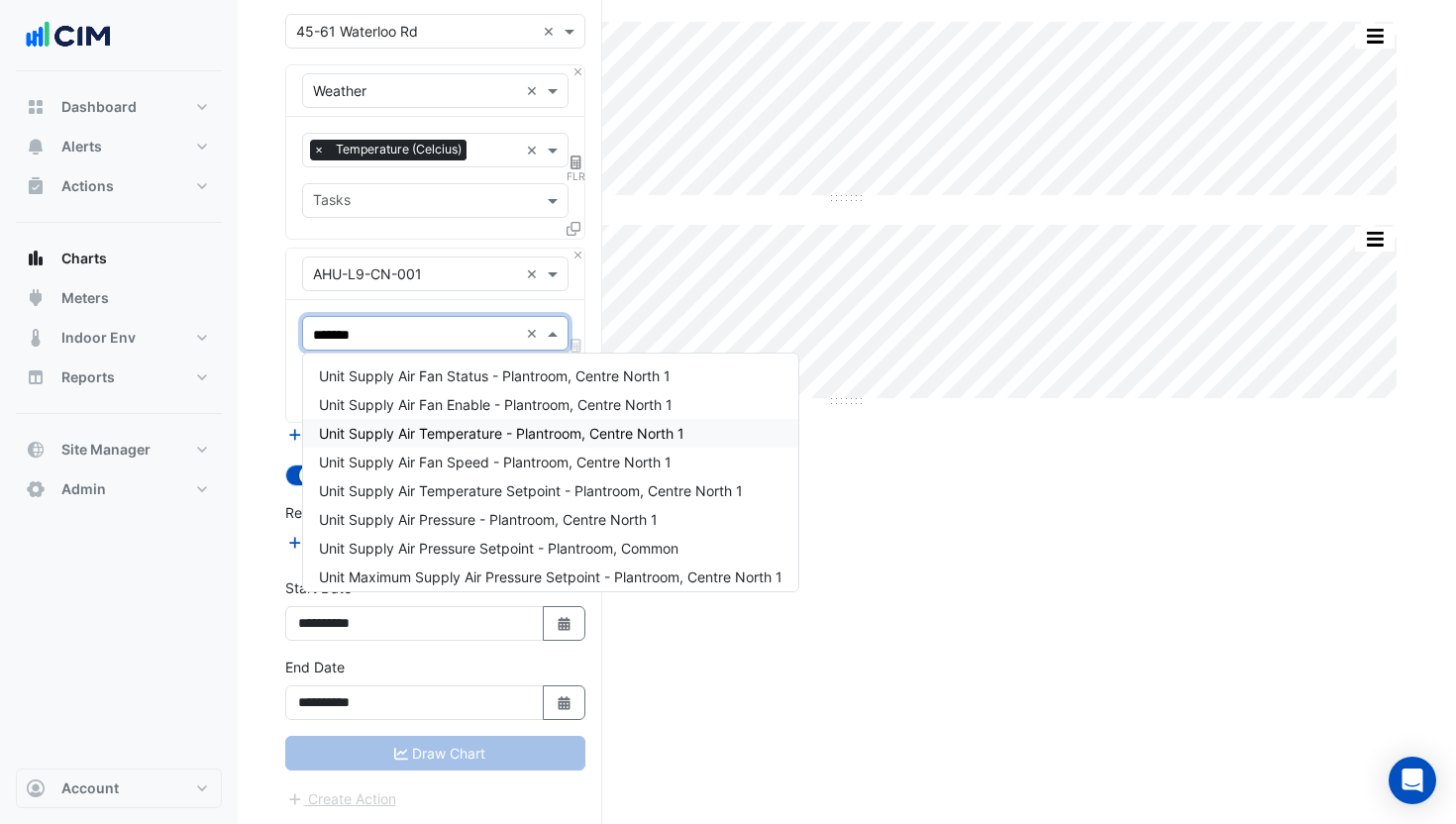 type 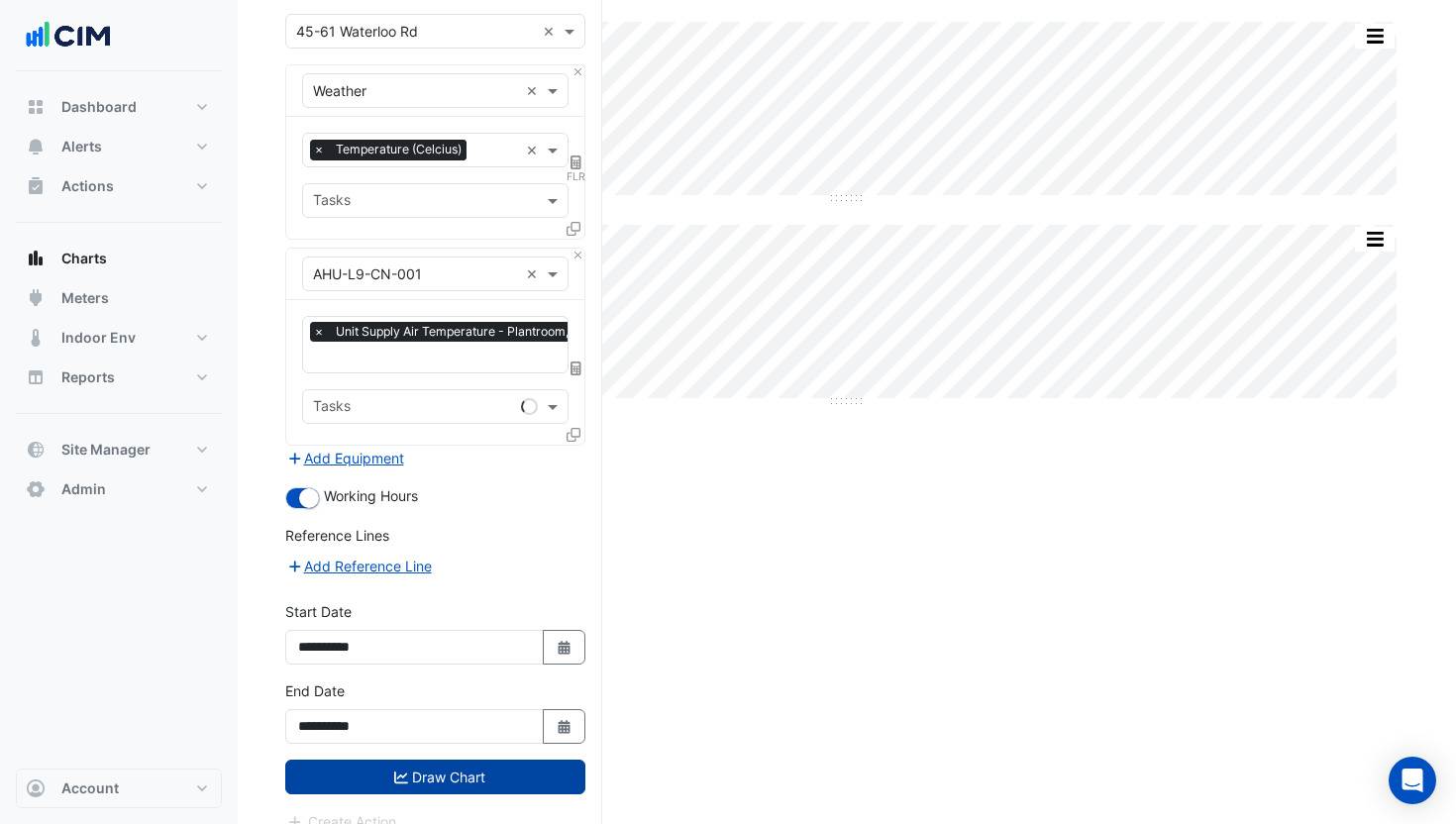 click on "Draw Chart" at bounding box center (435, 776) 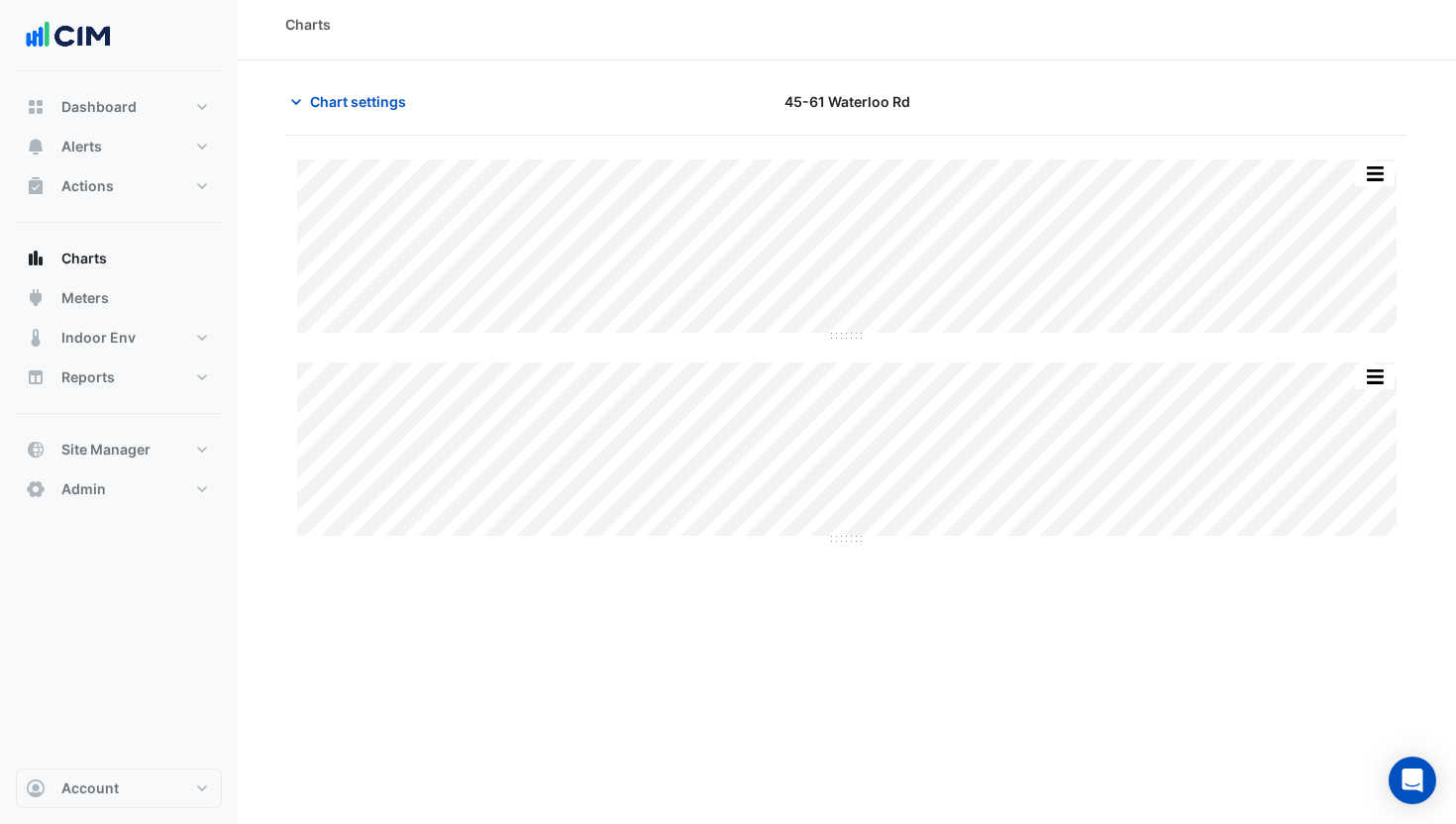 scroll, scrollTop: 0, scrollLeft: 0, axis: both 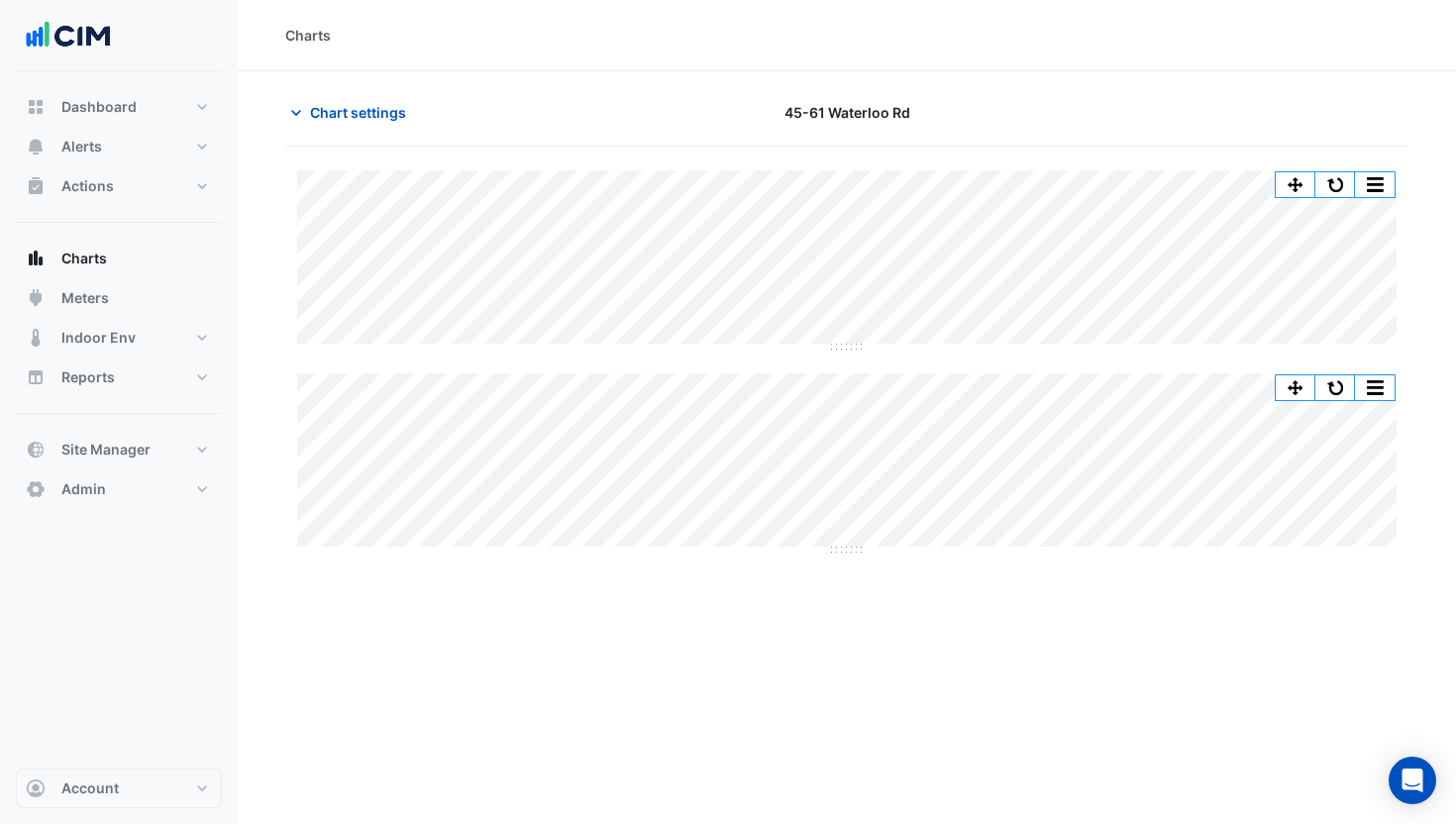 click on "Chart settings
45-61 Waterloo Rd" 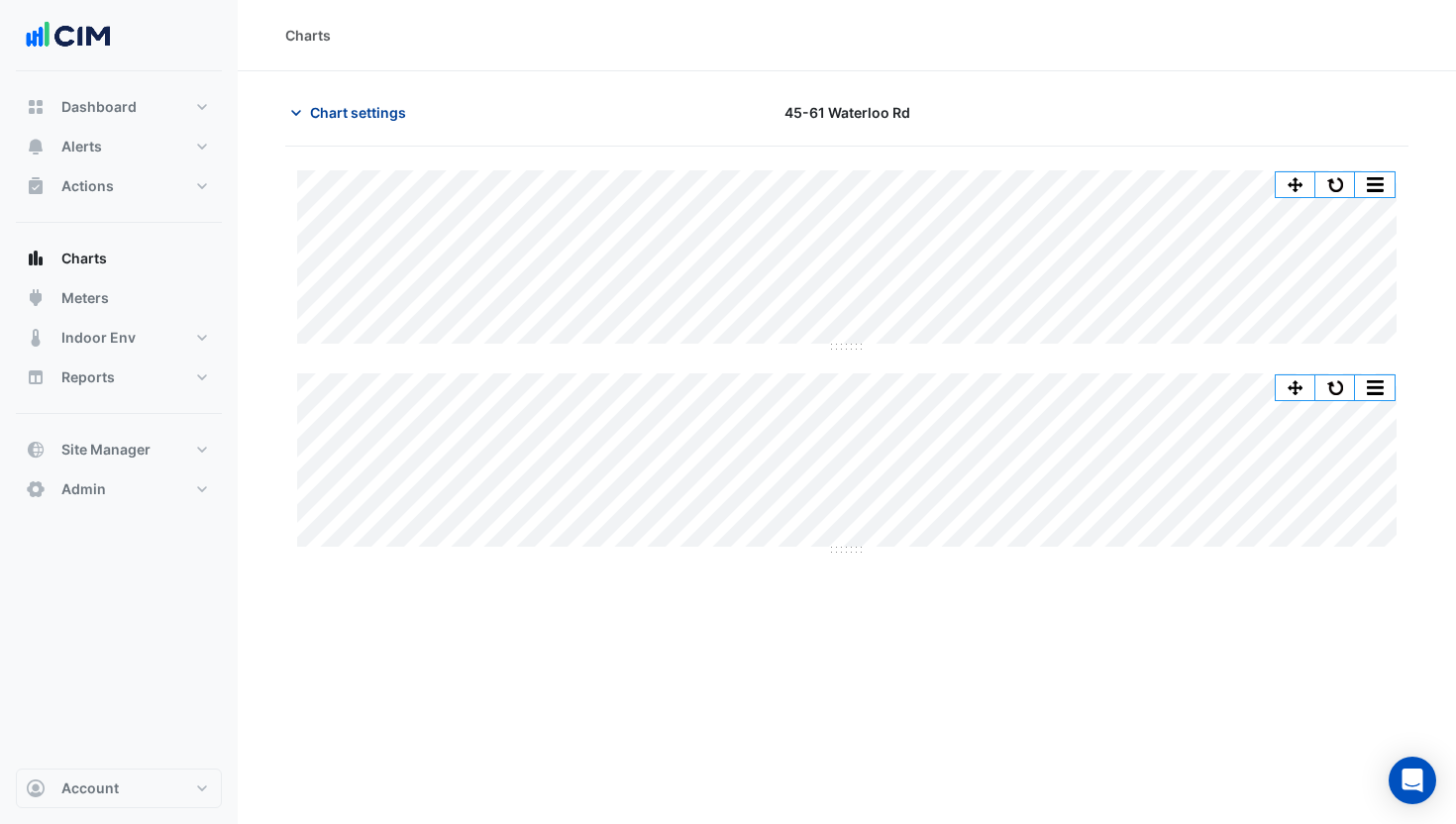 click on "Chart settings" 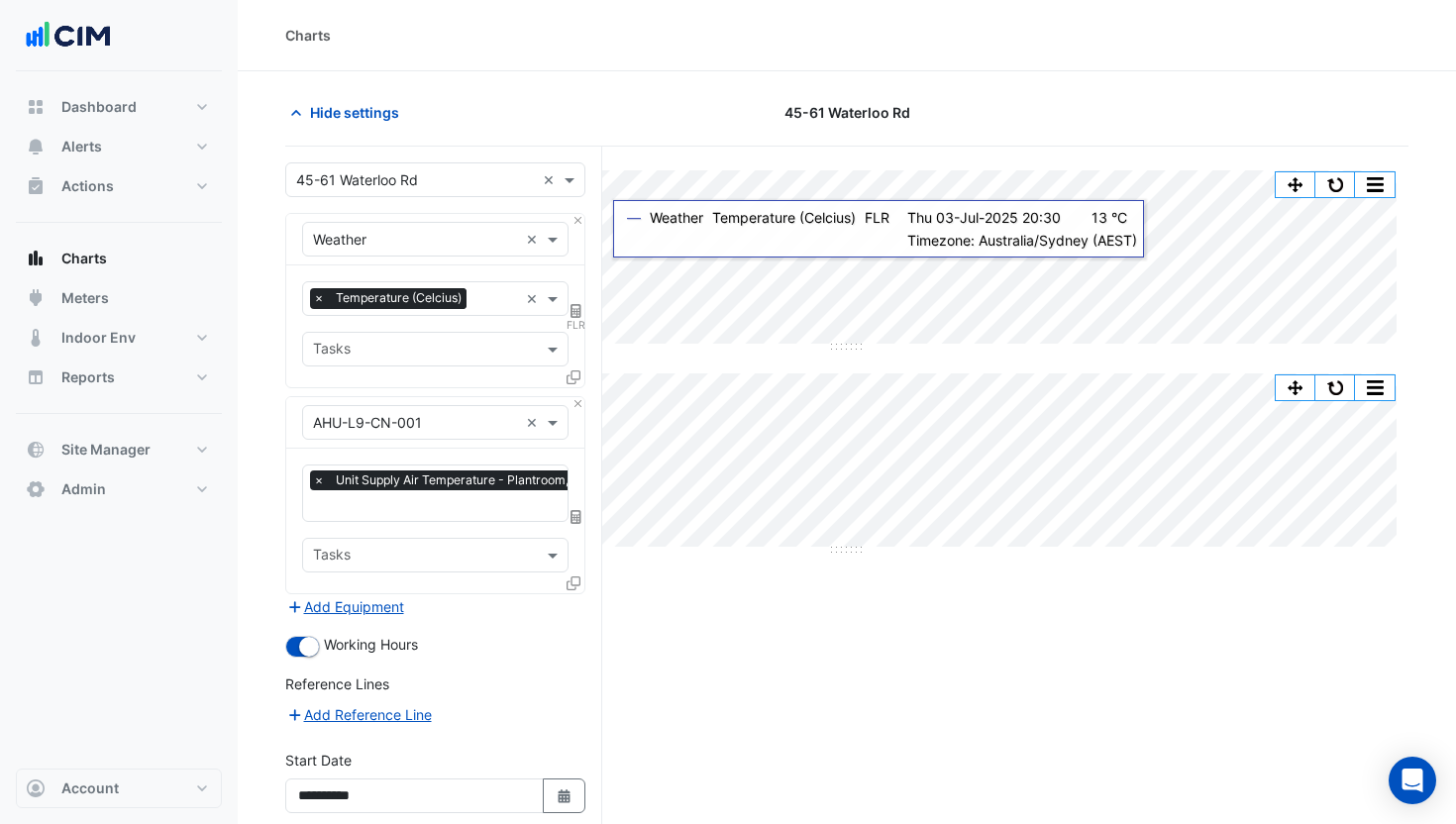 click 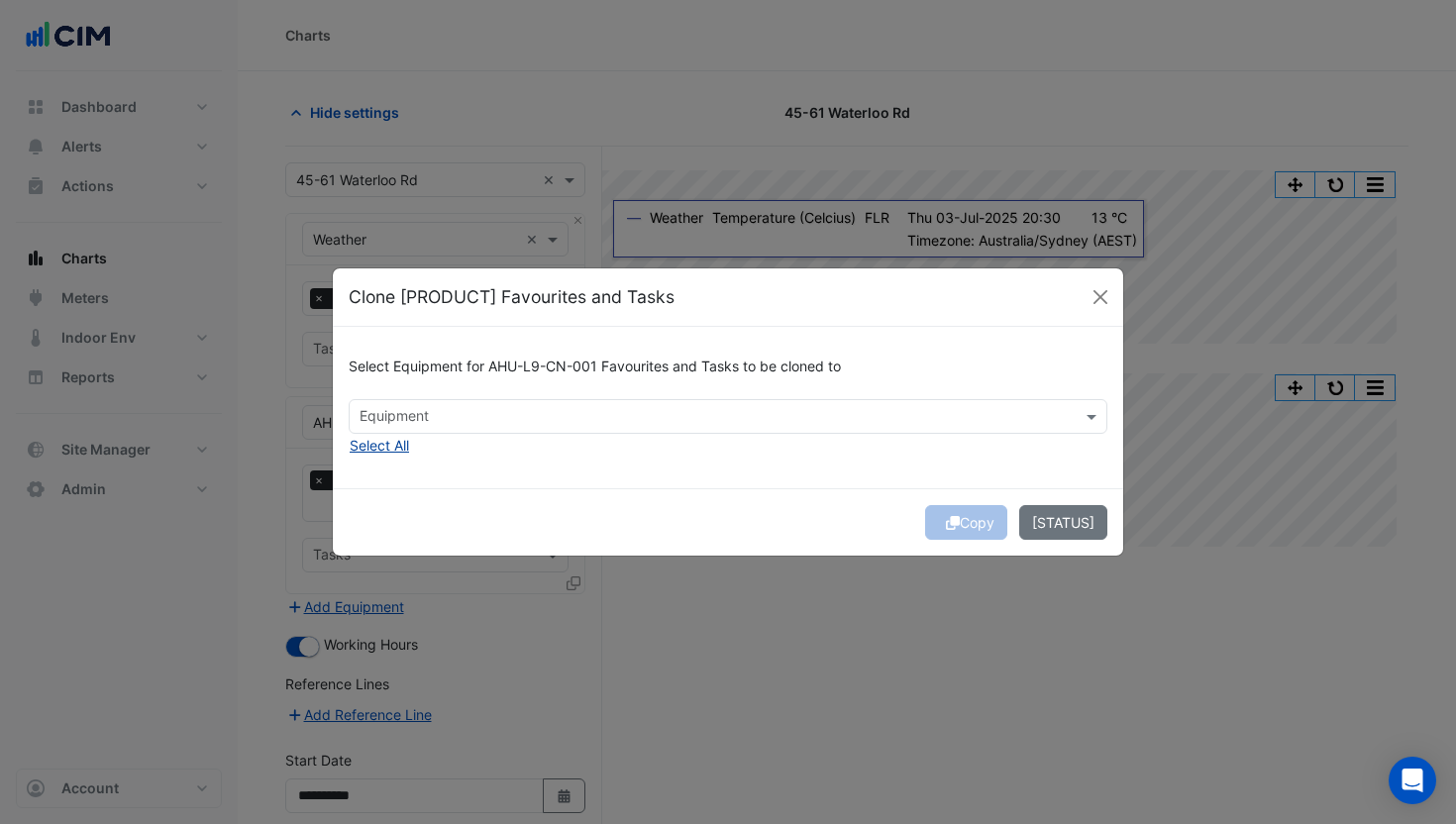 click on "Select All" 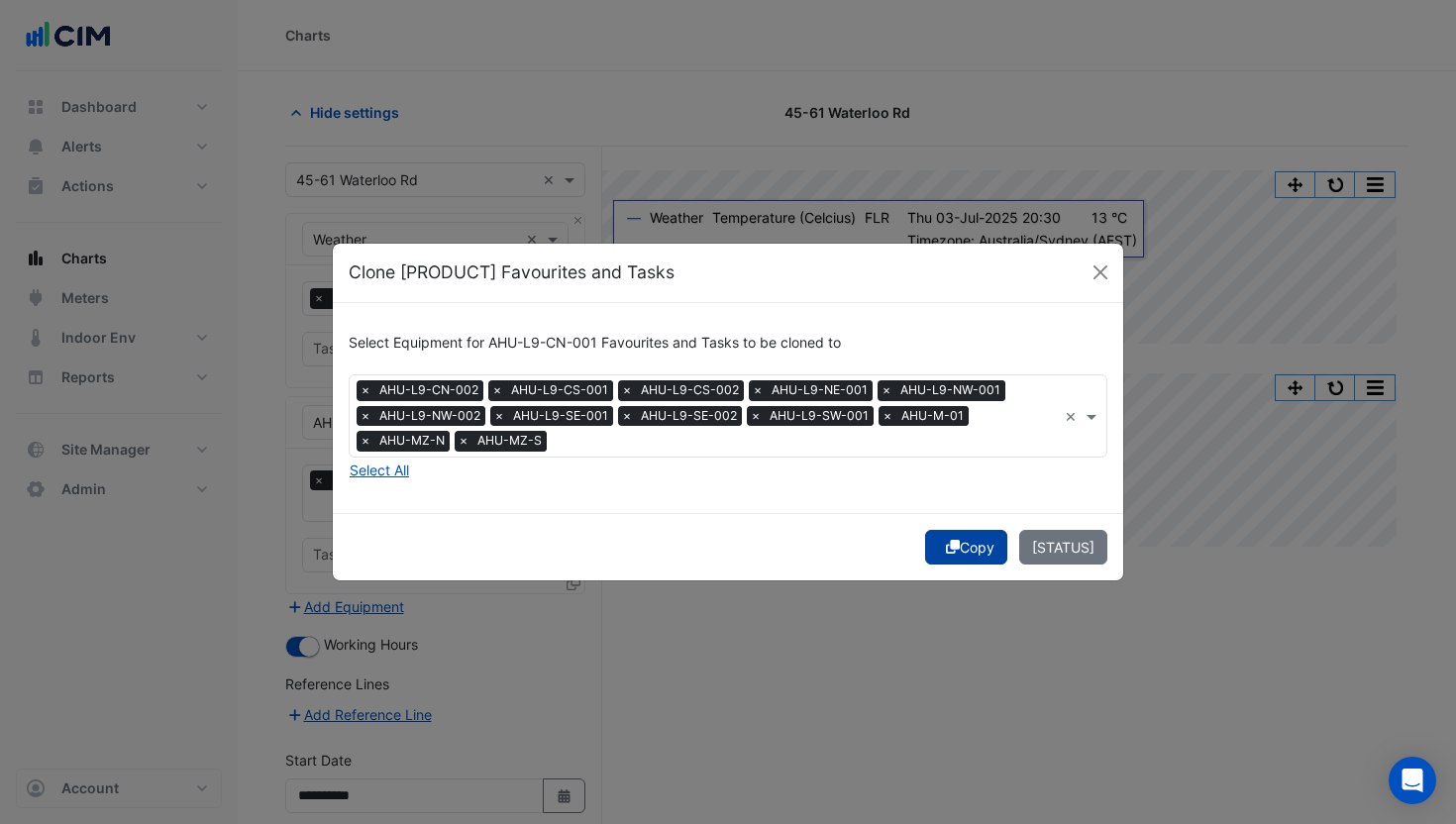 click 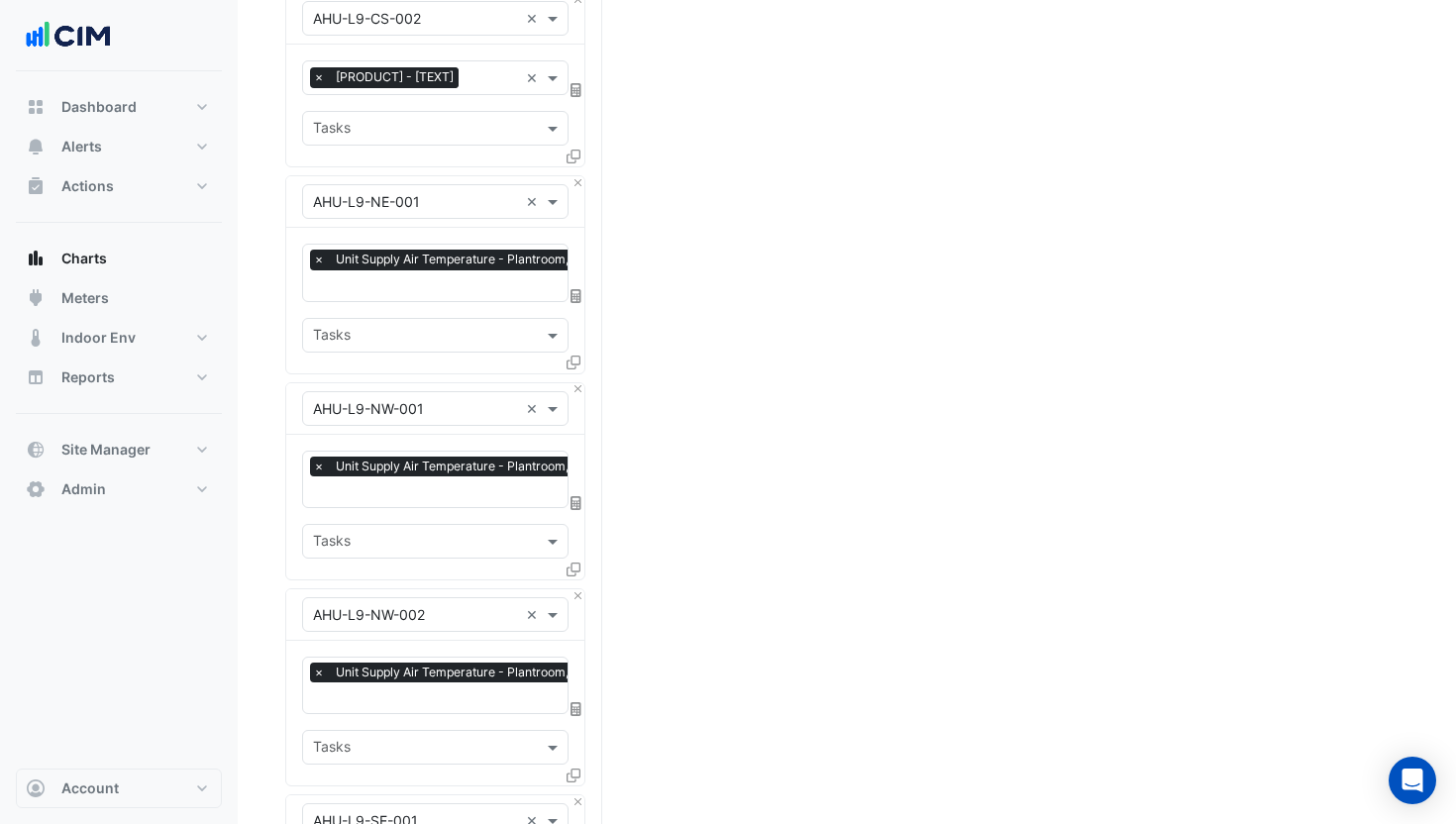 scroll, scrollTop: 2623, scrollLeft: 0, axis: vertical 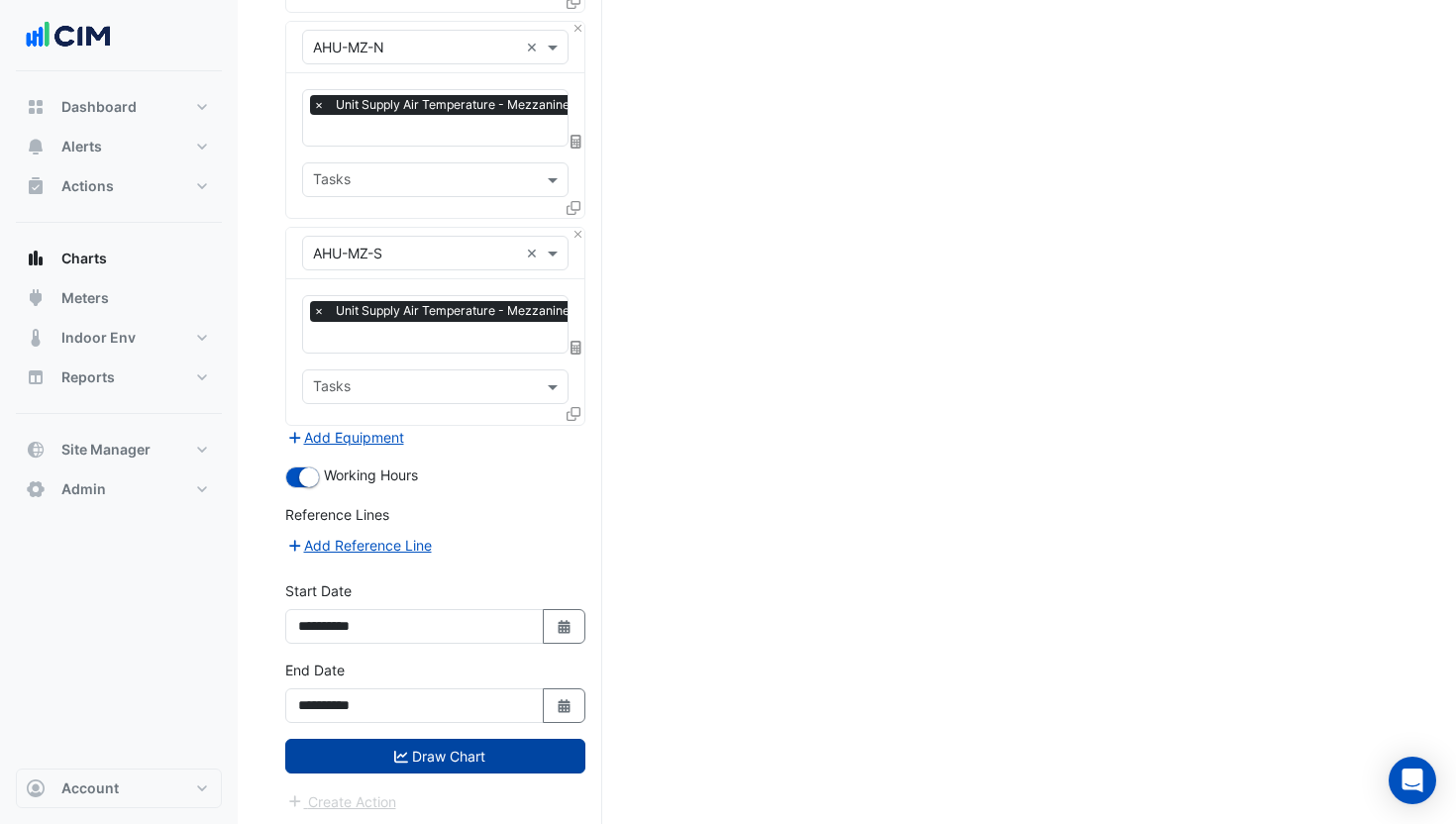 click on "Draw Chart" at bounding box center [435, 756] 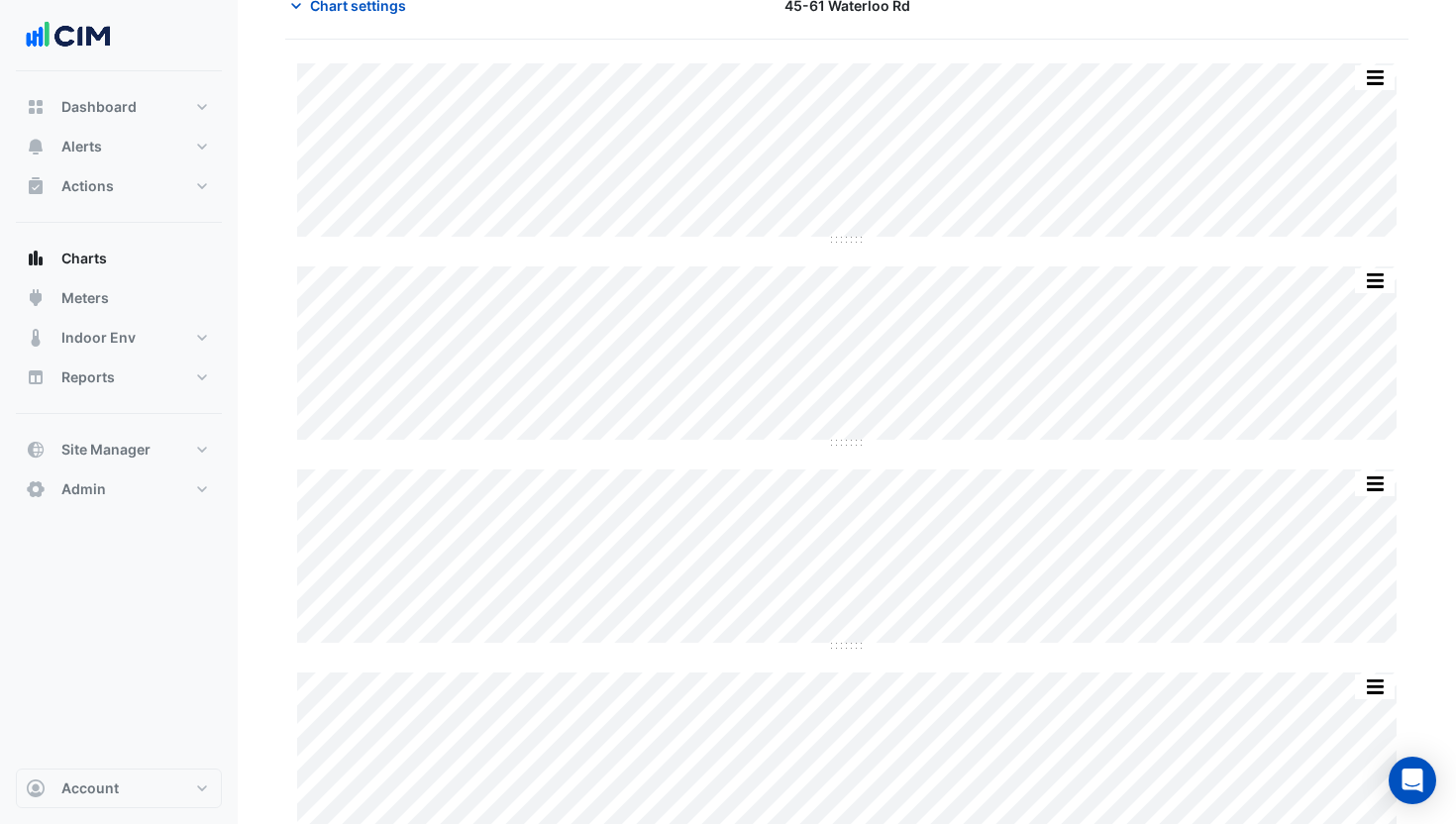 scroll, scrollTop: 0, scrollLeft: 0, axis: both 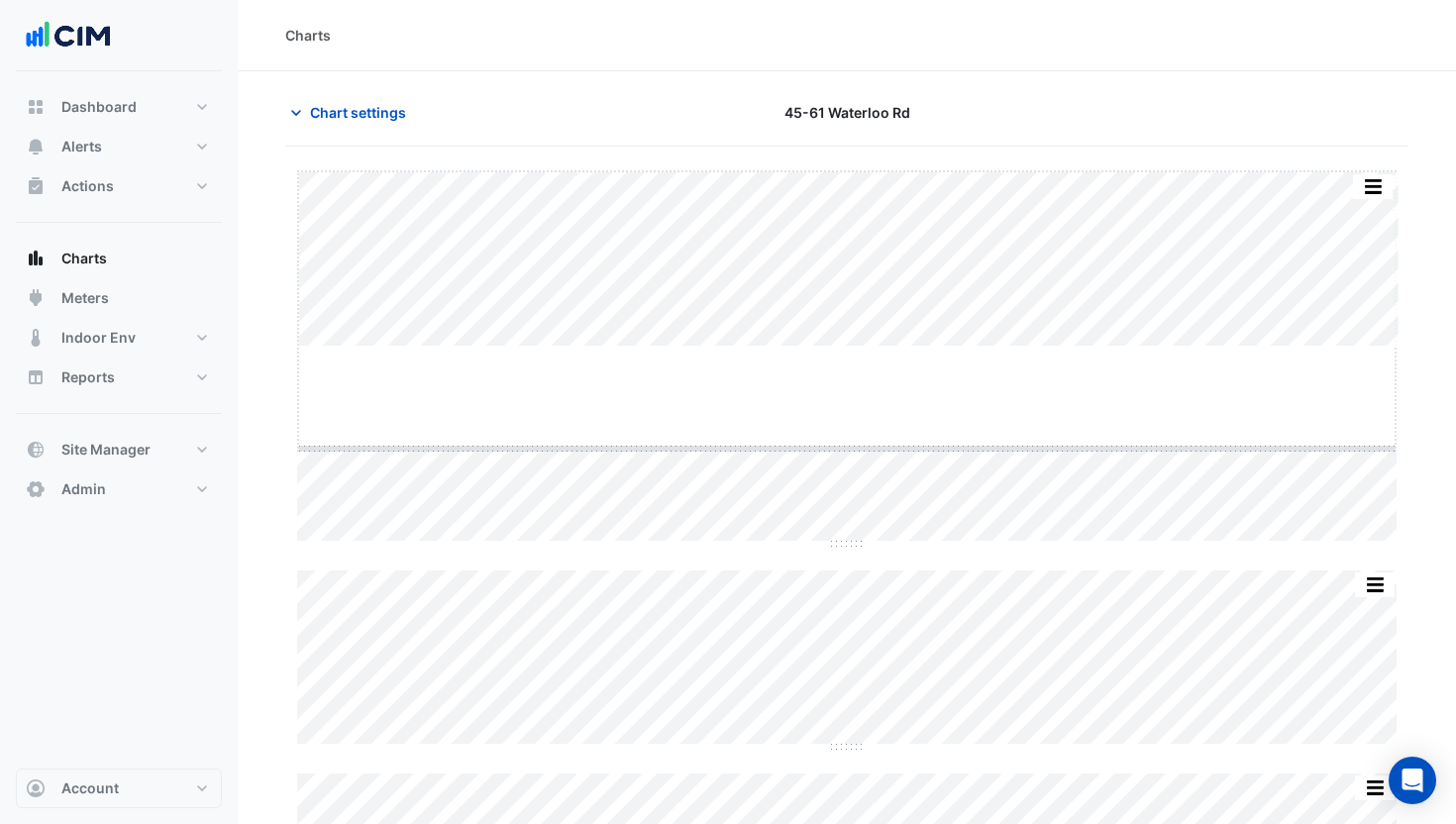 drag, startPoint x: 844, startPoint y: 346, endPoint x: 854, endPoint y: 448, distance: 102.489 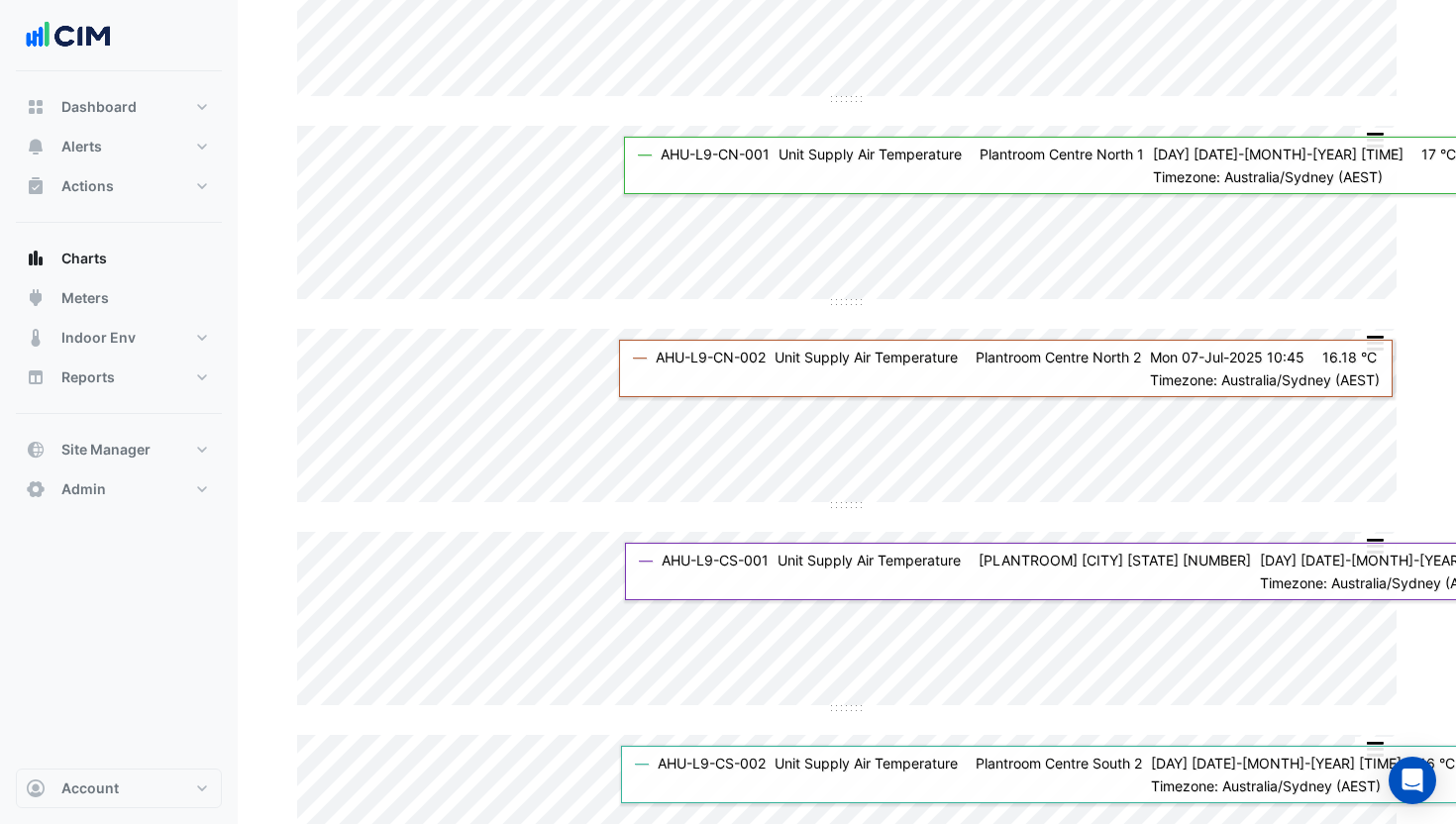 scroll, scrollTop: 0, scrollLeft: 0, axis: both 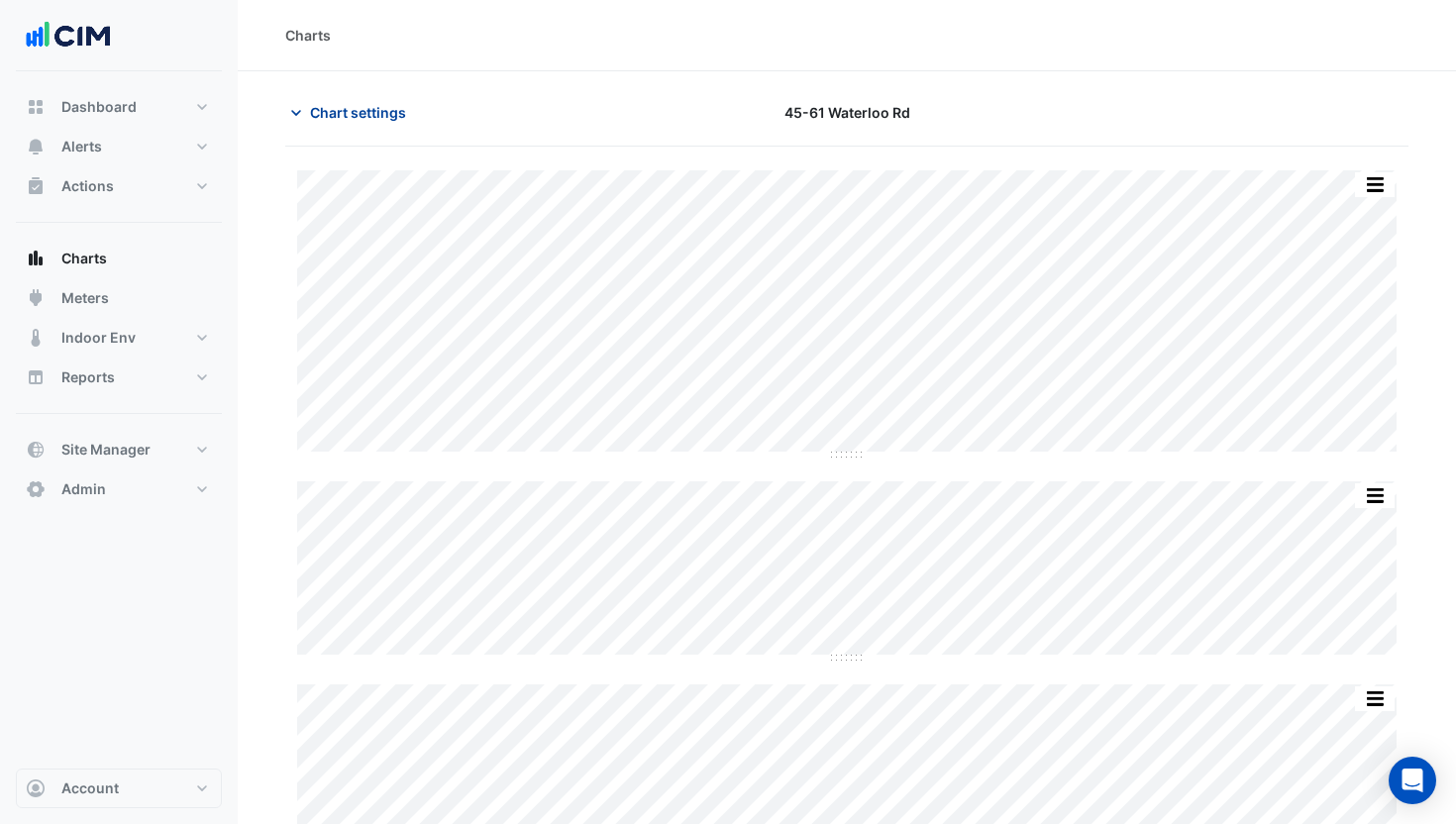click on "Chart settings" 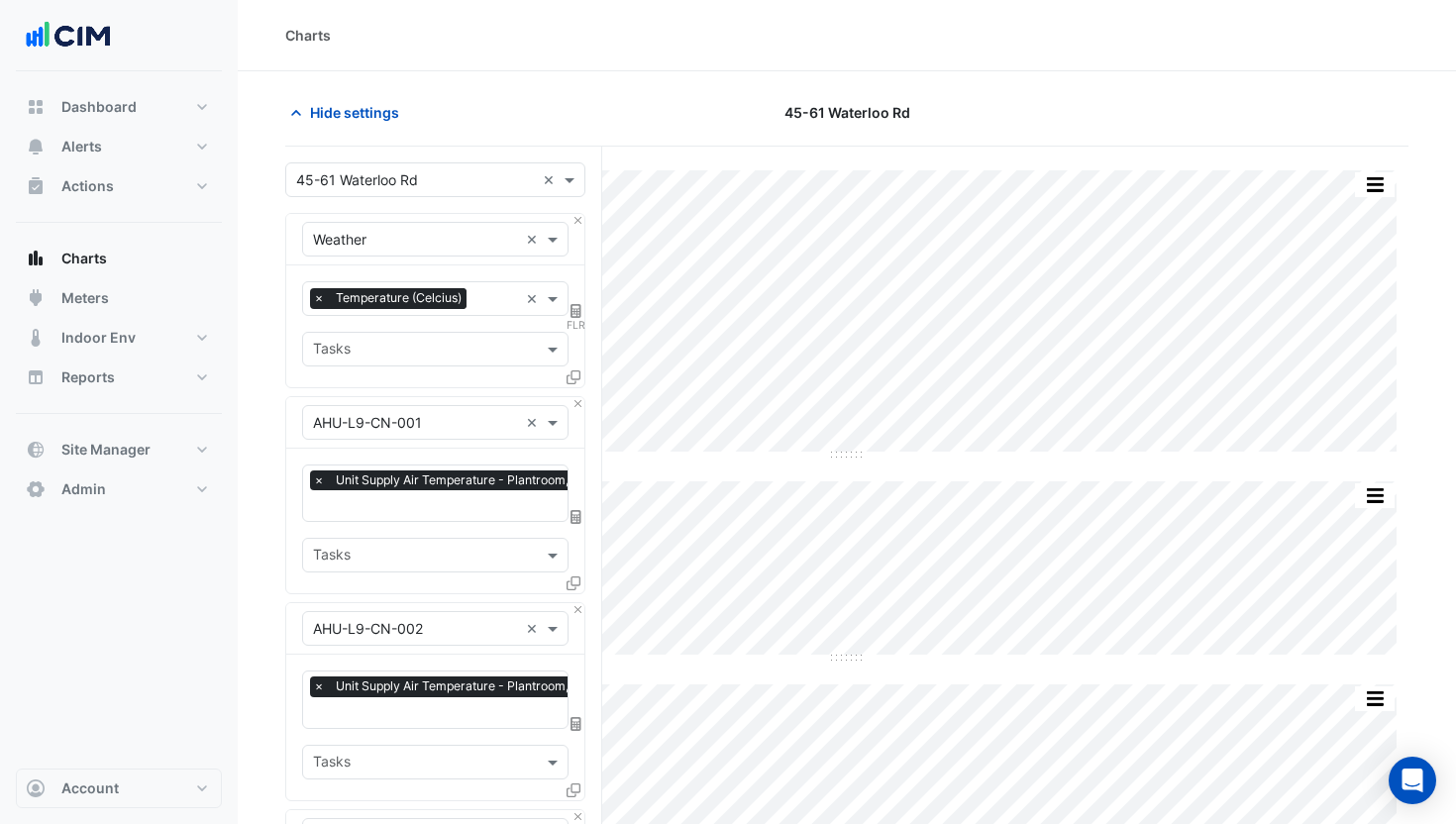 click at bounding box center [415, 180] 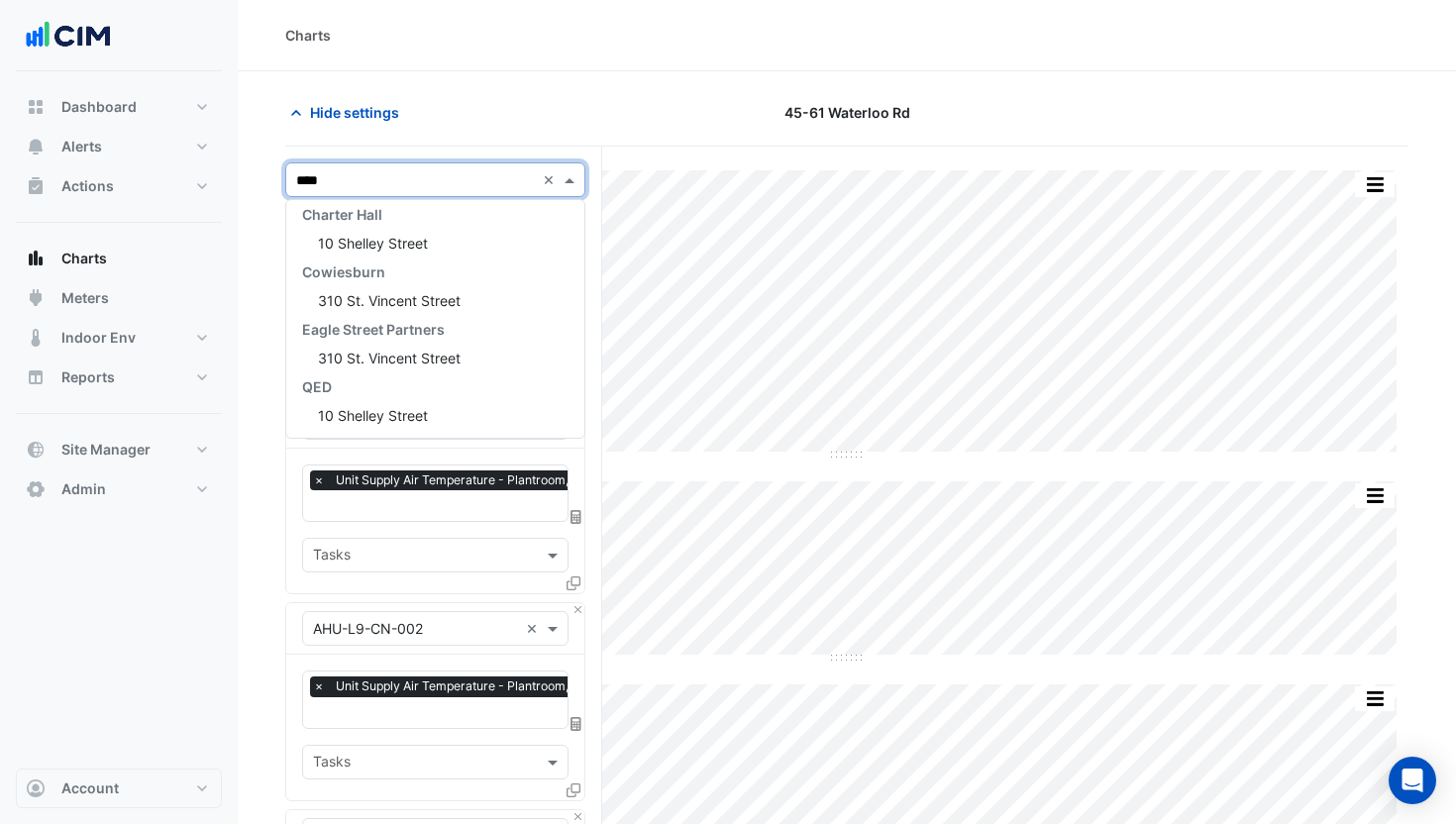 type on "*****" 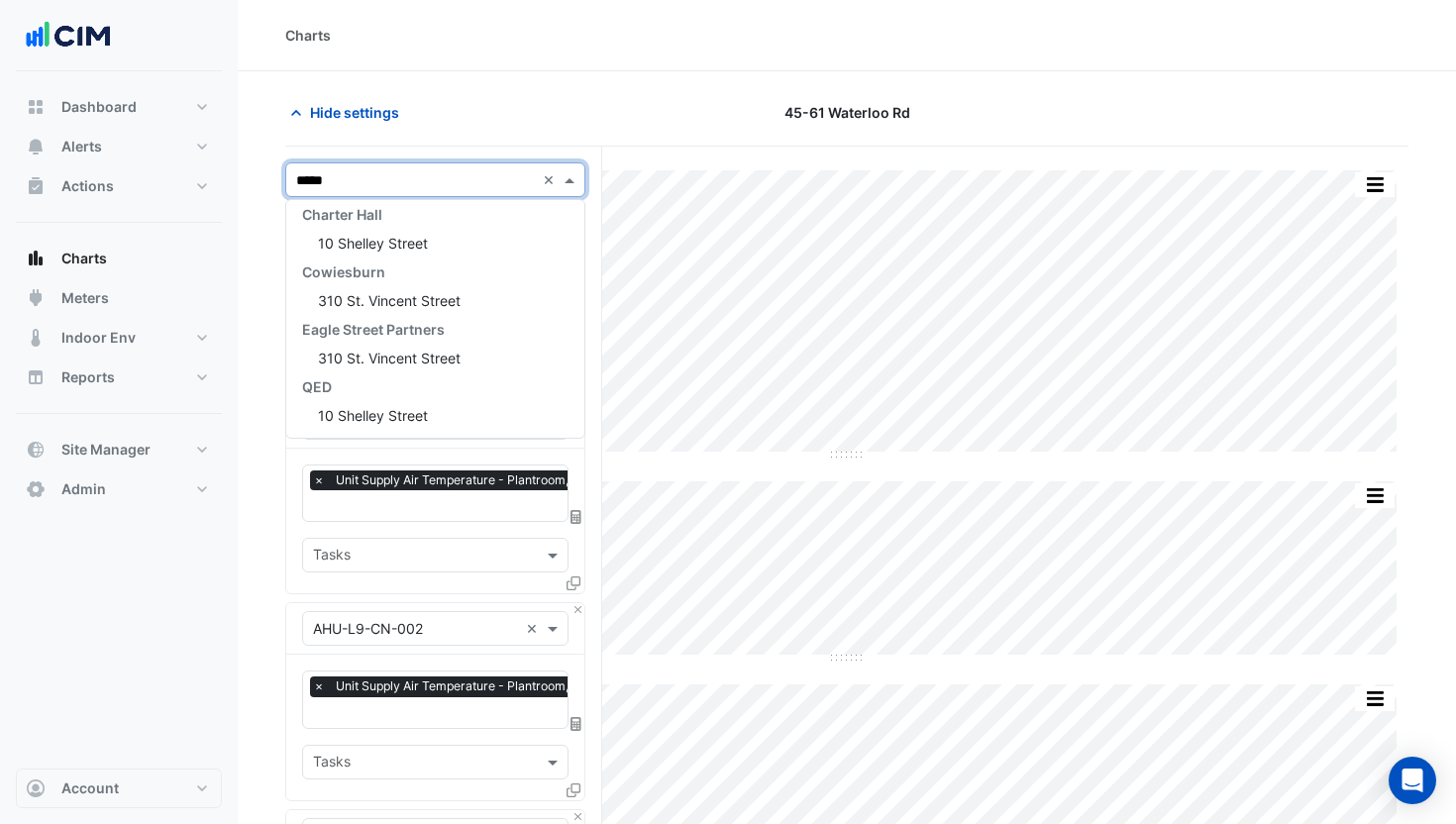 scroll, scrollTop: 65, scrollLeft: 0, axis: vertical 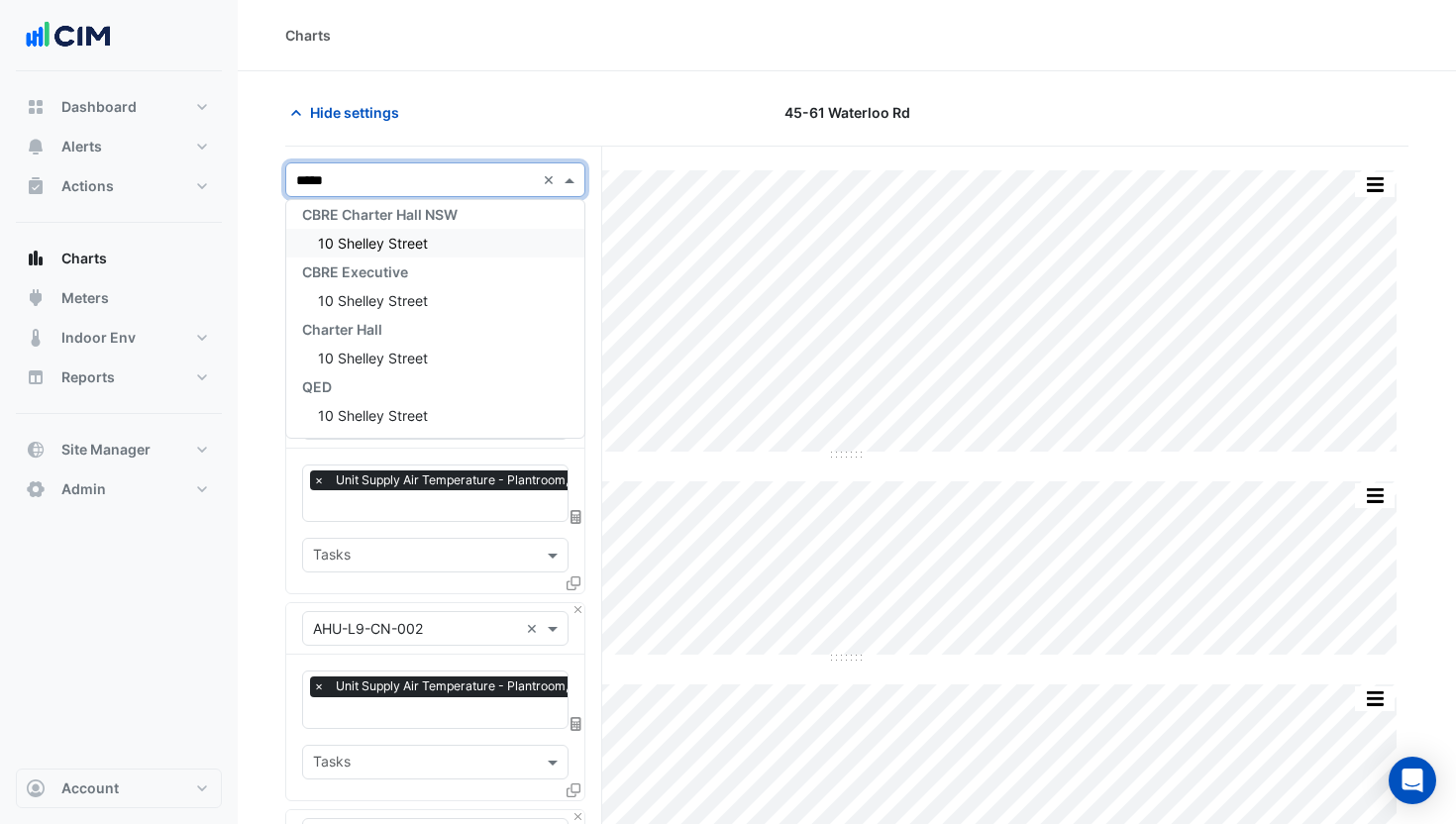 click on "10 Shelley Street" at bounding box center [435, 243] 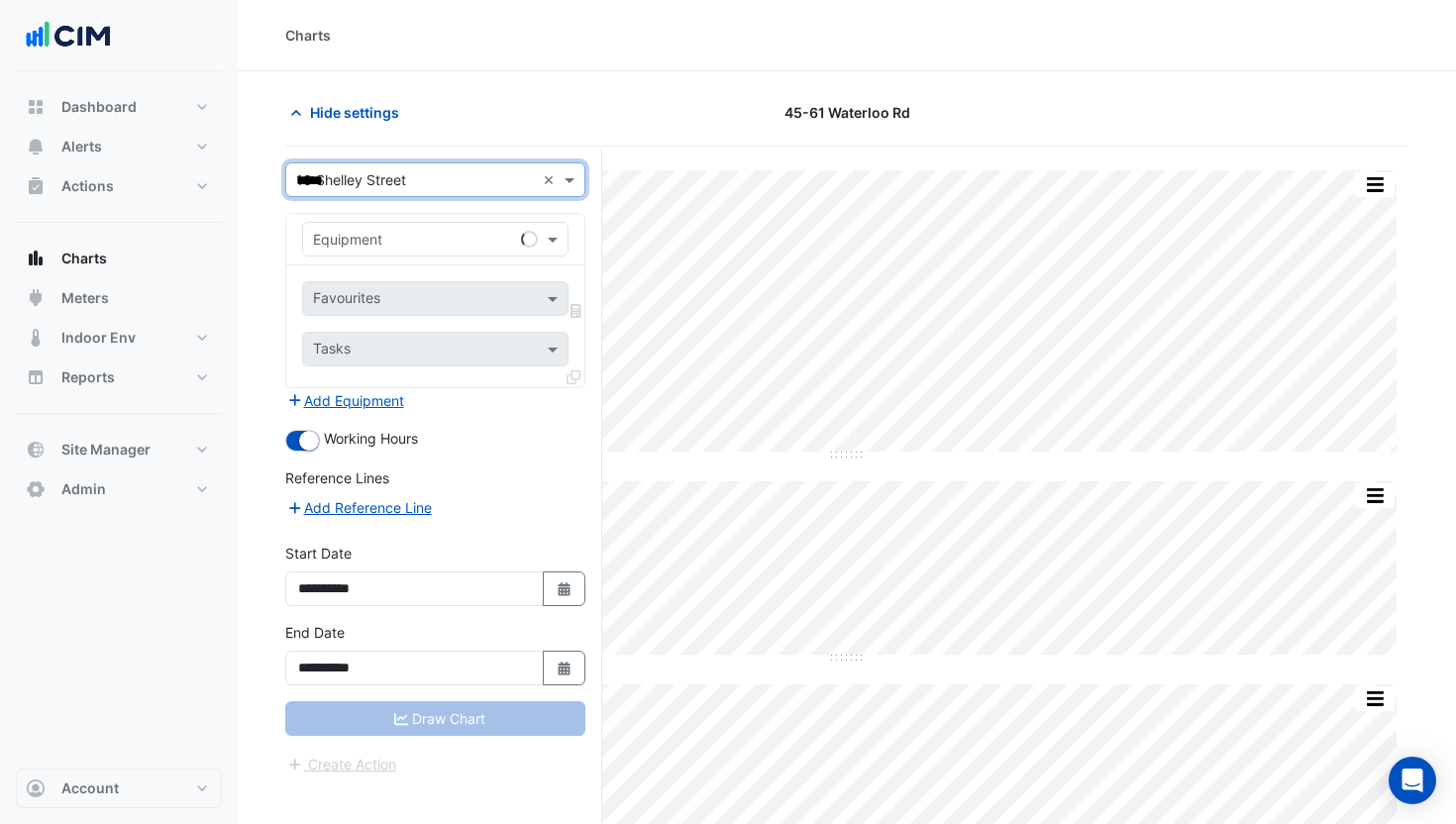 type 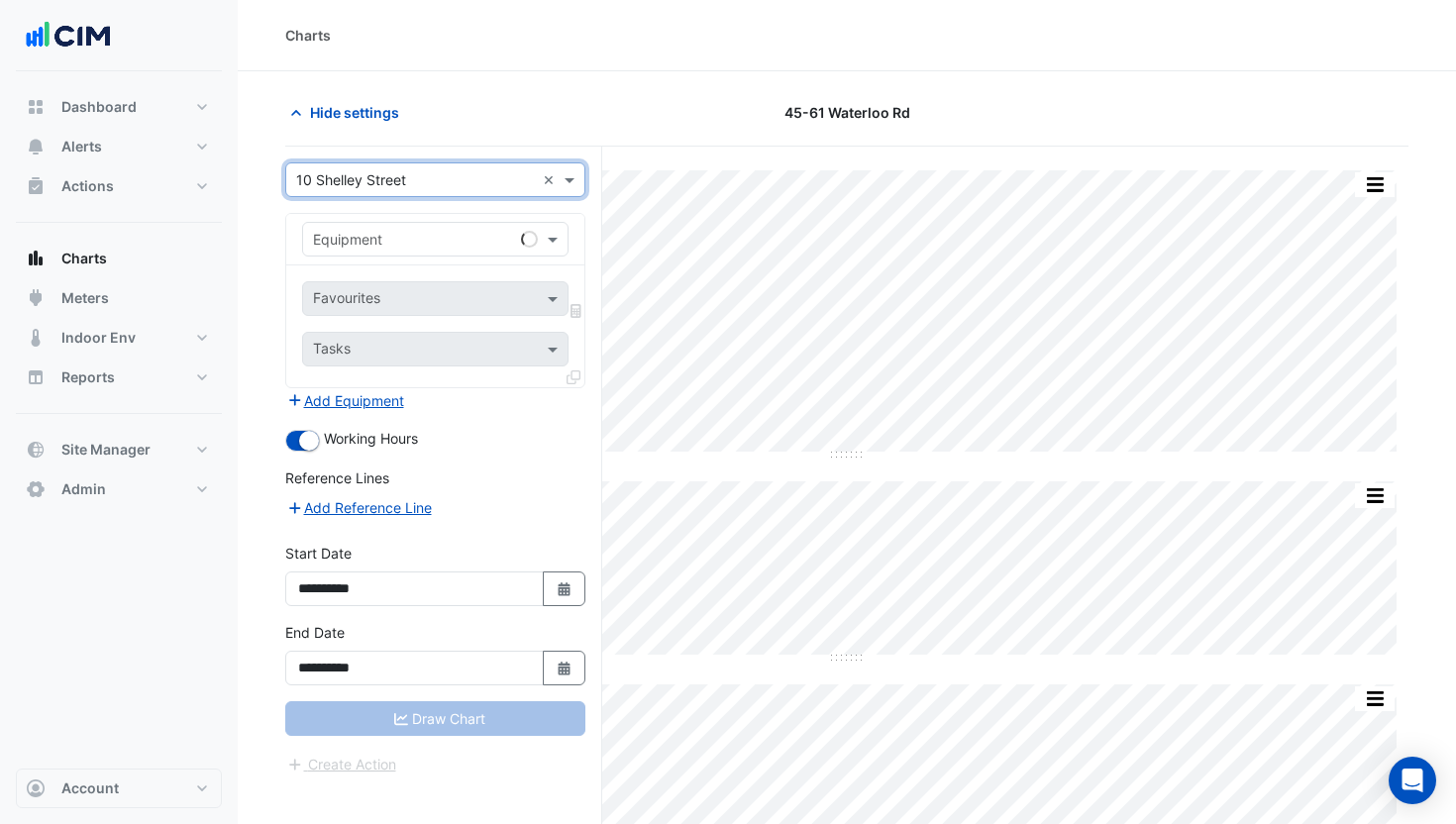 click at bounding box center (415, 240) 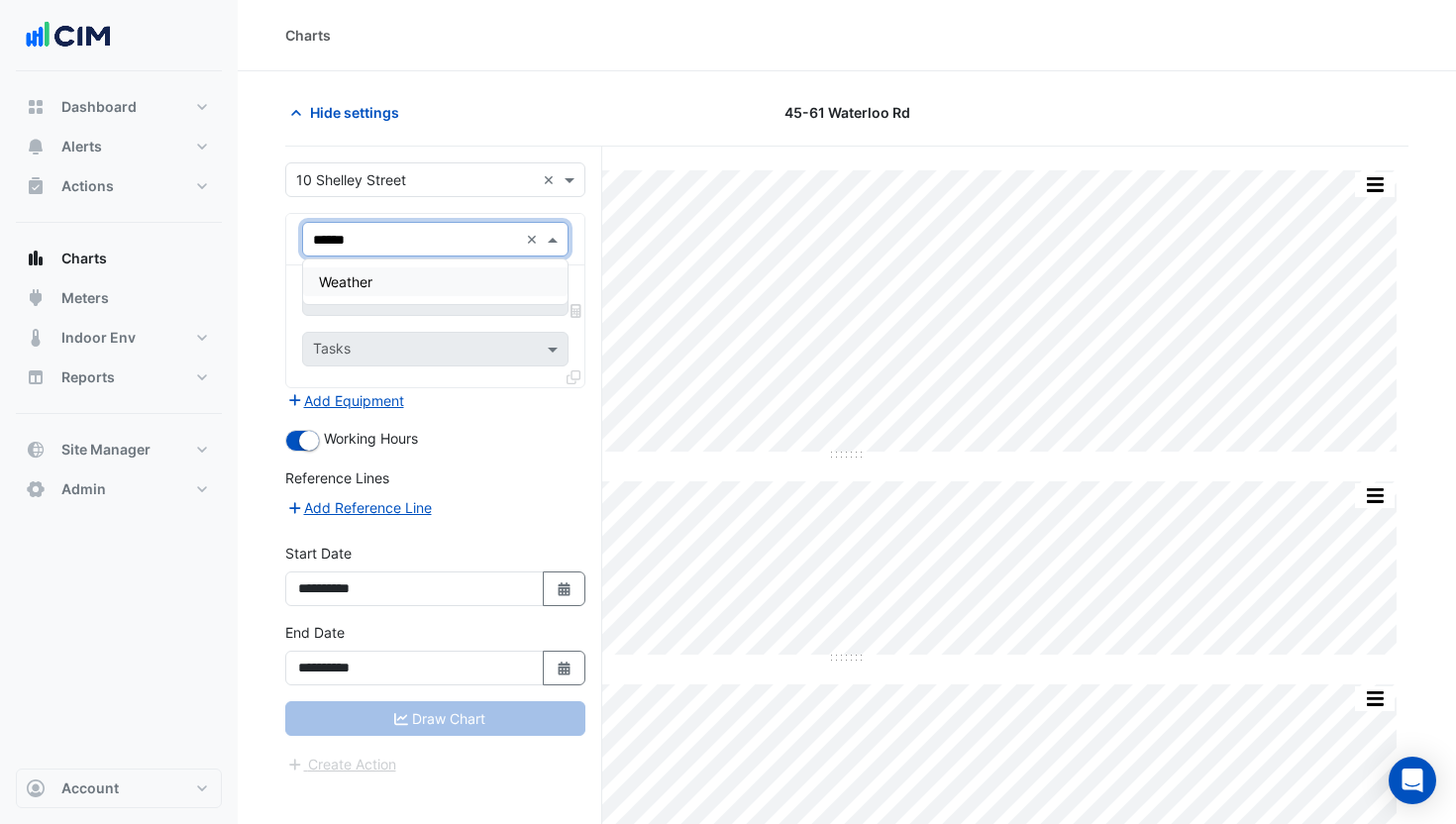 type on "*******" 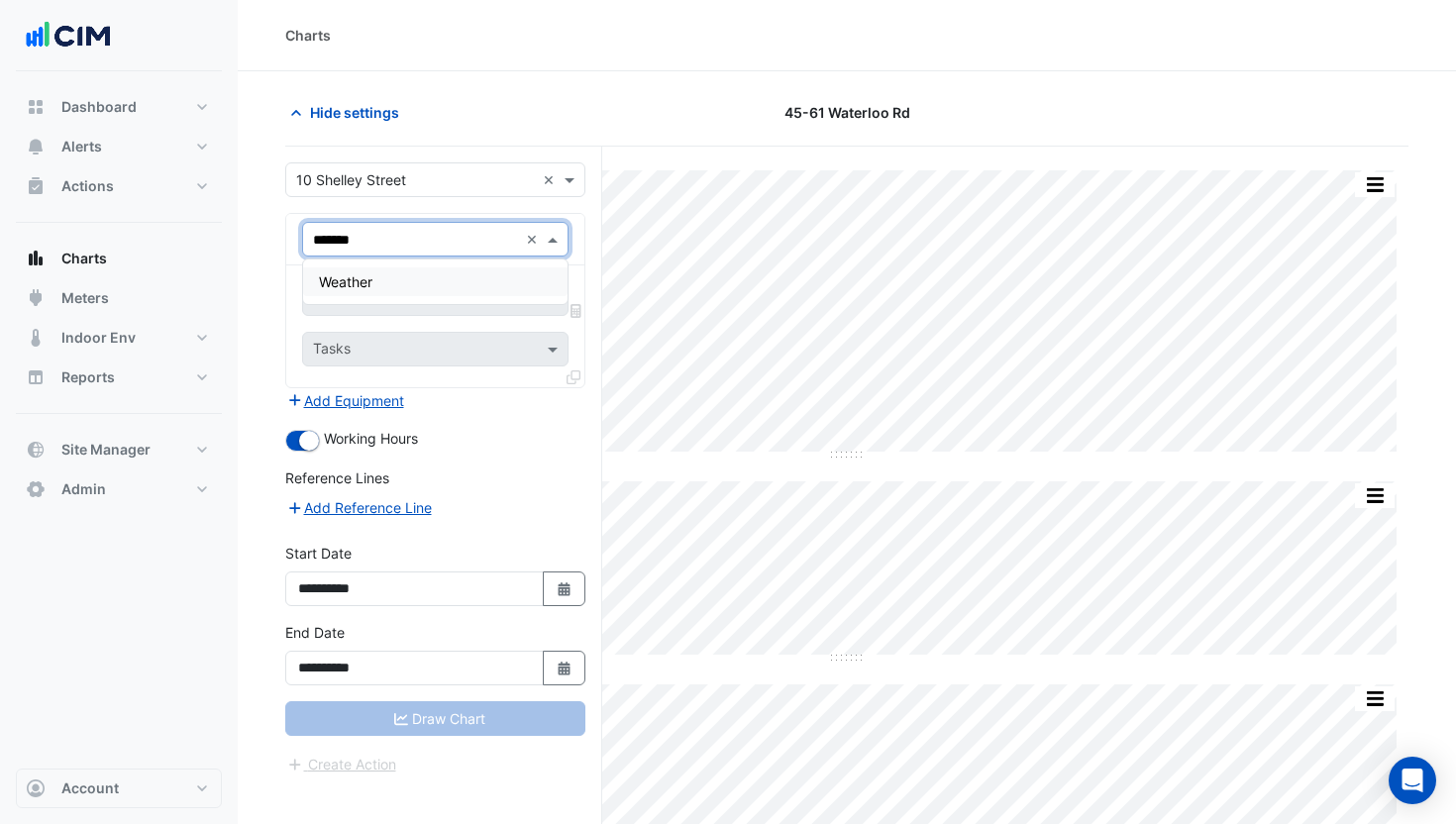 click on "Weather" at bounding box center (435, 281) 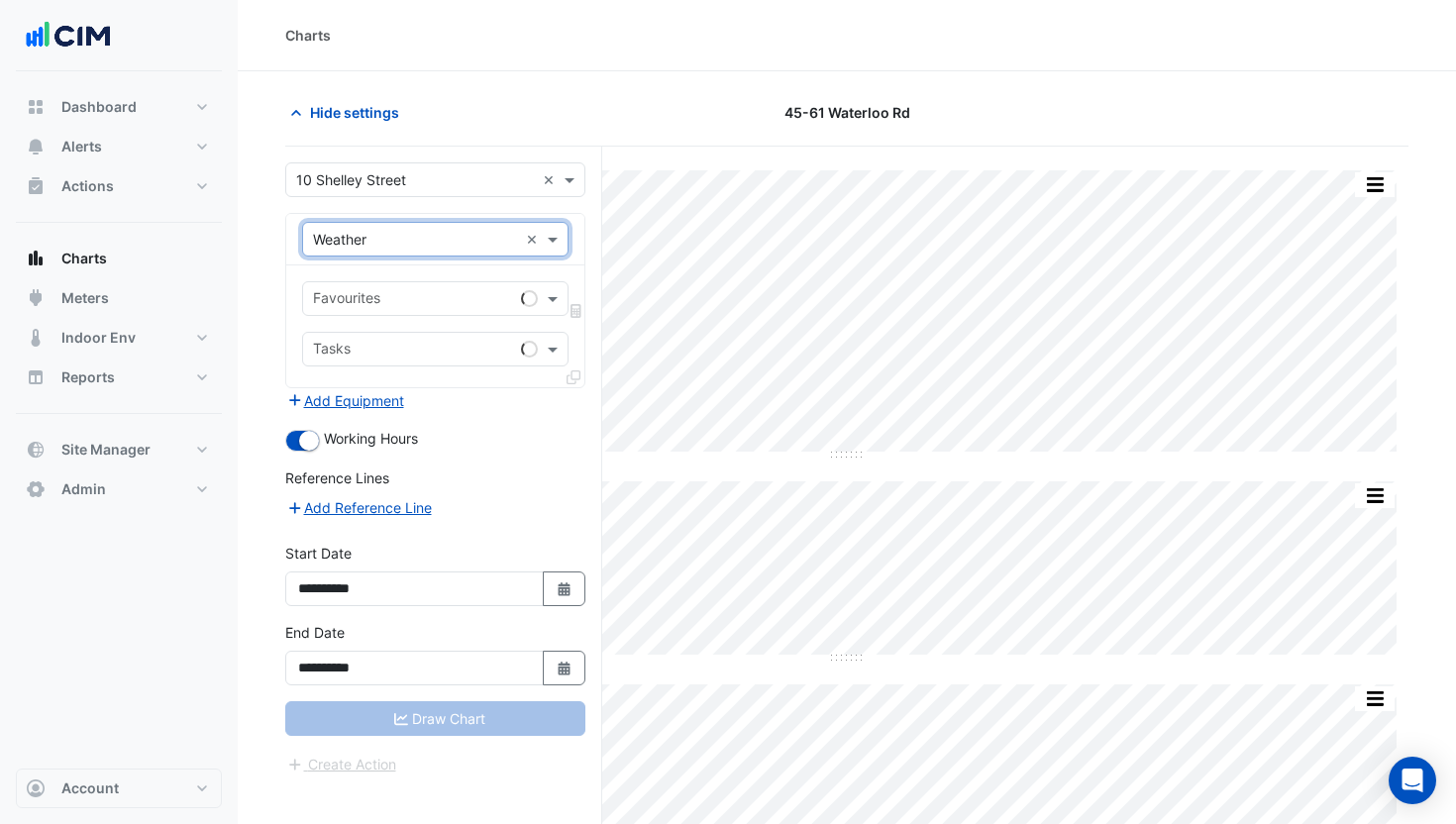 drag, startPoint x: 391, startPoint y: 295, endPoint x: 418, endPoint y: 307, distance: 29.546573 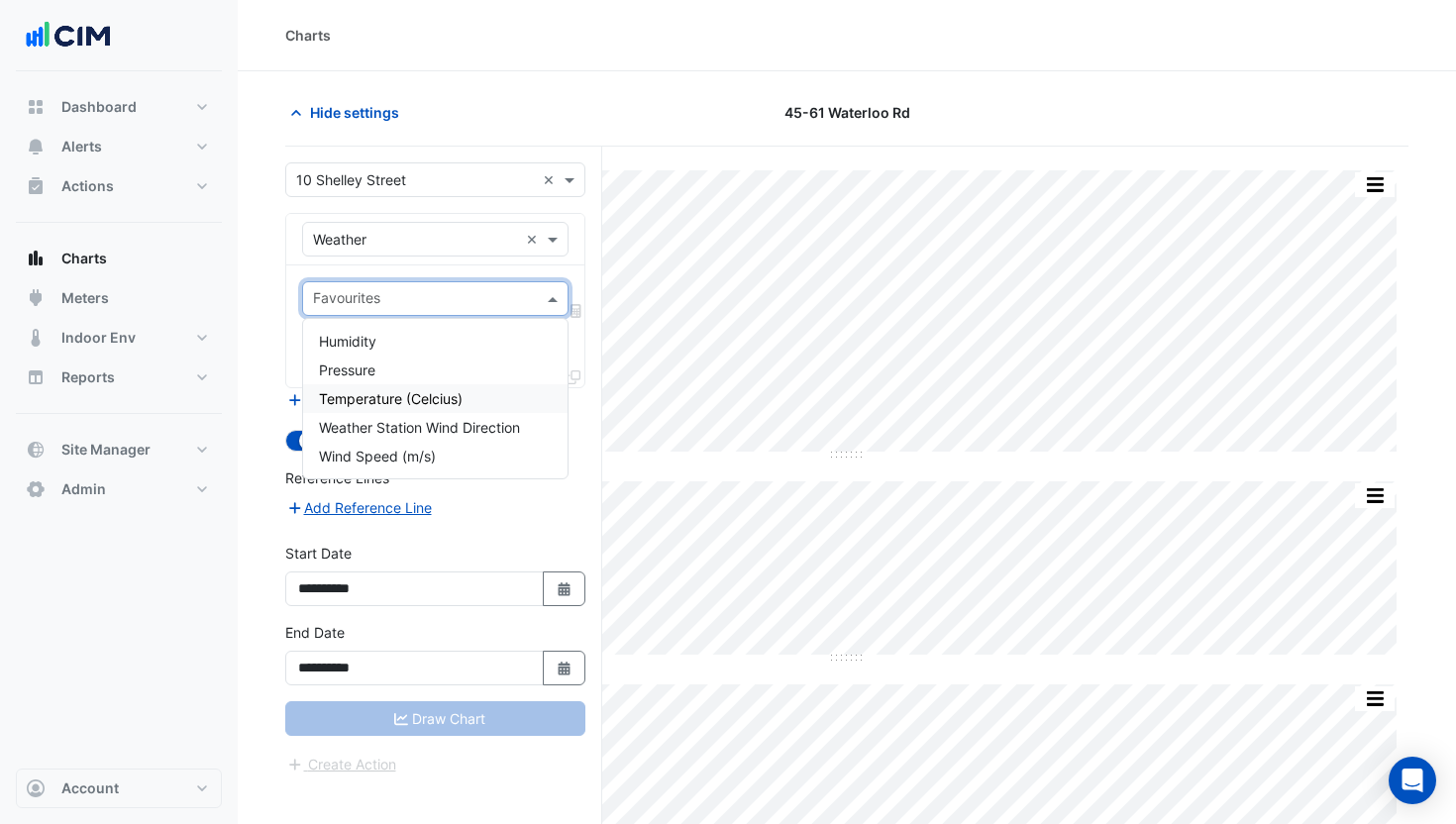 click on "Temperature (Celcius)" at bounding box center (390, 398) 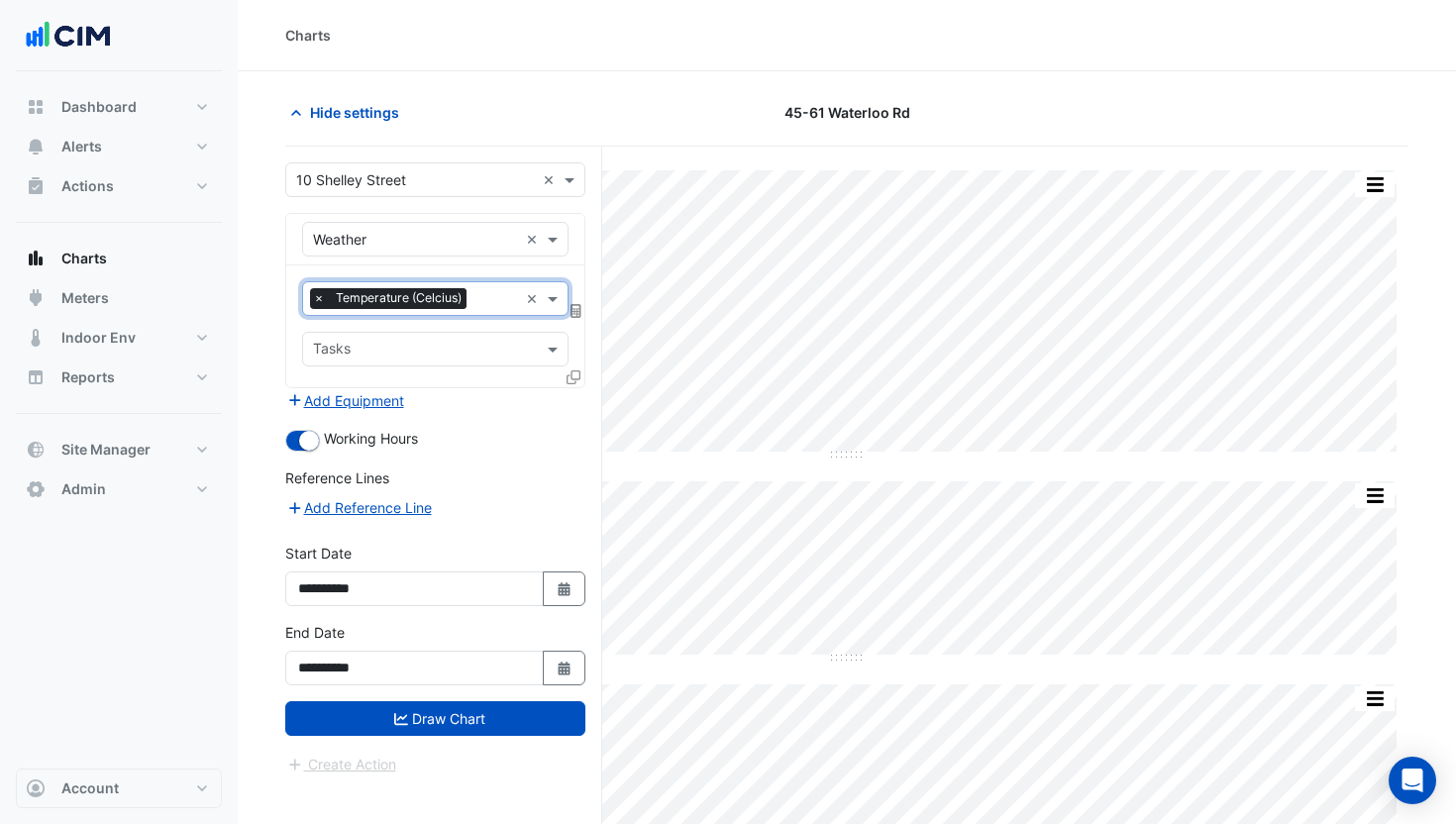click 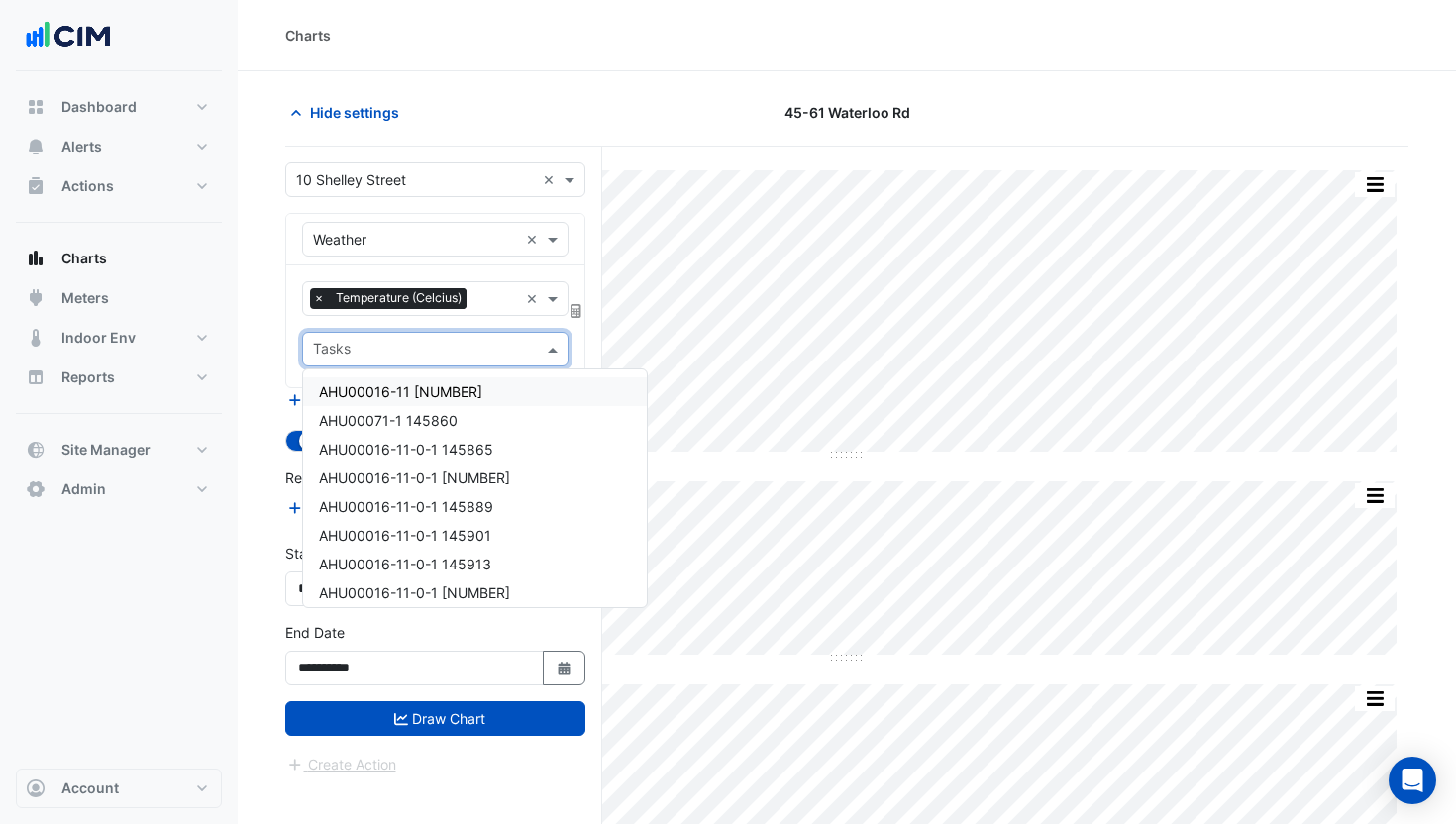 click on "Hide settings
45-61 Waterloo Rd
Split All Split None Print Save as JPEG Save as PNG Pivot Data Table Export CSV - Flat Export CSV - Pivot Select Chart Type Select Timezone    —    Weather    Temperature (Celcius)    FLR       Thu 03-Jul-2025 00:00       13 °C    Timezone: Australia/Sydney (AEST)
Split All Split None Print Save as JPEG Save as PNG Pivot Data Table Export CSV - Flat Export CSV - Pivot Select Chart Type Select Timezone    —    AHU-L9-CN-001    Unit Supply Air Temperature       Plantroom Centre North 1    Thu 03-Jul-2025 00:02       18.33 °C    Timezone: Australia/Sydney (AEST)
Split All Split None Print Save as JPEG Save as PNG Pivot Data Table Export CSV - Flat Export CSV - Pivot Select Chart Type Select Timezone    —    AHU-L9-CN-002    Unit Supply Air Temperature       Plantroom Centre North 2" 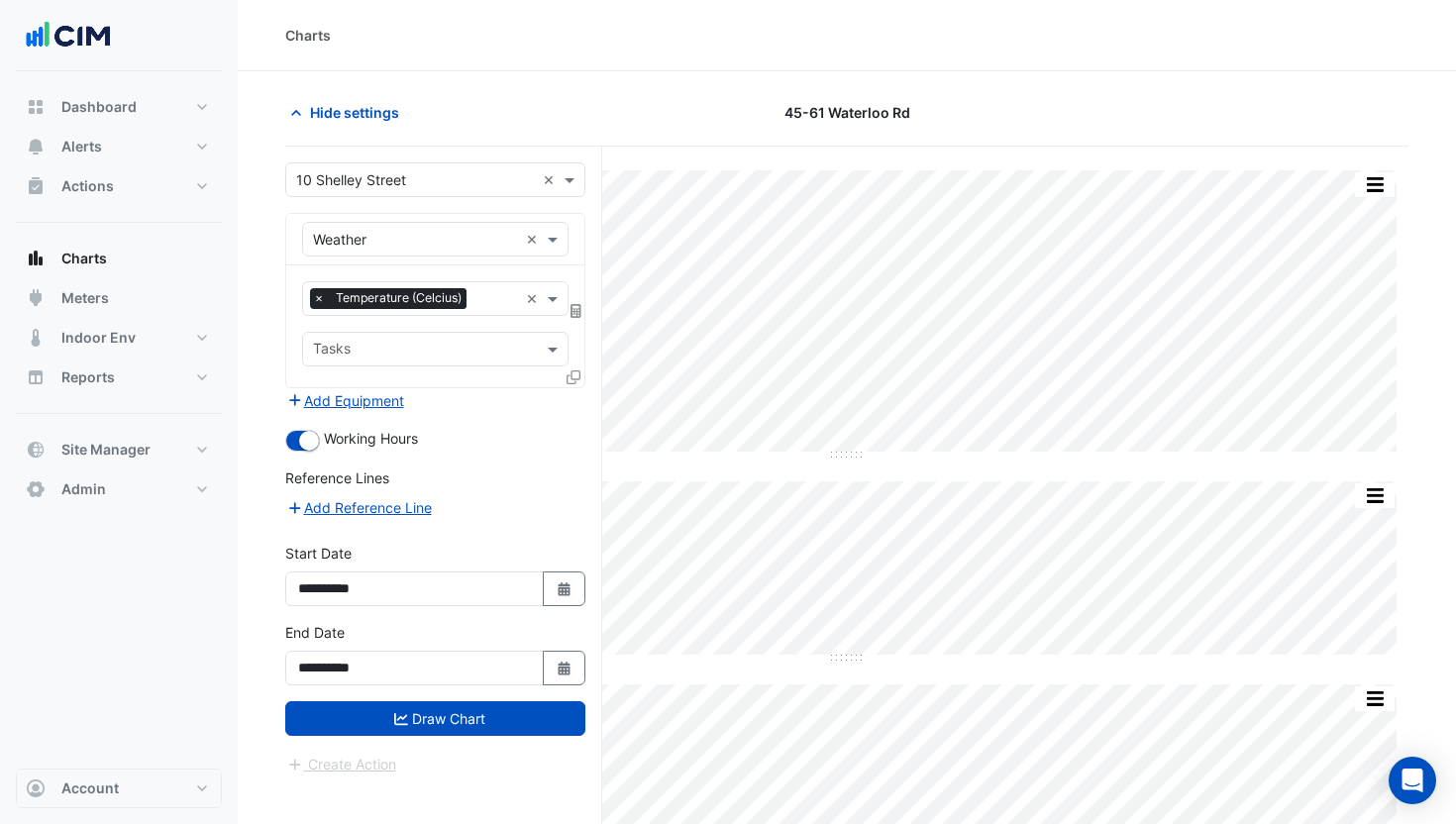 click at bounding box center (576, 311) 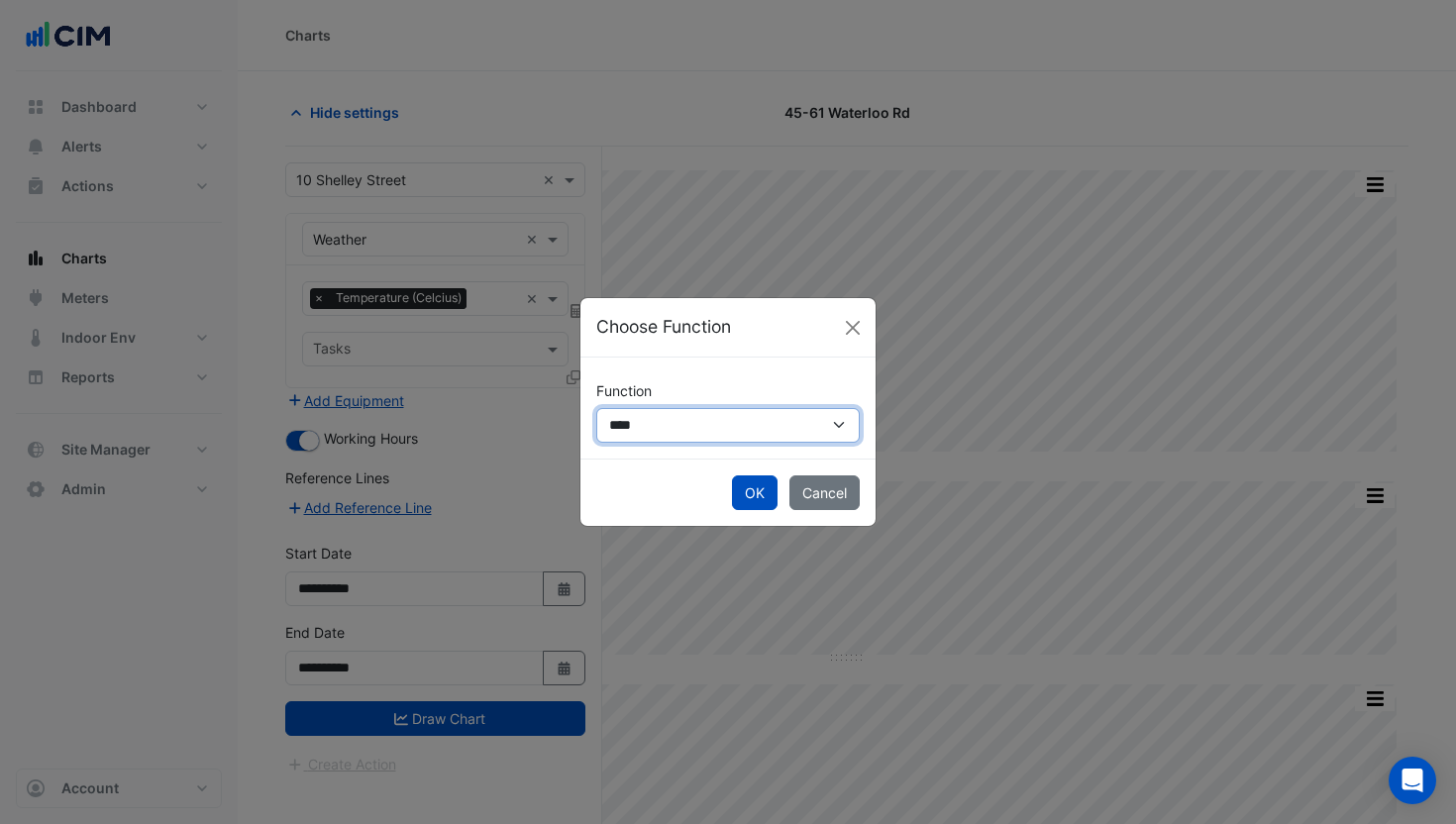 click on "**********" at bounding box center (728, 425) 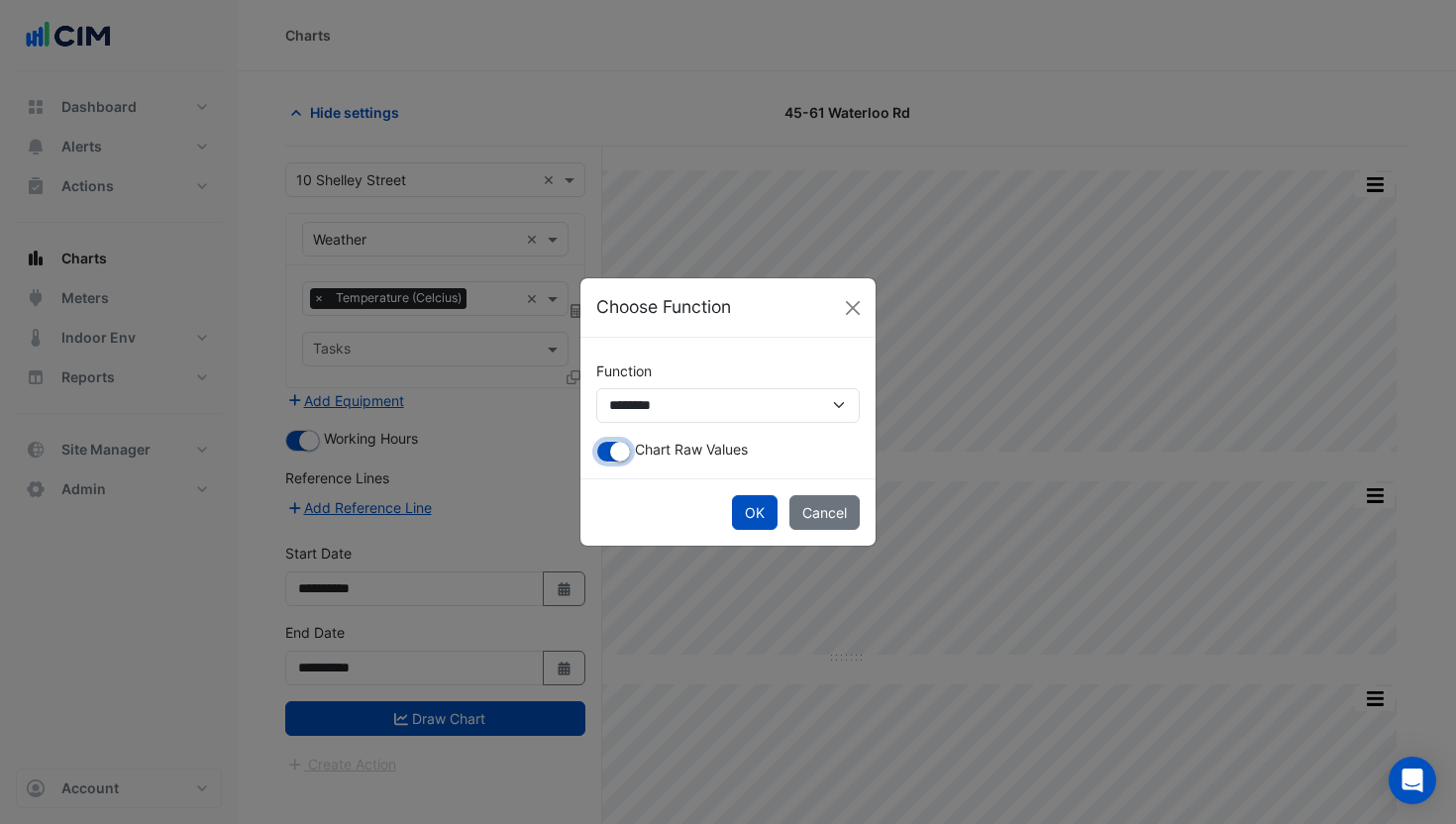 drag, startPoint x: 621, startPoint y: 451, endPoint x: 643, endPoint y: 457, distance: 22.803509 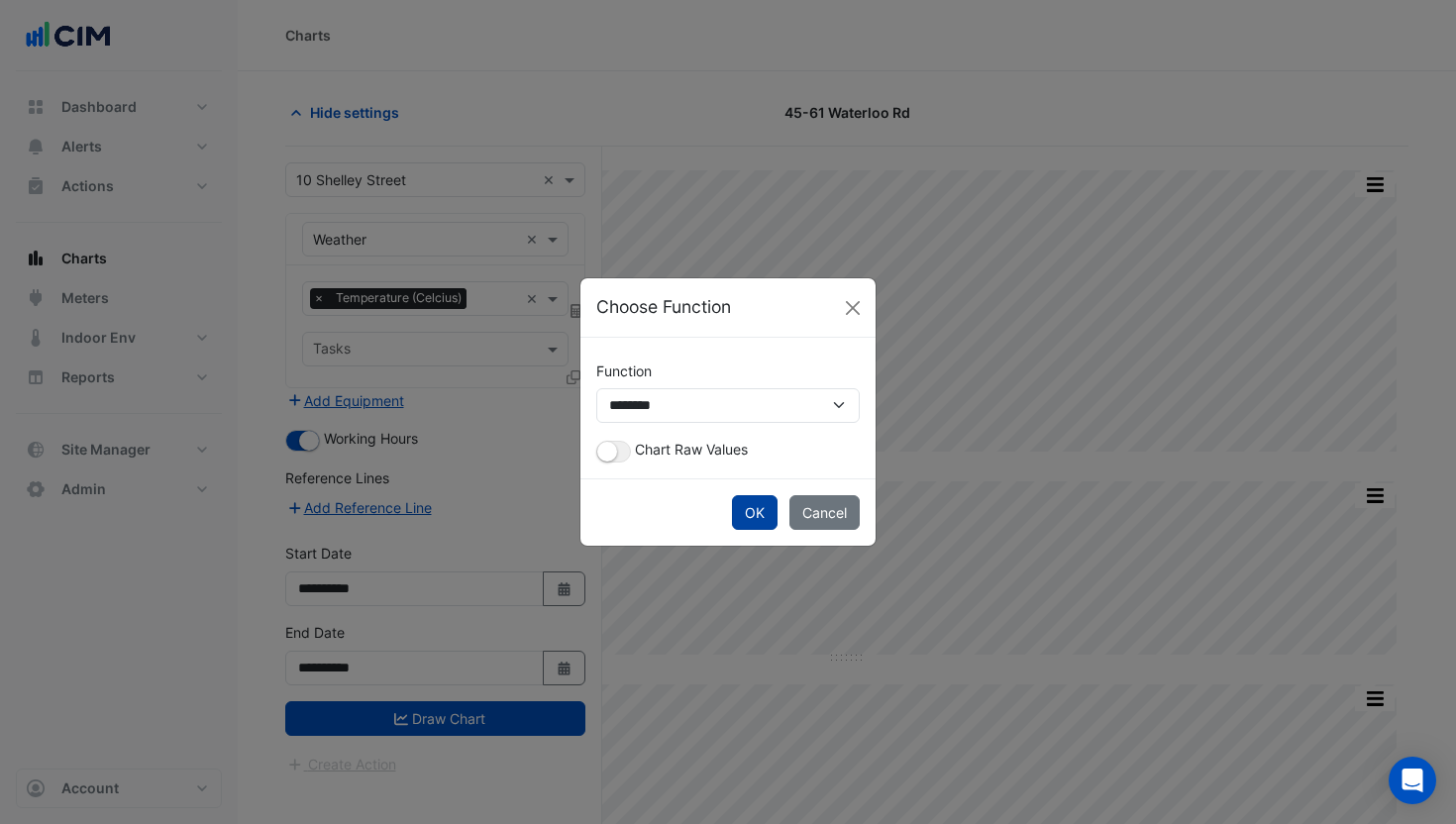click on "OK" 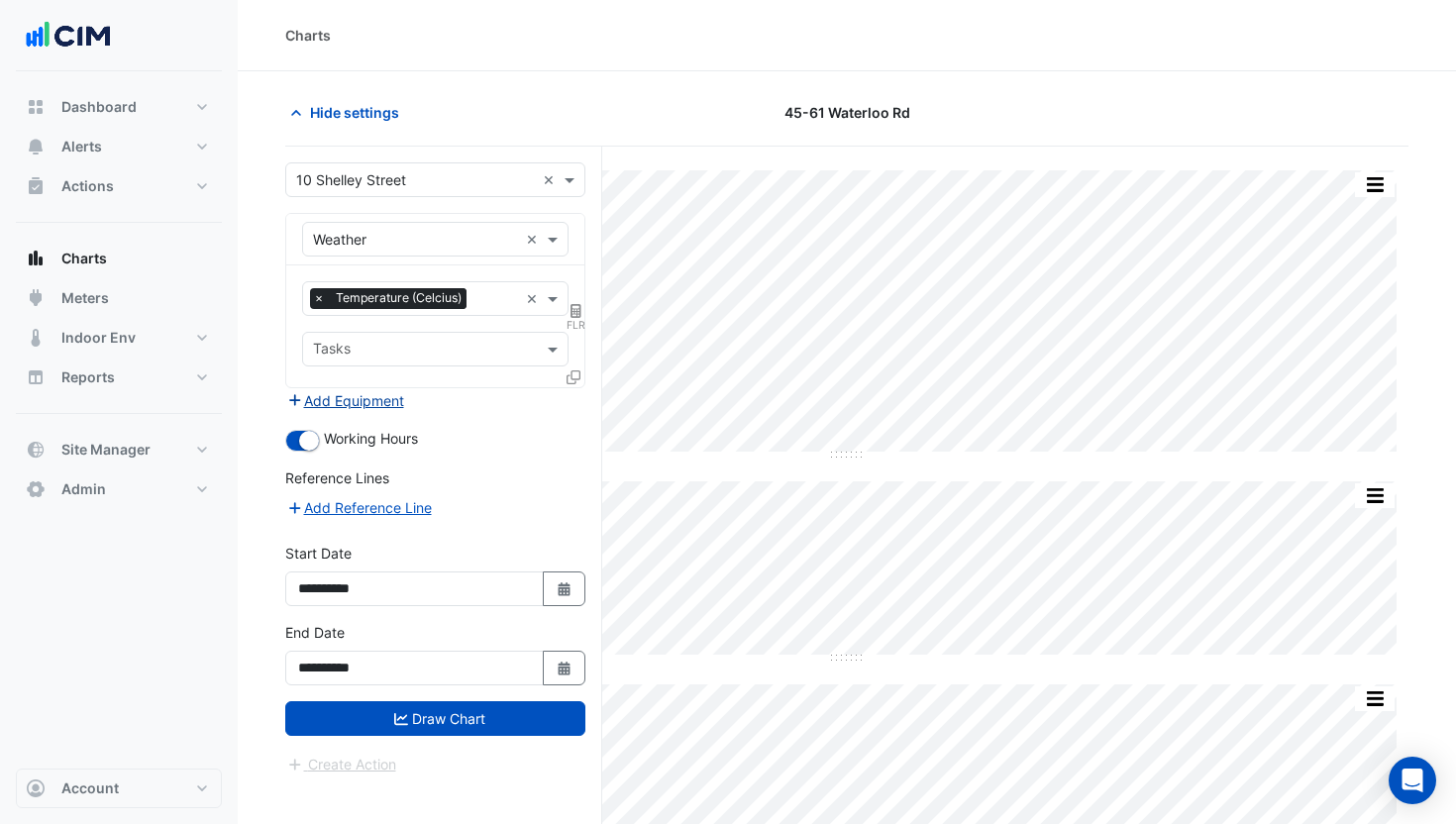 click on "Add Equipment" at bounding box center (345, 400) 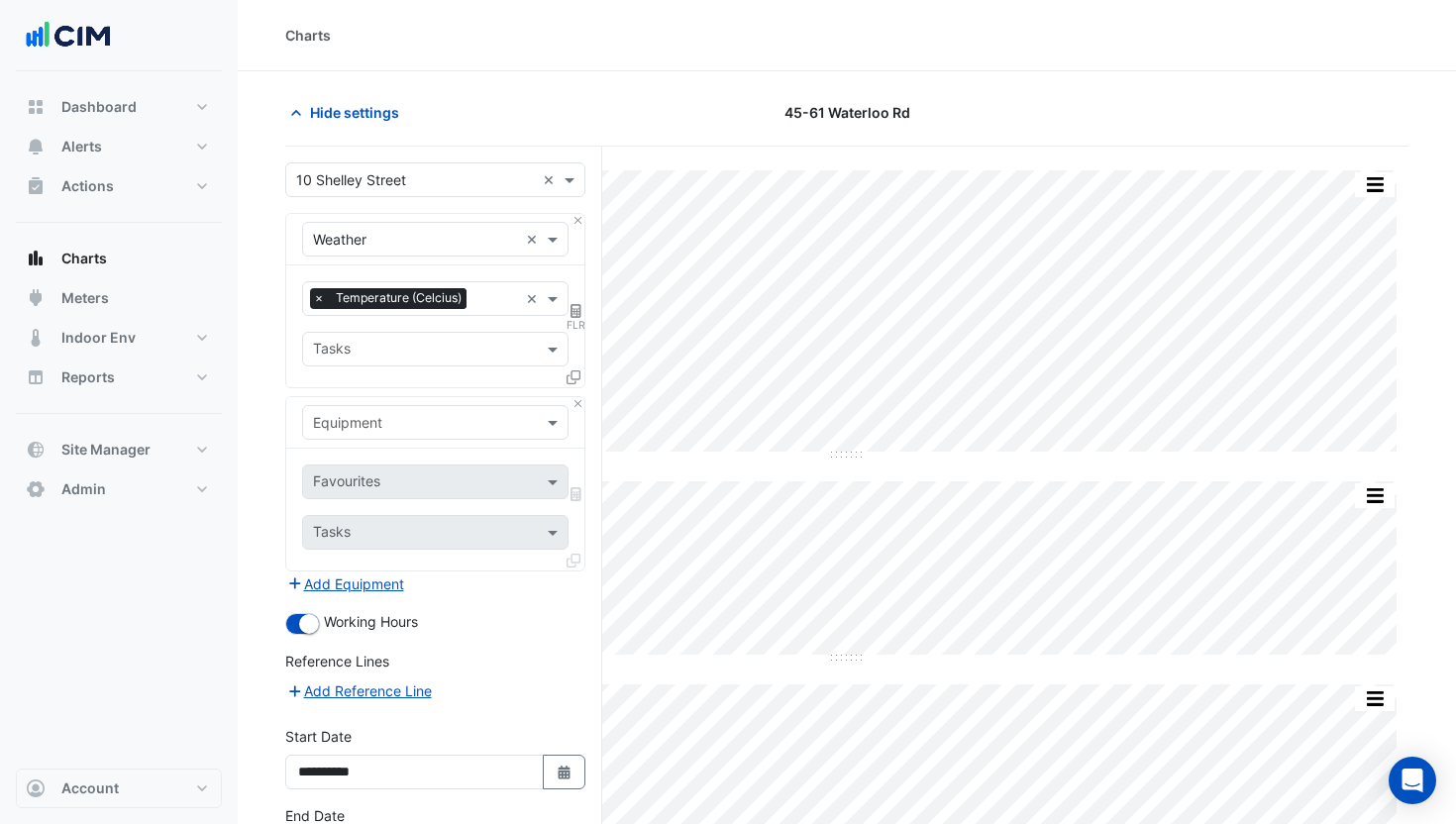 click on "Equipment" at bounding box center (435, 422) 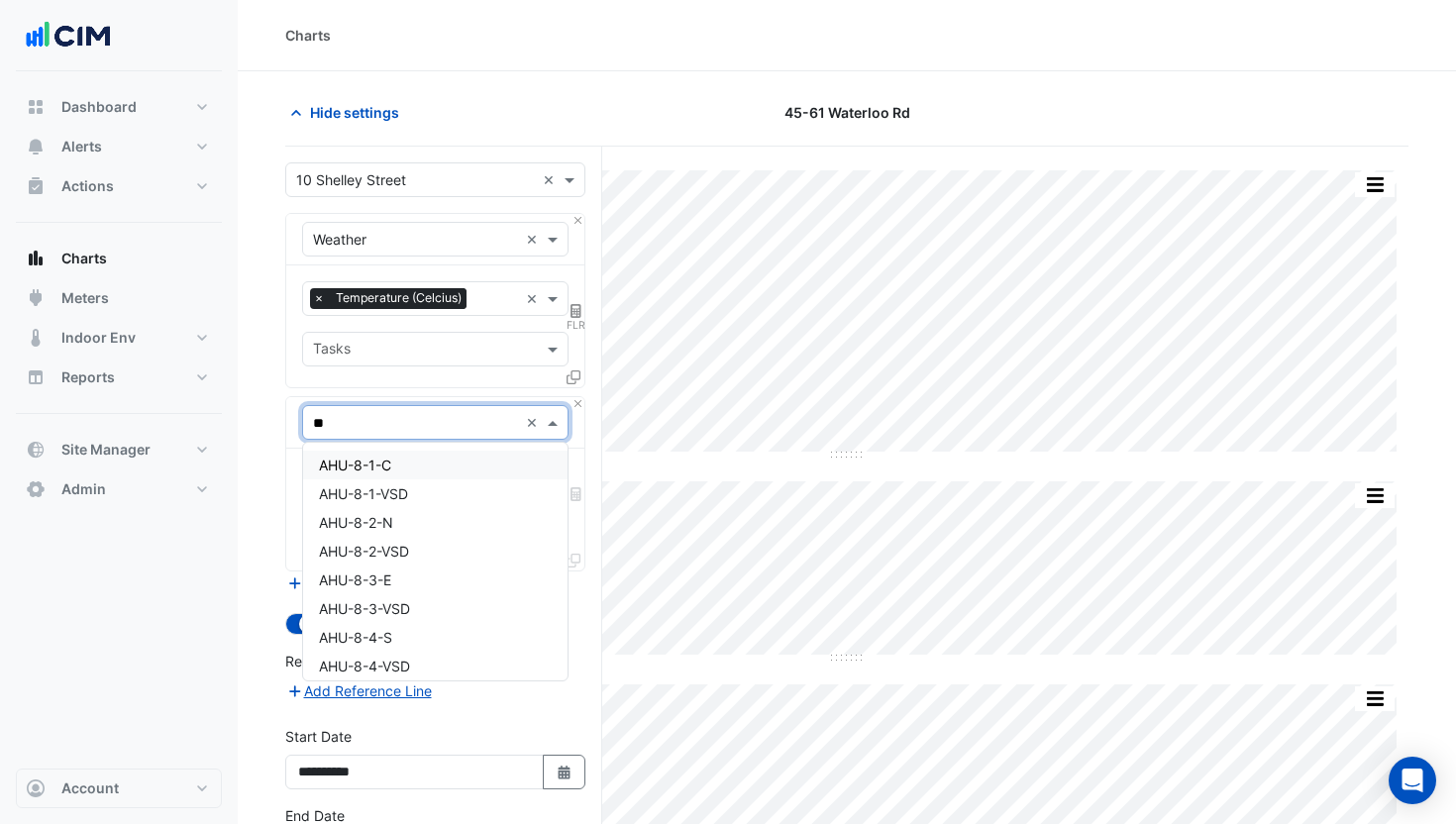 type on "***" 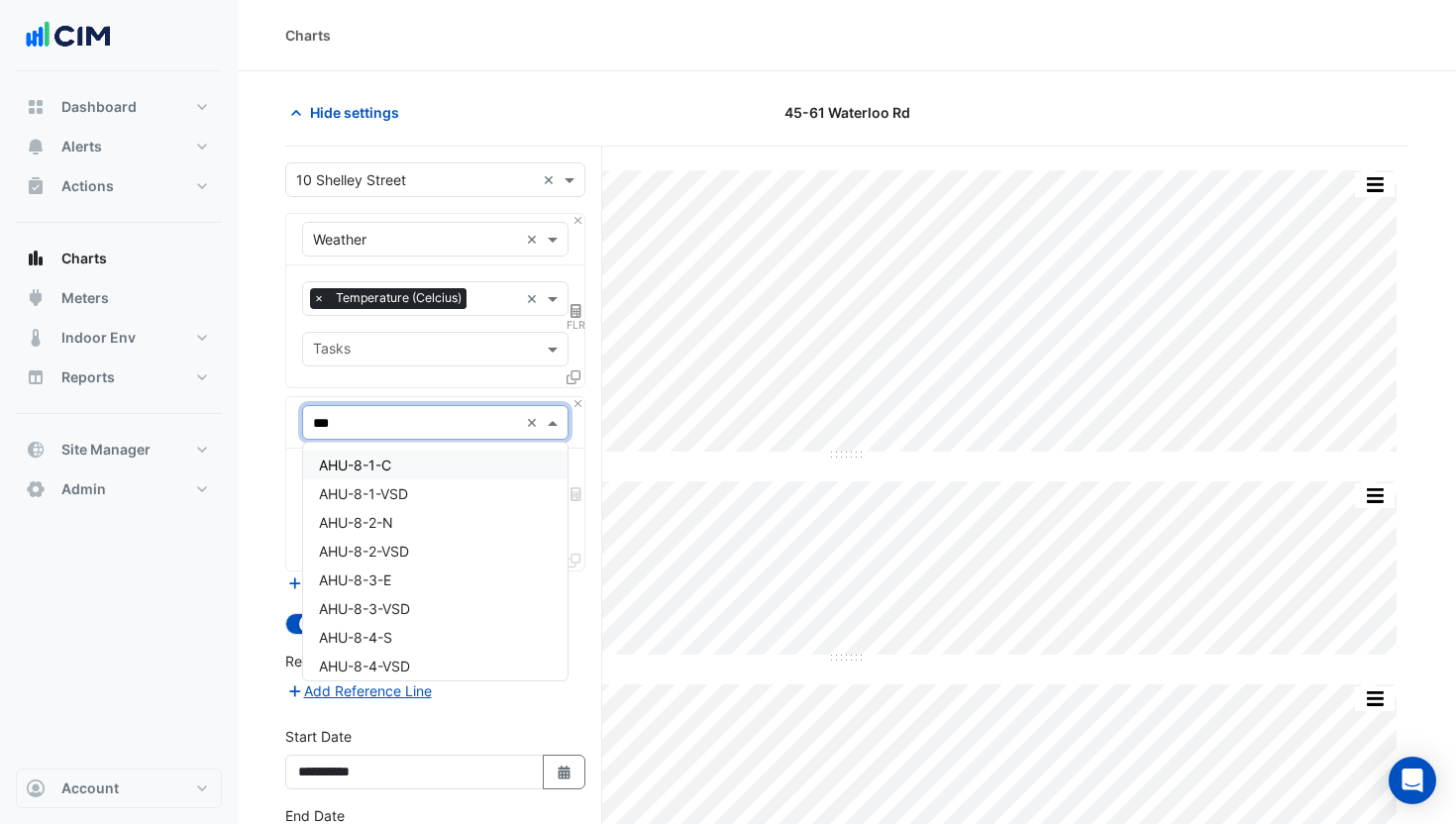 click on "AHU-8-1-C" at bounding box center [435, 464] 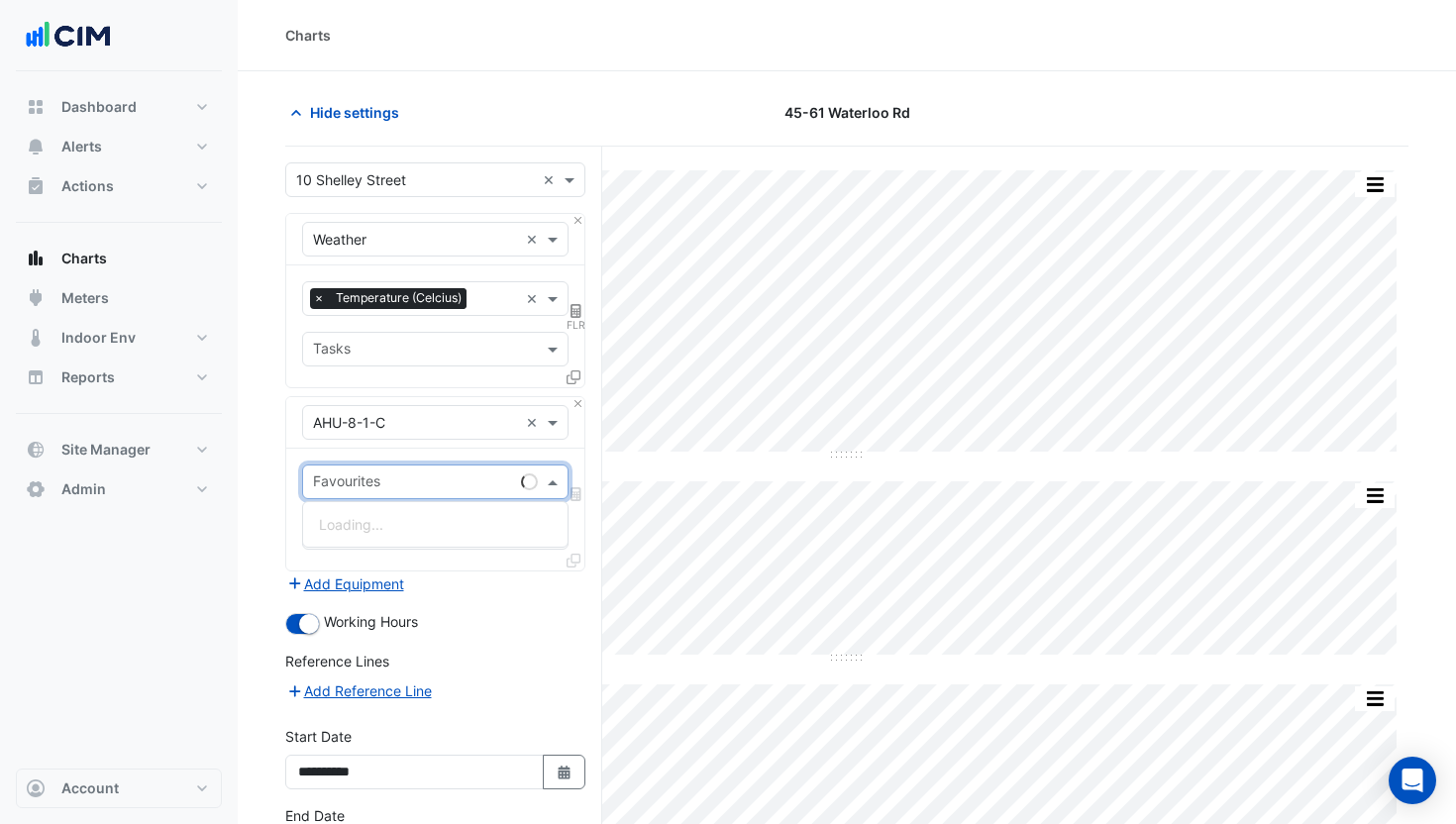 click at bounding box center (413, 483) 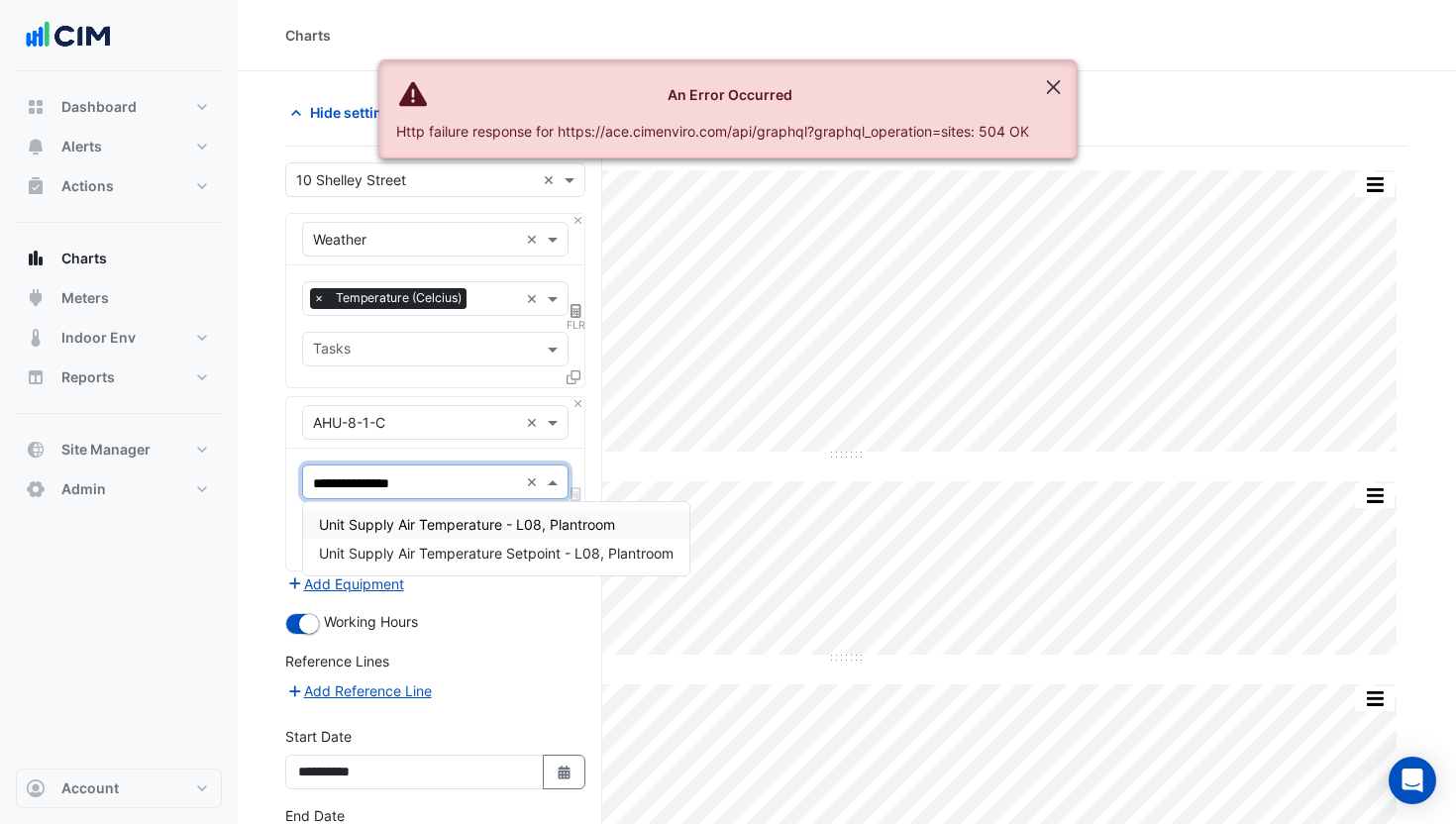 type on "**********" 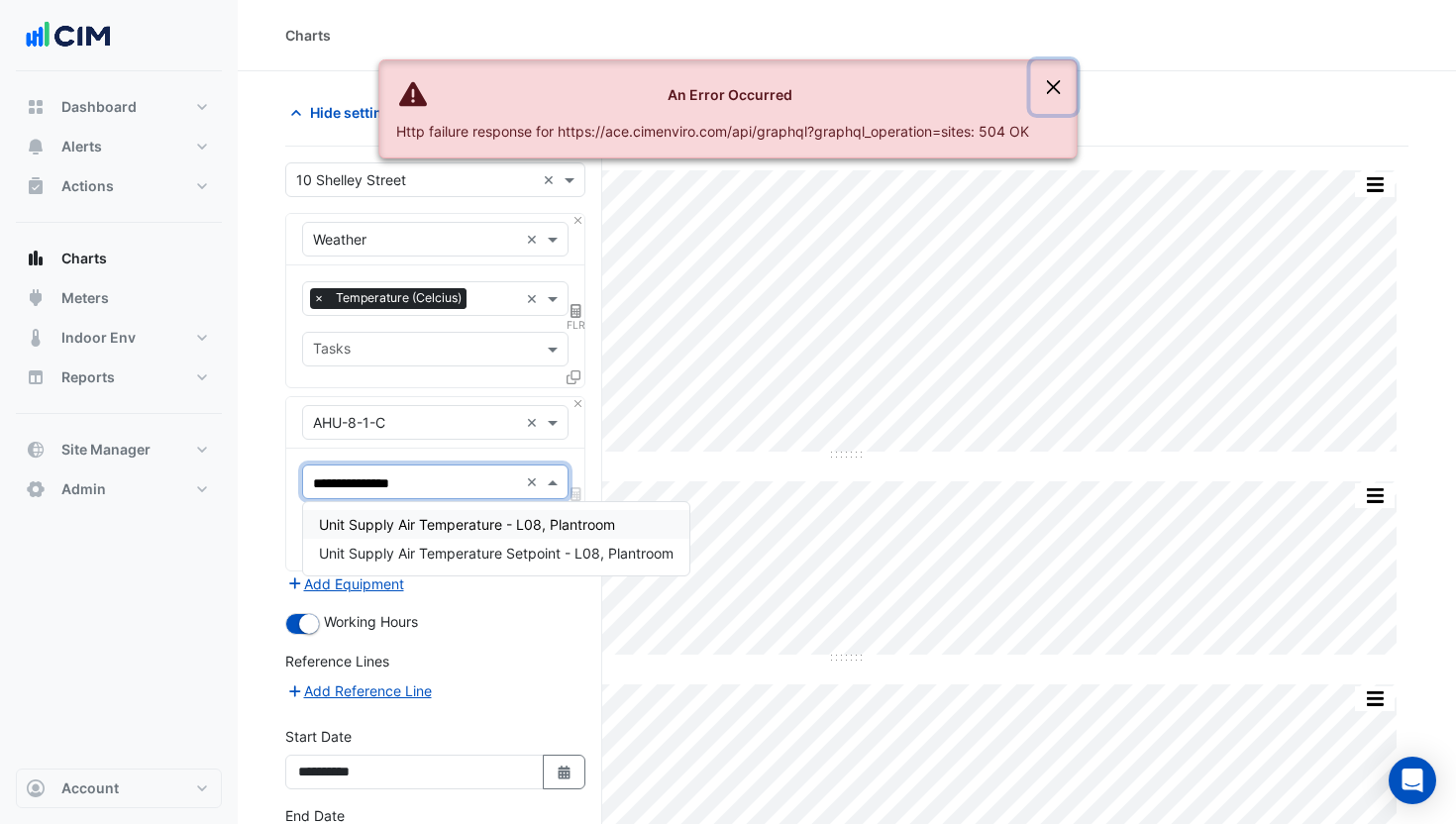 click 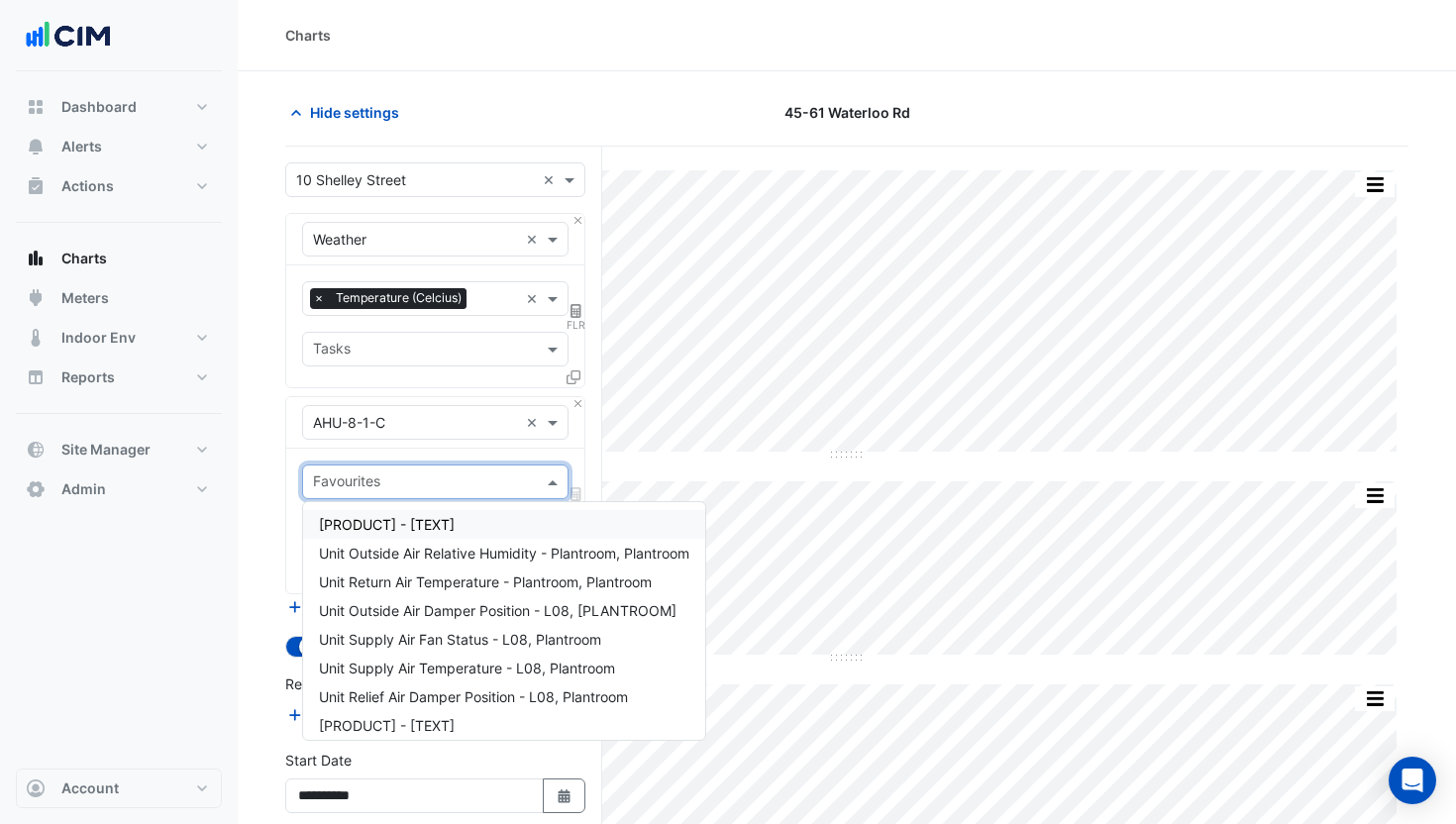 click at bounding box center [424, 483] 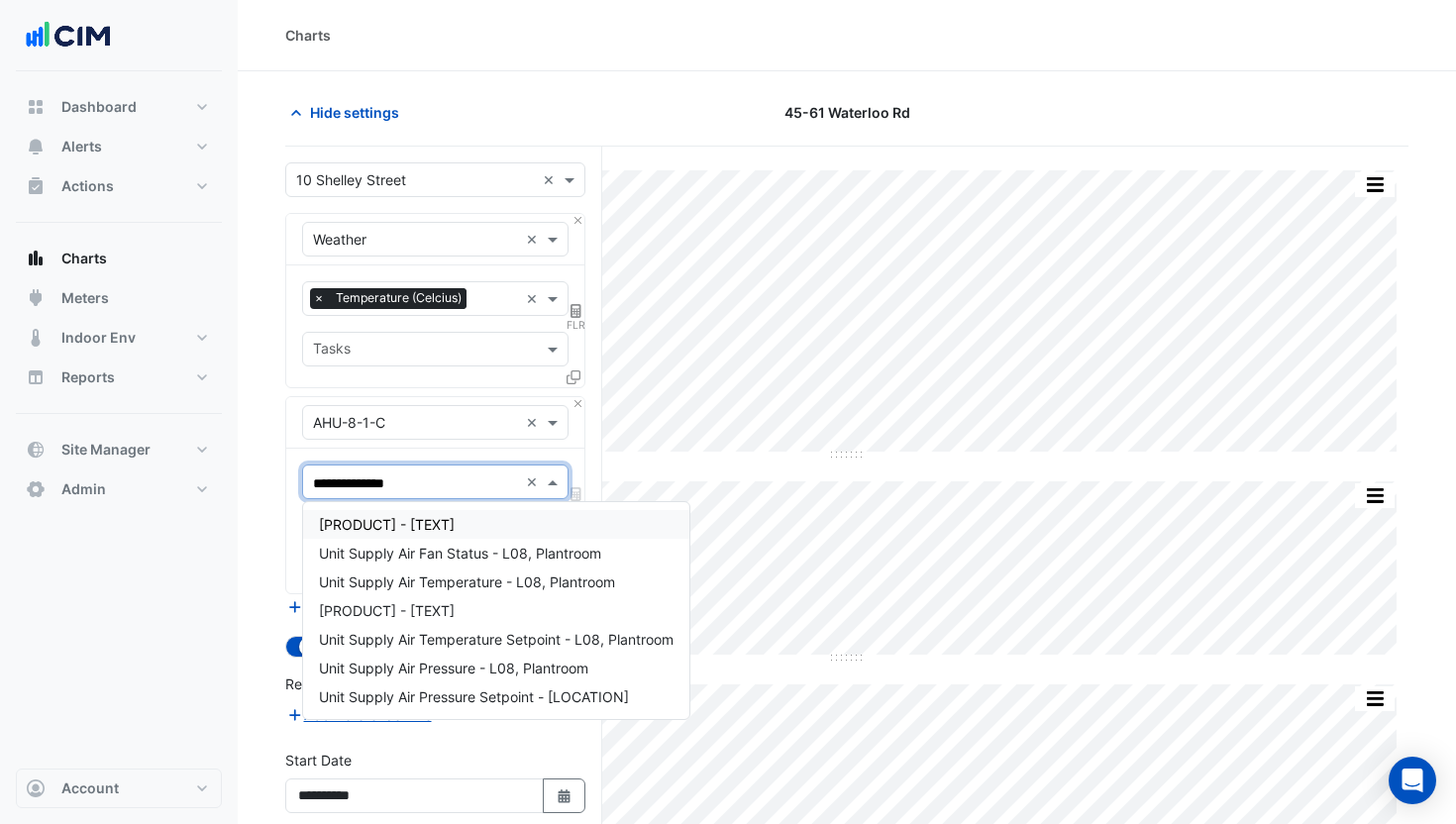 type on "**********" 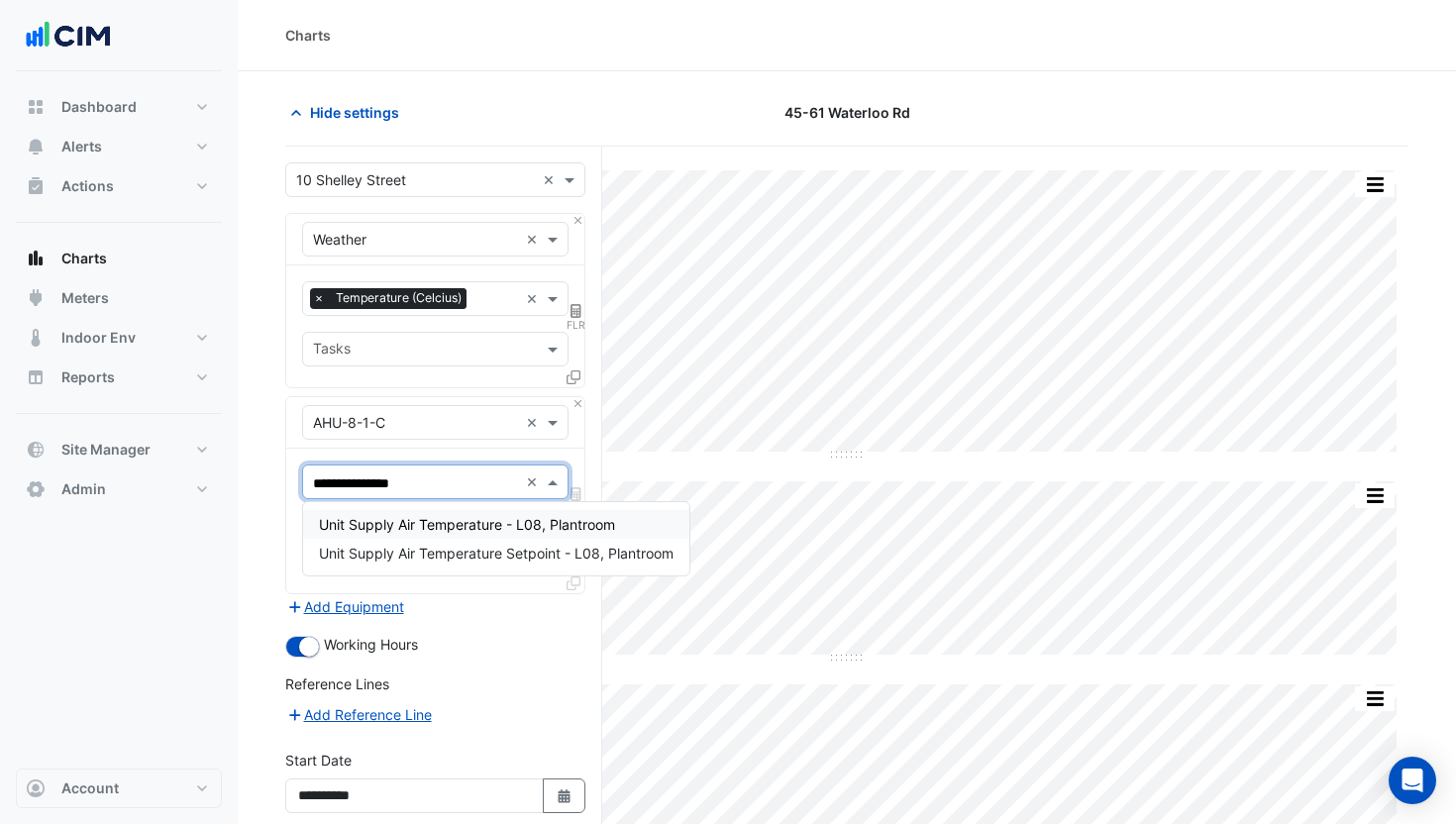 click on "Unit Supply Air Temperature - L08, Plantroom" at bounding box center (467, 524) 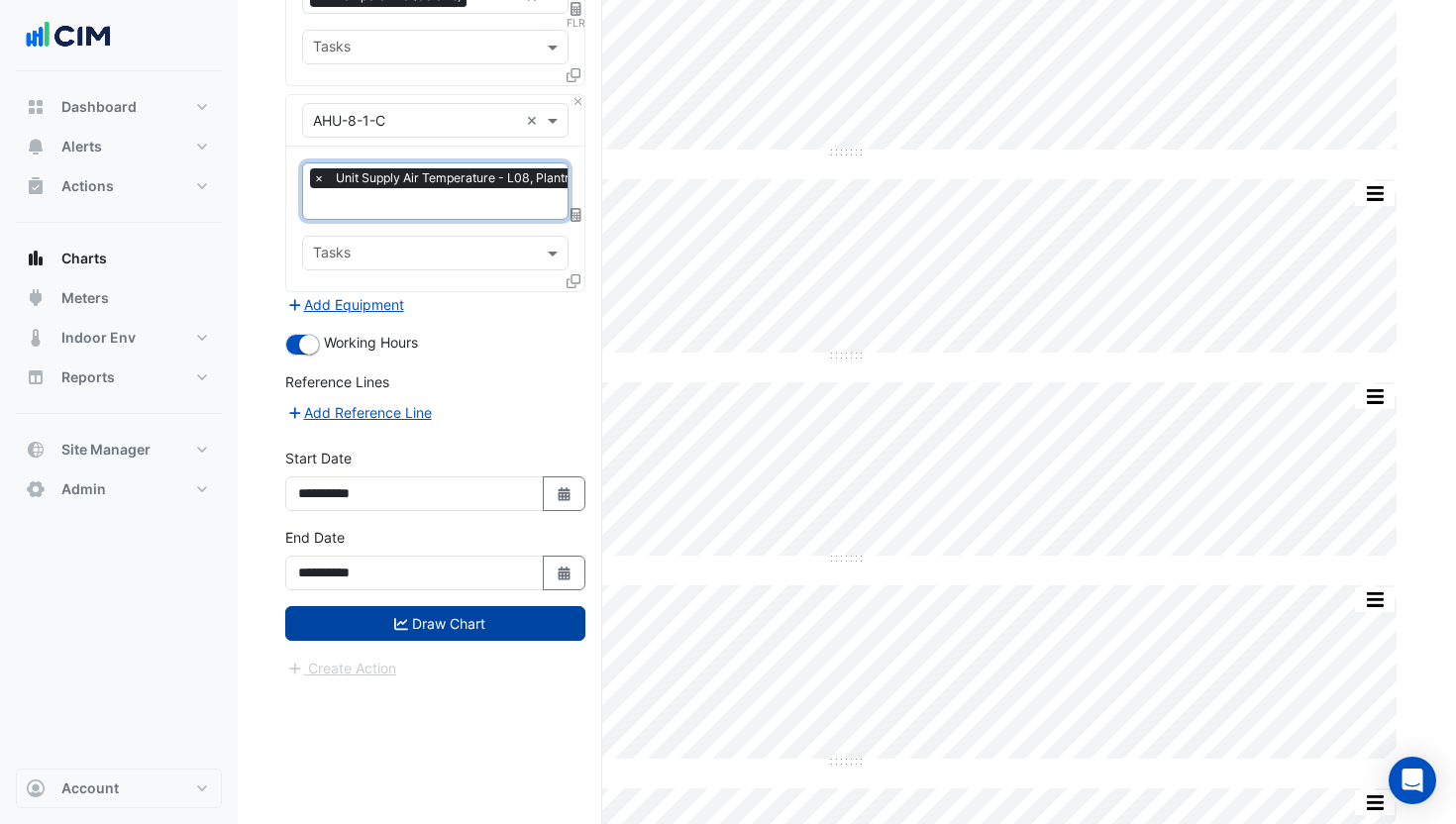 click on "Draw Chart" at bounding box center (435, 623) 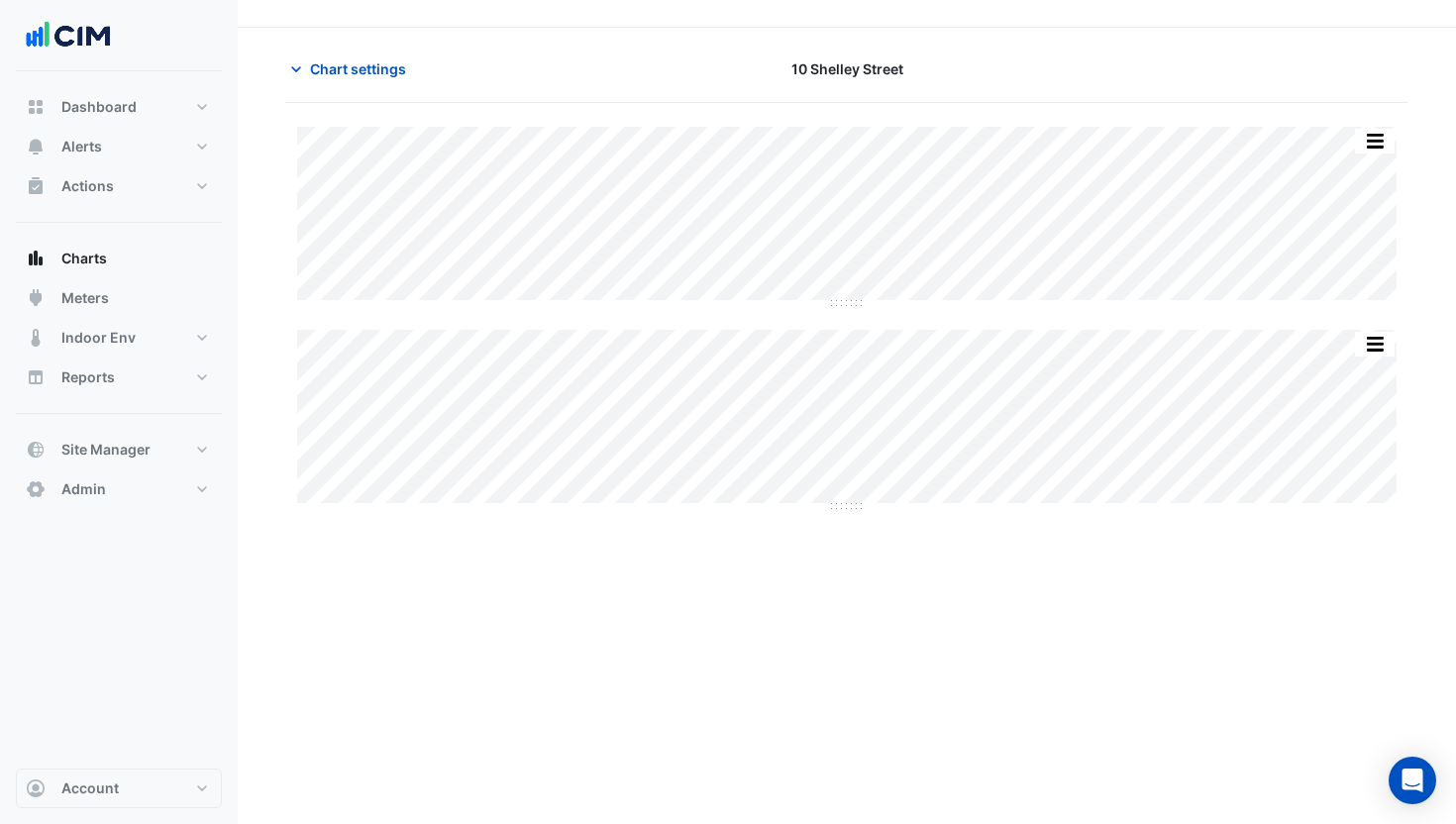 scroll, scrollTop: 0, scrollLeft: 0, axis: both 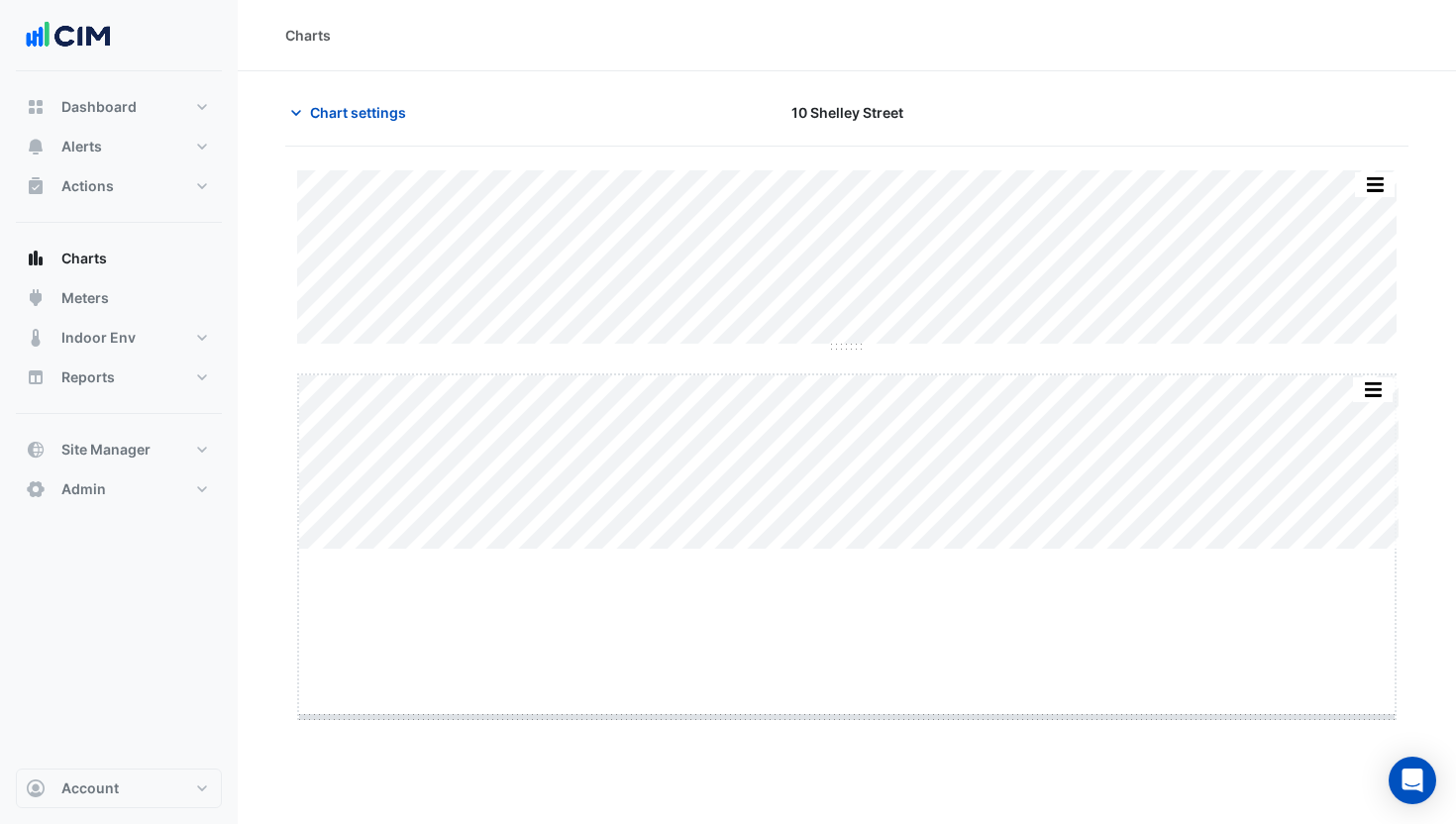 drag, startPoint x: 848, startPoint y: 548, endPoint x: 849, endPoint y: 715, distance: 167.00299 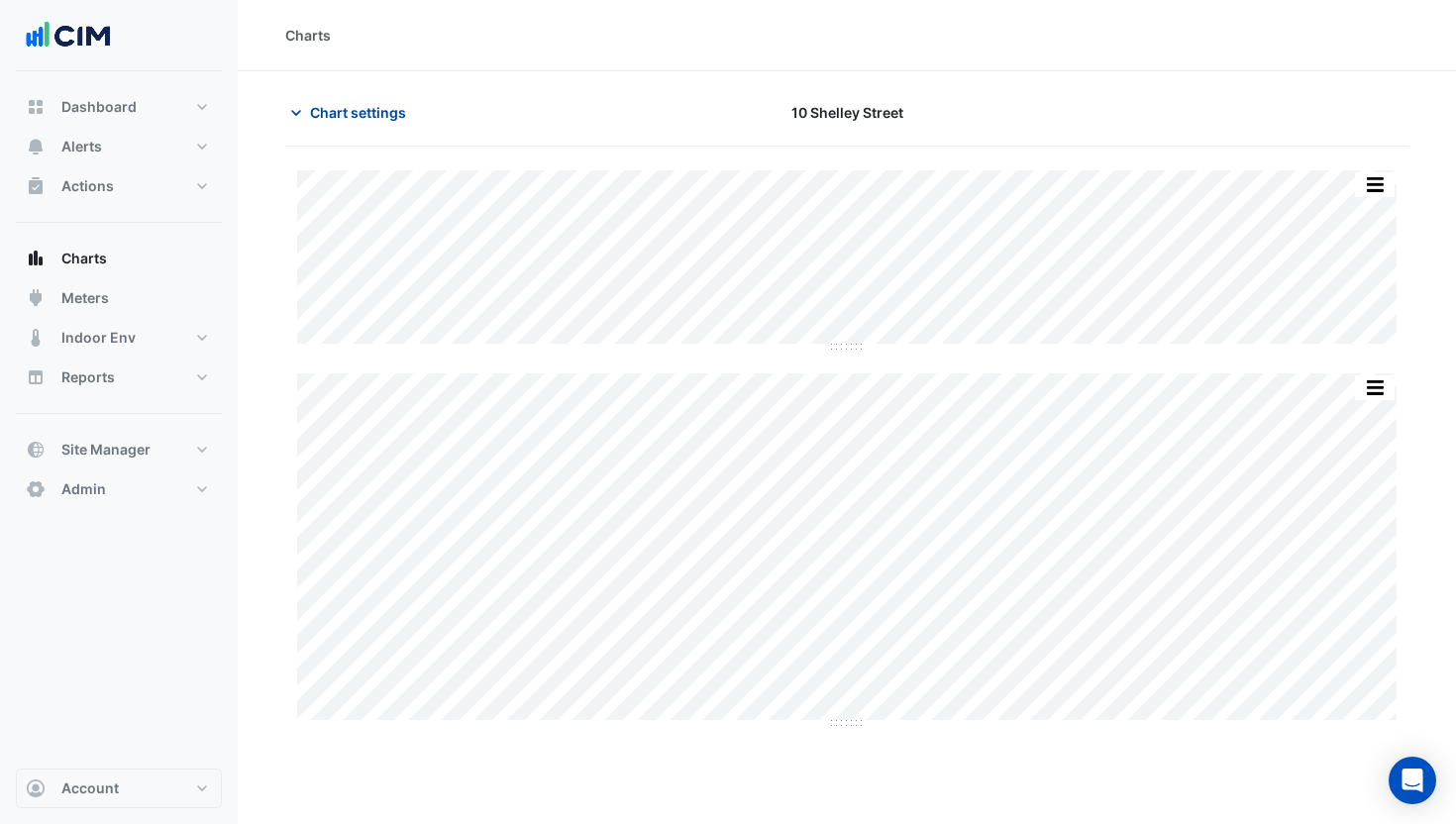 click on "Chart settings" 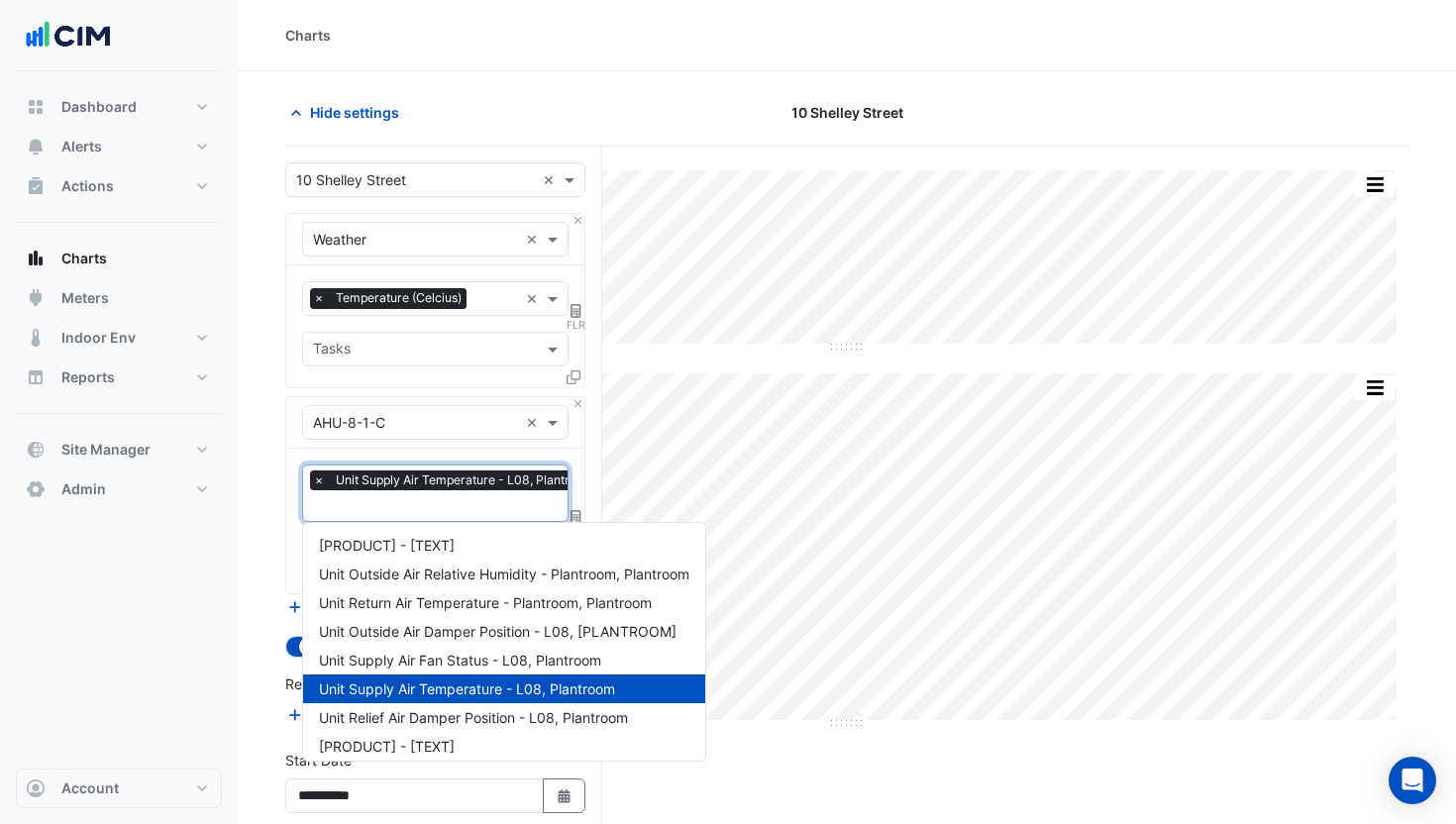 click at bounding box center [459, 507] 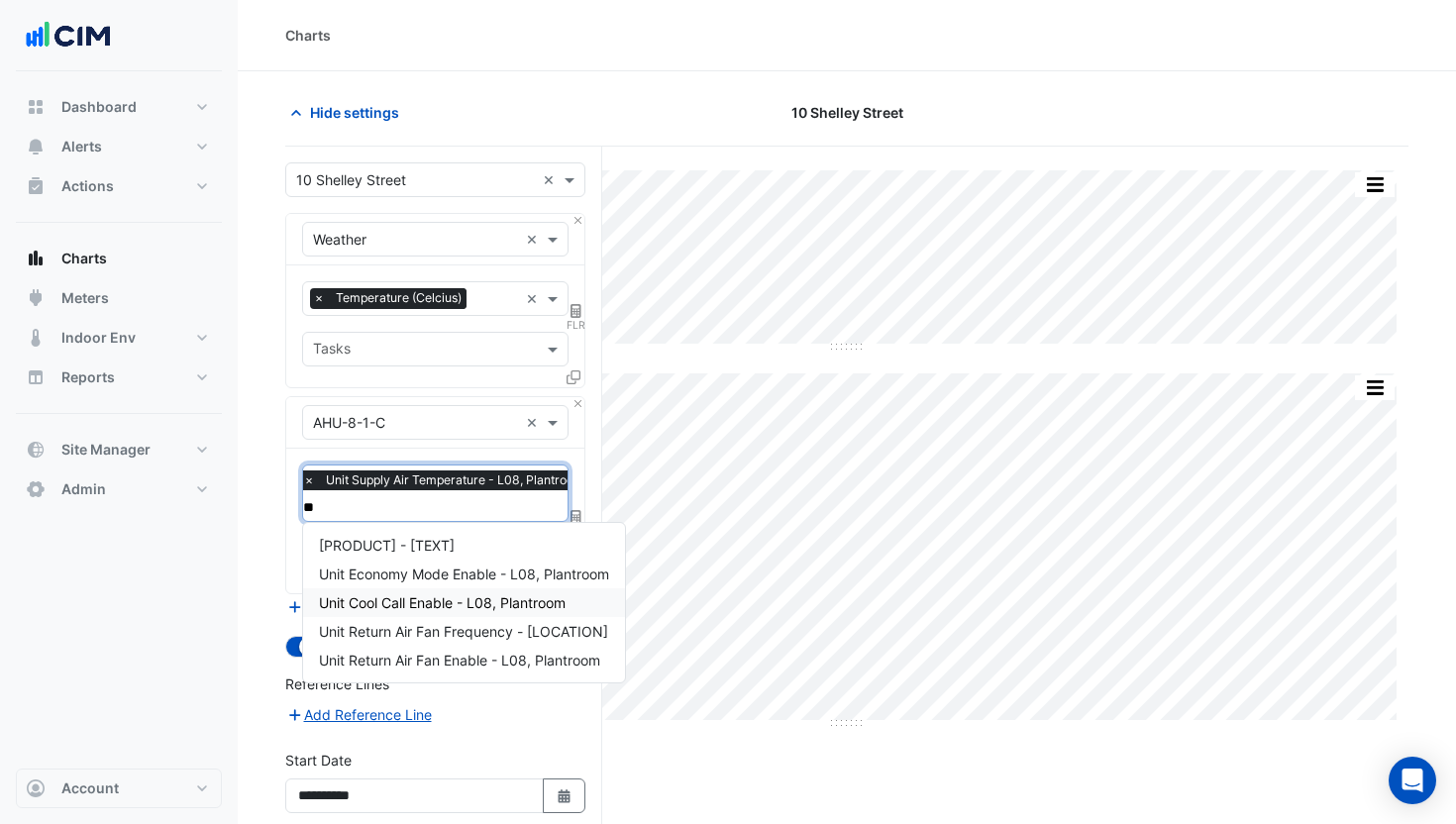 scroll, scrollTop: 0, scrollLeft: 0, axis: both 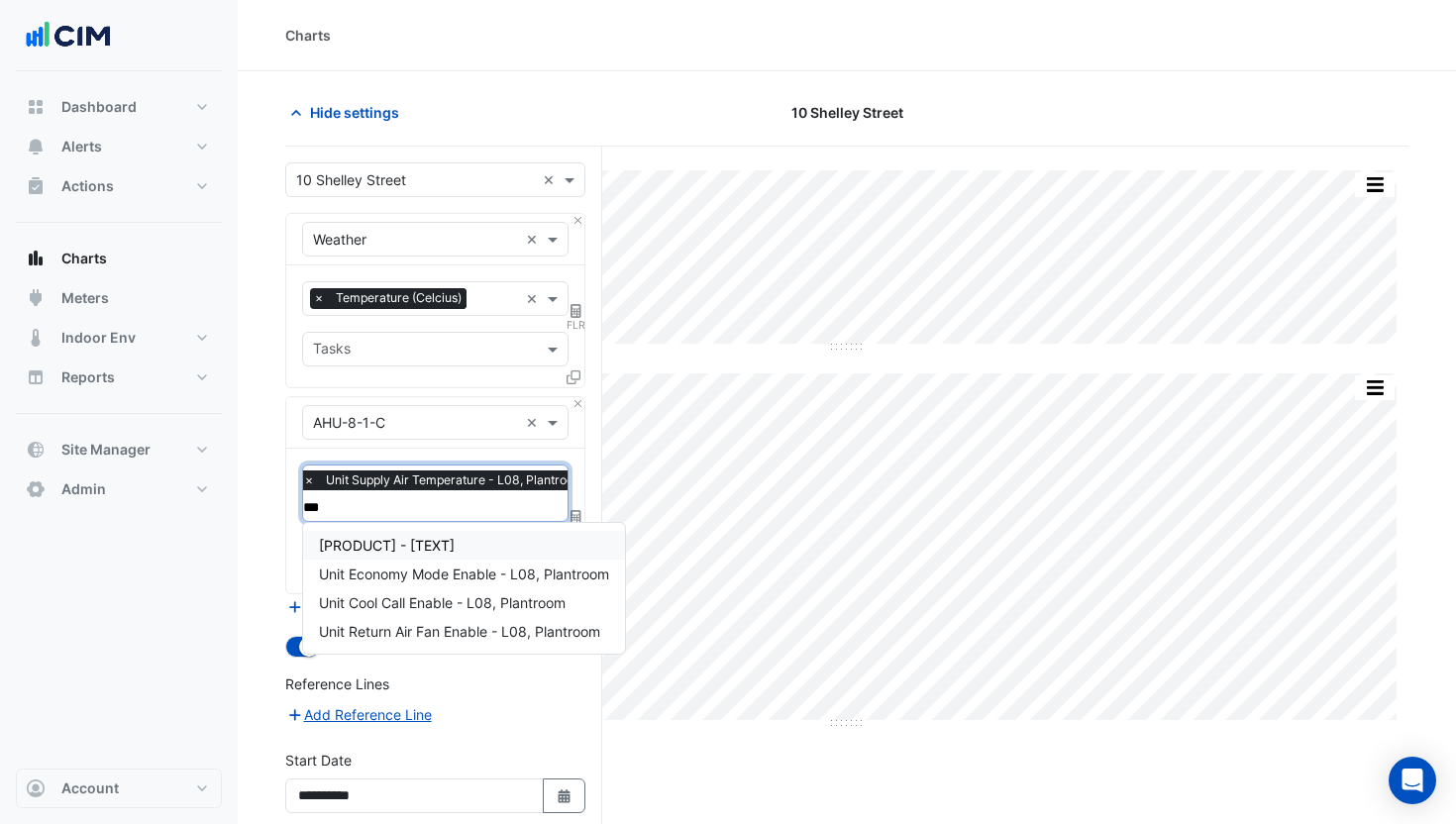 type on "****" 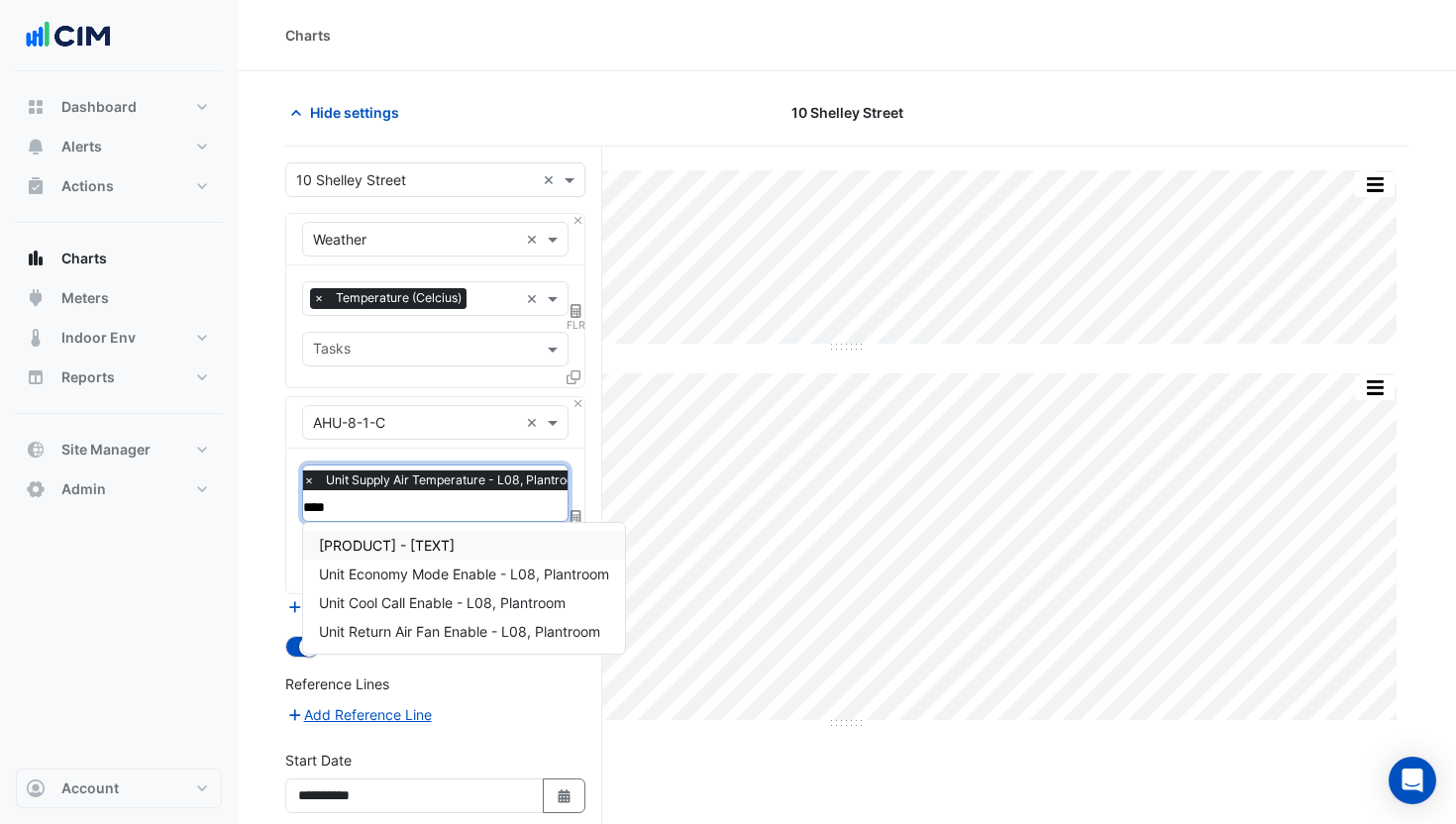 click on "Unit Supply Air Fan Enable - L08, Plantroom" at bounding box center [386, 545] 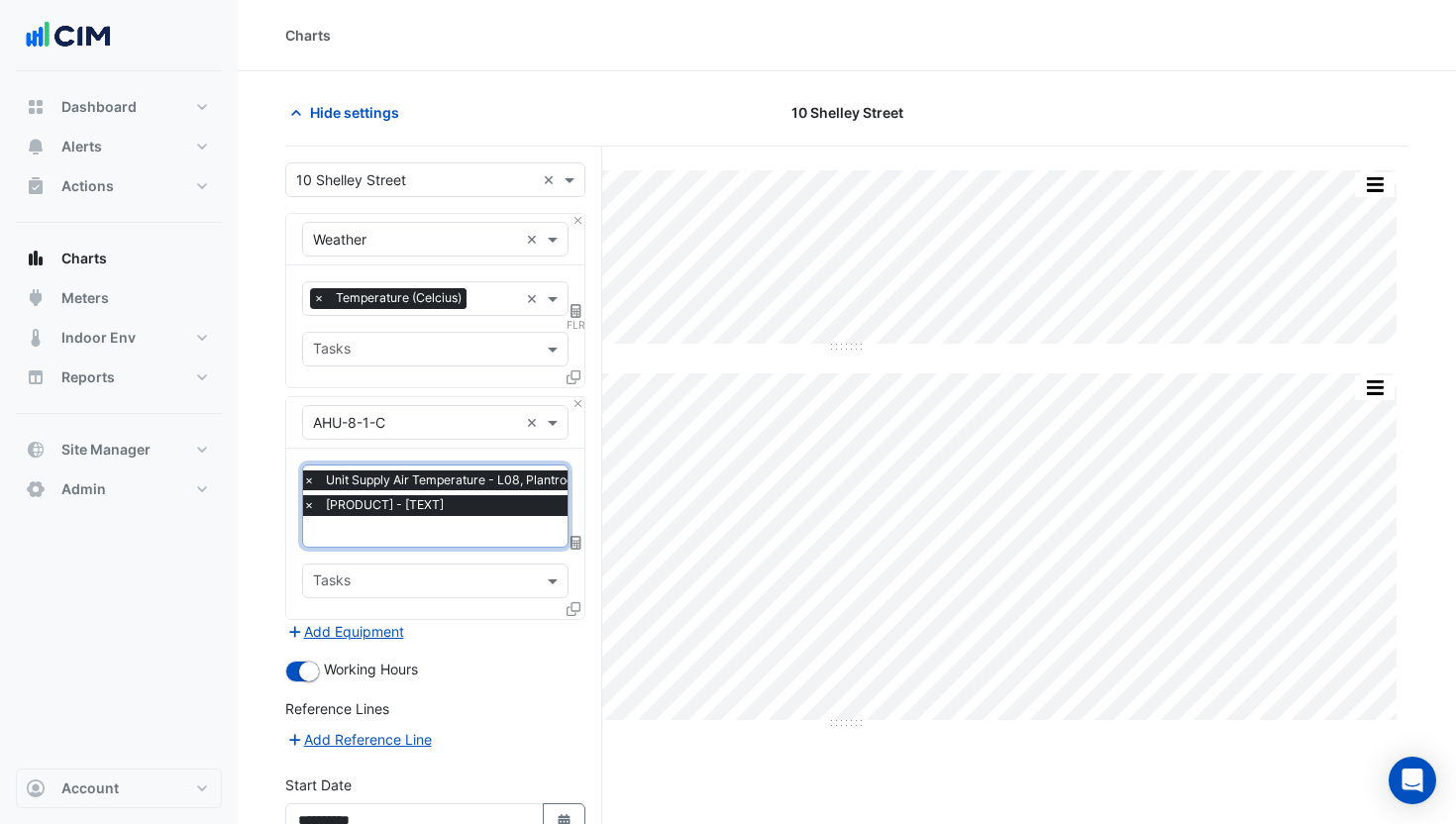 scroll, scrollTop: 195, scrollLeft: 0, axis: vertical 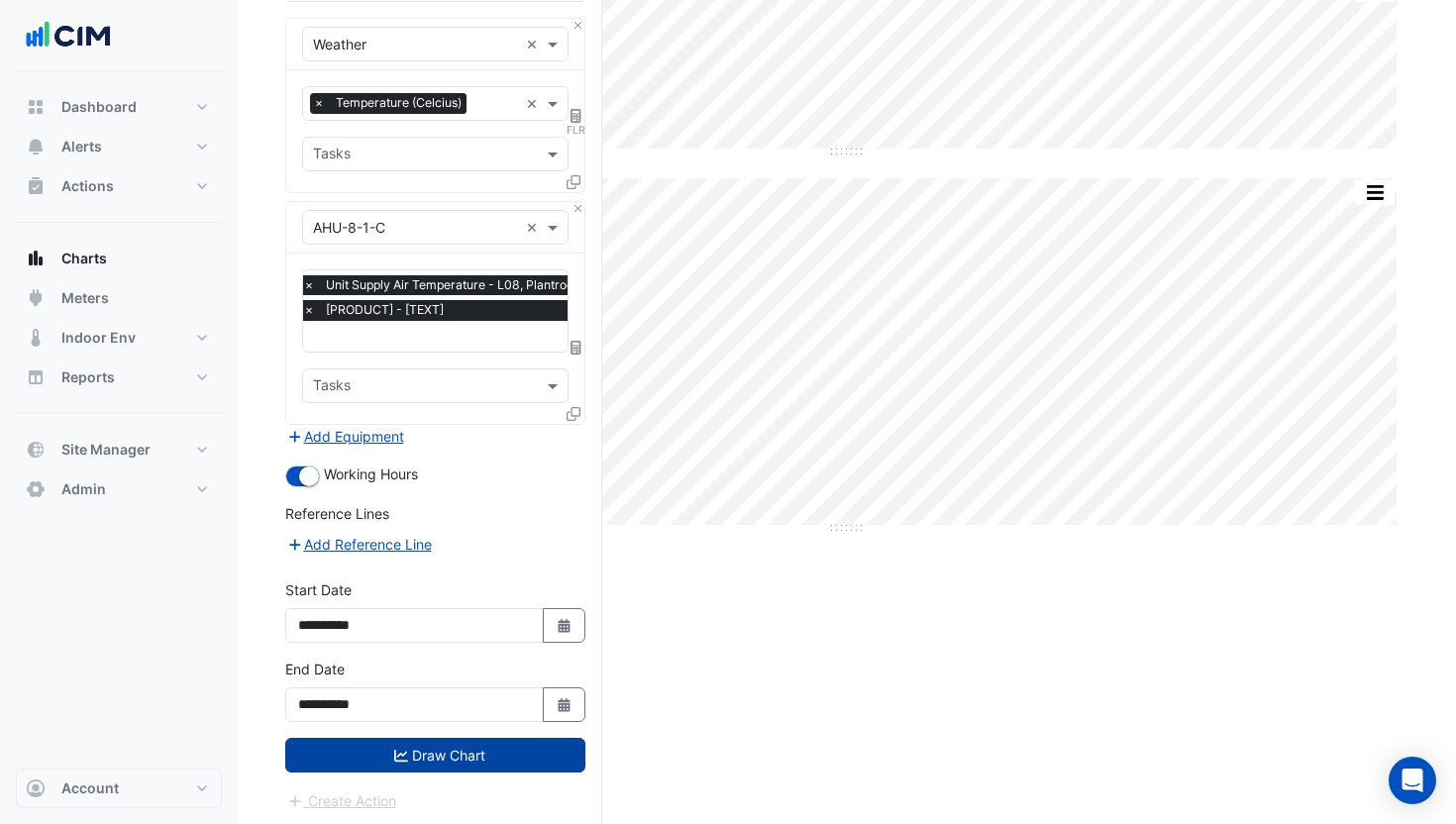 click on "Draw Chart" at bounding box center (435, 755) 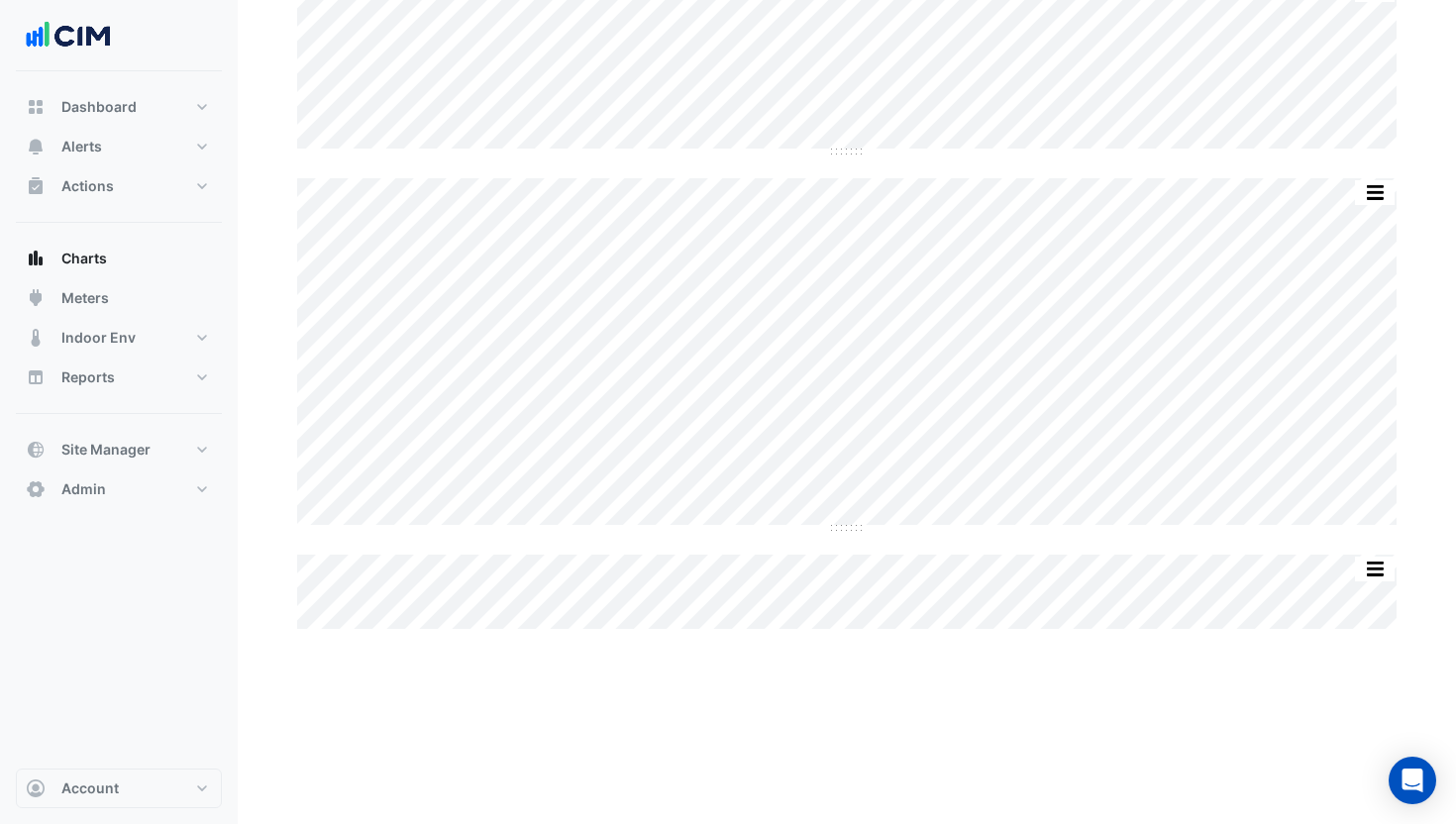scroll, scrollTop: 0, scrollLeft: 0, axis: both 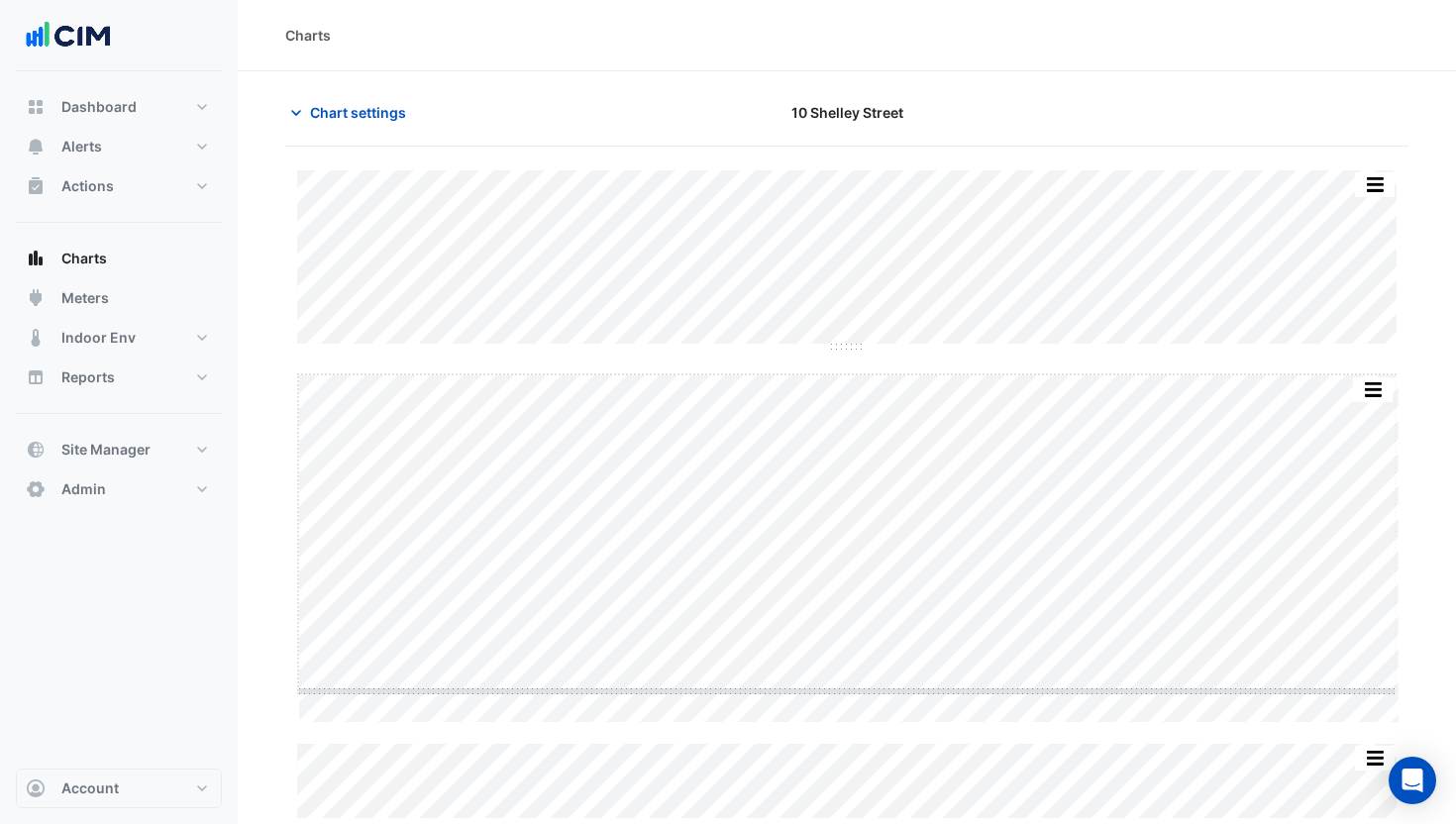 drag, startPoint x: 847, startPoint y: 723, endPoint x: 856, endPoint y: 605, distance: 118.34272 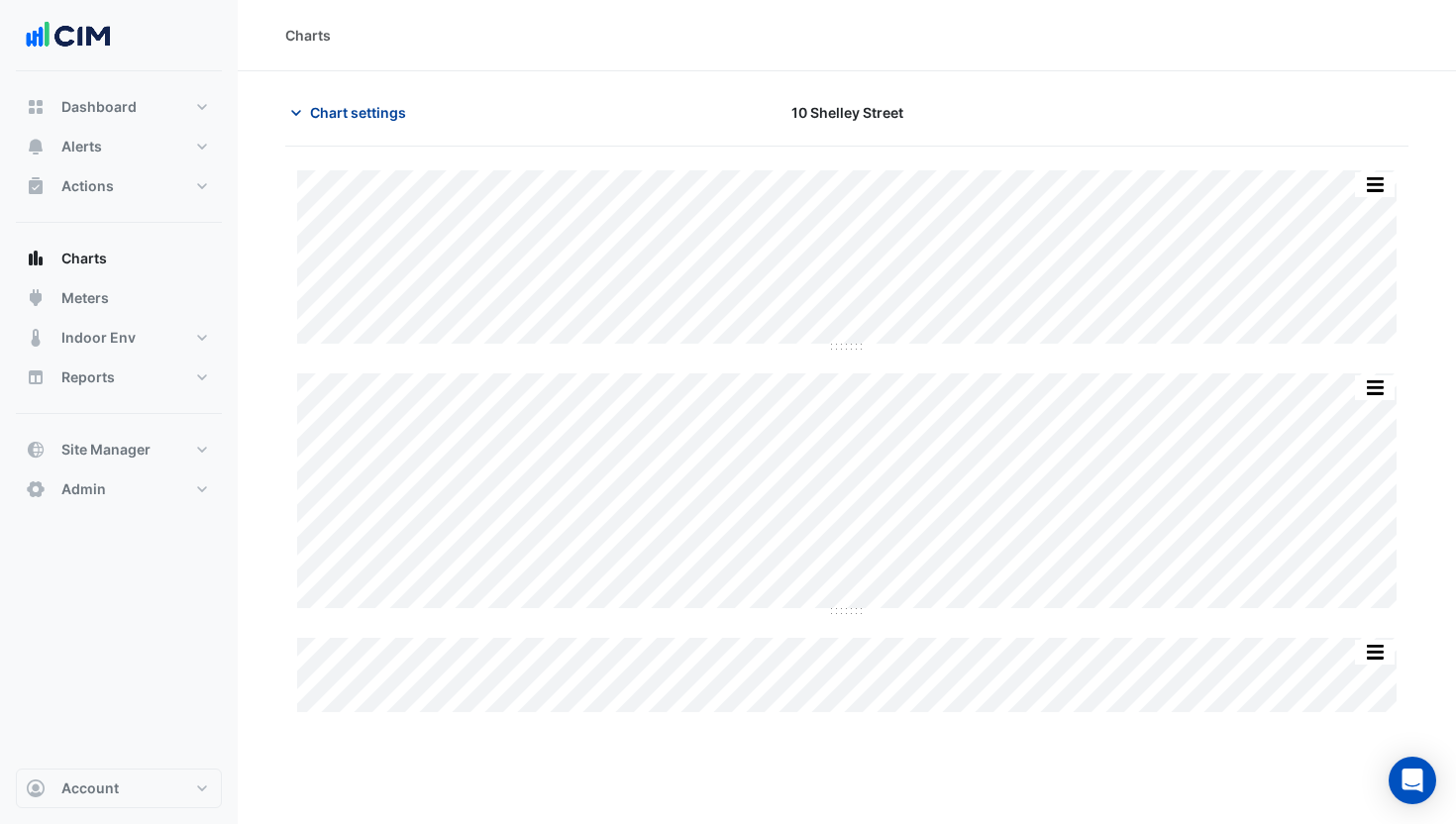 click on "Chart settings" 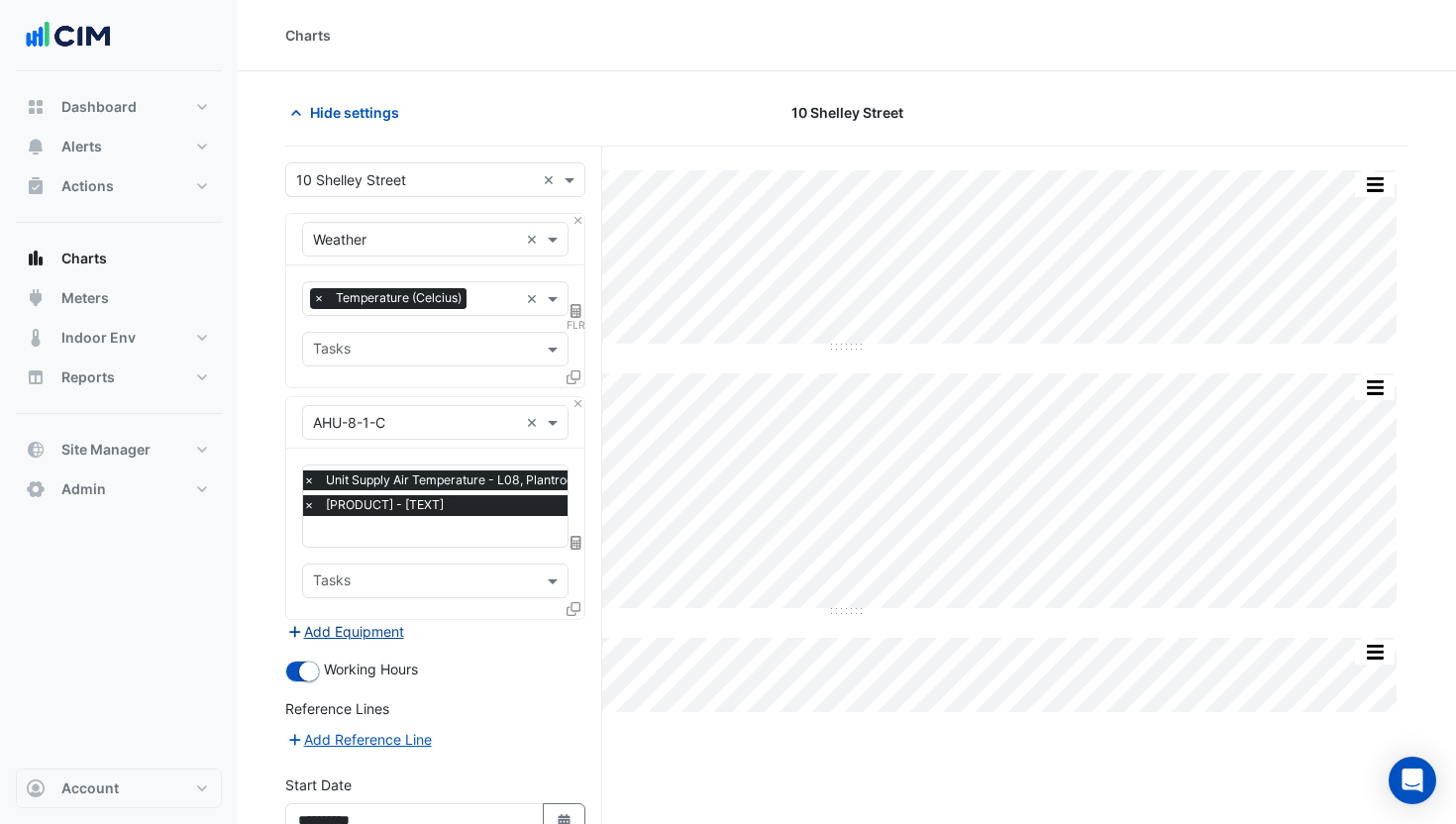 click on "Add Equipment" at bounding box center [345, 631] 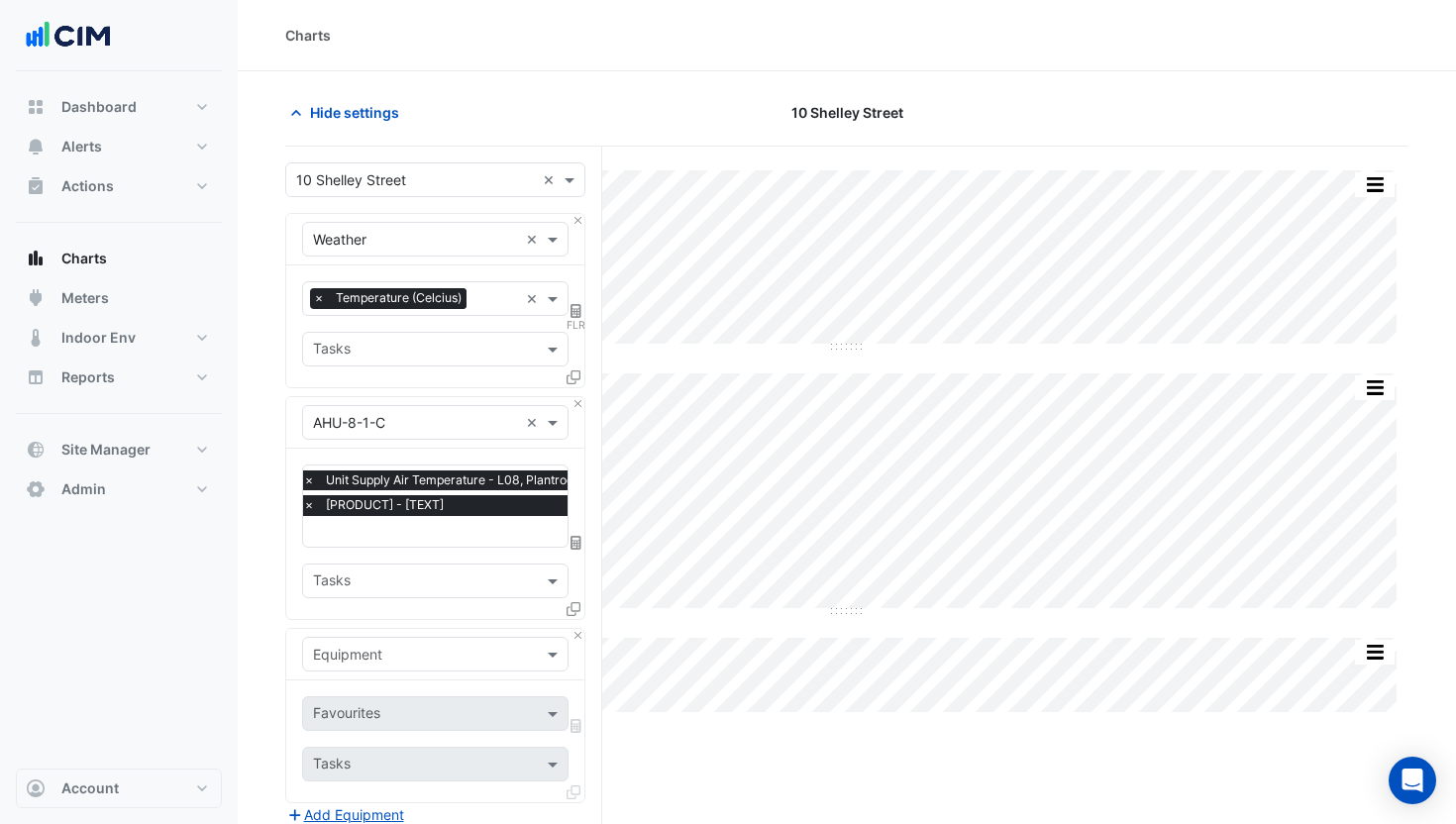click at bounding box center (415, 655) 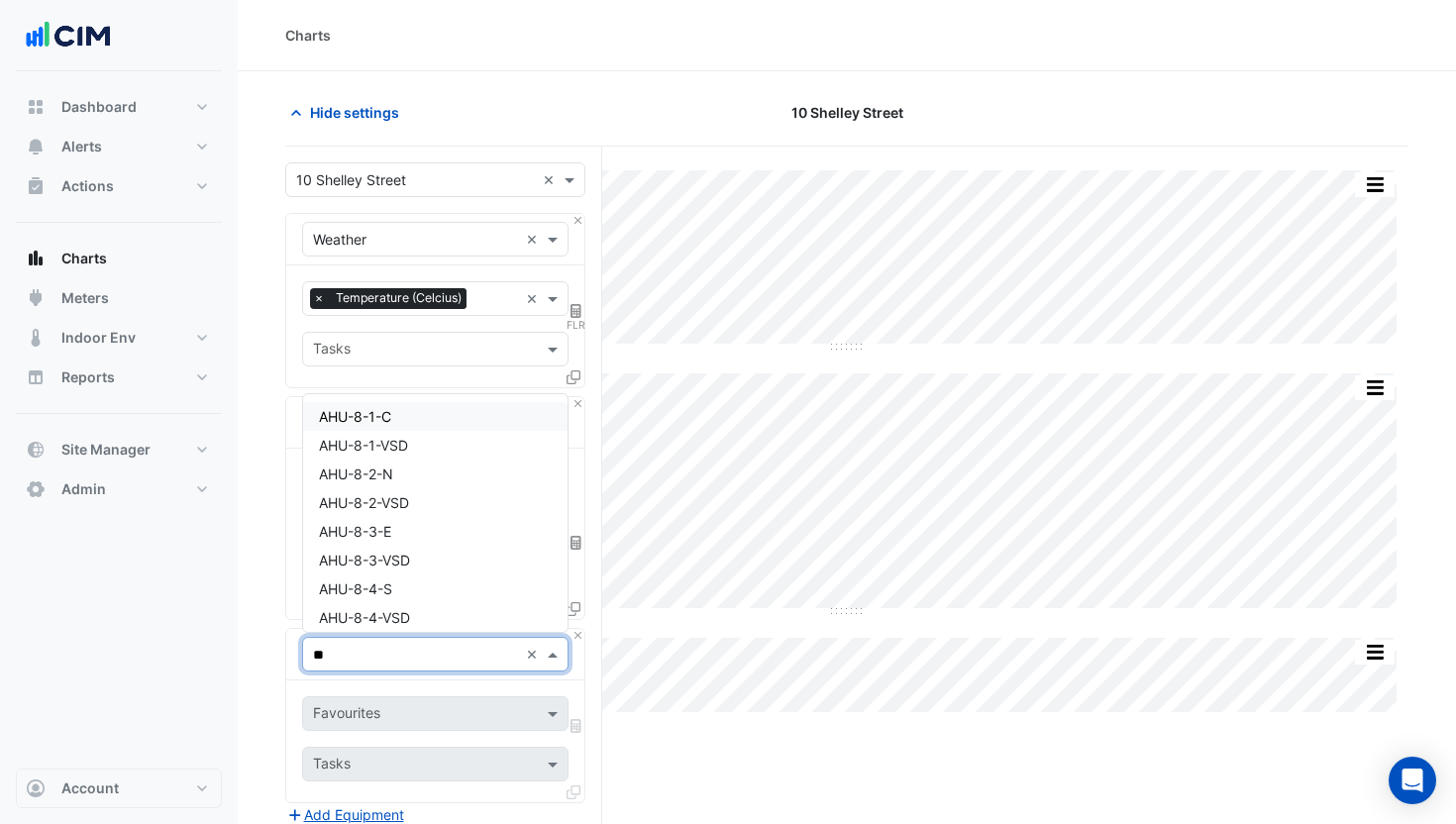 type on "***" 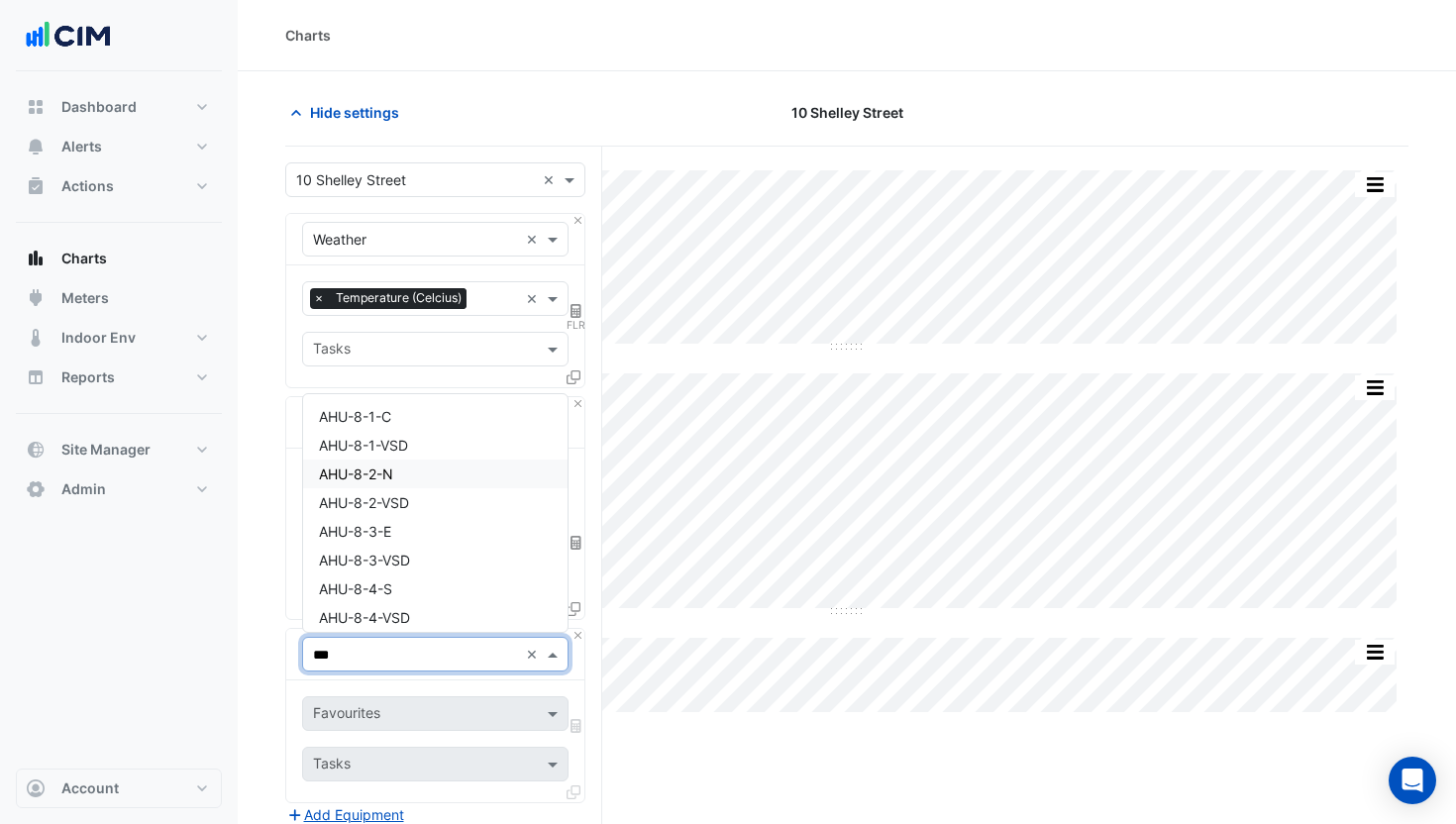 click on "AHU-8-2-N" at bounding box center (435, 473) 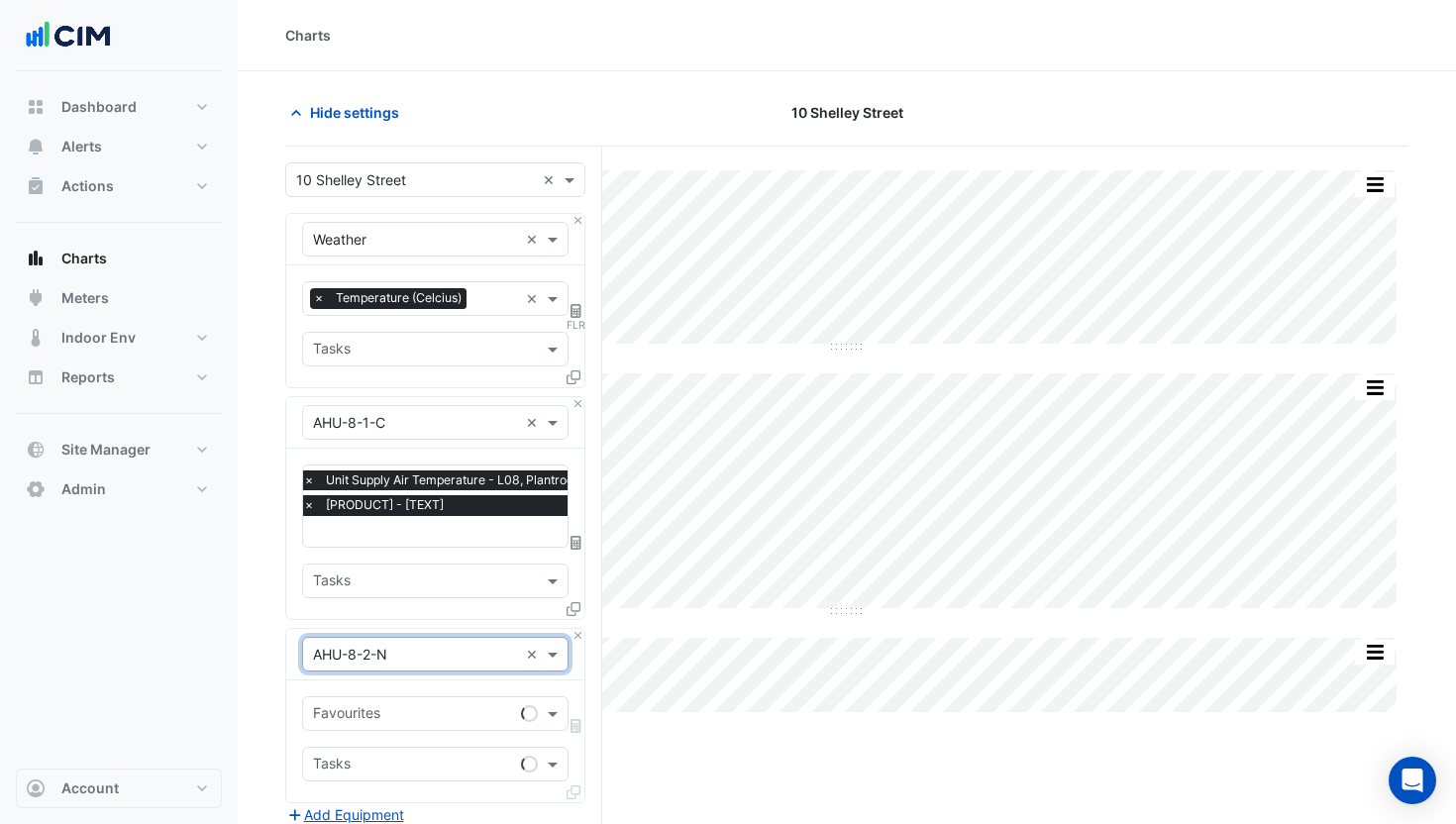 scroll, scrollTop: 48, scrollLeft: 0, axis: vertical 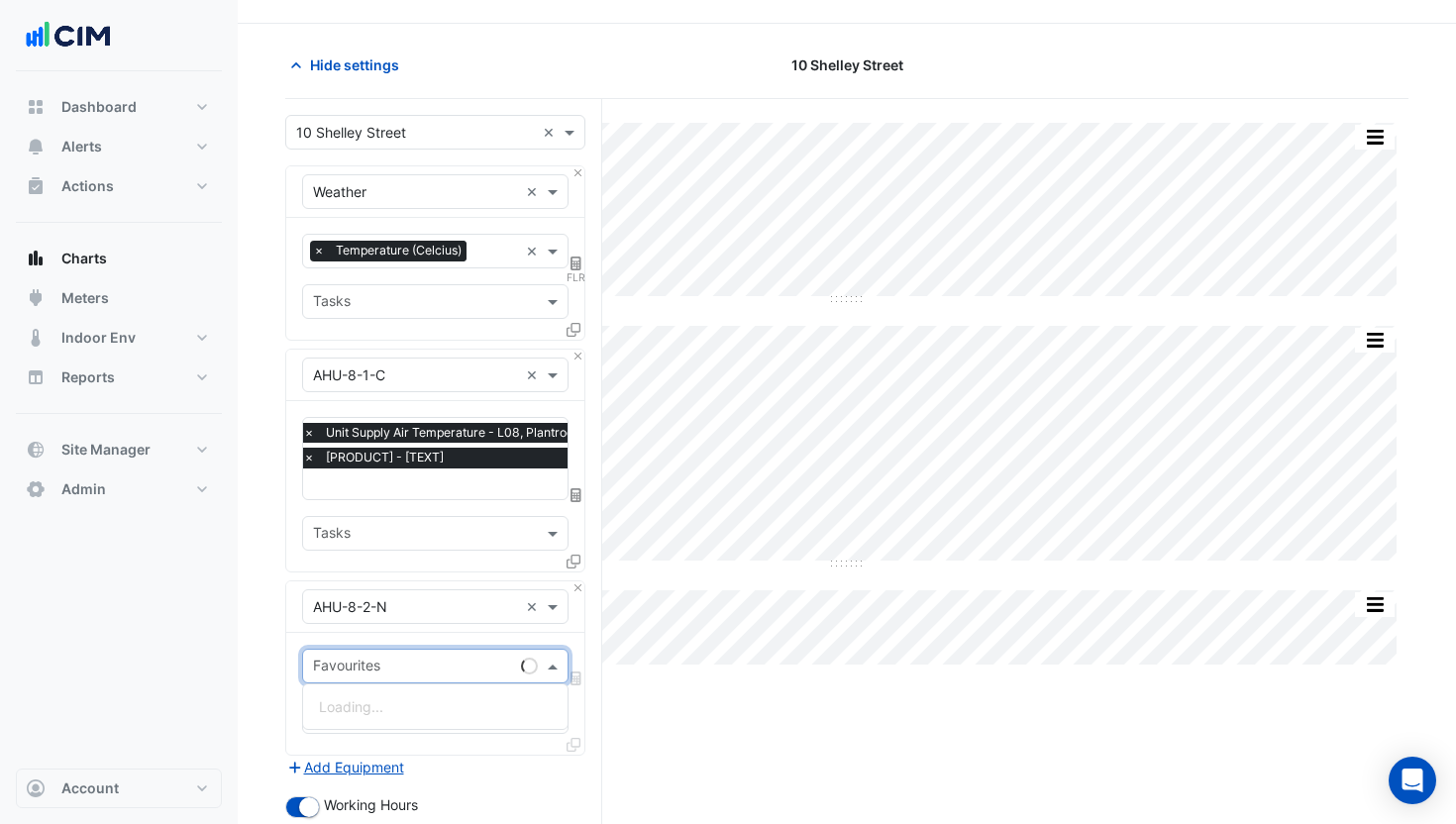 click at bounding box center (413, 668) 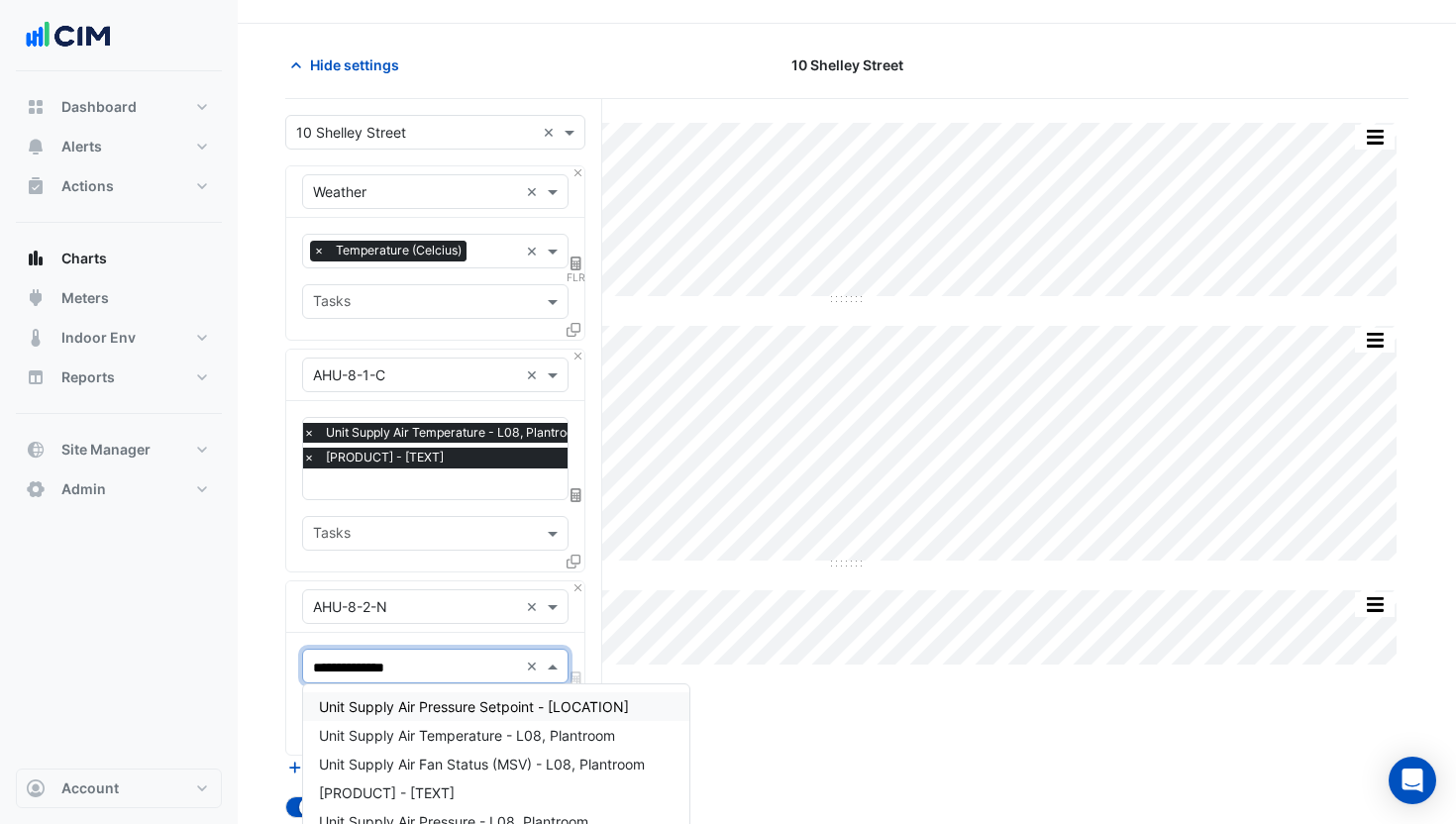 type on "**********" 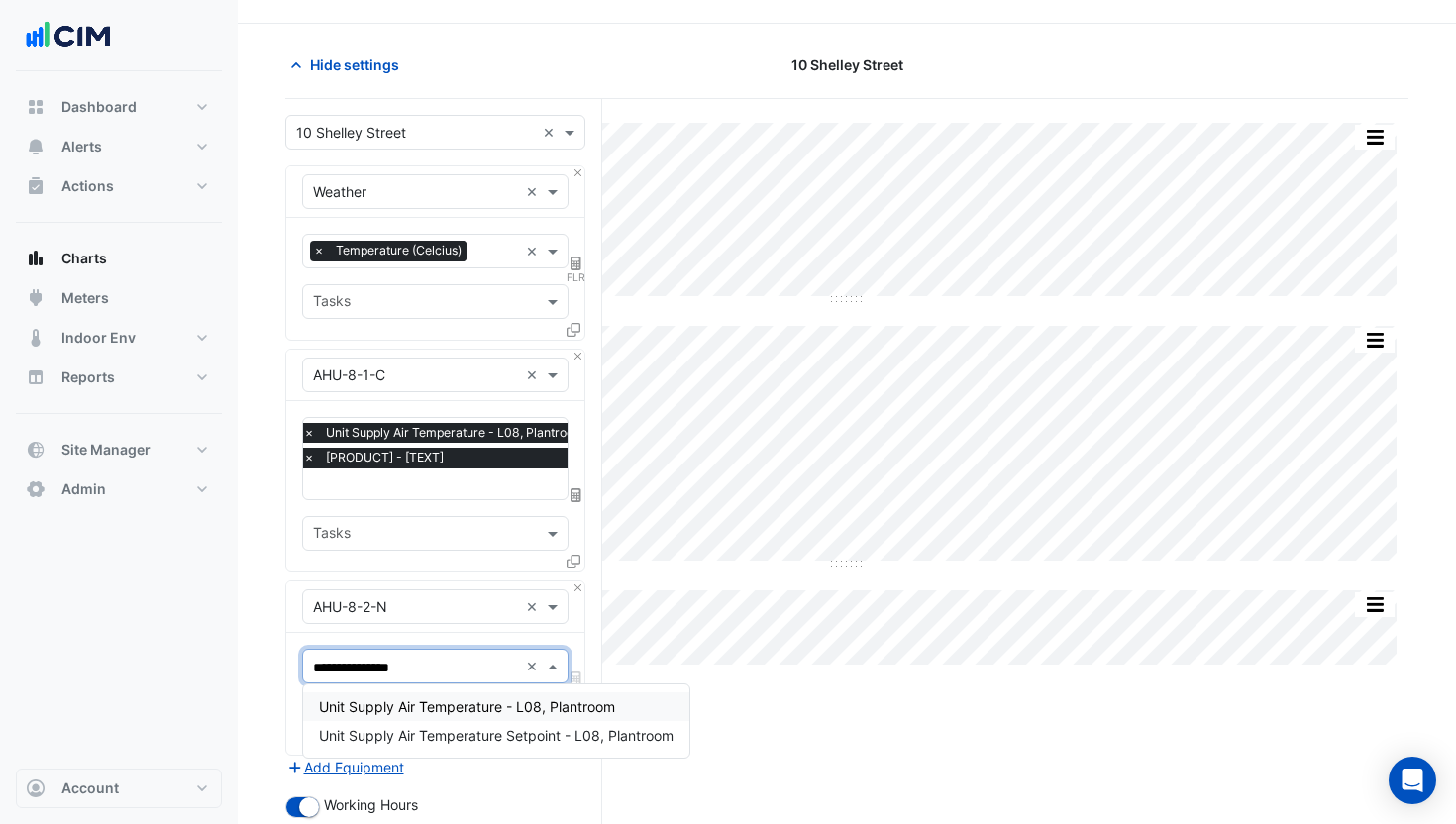 click on "Unit Supply Air Temperature - L08, Plantroom" at bounding box center (467, 706) 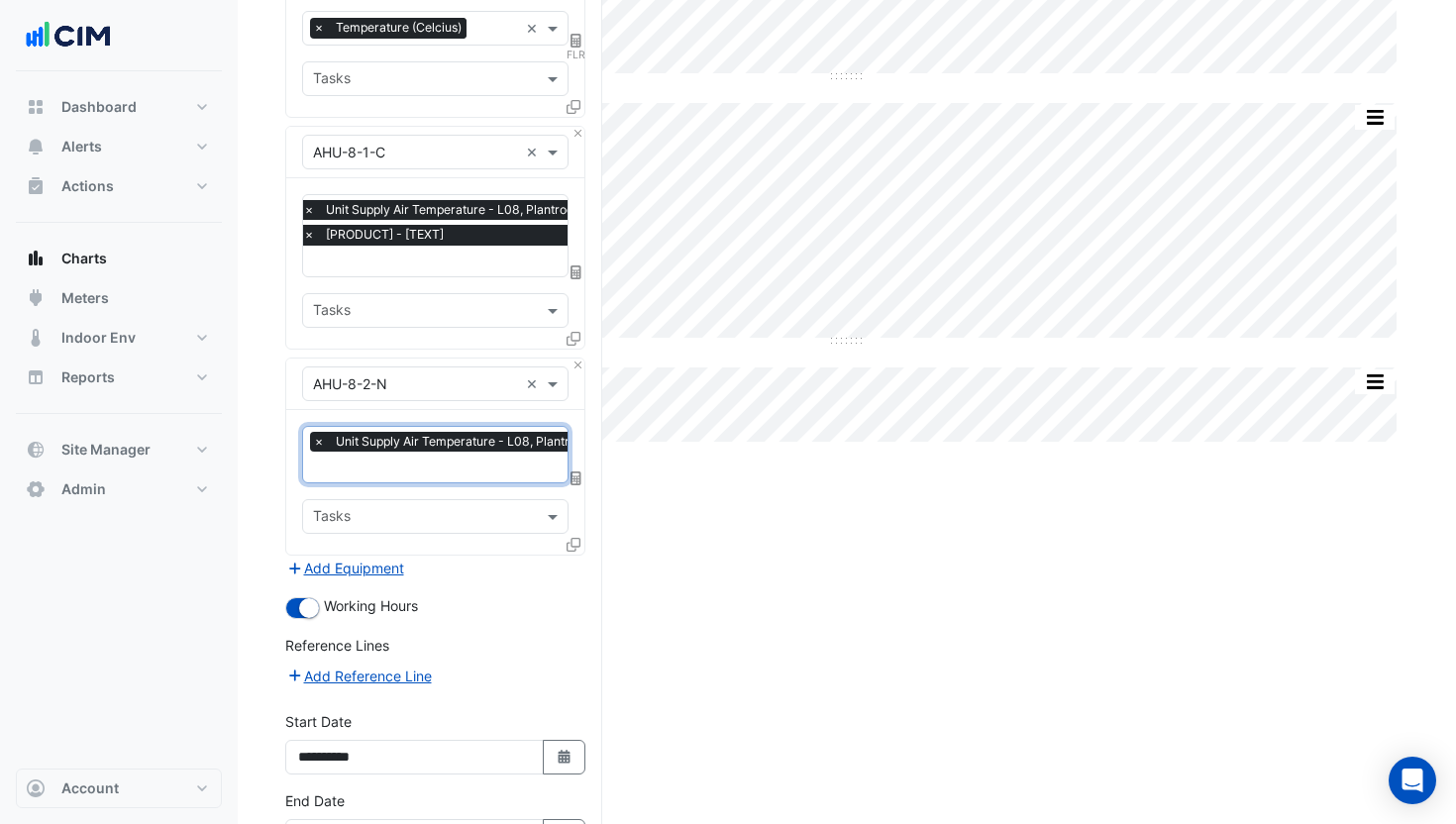 scroll, scrollTop: 307, scrollLeft: 0, axis: vertical 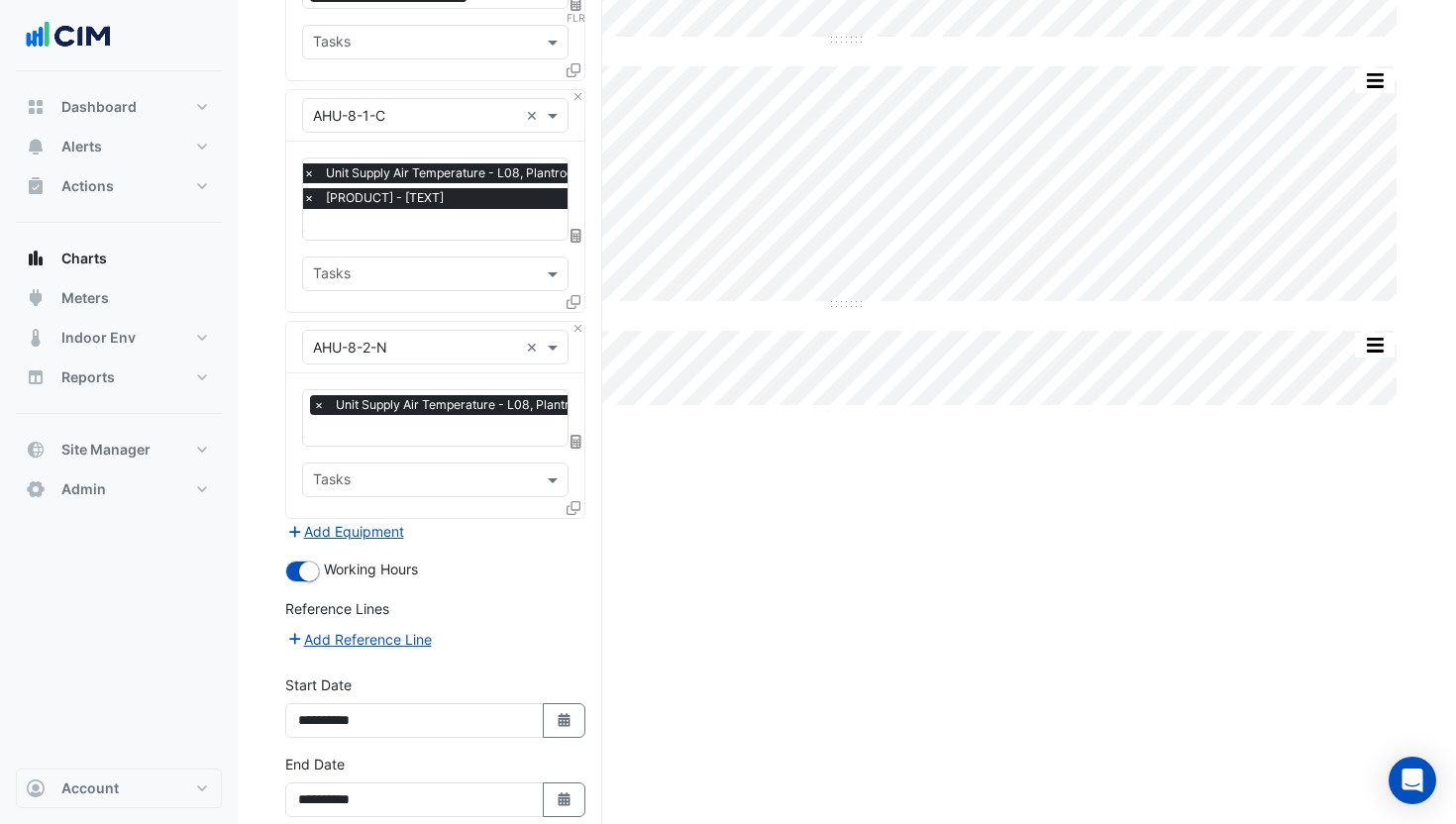 click 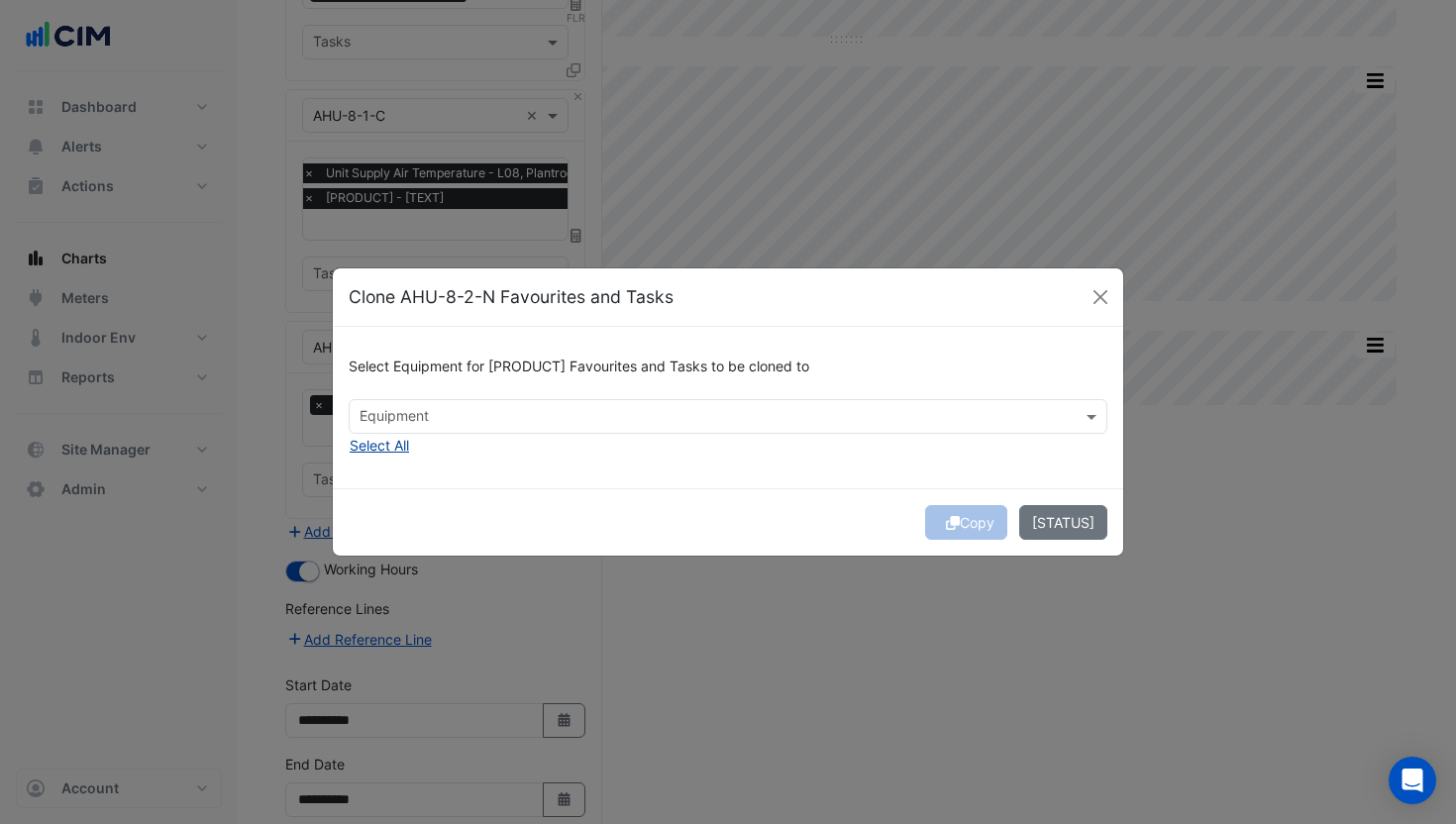 click on "Select All" 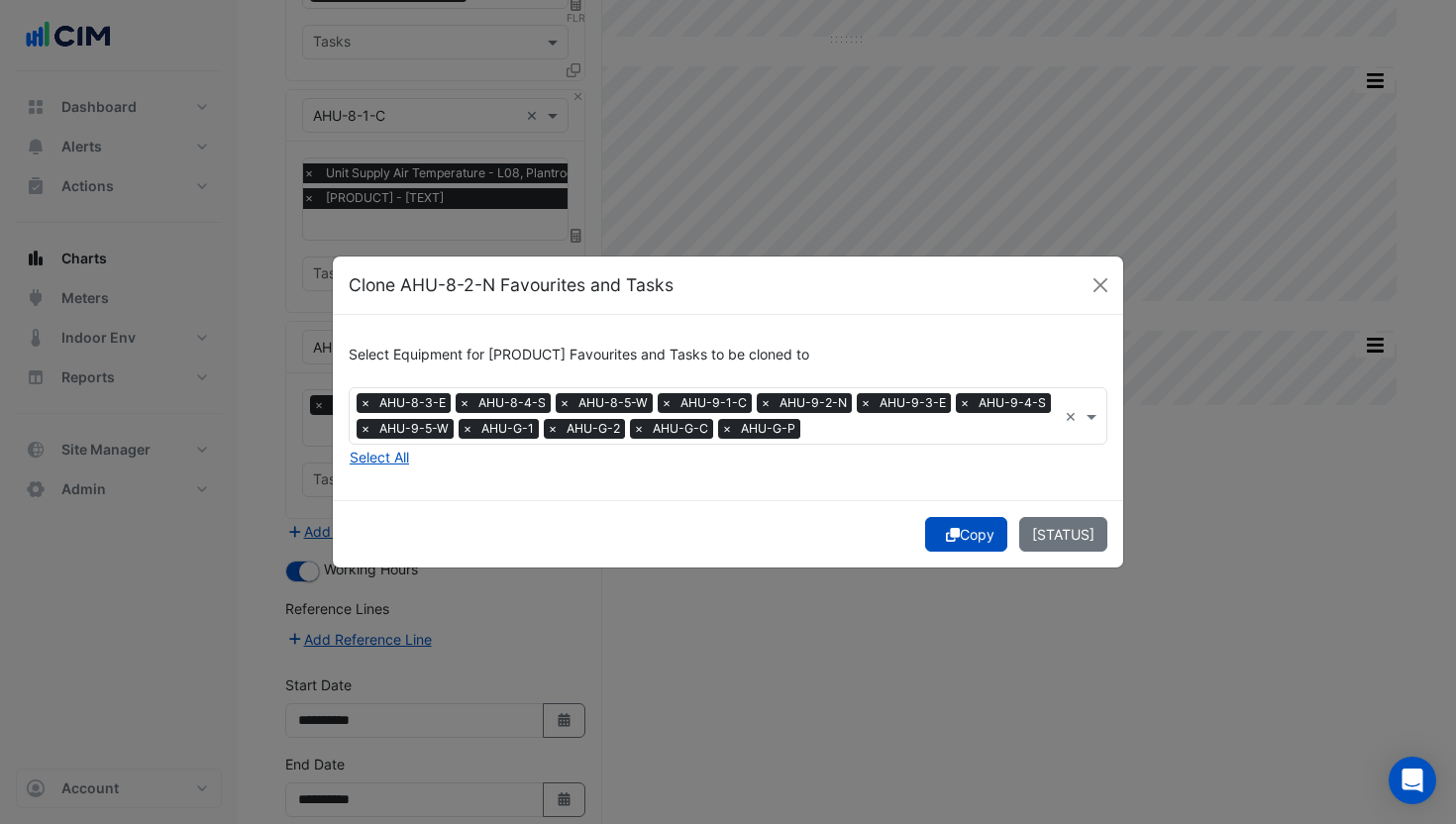 click on "Copy" 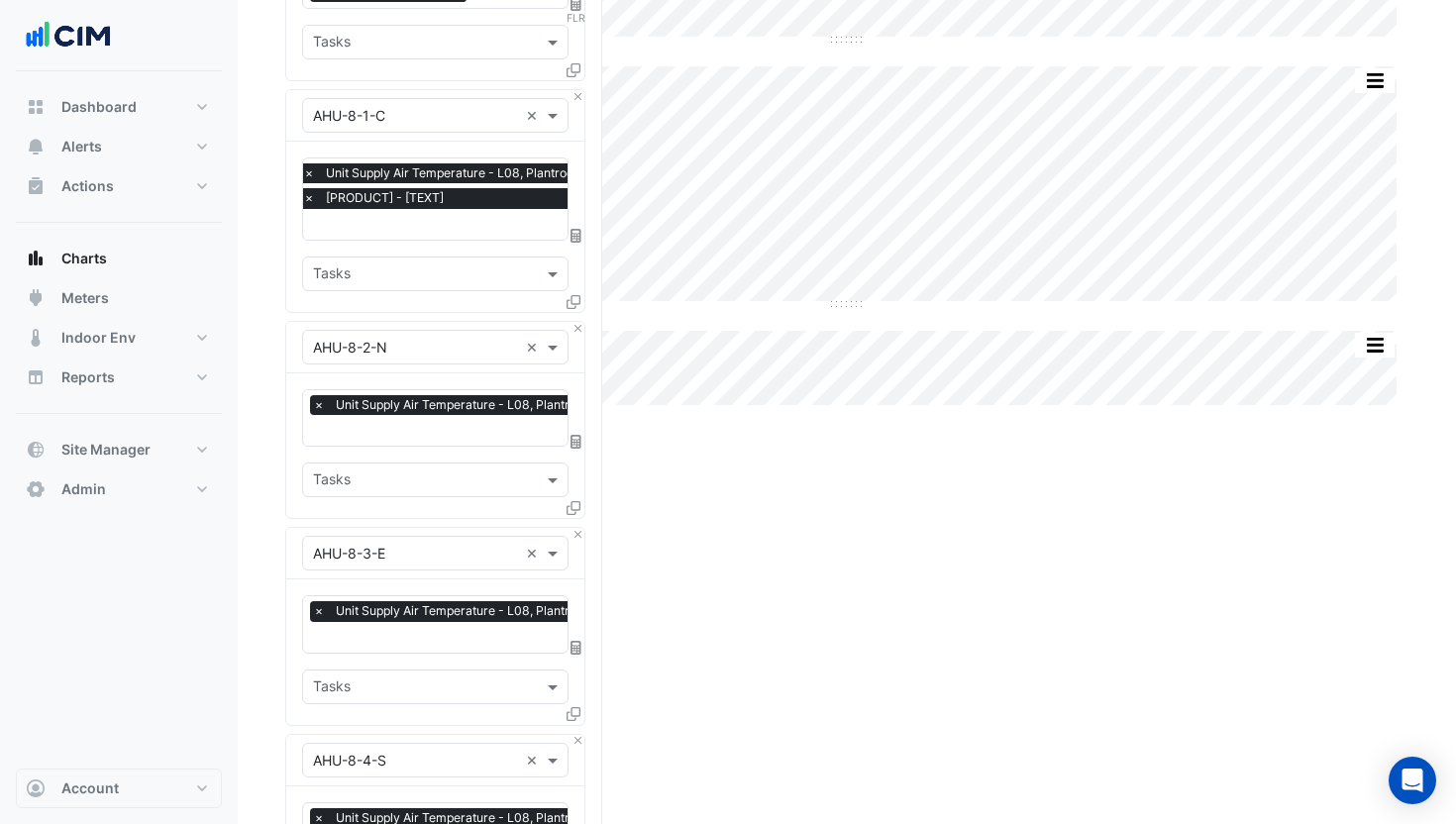 scroll, scrollTop: 0, scrollLeft: 0, axis: both 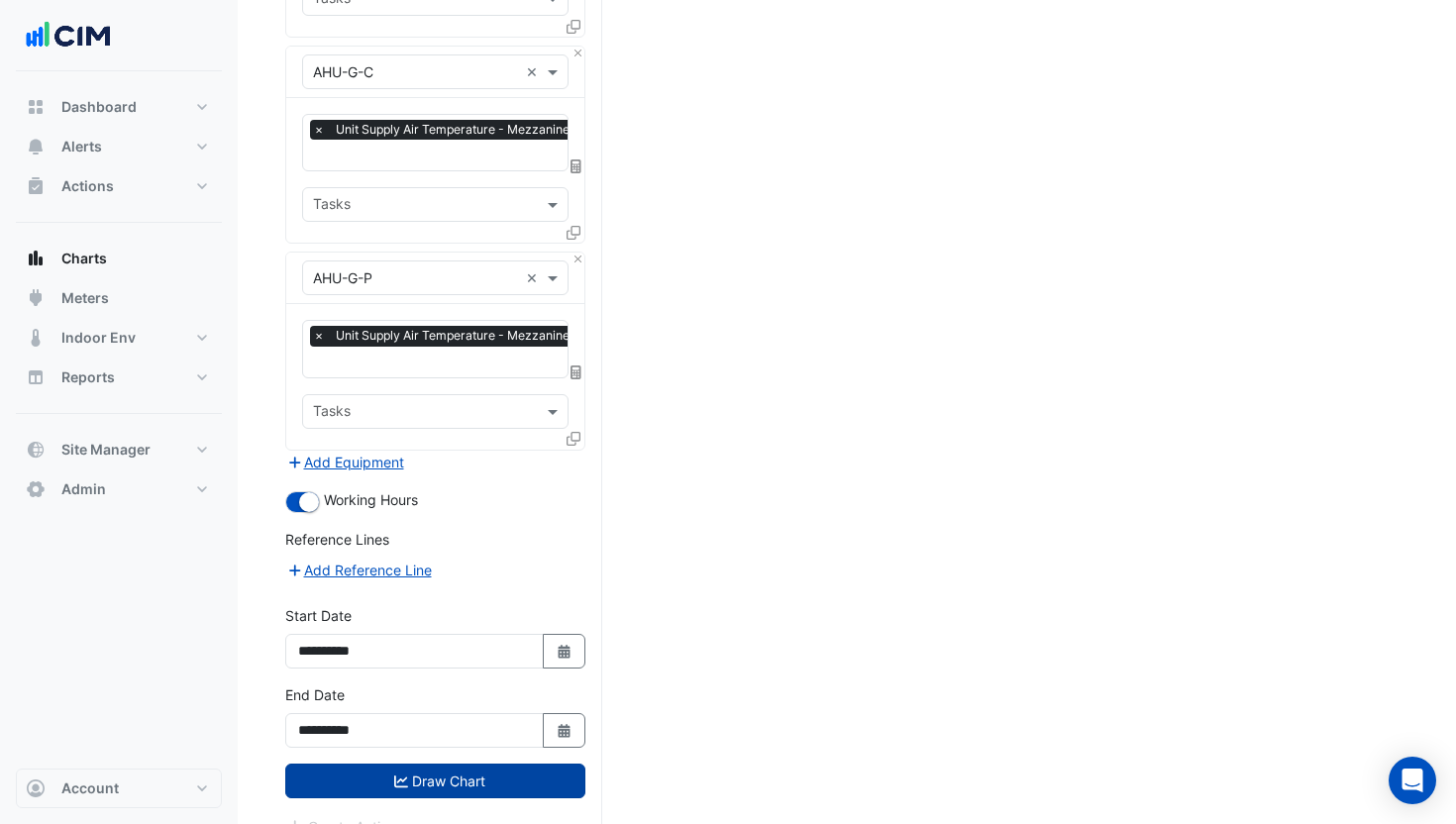 click on "Draw Chart" at bounding box center (435, 780) 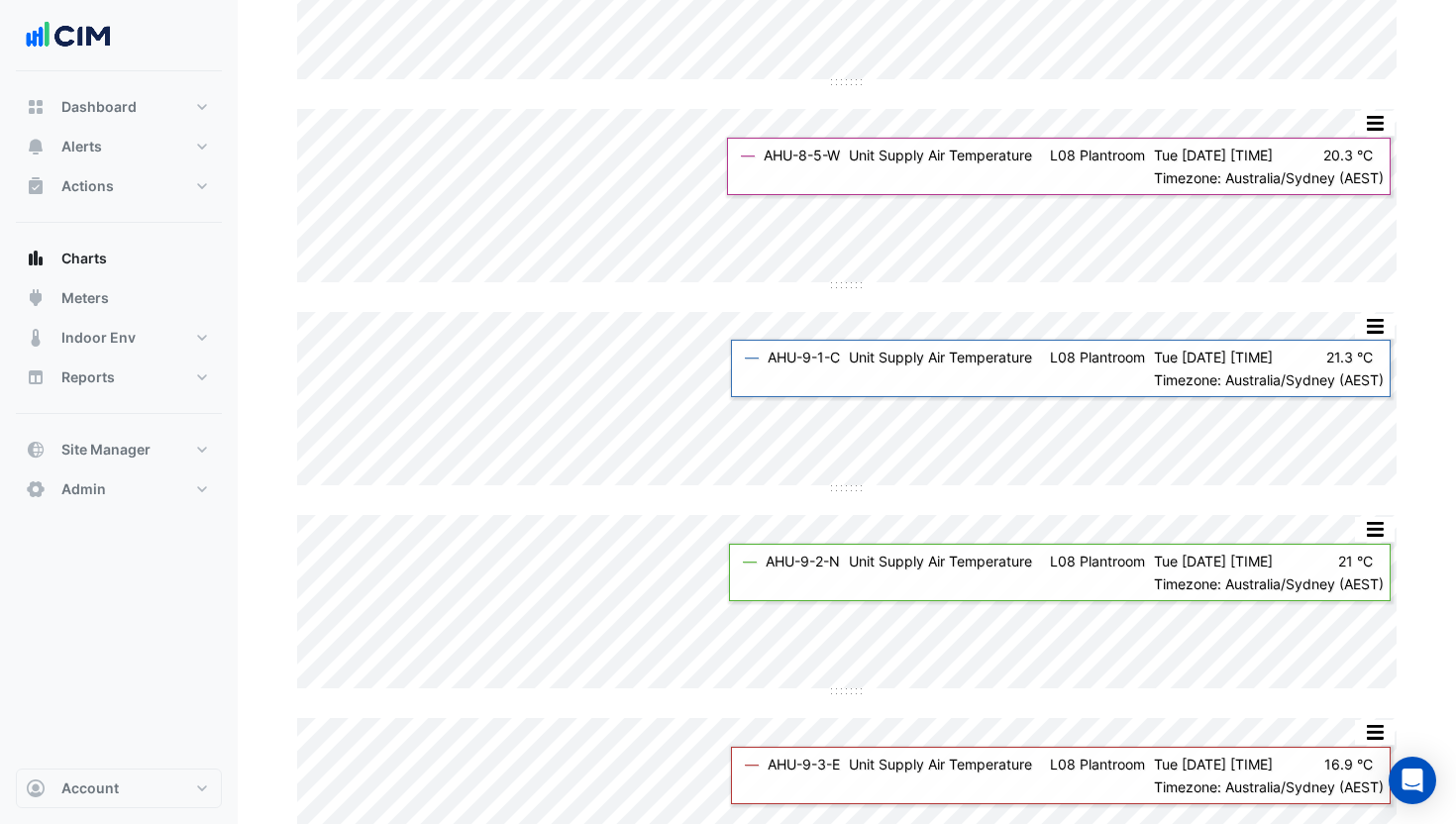 scroll, scrollTop: 0, scrollLeft: 0, axis: both 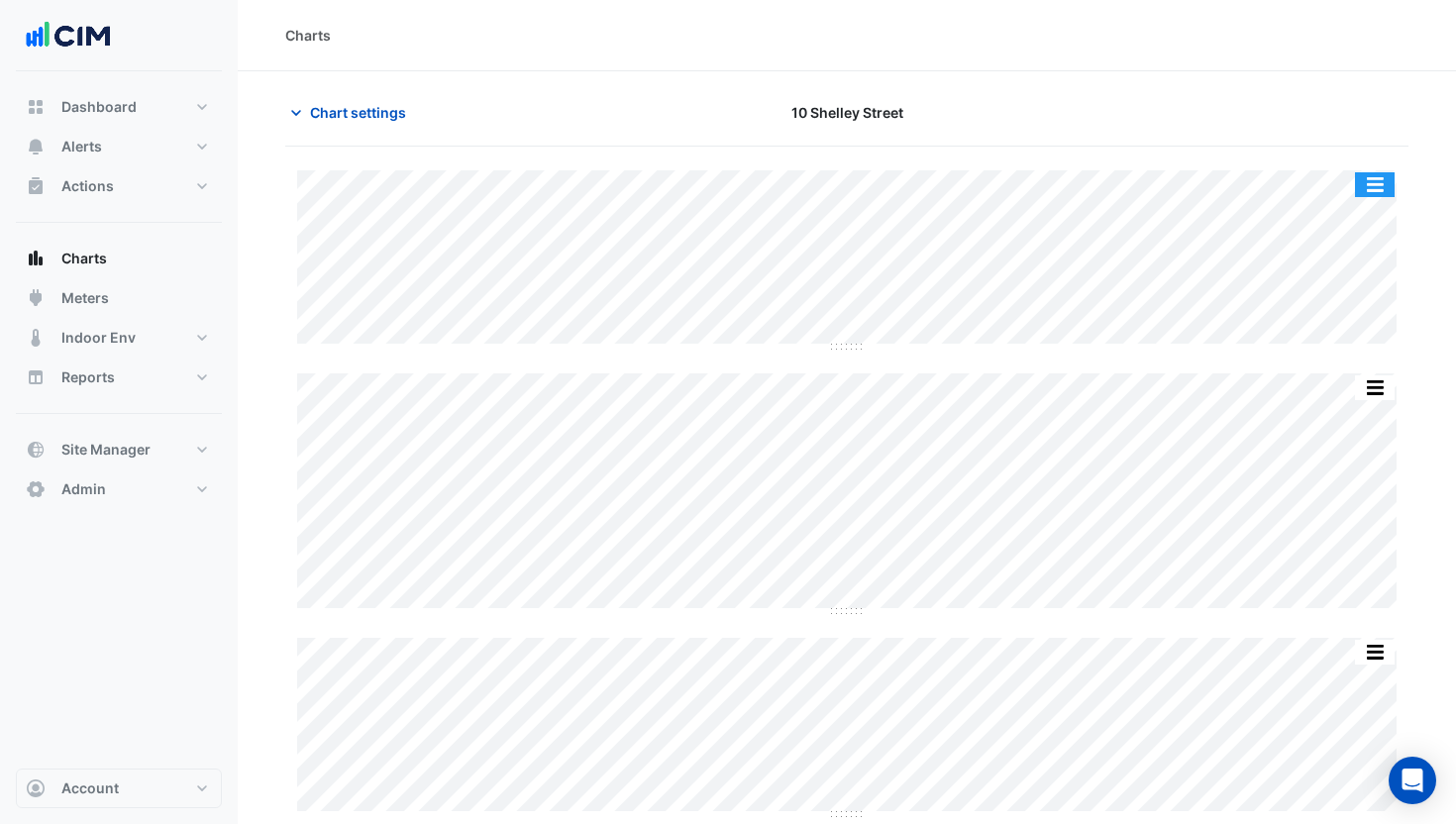 click 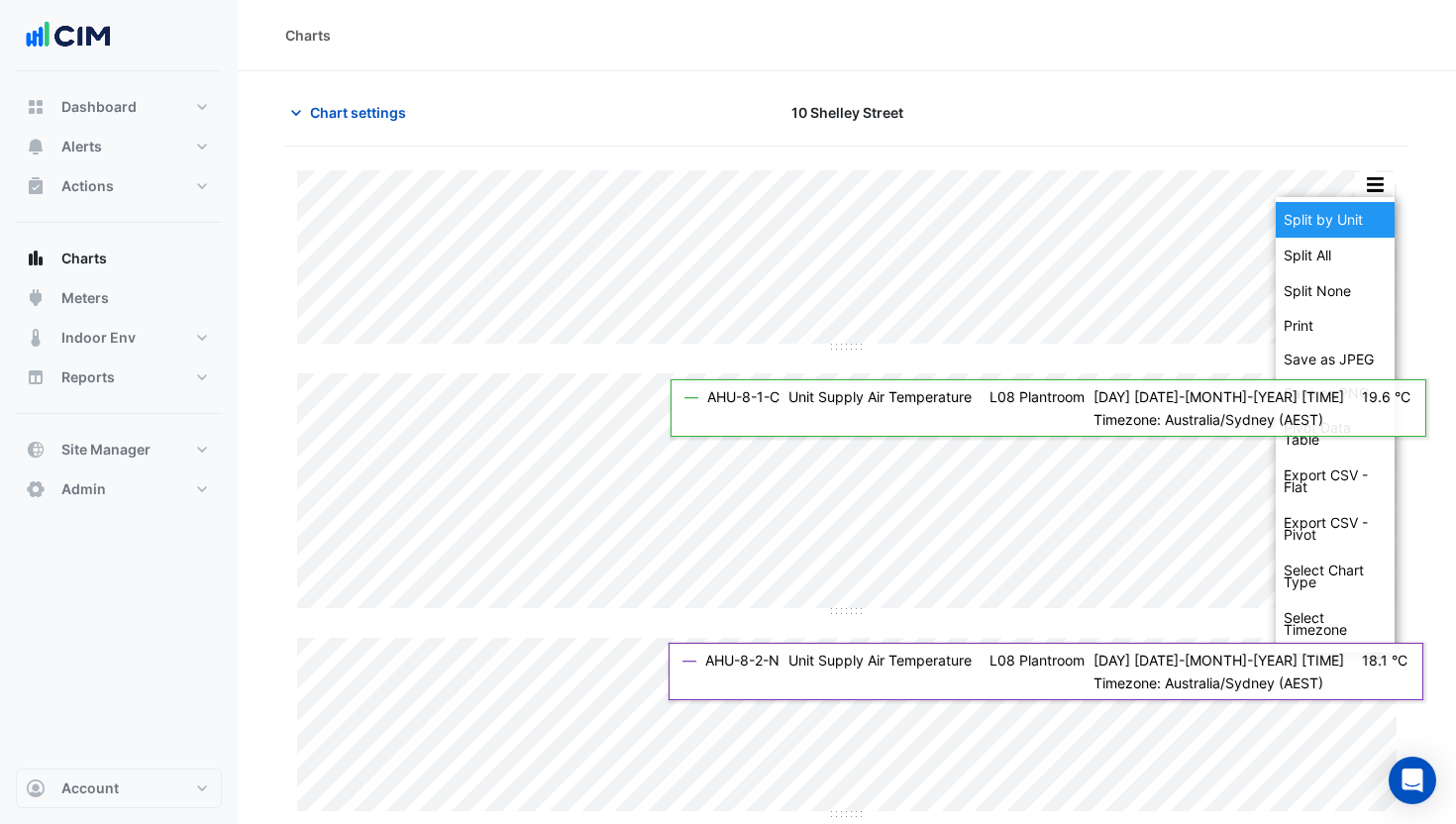 click on "Split by Unit" 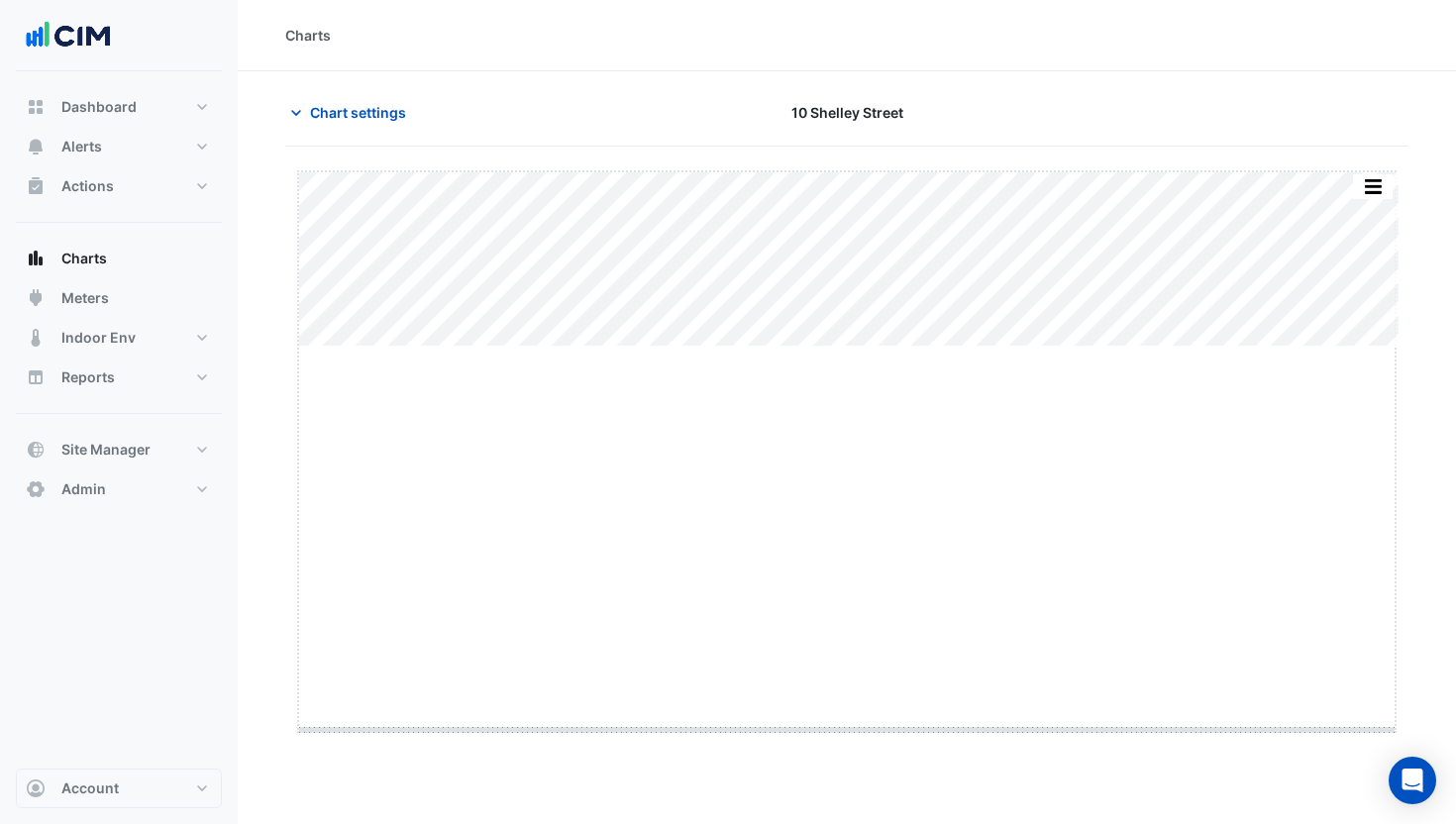 drag, startPoint x: 845, startPoint y: 347, endPoint x: 828, endPoint y: 737, distance: 390.37034 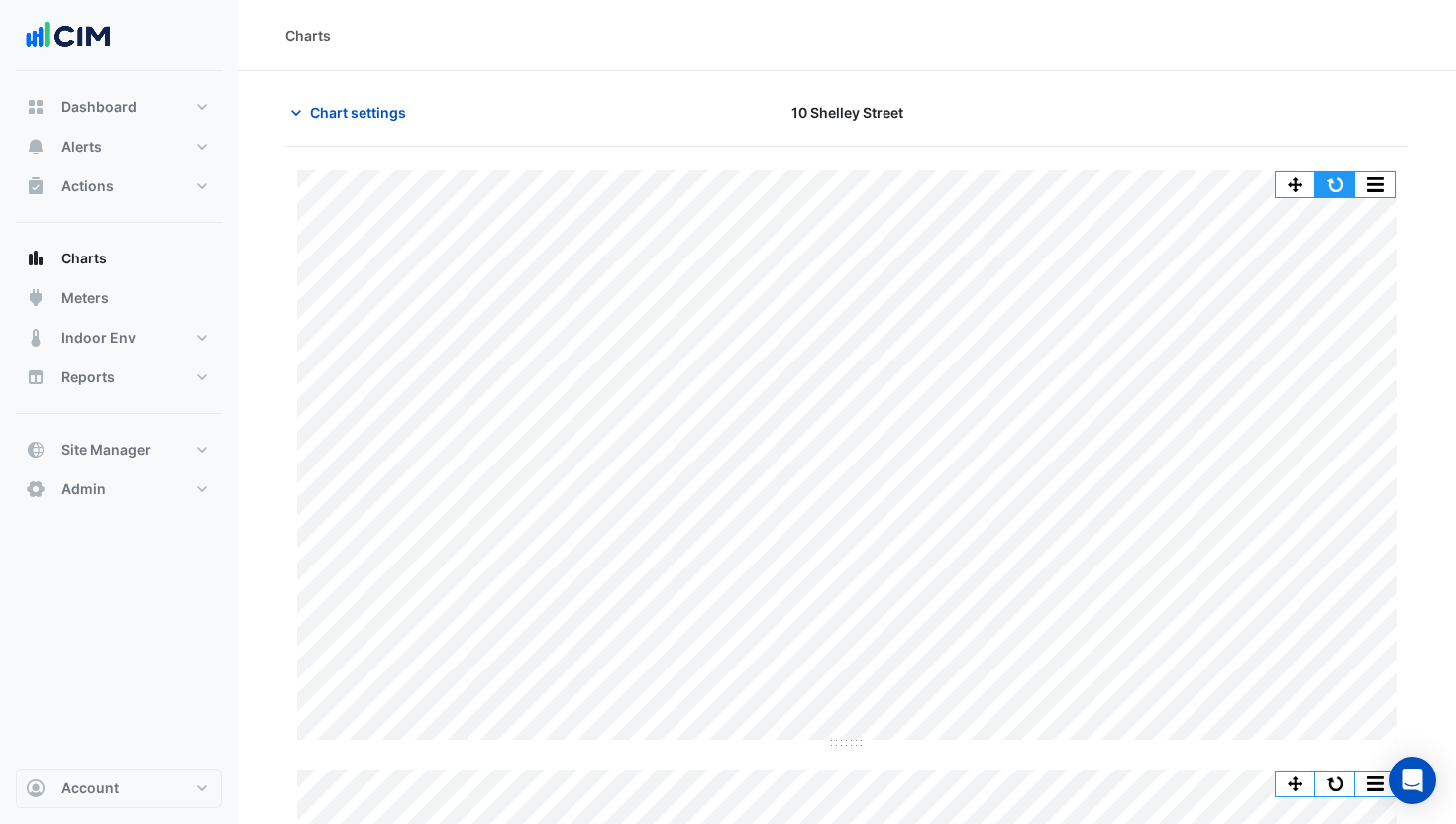 click 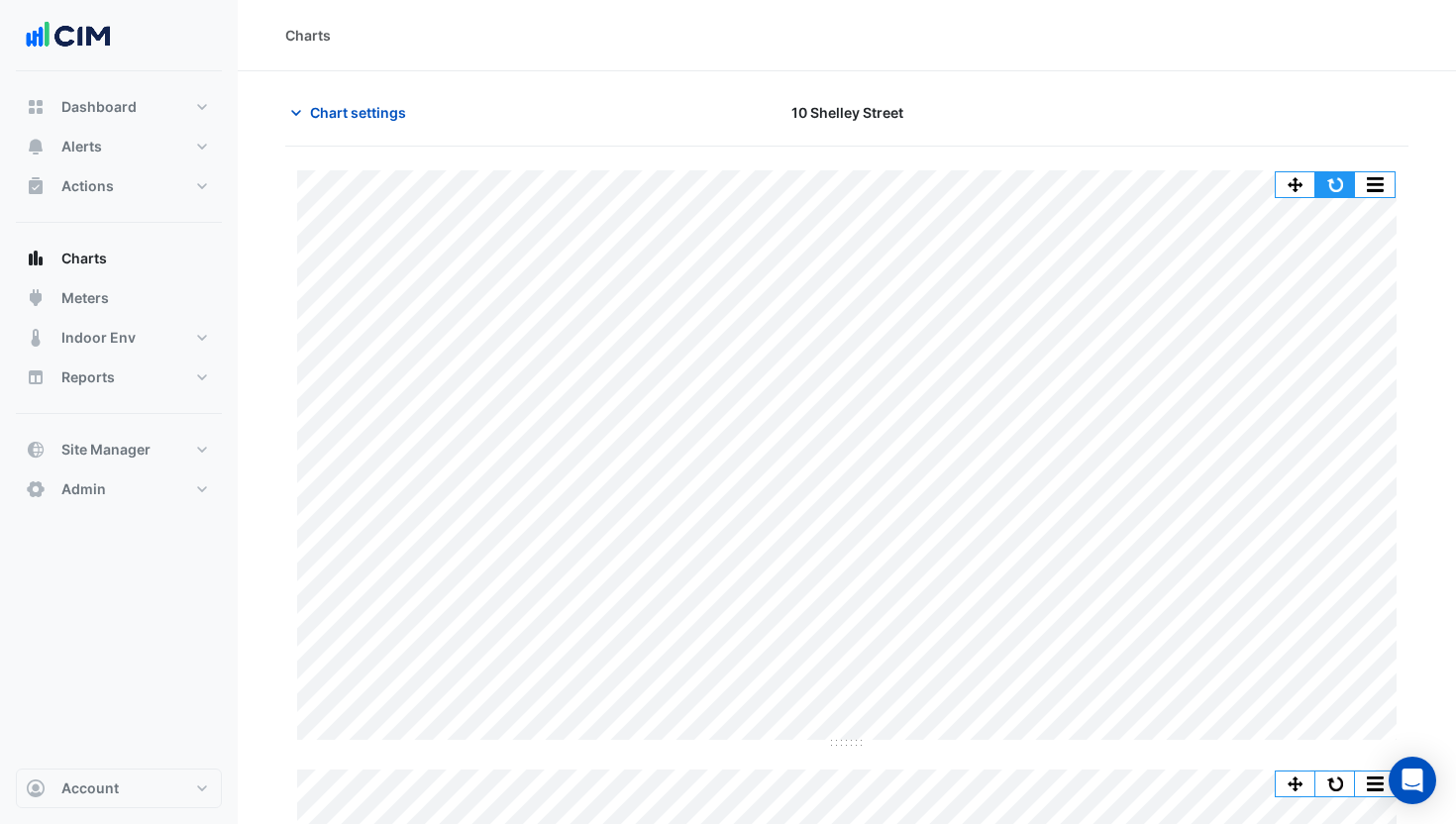 click 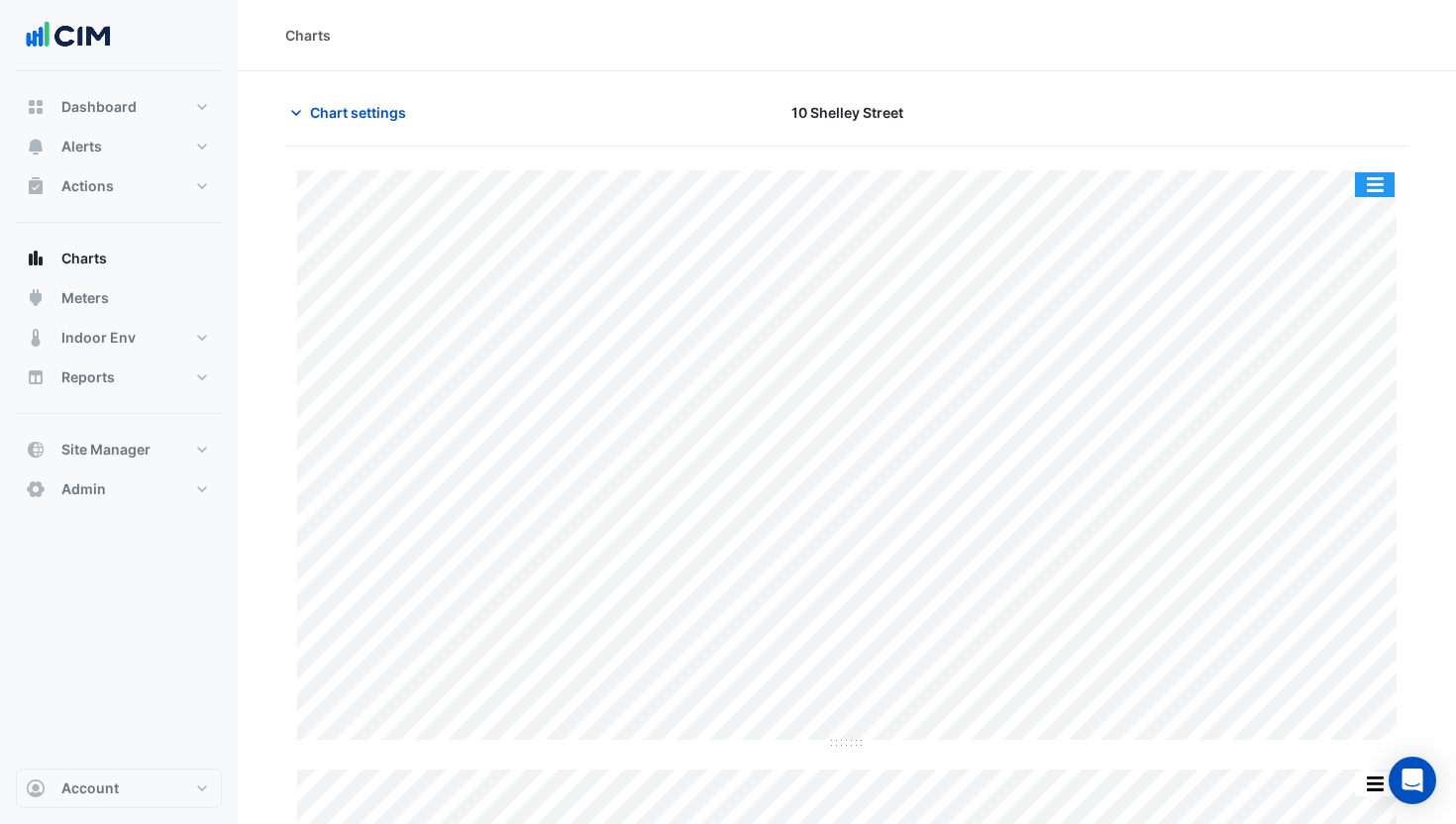 click 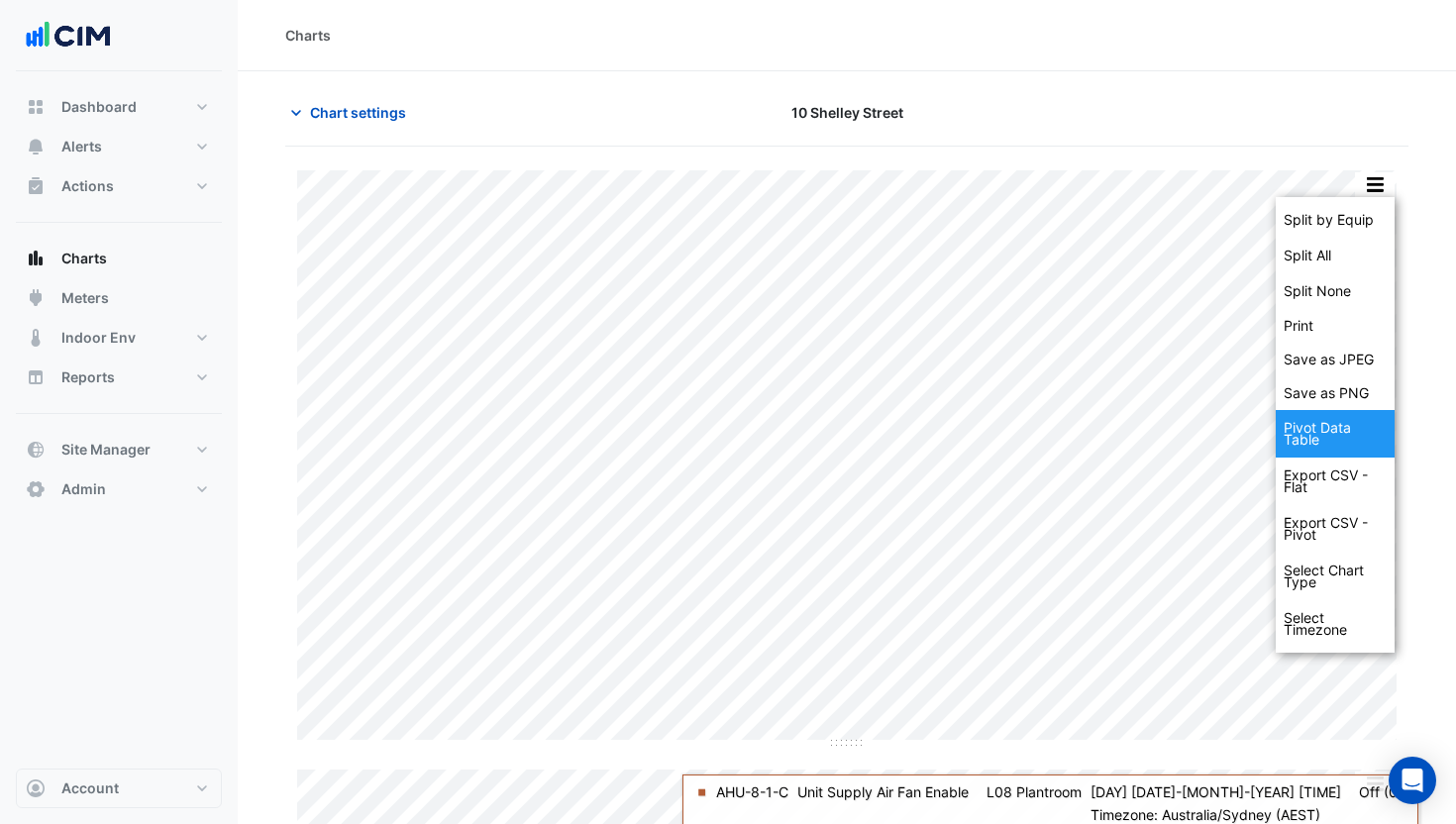 click on "Pivot Data Table" 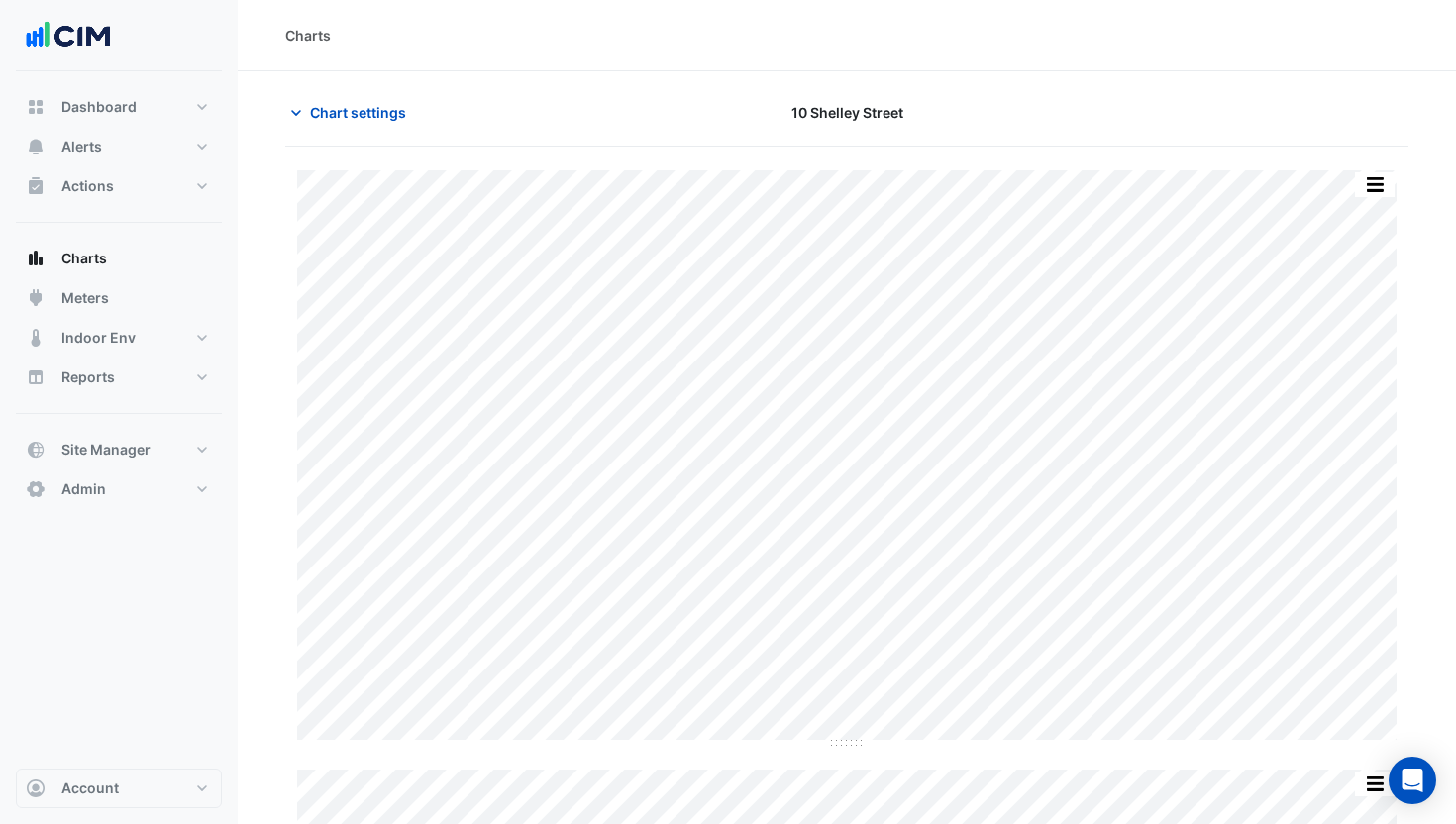 click on "Chart settings
10 Shelley Street
Split by Equip Split All Split None Print Save as JPEG Save as PNG Pivot Data Table Export CSV - Flat Export CSV - Pivot Select Chart Type Select Timezone    —    Weather    Temperature (Celcius)    FLR       Thu 12-Jun-2025 05:00       7 °C       —    AHU-8-1-C    Unit Supply Air Temperature       L08 Plantroom    Thu 12-Jun-2025 05:01       14.7 °C       —    AHU-8-2-N    Unit Supply Air Temperature       L08 Plantroom    Thu 12-Jun-2025 05:00       13.2 °C       —    AHU-8-3-E    Unit Supply Air Temperature       L08 Plantroom    Thu 12-Jun-2025 05:01       14.1 °C       —    AHU-8-4-S    Unit Supply Air Temperature       L08 Plantroom    Thu 12-Jun-2025 05:00       15.4 °C       —    AHU-8-5-W    Unit Supply Air Temperature       L08 Plantroom    Thu 12-Jun-2025 05:01       14.8 °C       —    AHU-9-1-C" 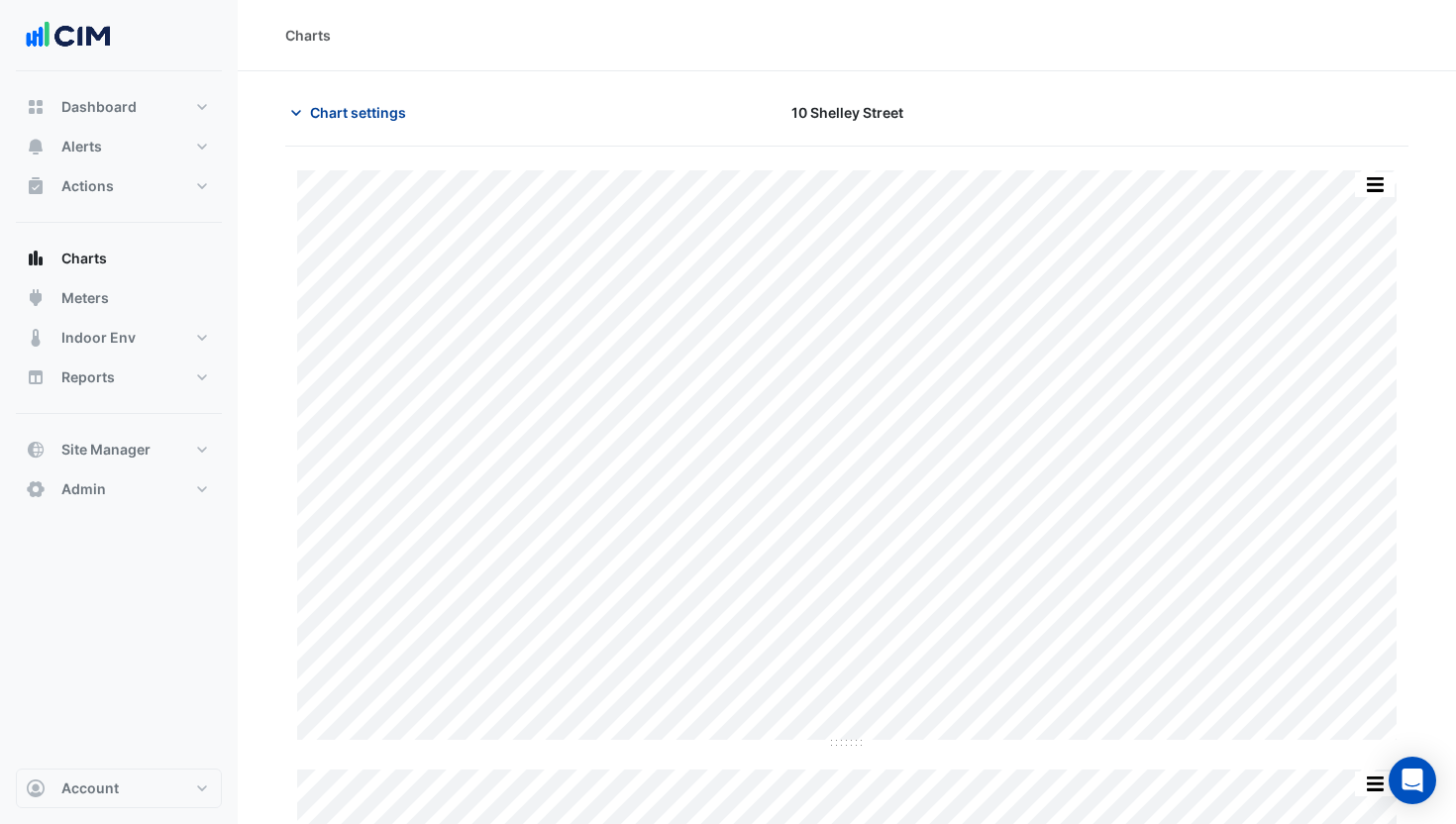 click on "Chart settings" 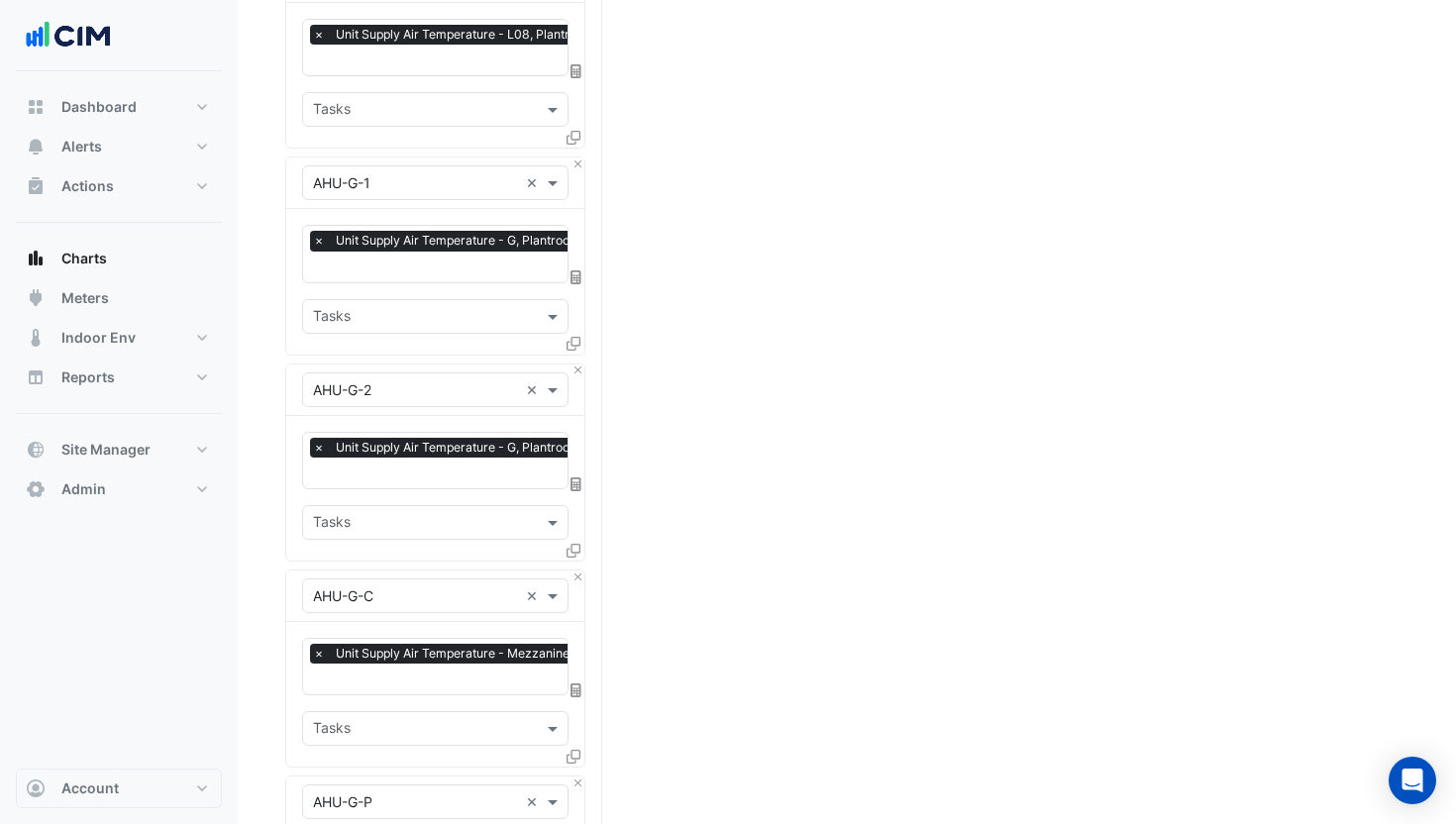 scroll, scrollTop: 2852, scrollLeft: 0, axis: vertical 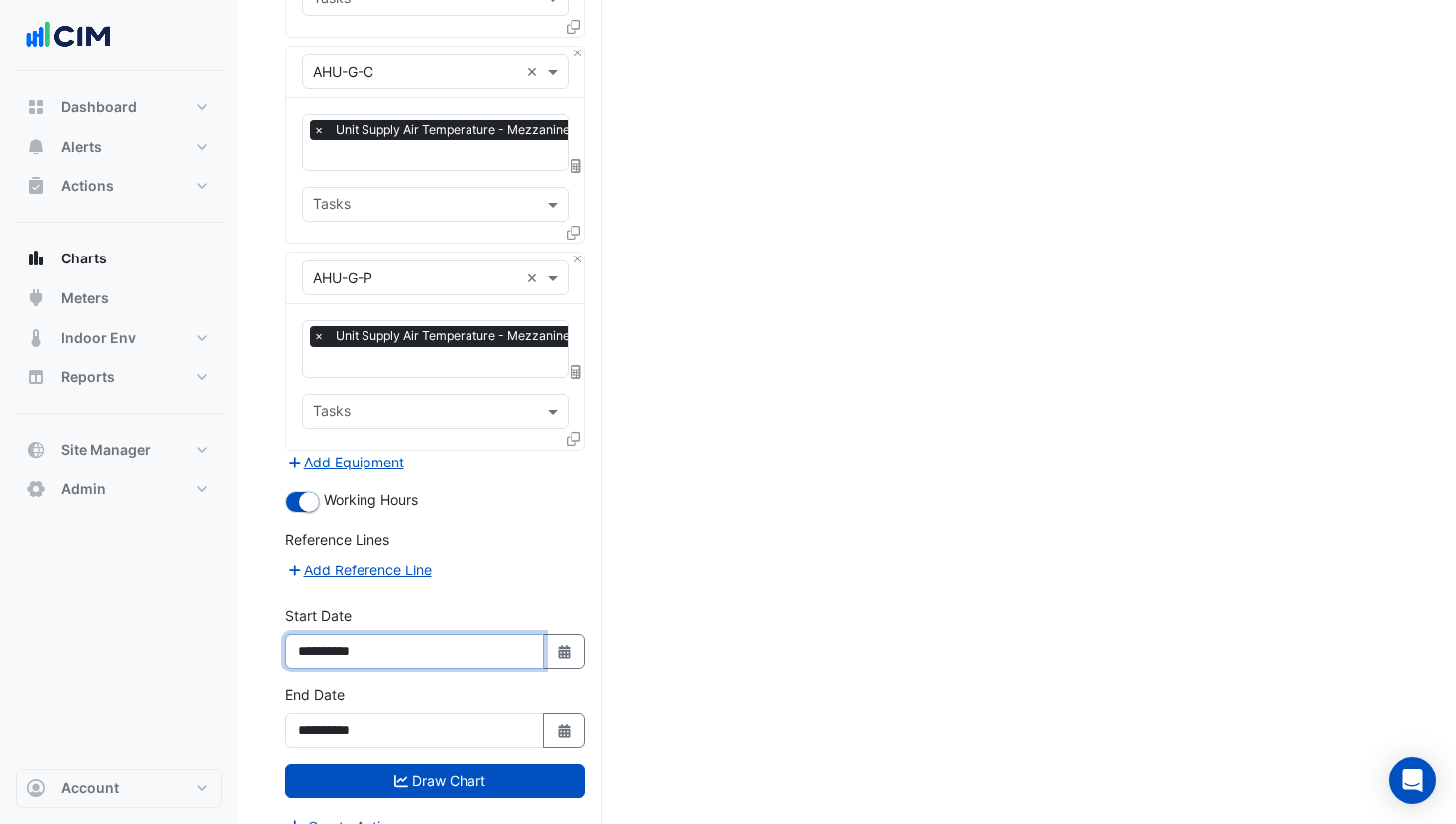 click on "**********" at bounding box center [414, 651] 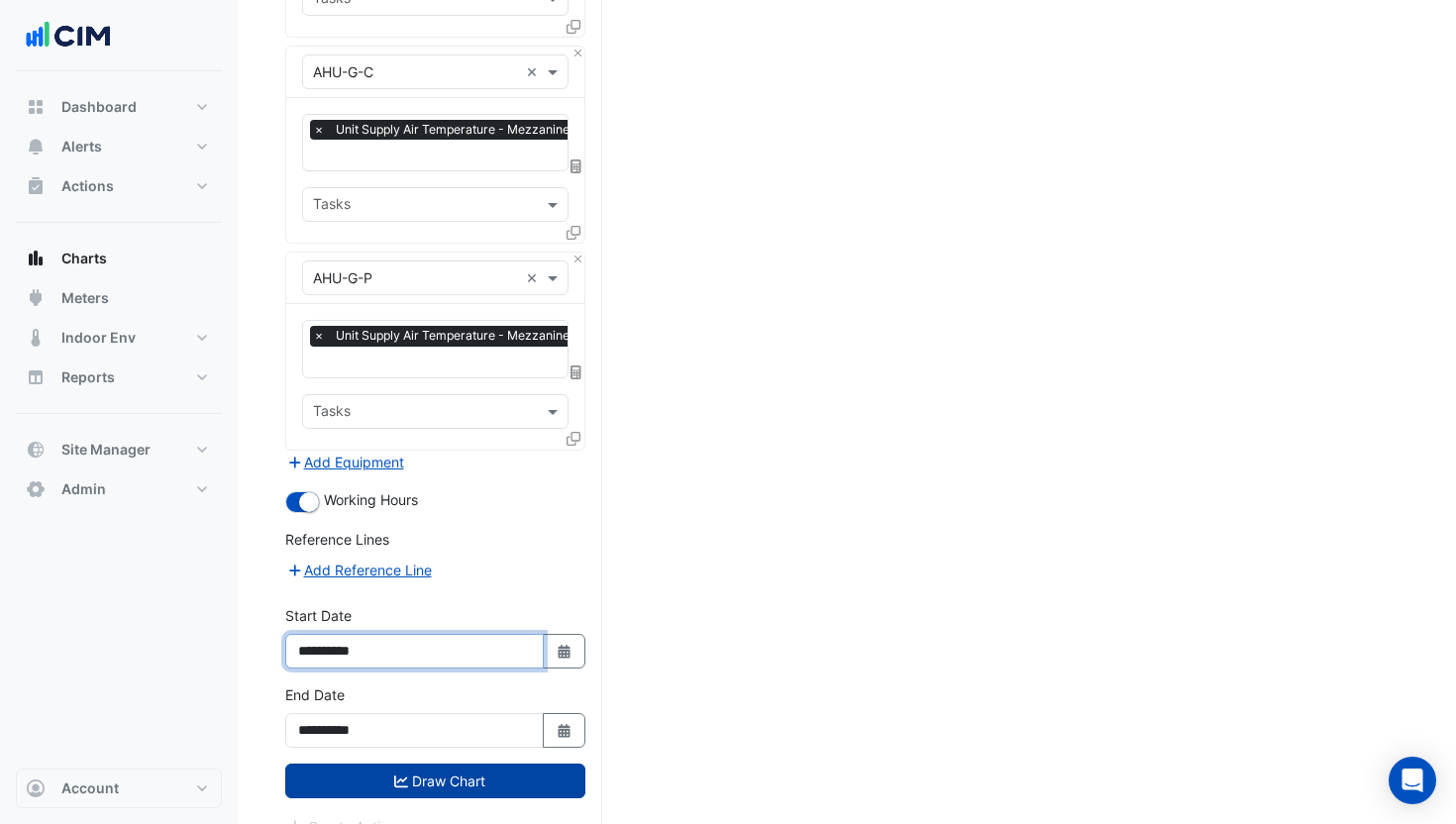 type on "**********" 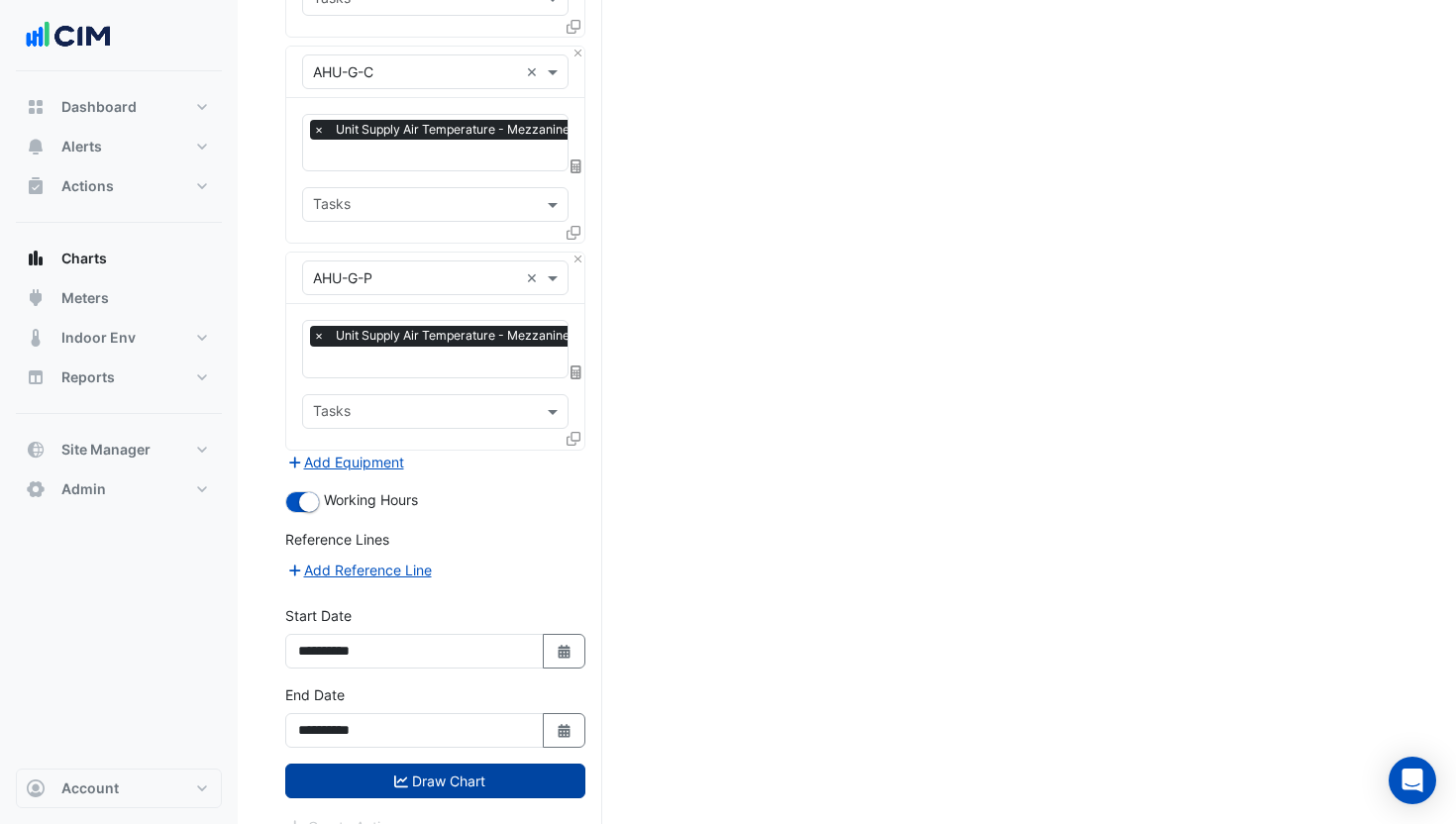 click on "Draw Chart" at bounding box center (435, 780) 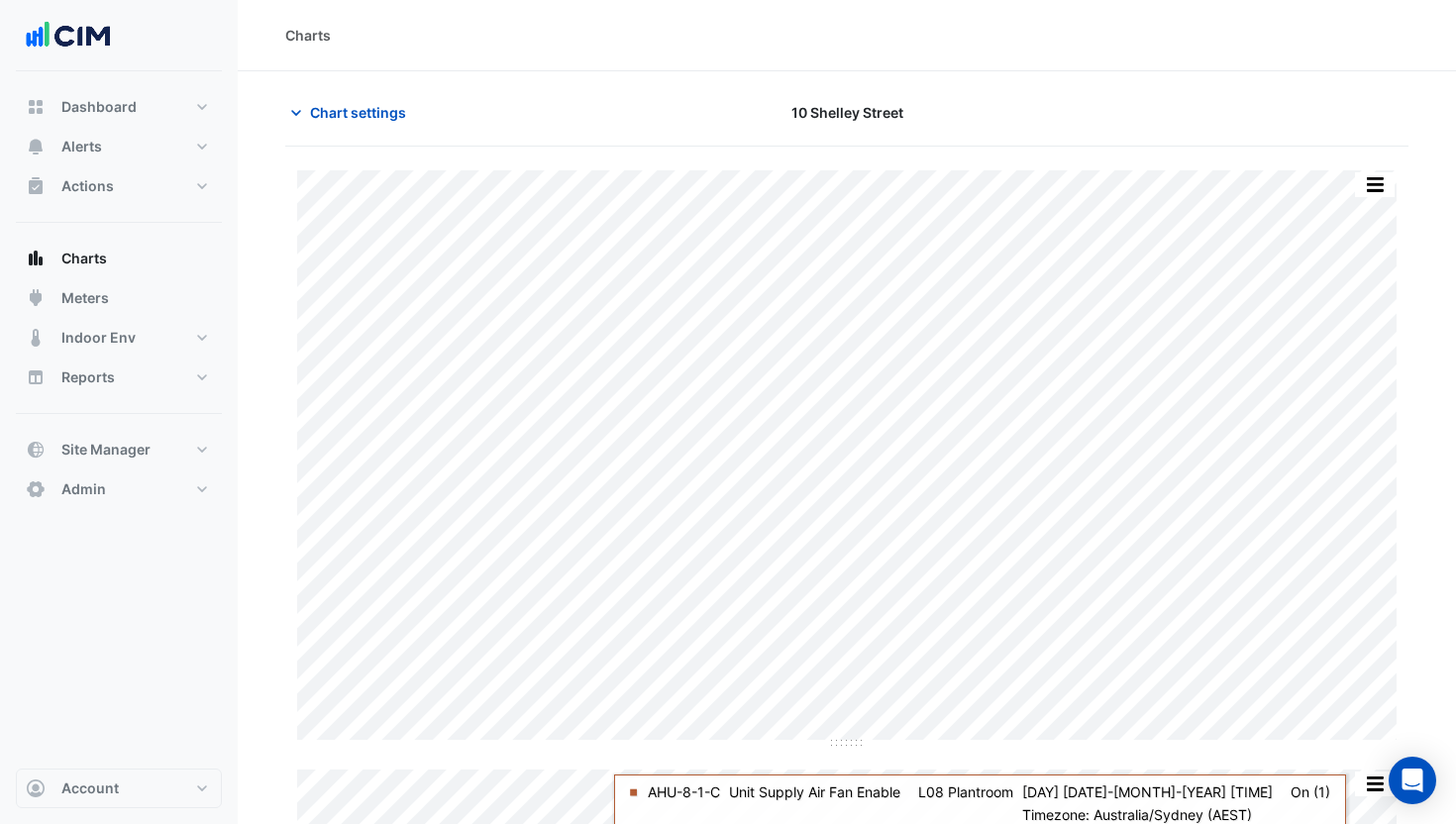 scroll, scrollTop: 24, scrollLeft: 0, axis: vertical 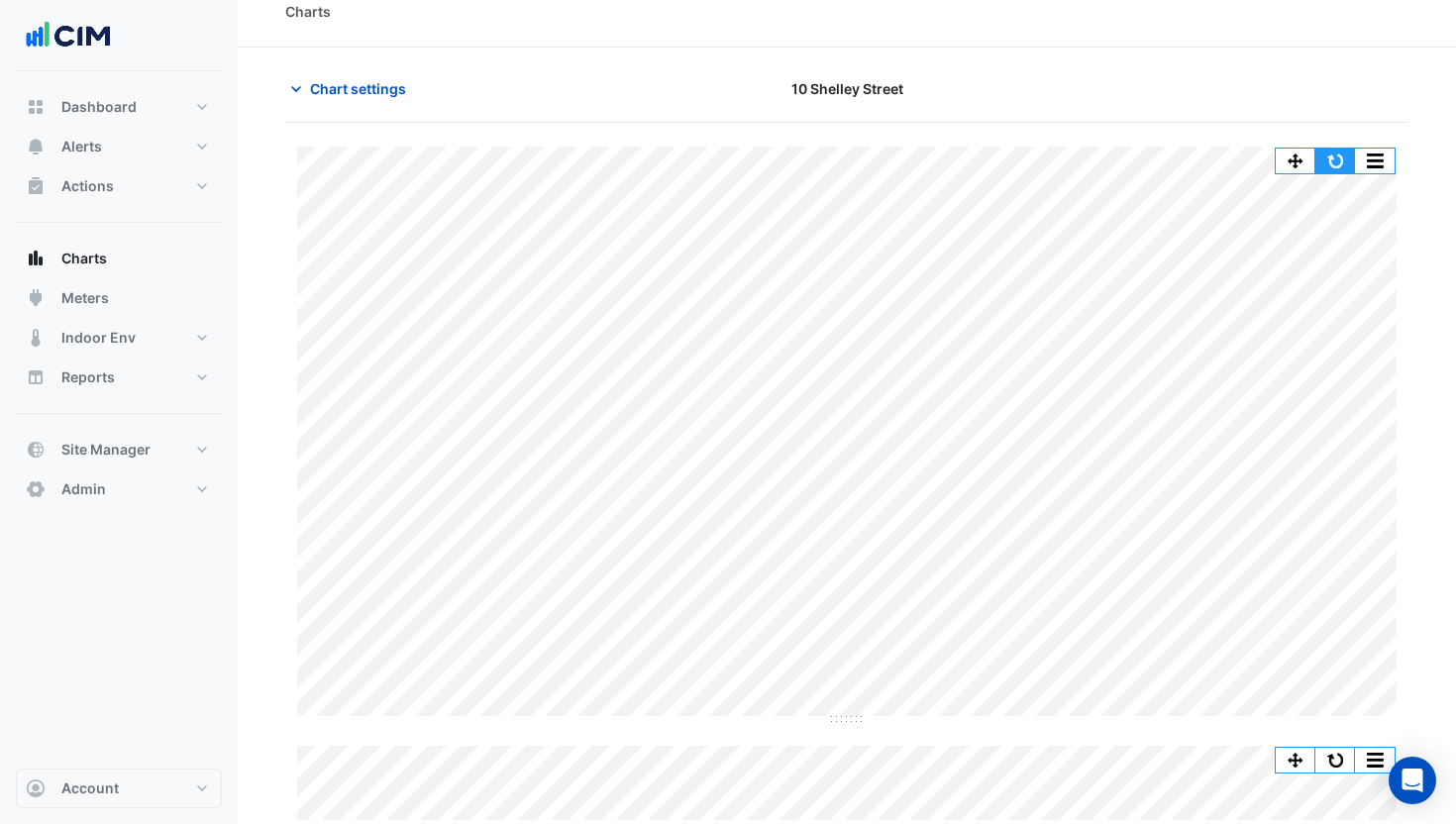 click 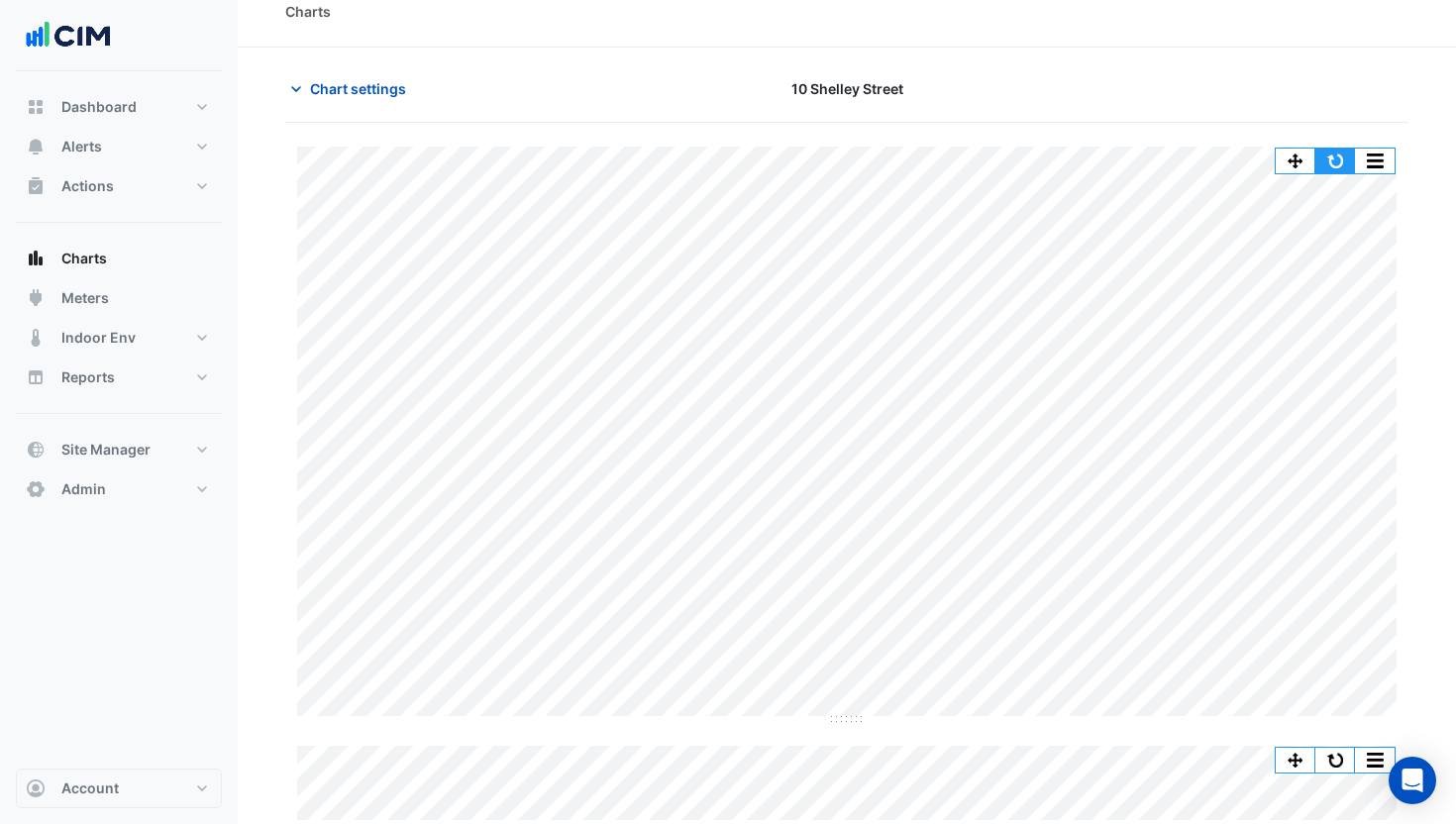 click 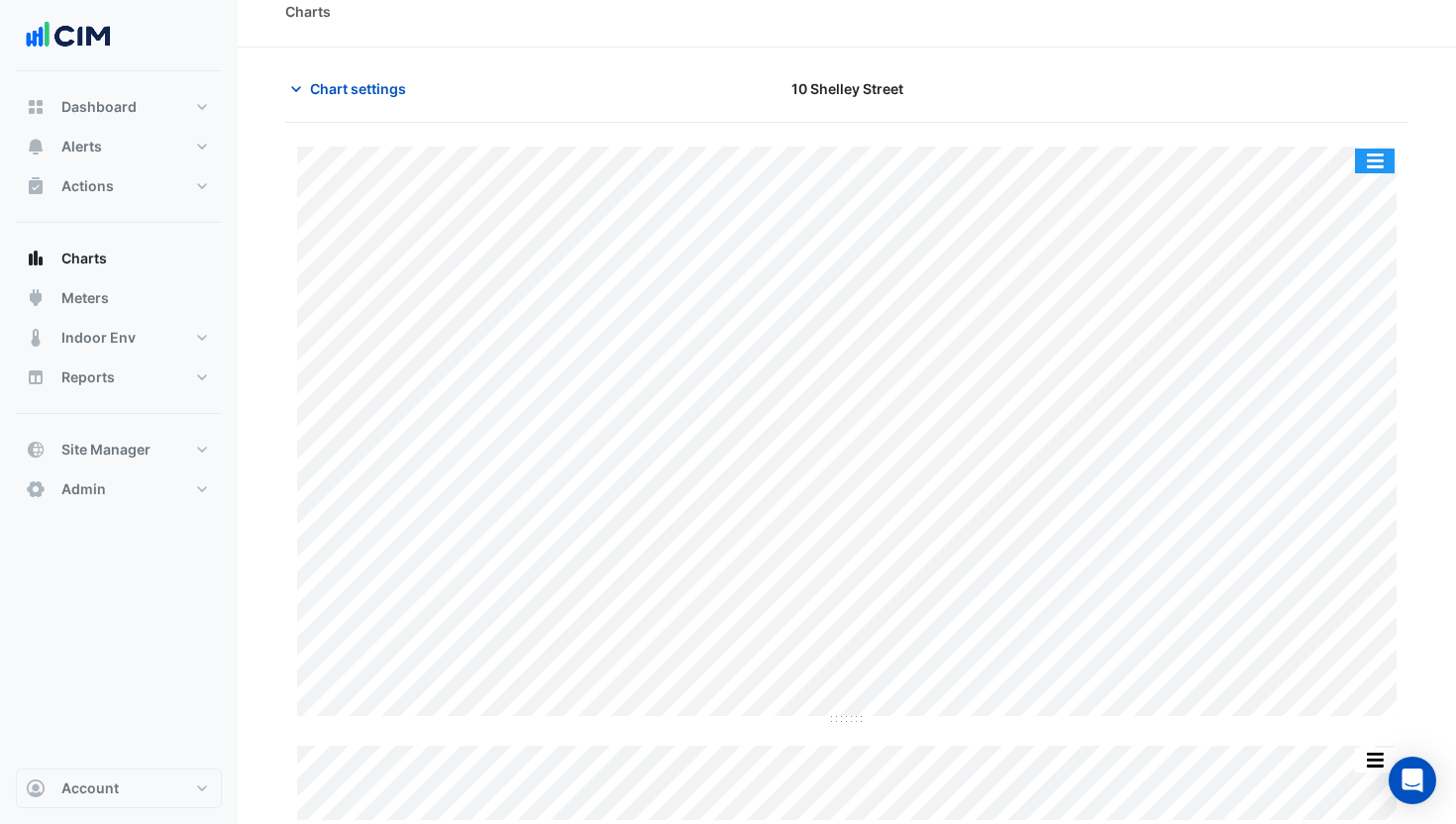 click 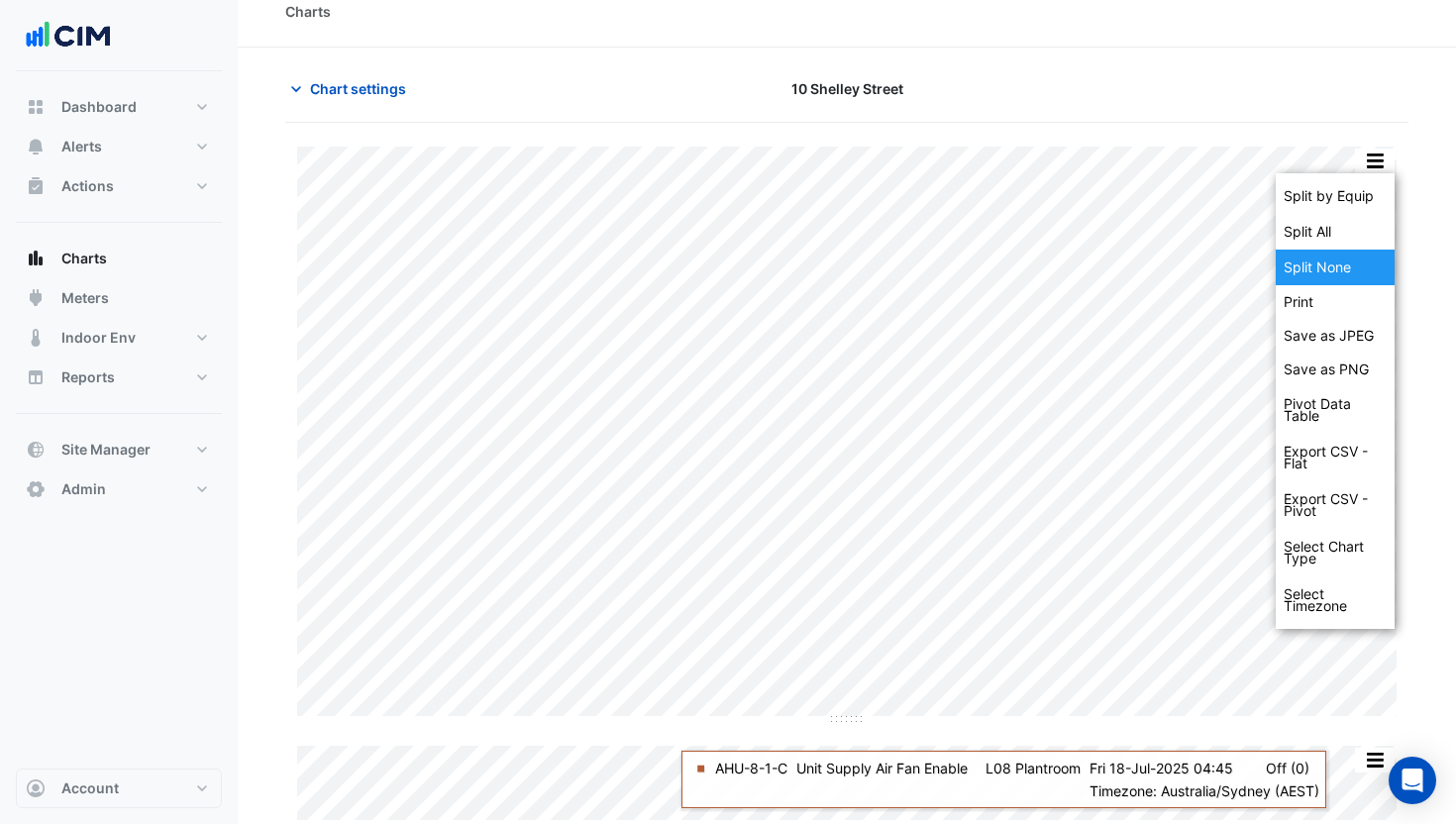 click on "Split None" 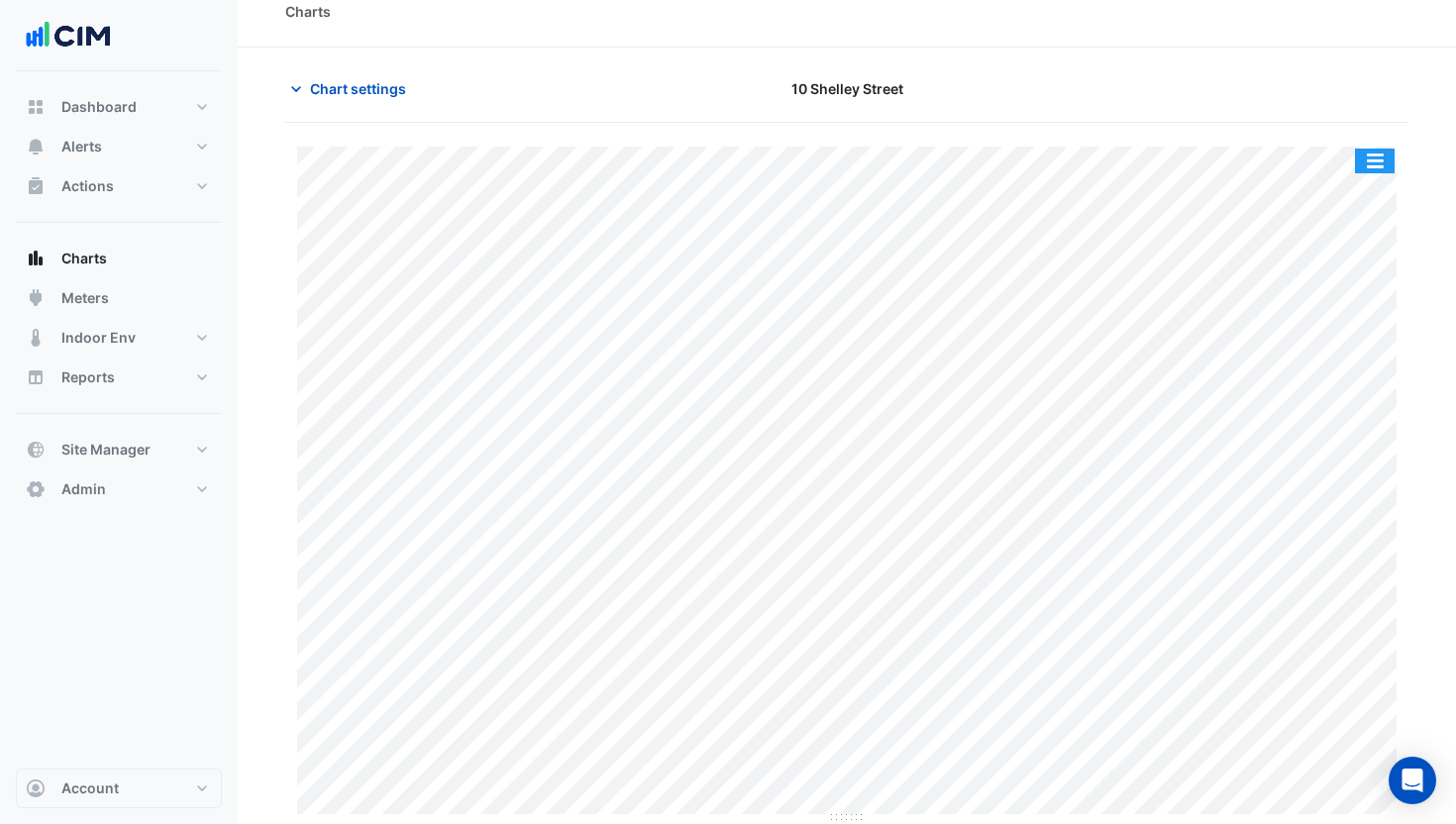 click 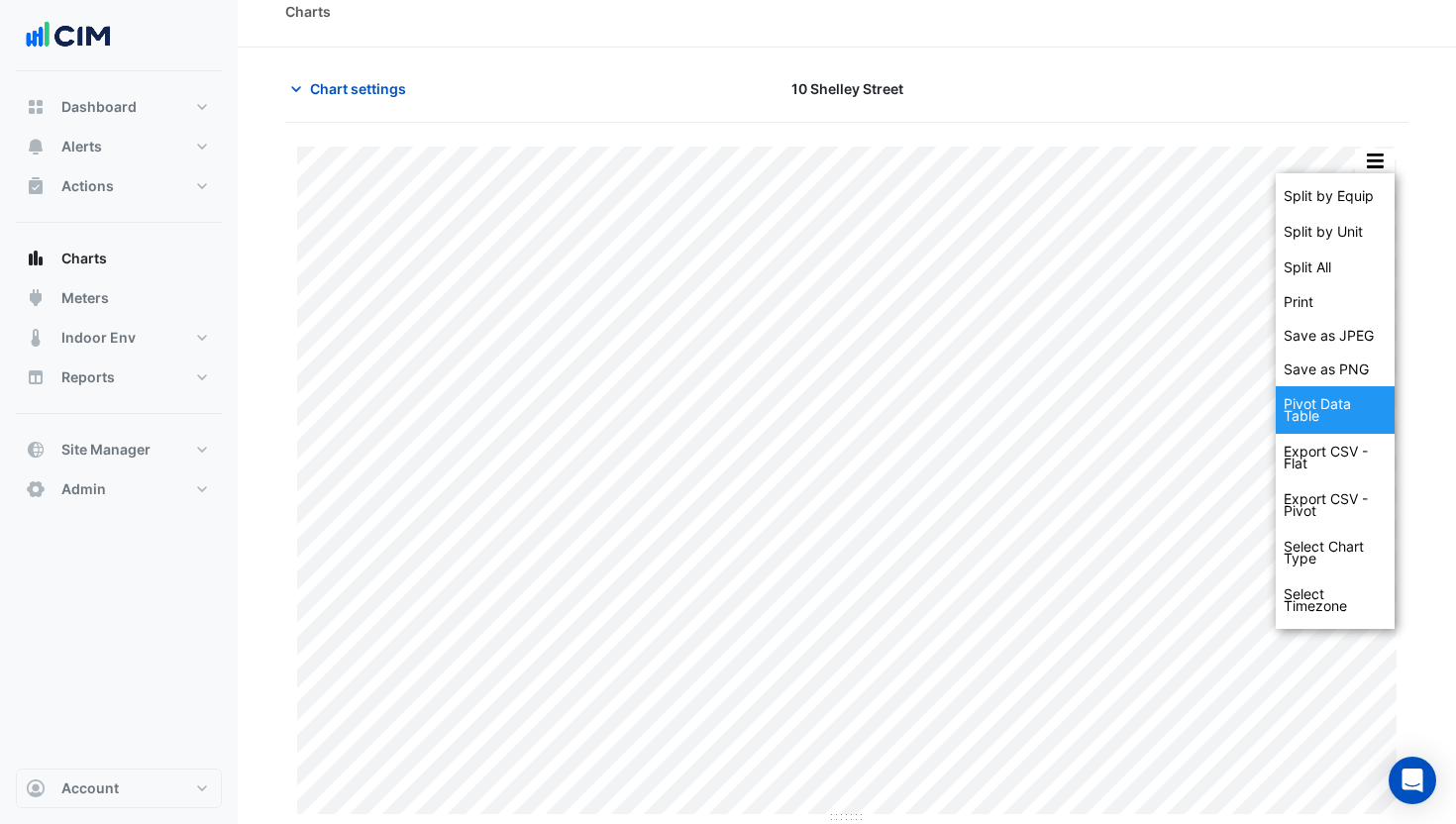 click on "Pivot Data Table" 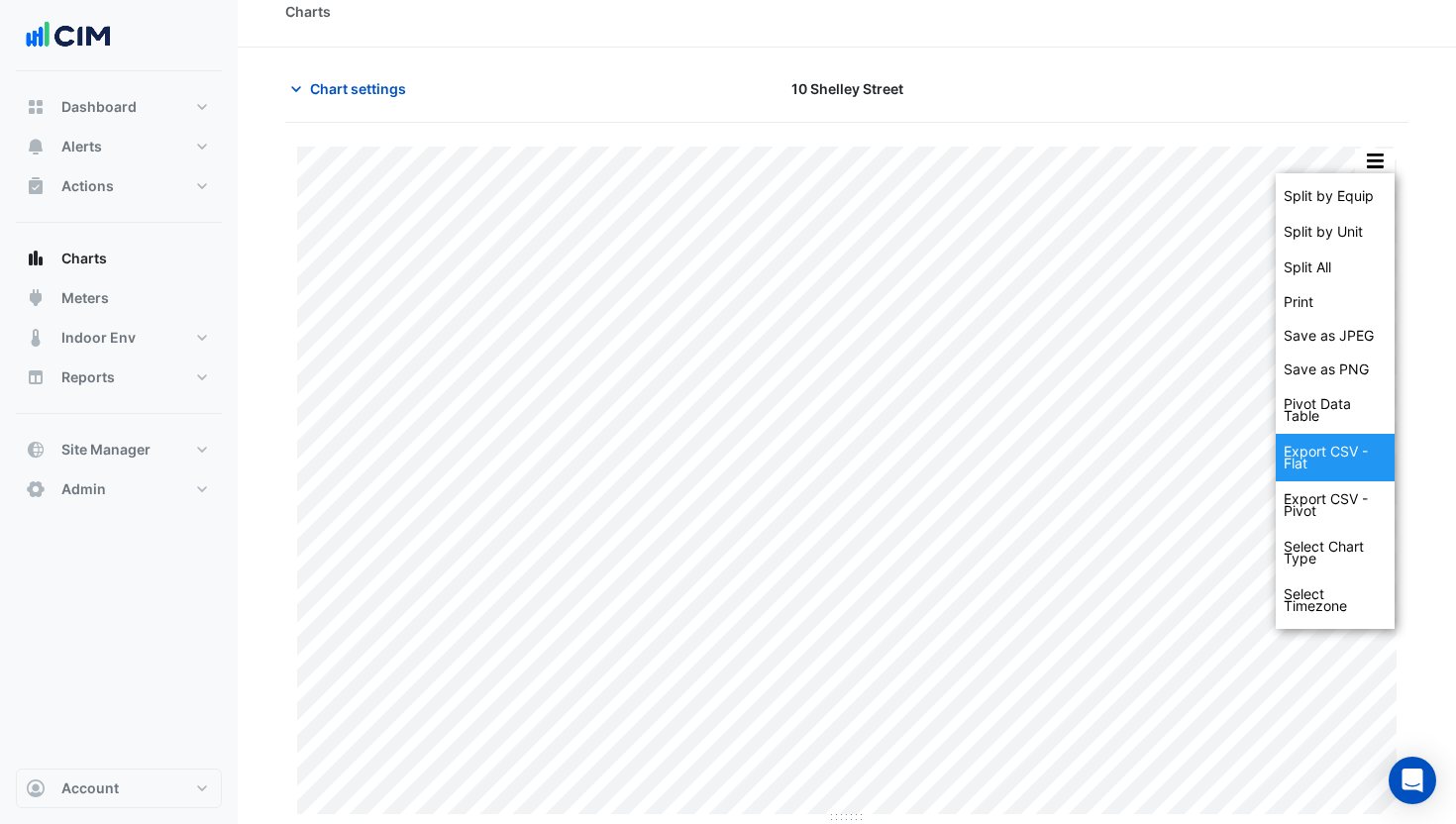 click on "Export CSV - Flat" 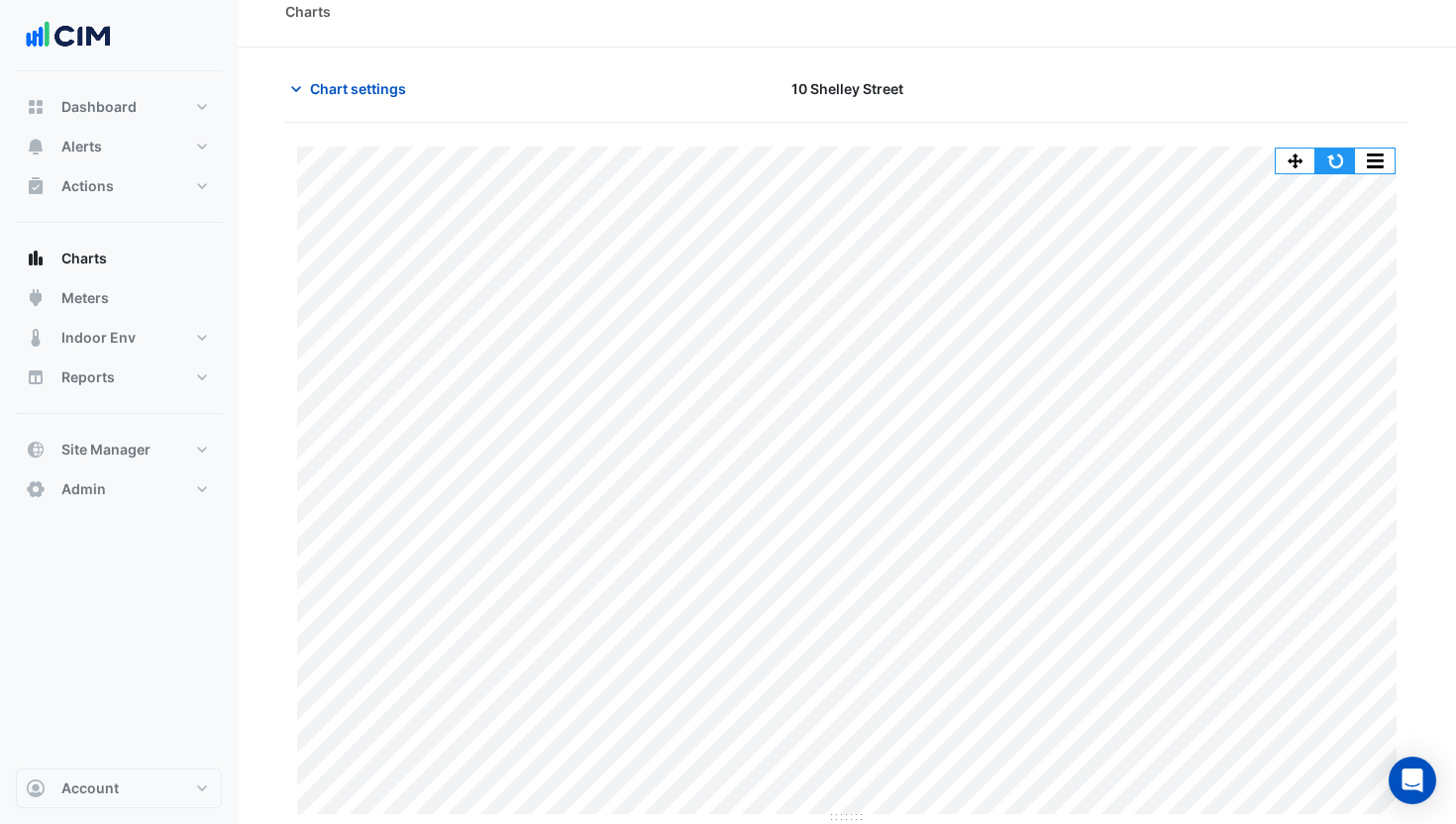 click 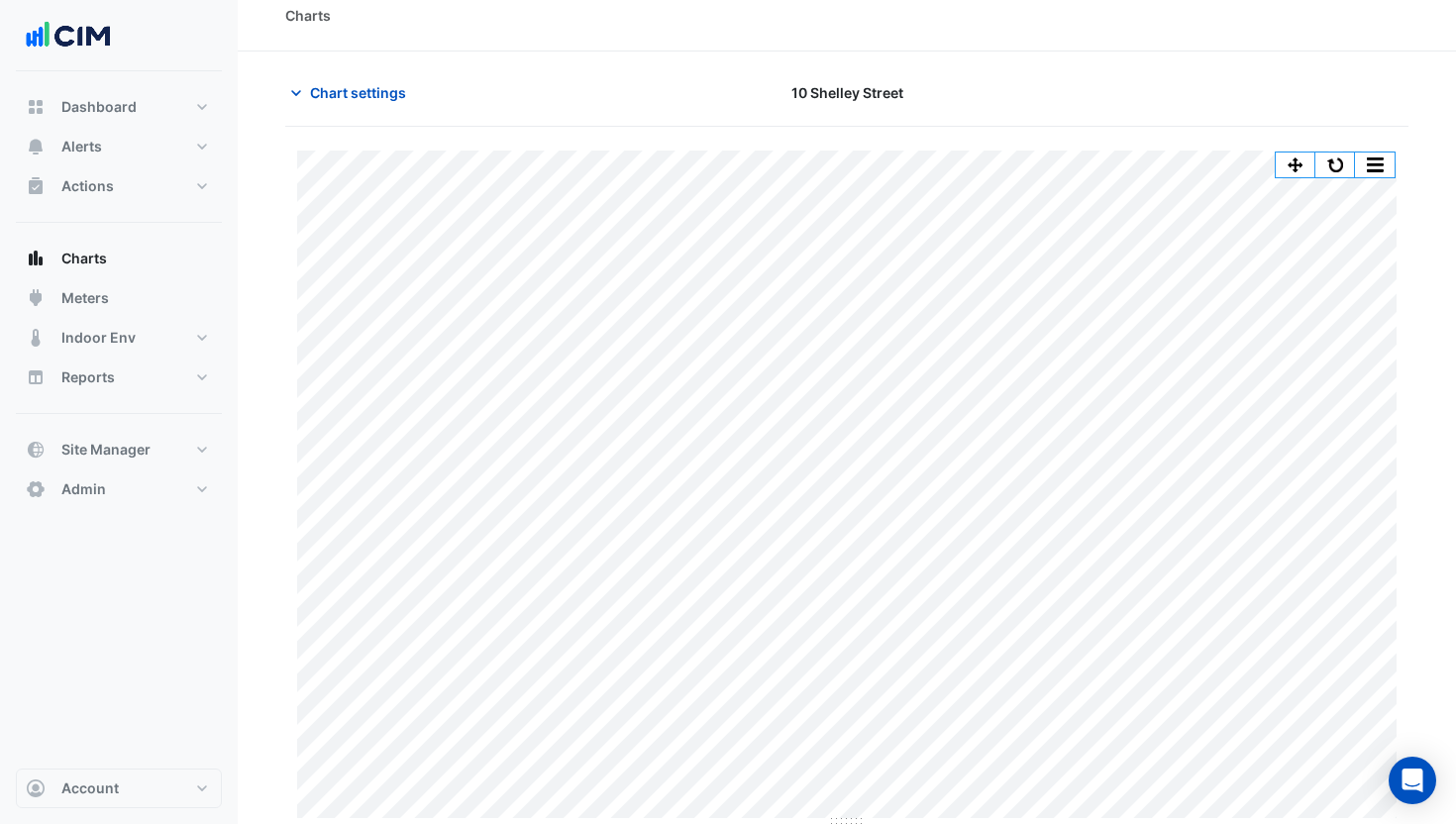 scroll, scrollTop: 16, scrollLeft: 0, axis: vertical 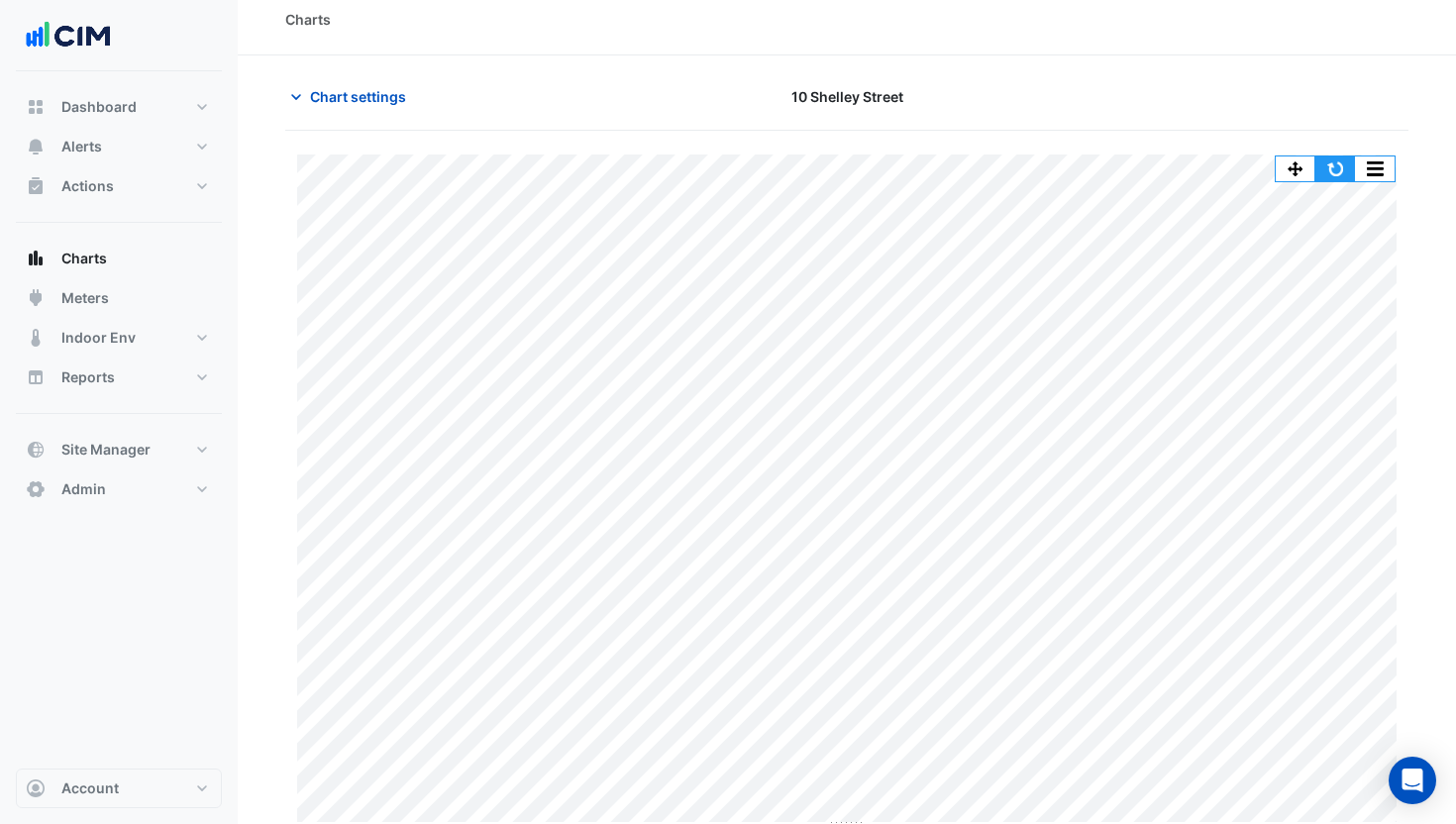 click 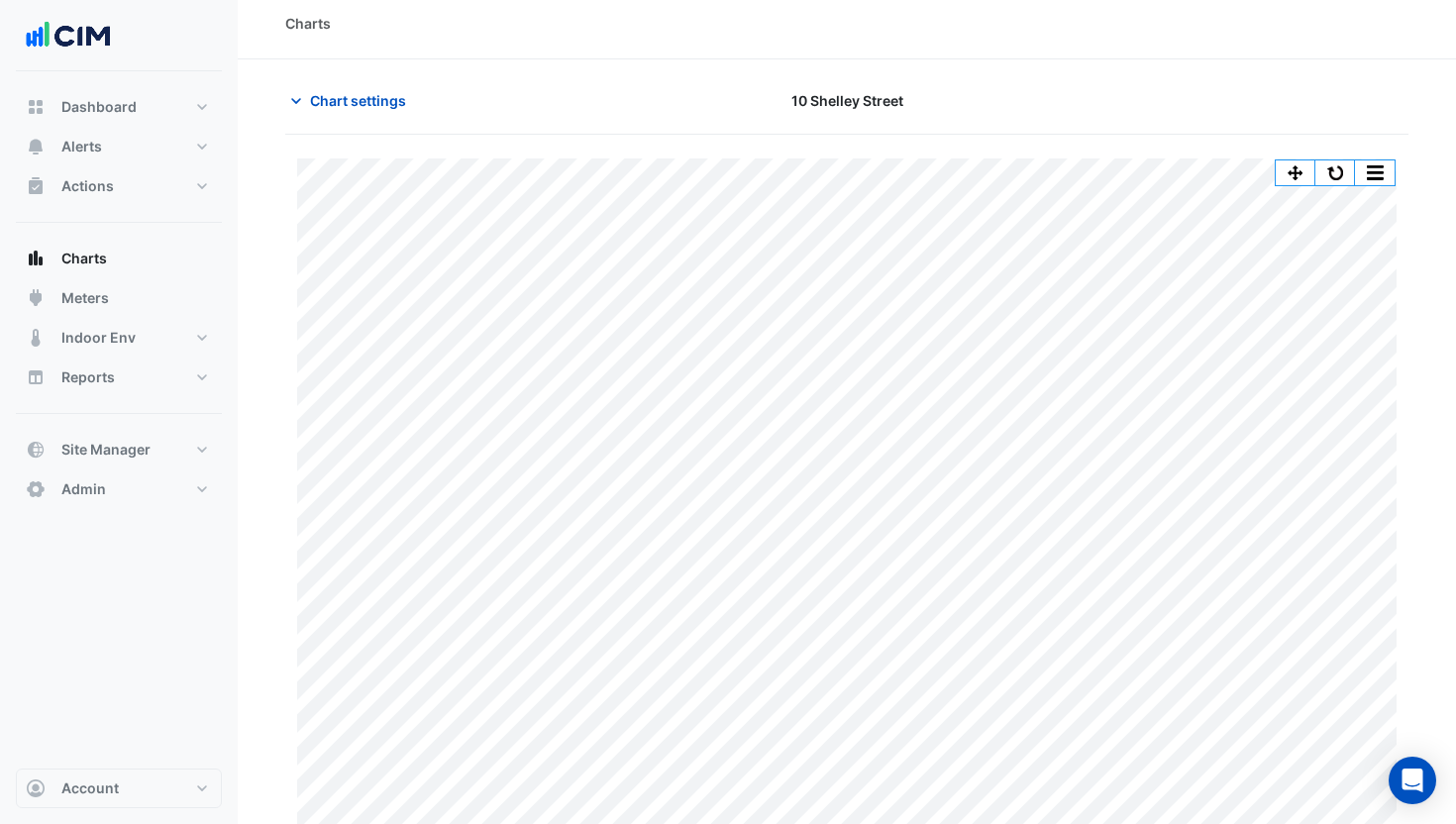 scroll, scrollTop: 10, scrollLeft: 0, axis: vertical 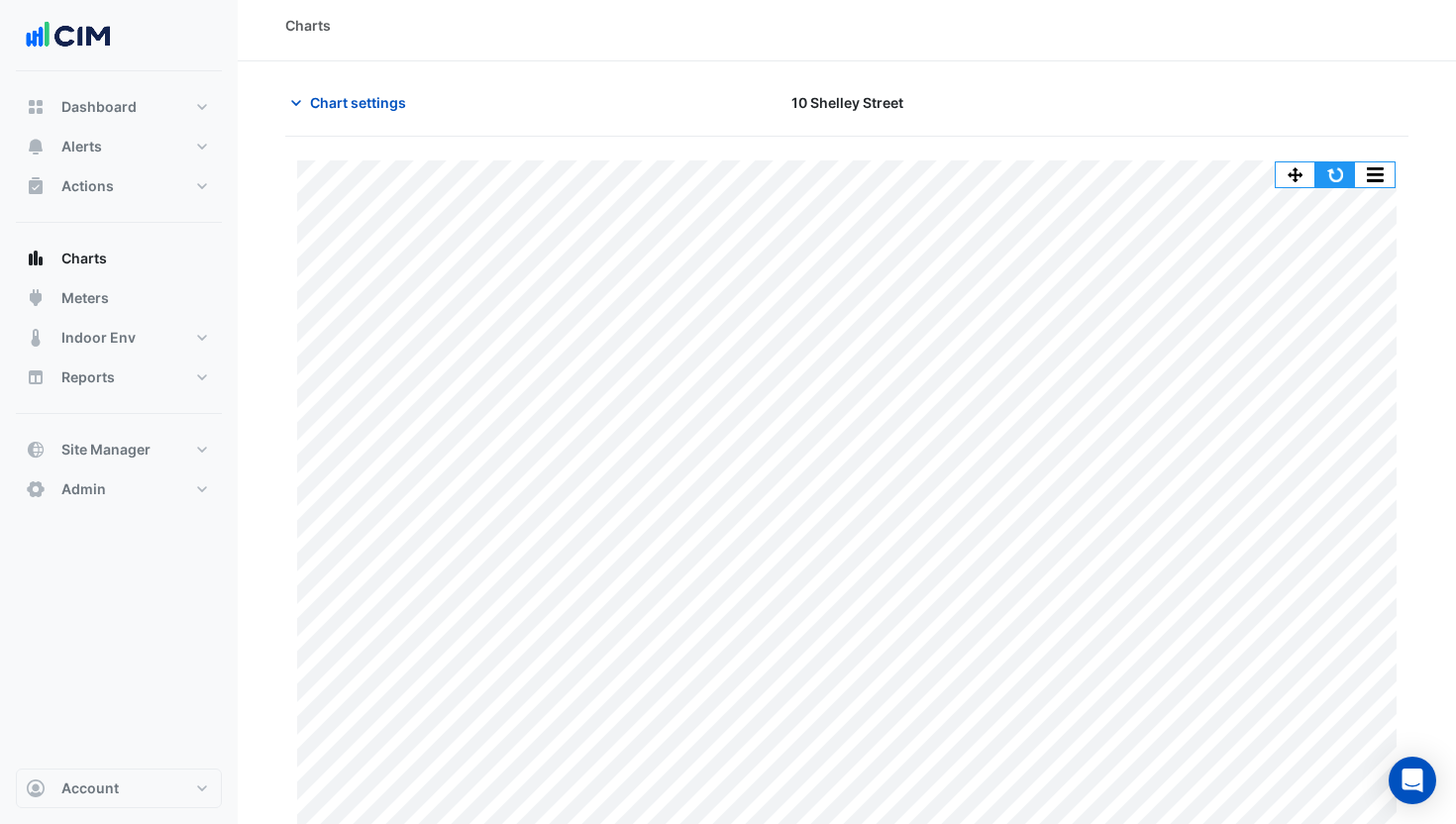 click 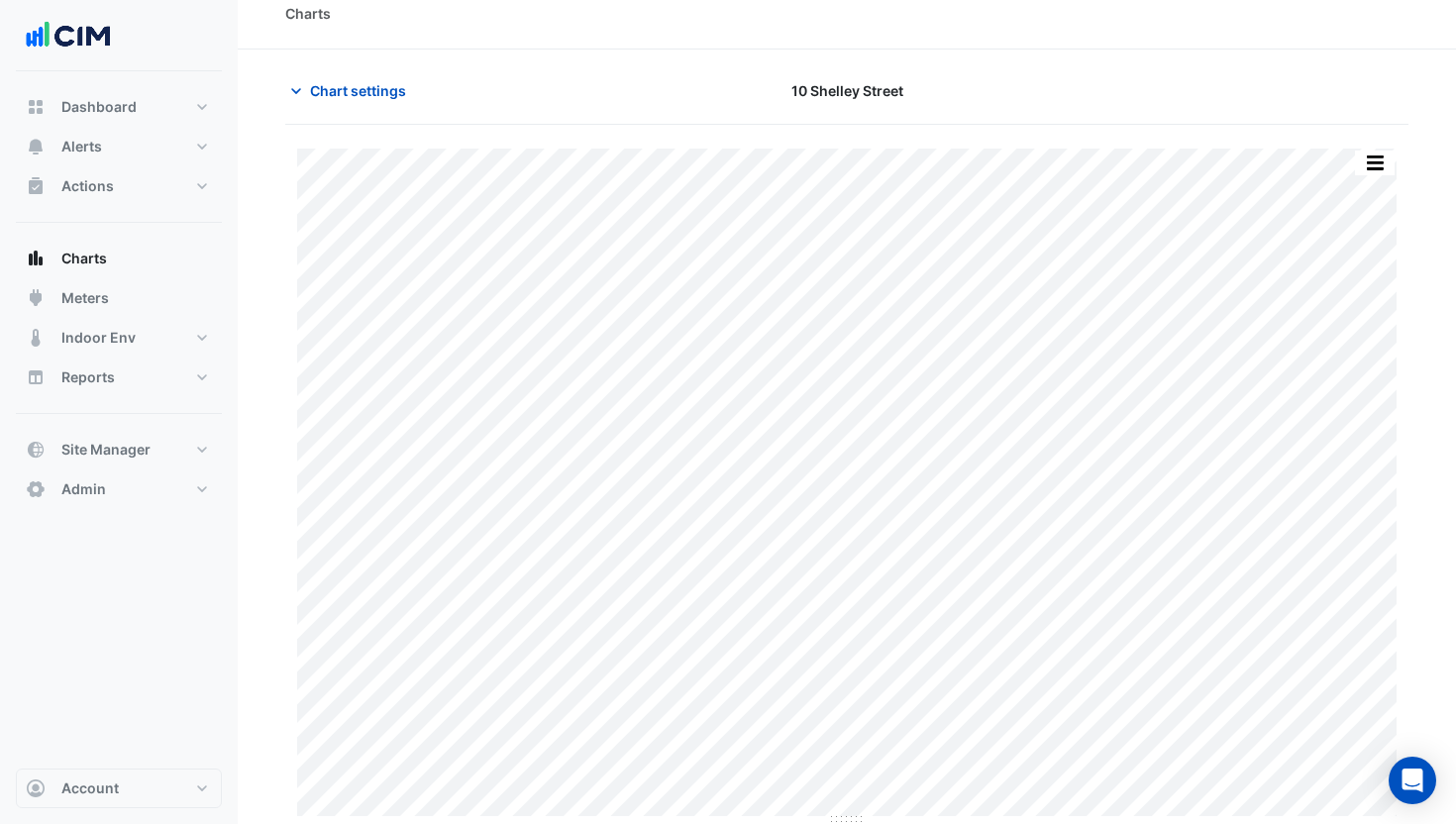 scroll, scrollTop: 24, scrollLeft: 0, axis: vertical 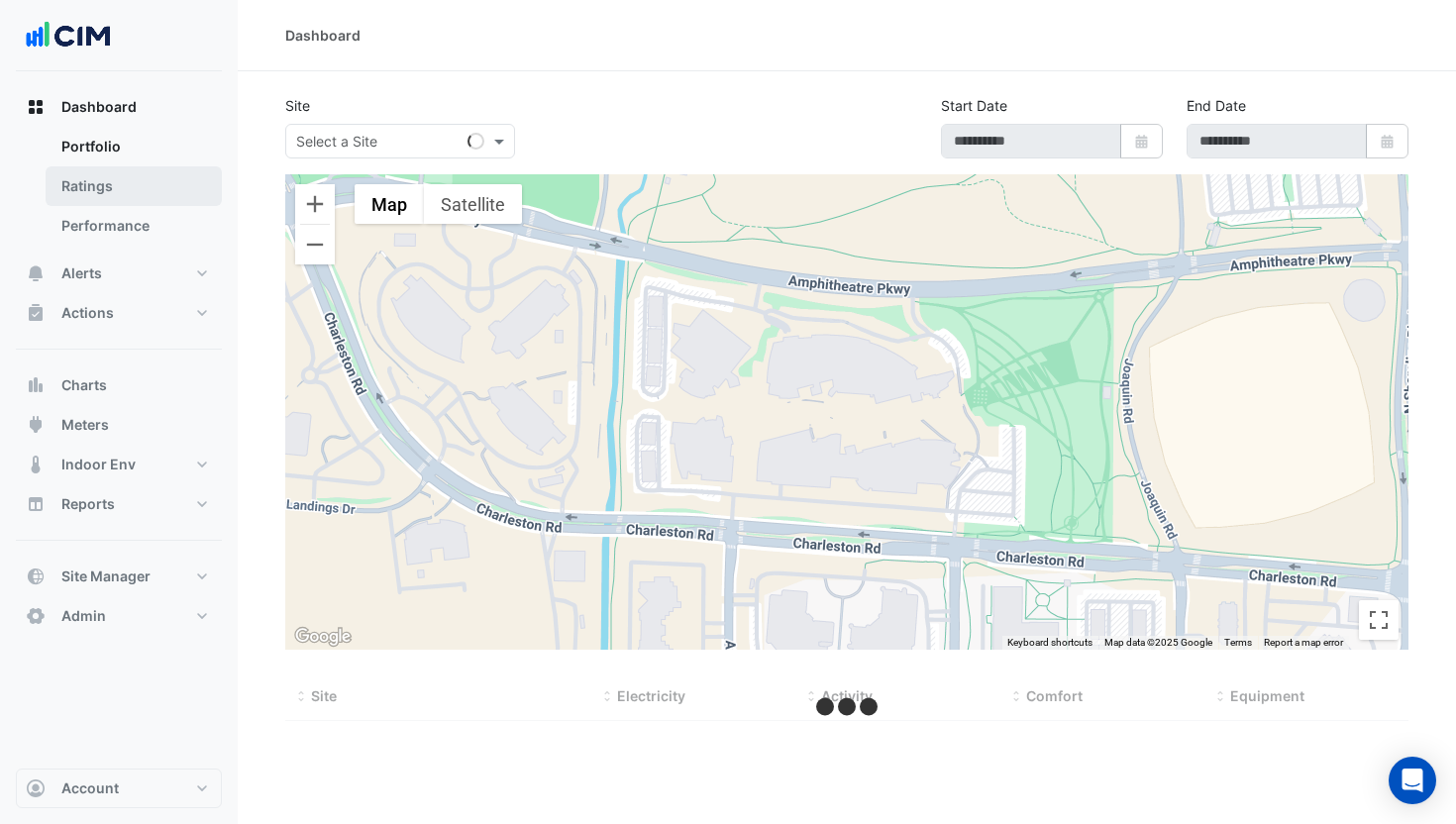 click on "Ratings" at bounding box center [134, 186] 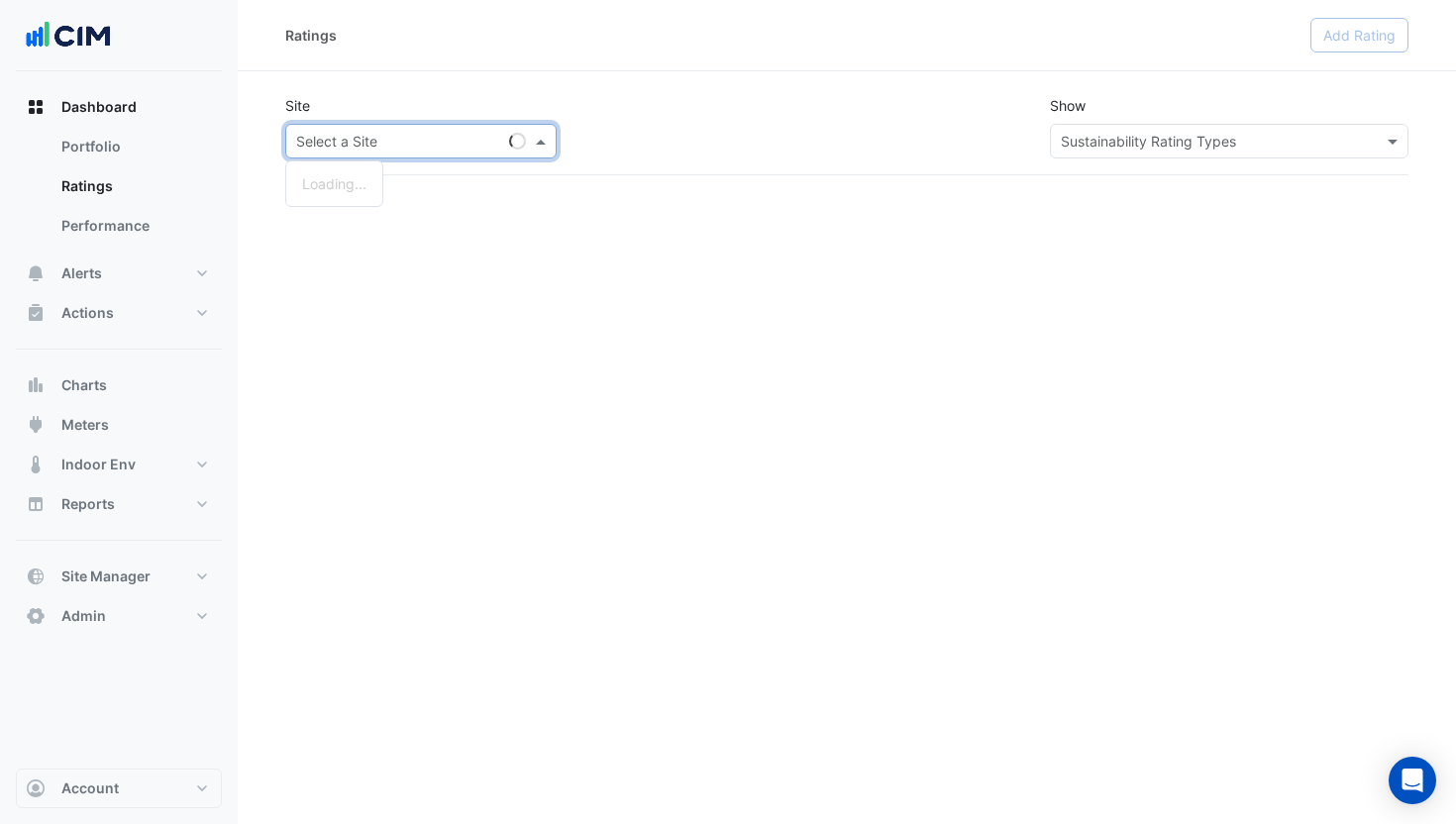 click at bounding box center (401, 142) 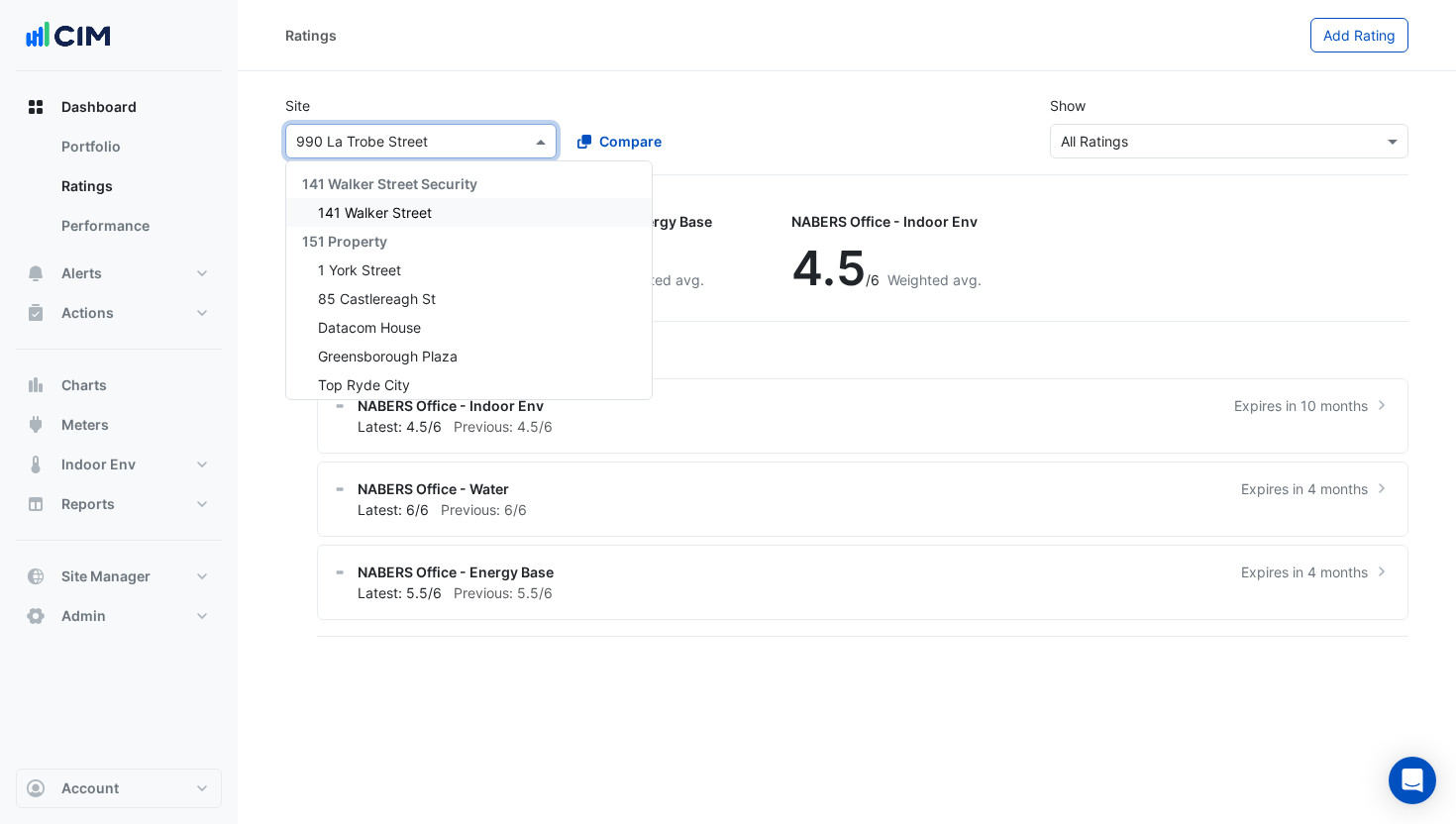 click on "Ratings
Add Rating" 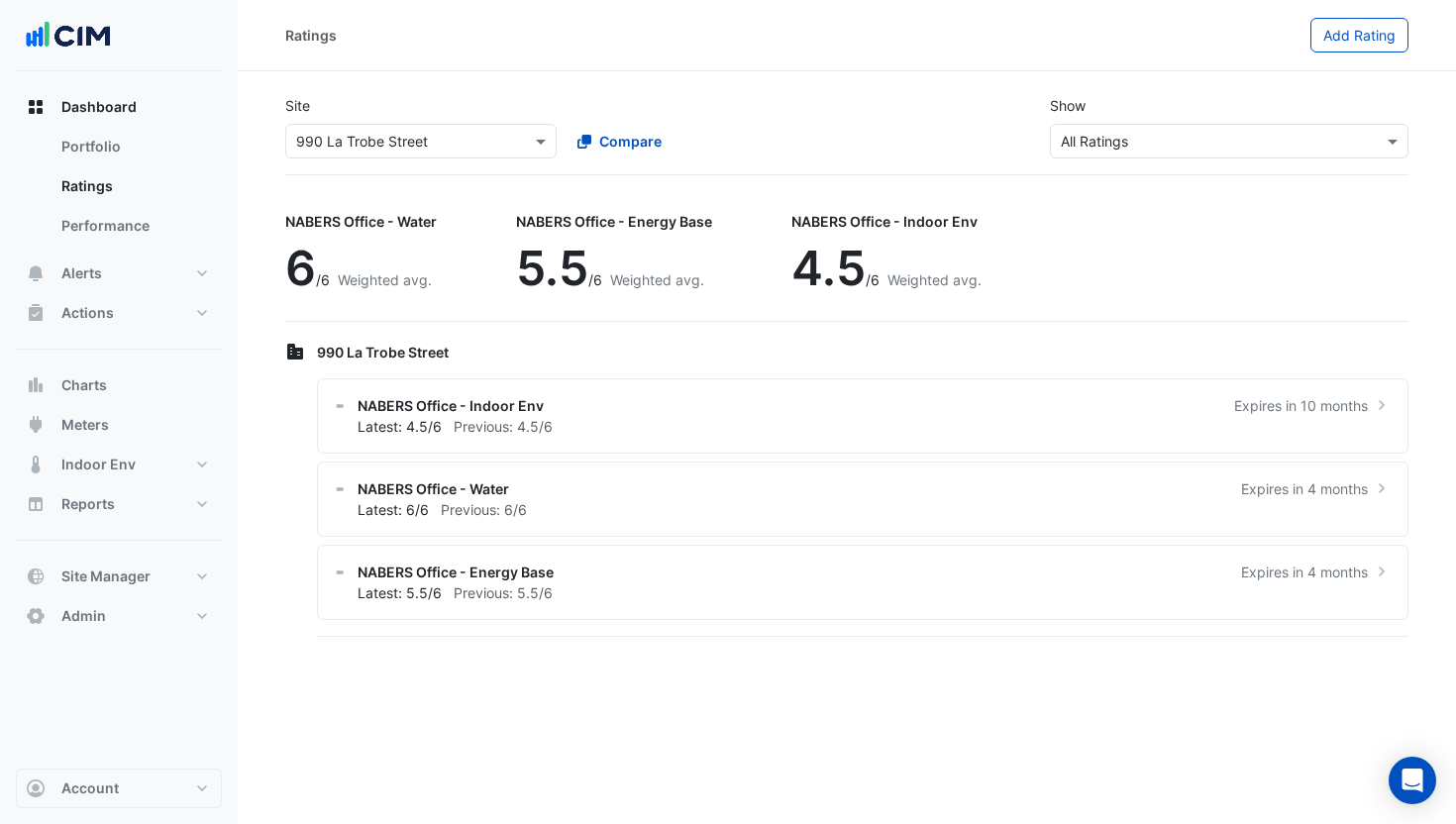 click on "Ratings
Add Rating" 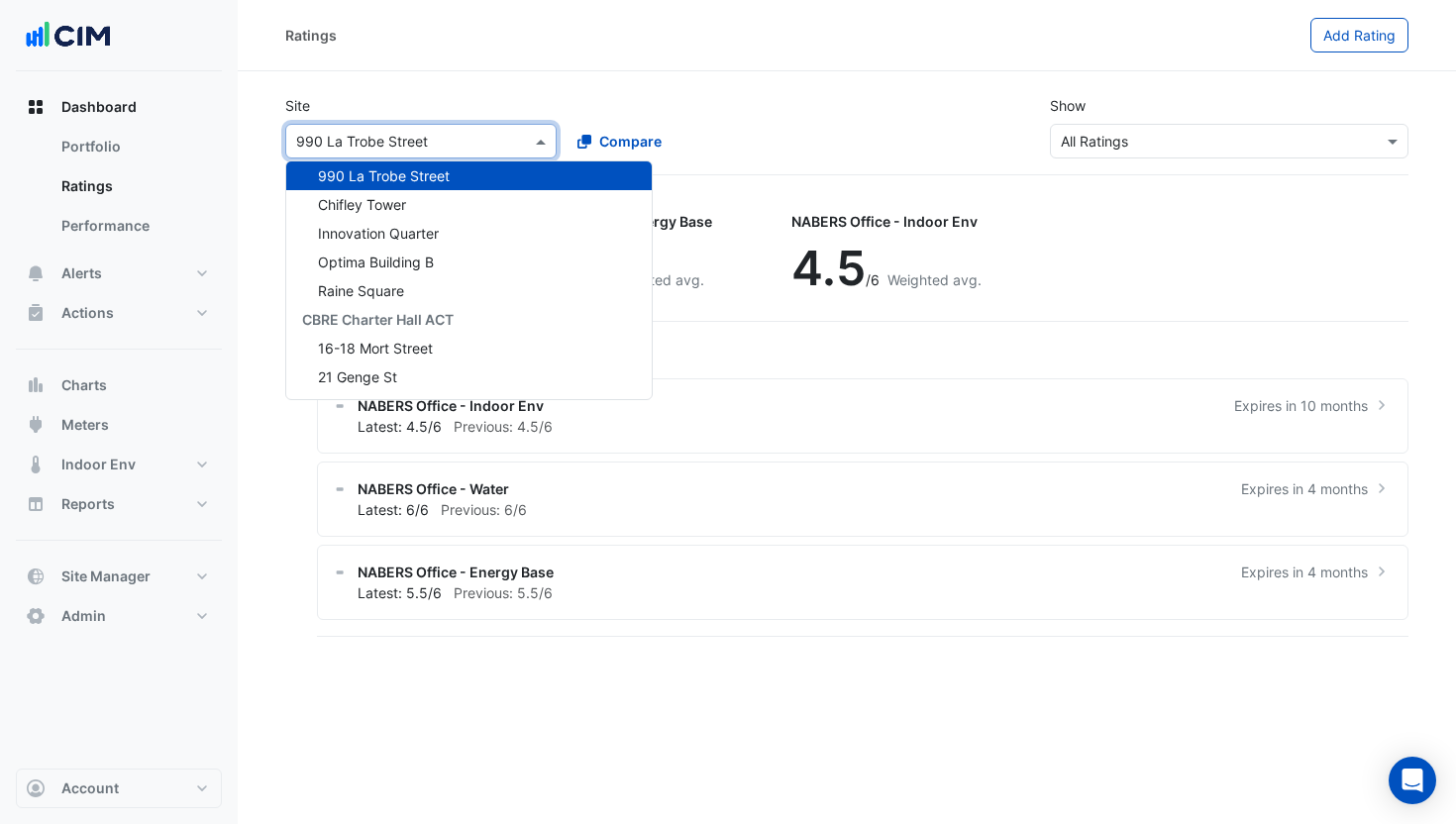 type on "*" 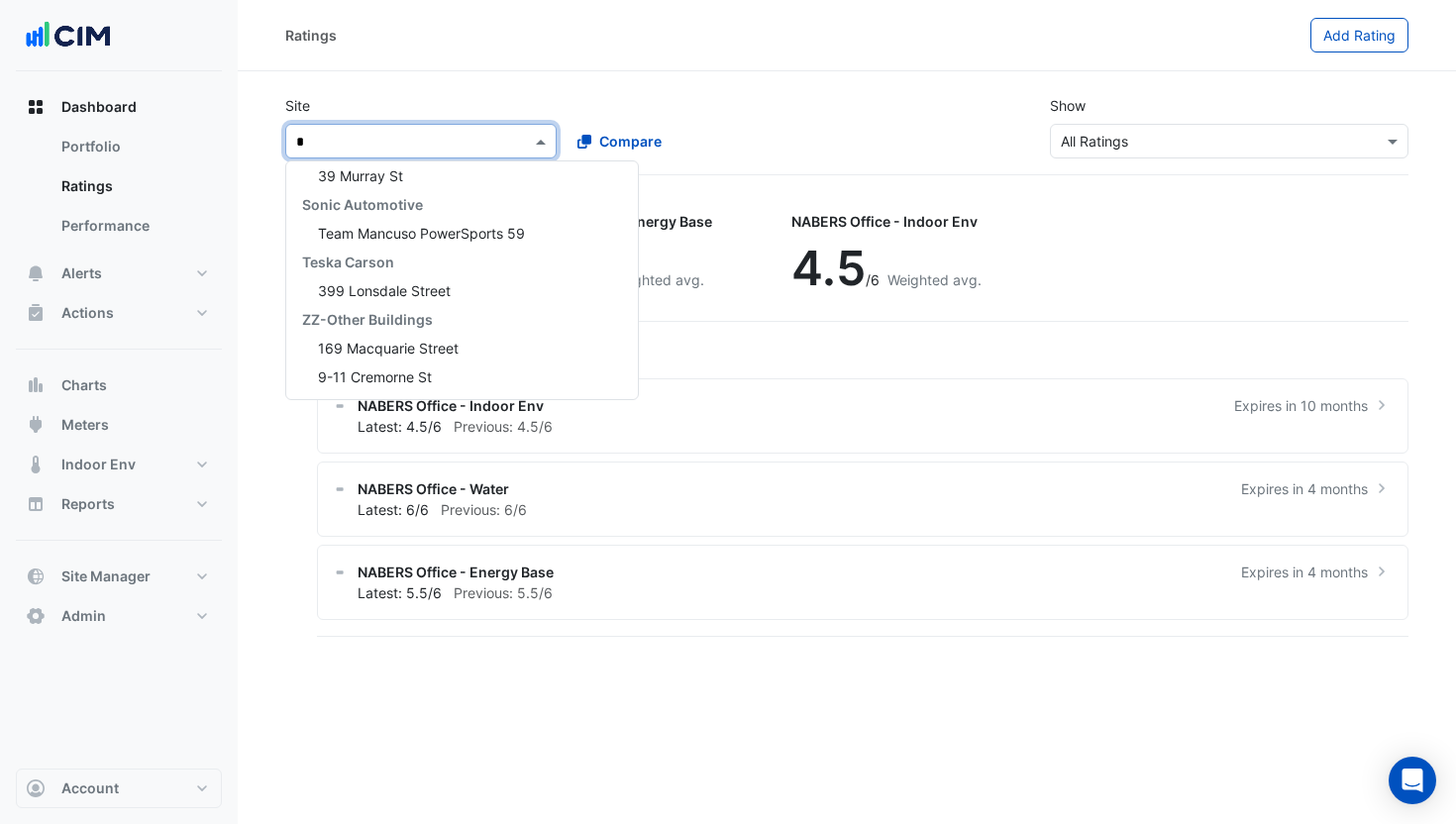 scroll, scrollTop: 37, scrollLeft: 0, axis: vertical 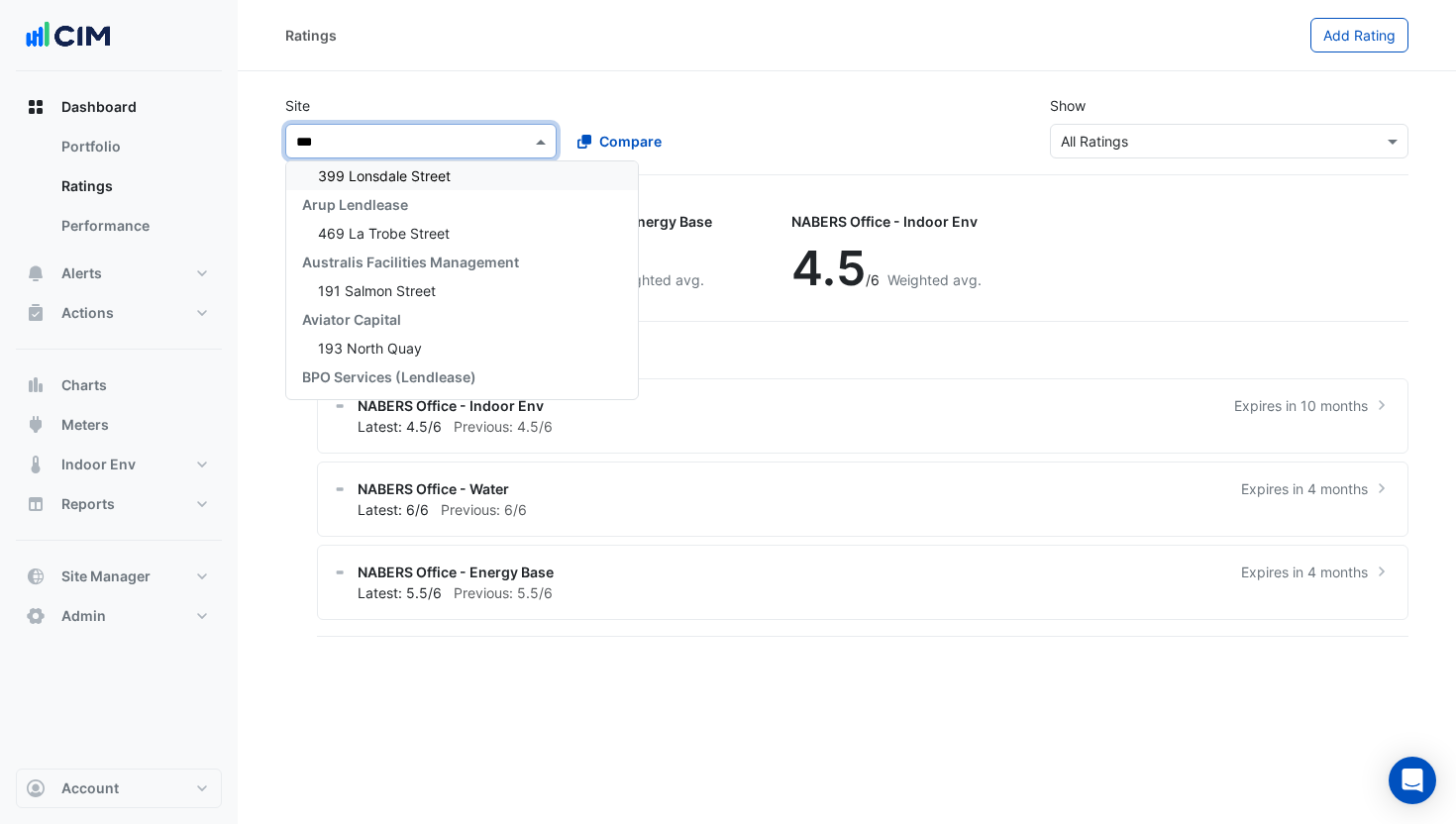 type on "****" 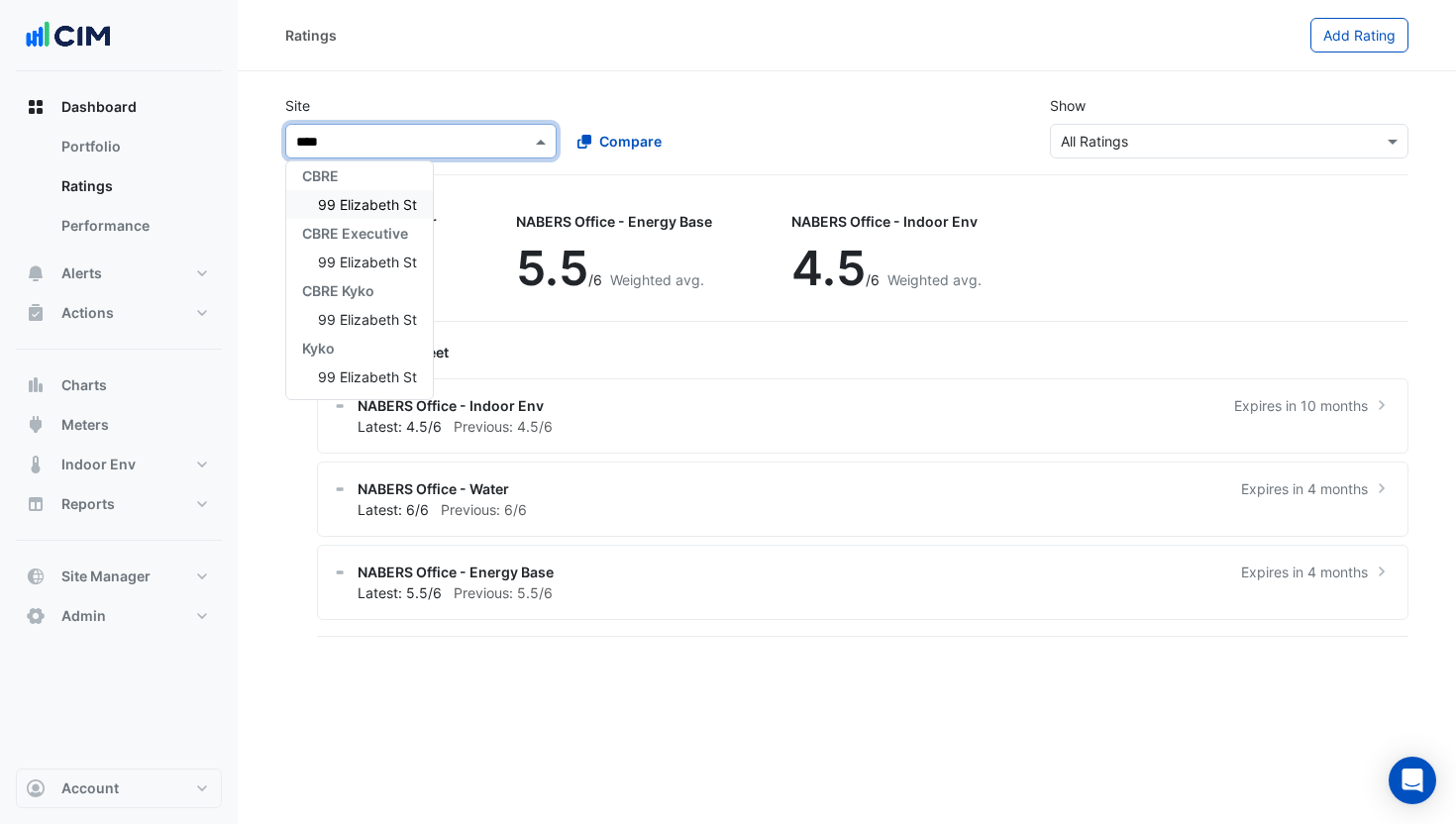scroll, scrollTop: 0, scrollLeft: 0, axis: both 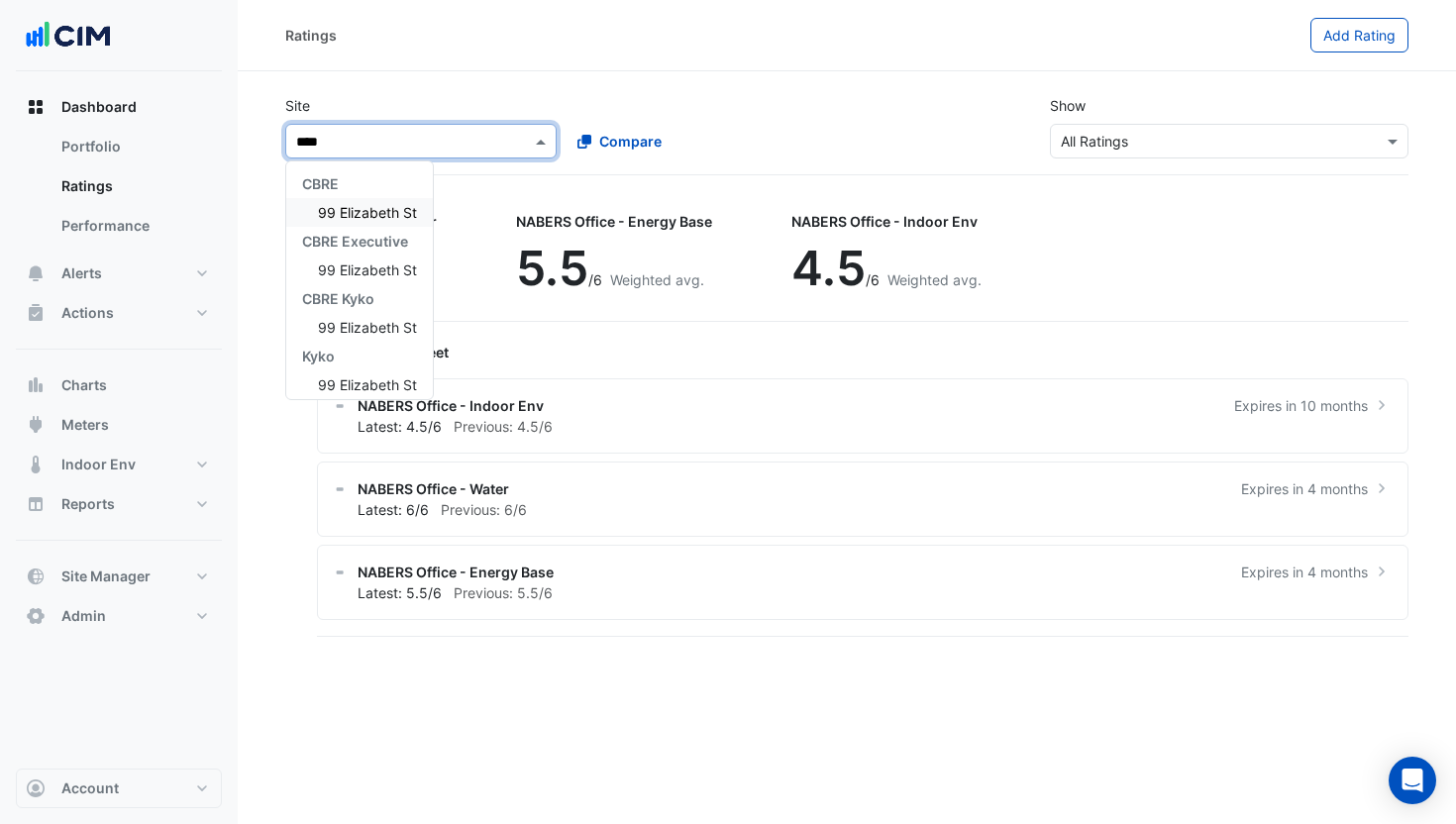 click on "99 Elizabeth St" at bounding box center [367, 212] 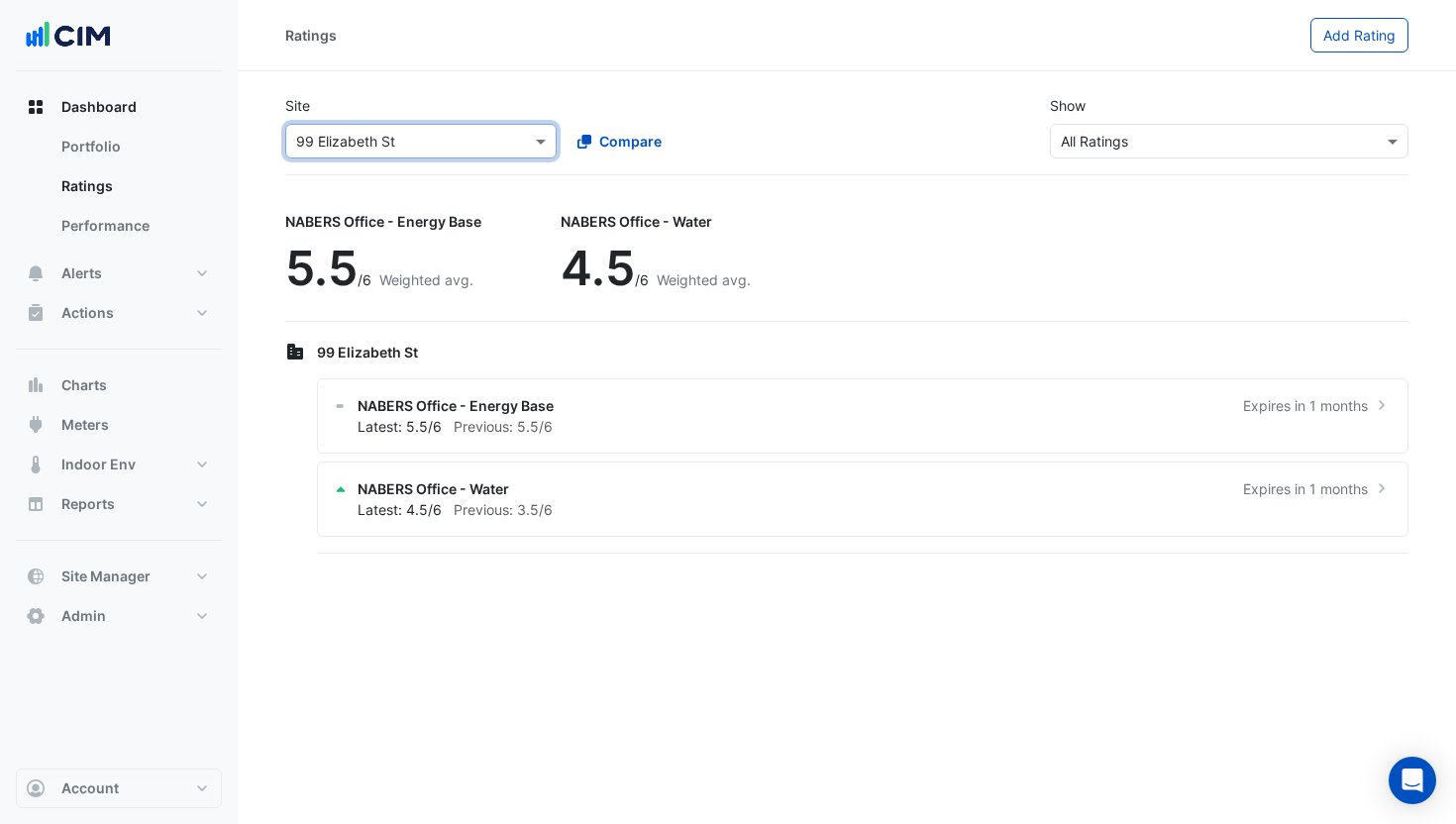 click at bounding box center (401, 142) 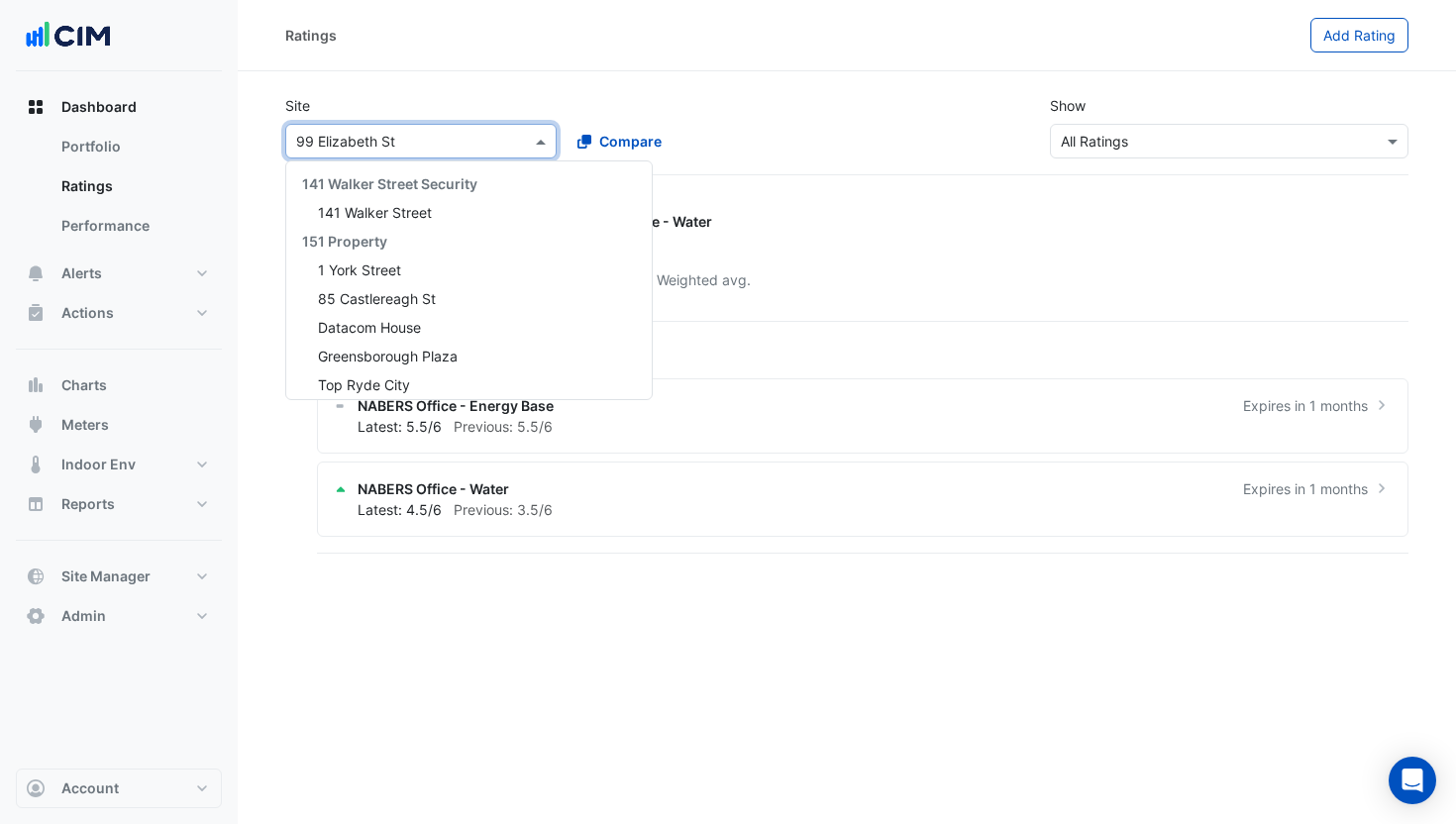 scroll, scrollTop: 3426, scrollLeft: 0, axis: vertical 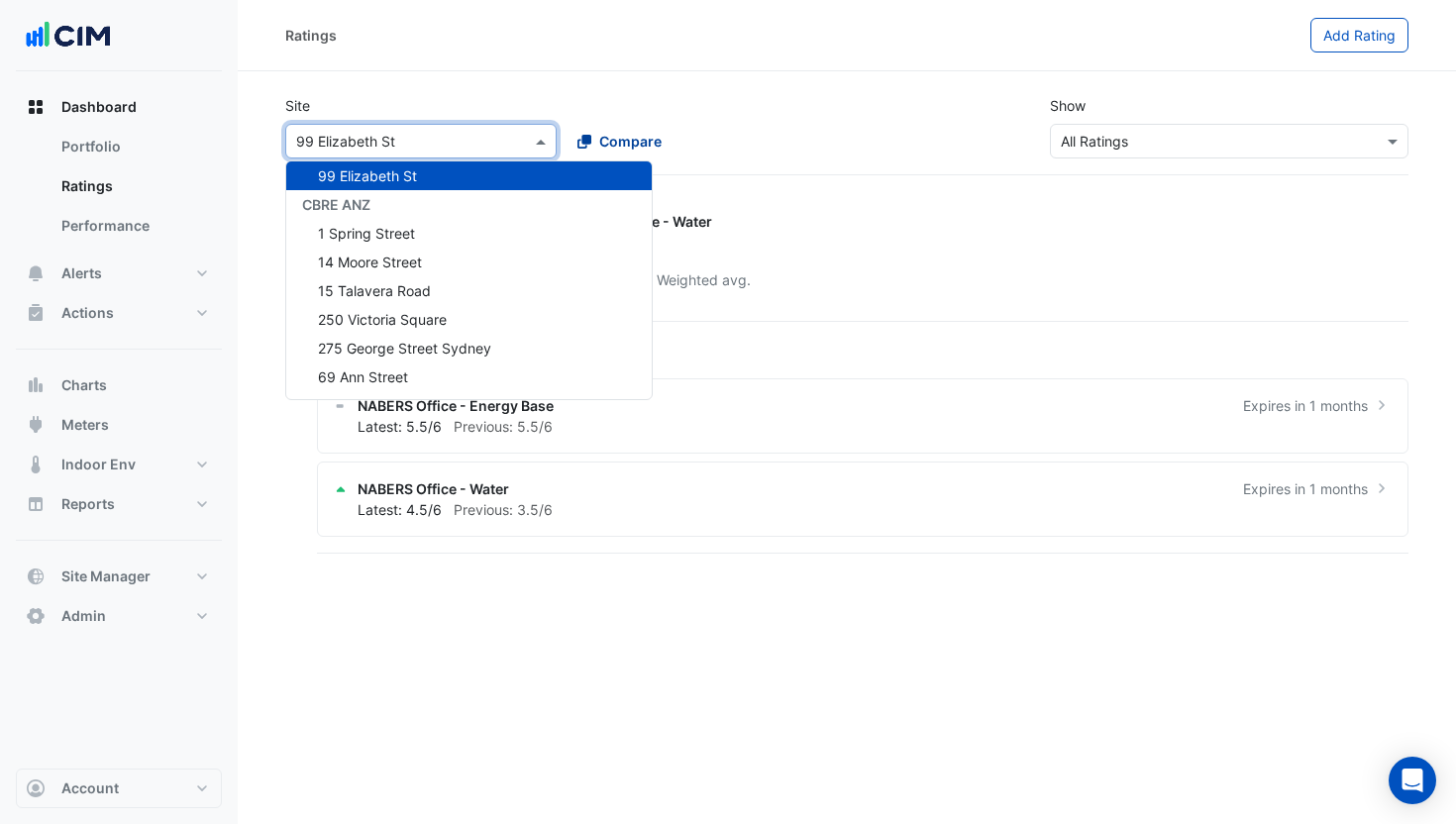 click on "Compare" at bounding box center [630, 141] 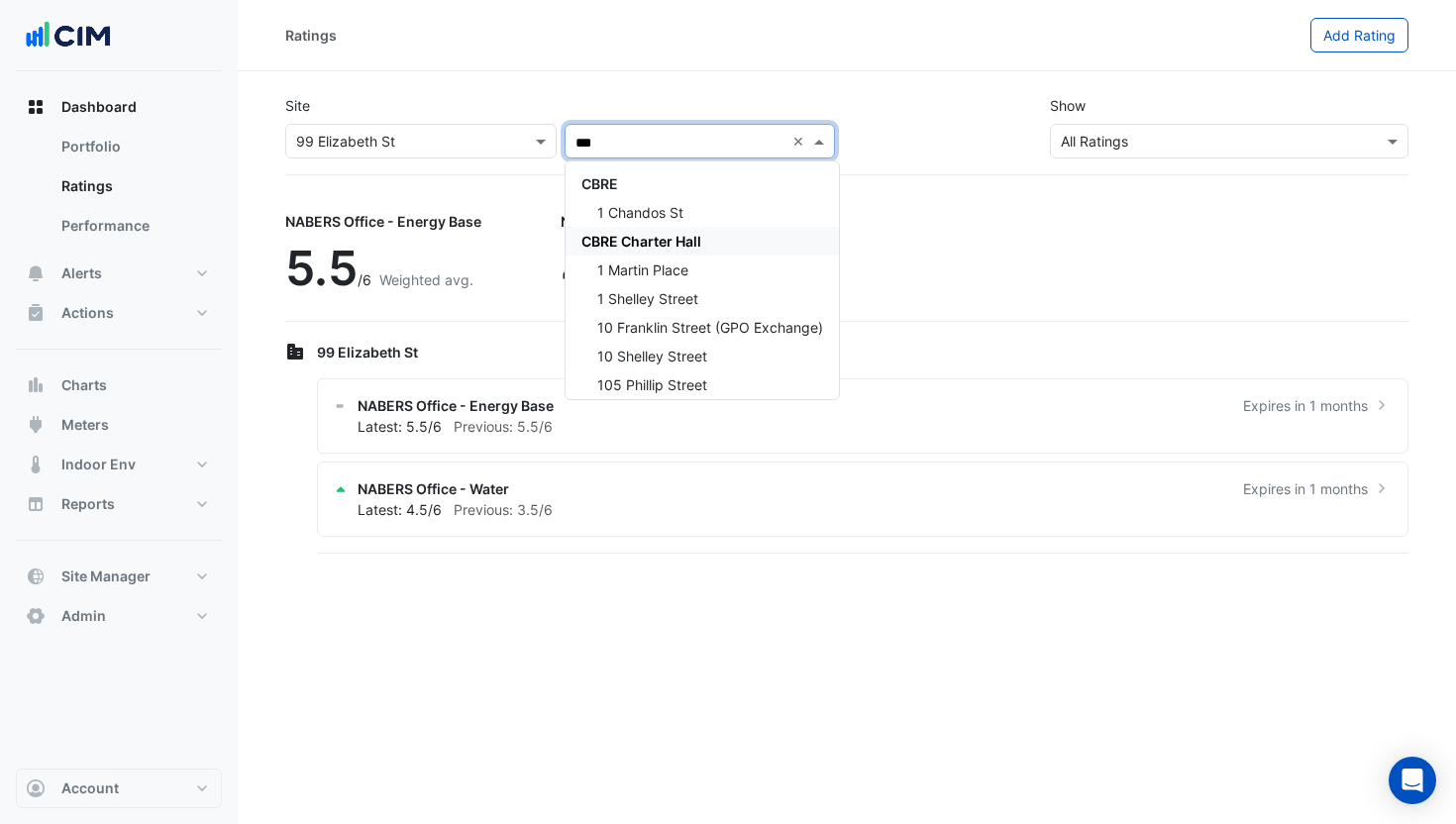 click on "CBRE Charter Hall" at bounding box center [702, 241] 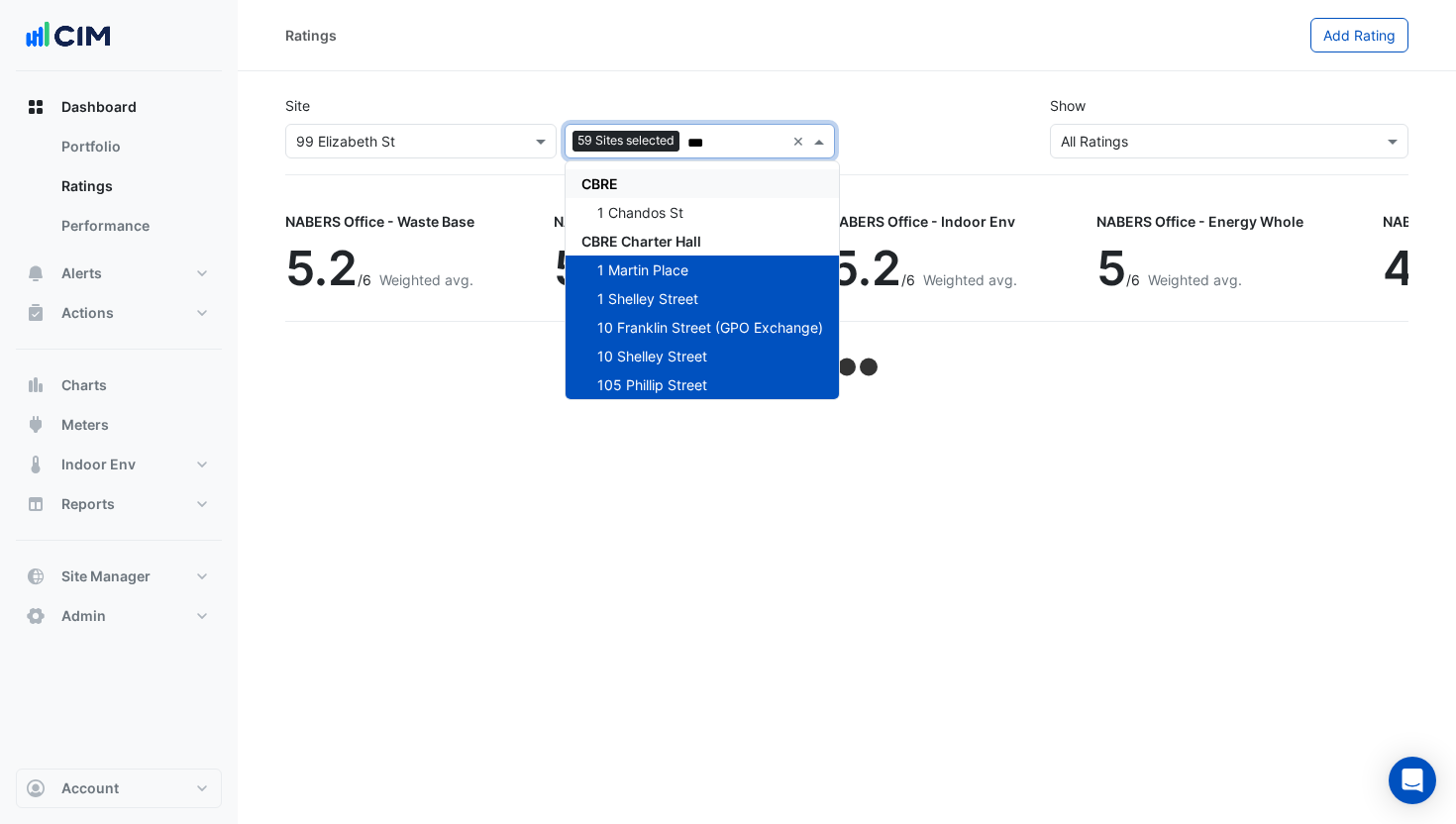 type on "***" 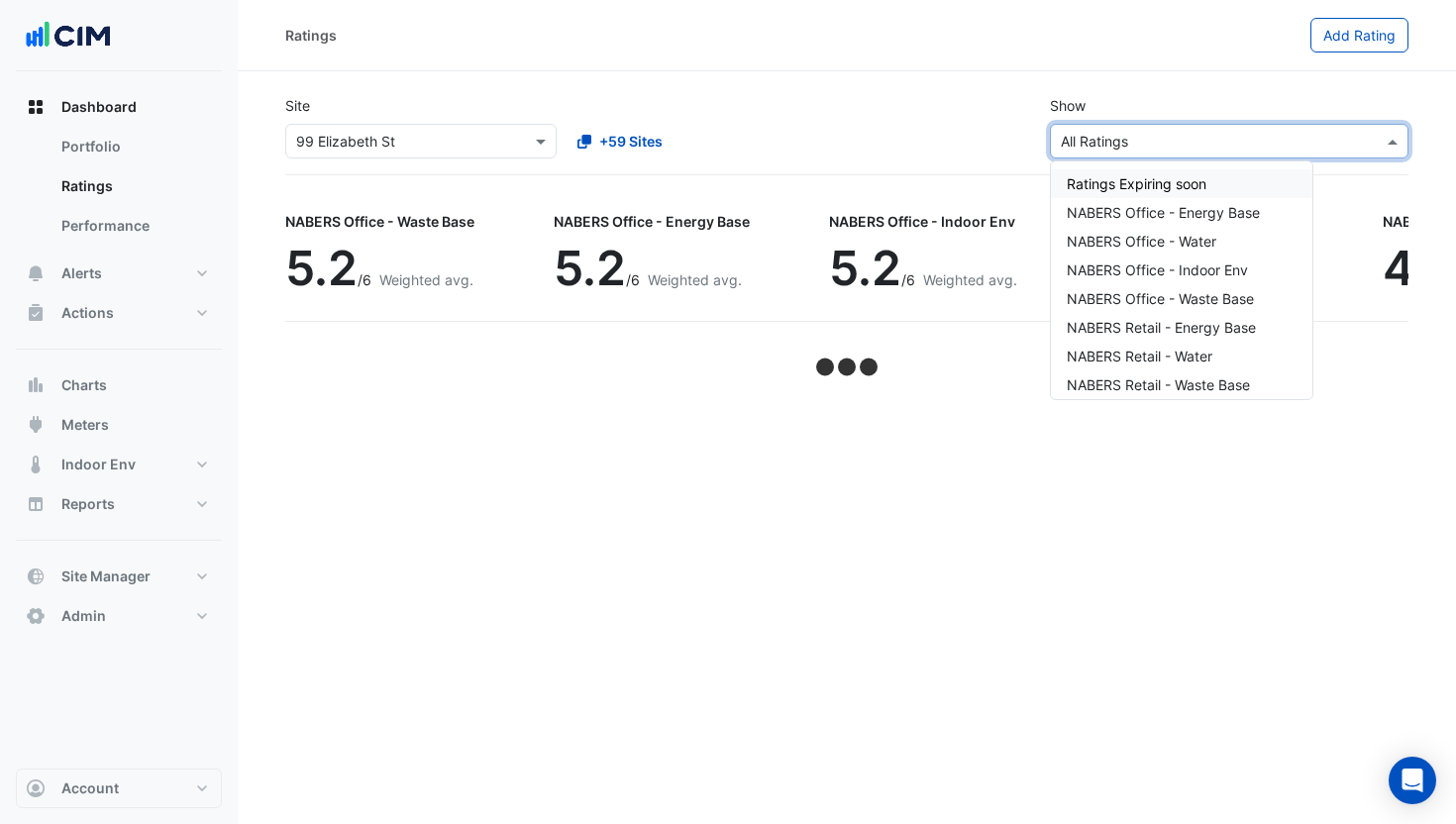 click at bounding box center [1209, 142] 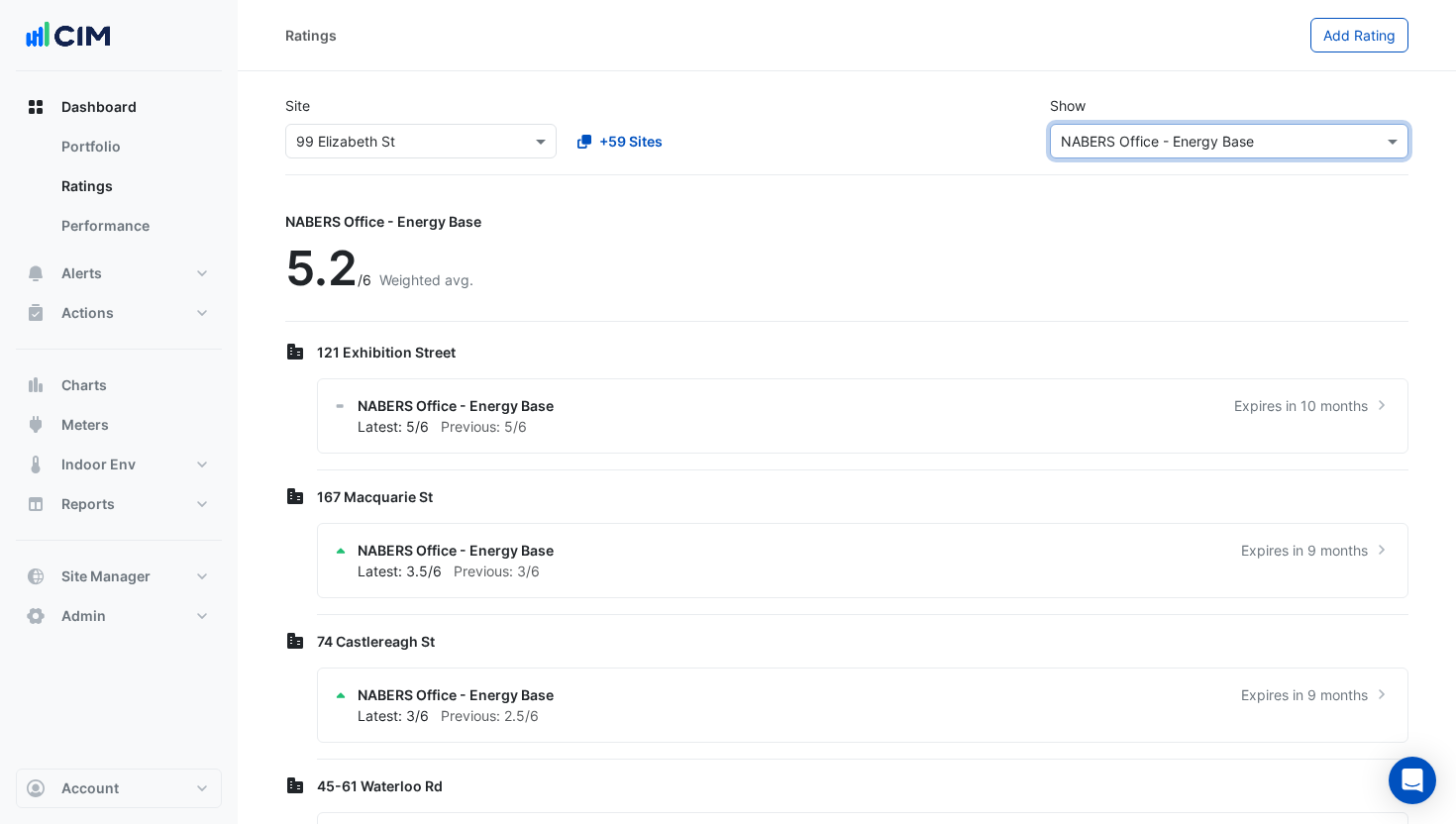 click on "Site
Select a Site × 99 Elizabeth St
+59 Sites
Show
Sustainability Rating Types × NABERS Office - Energy Base" 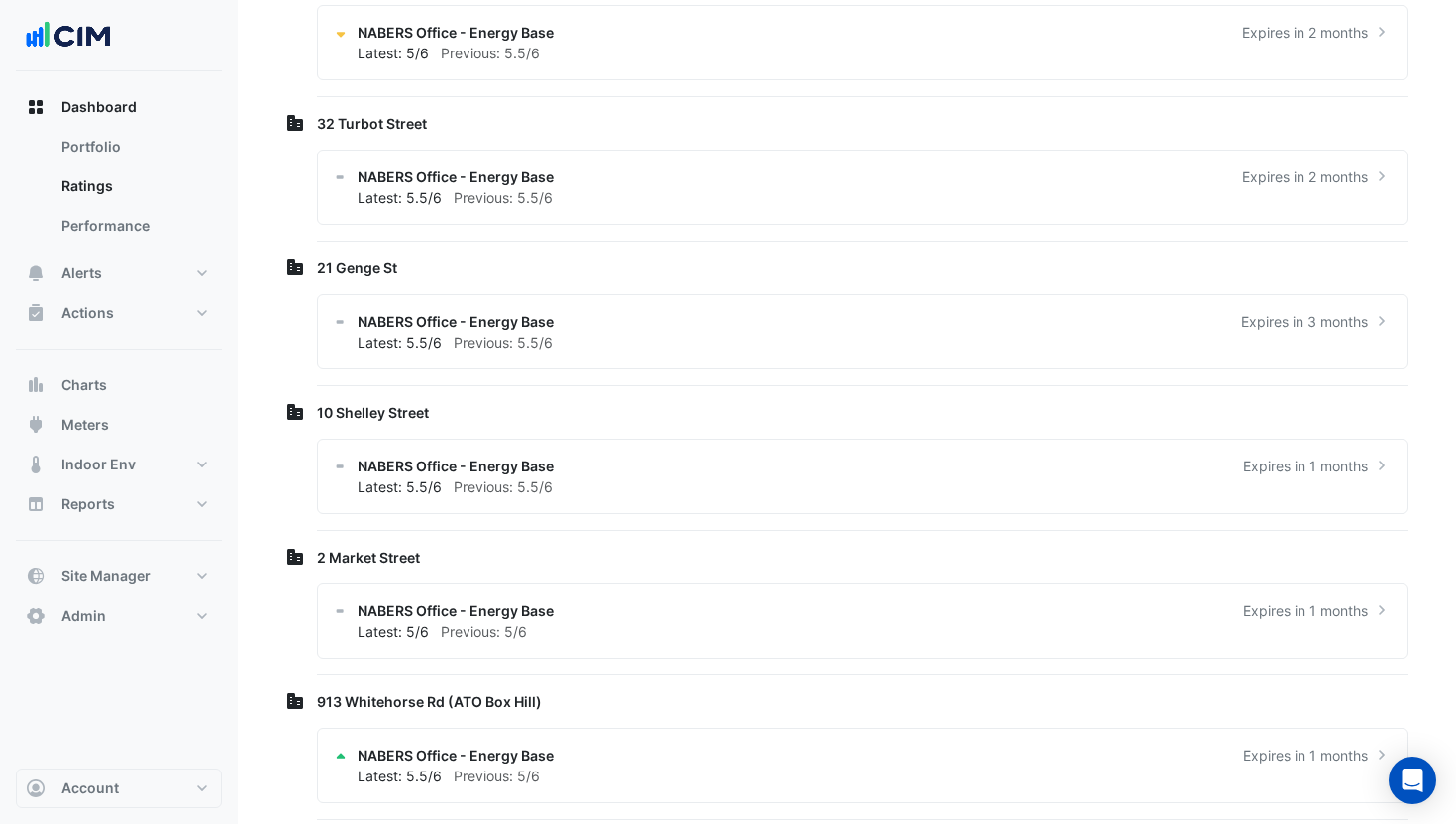 scroll, scrollTop: 7169, scrollLeft: 0, axis: vertical 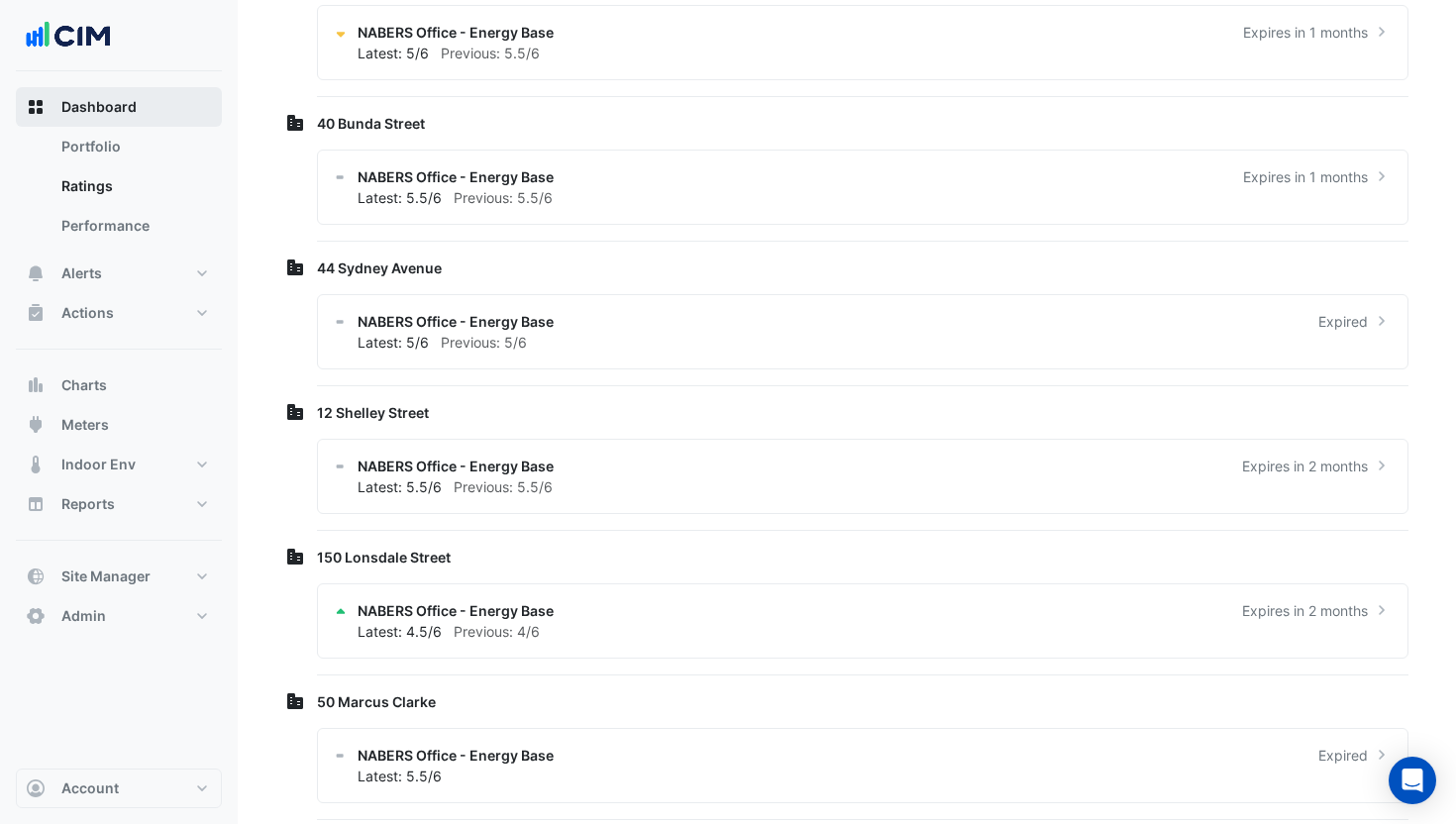 click on "Dashboard" at bounding box center (99, 107) 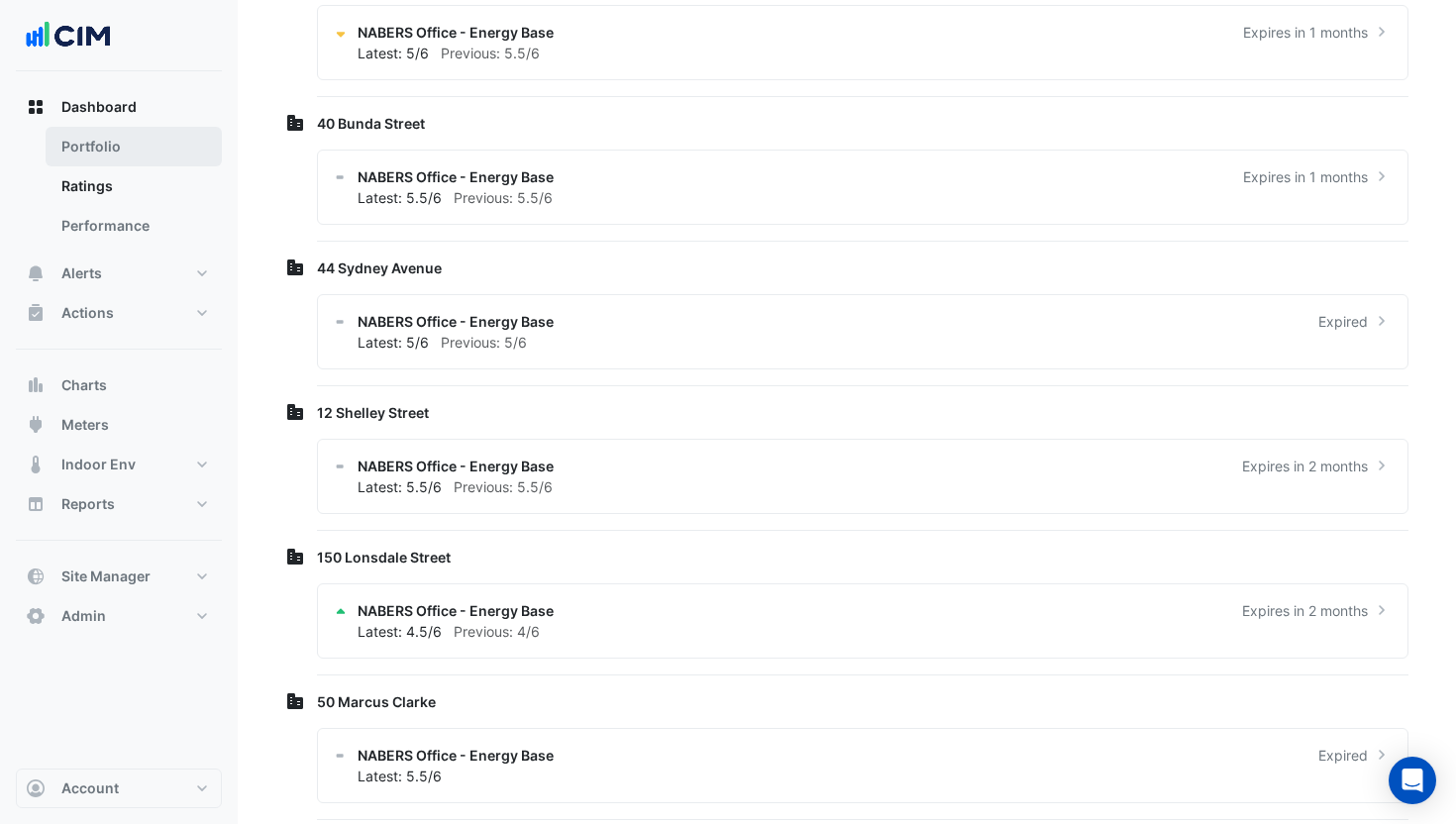 click on "Portfolio" at bounding box center [134, 147] 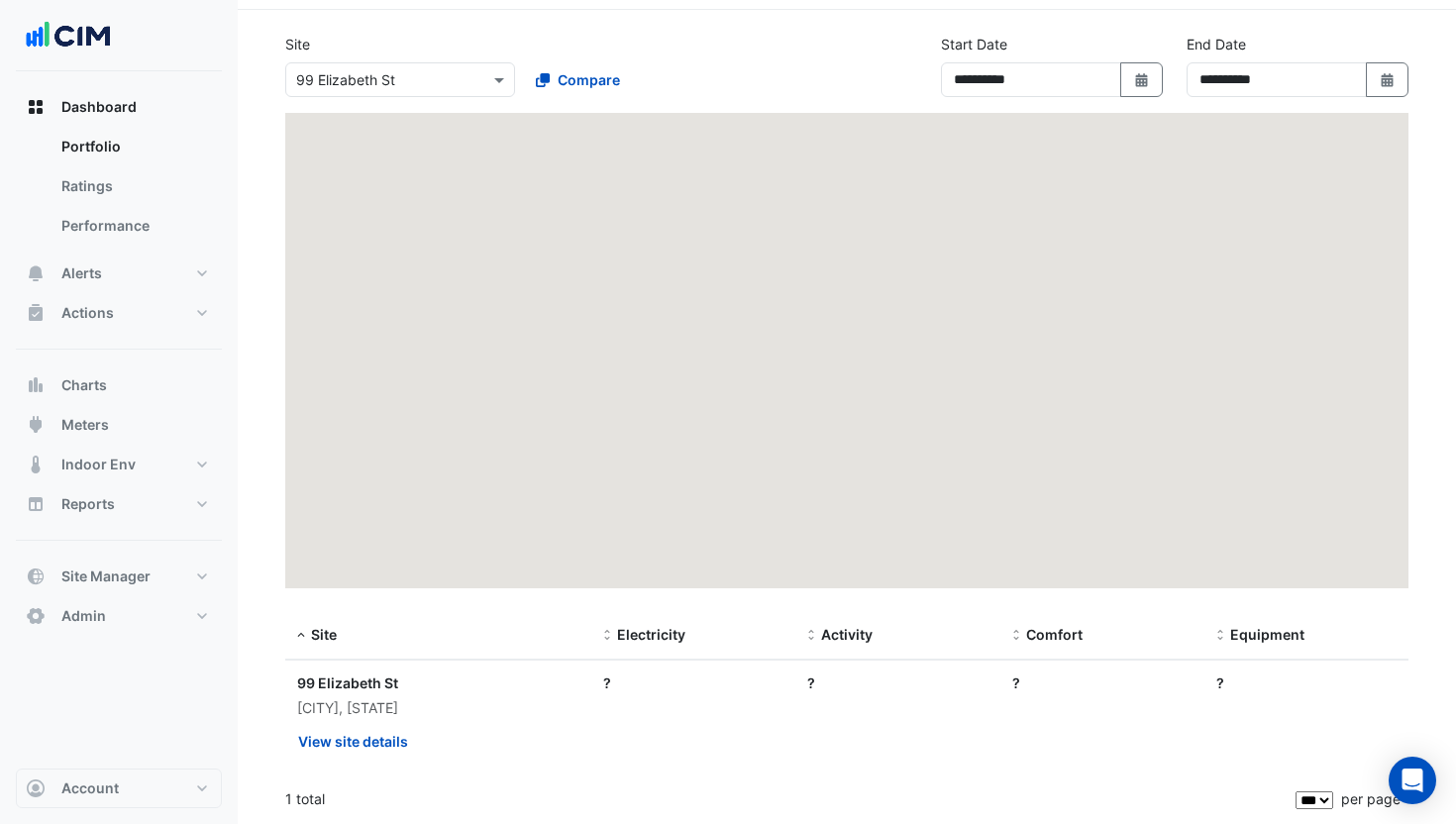 scroll, scrollTop: 0, scrollLeft: 0, axis: both 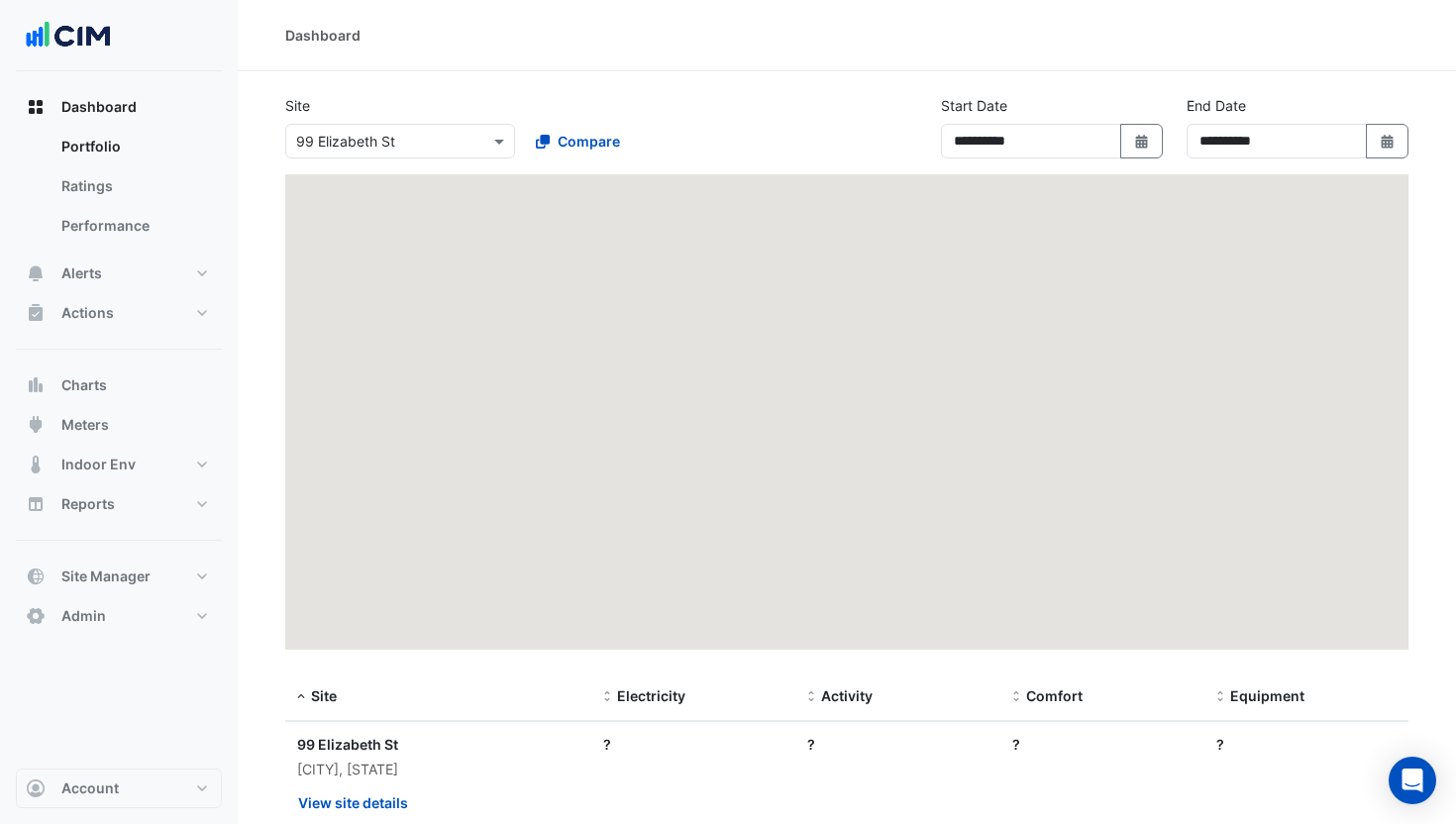 click at bounding box center [380, 142] 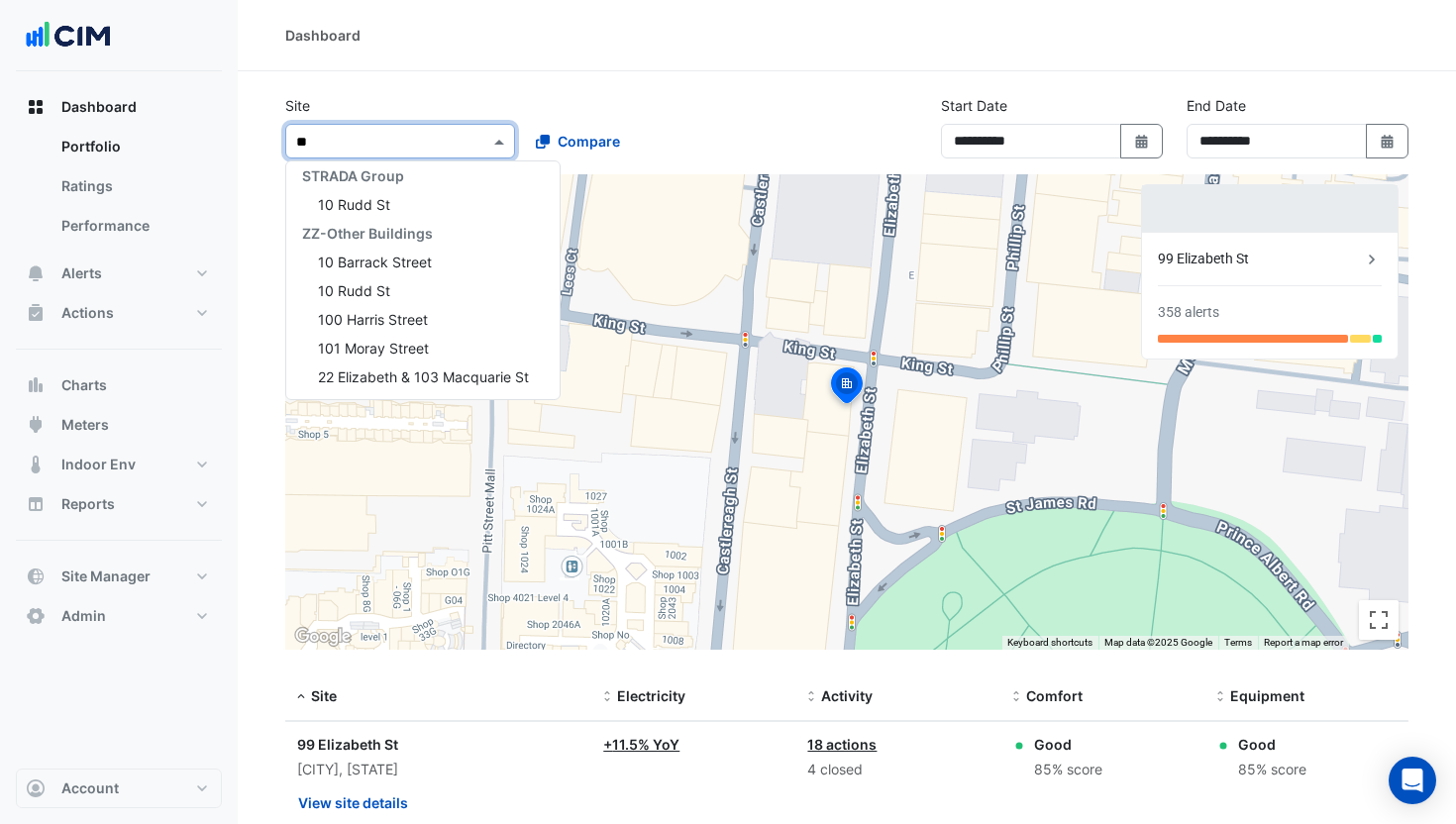 scroll, scrollTop: 0, scrollLeft: 0, axis: both 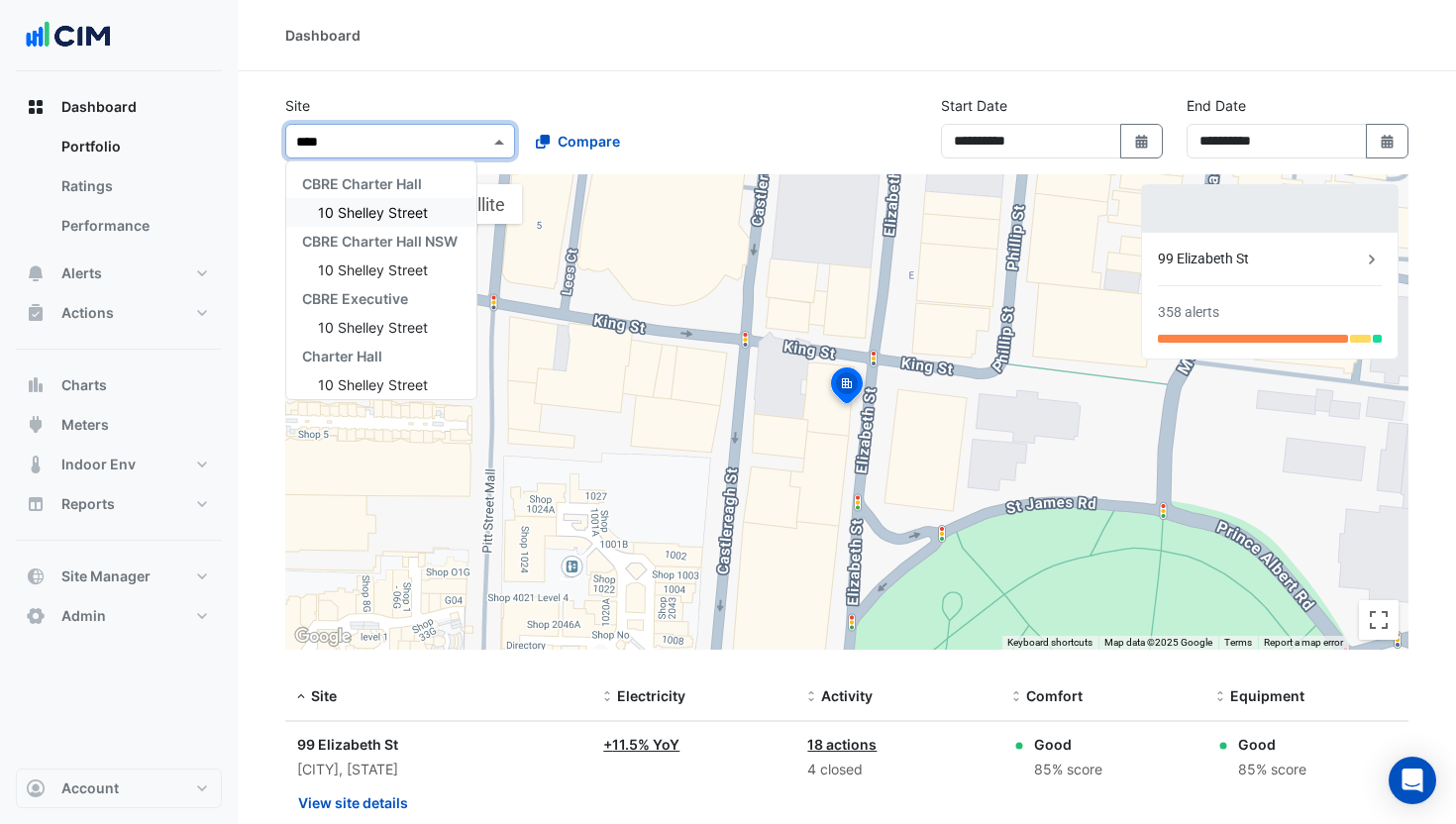 type on "*****" 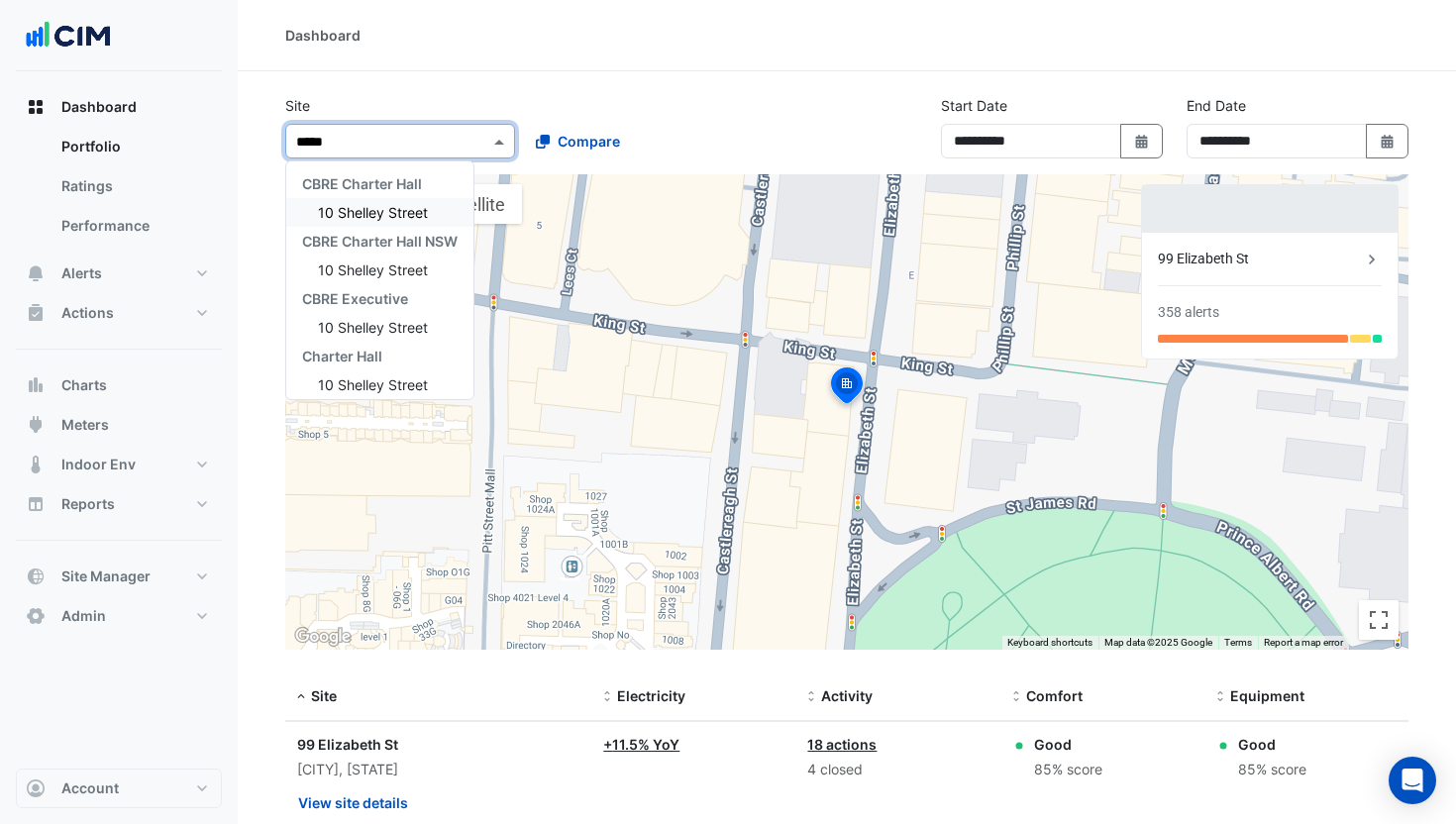 click on "10 Shelley Street" at bounding box center [372, 212] 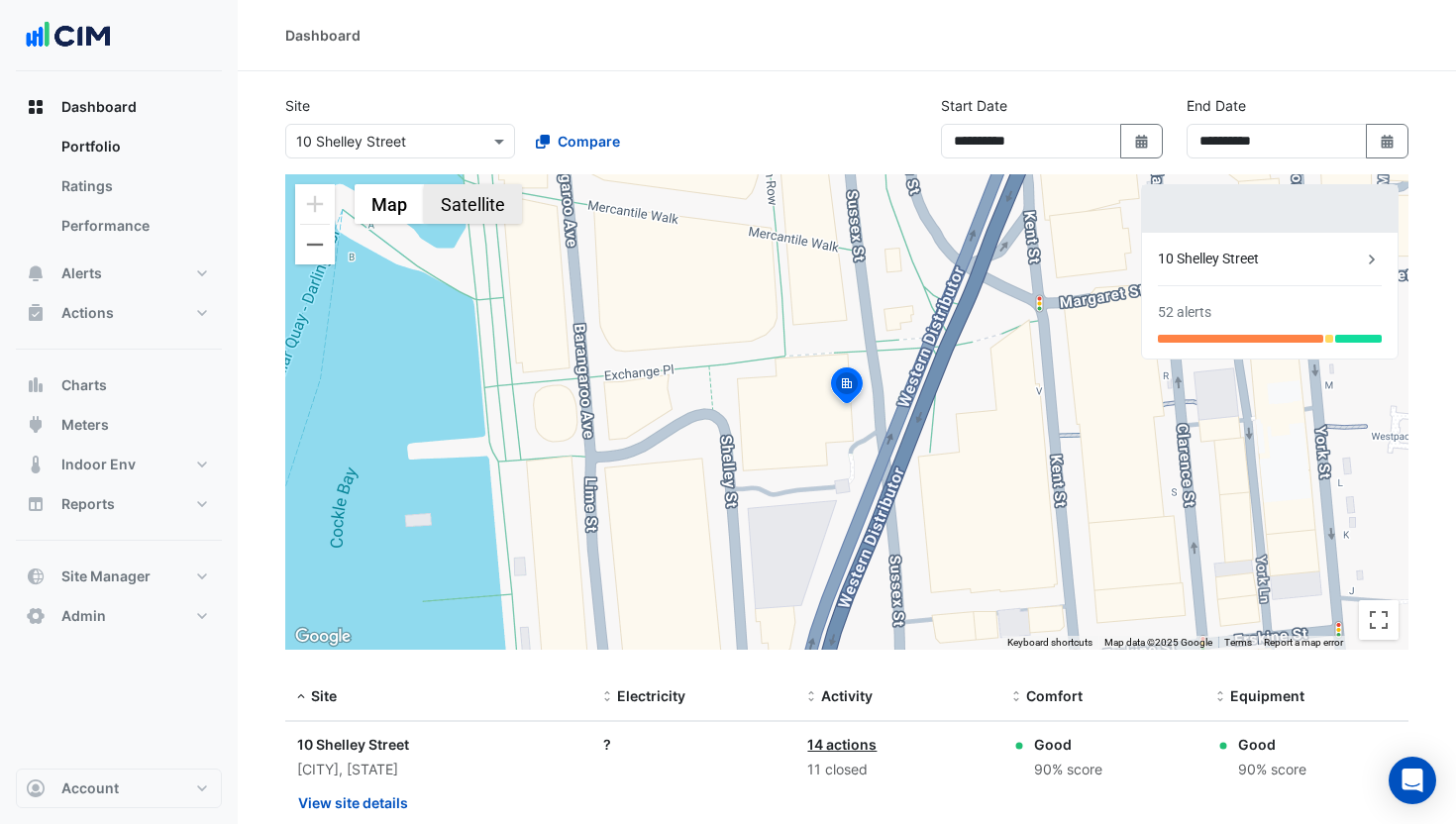 click on "Satellite" 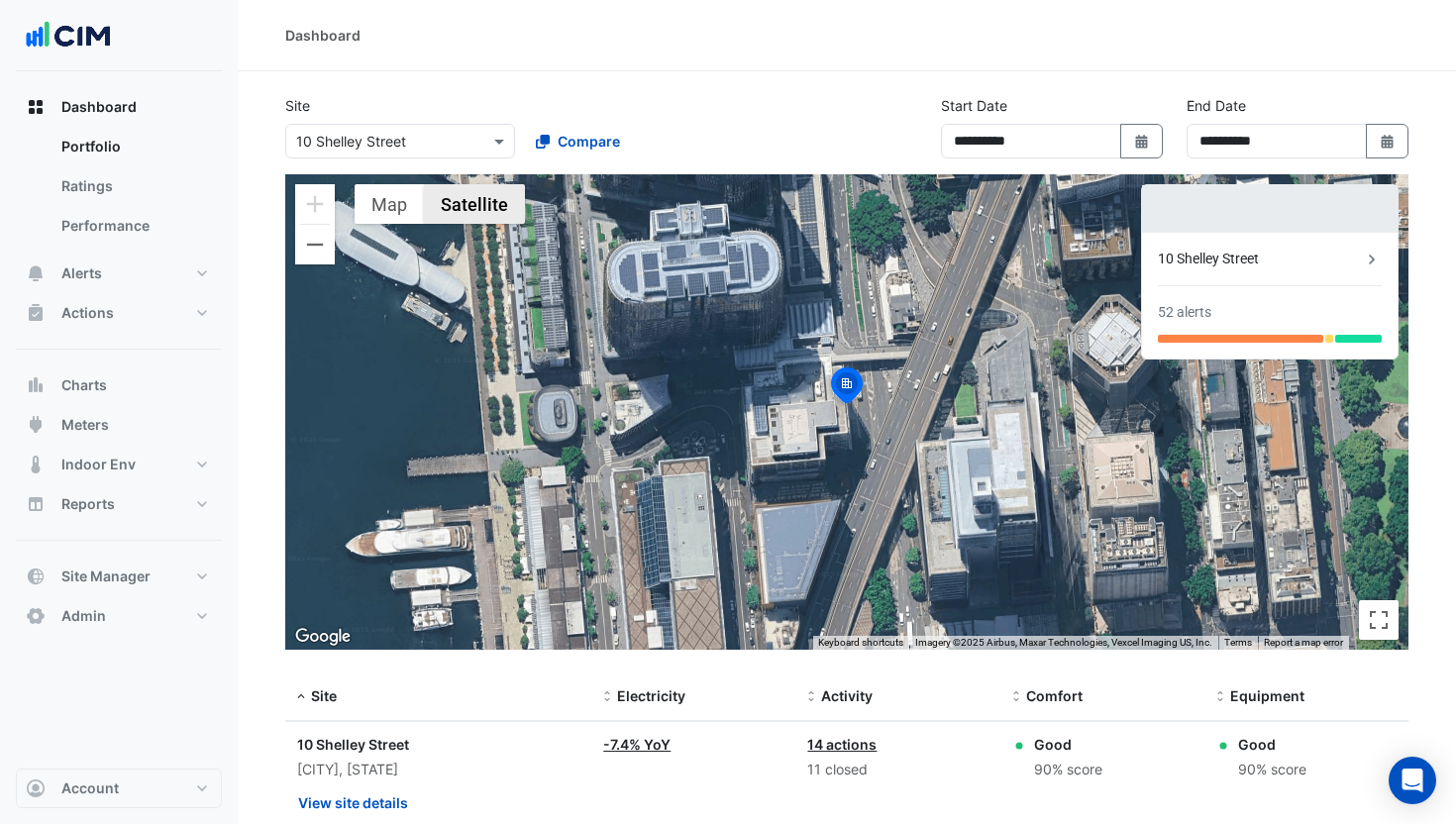 click on "Satellite" 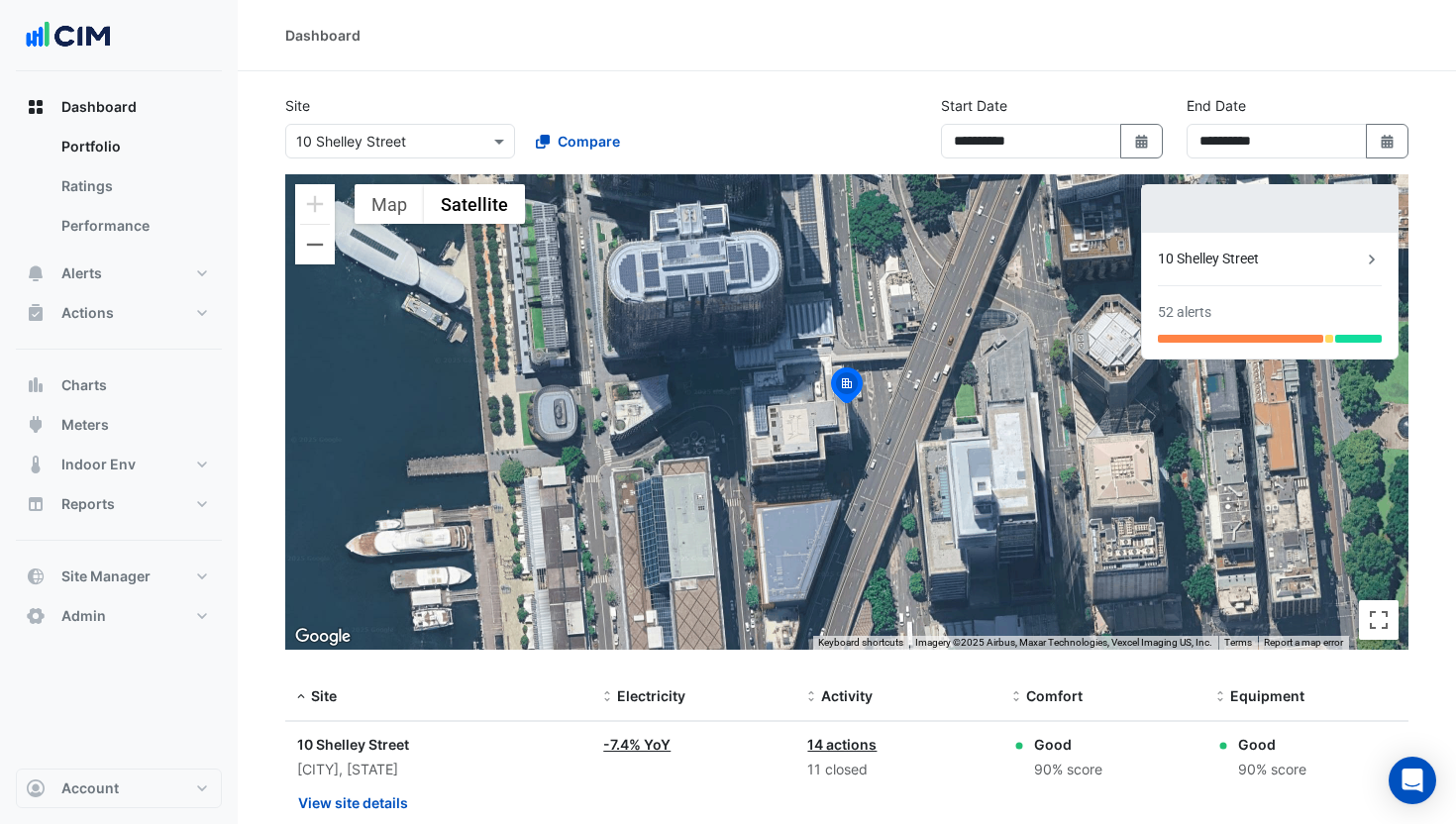 type 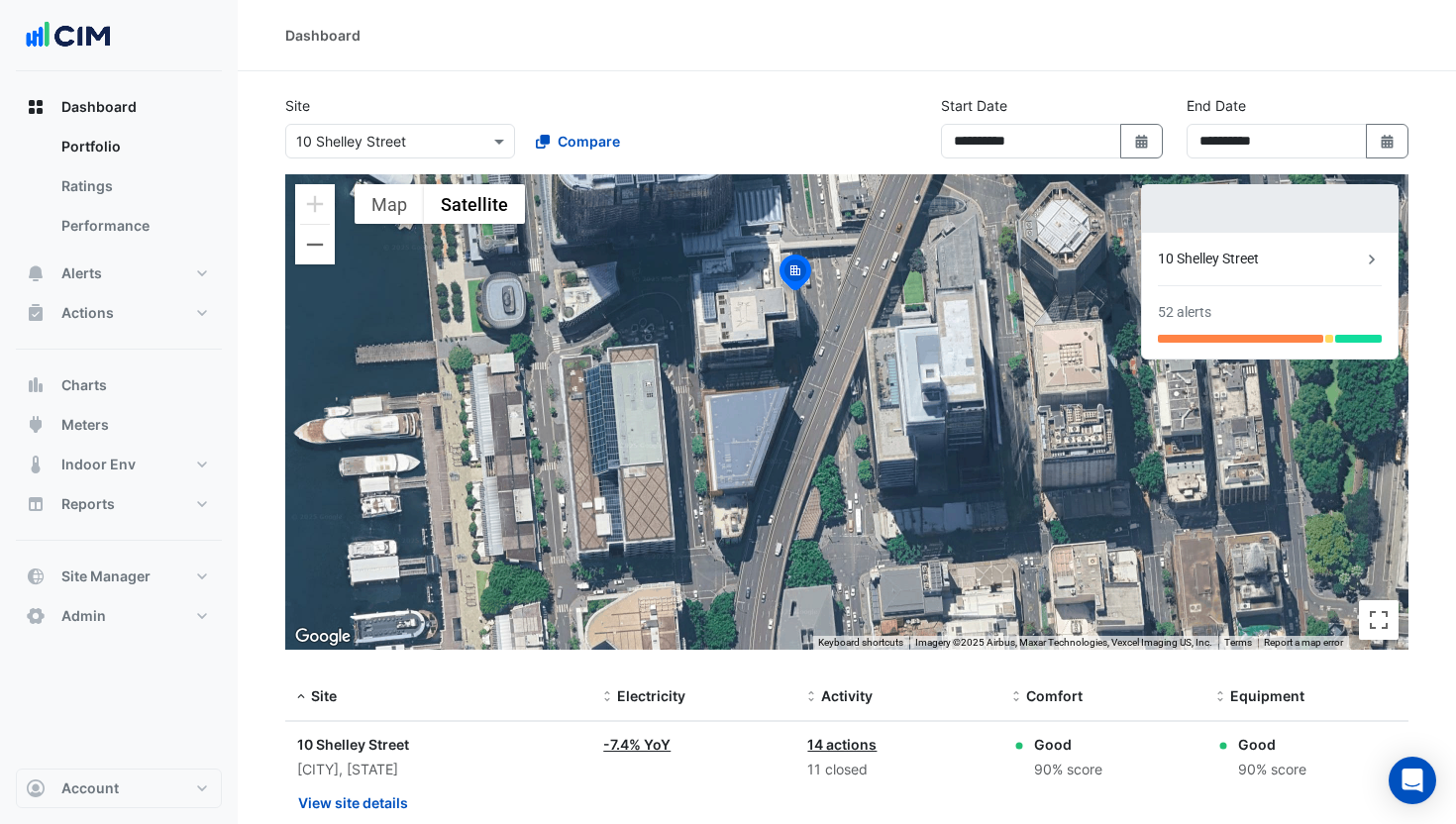 drag, startPoint x: 781, startPoint y: 425, endPoint x: 731, endPoint y: 315, distance: 120.83046 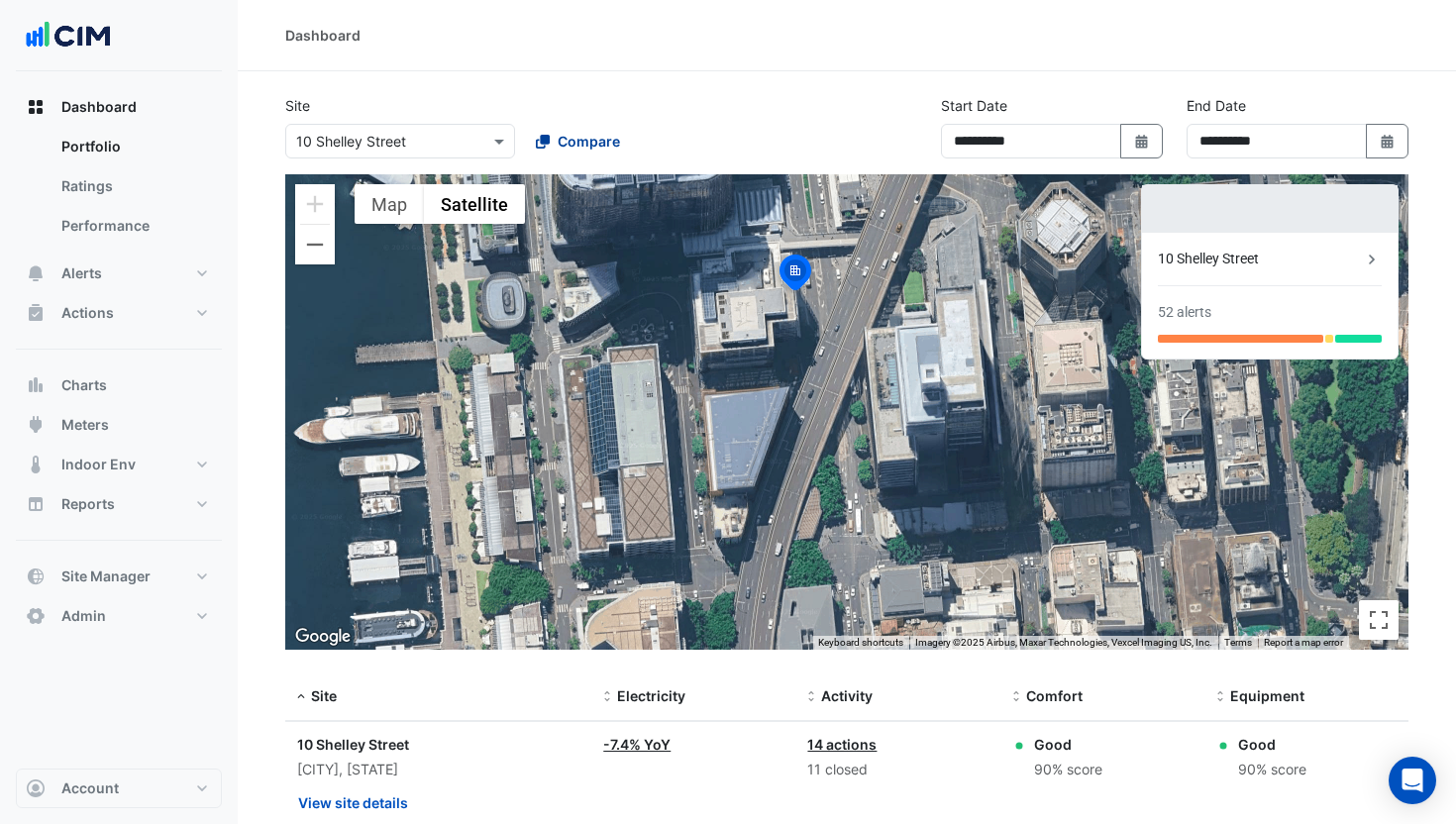 click on "Compare" at bounding box center [588, 141] 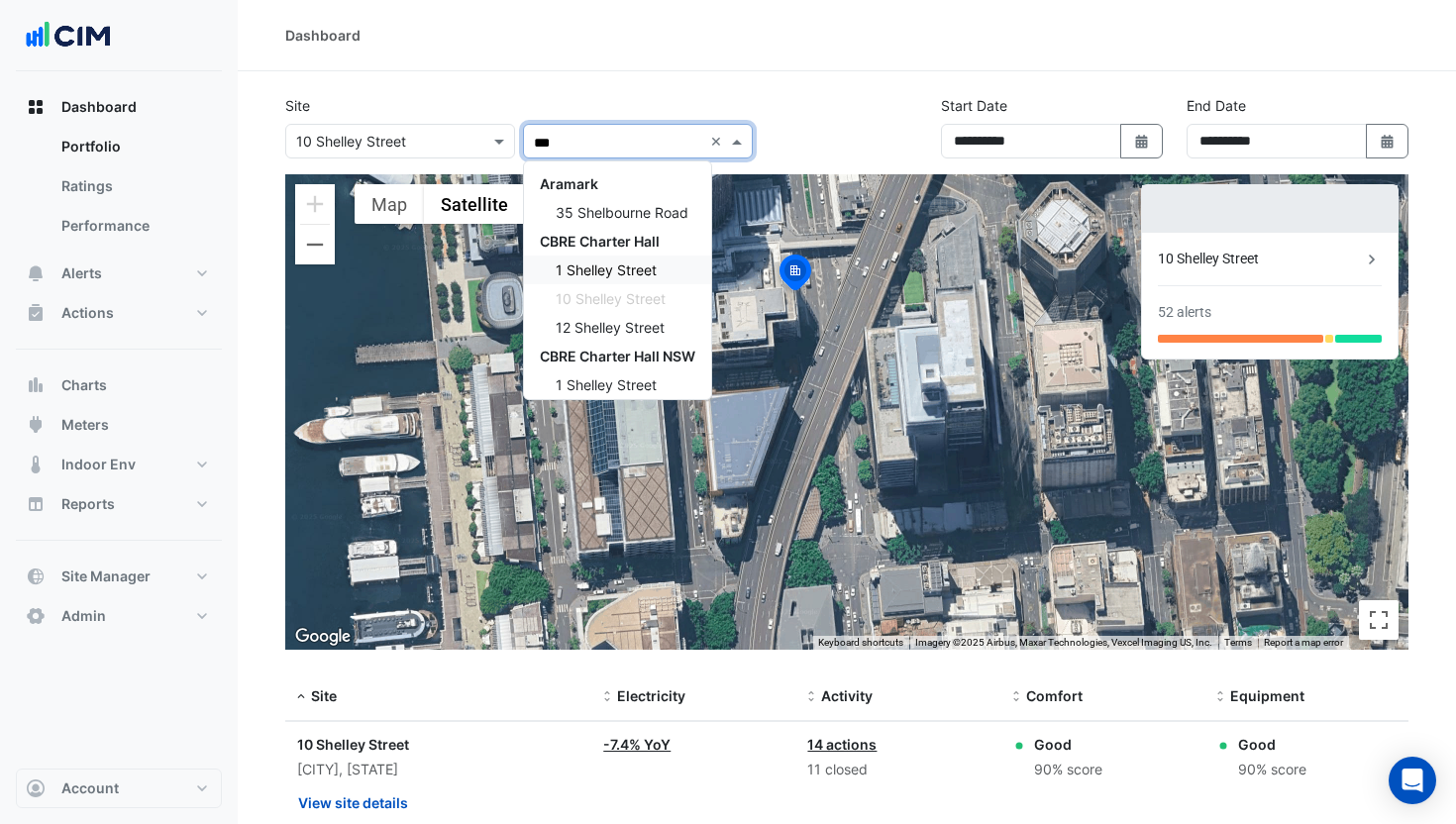 click on "1 Shelley Street" at bounding box center (606, 269) 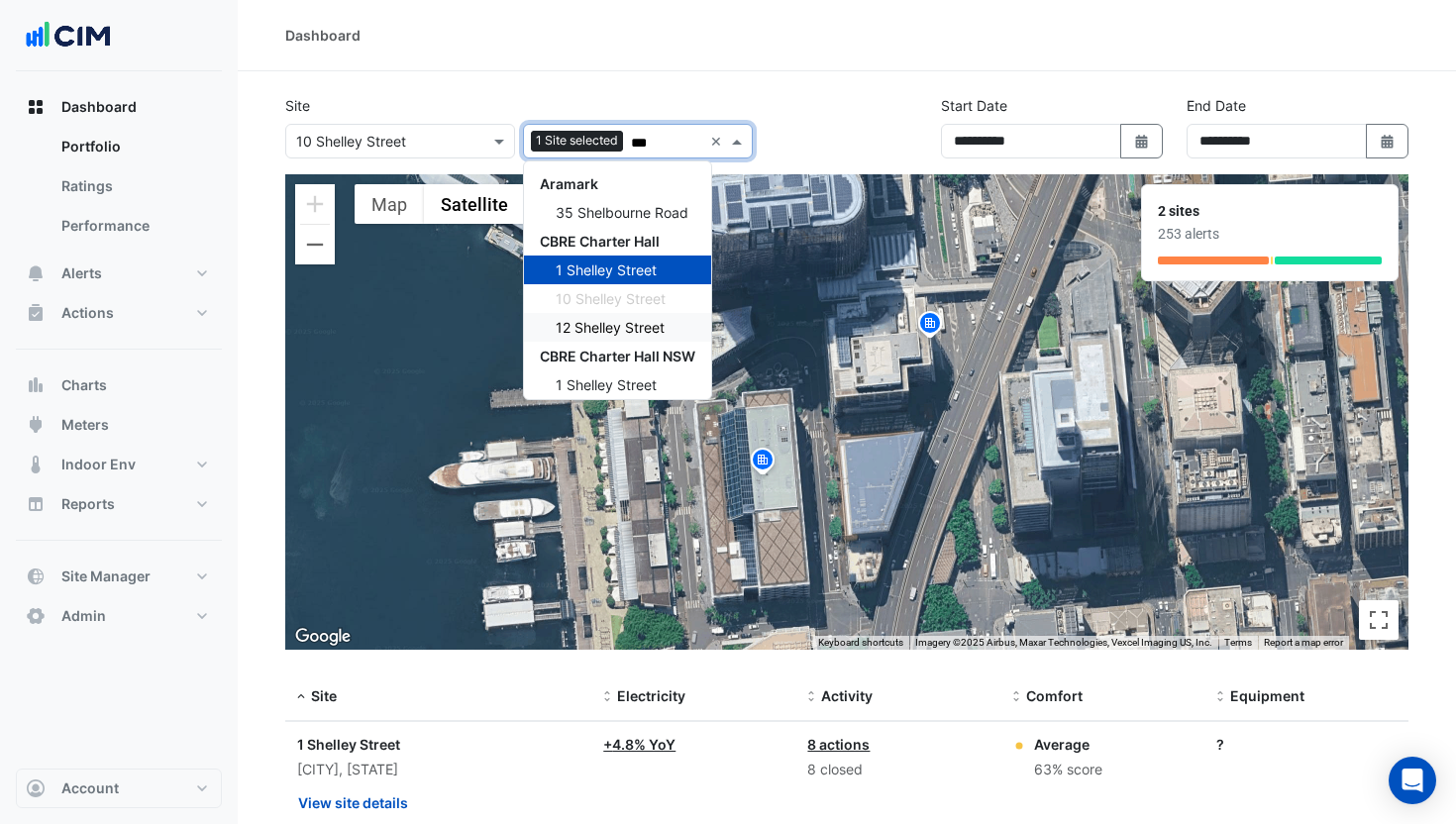 click on "12 Shelley Street" at bounding box center (610, 327) 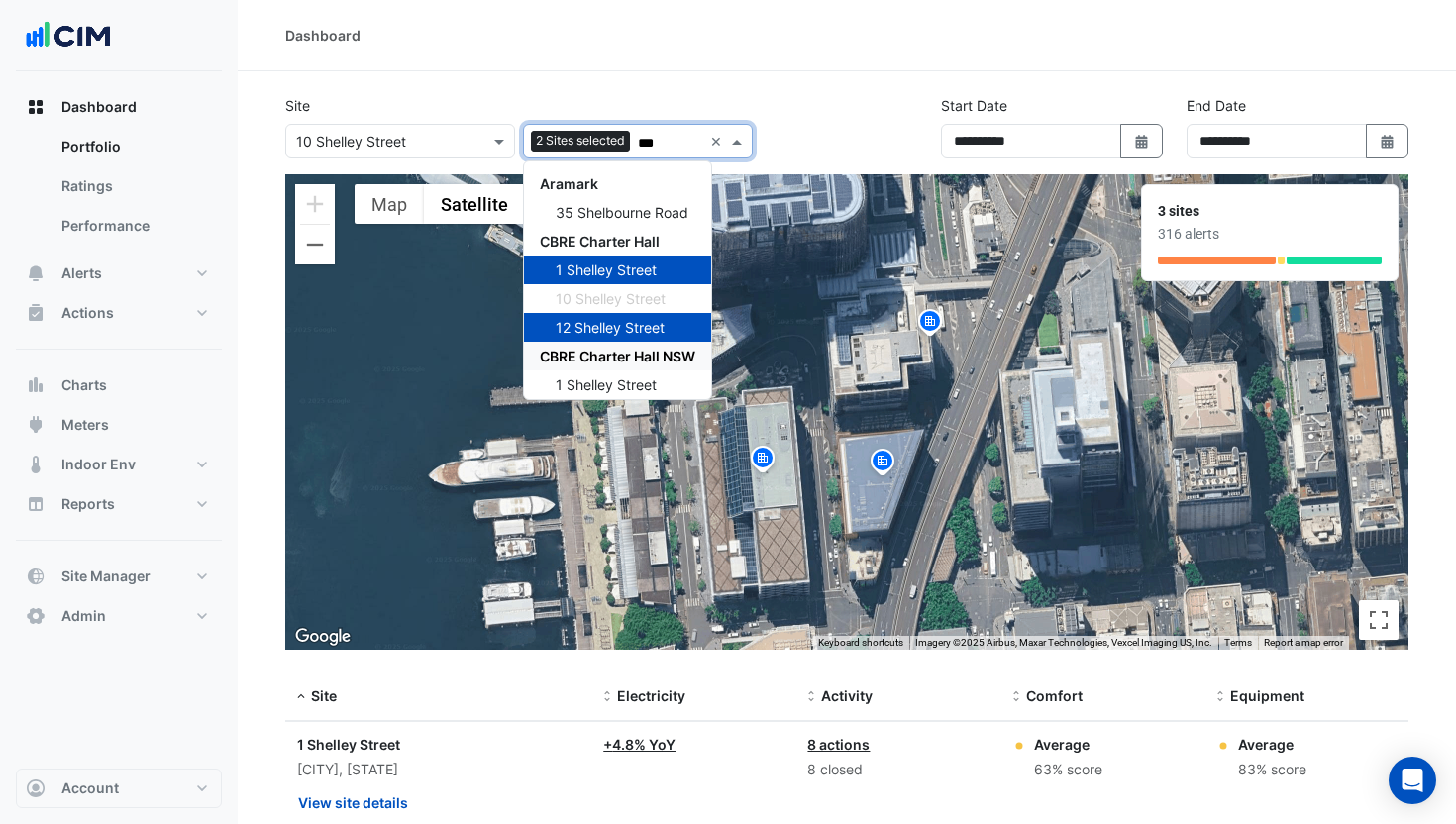 type on "***" 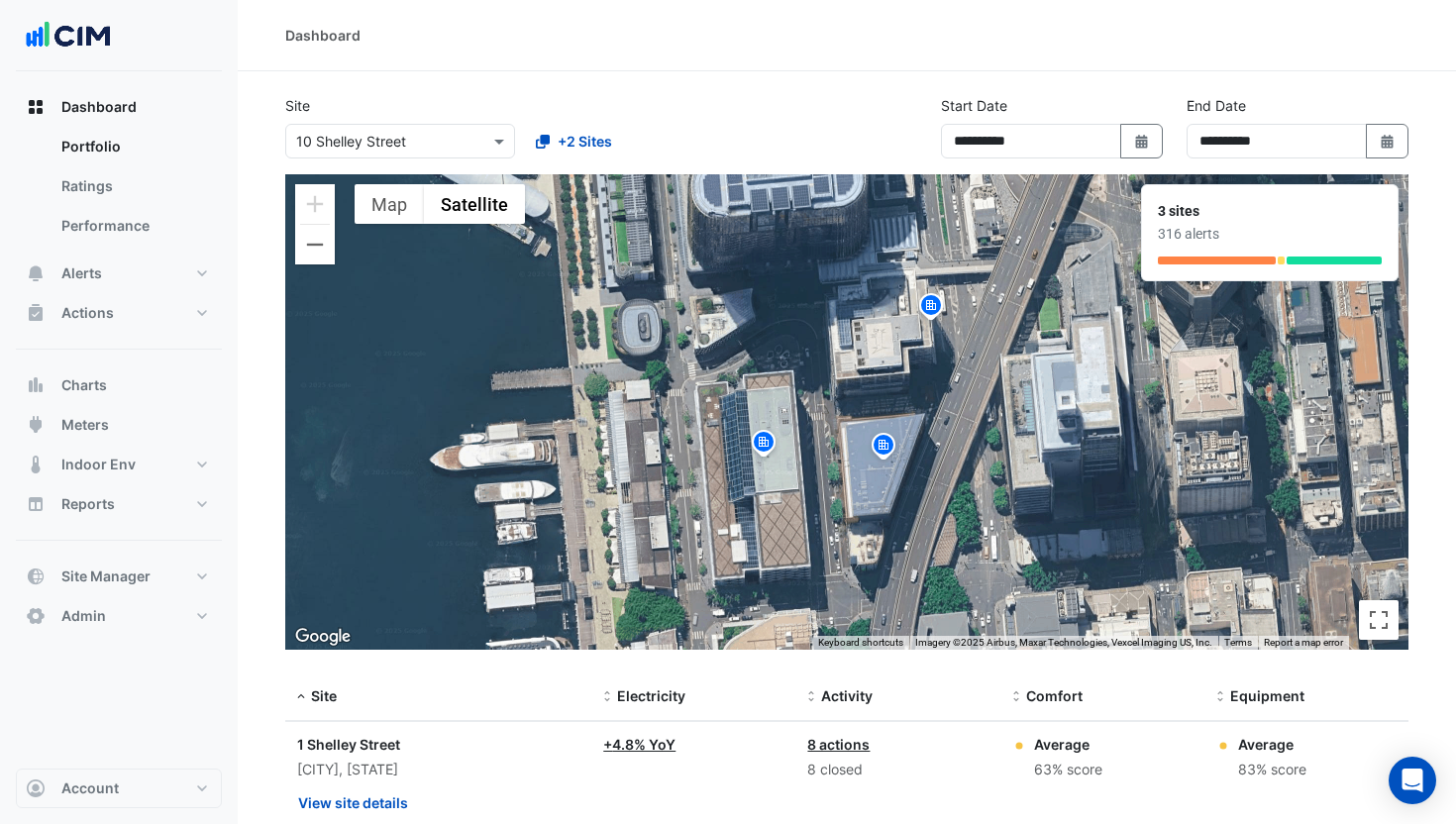 drag, startPoint x: 829, startPoint y: 448, endPoint x: 885, endPoint y: 365, distance: 100.12492 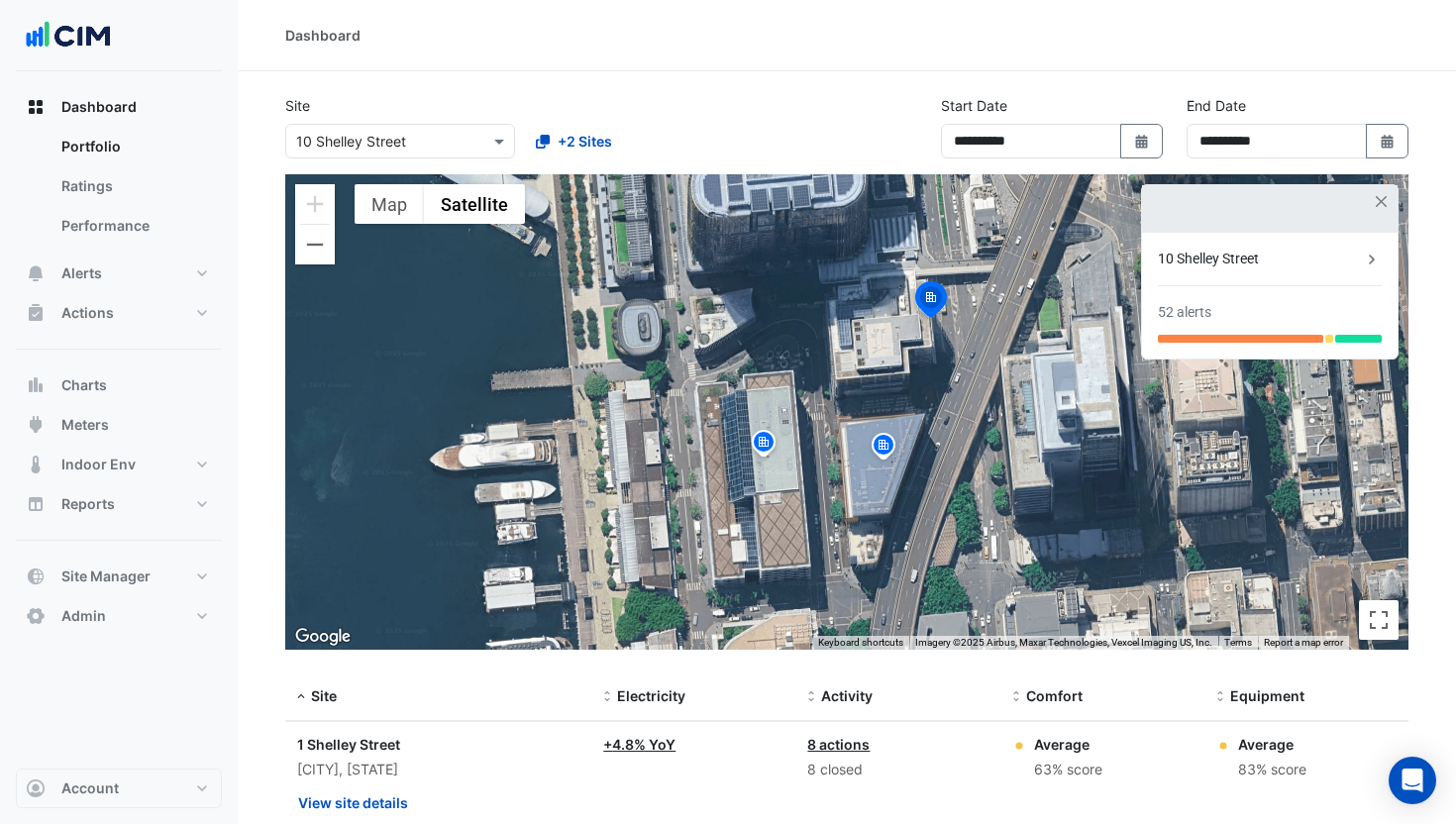 click 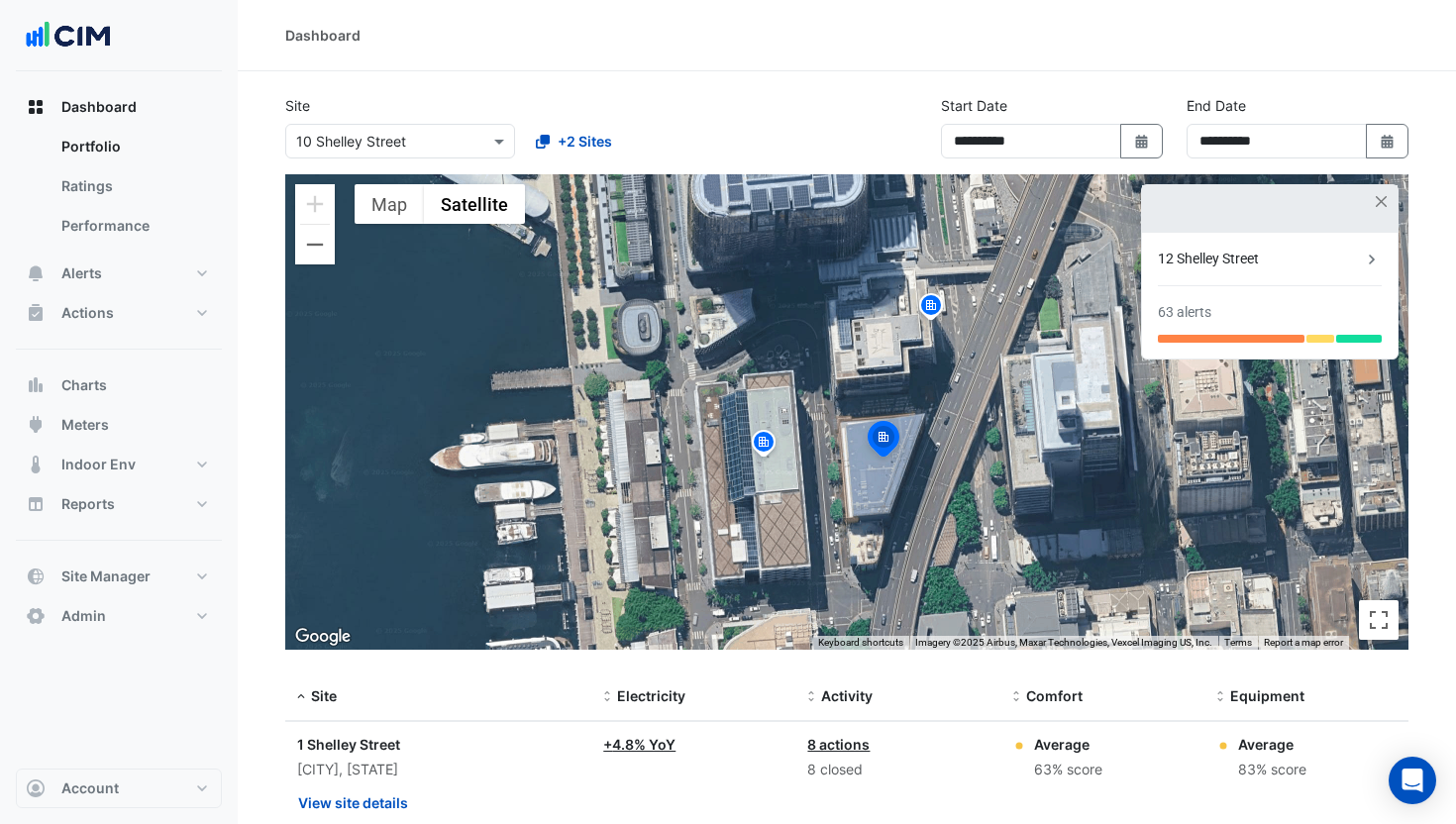 click 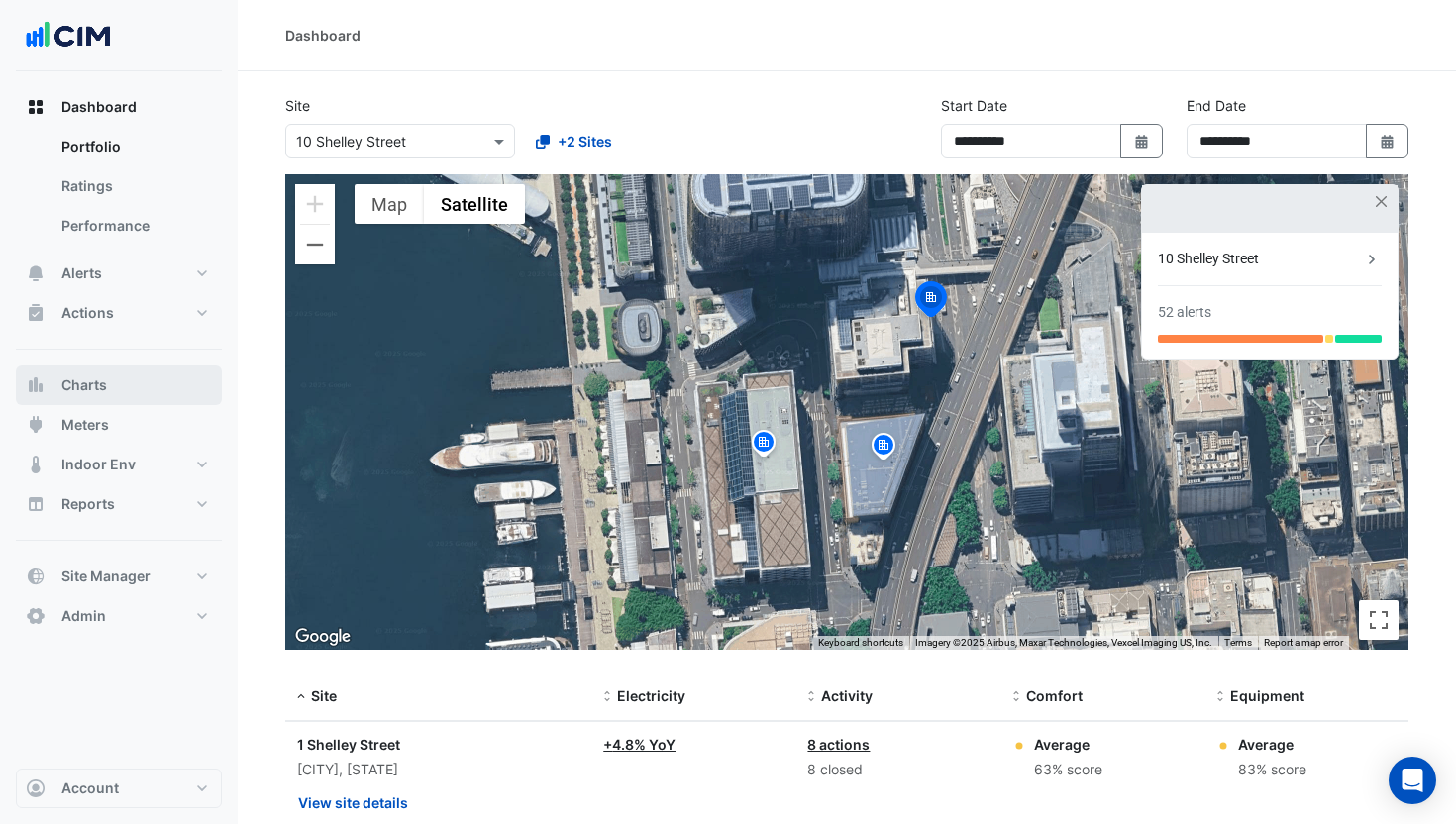 click on "Charts" at bounding box center (119, 385) 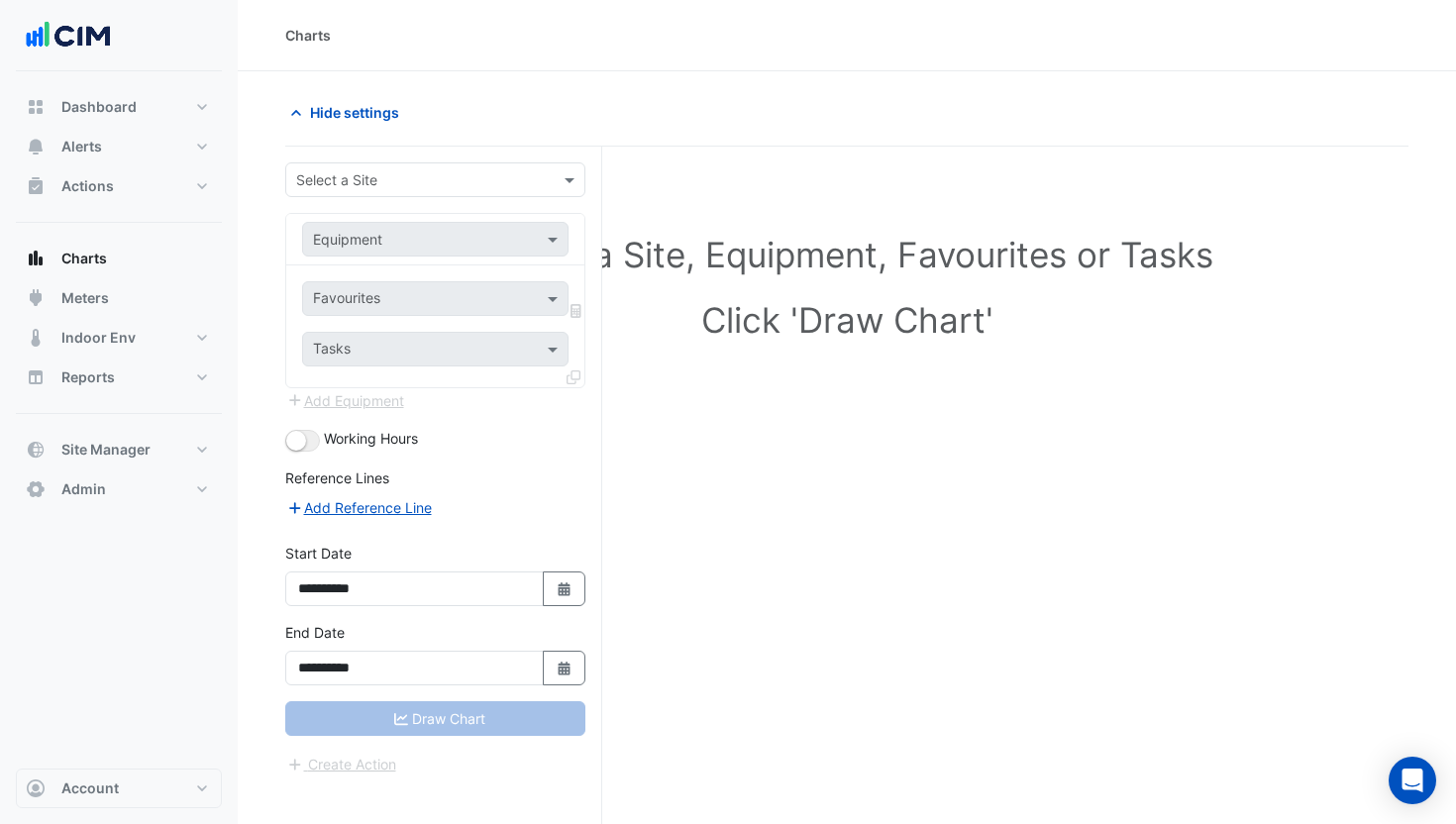 click at bounding box center [415, 180] 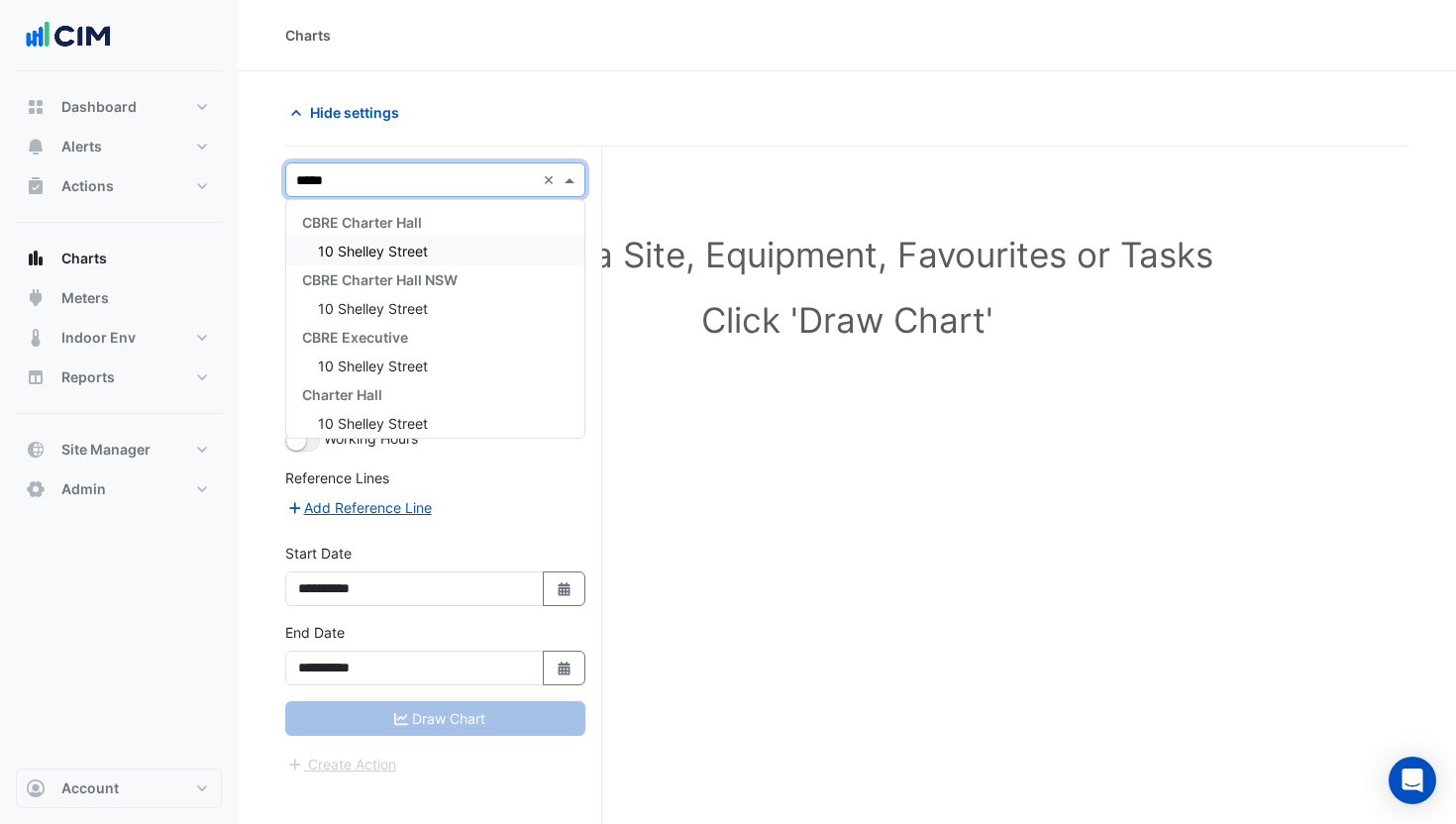 type on "******" 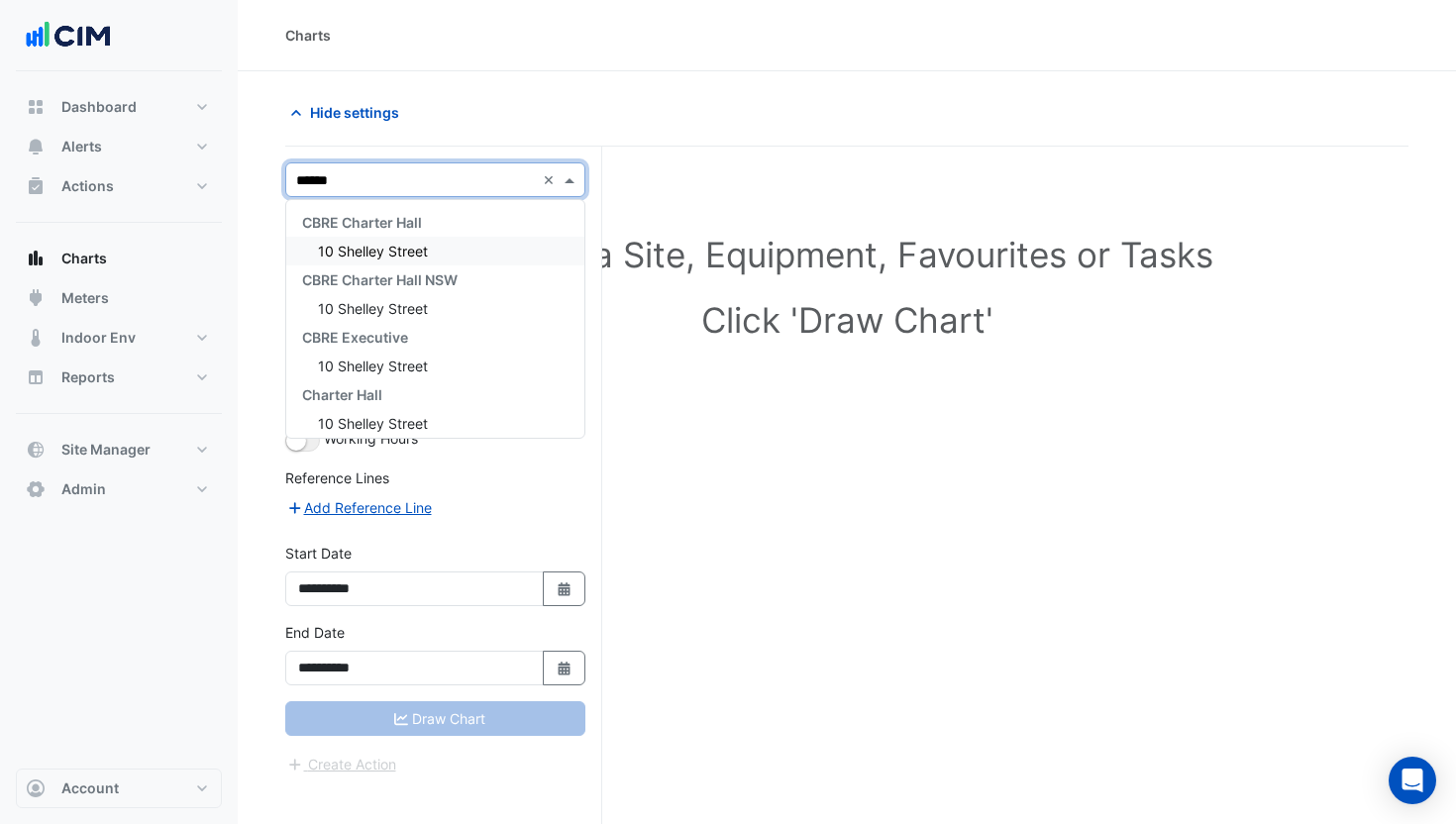 click on "10 Shelley Street" at bounding box center [435, 251] 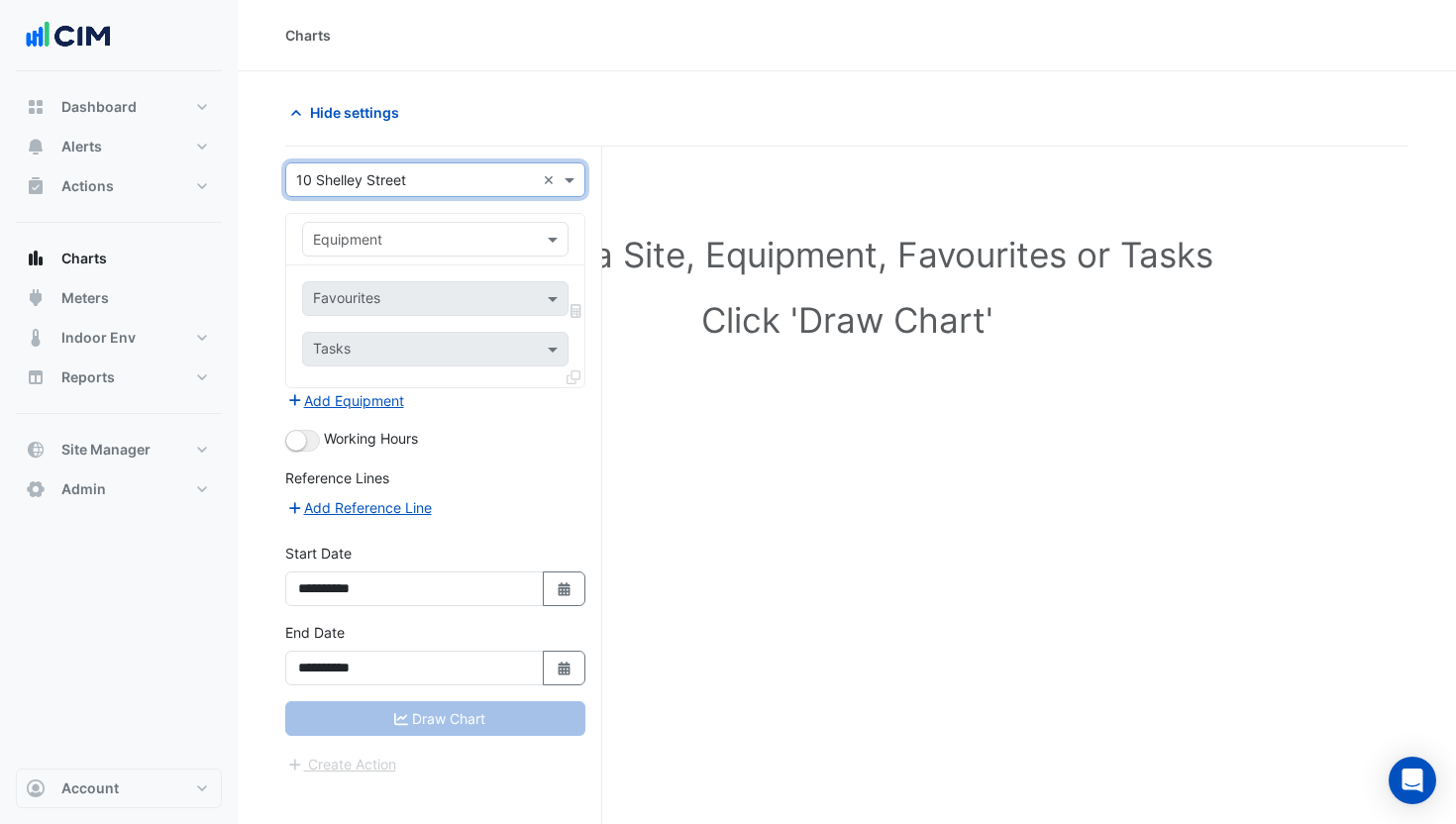 click at bounding box center [415, 240] 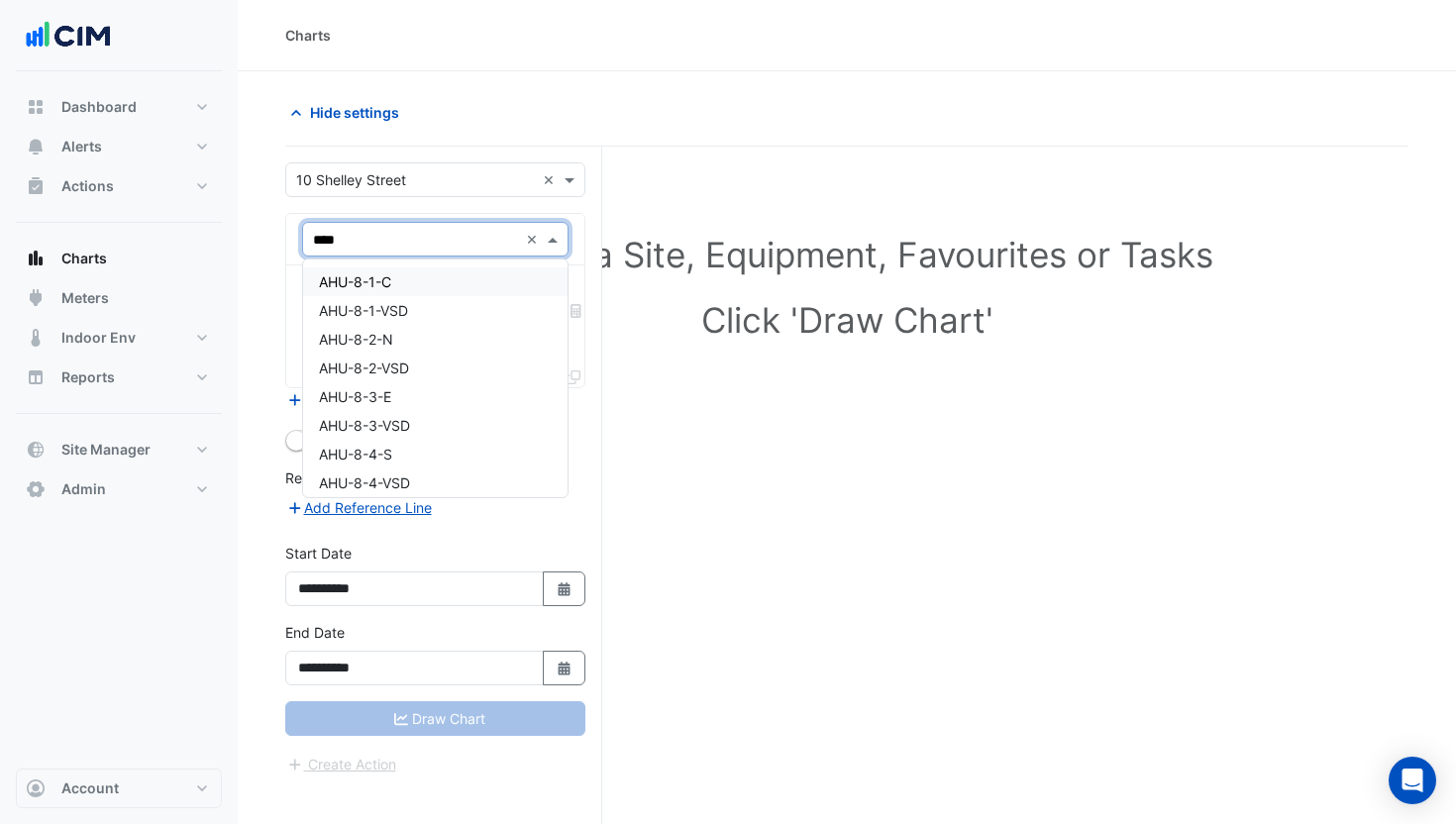 type on "*****" 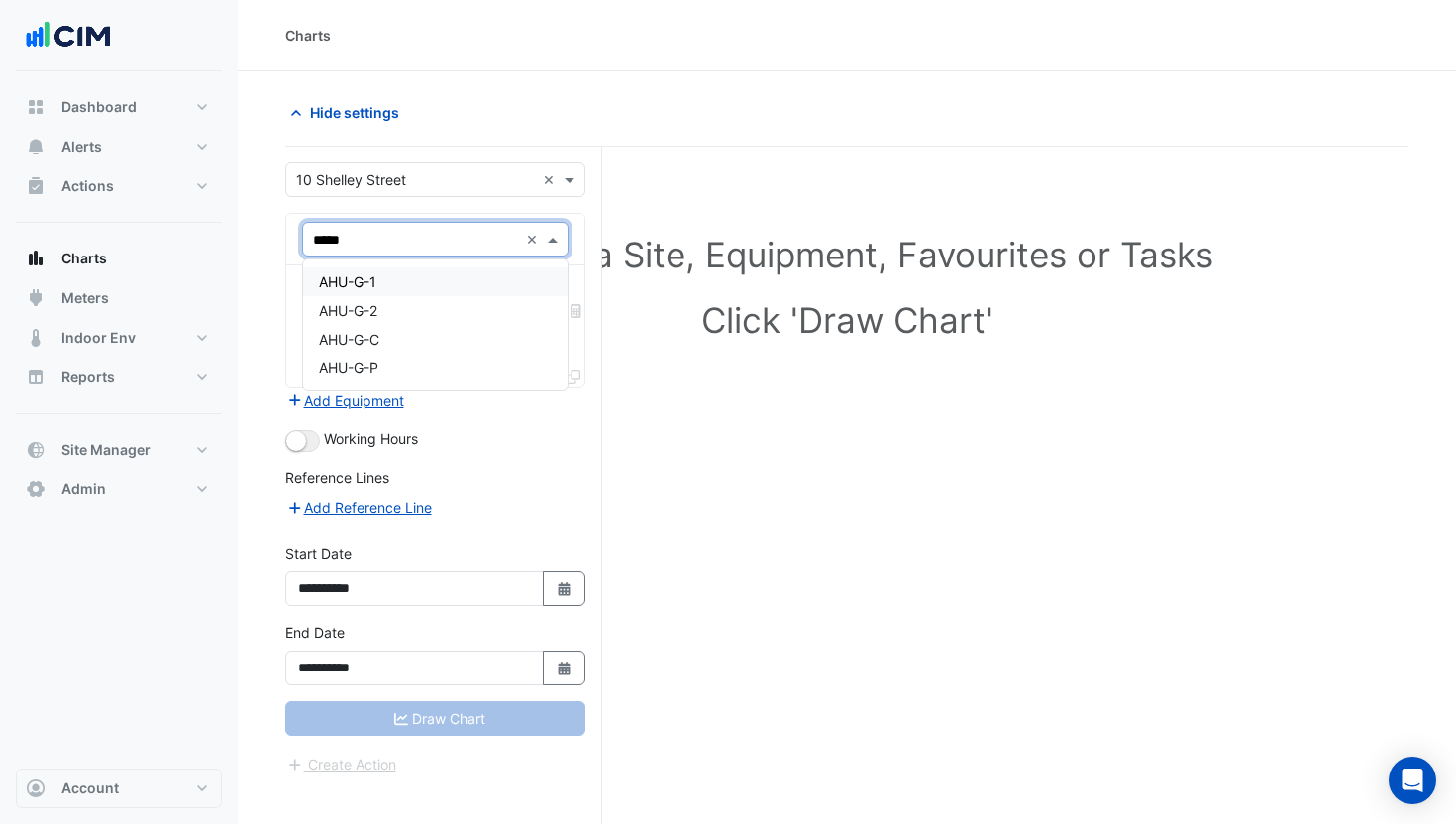 click on "AHU-G-1" at bounding box center (435, 281) 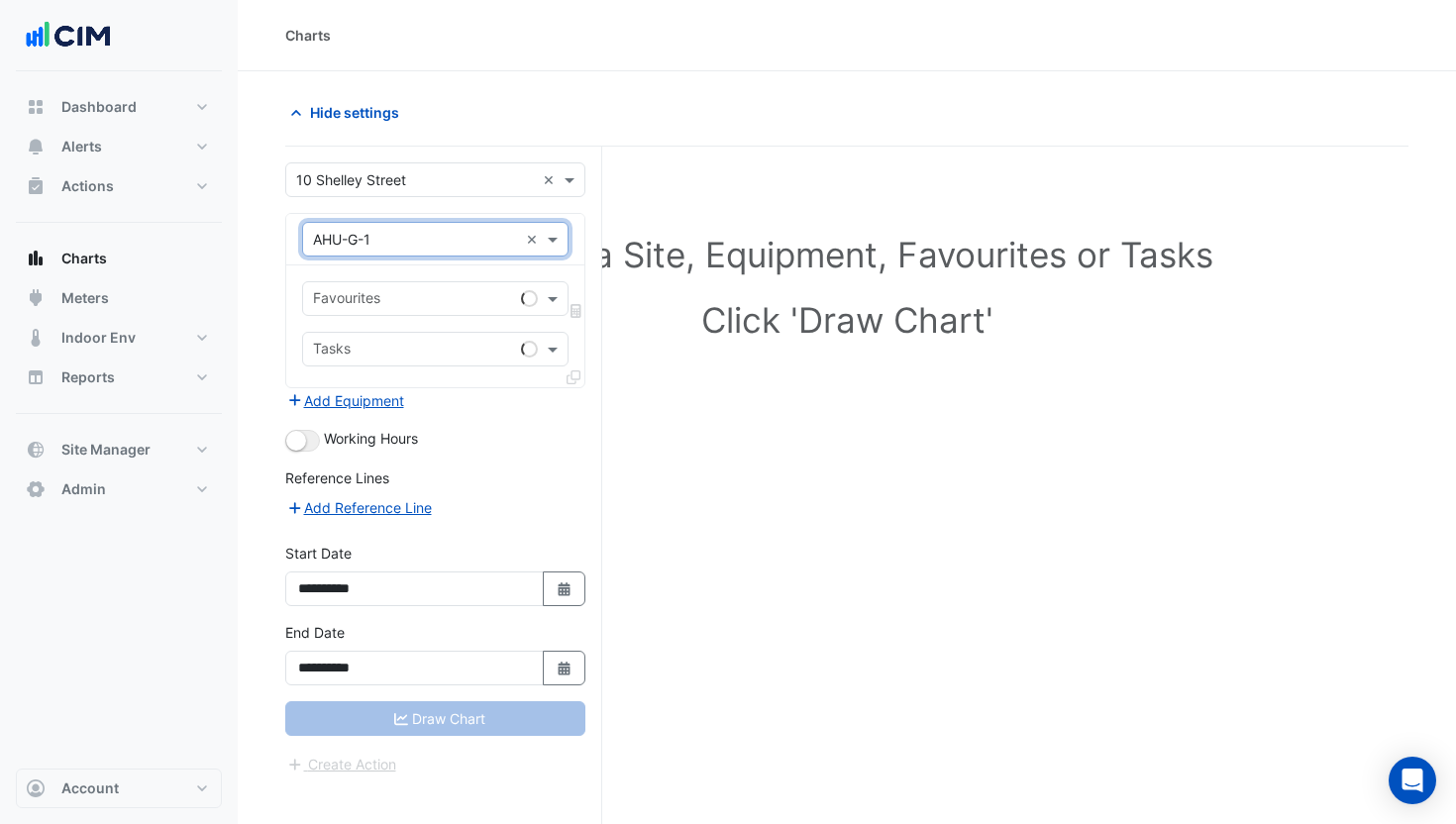 click at bounding box center [413, 300] 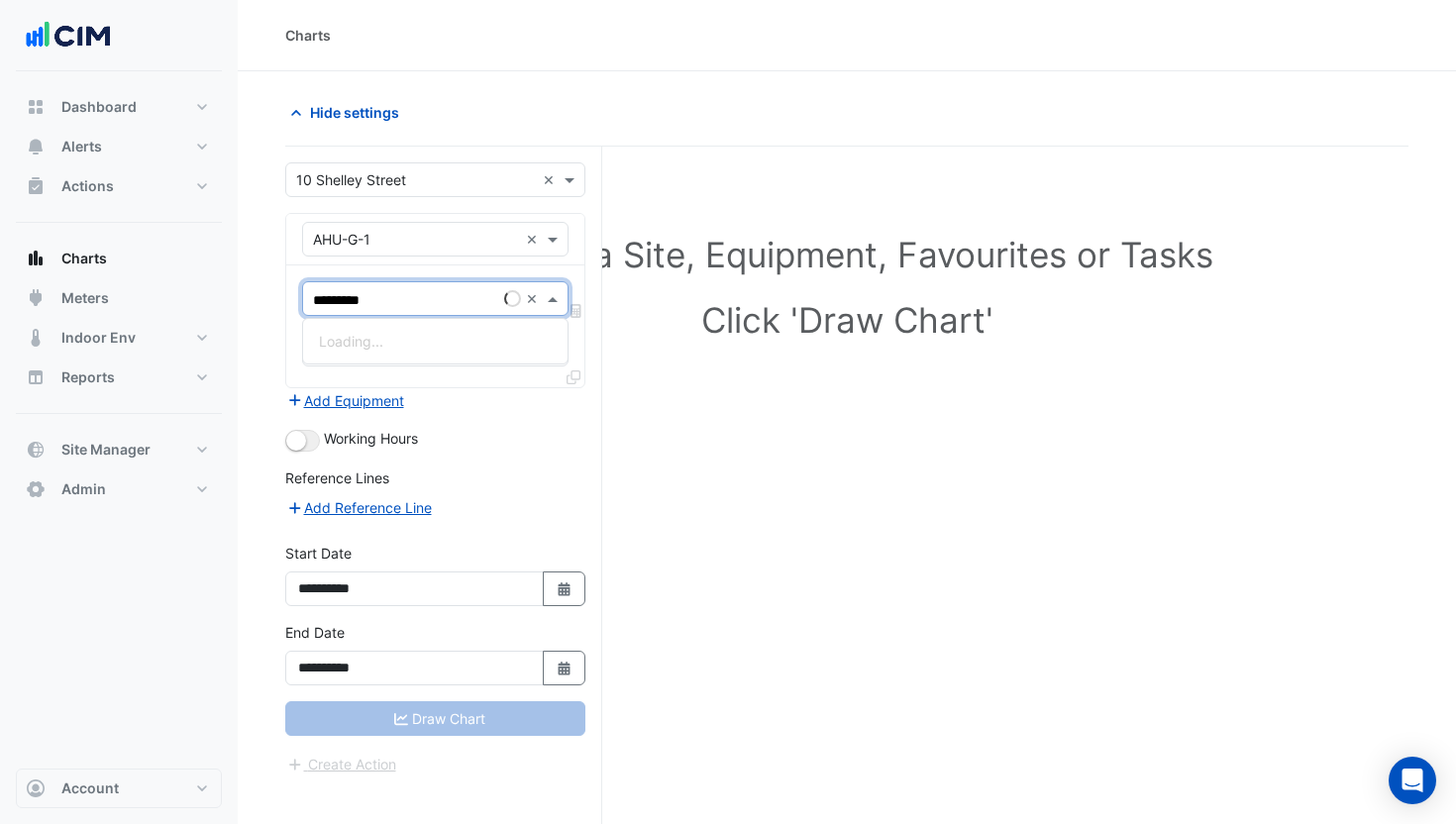 type on "**********" 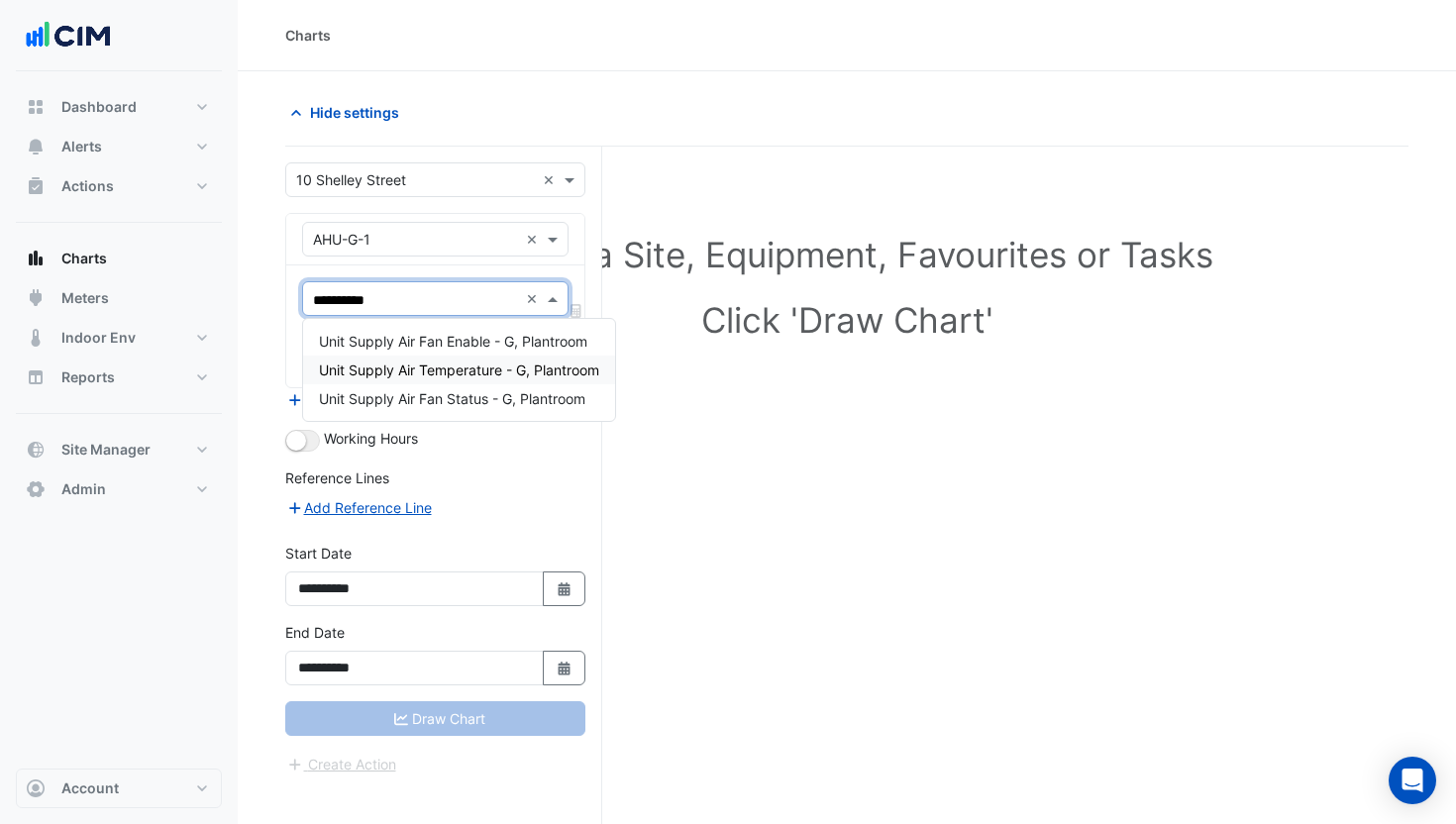 click on "Unit Supply Air Temperature - G, Plantroom" at bounding box center [459, 369] 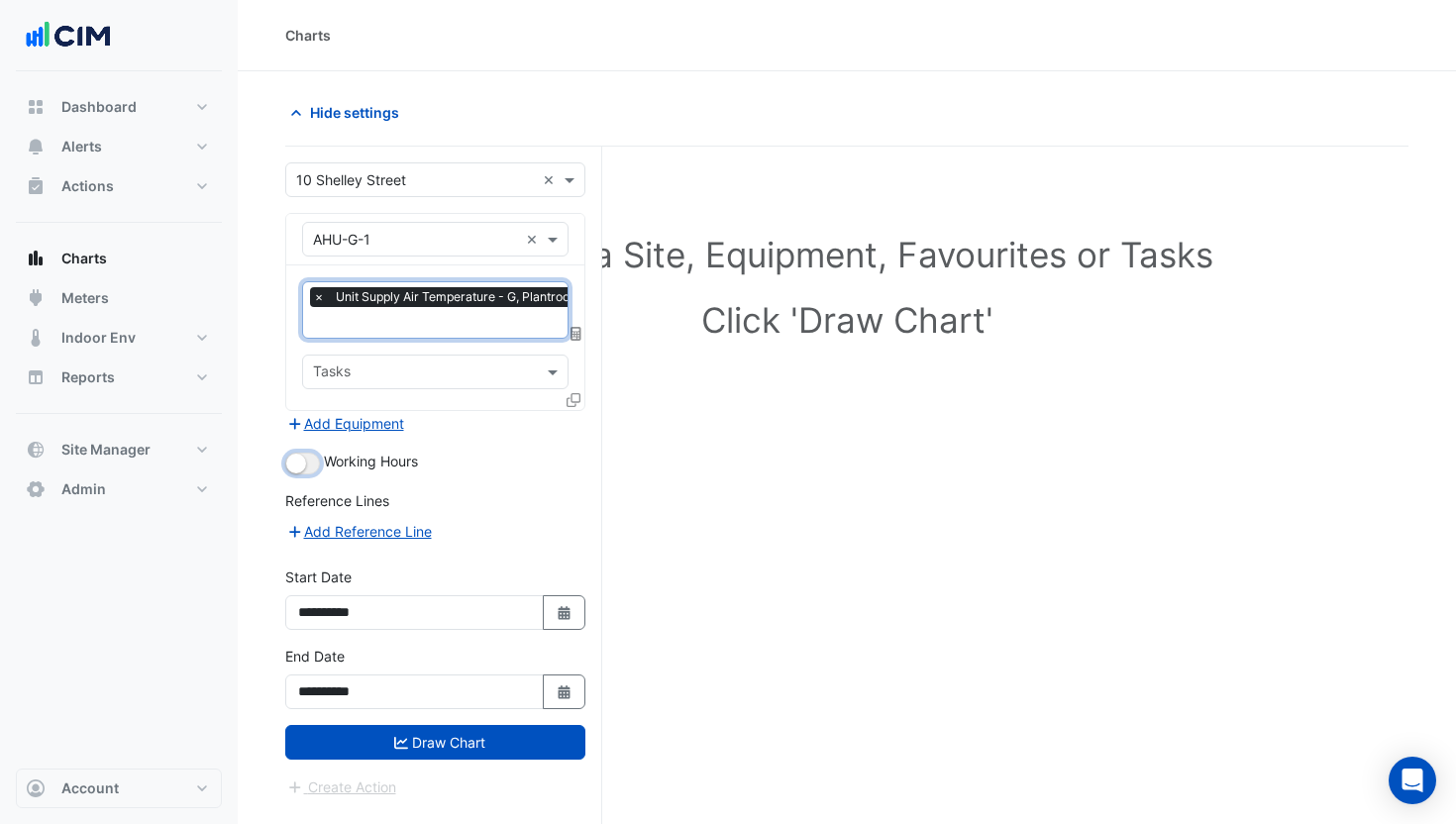 click at bounding box center (302, 464) 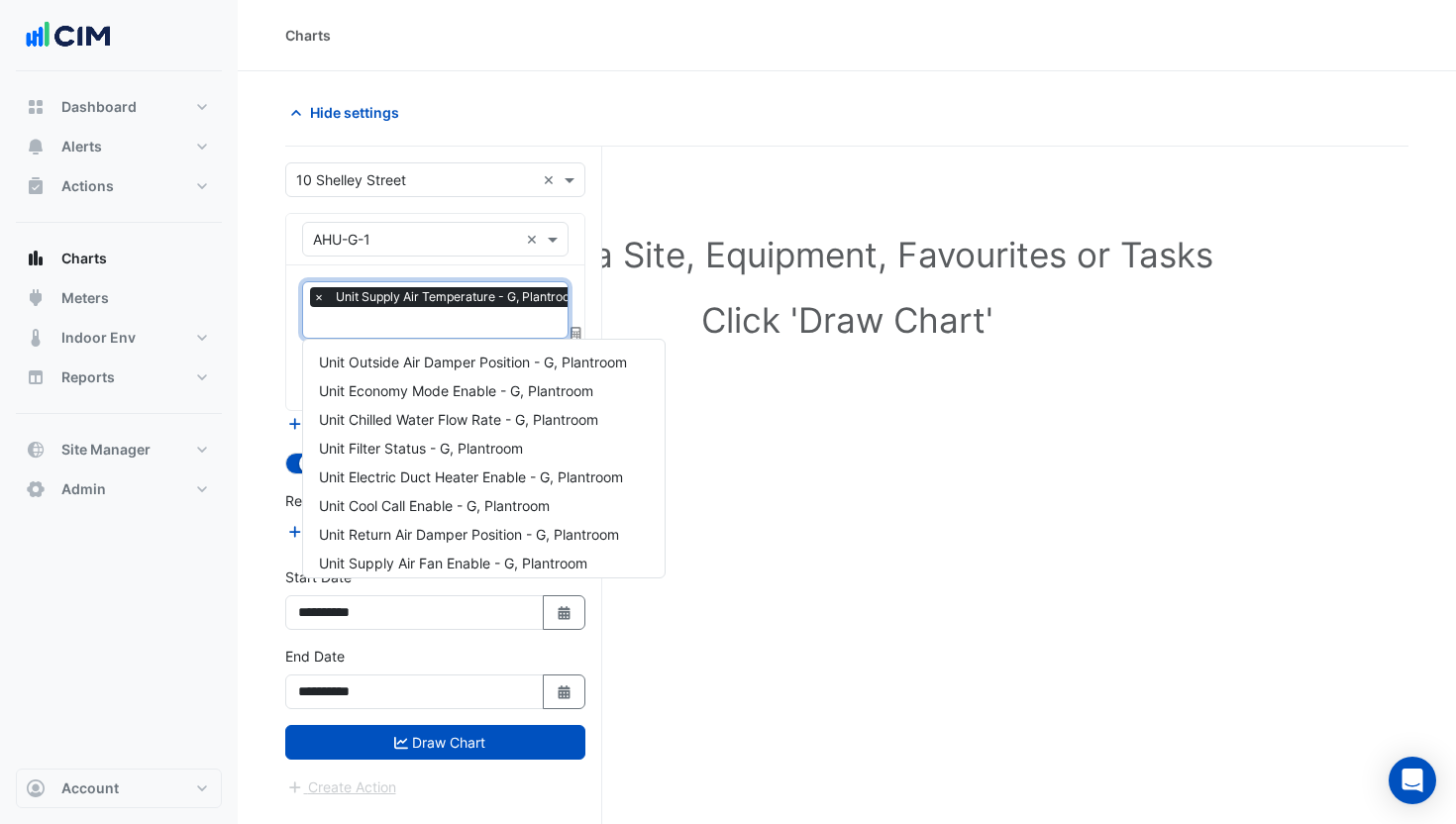 scroll, scrollTop: 0, scrollLeft: 10, axis: horizontal 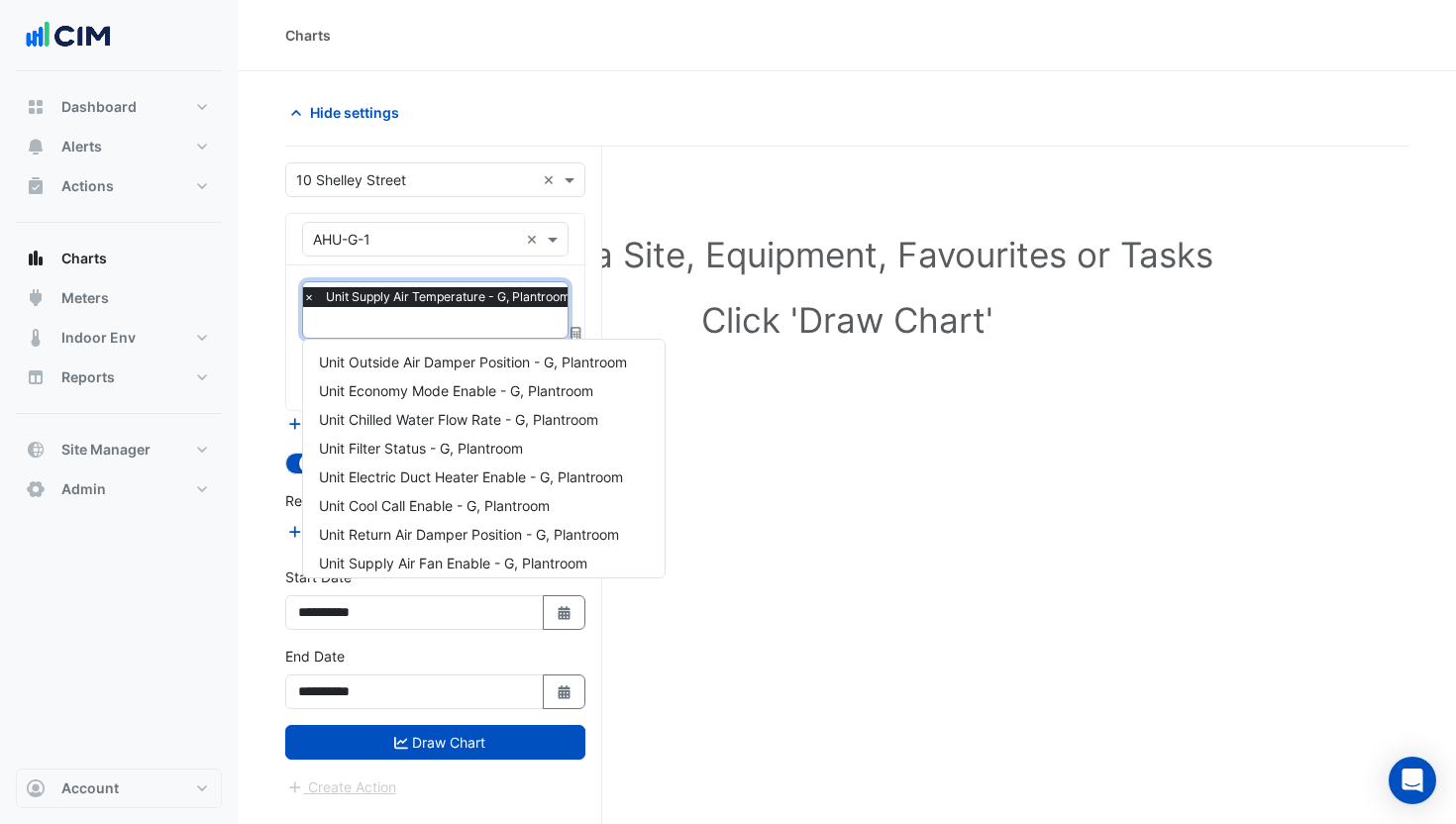 click at bounding box center (442, 324) 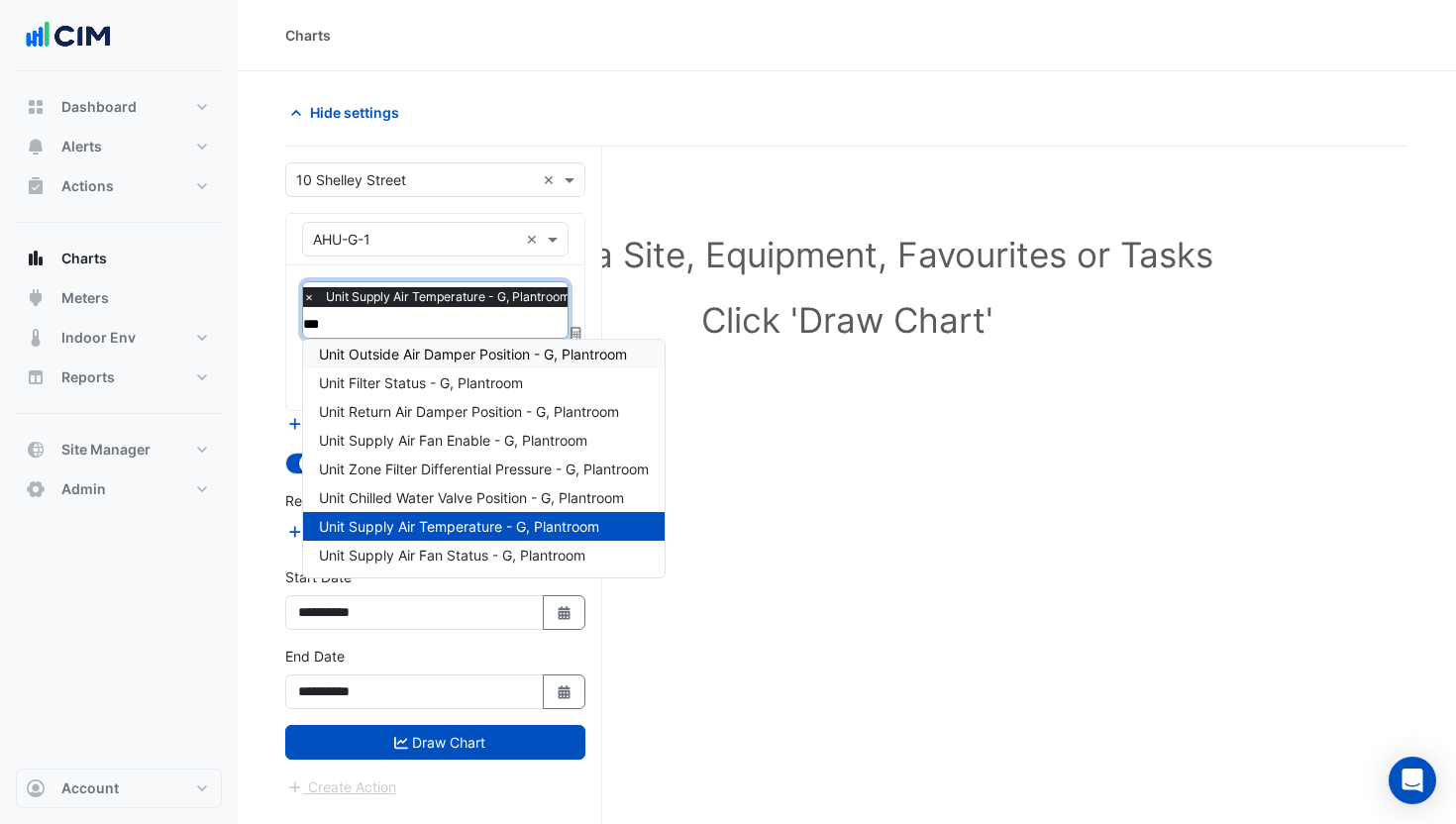 scroll, scrollTop: 0, scrollLeft: 0, axis: both 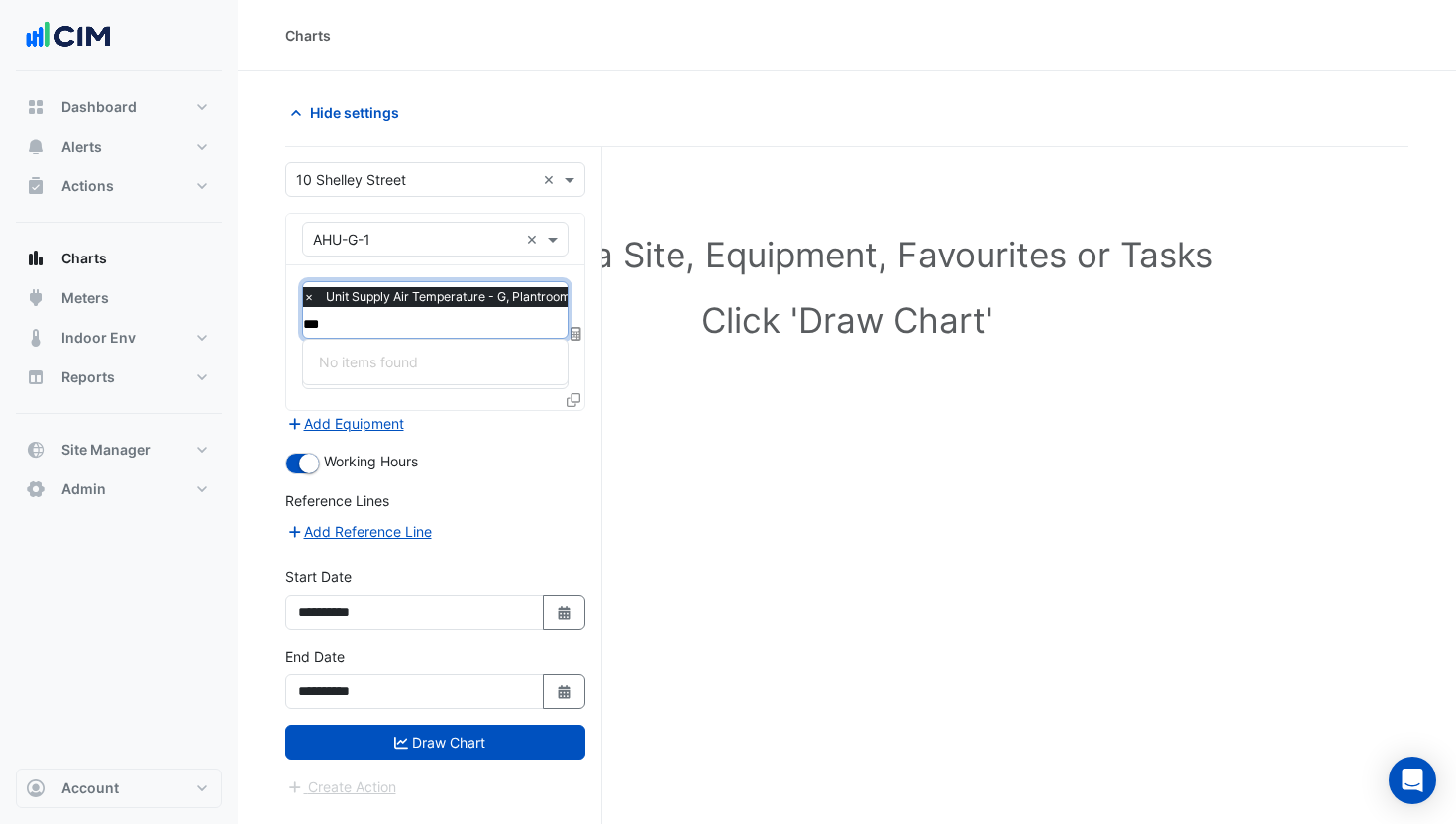 type on "***" 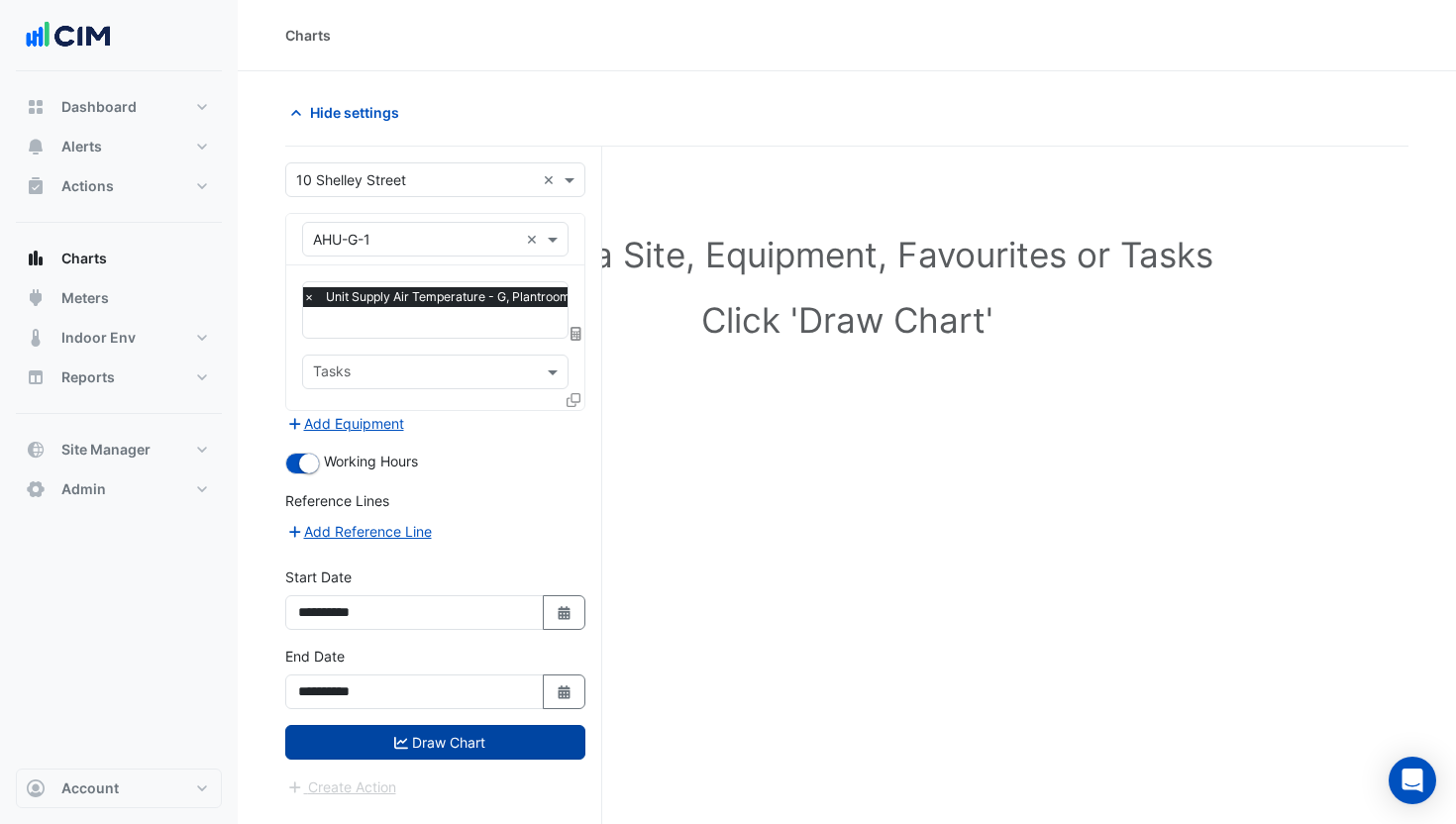 click on "Draw Chart" at bounding box center (435, 742) 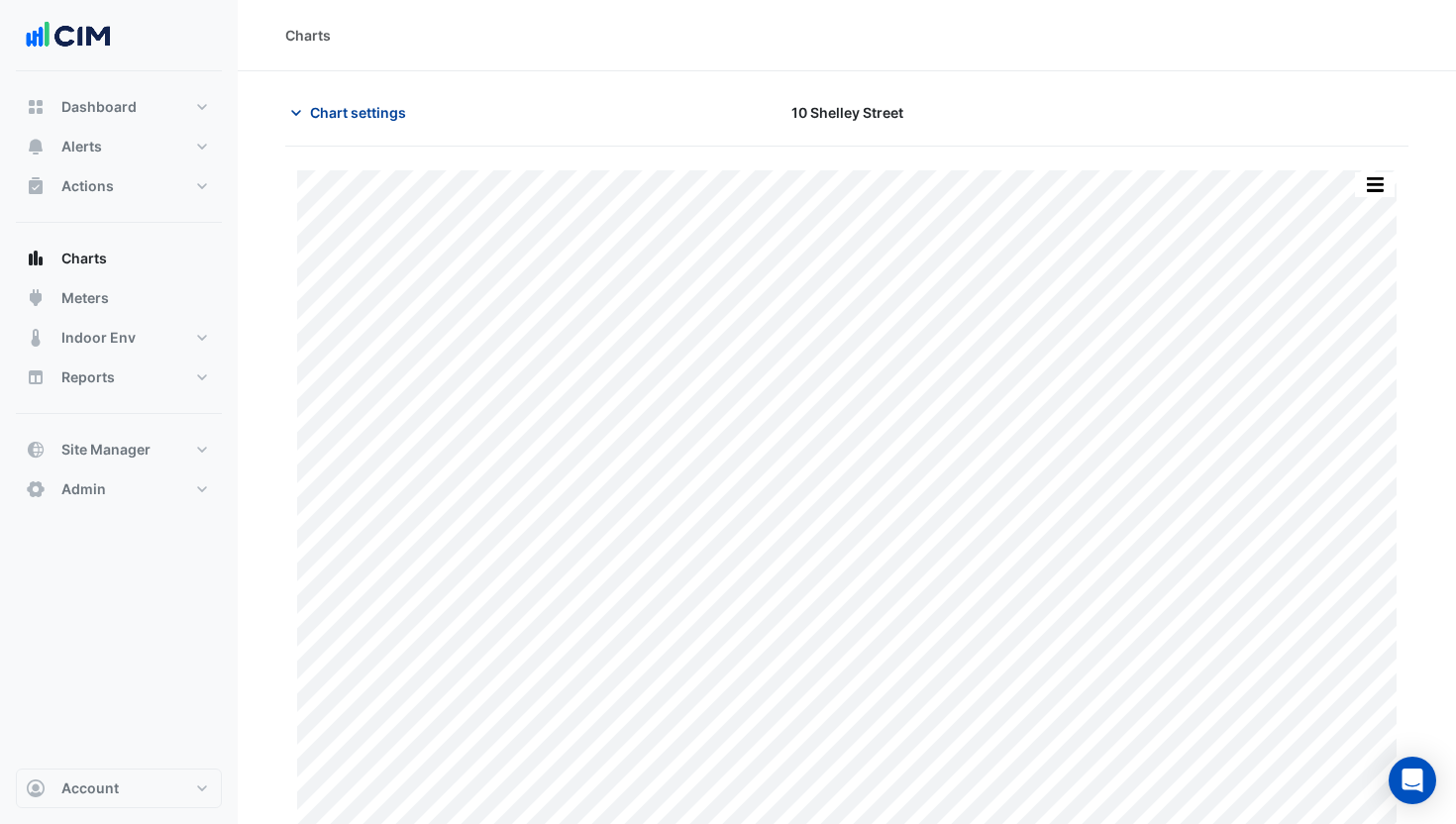 click on "Chart settings" 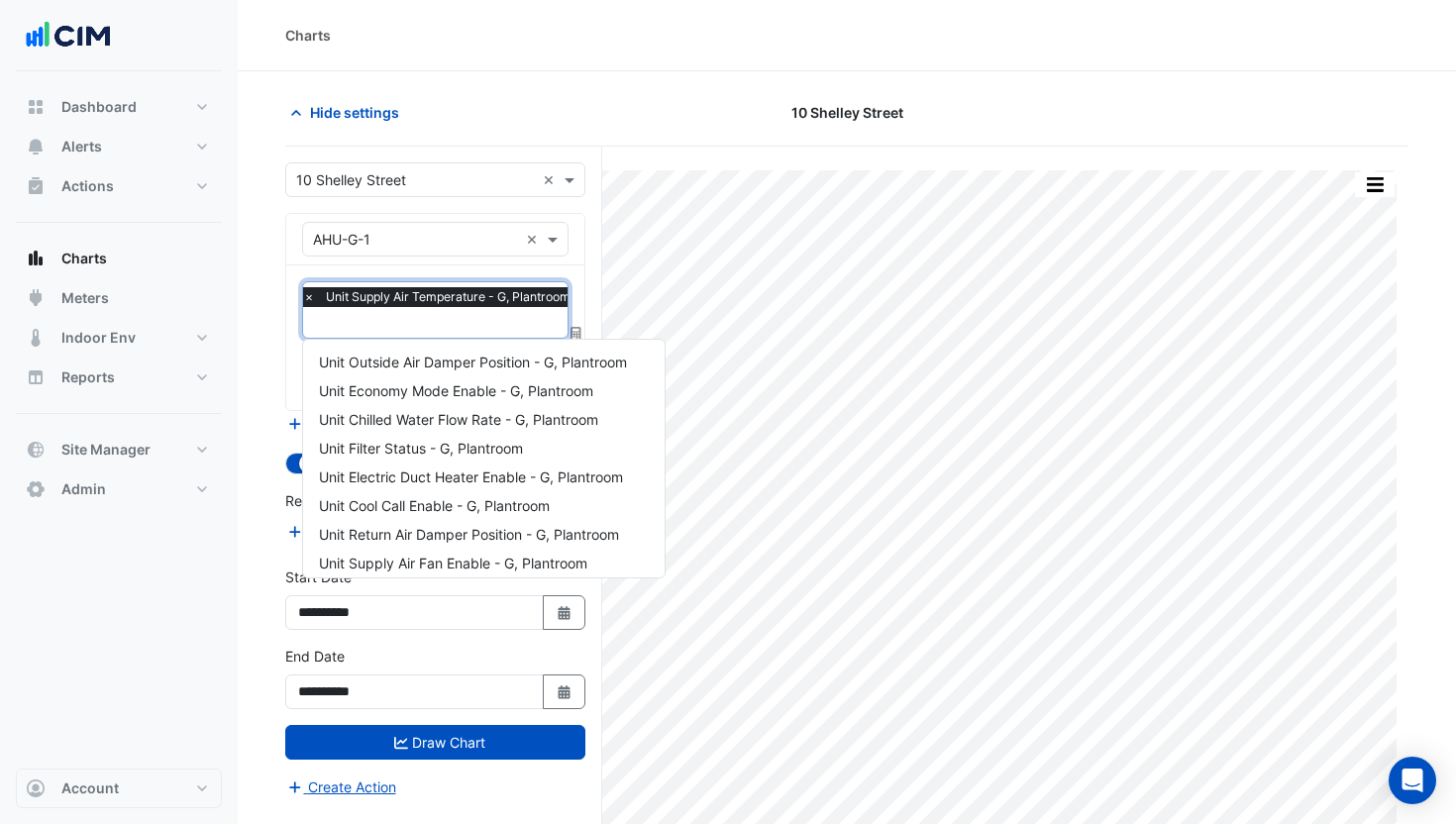 click at bounding box center [442, 324] 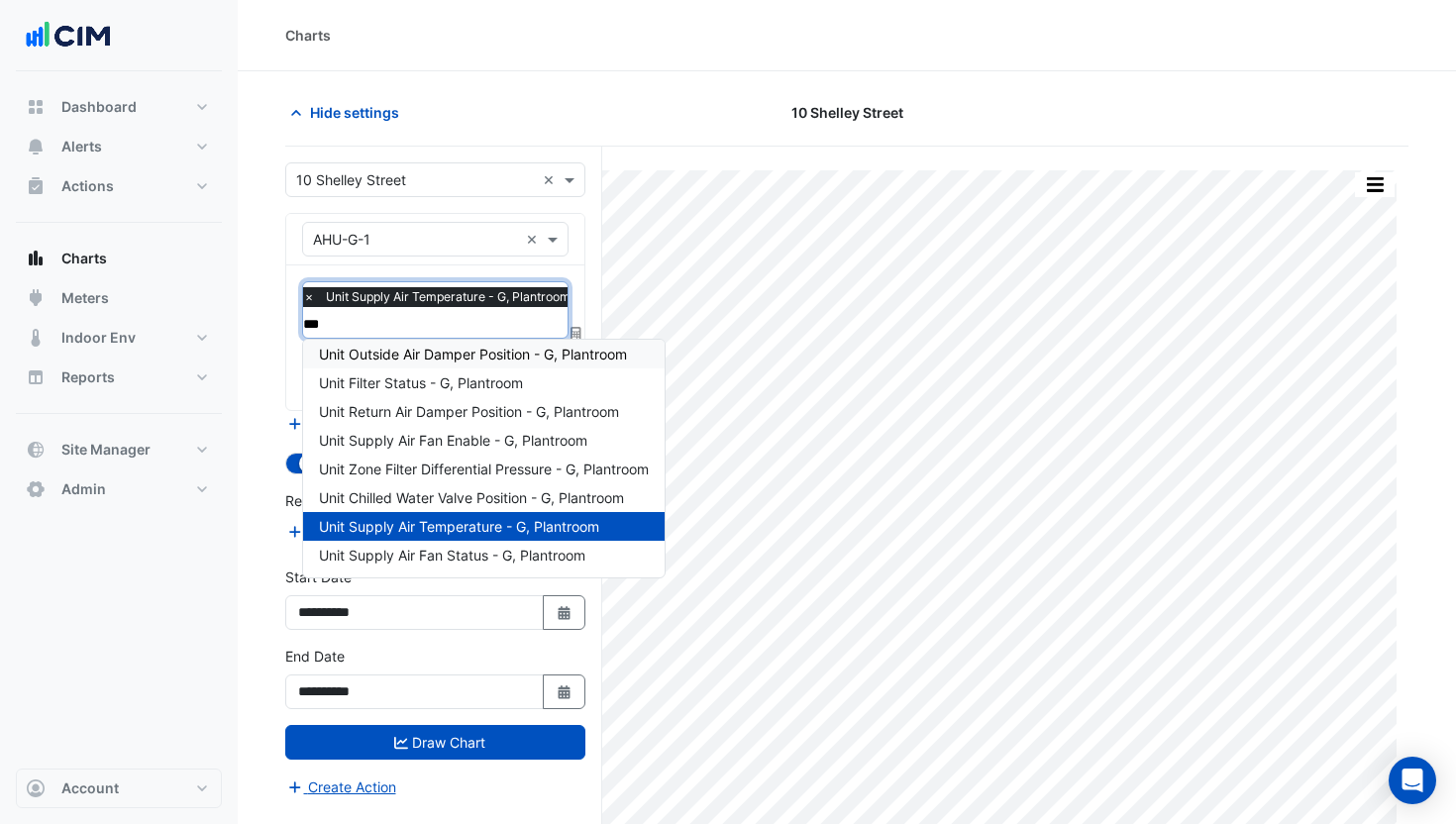 scroll, scrollTop: 0, scrollLeft: 0, axis: both 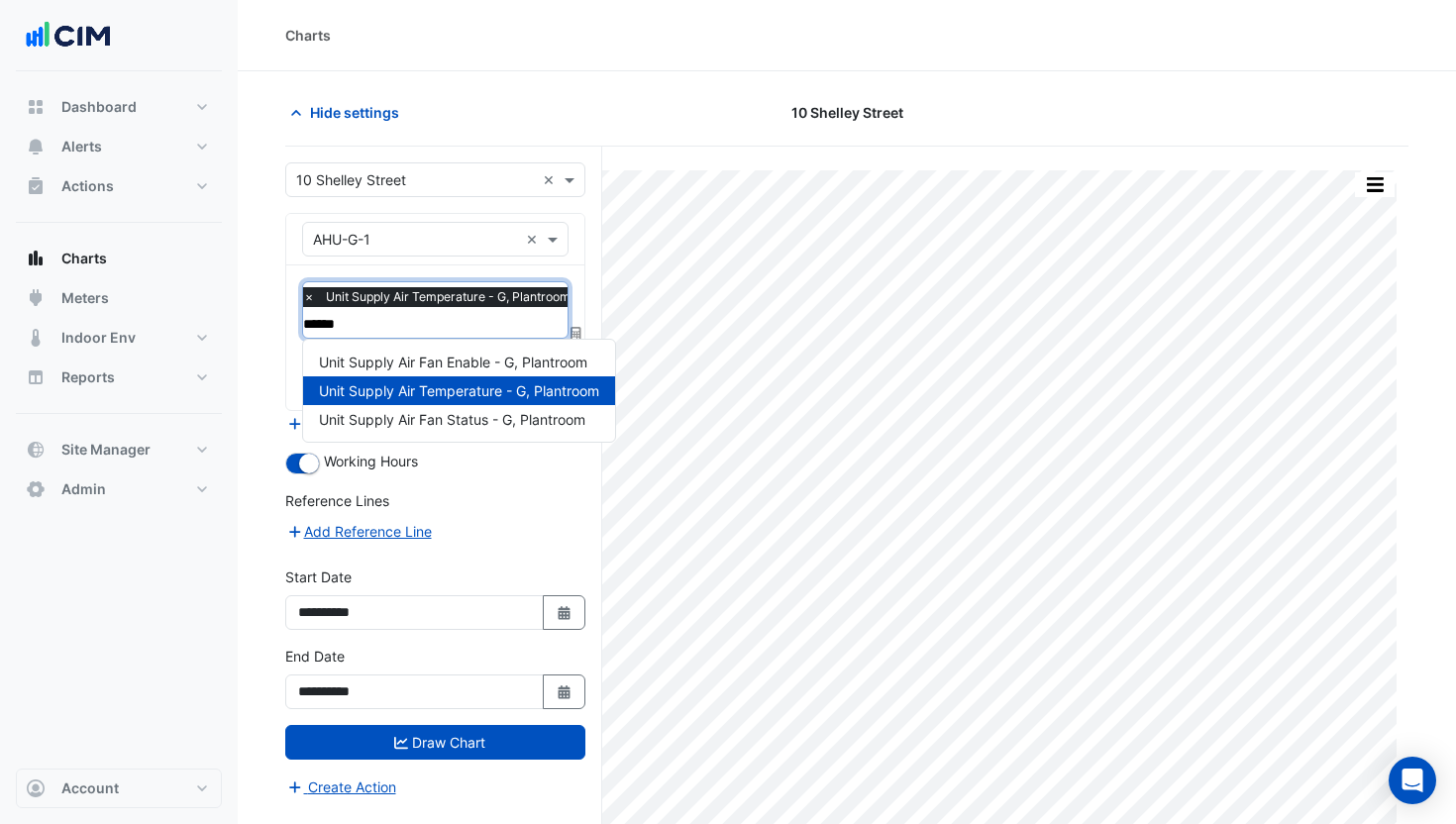type on "******" 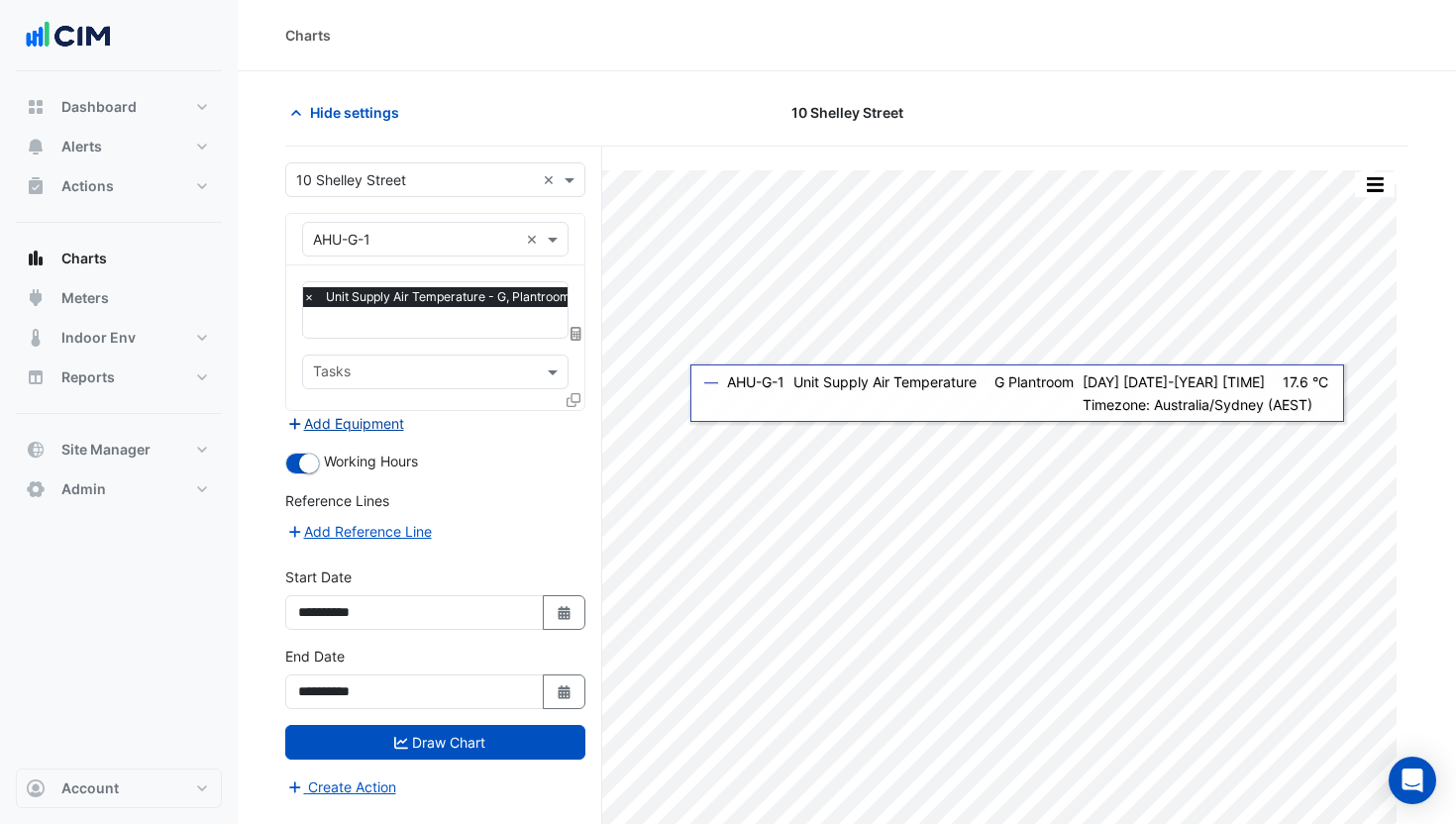 click on "Add Equipment" at bounding box center [345, 423] 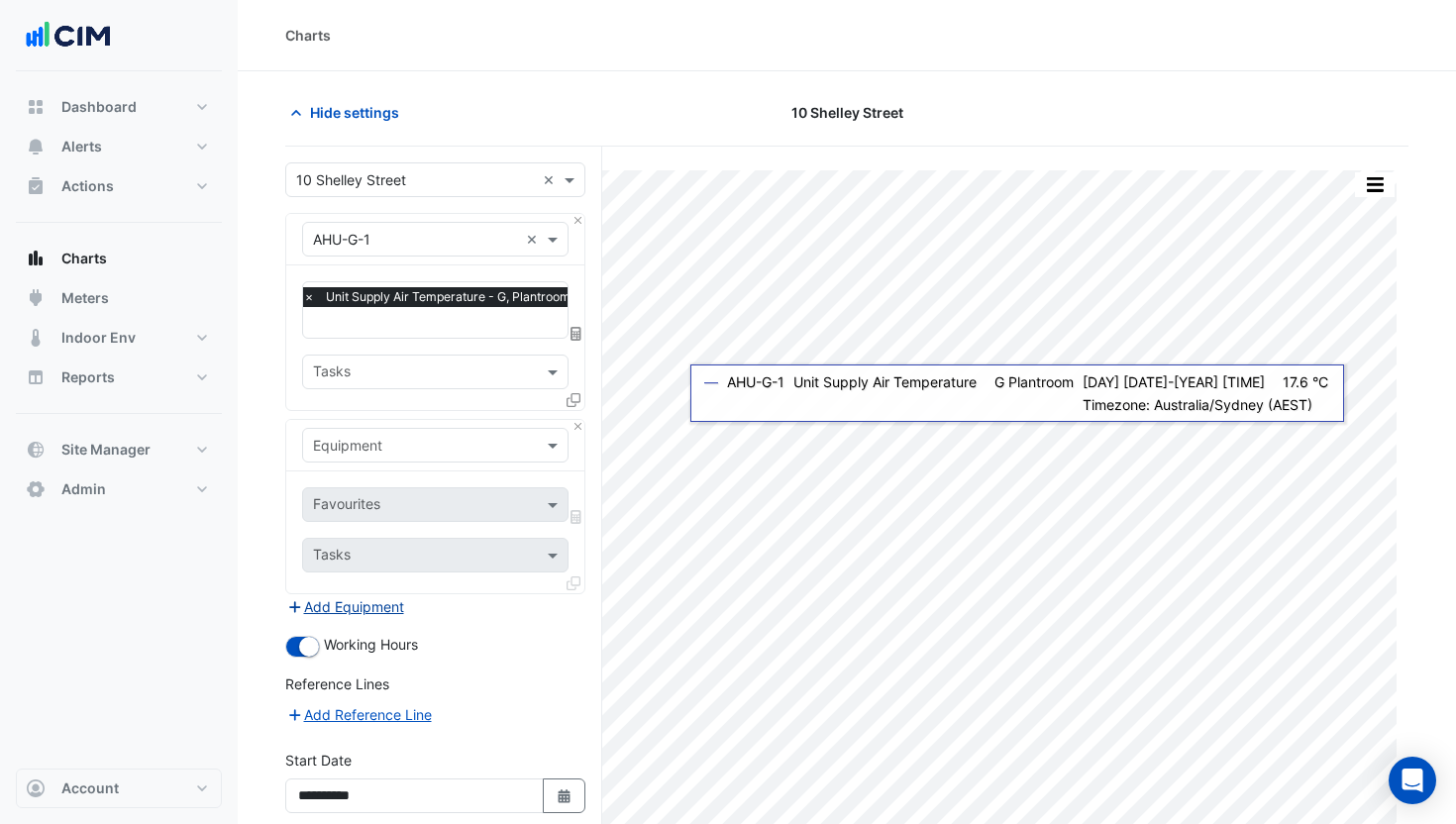 type 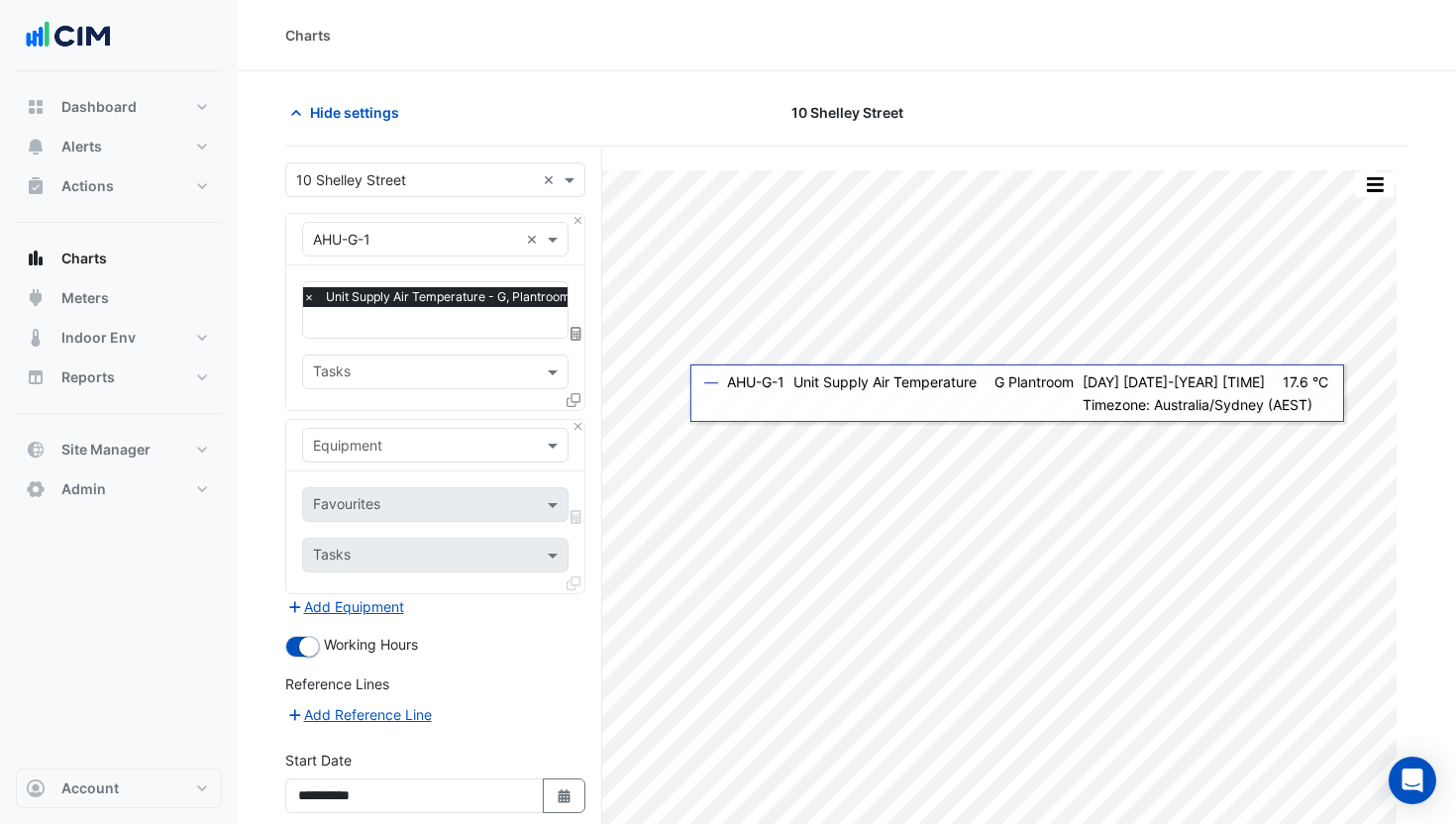 click at bounding box center [415, 446] 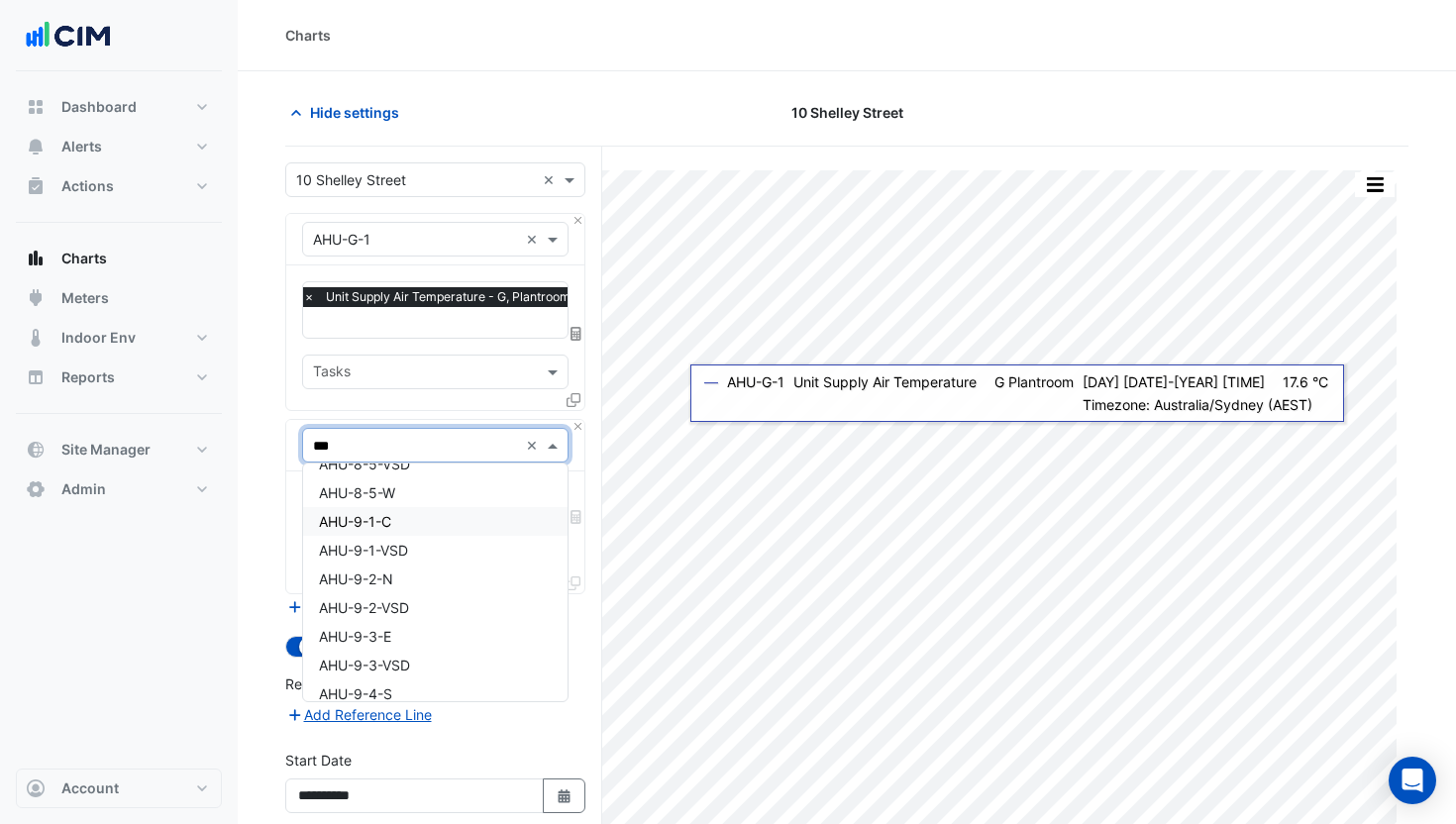 scroll, scrollTop: 0, scrollLeft: 0, axis: both 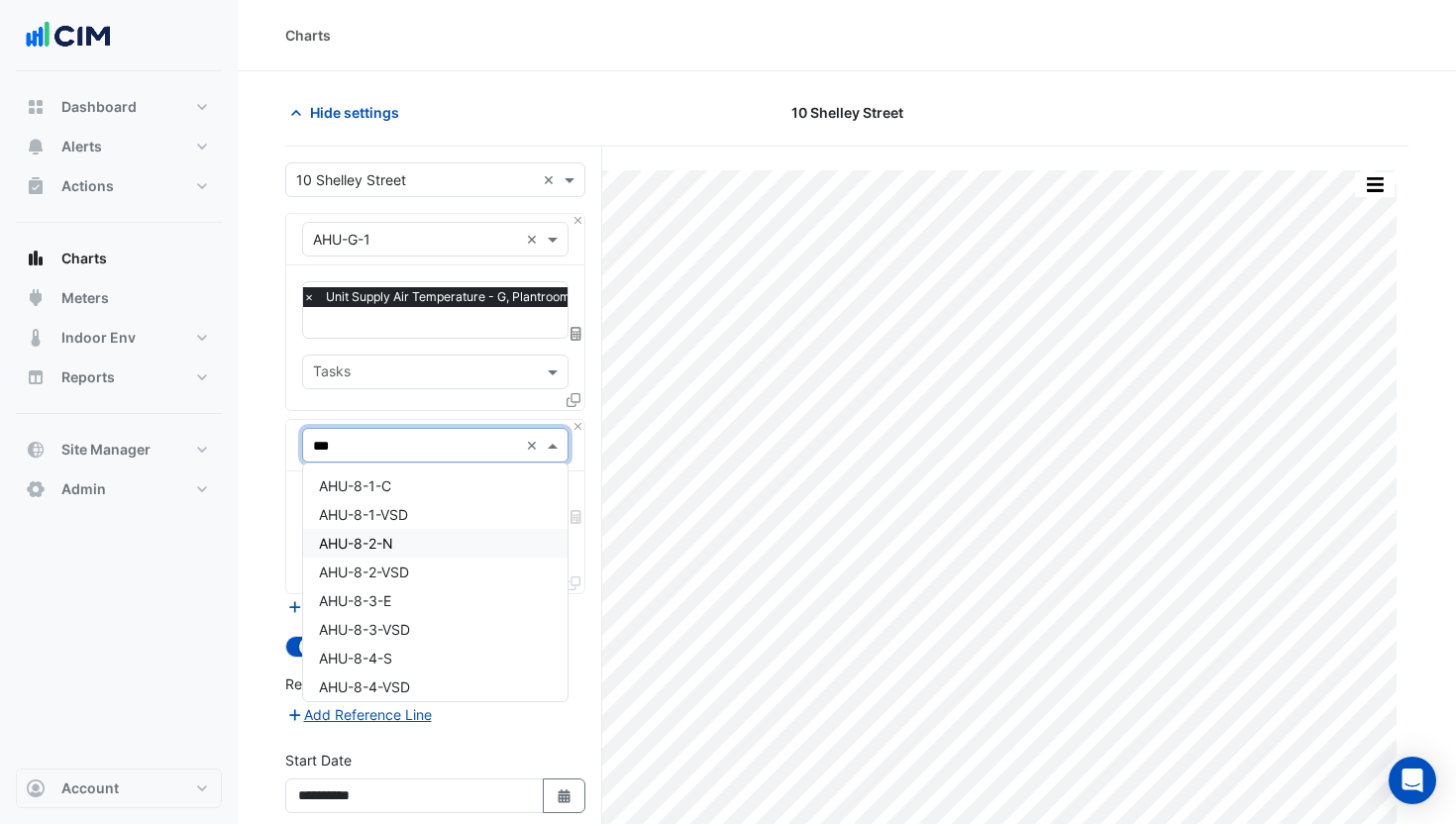 type on "***" 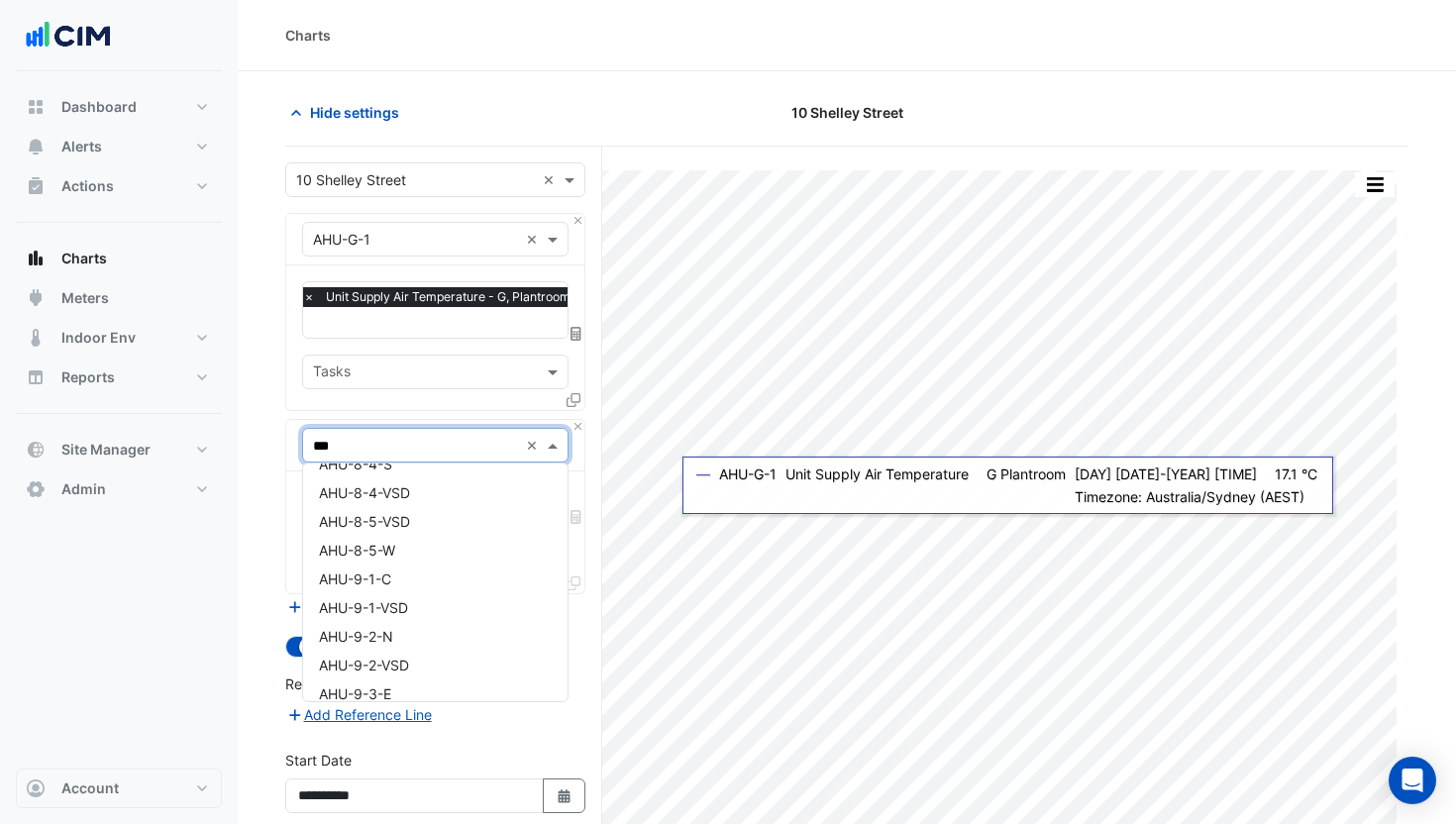 scroll, scrollTop: 199, scrollLeft: 0, axis: vertical 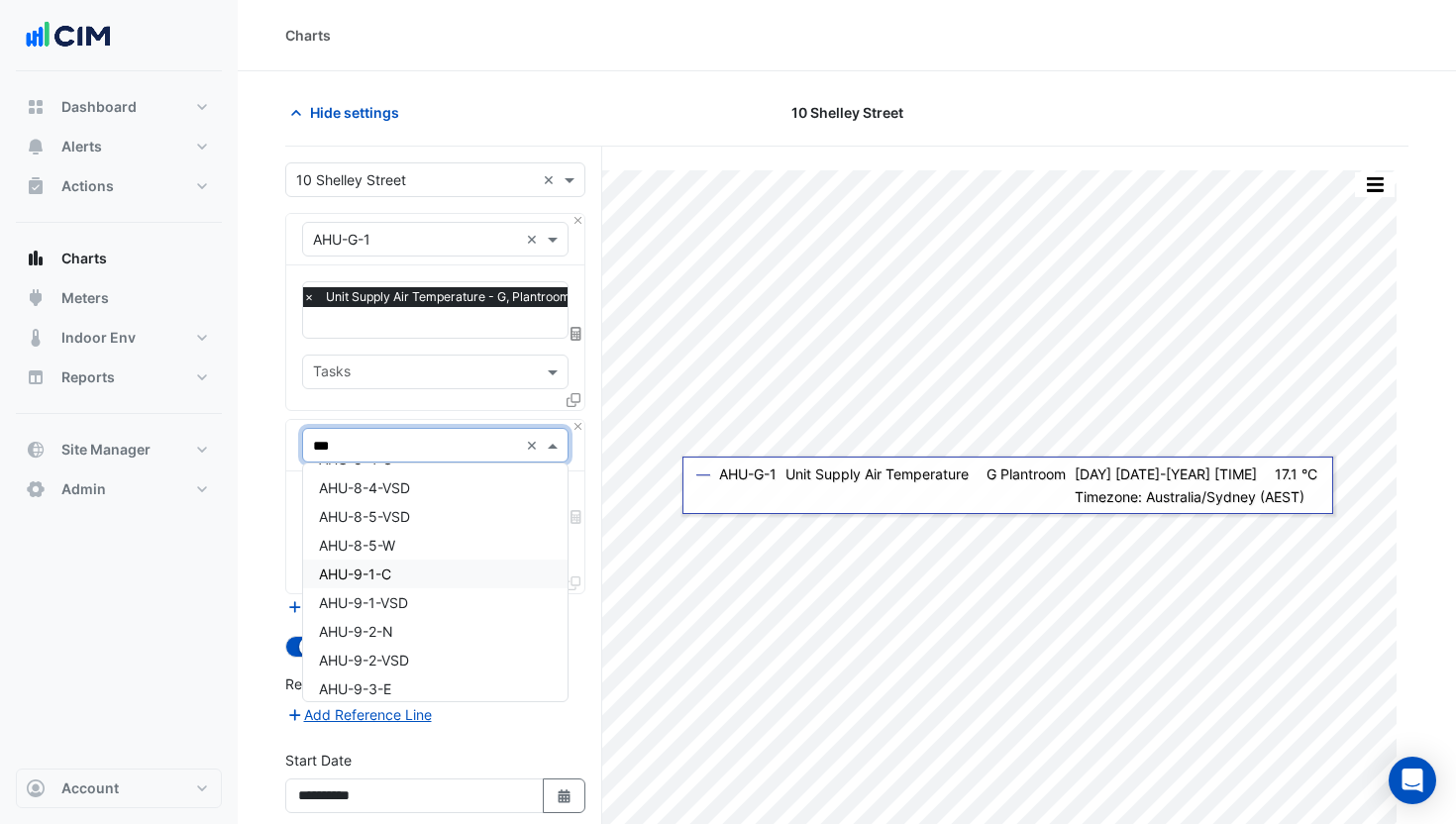 click on "AHU-9-1-C" at bounding box center [435, 573] 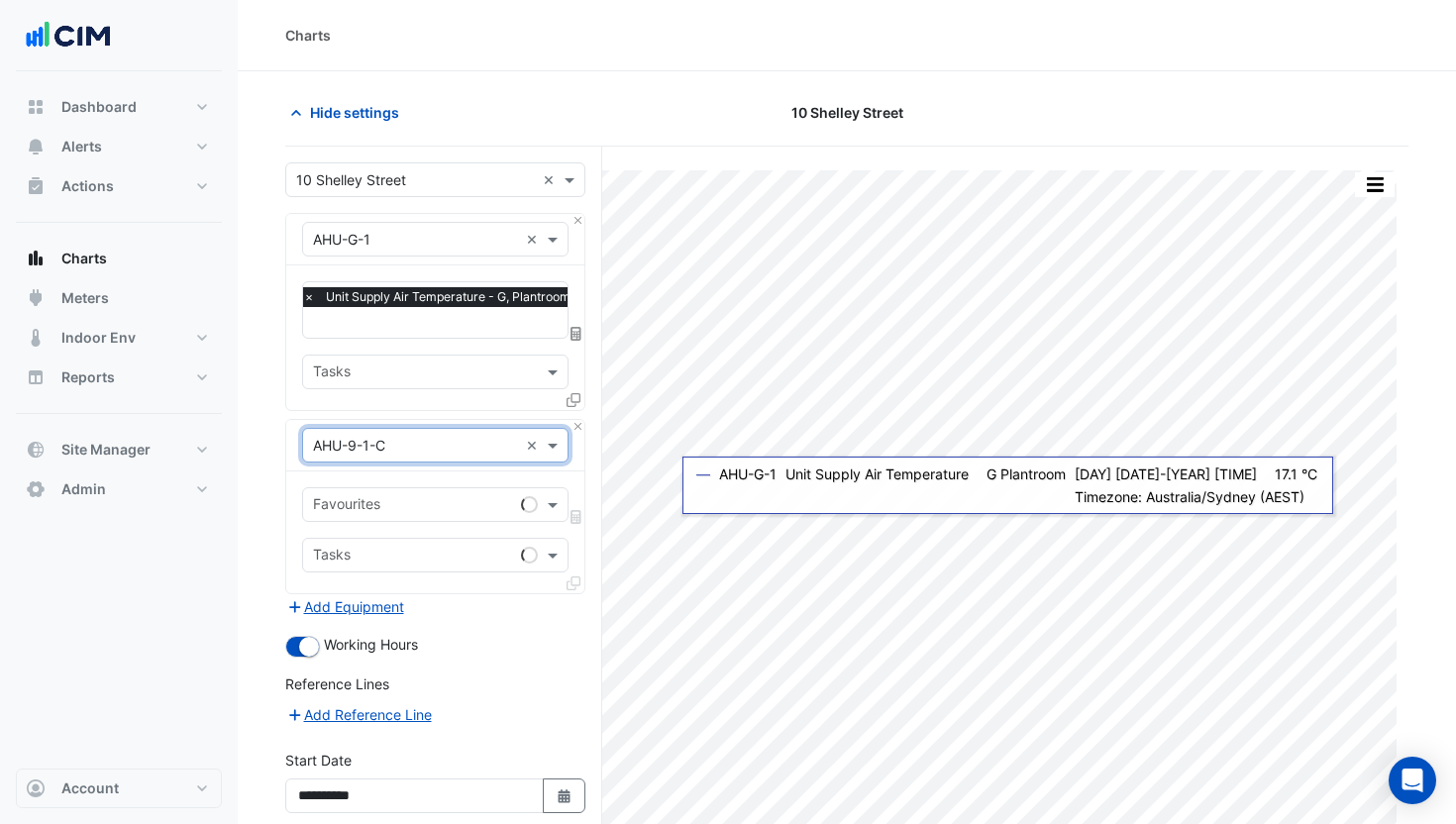 click at bounding box center (413, 506) 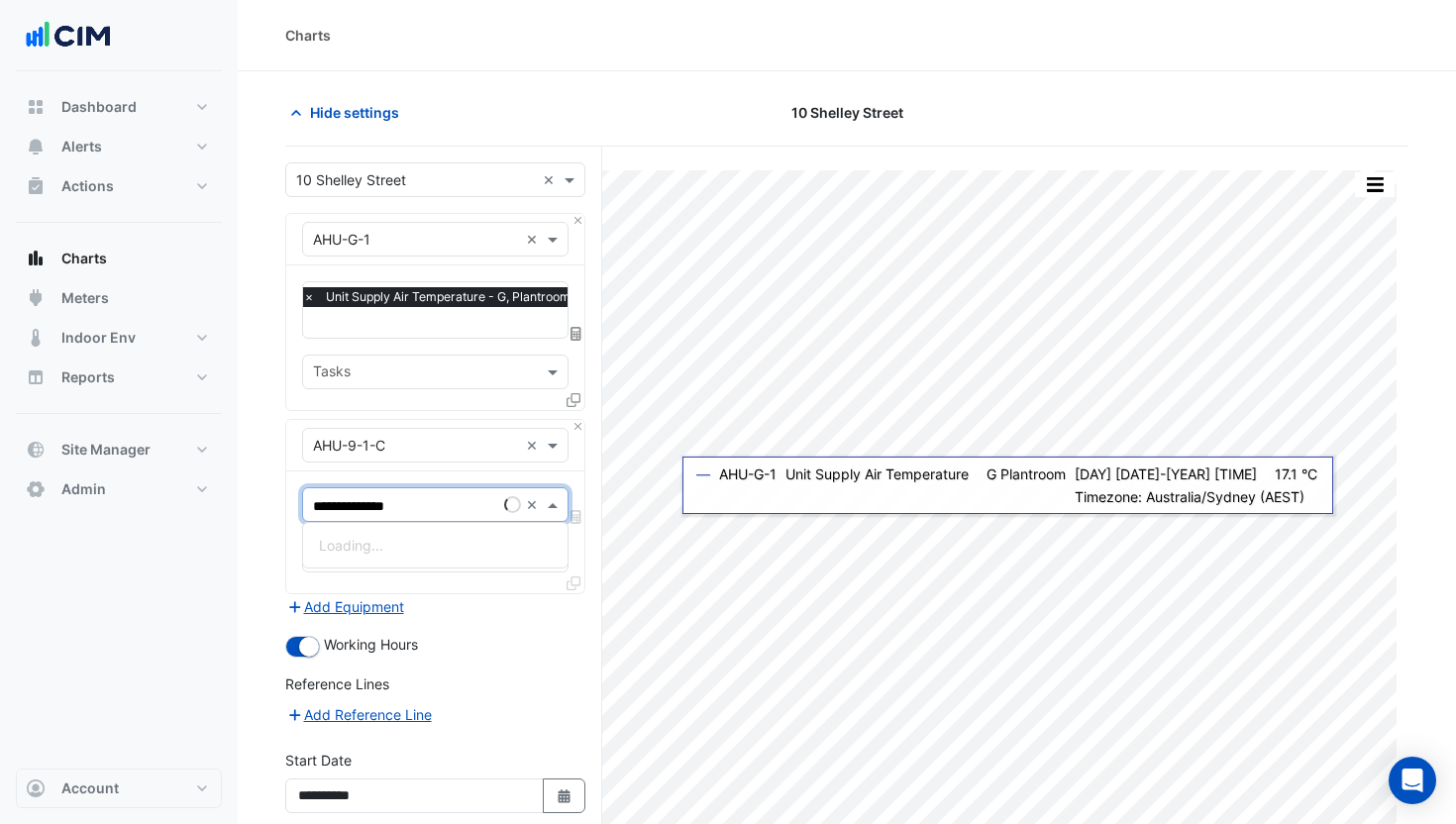 type on "**********" 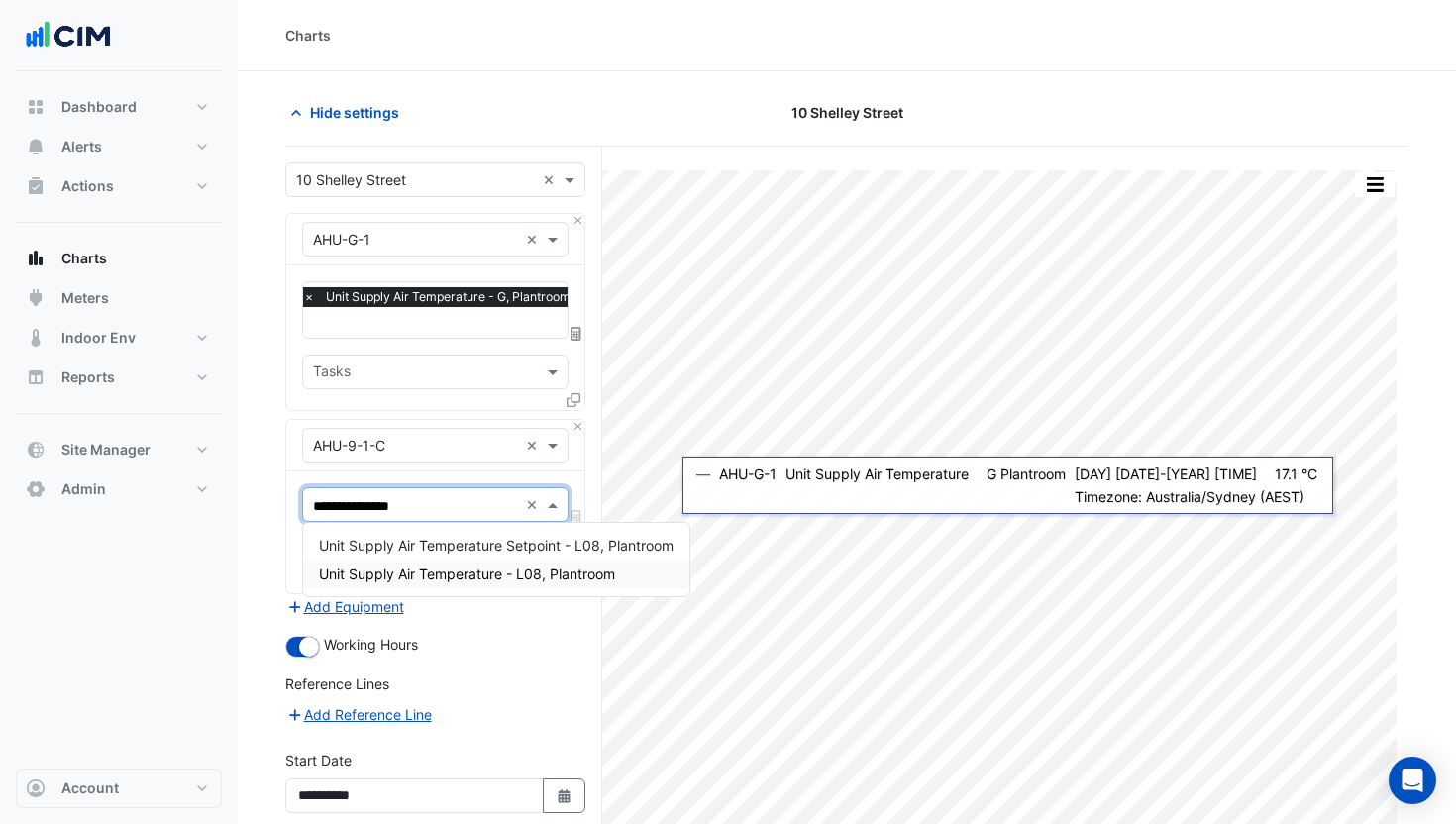 click on "Unit Supply Air Temperature - L08, Plantroom" at bounding box center [467, 573] 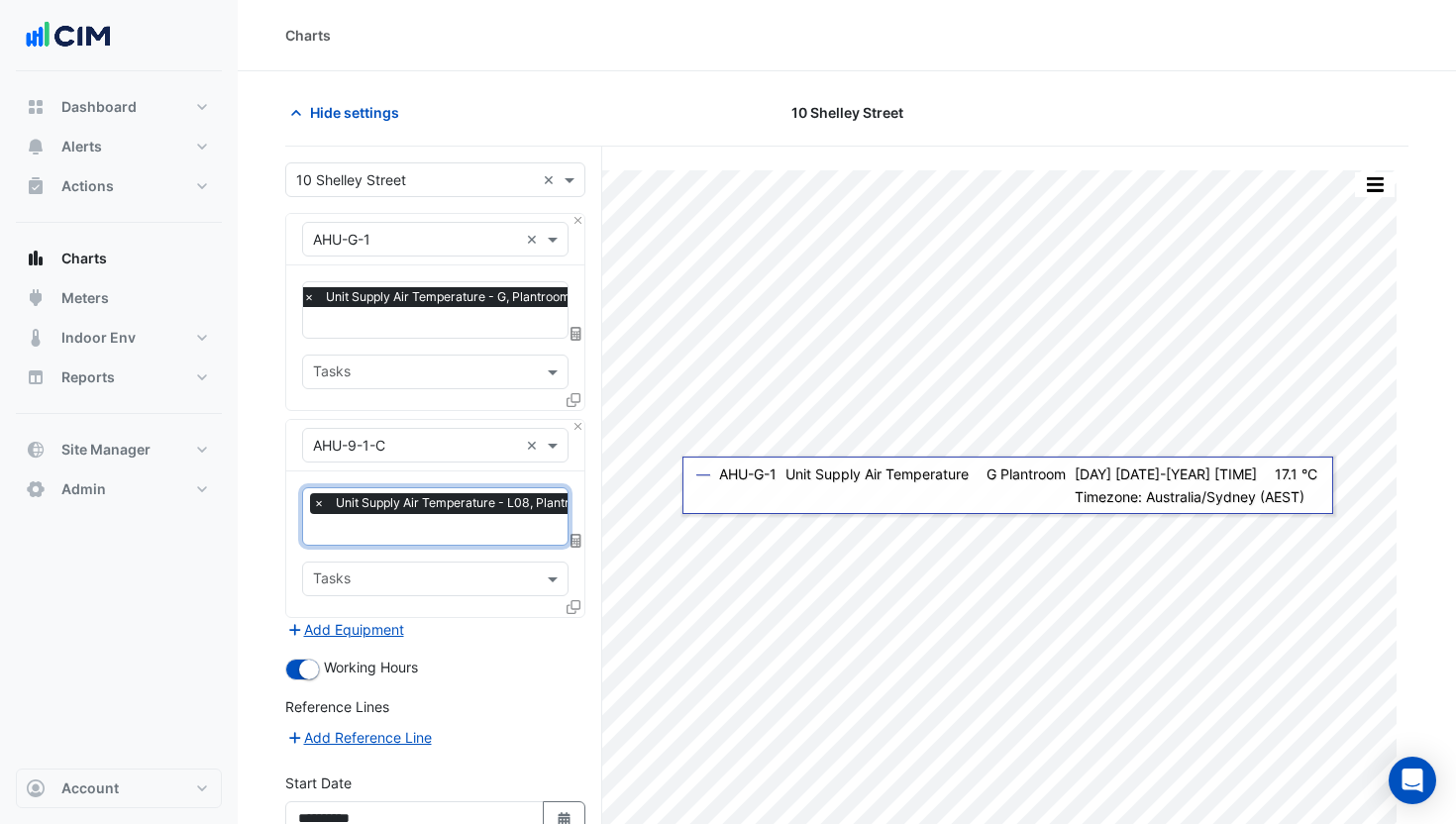 scroll, scrollTop: 191, scrollLeft: 0, axis: vertical 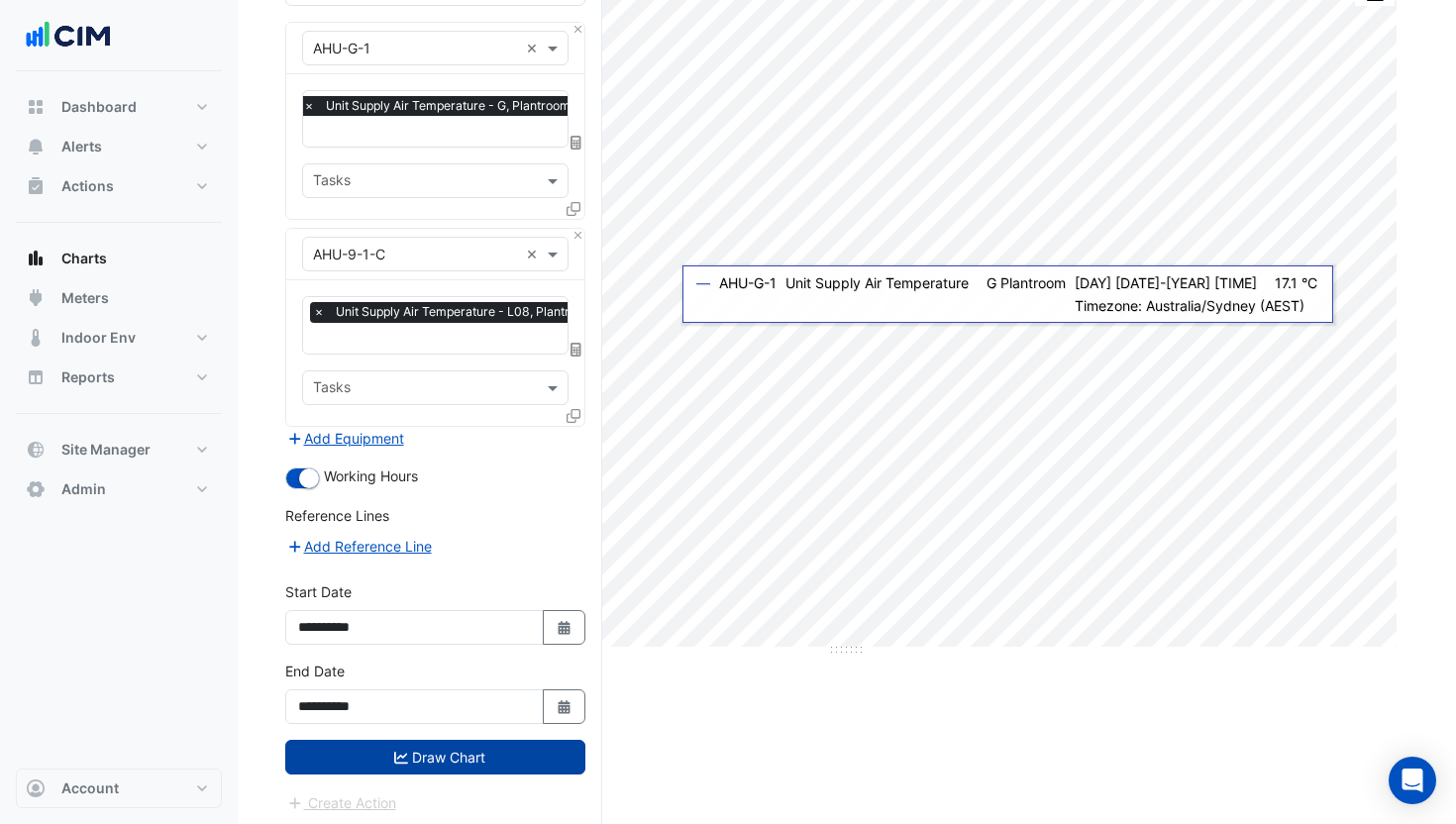 click on "Draw Chart" at bounding box center (435, 757) 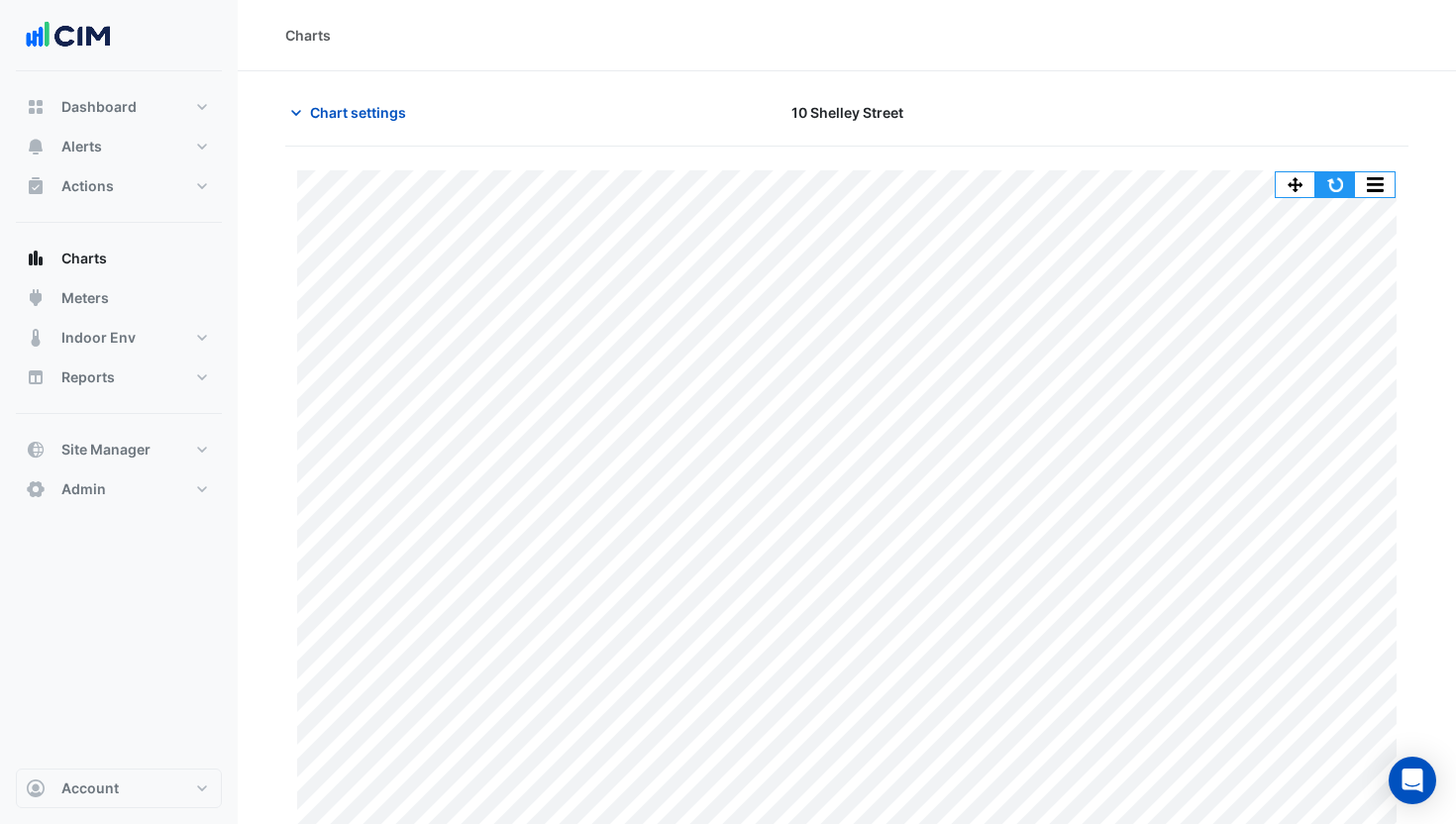click 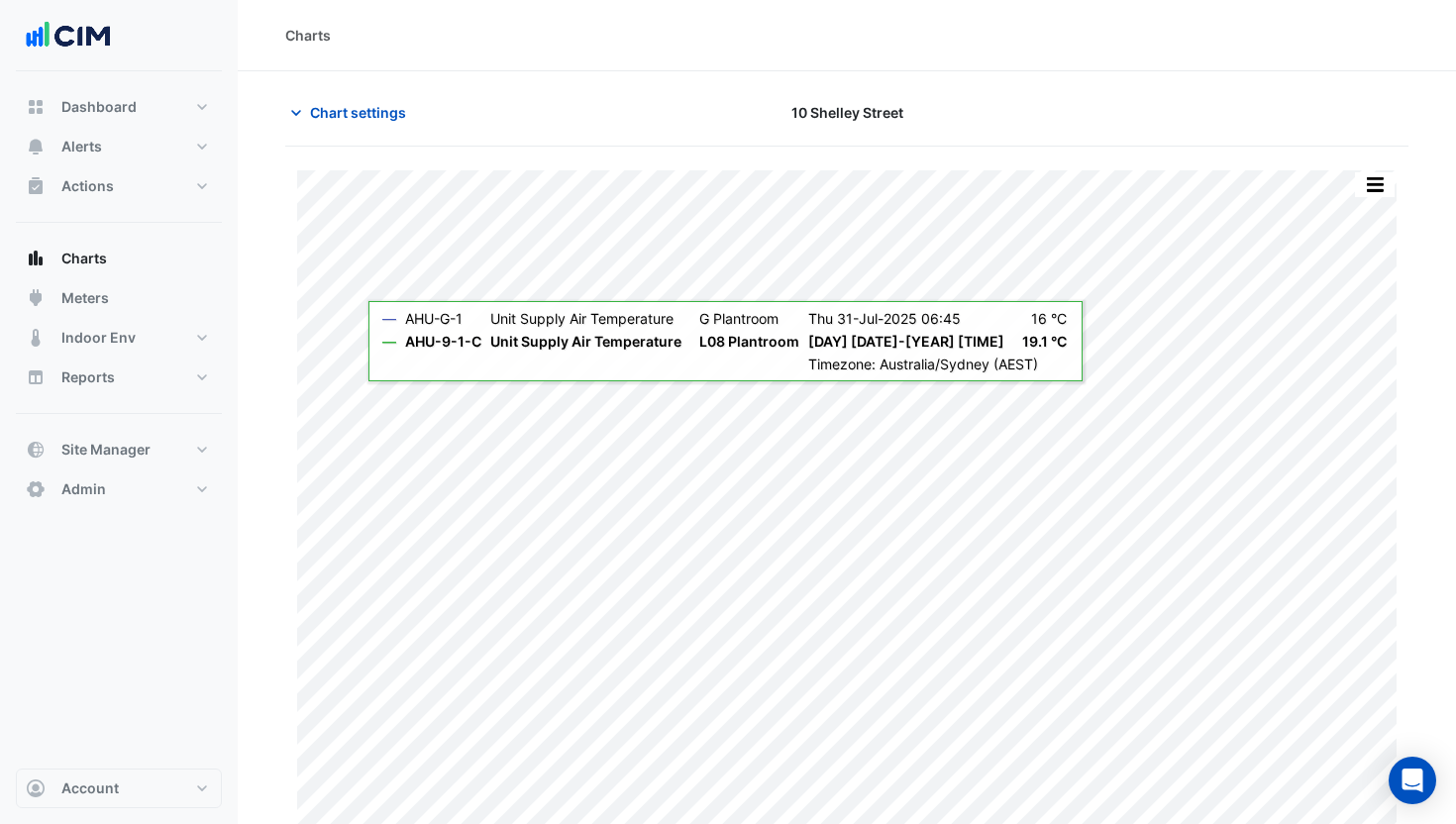 scroll, scrollTop: 24, scrollLeft: 0, axis: vertical 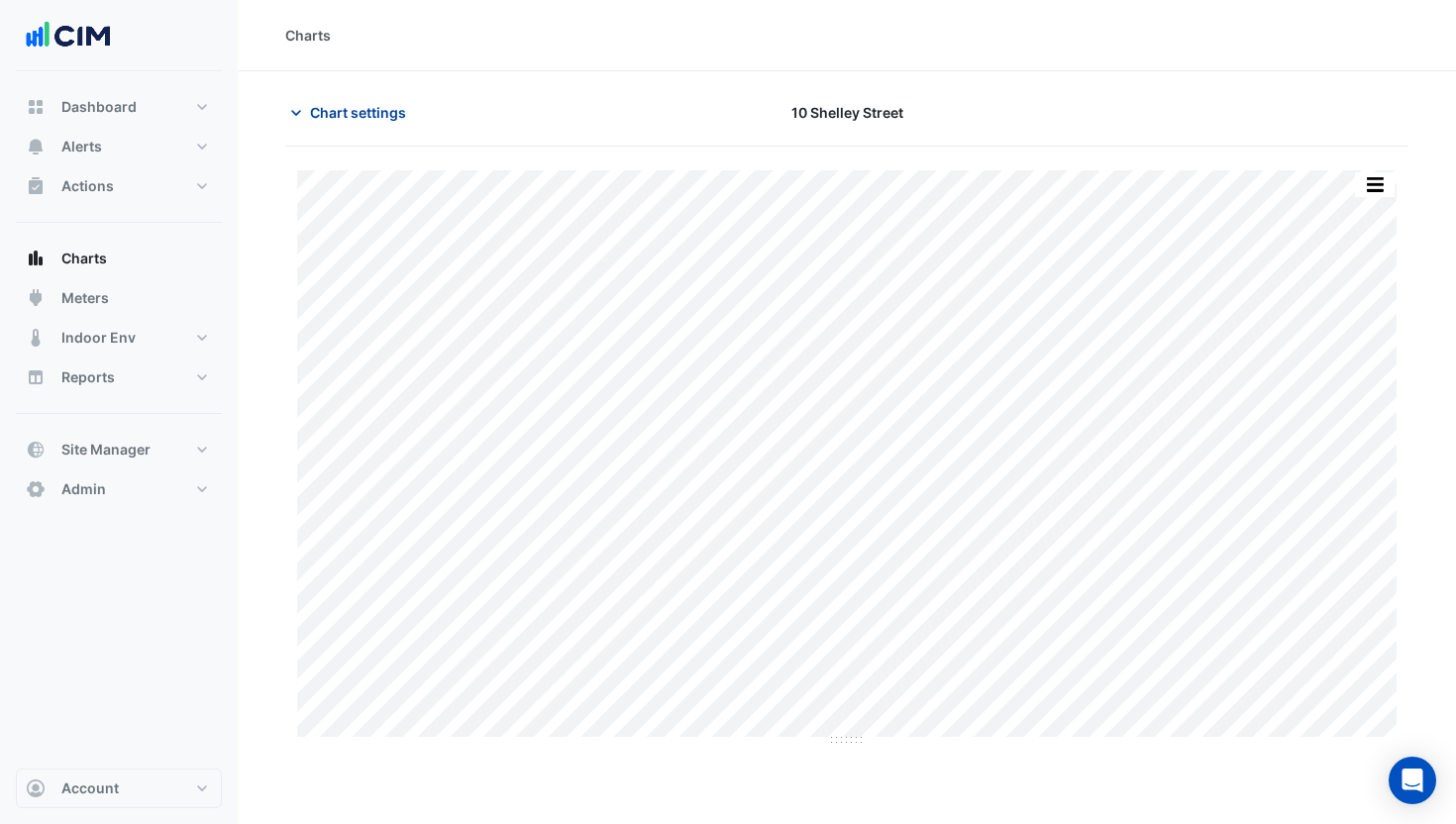 click on "Chart settings" 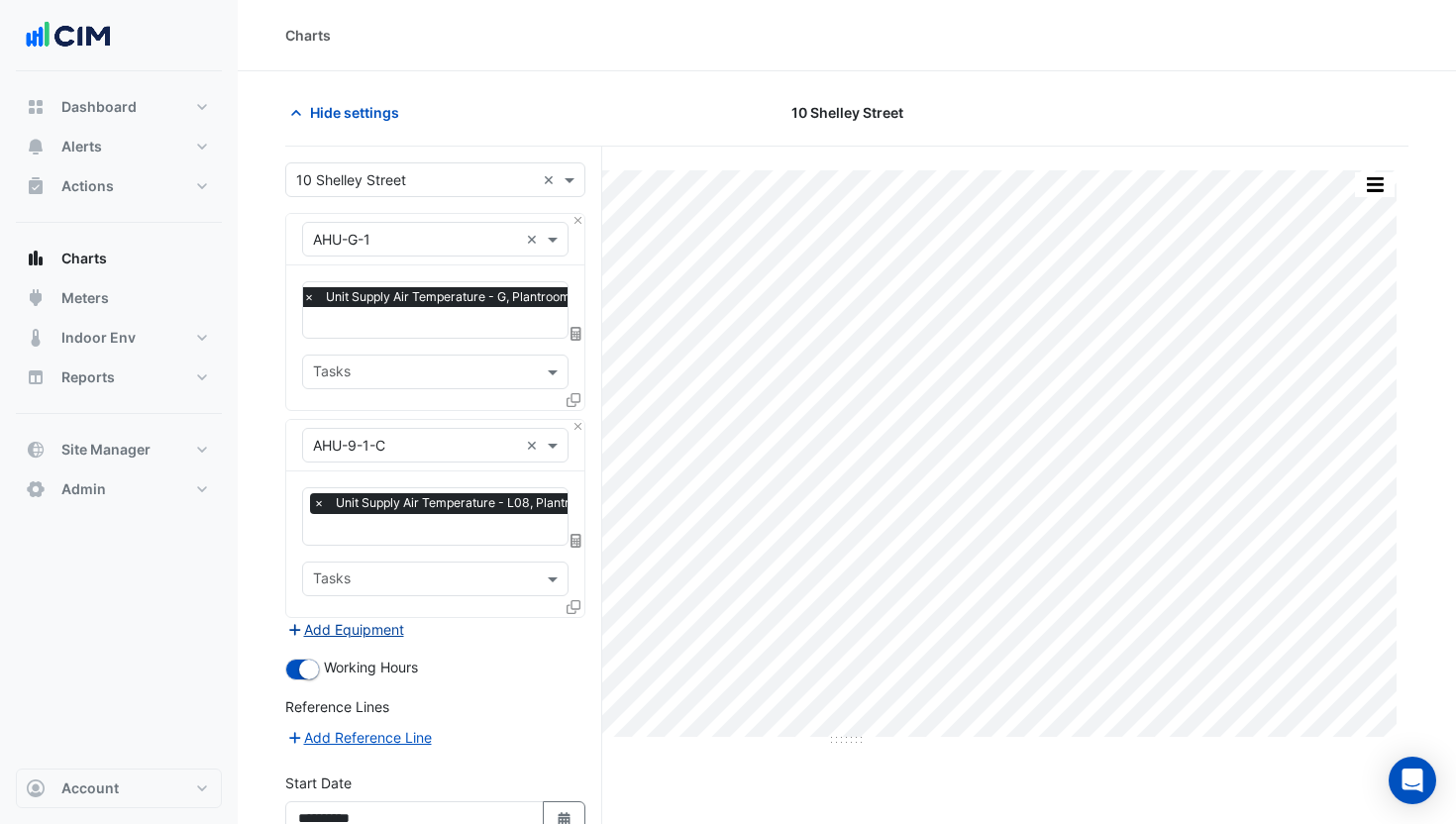 click on "Add Equipment" at bounding box center (345, 629) 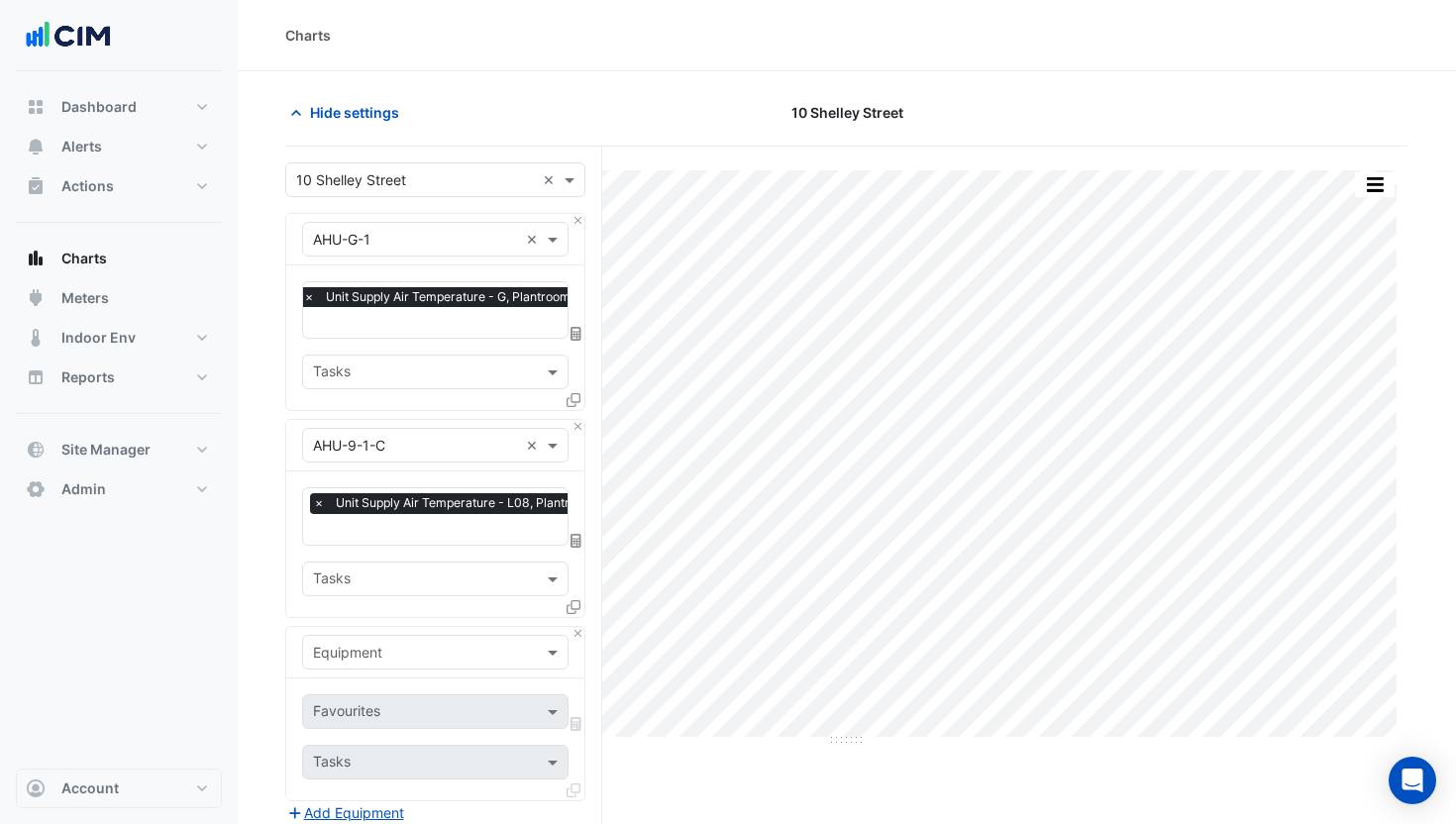 click at bounding box center (415, 653) 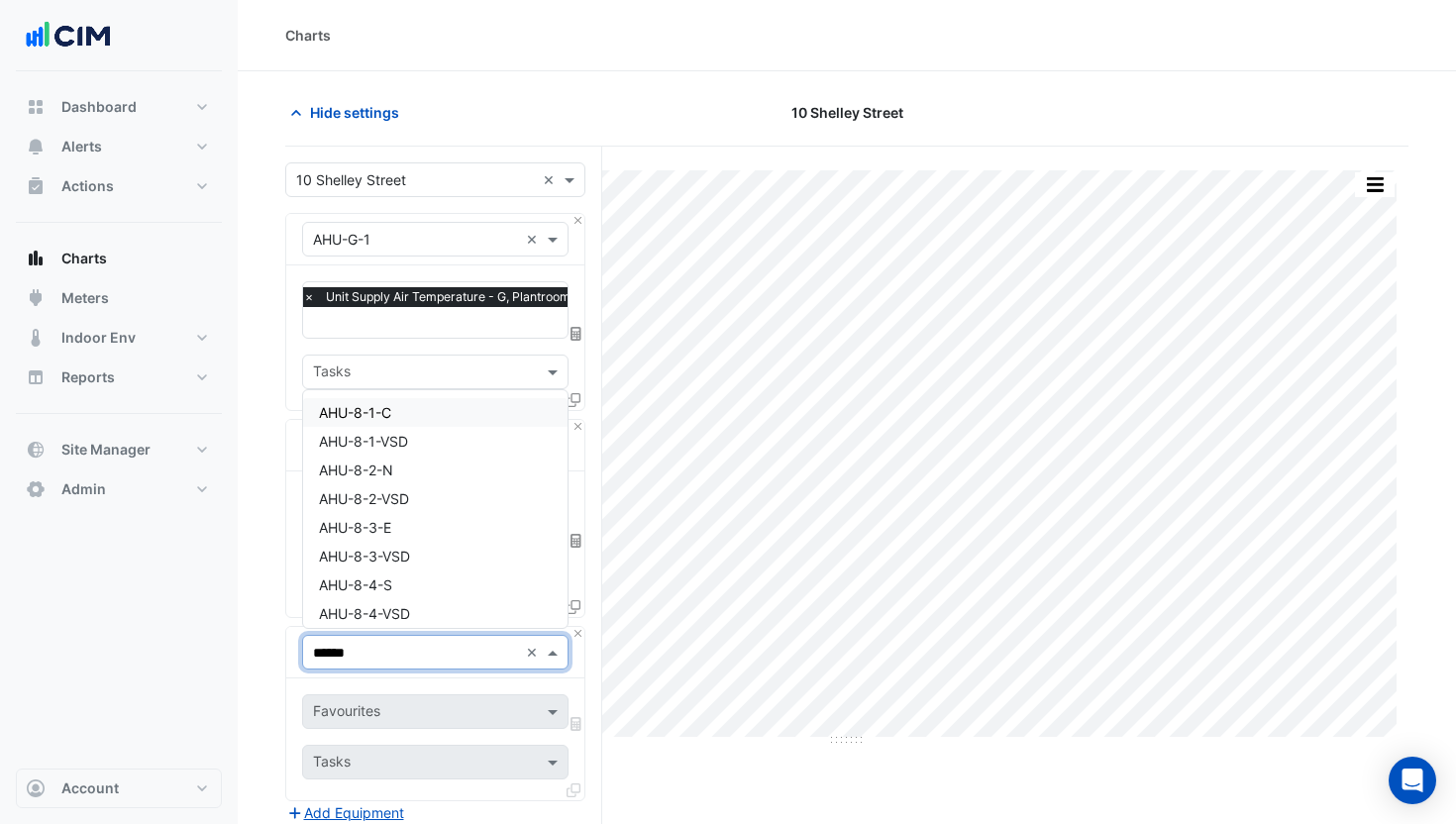 type on "*******" 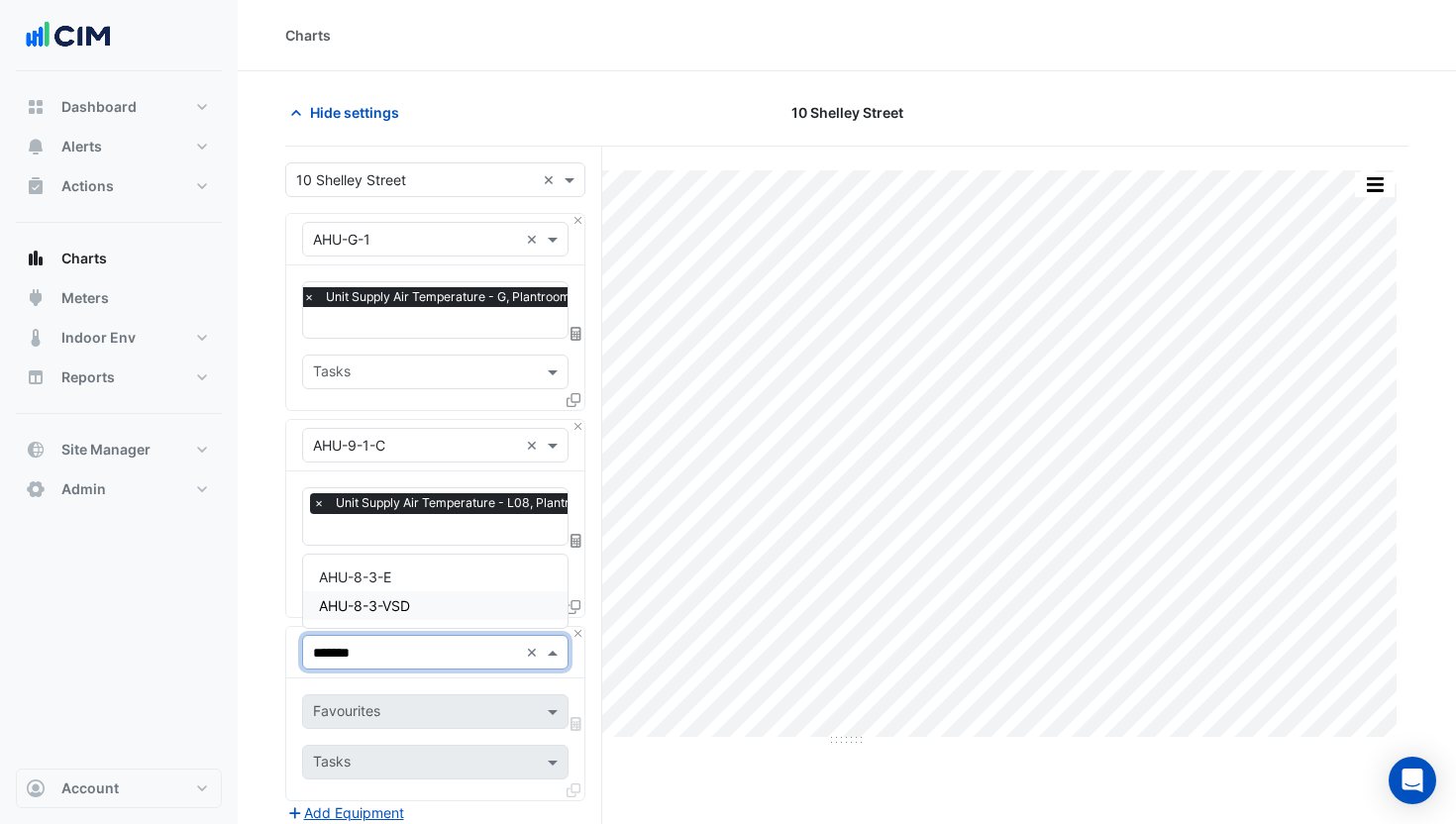click on "AHU-8-3-E" at bounding box center (435, 576) 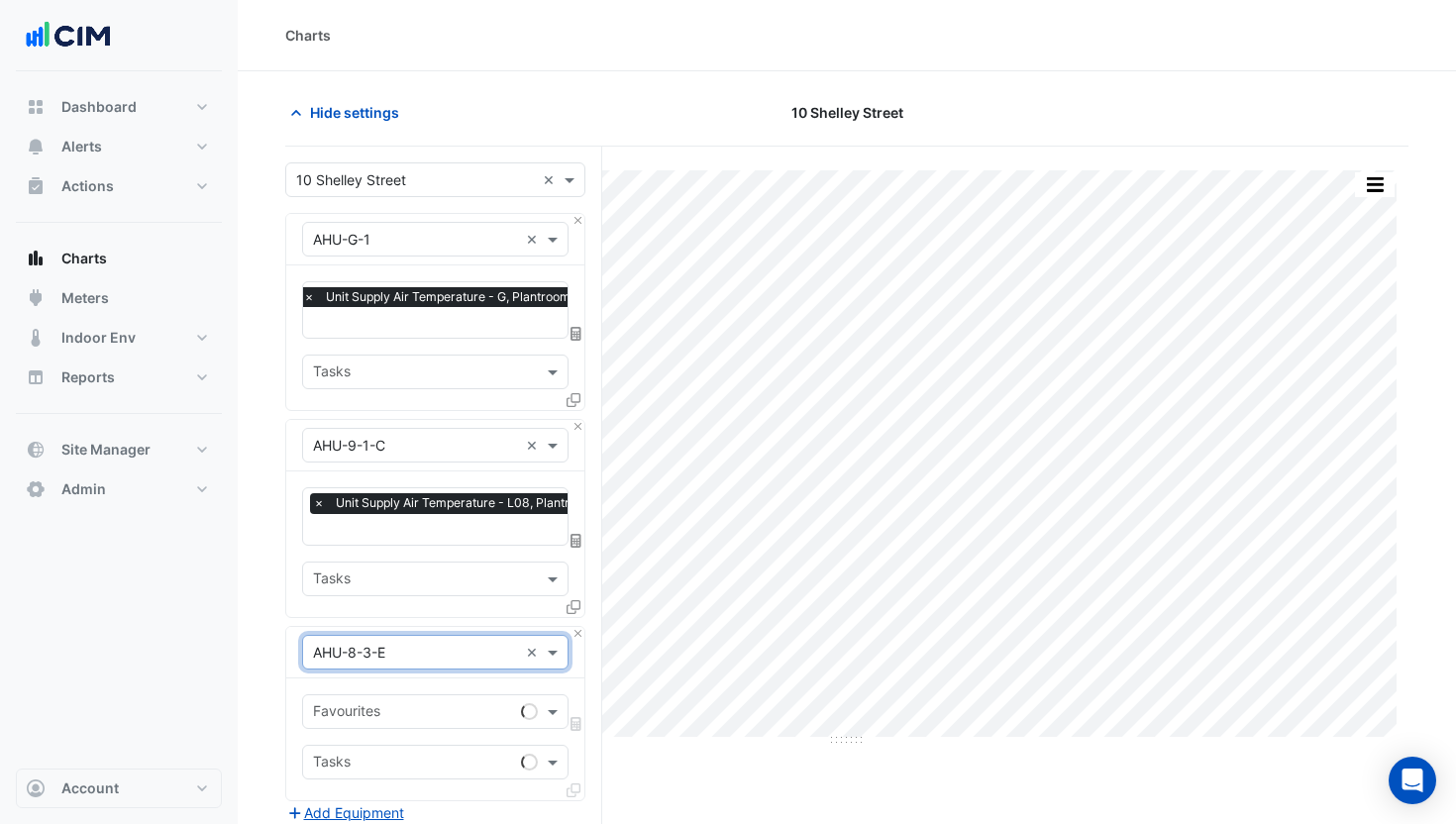 click at bounding box center (413, 713) 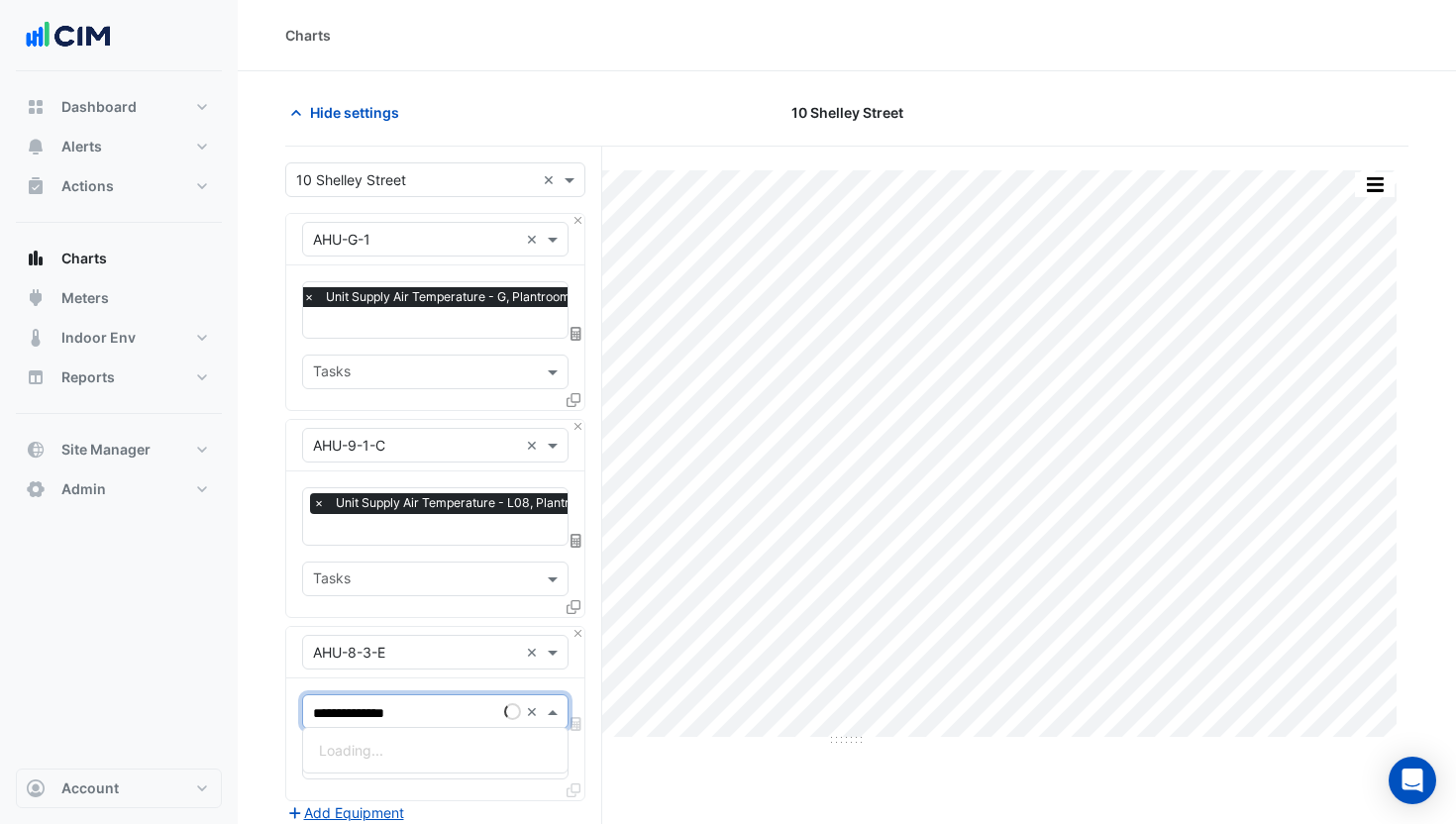 type on "**********" 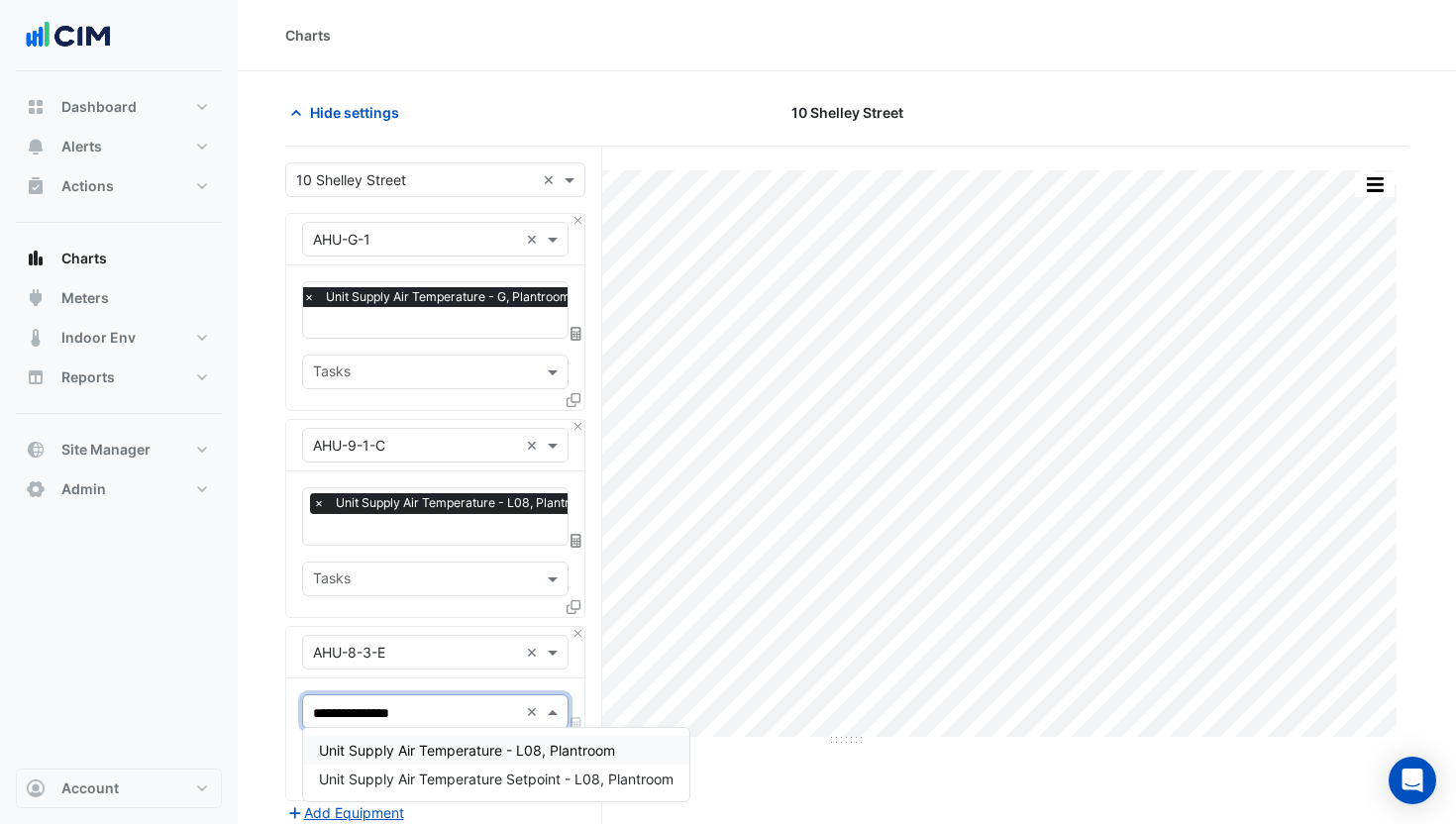 click on "Unit Supply Air Temperature - L08, Plantroom" at bounding box center (467, 750) 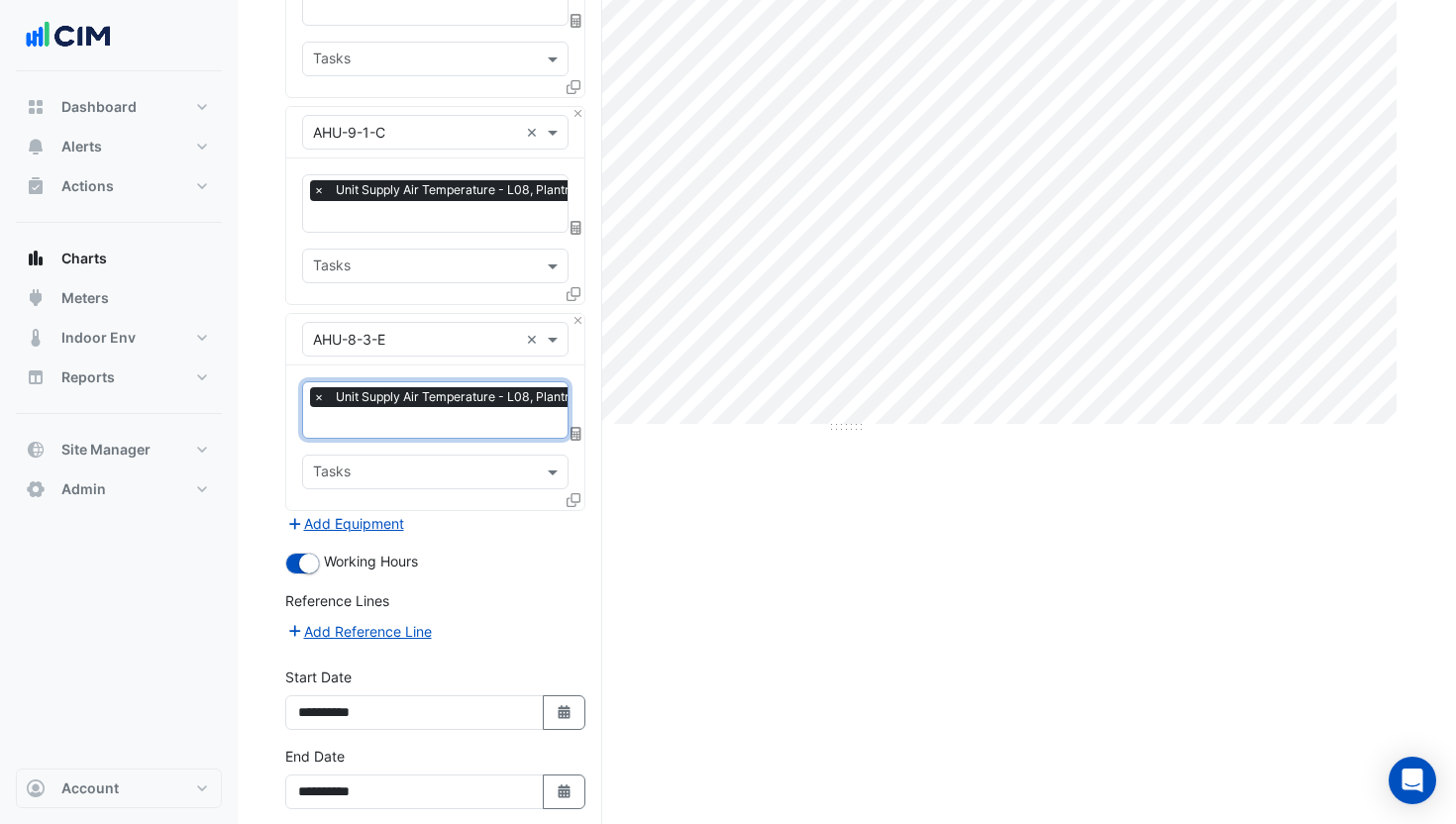 scroll, scrollTop: 395, scrollLeft: 0, axis: vertical 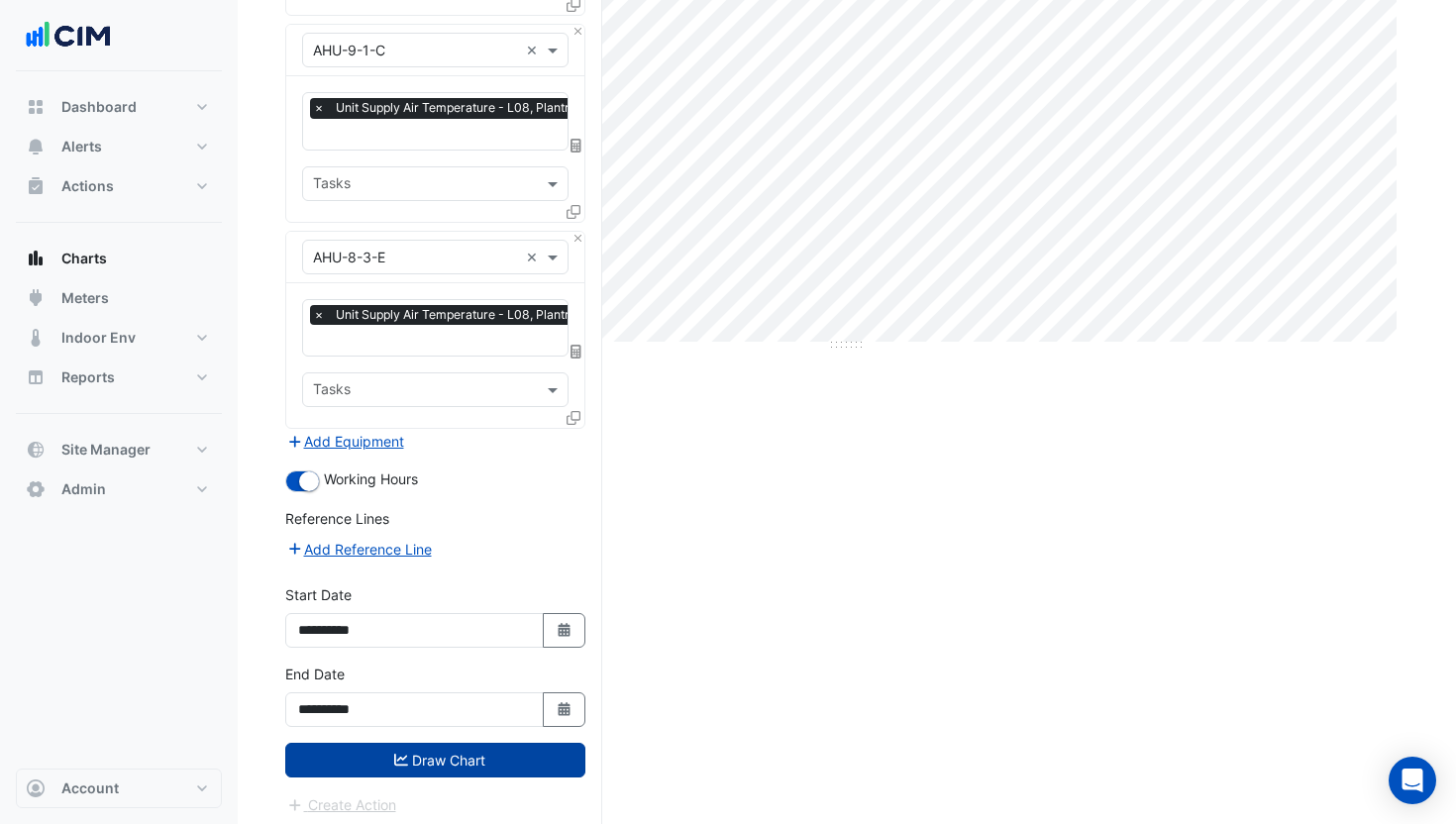 click on "Draw Chart" at bounding box center [435, 760] 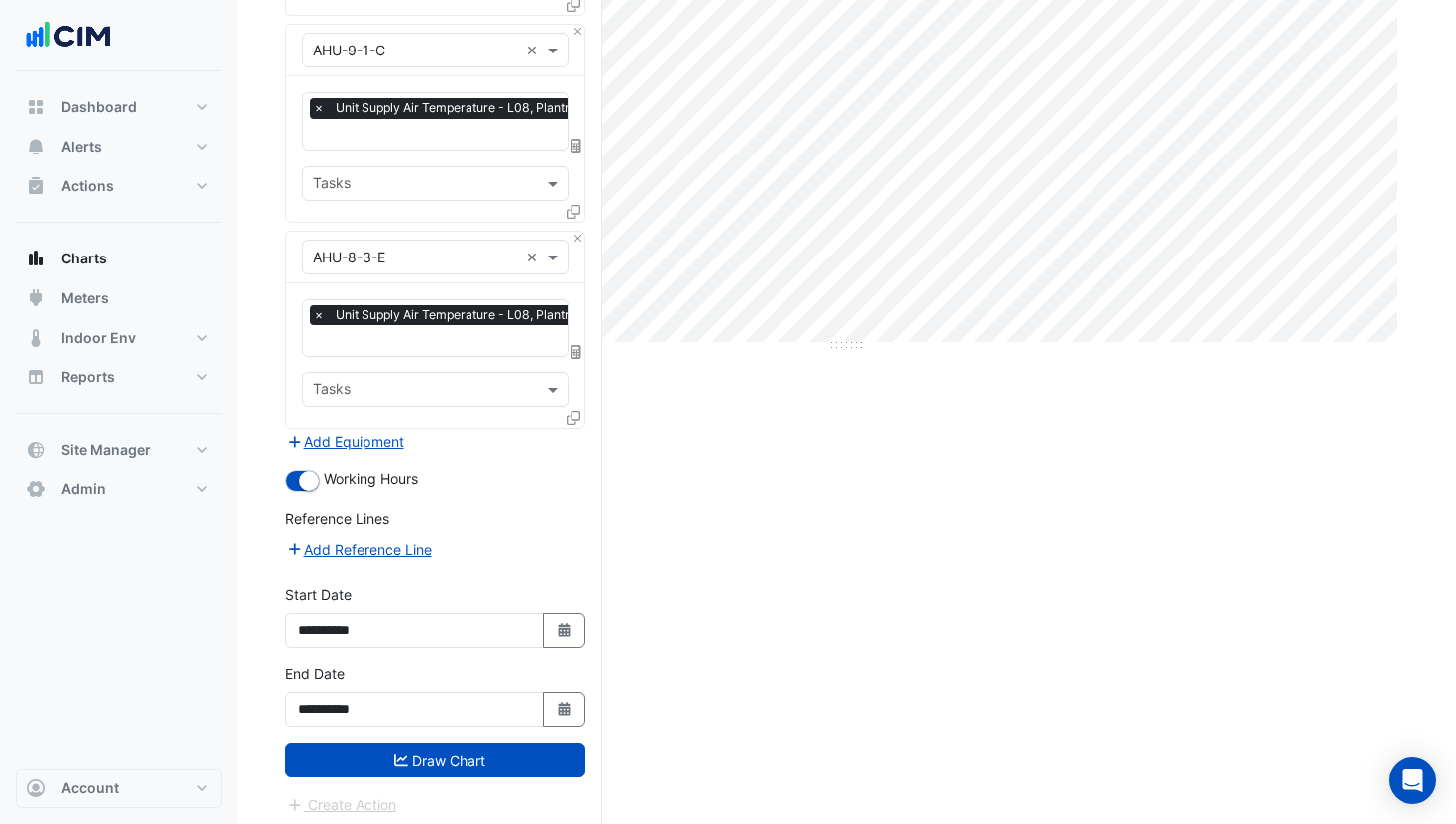scroll, scrollTop: 0, scrollLeft: 0, axis: both 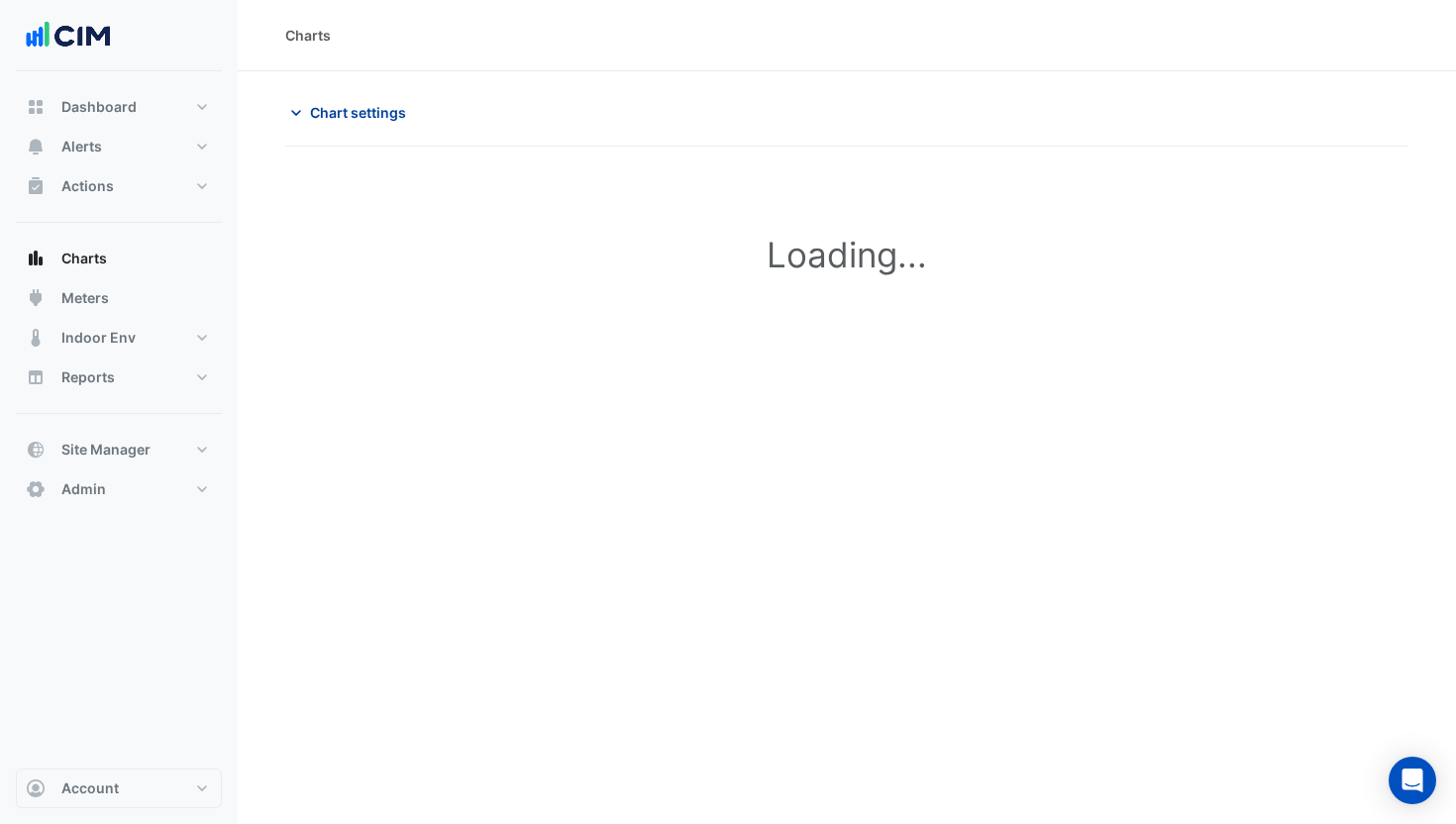 click on "Chart settings" 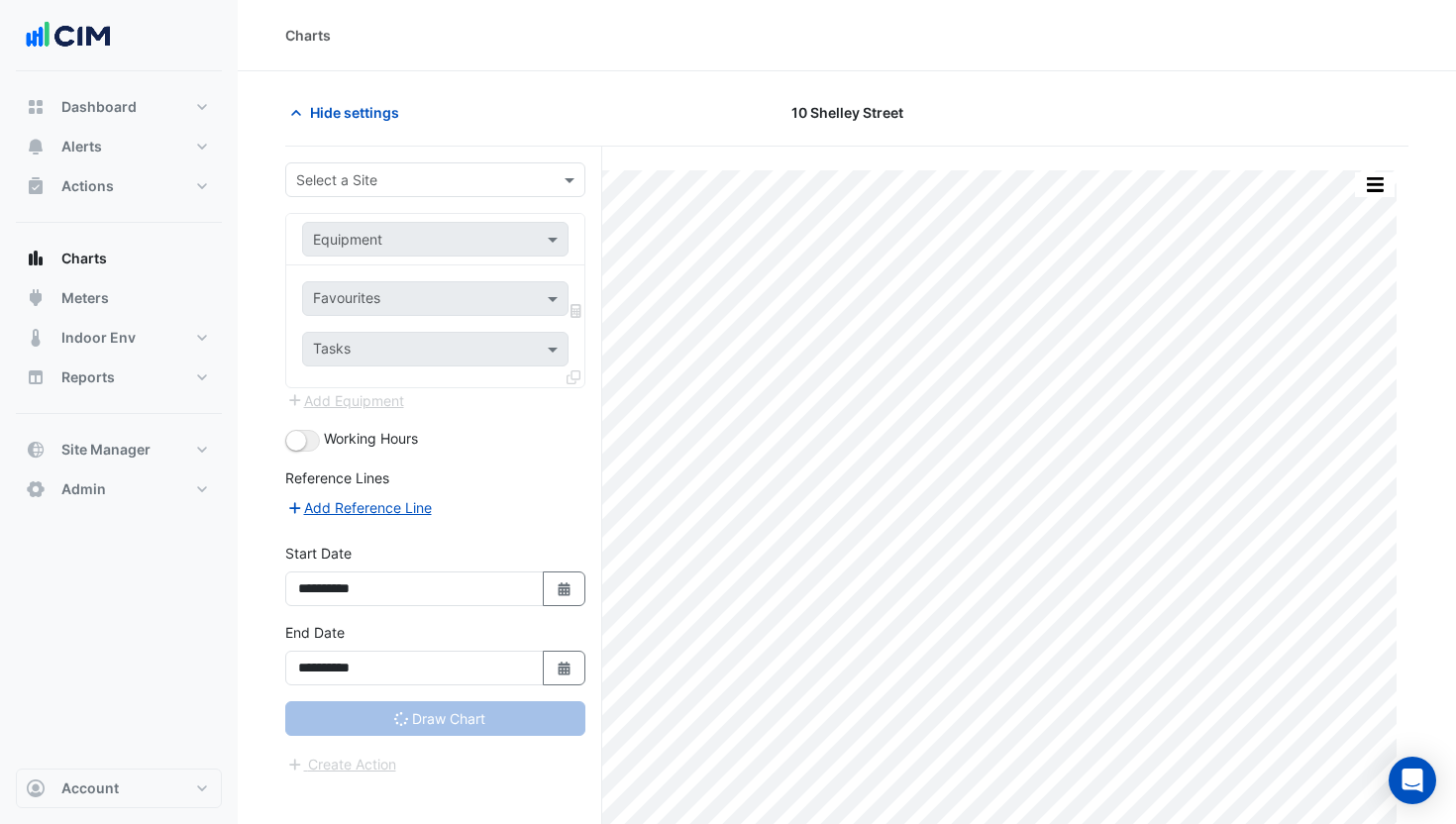 type on "**********" 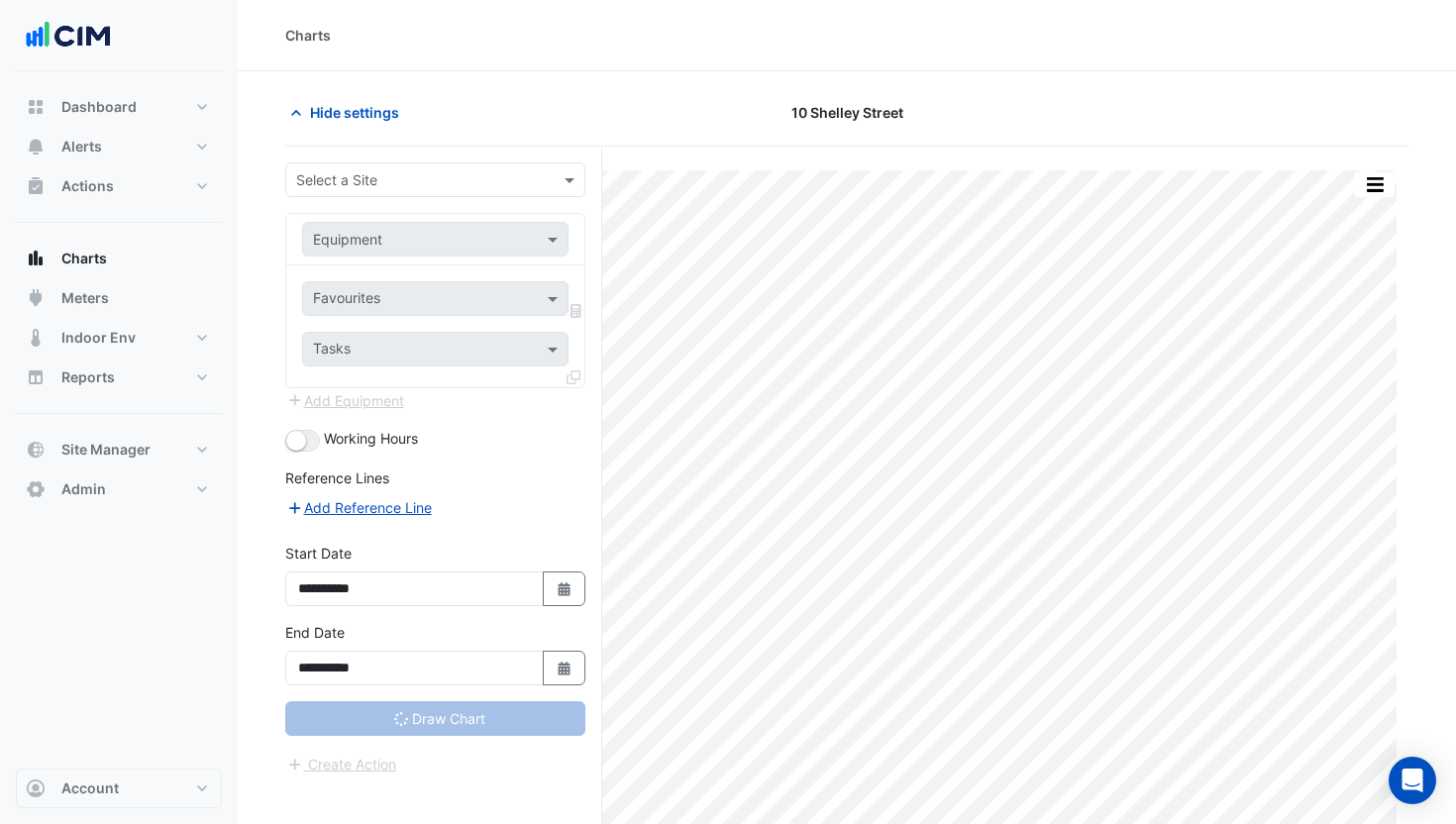 type on "**********" 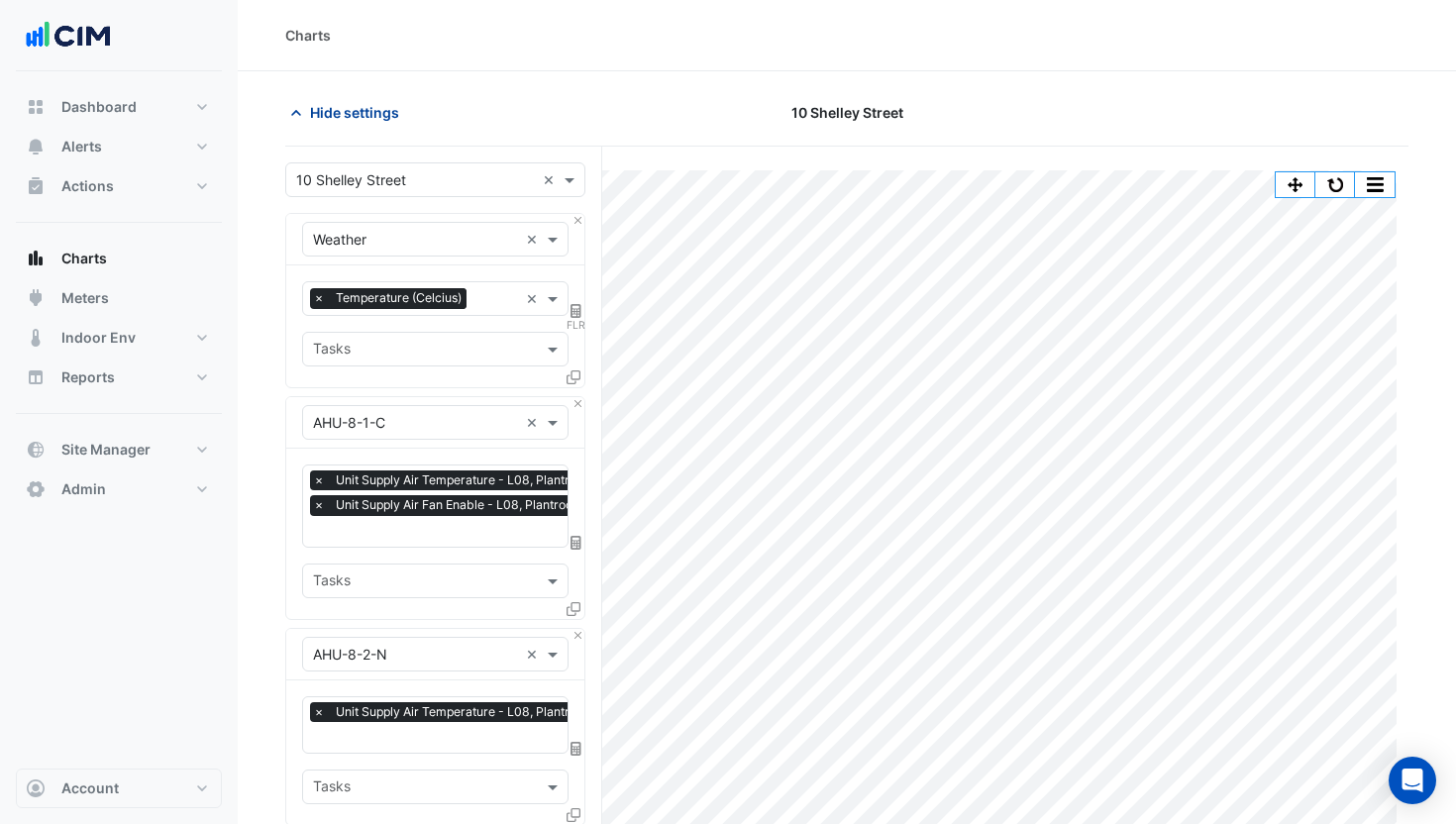 click on "Hide settings" 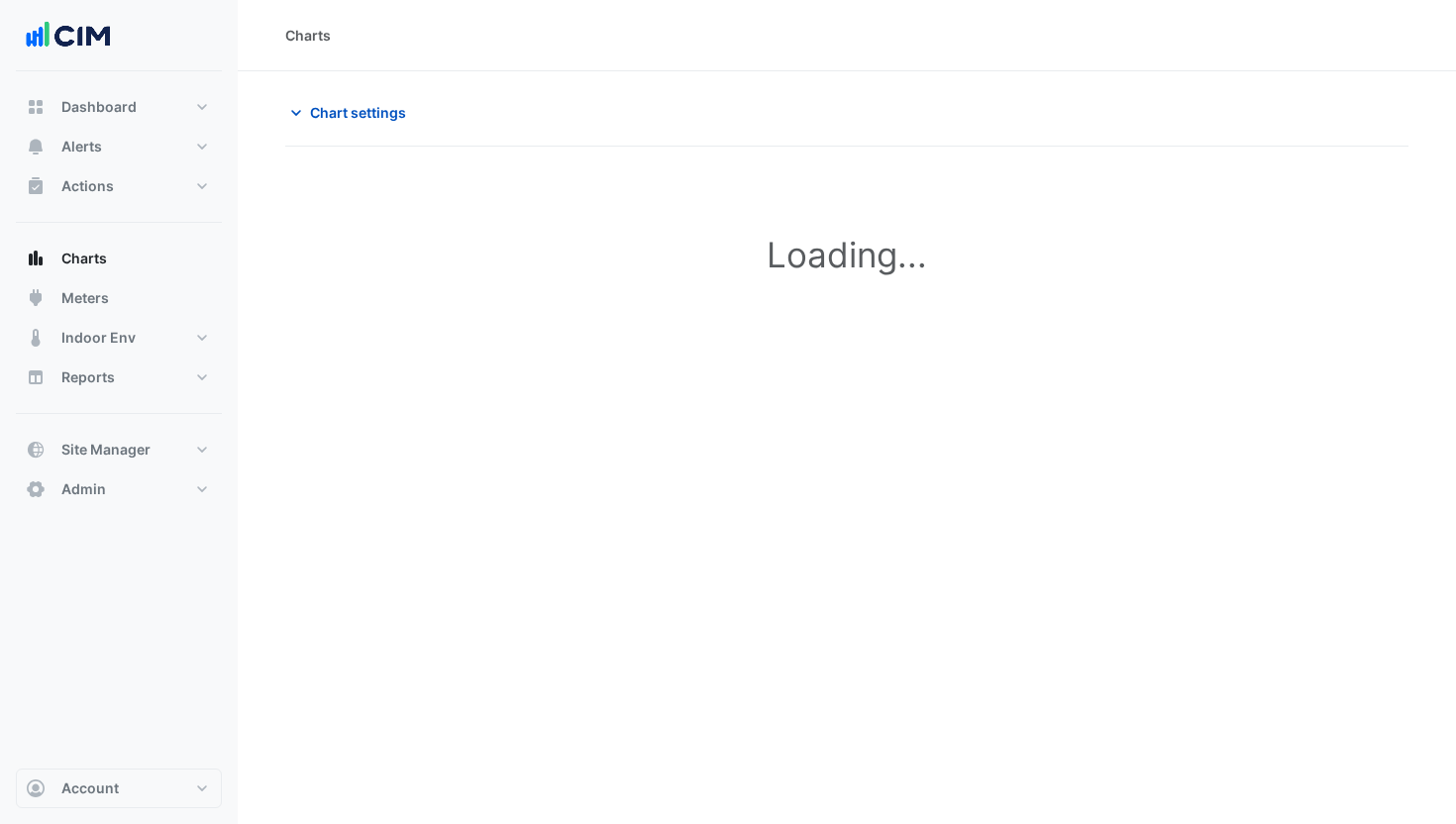 scroll, scrollTop: 0, scrollLeft: 0, axis: both 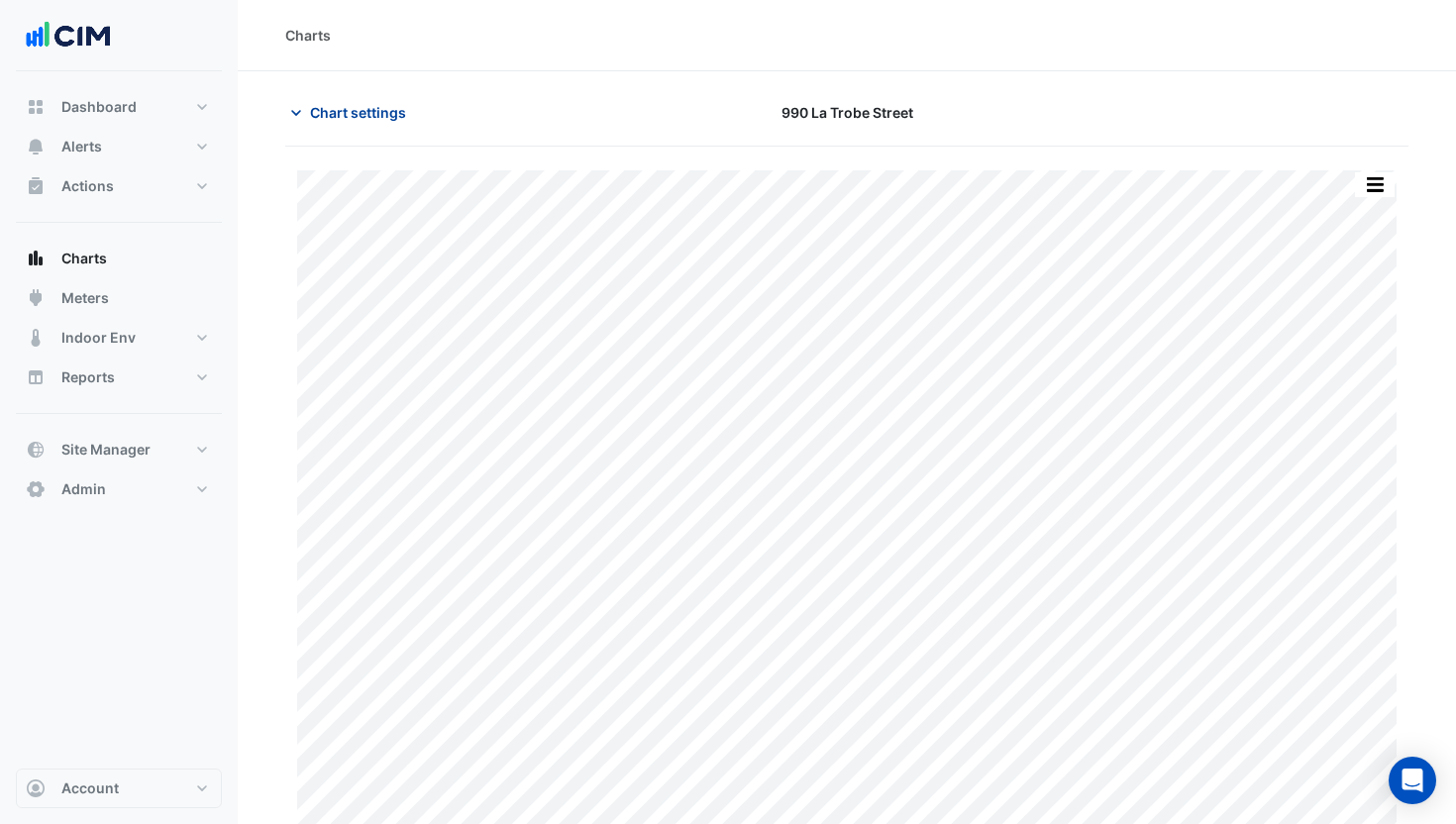 click on "Chart settings" 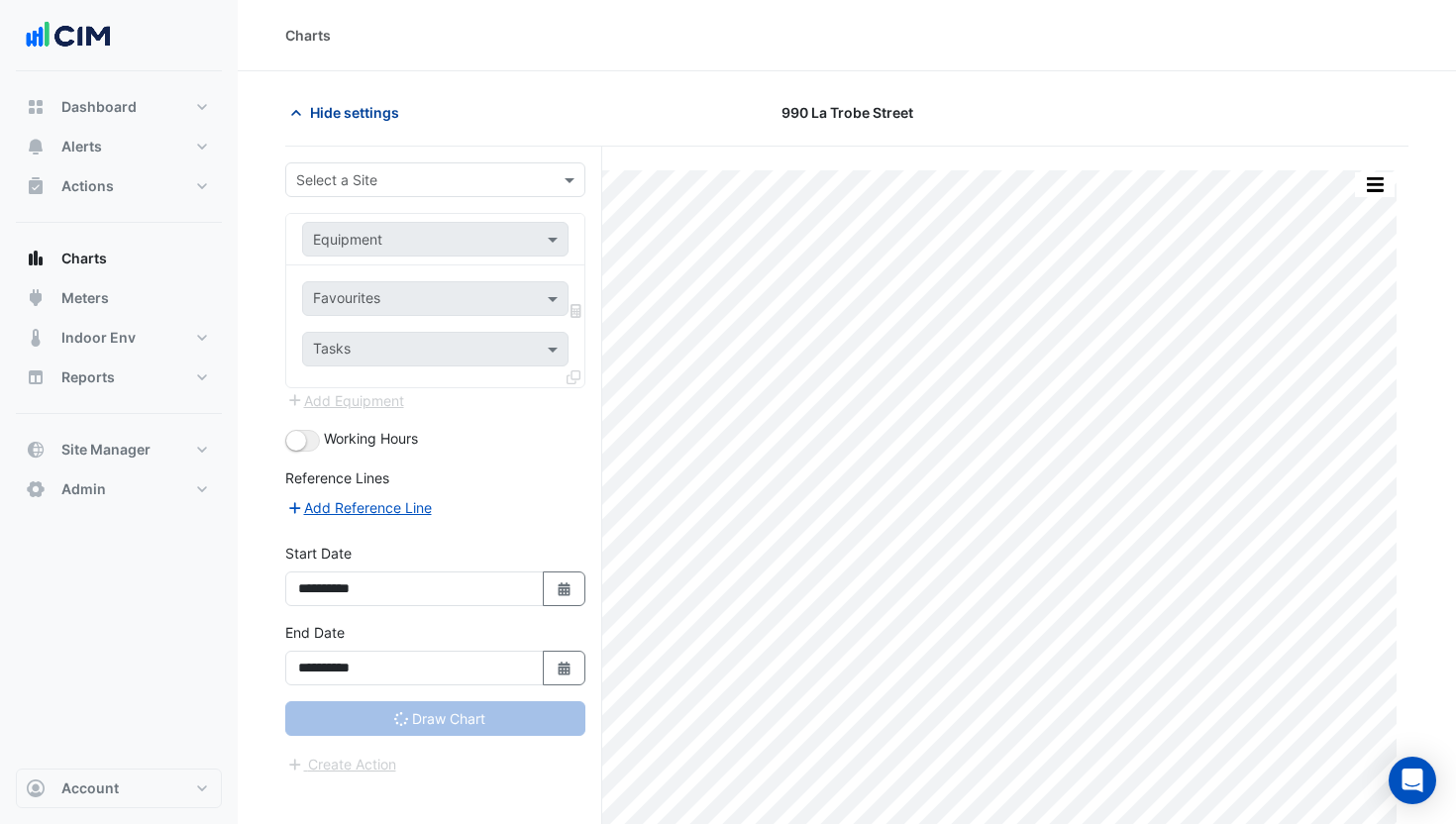 click on "Hide settings" 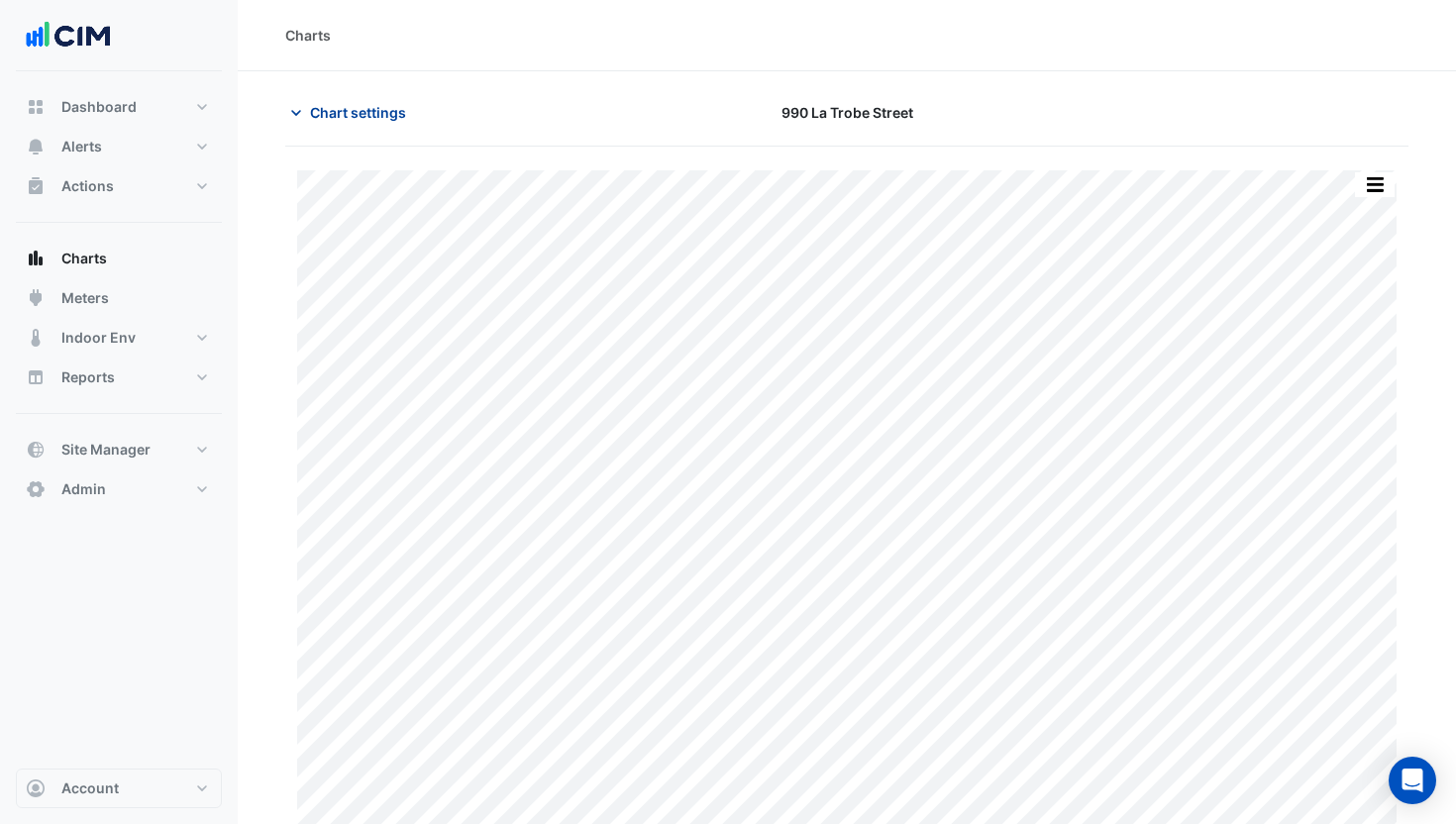 click on "Chart settings" 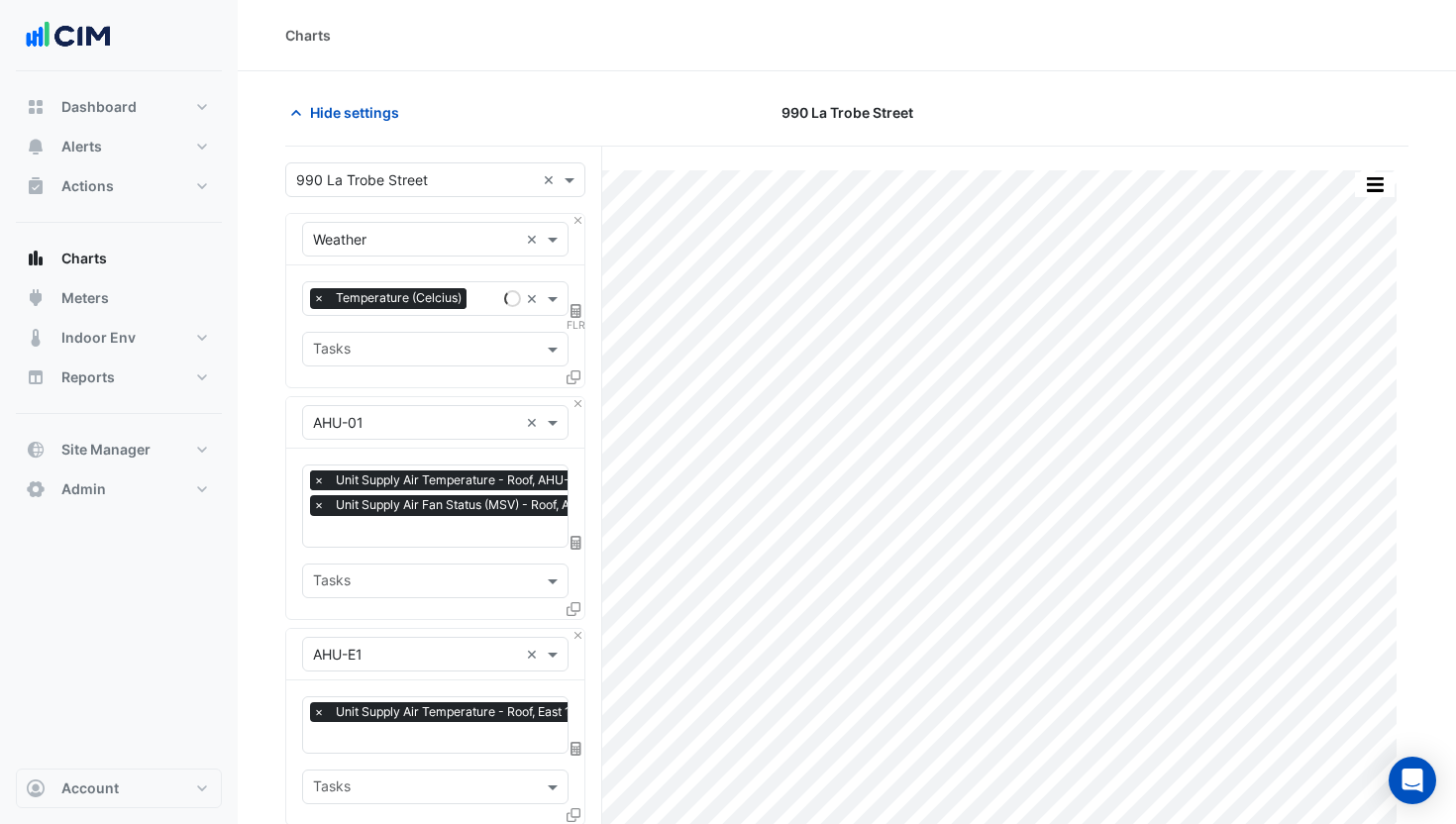 click on "×" at bounding box center [319, 480] 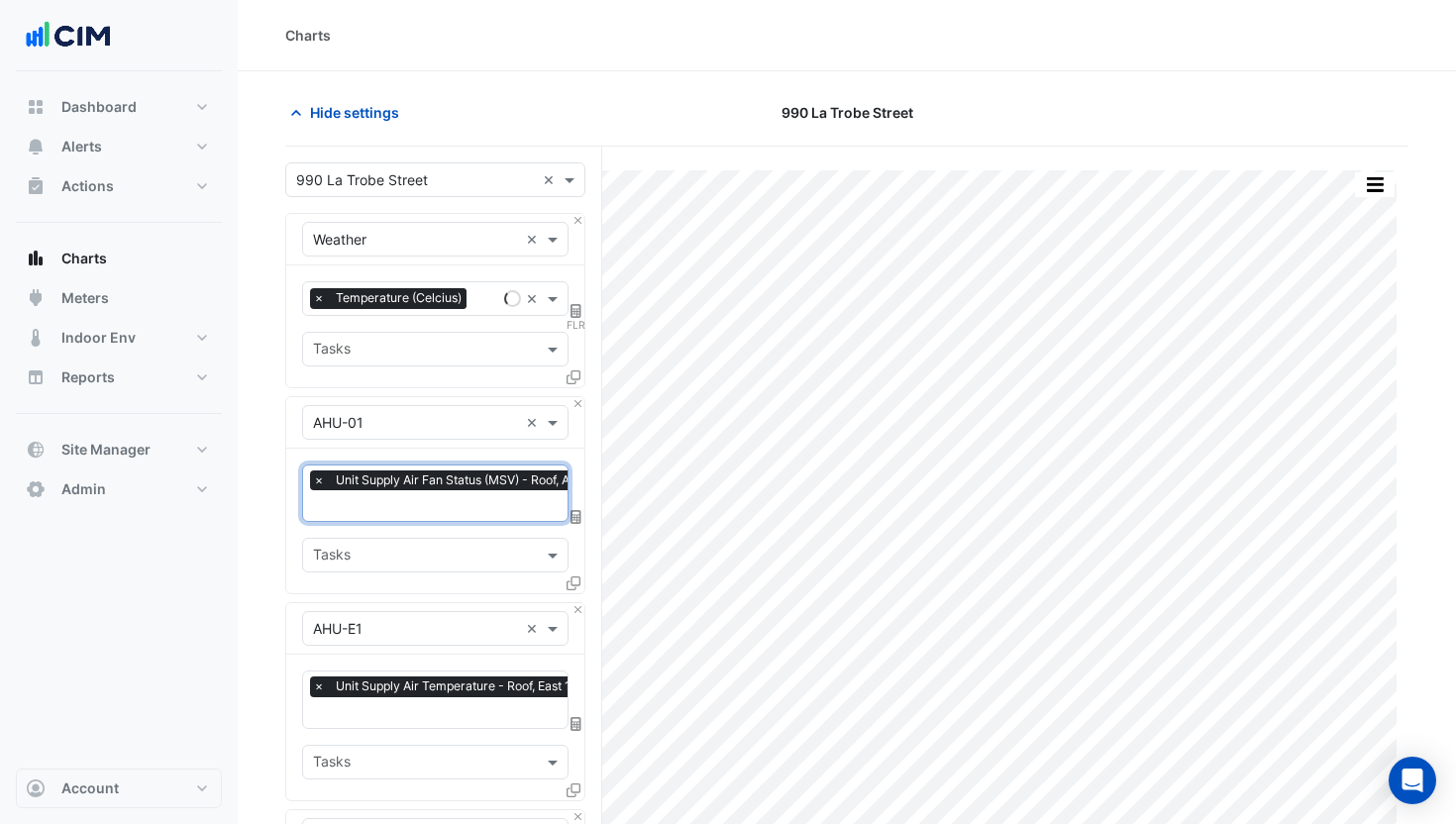 scroll, scrollTop: 0, scrollLeft: 10, axis: horizontal 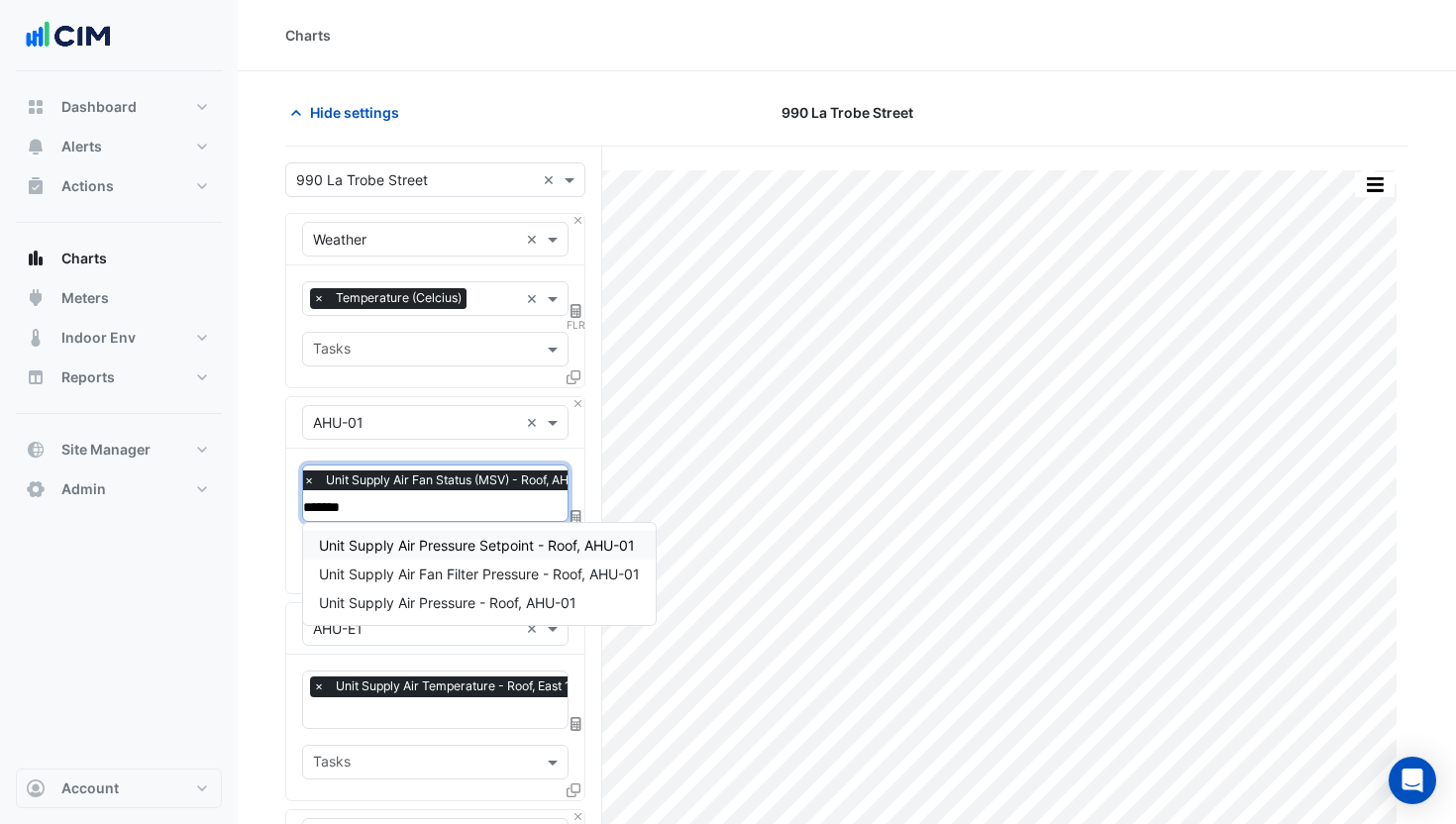 type on "********" 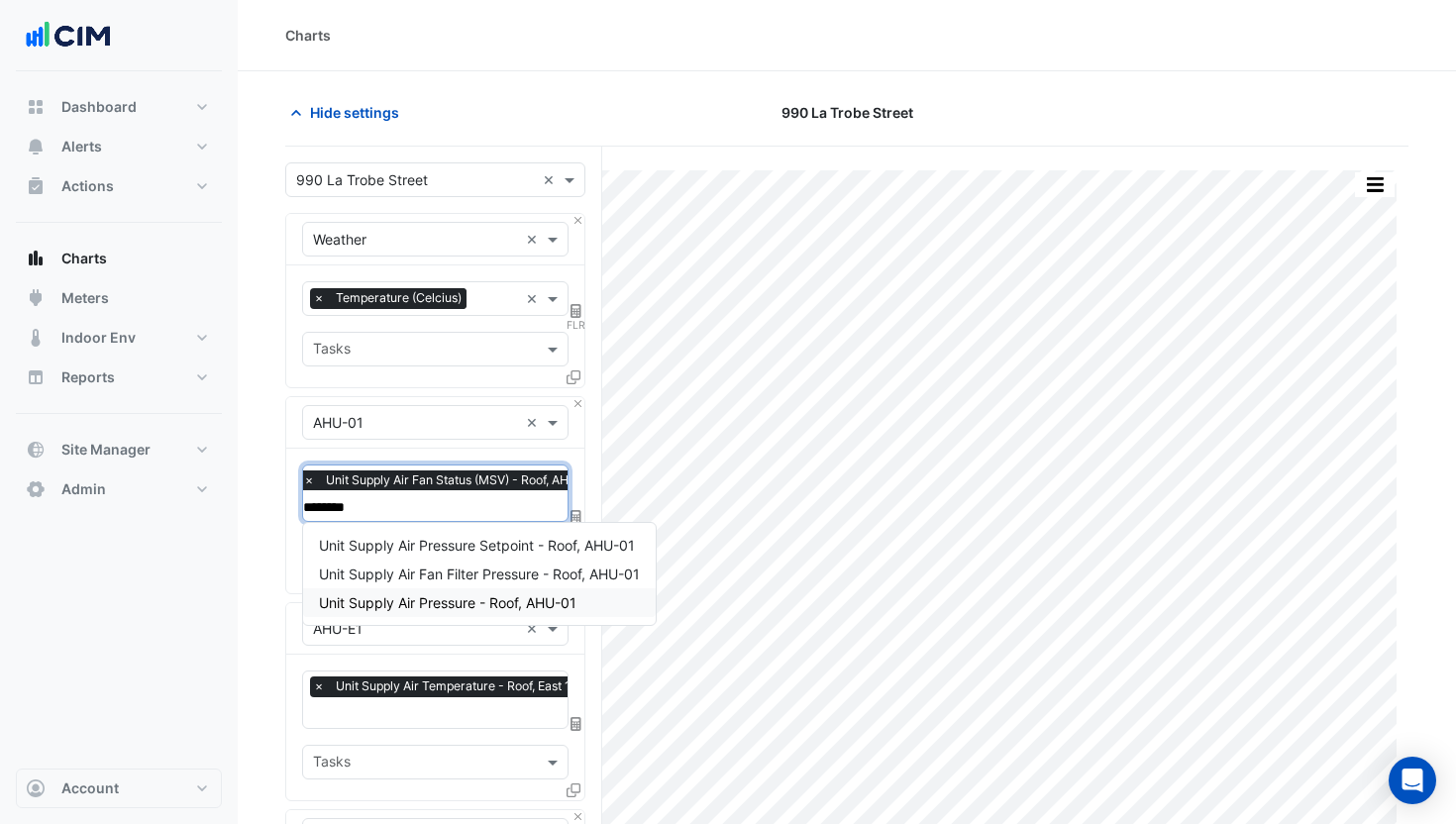 click on "Unit Supply Air Pressure - Roof, AHU-01" at bounding box center [448, 602] 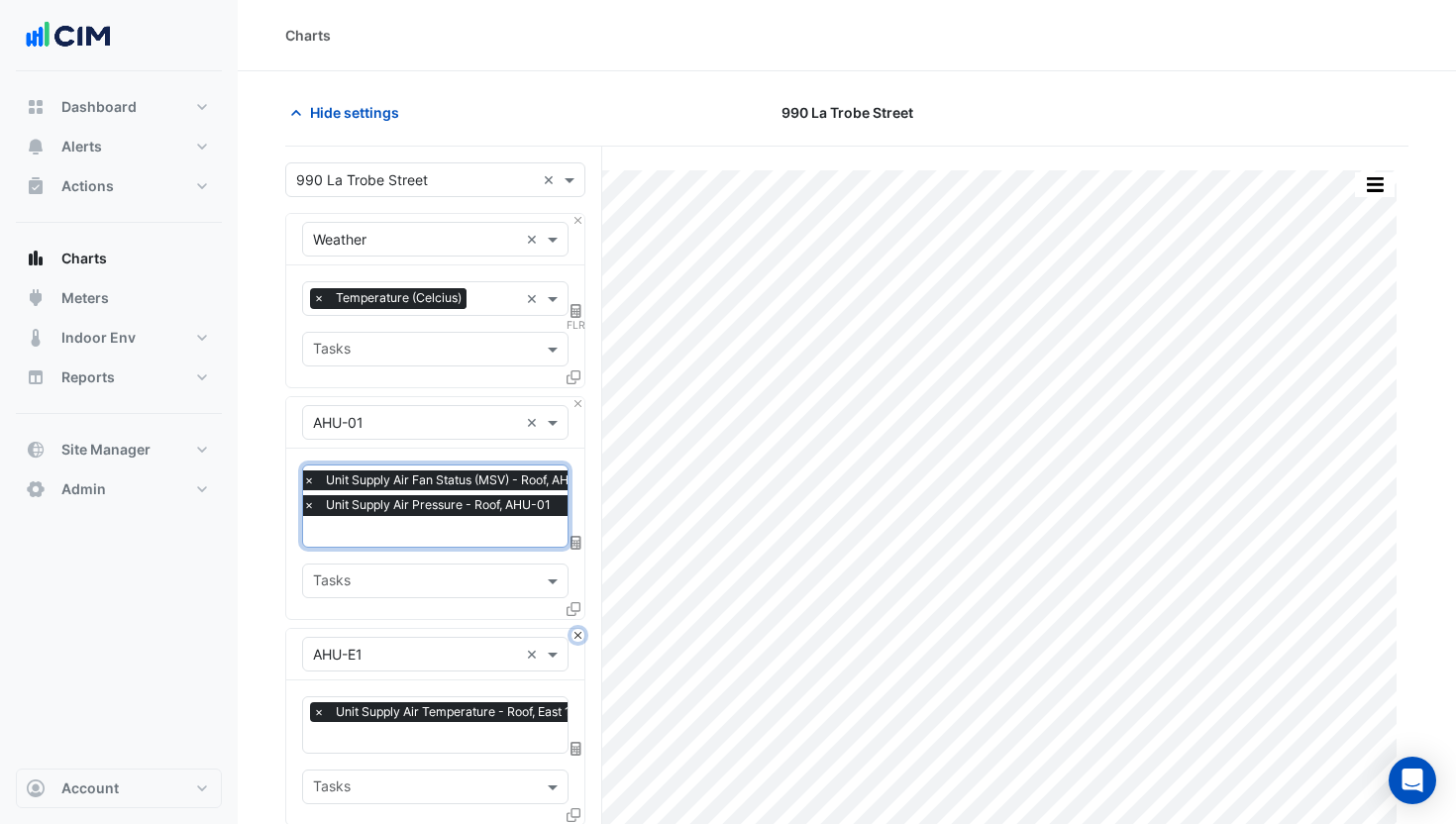 click at bounding box center (577, 635) 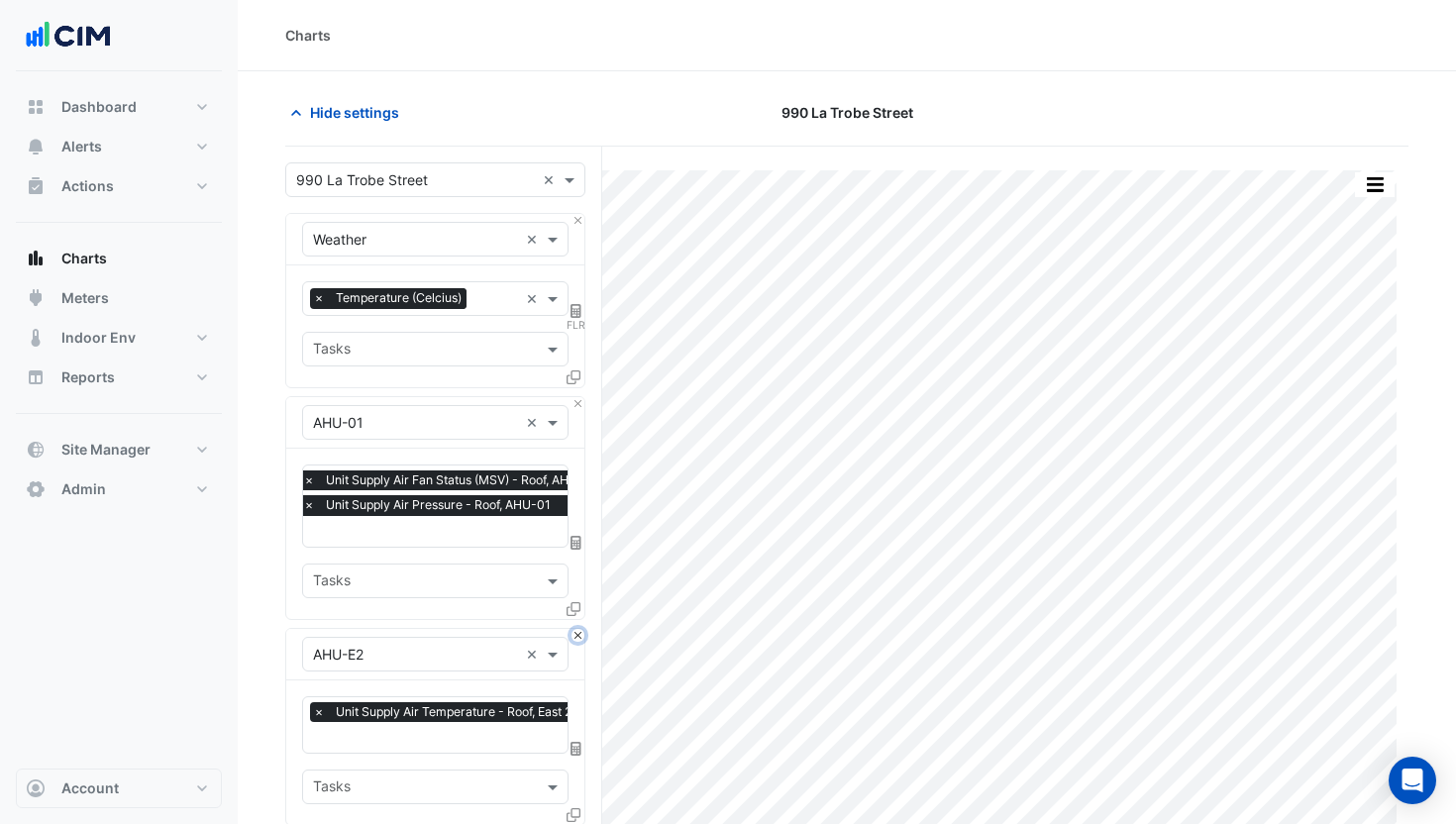 click at bounding box center (577, 635) 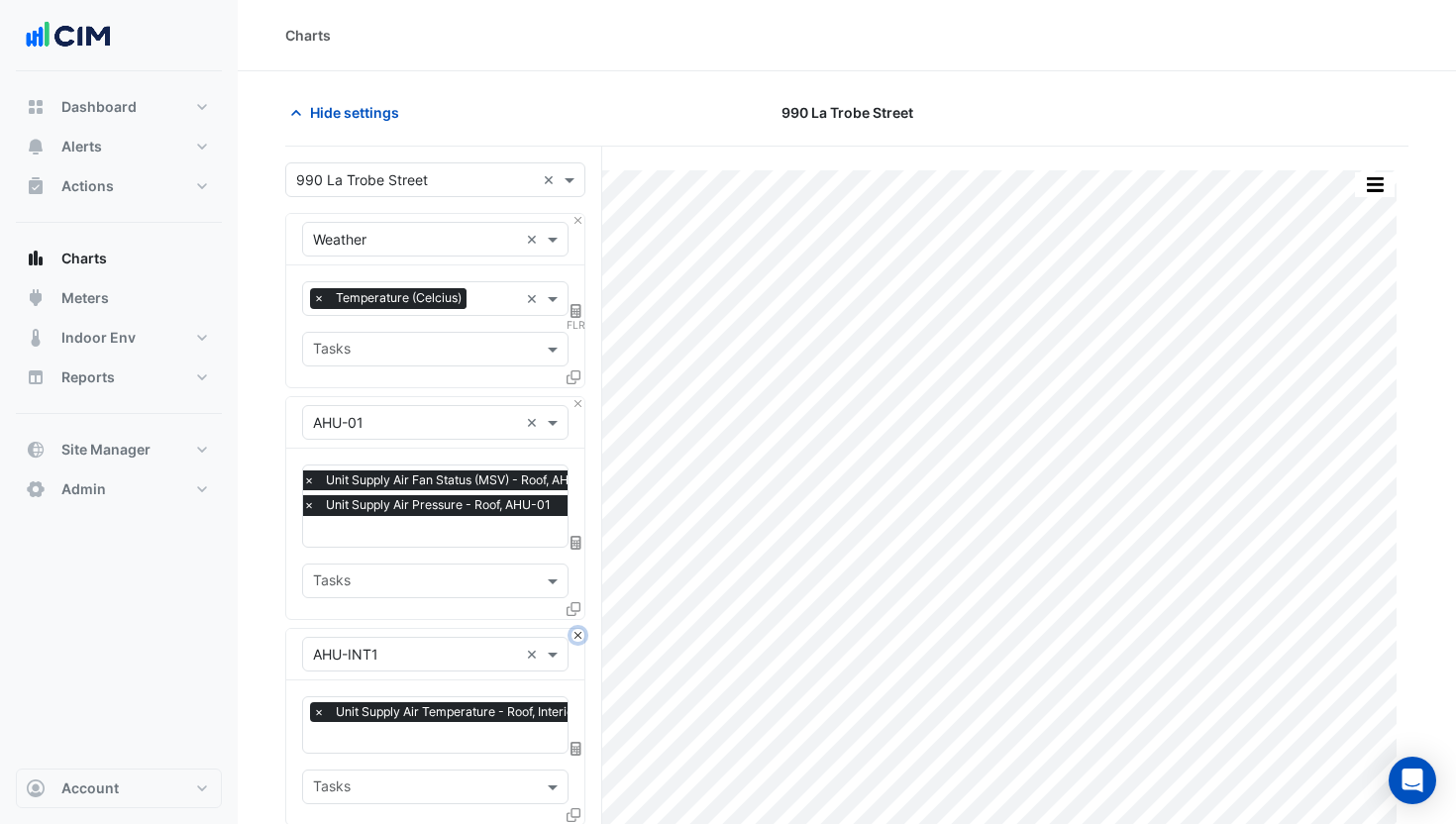 click at bounding box center [577, 635] 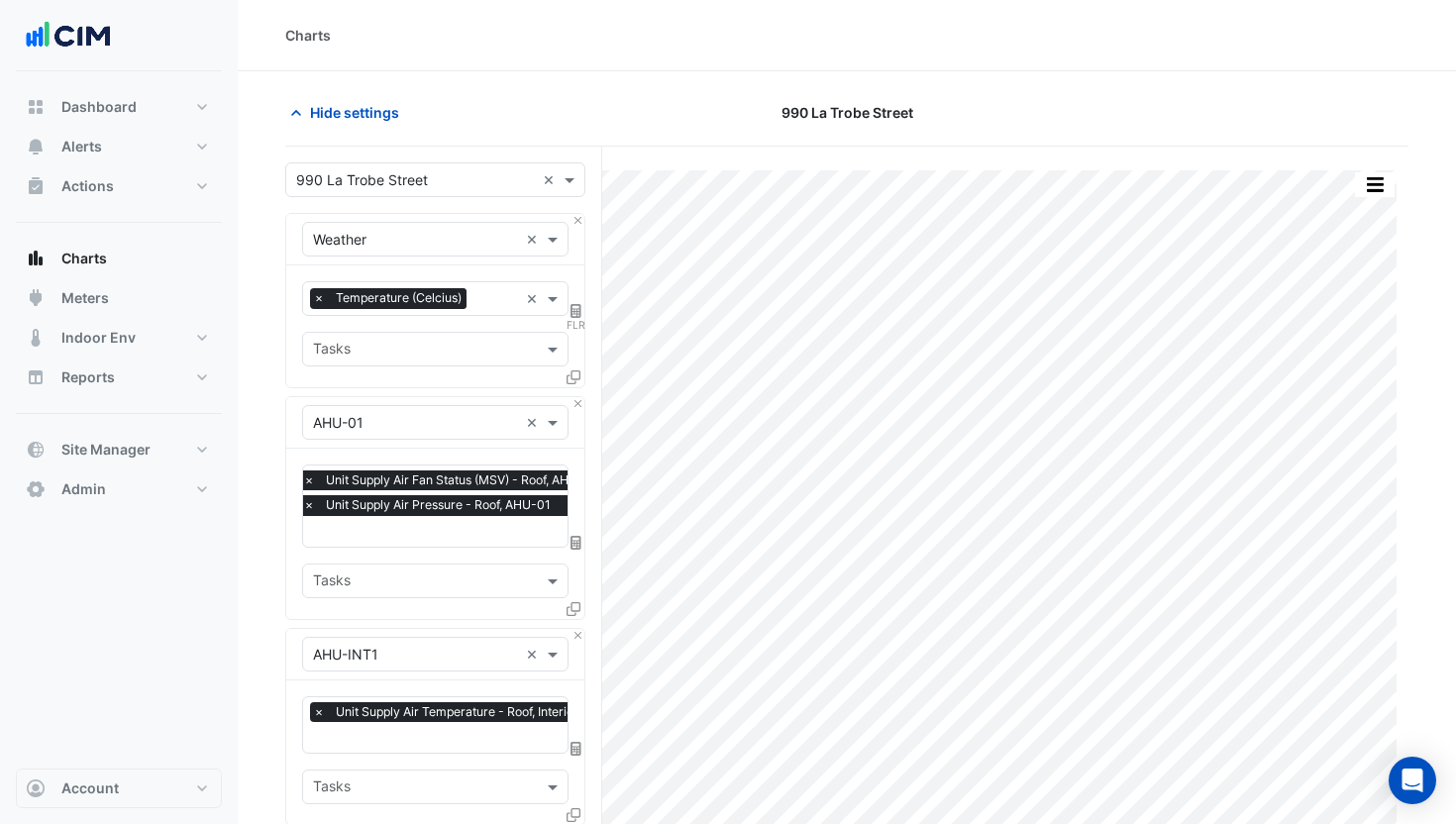 click at bounding box center [577, 841] 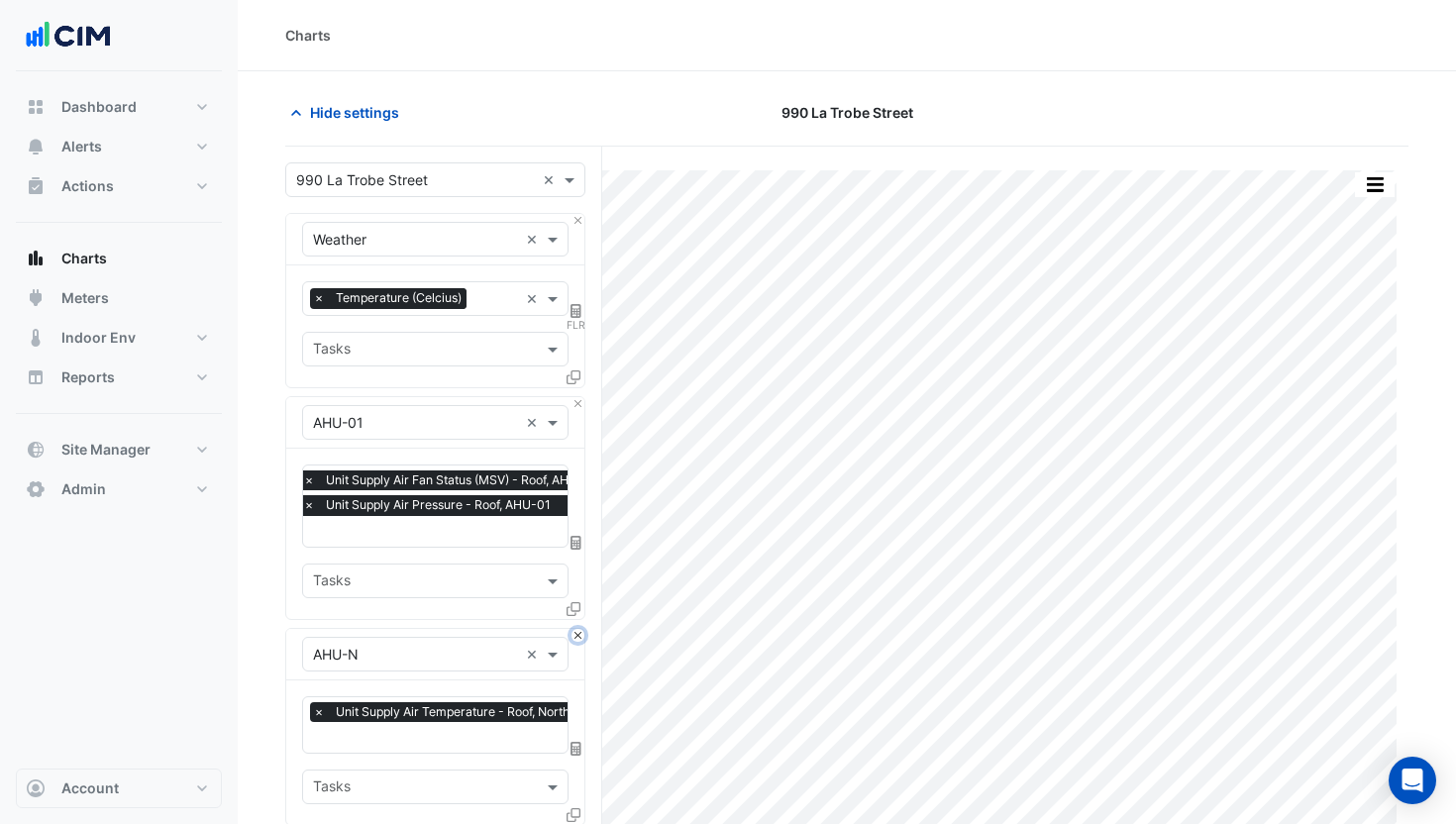 click at bounding box center (577, 635) 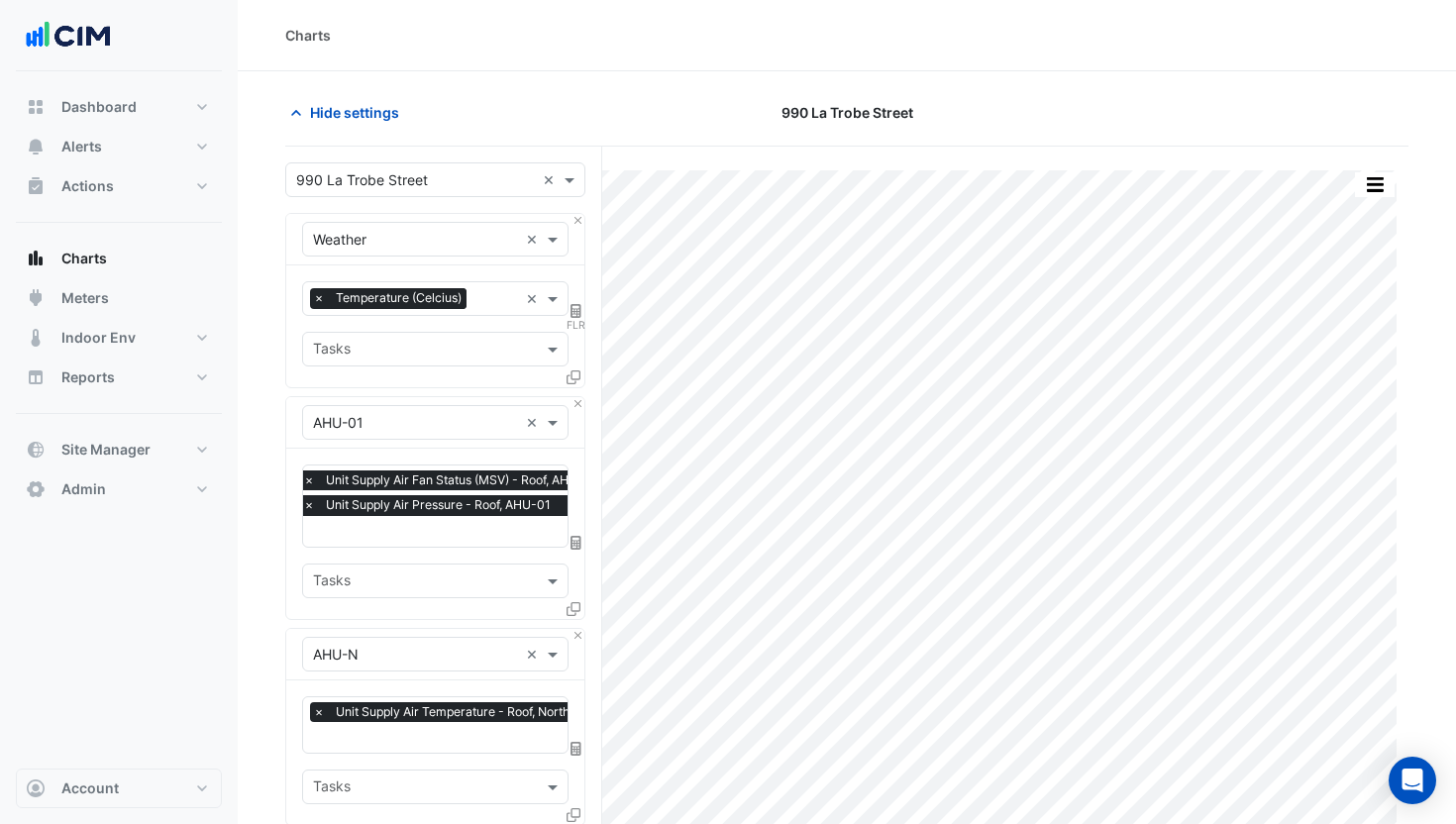 click at bounding box center [577, 841] 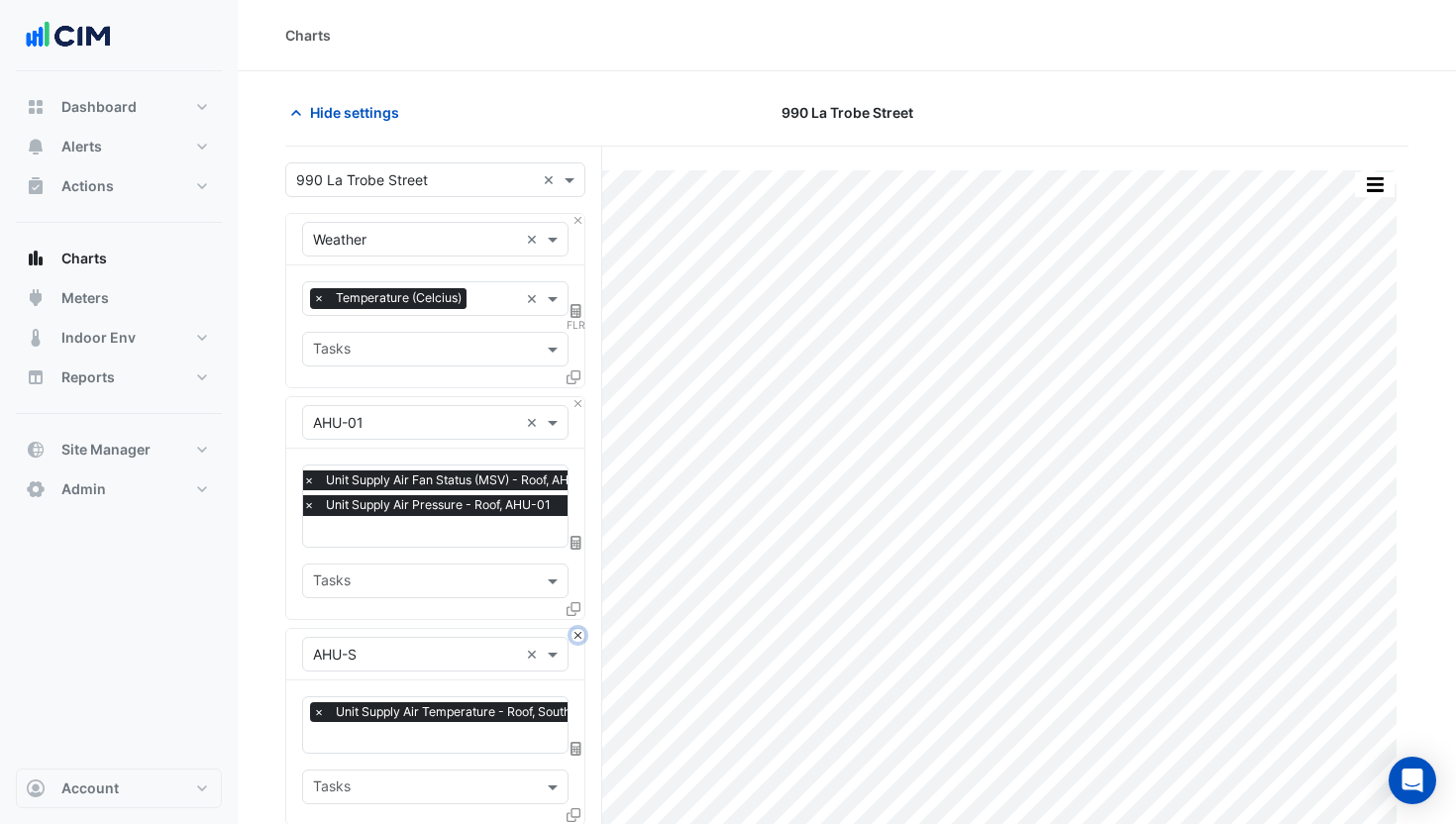 click at bounding box center (577, 635) 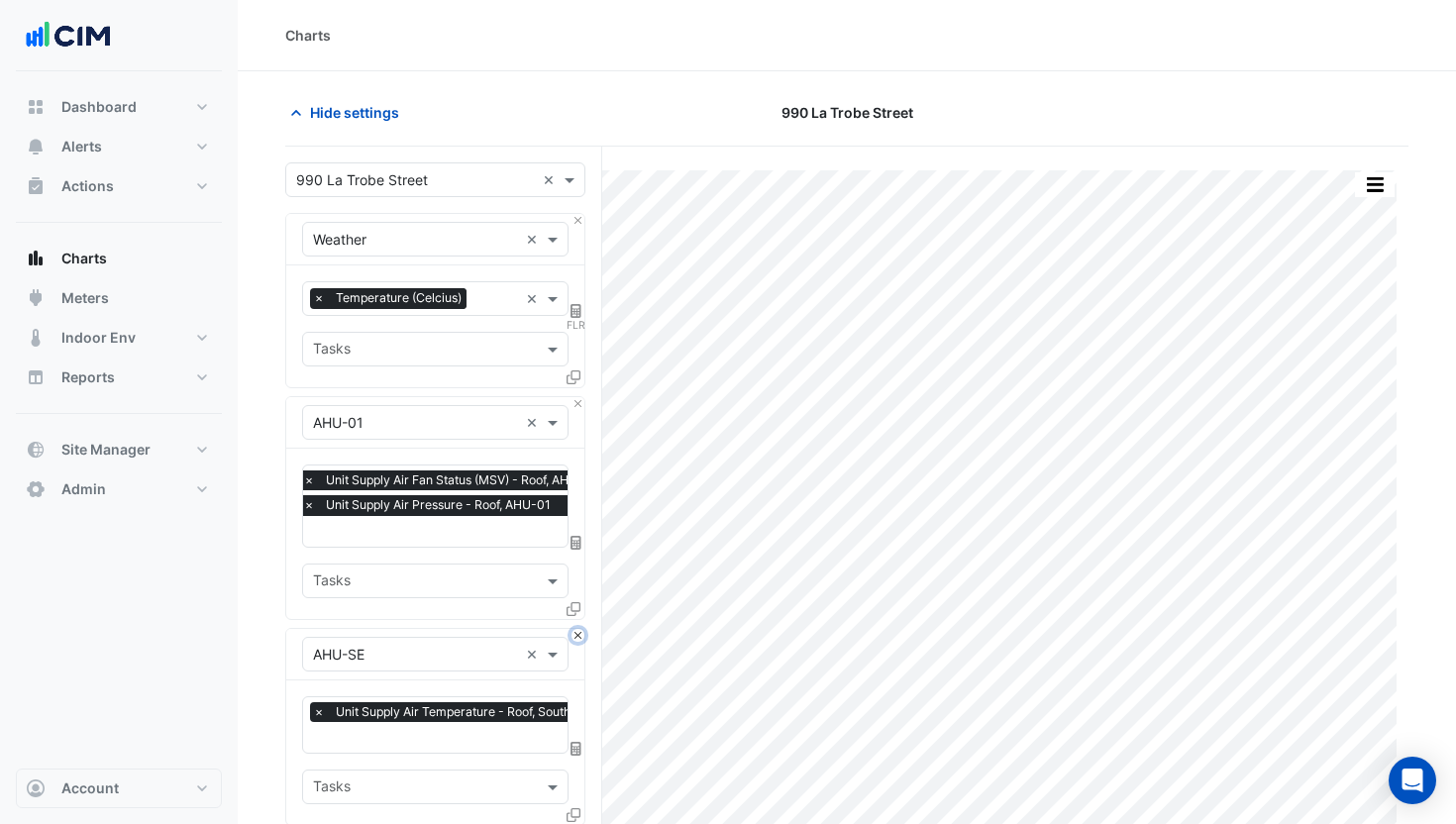 click at bounding box center [577, 635] 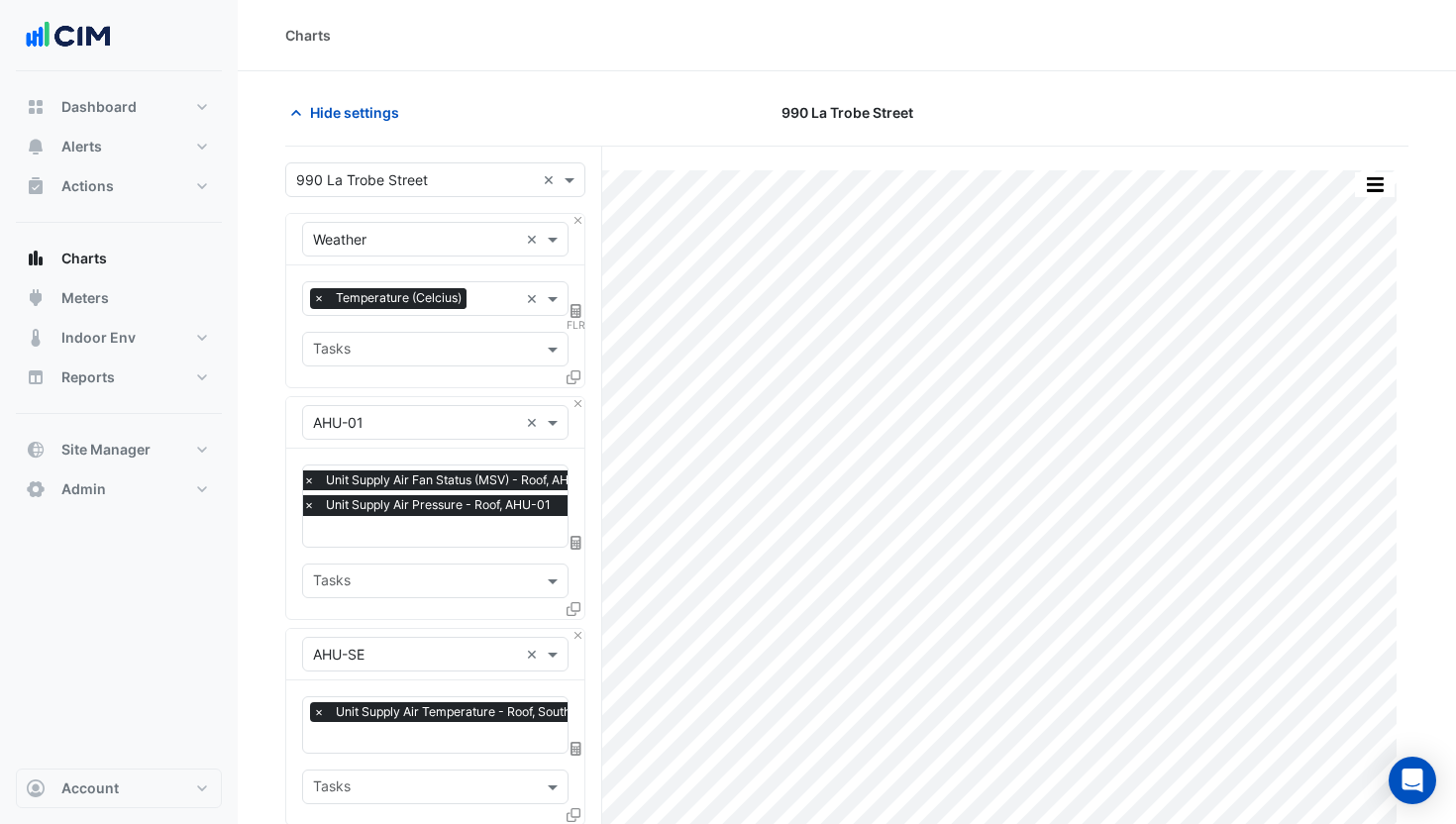 click at bounding box center [577, 841] 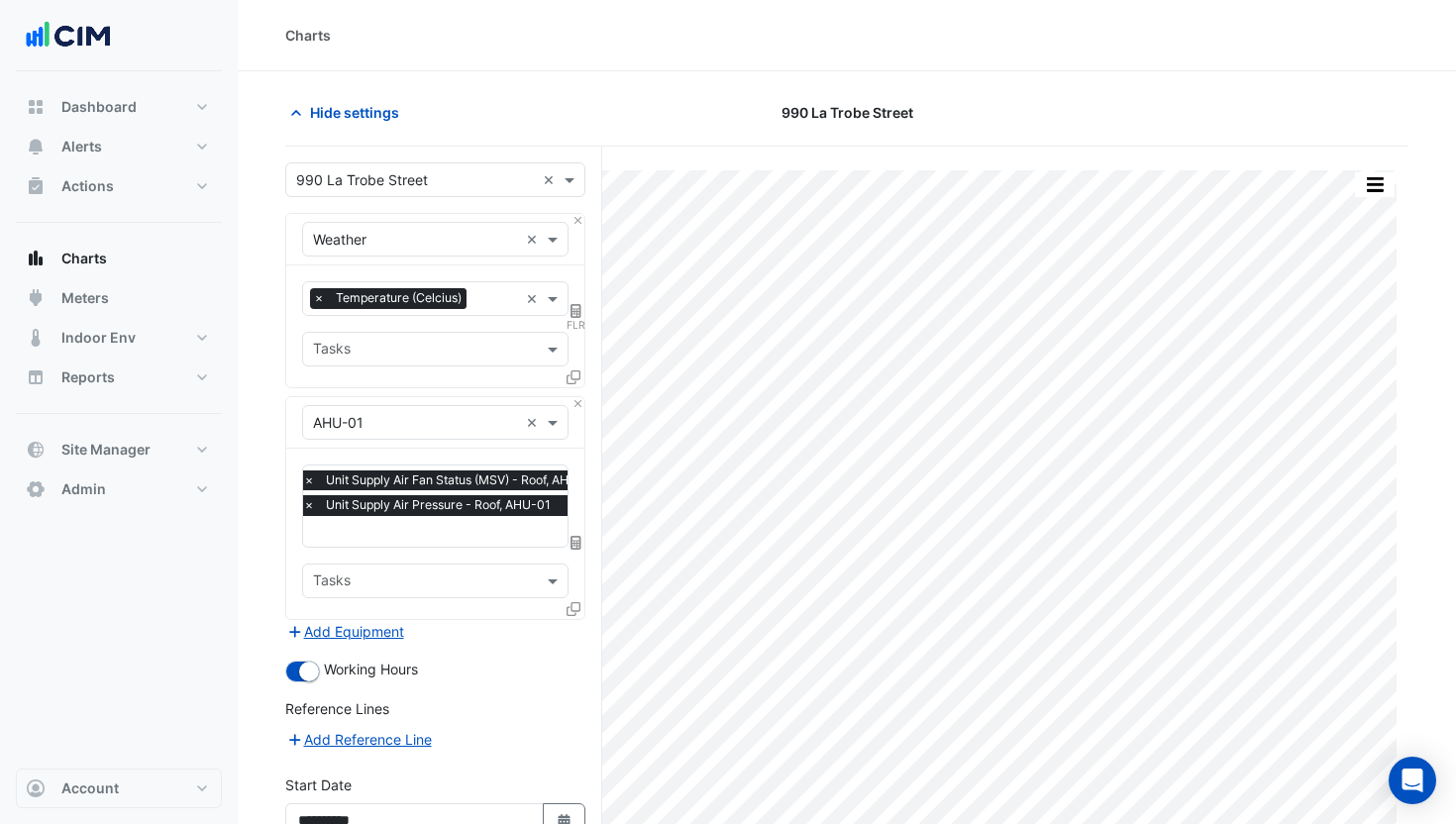 click on "Add Equipment" at bounding box center [435, 632] 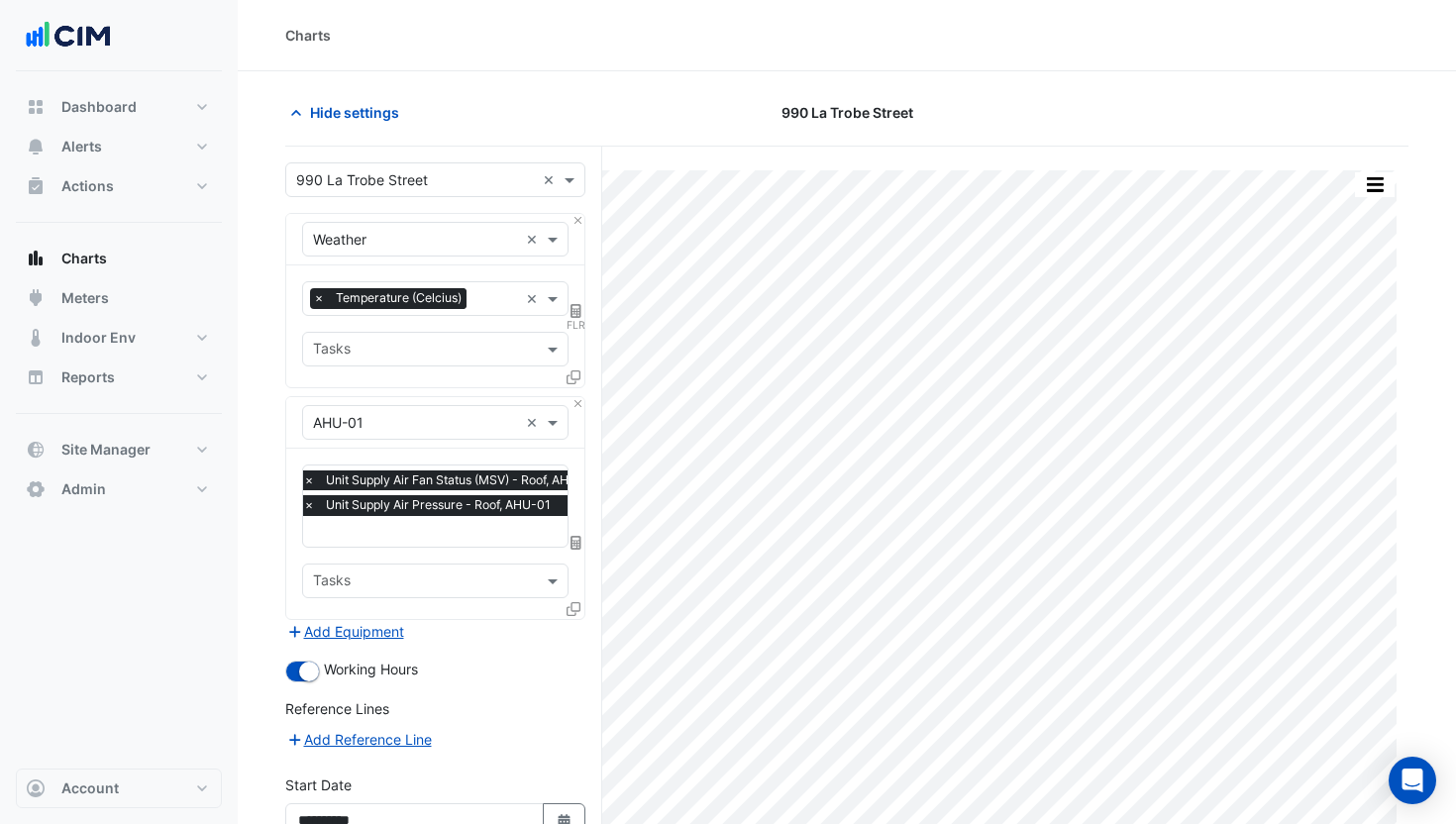 click on "Add Equipment" at bounding box center (435, 632) 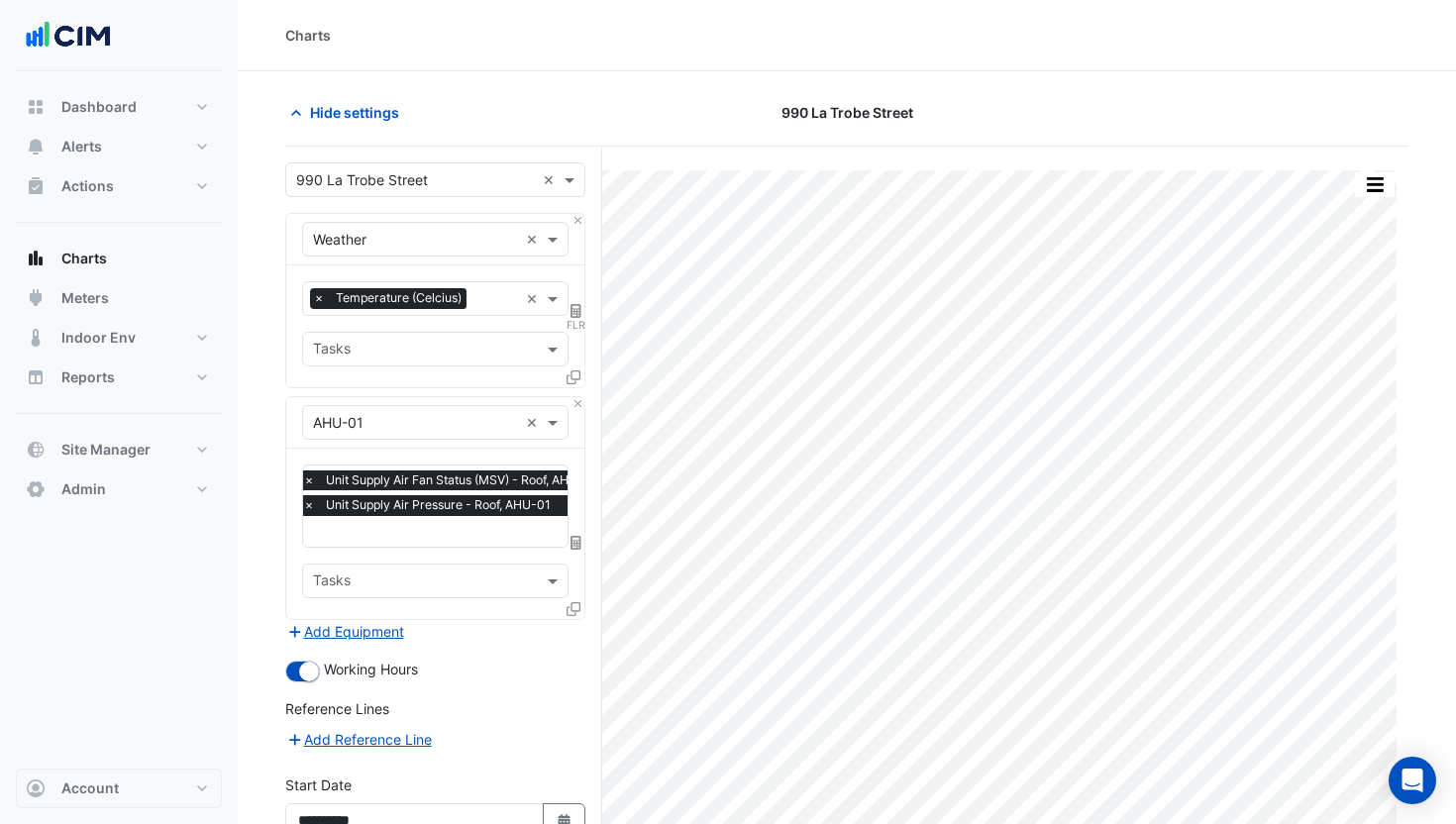 click on "Add Equipment" at bounding box center [435, 632] 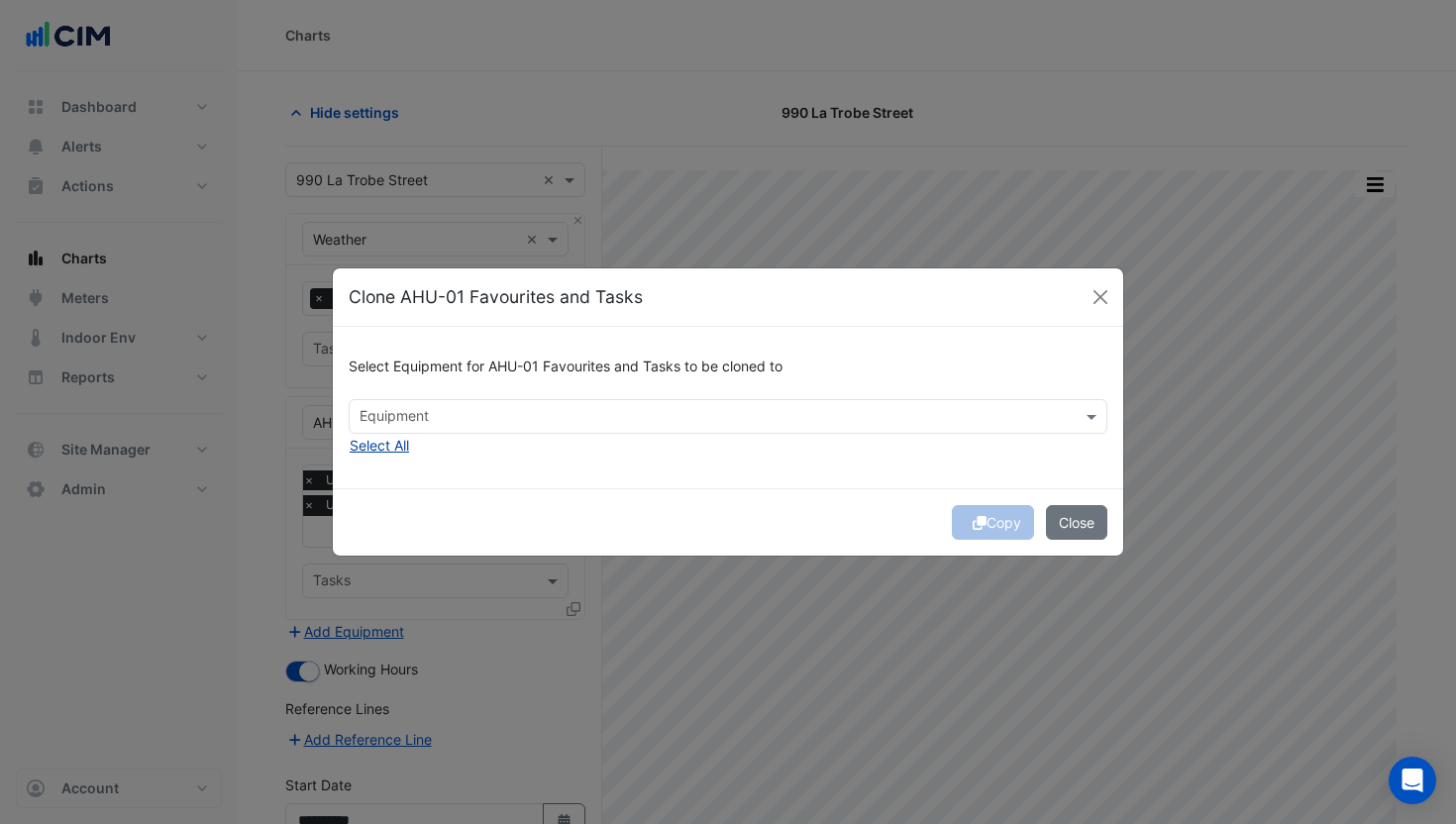 click on "Select All" 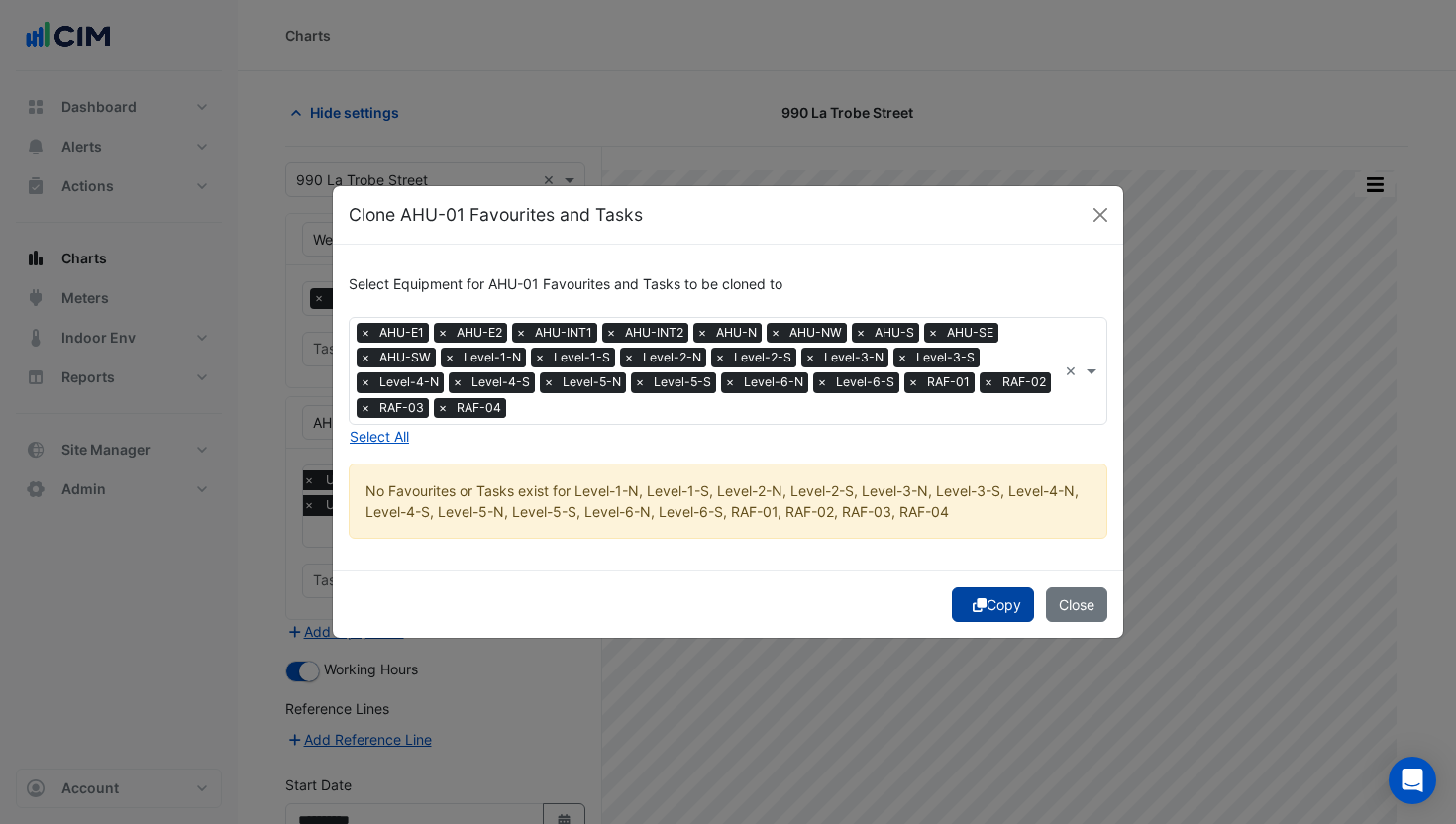 click on "Copy" 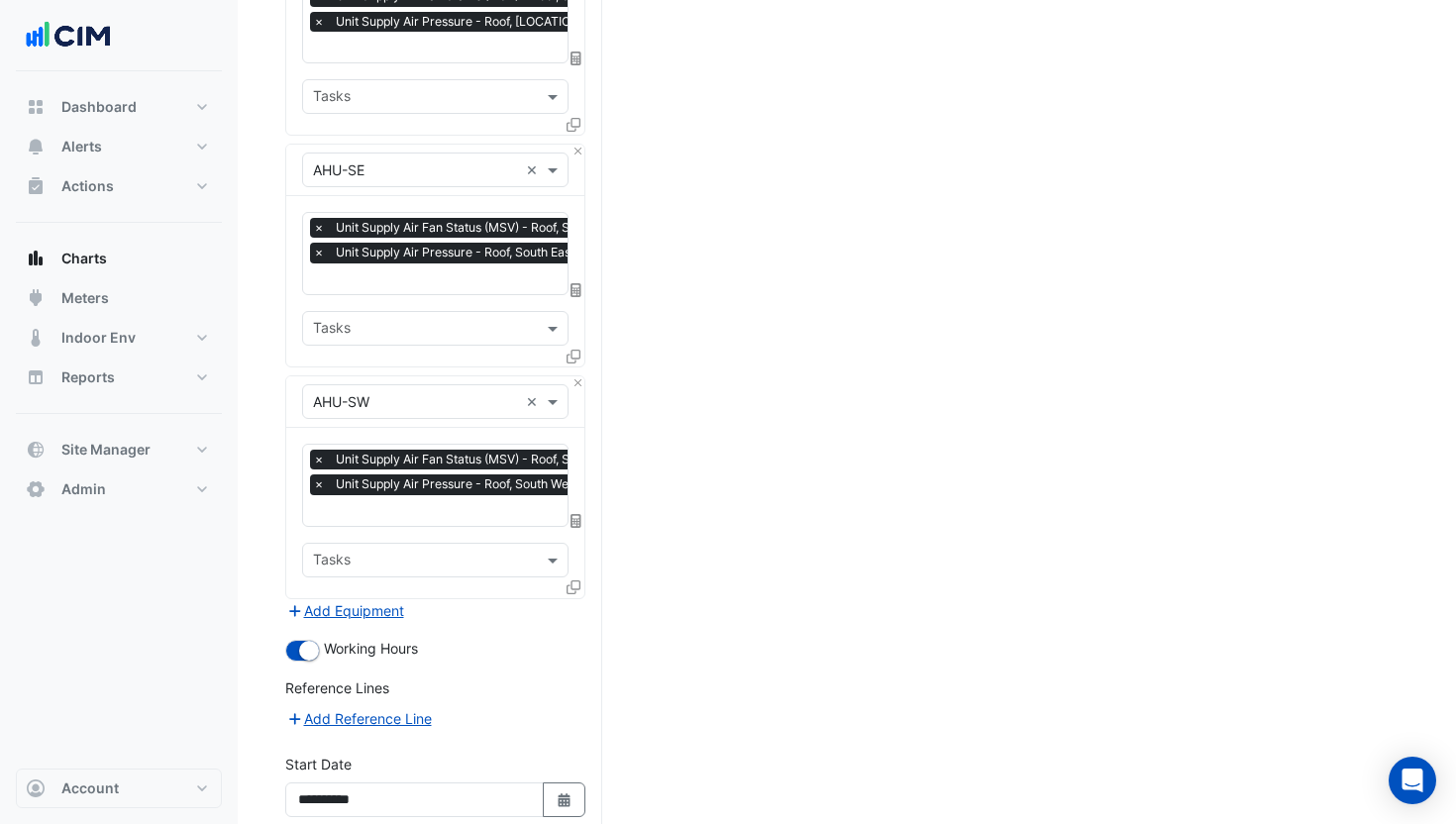 scroll, scrollTop: 2261, scrollLeft: 0, axis: vertical 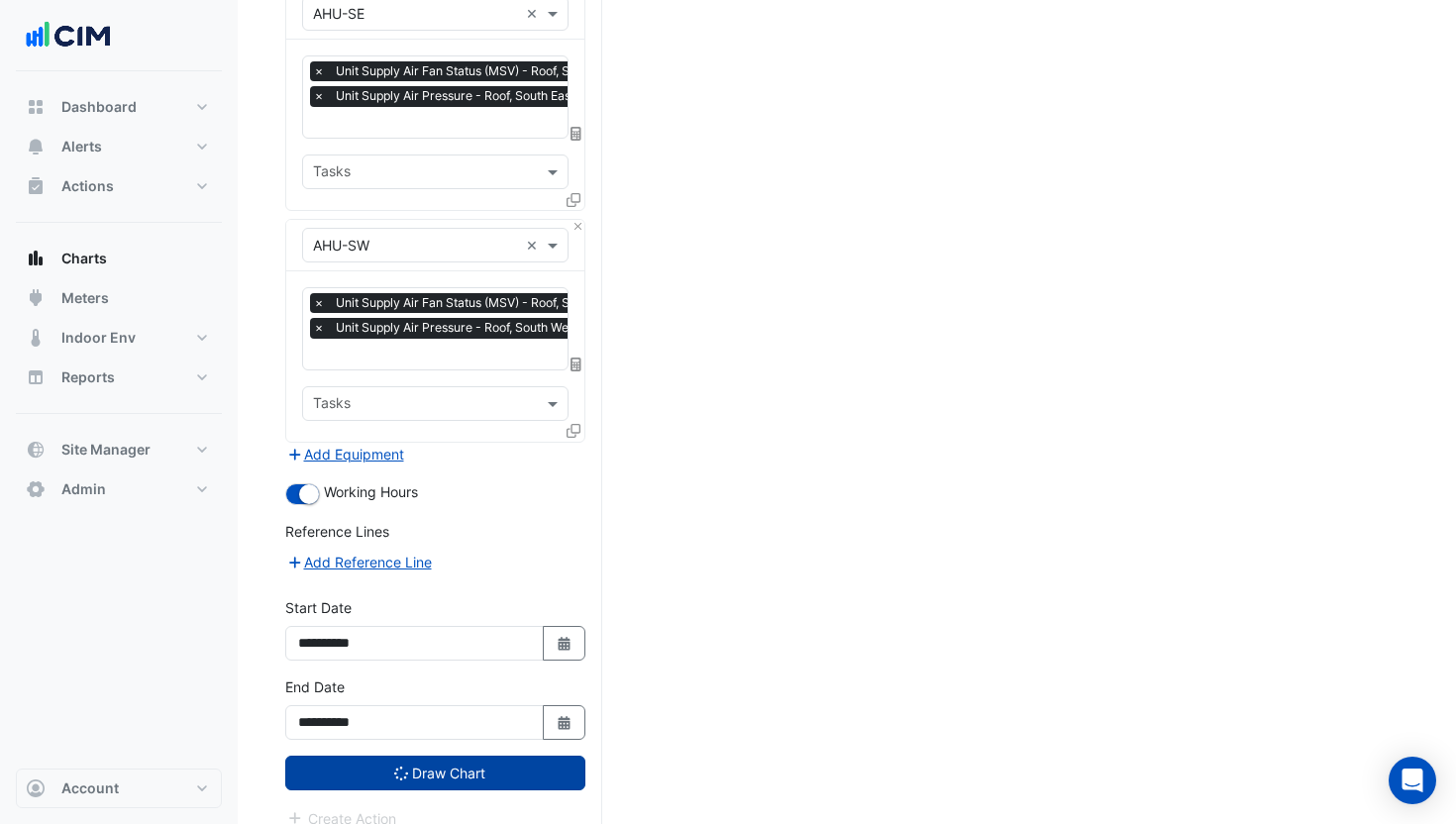 click on "Draw Chart" at bounding box center [435, 772] 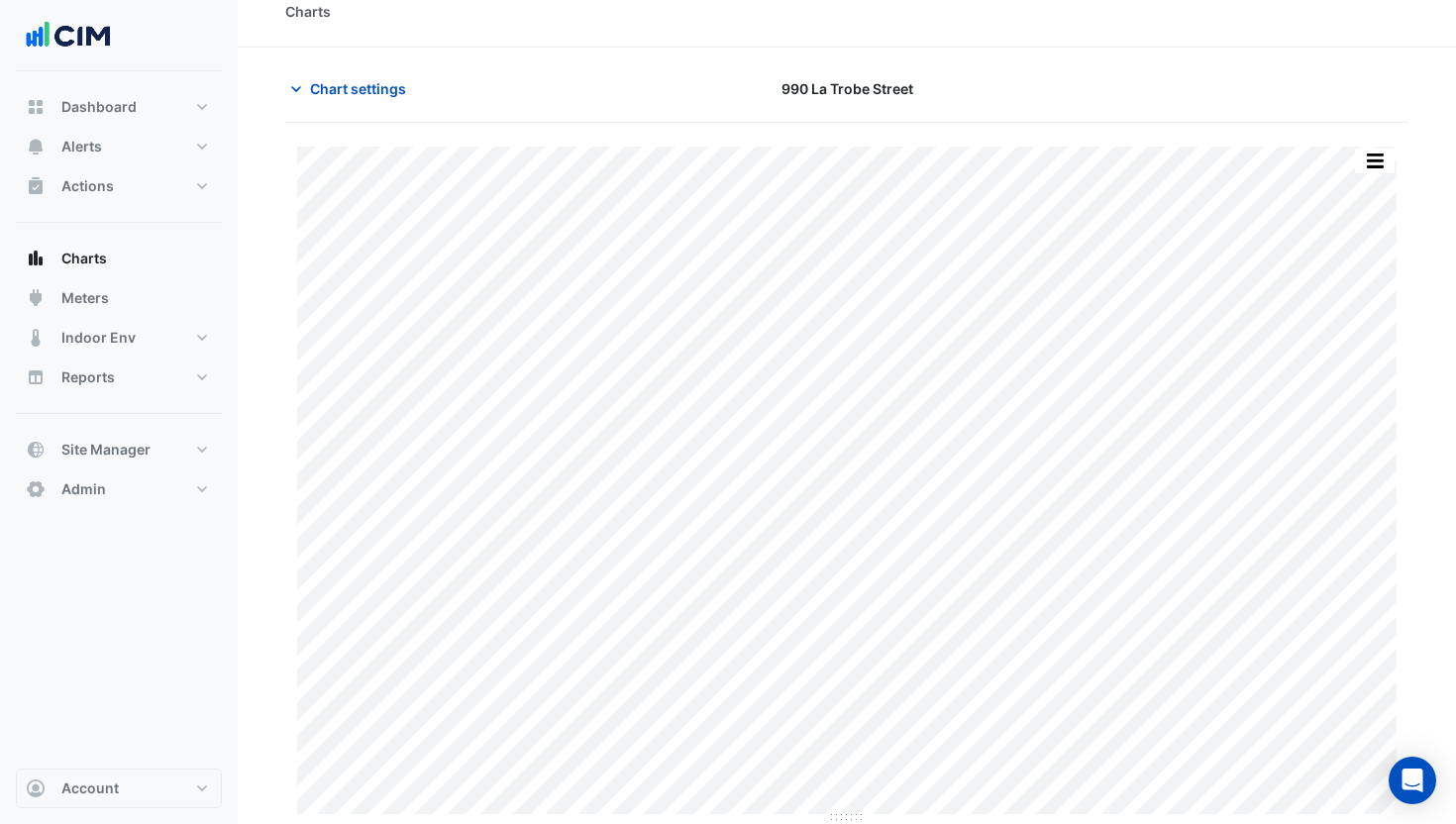 scroll, scrollTop: 0, scrollLeft: 0, axis: both 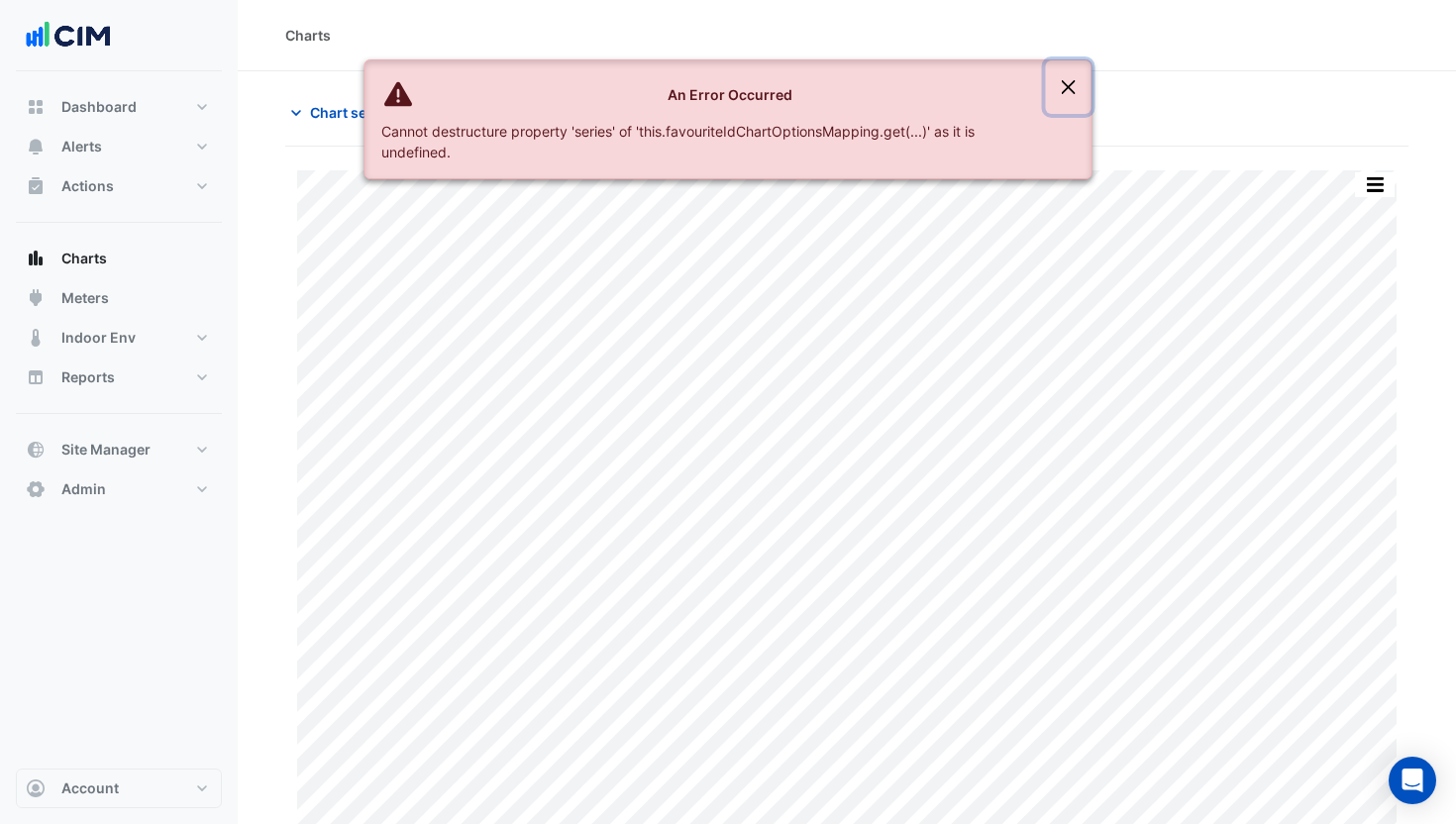 click 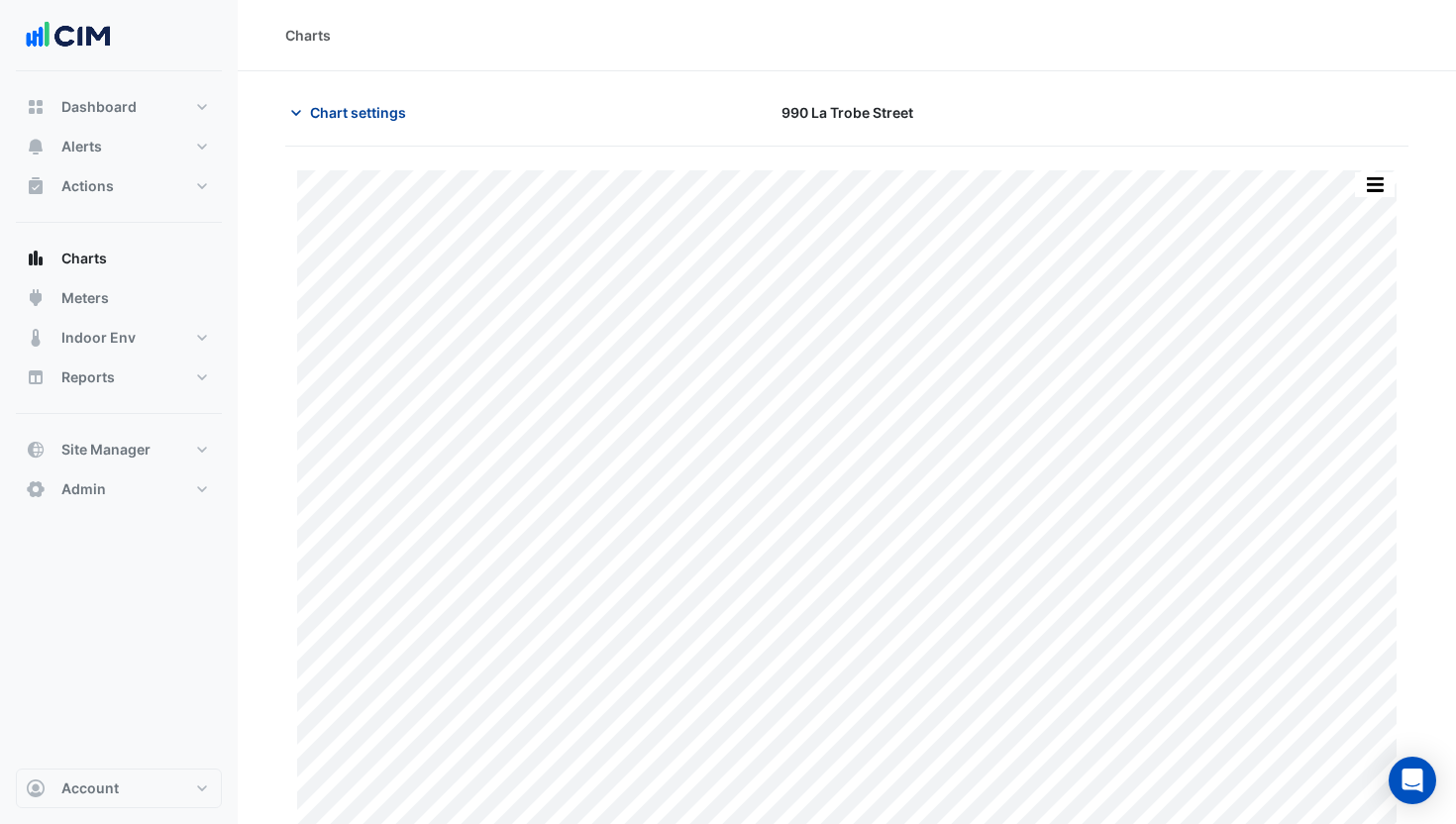 click on "Chart settings" 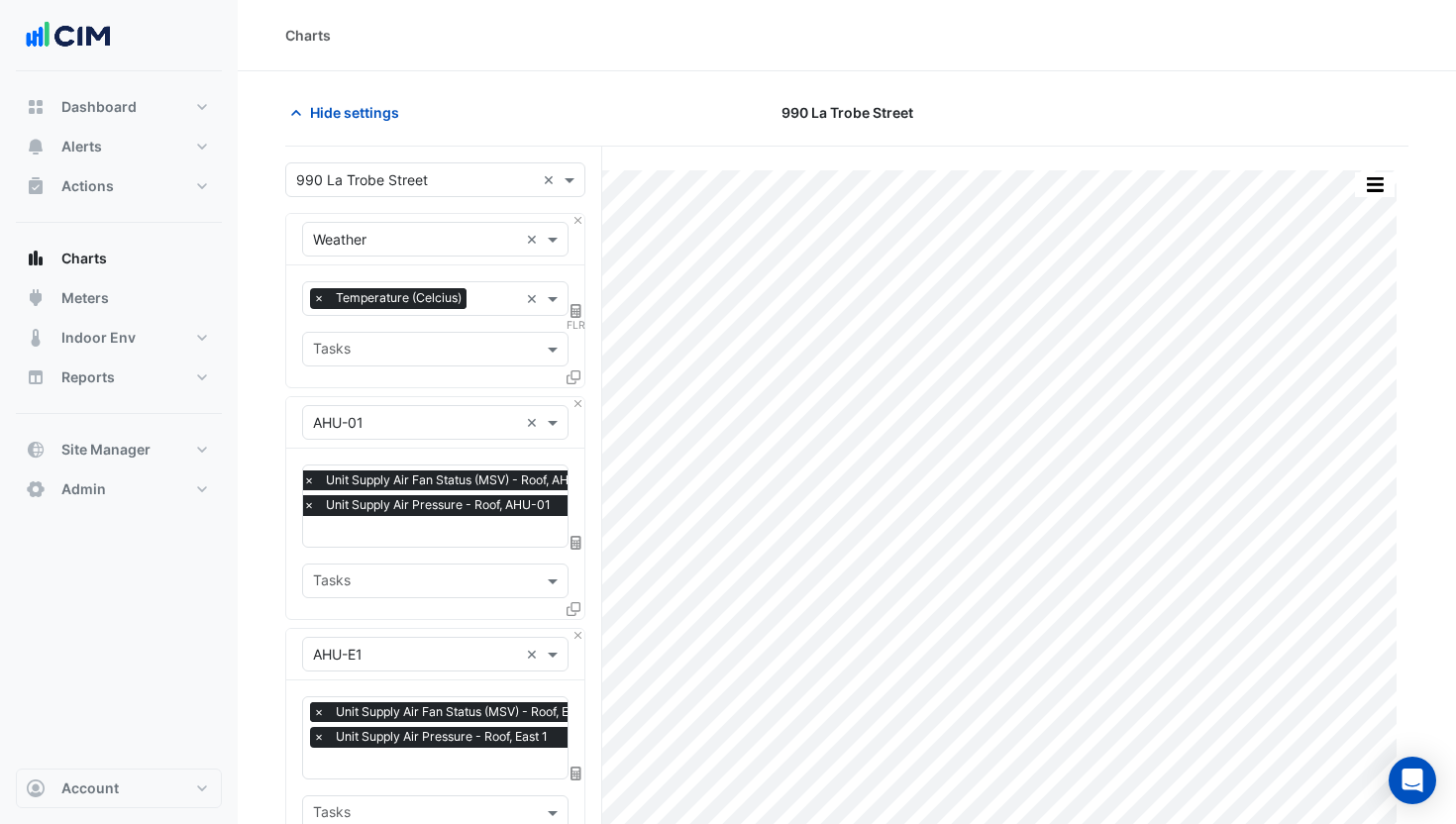 click on "×" at bounding box center [319, 712] 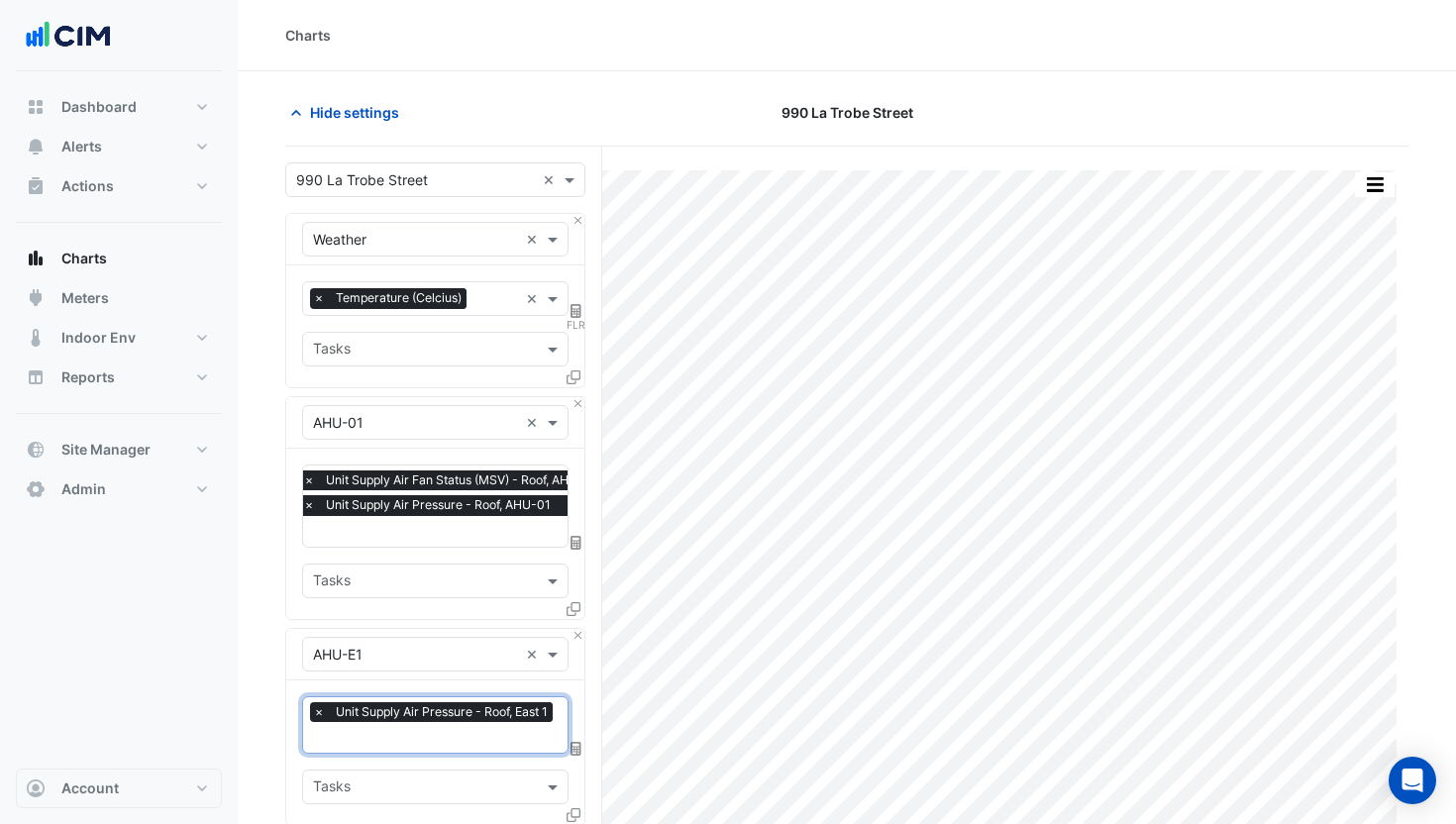 scroll, scrollTop: 0, scrollLeft: 10, axis: horizontal 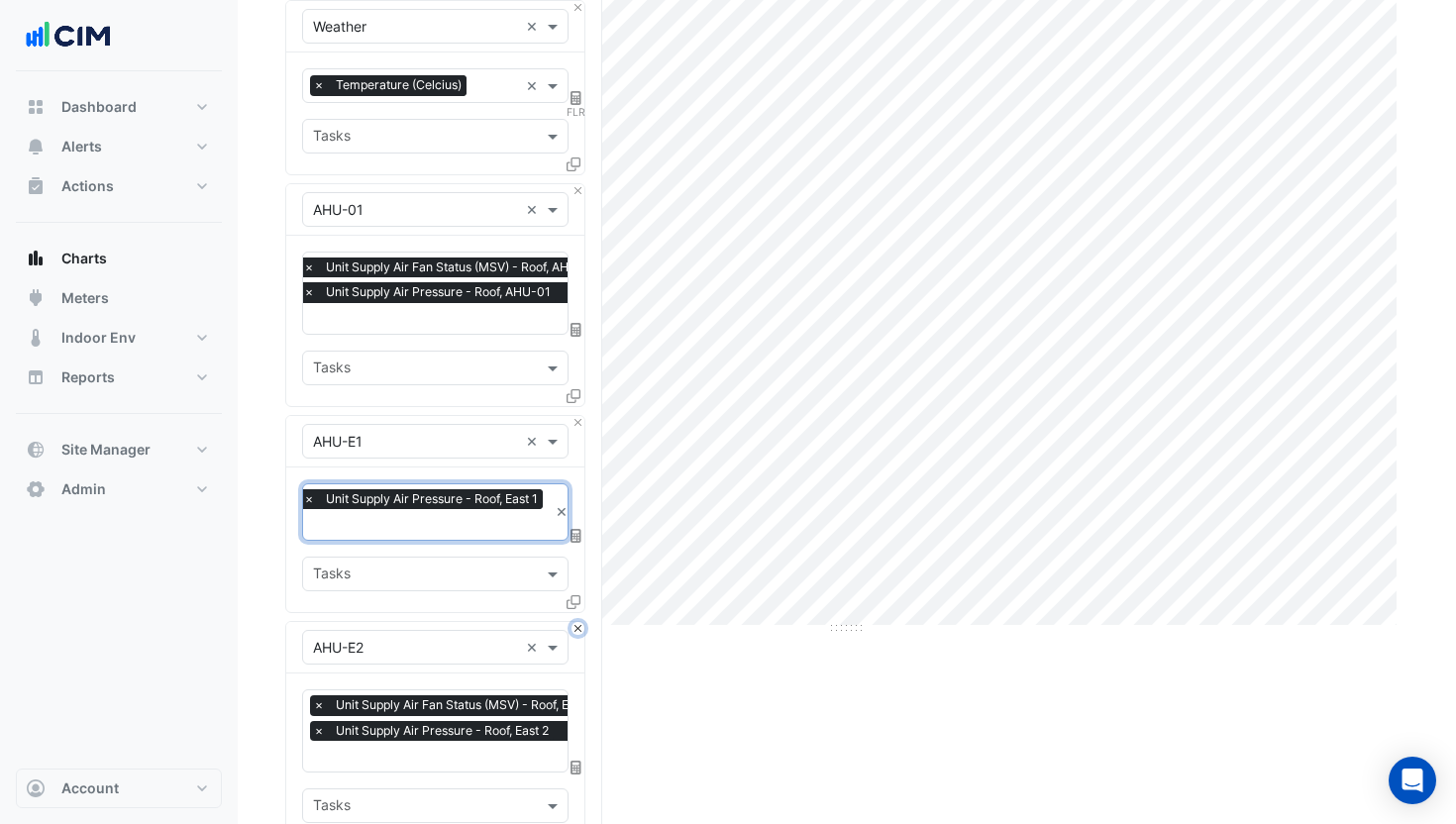 click at bounding box center [577, 628] 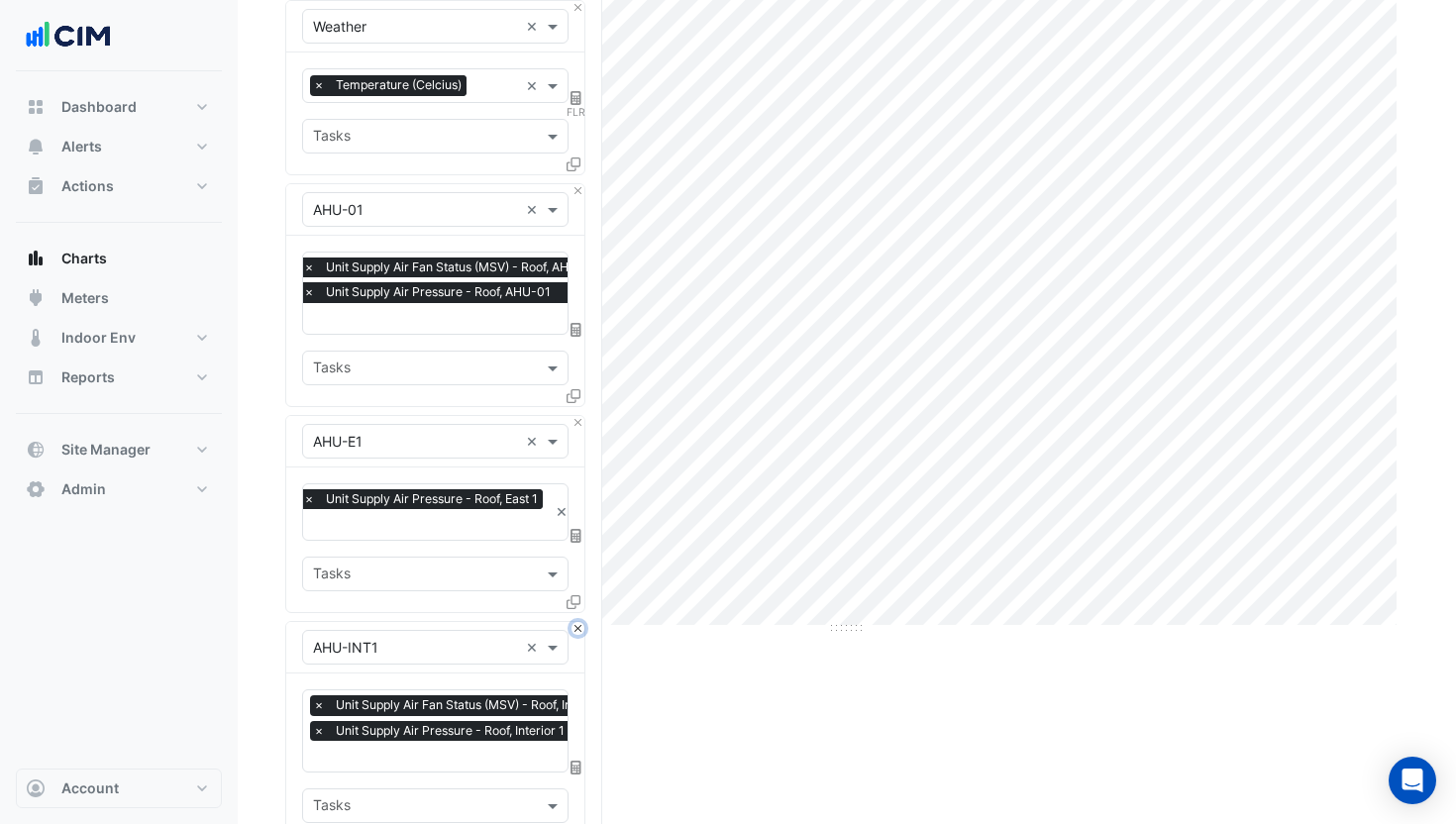 click at bounding box center [577, 628] 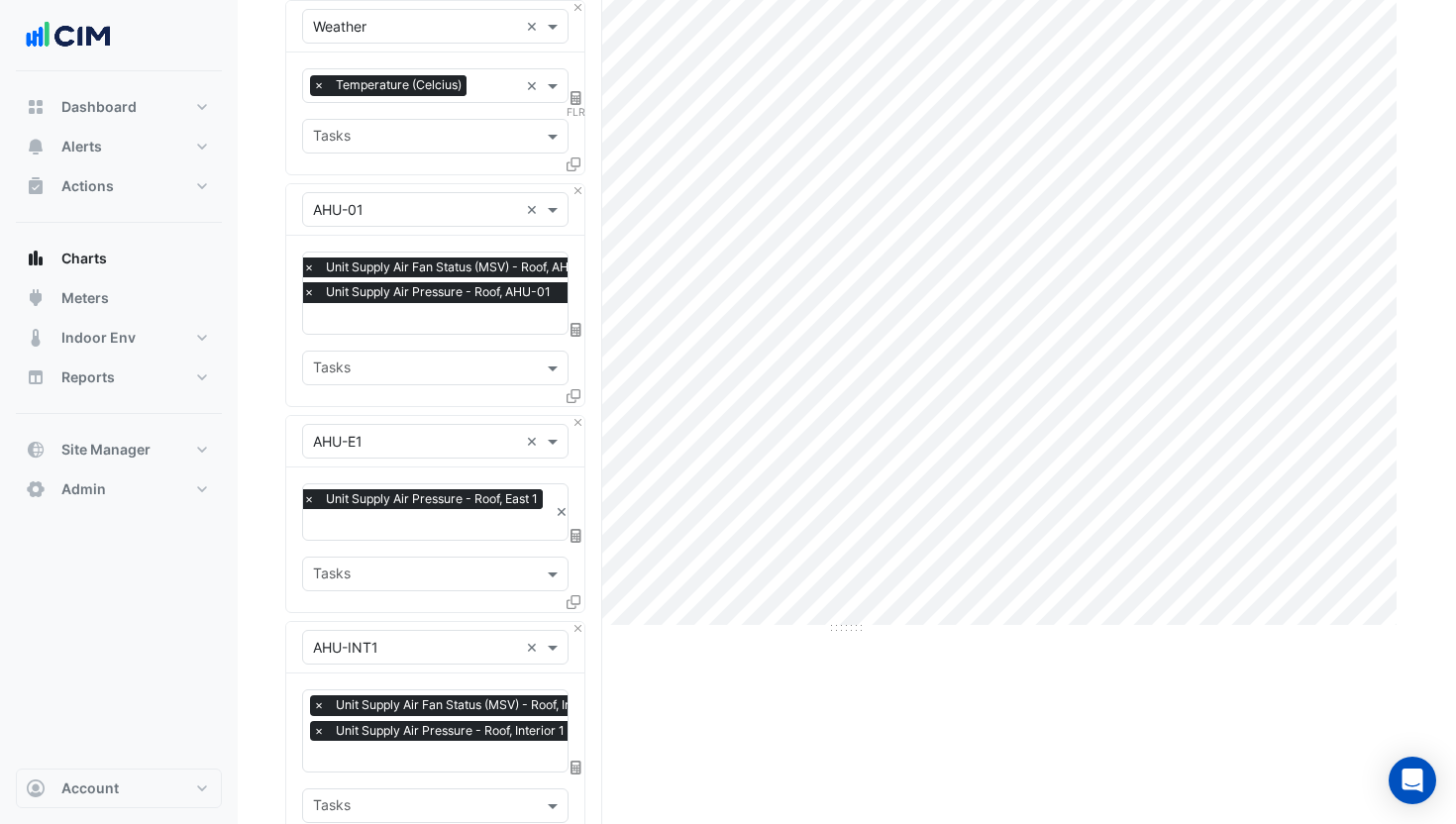 click at bounding box center (577, 860) 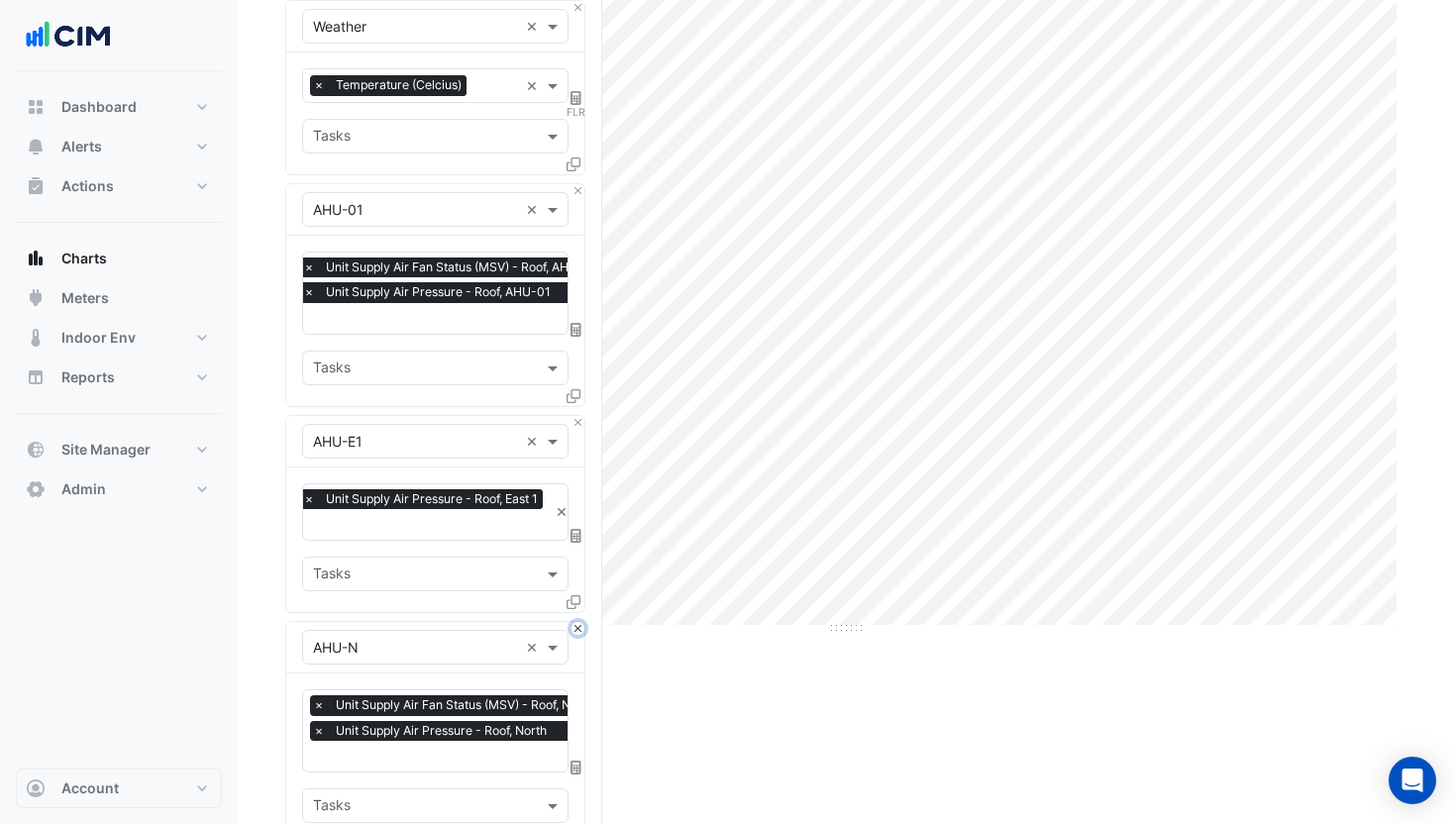 click at bounding box center (577, 628) 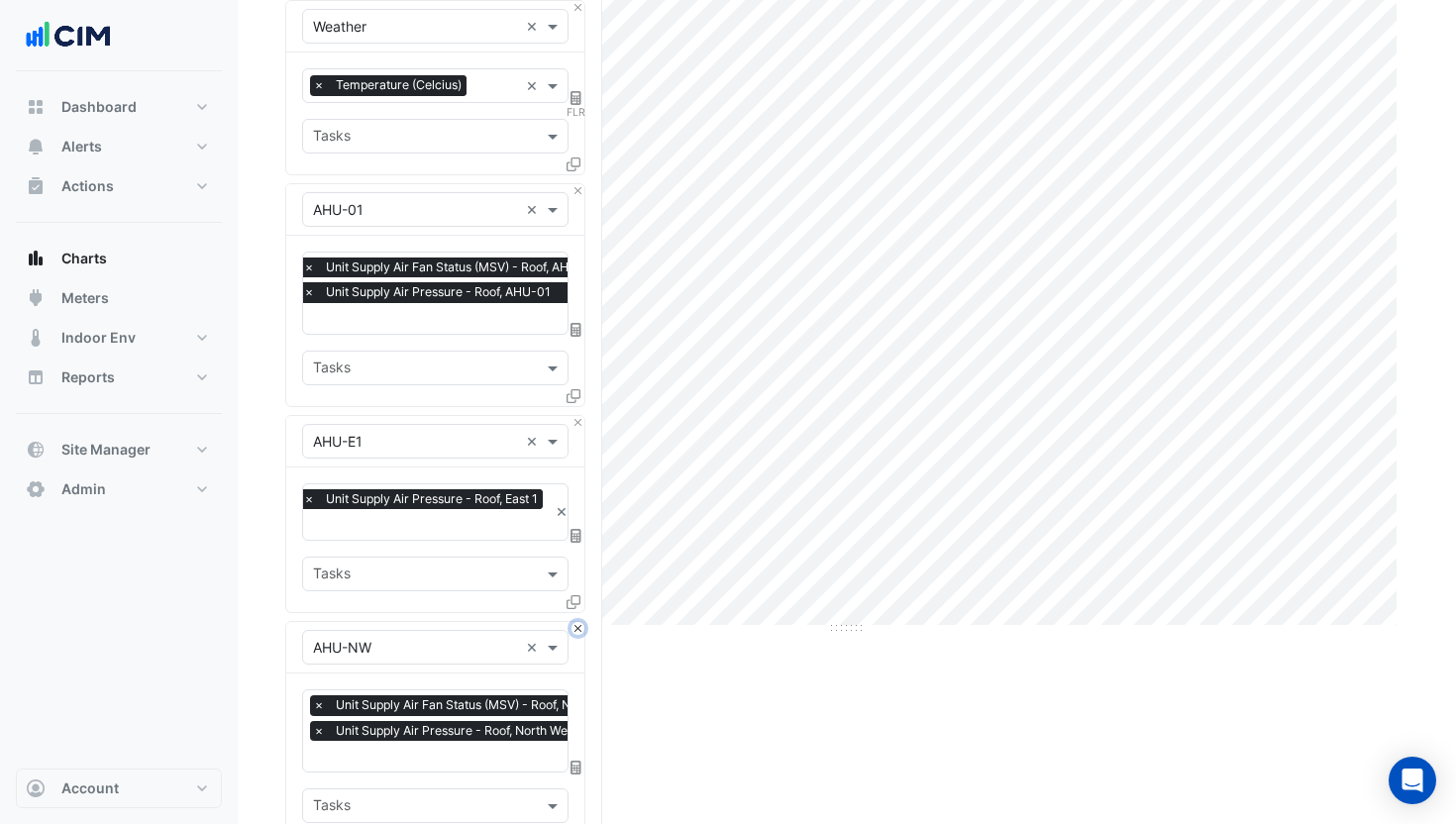 click at bounding box center (577, 628) 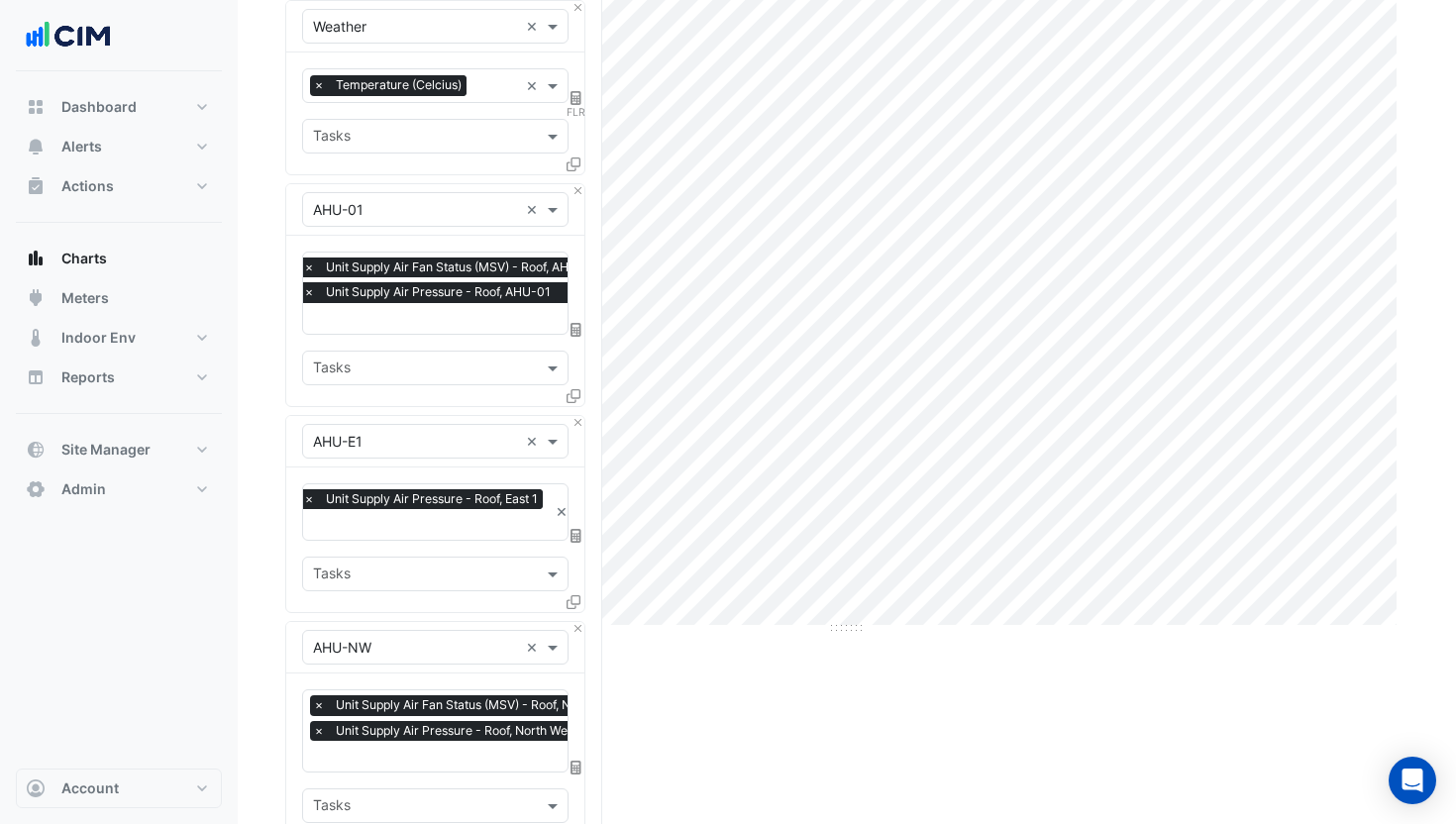 click at bounding box center (577, 860) 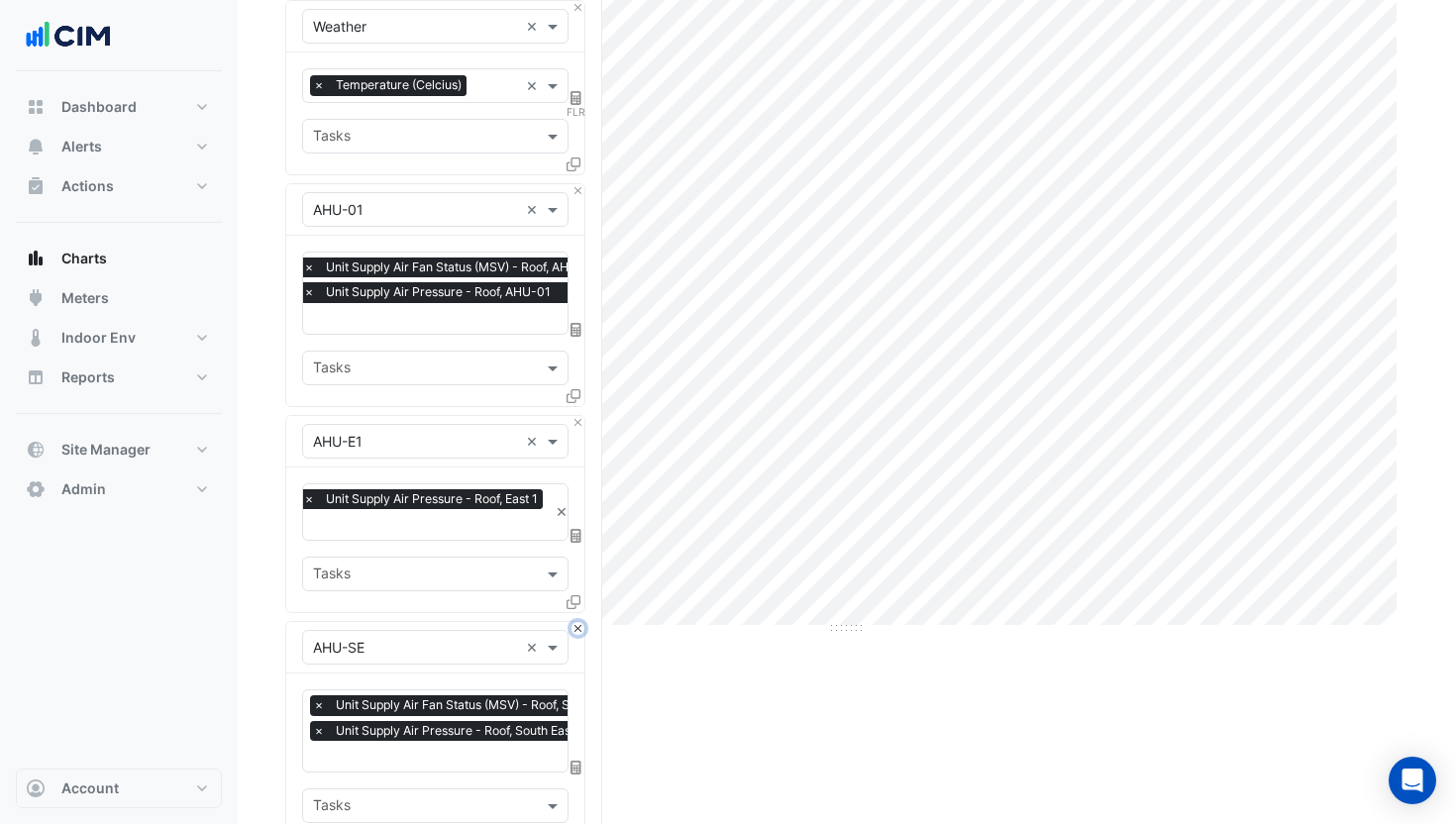 click at bounding box center [577, 628] 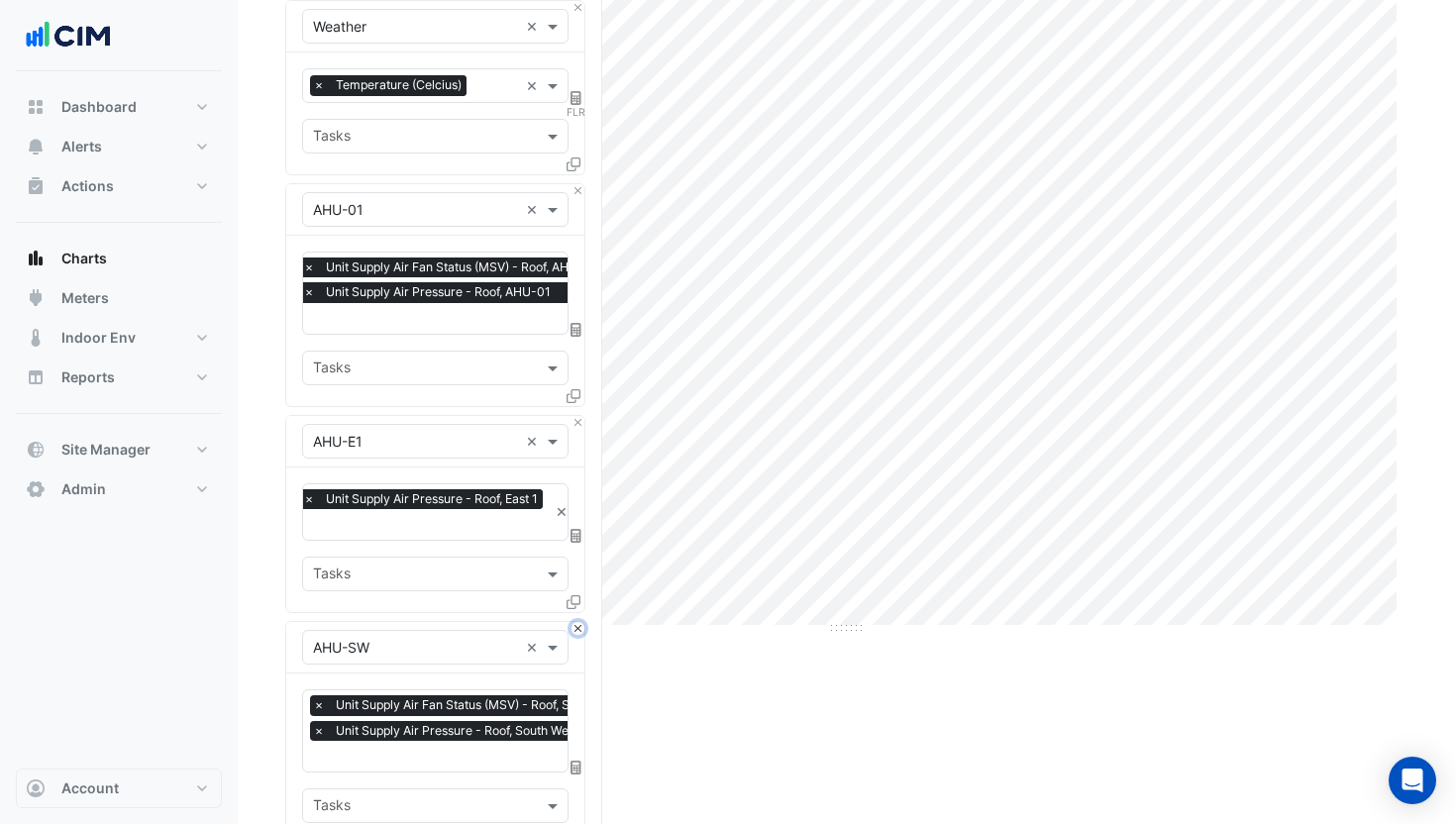 click at bounding box center [577, 628] 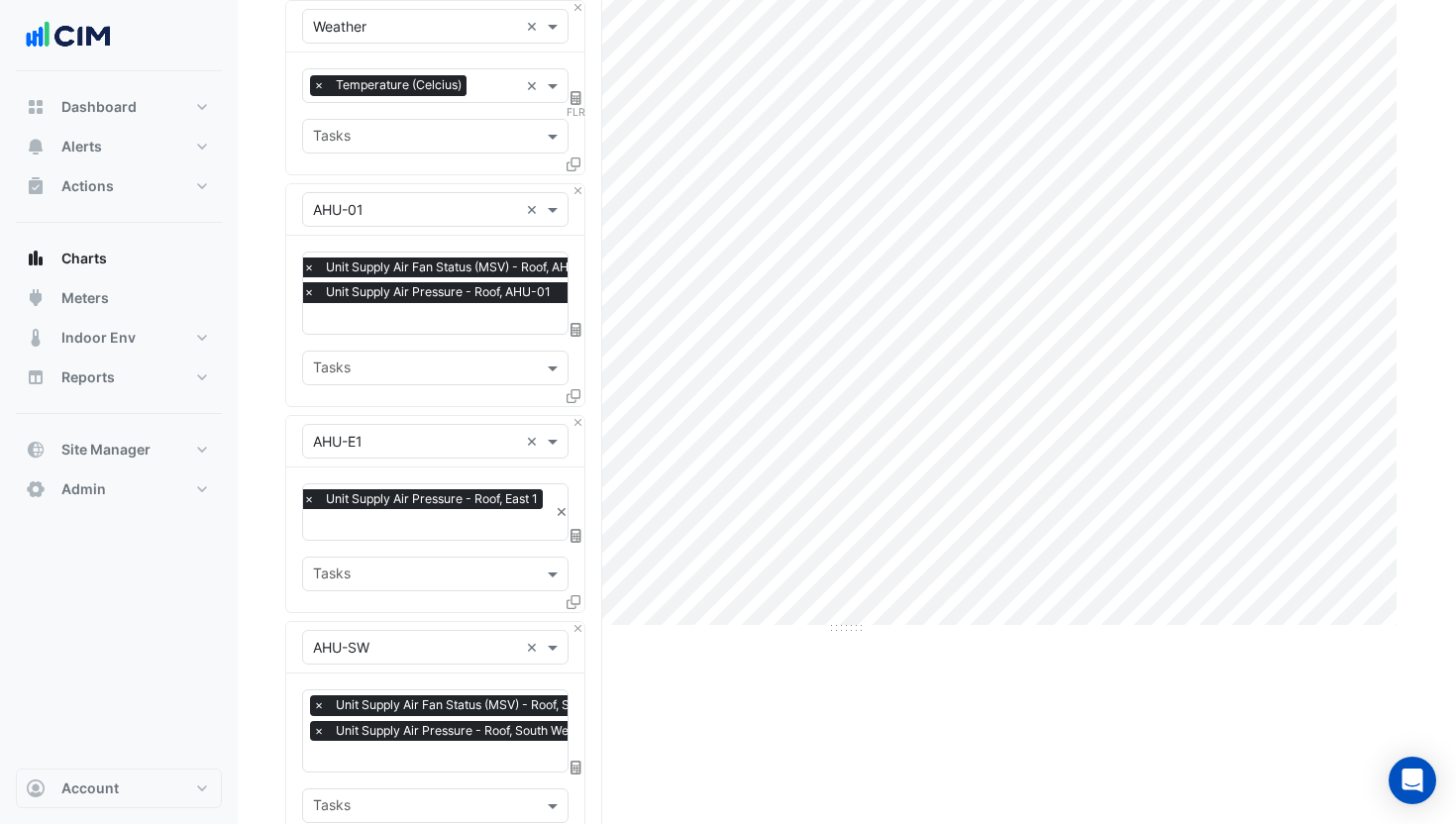 click on "Add Equipment" at bounding box center [435, 857] 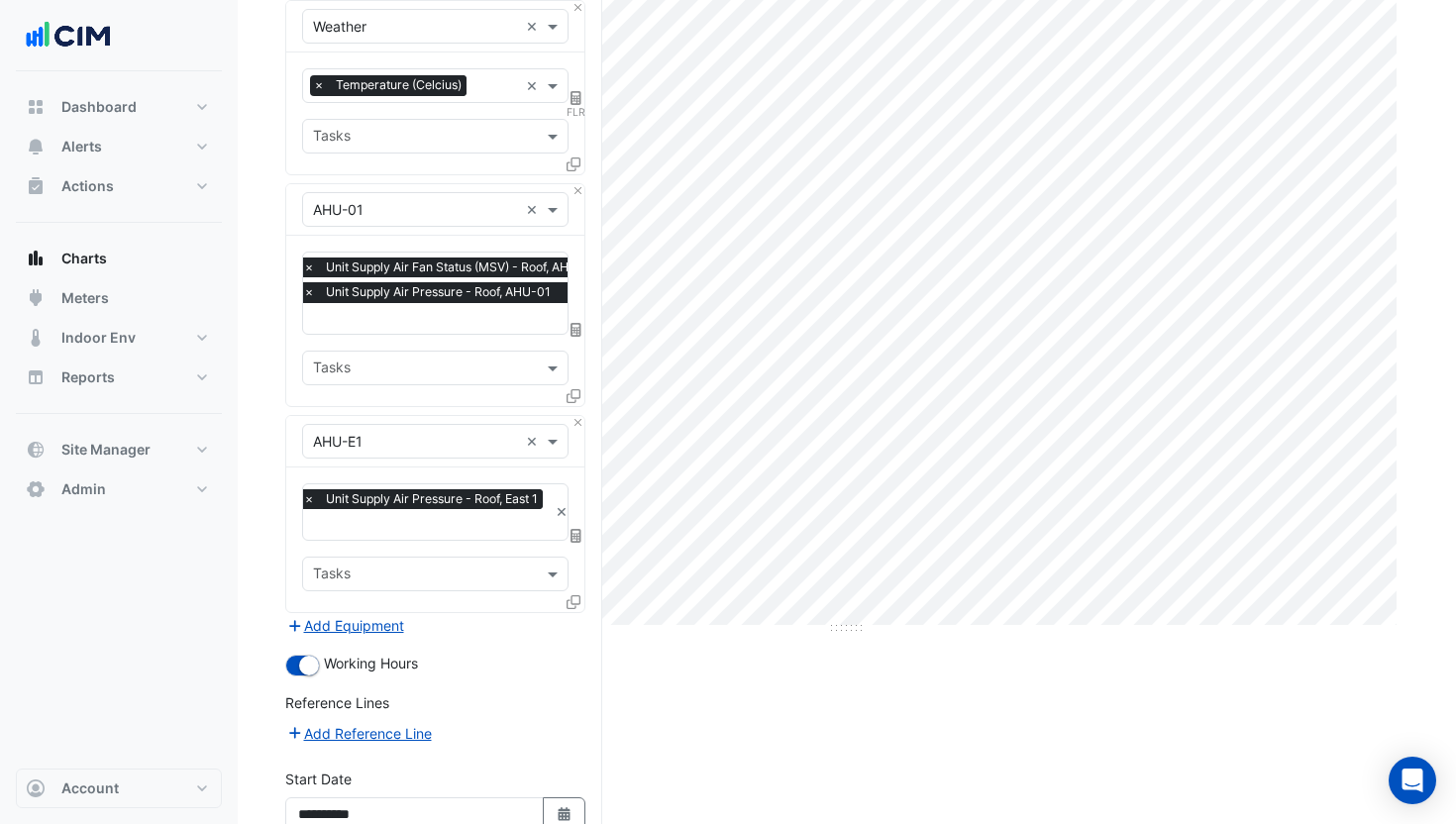 click on "Add Equipment" at bounding box center (435, 625) 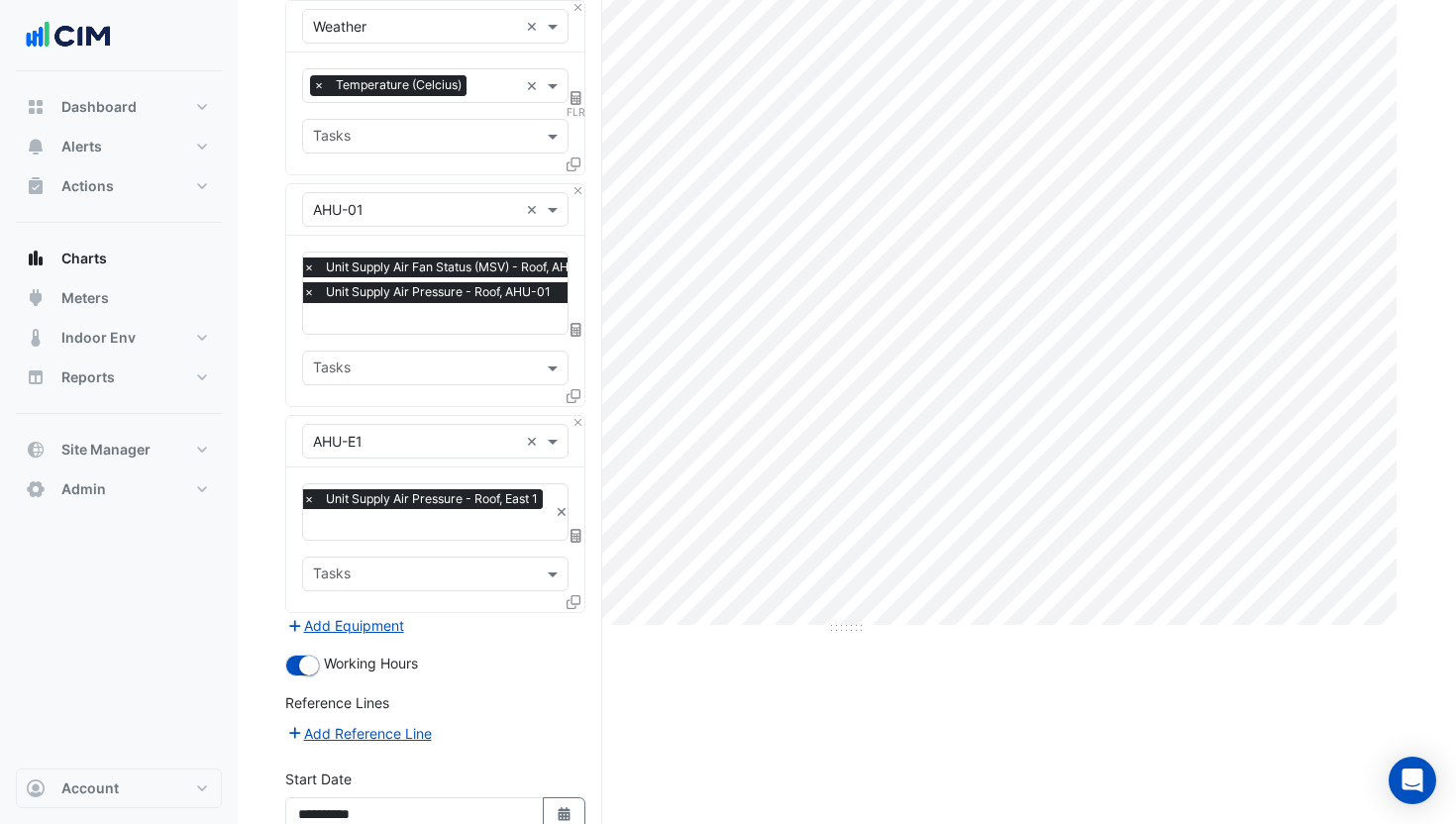 click 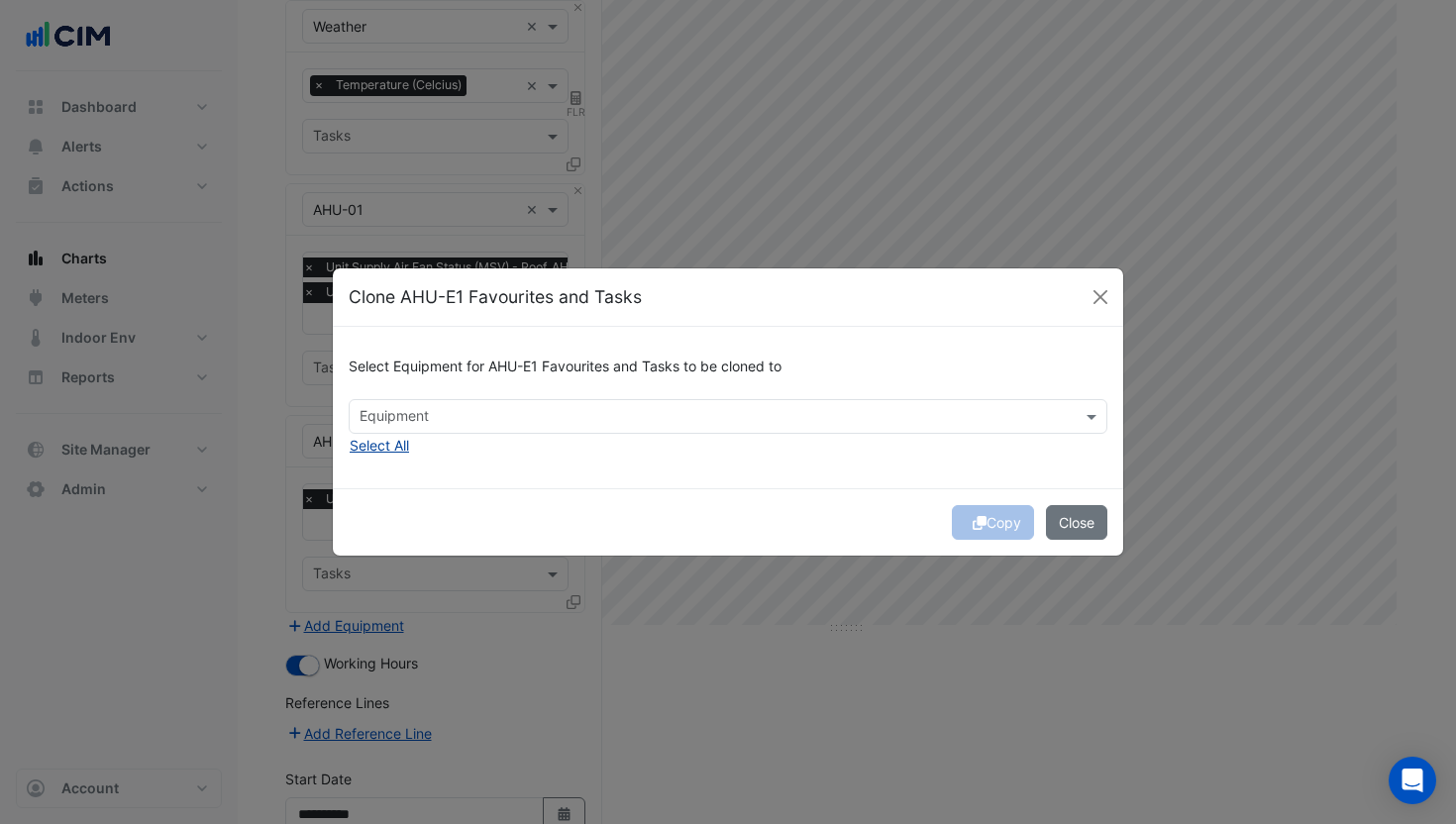 click on "Select All" 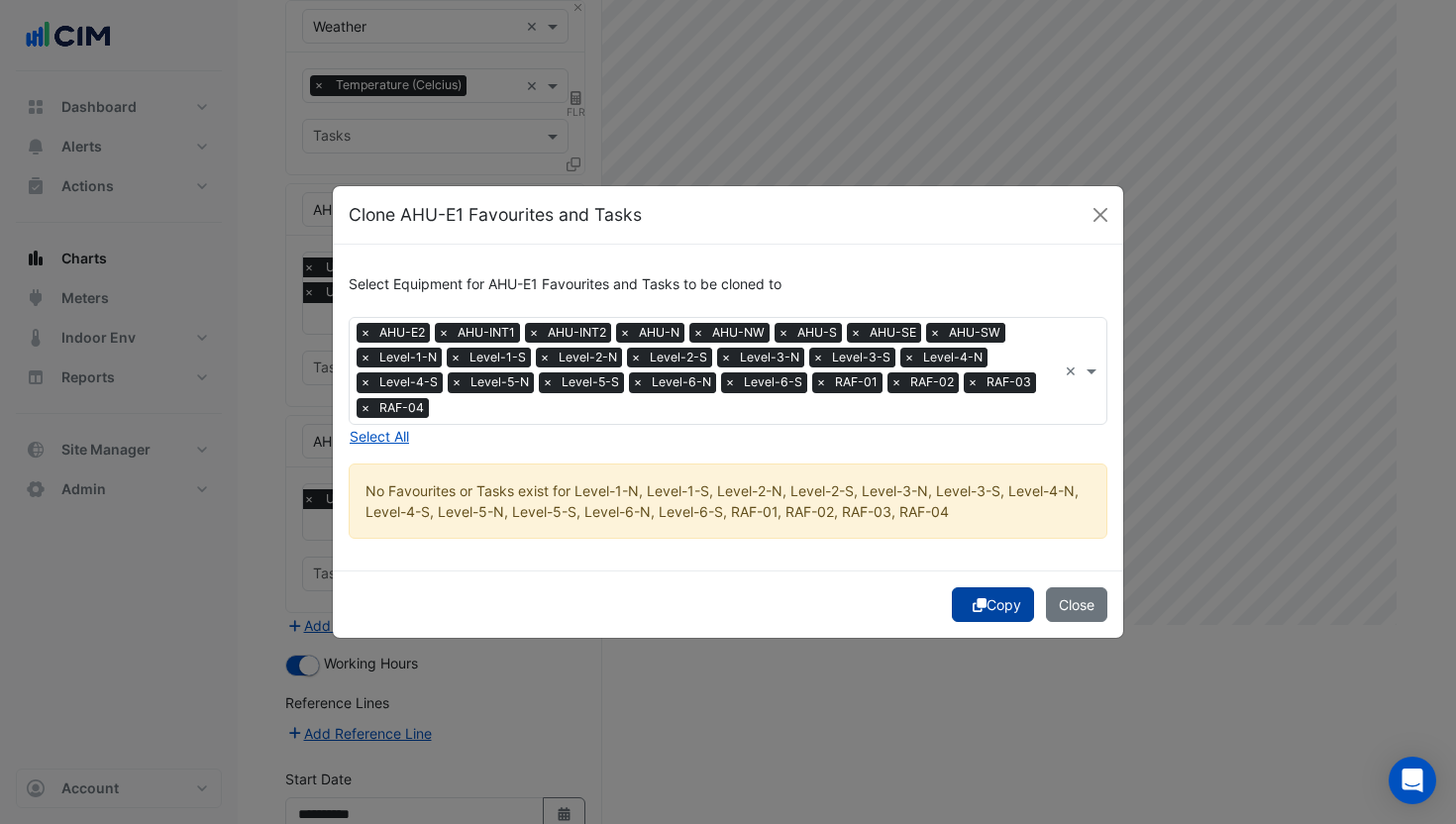 click on "Copy" 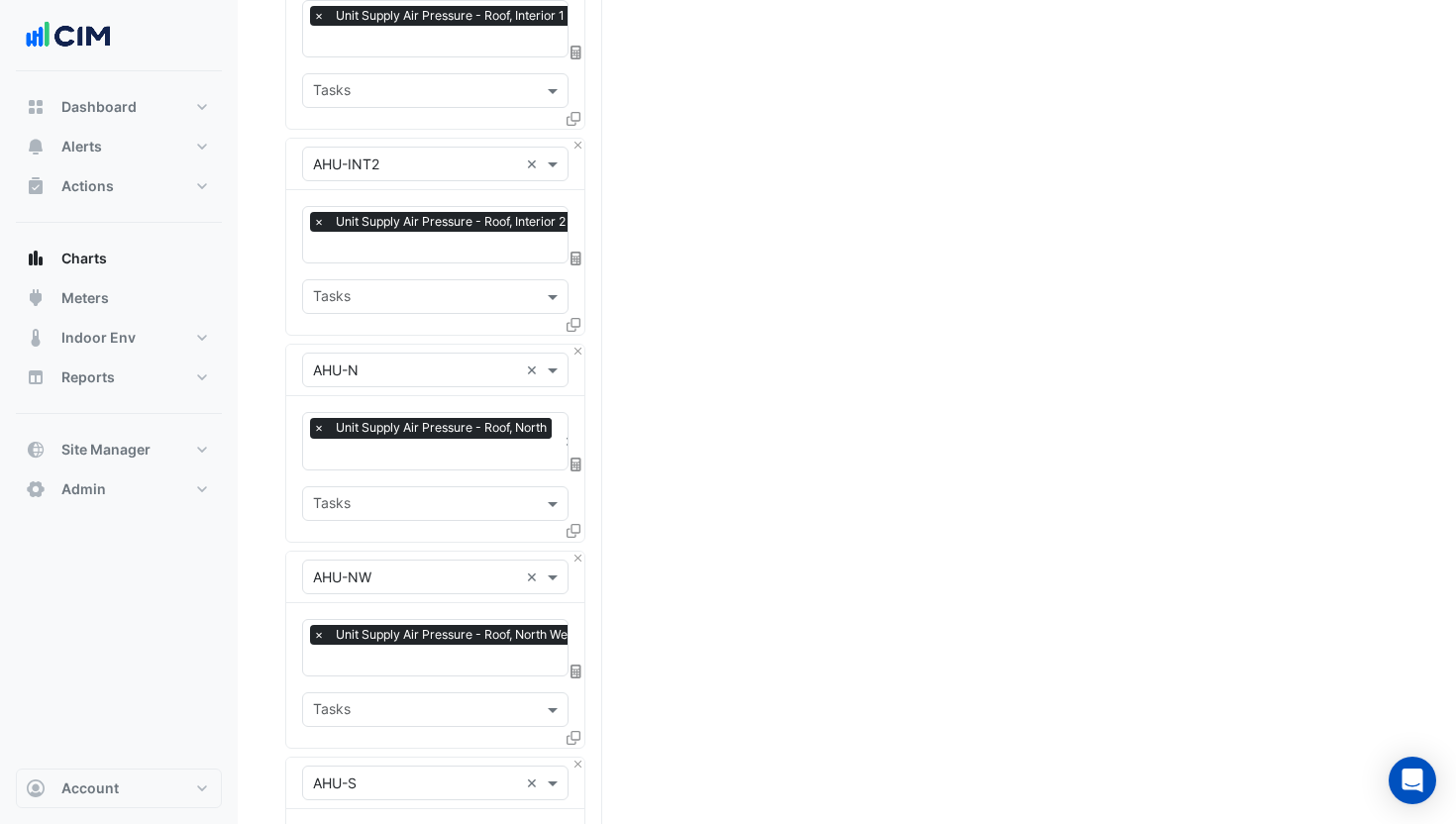 scroll, scrollTop: 2034, scrollLeft: 0, axis: vertical 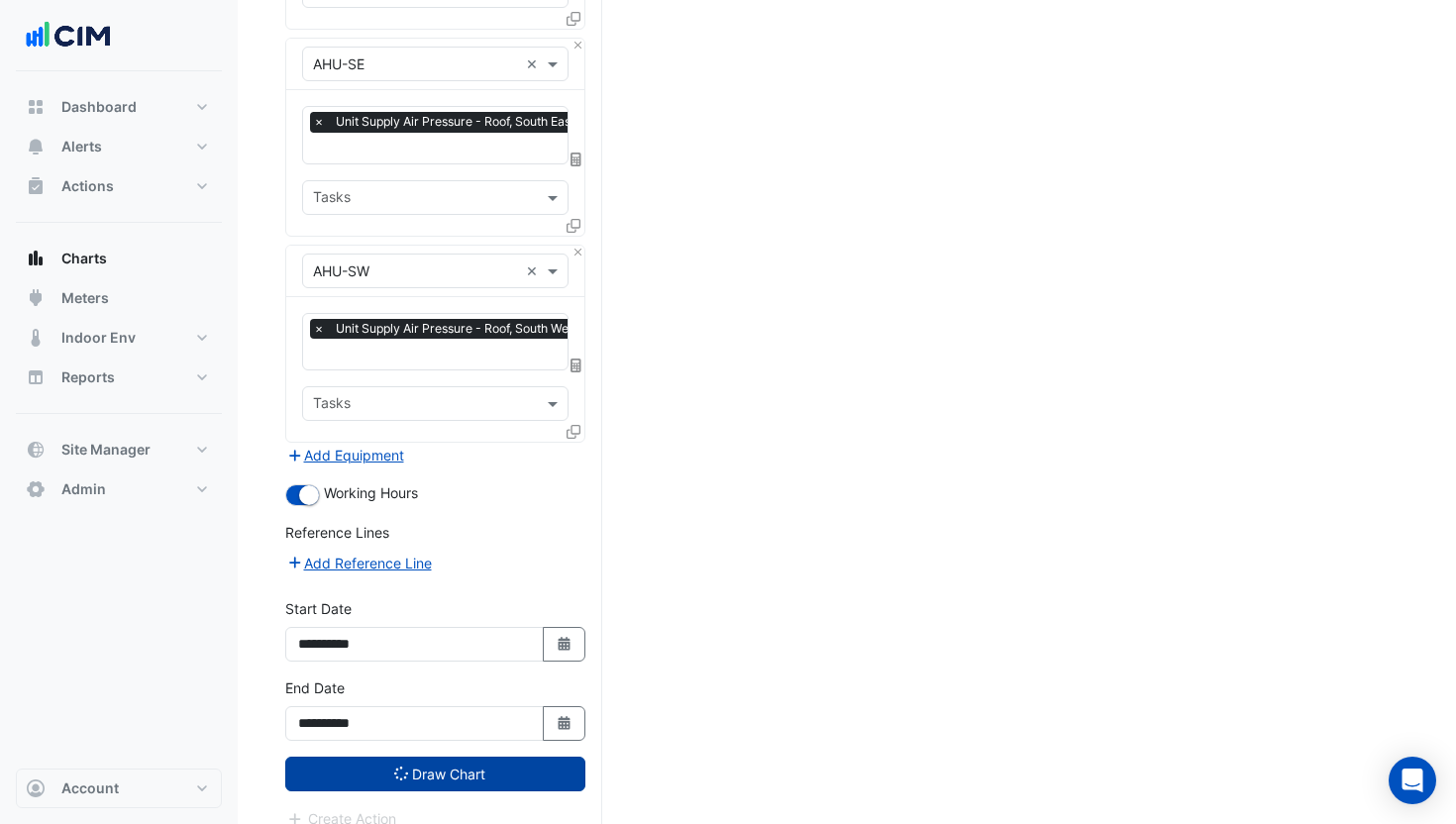 click on "Draw Chart" at bounding box center (435, 773) 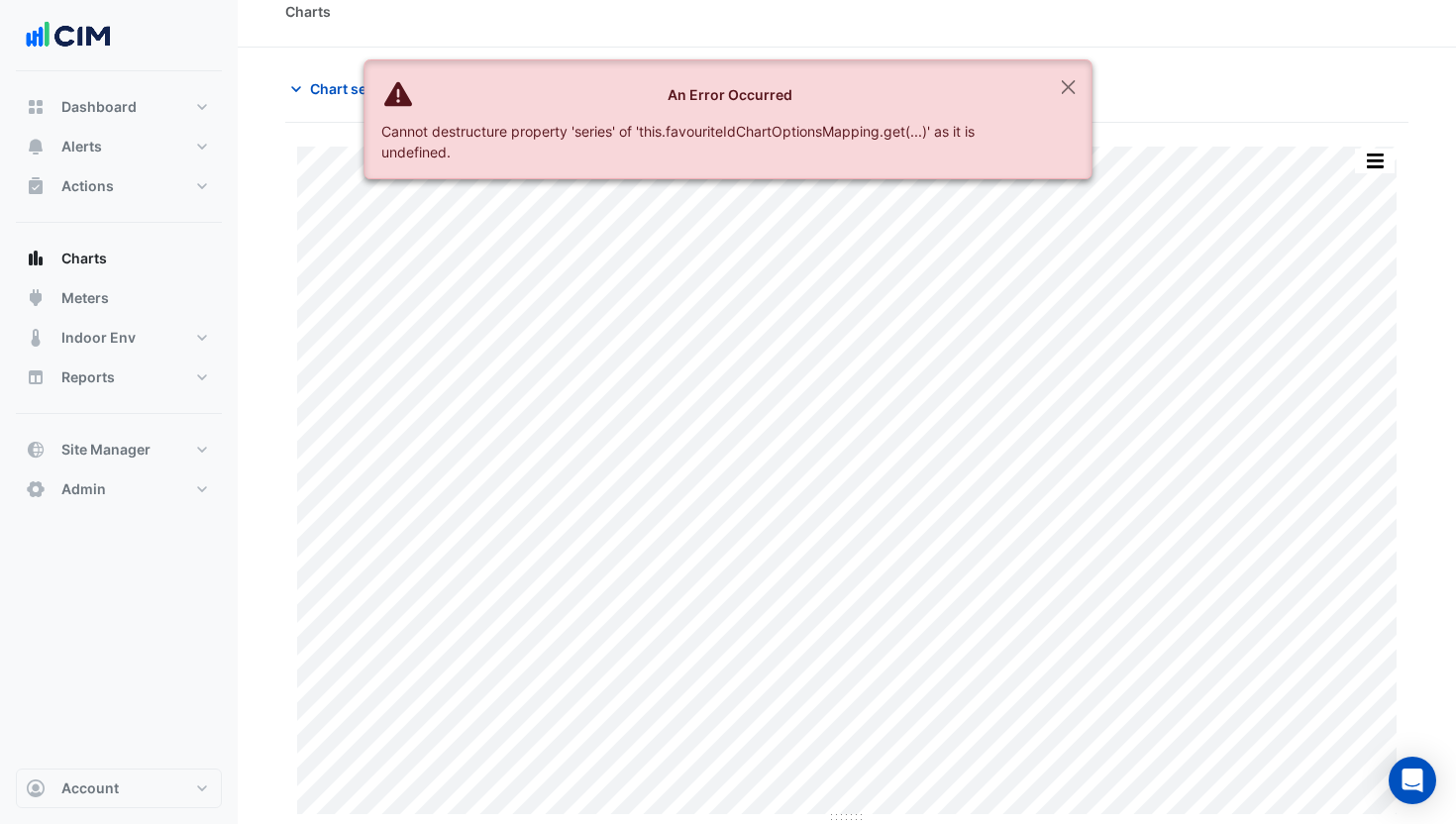 scroll, scrollTop: 0, scrollLeft: 0, axis: both 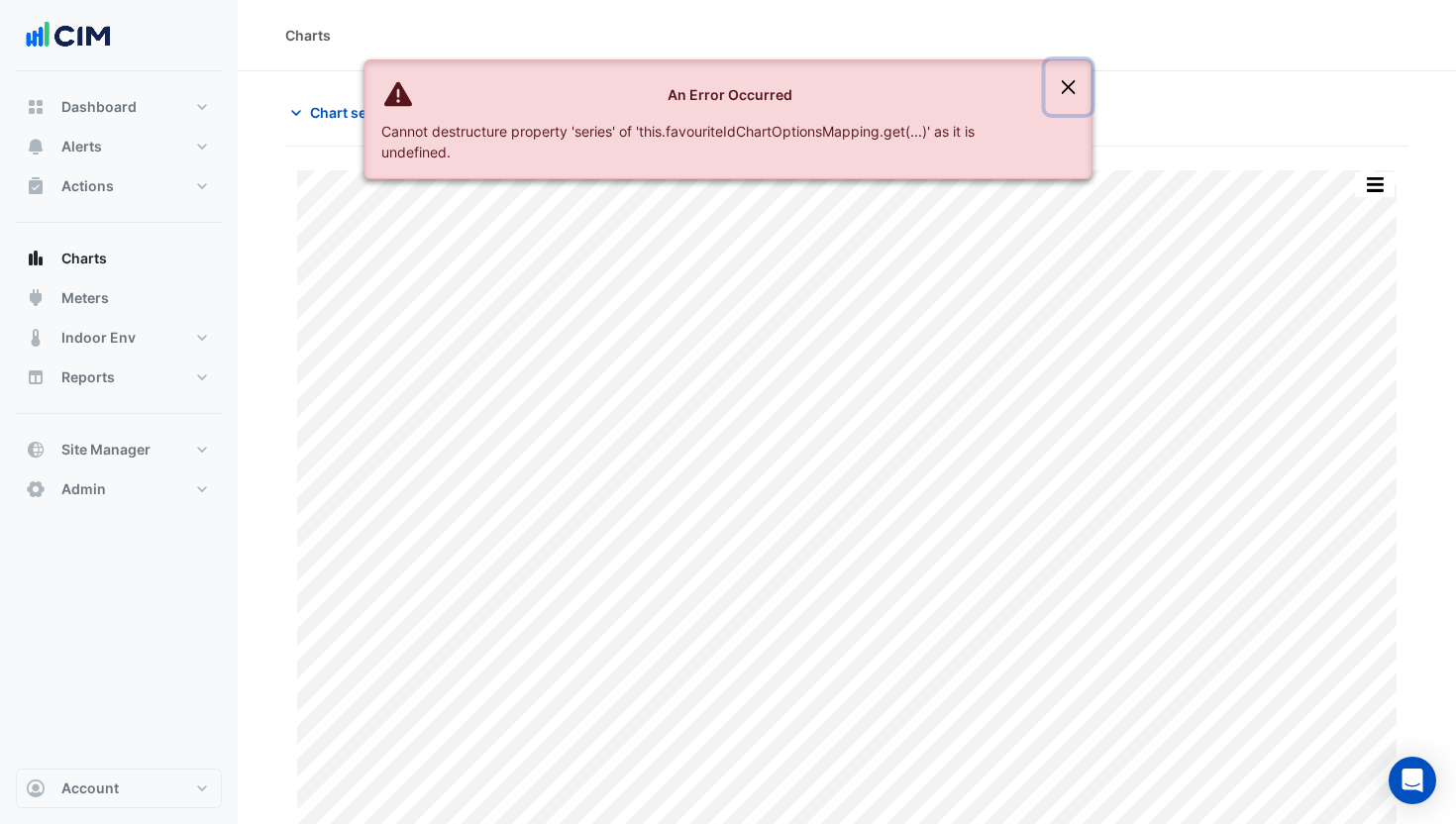 click 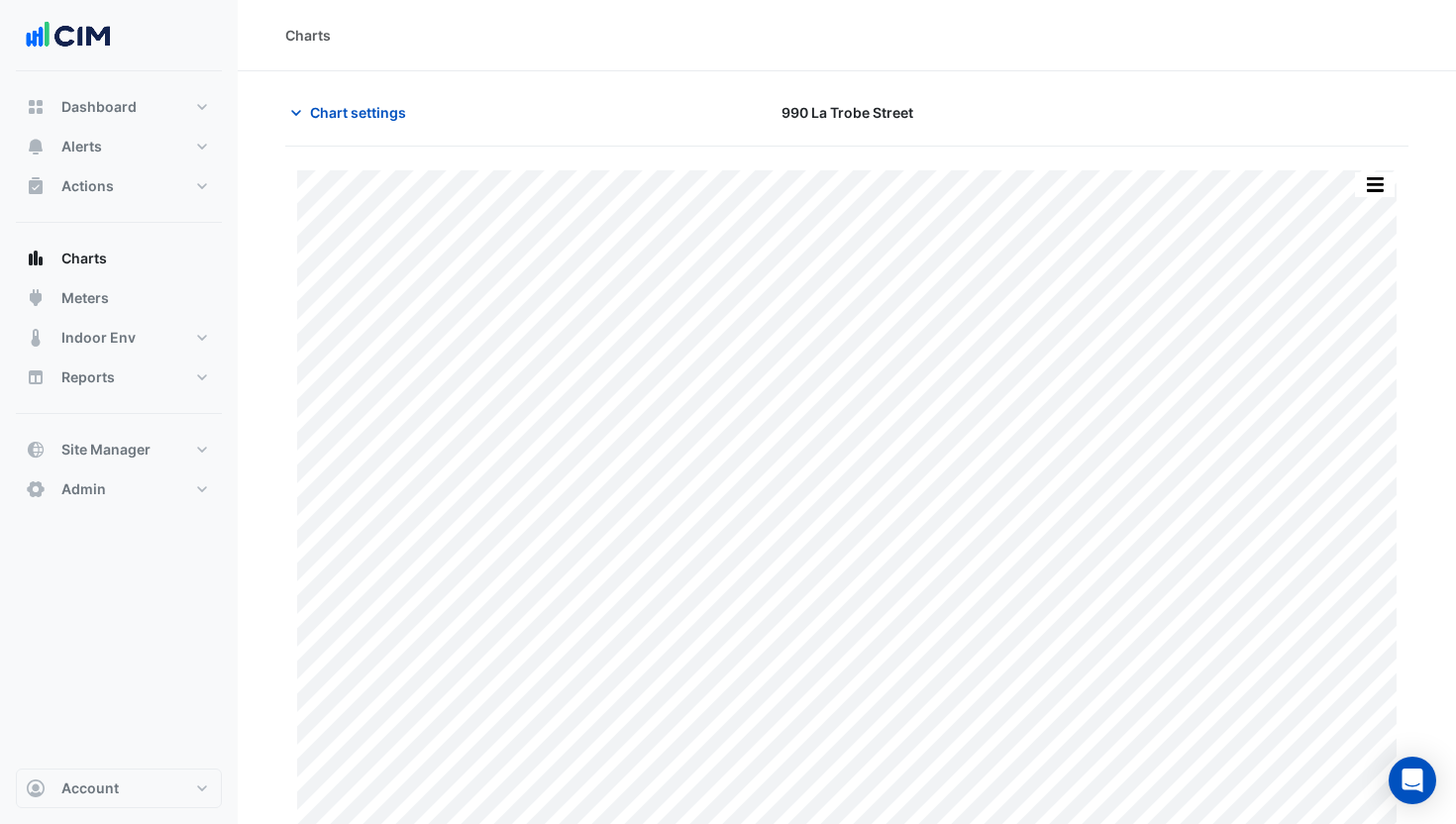 scroll, scrollTop: 24, scrollLeft: 0, axis: vertical 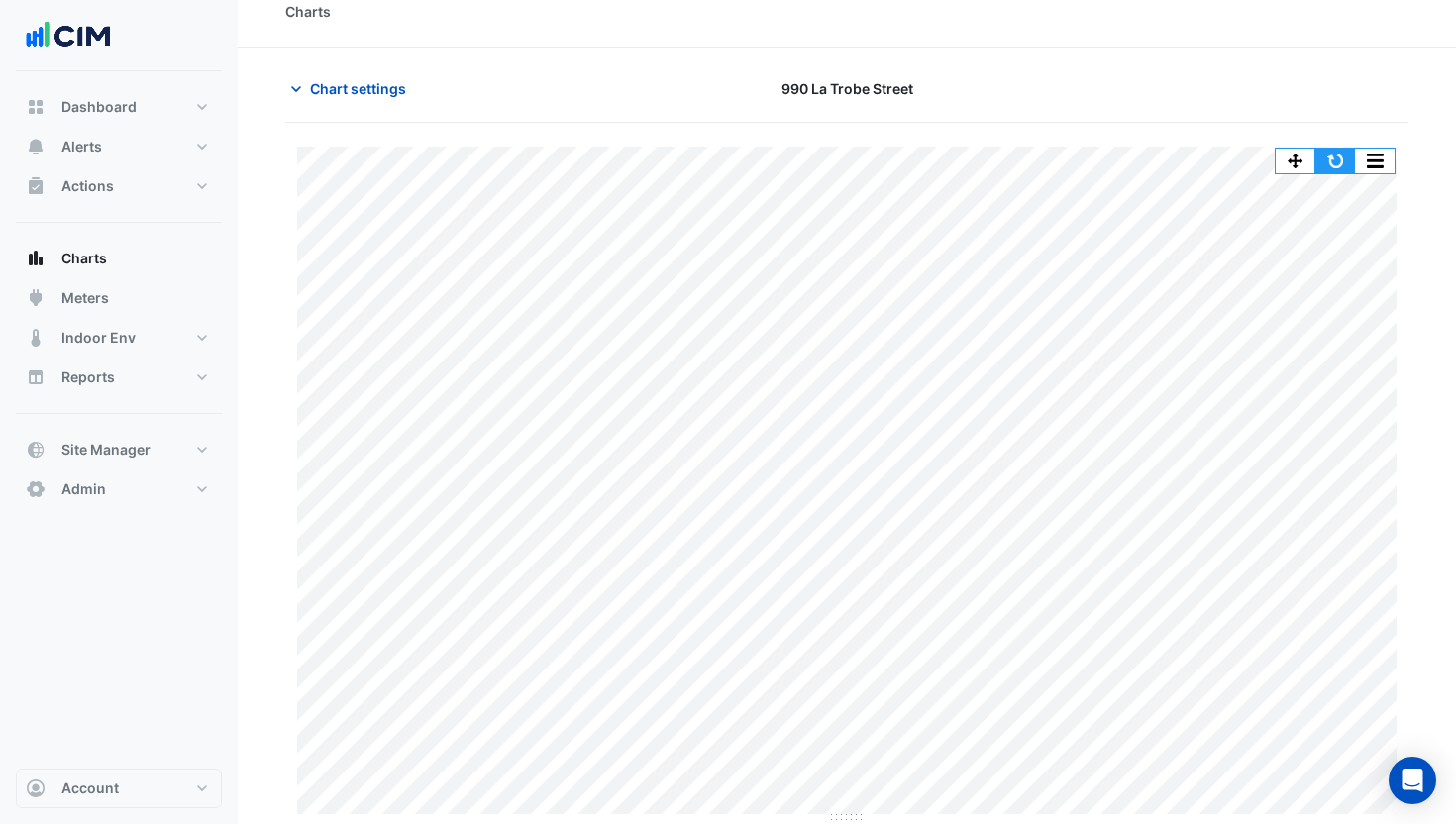 click 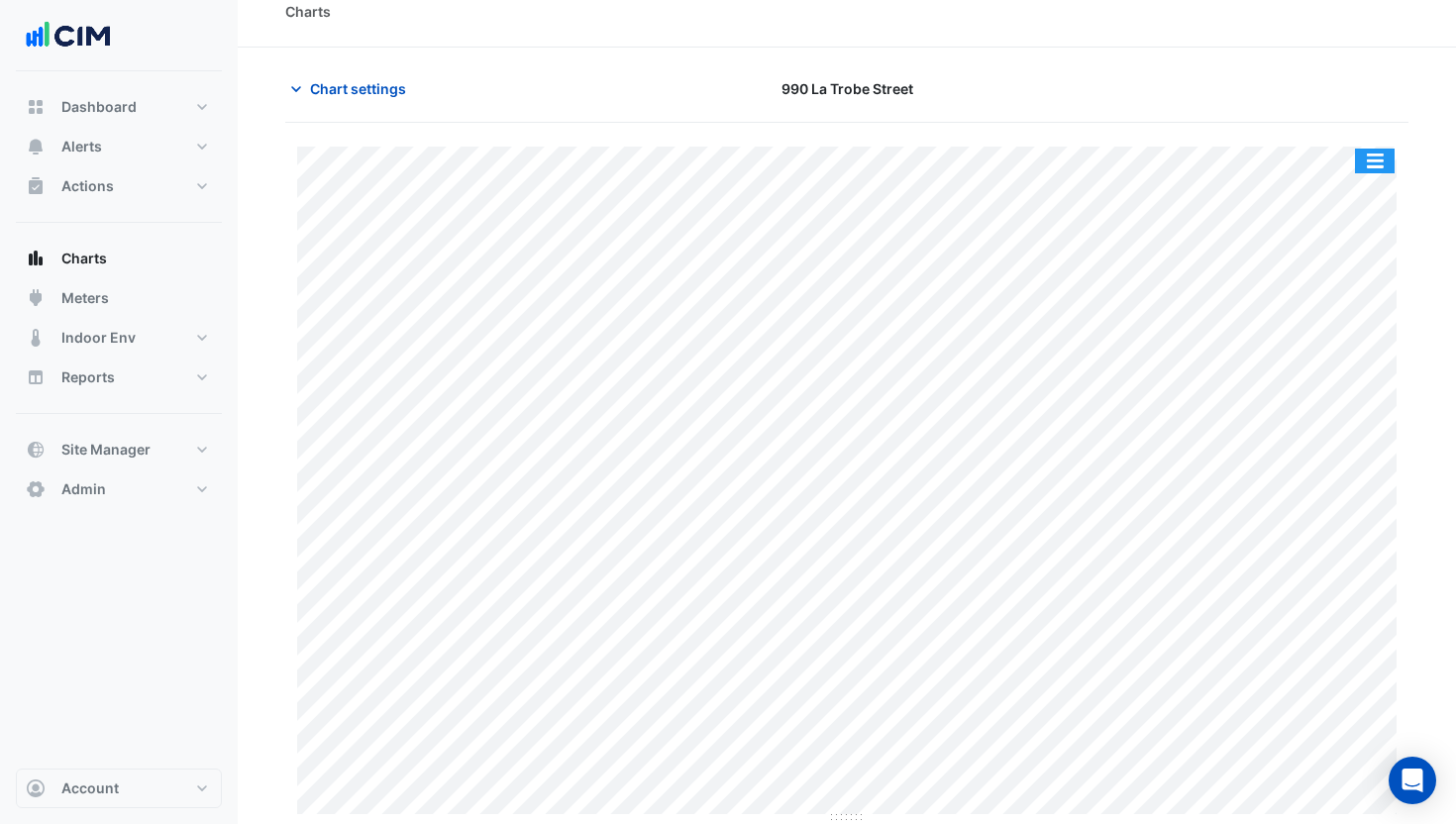 click 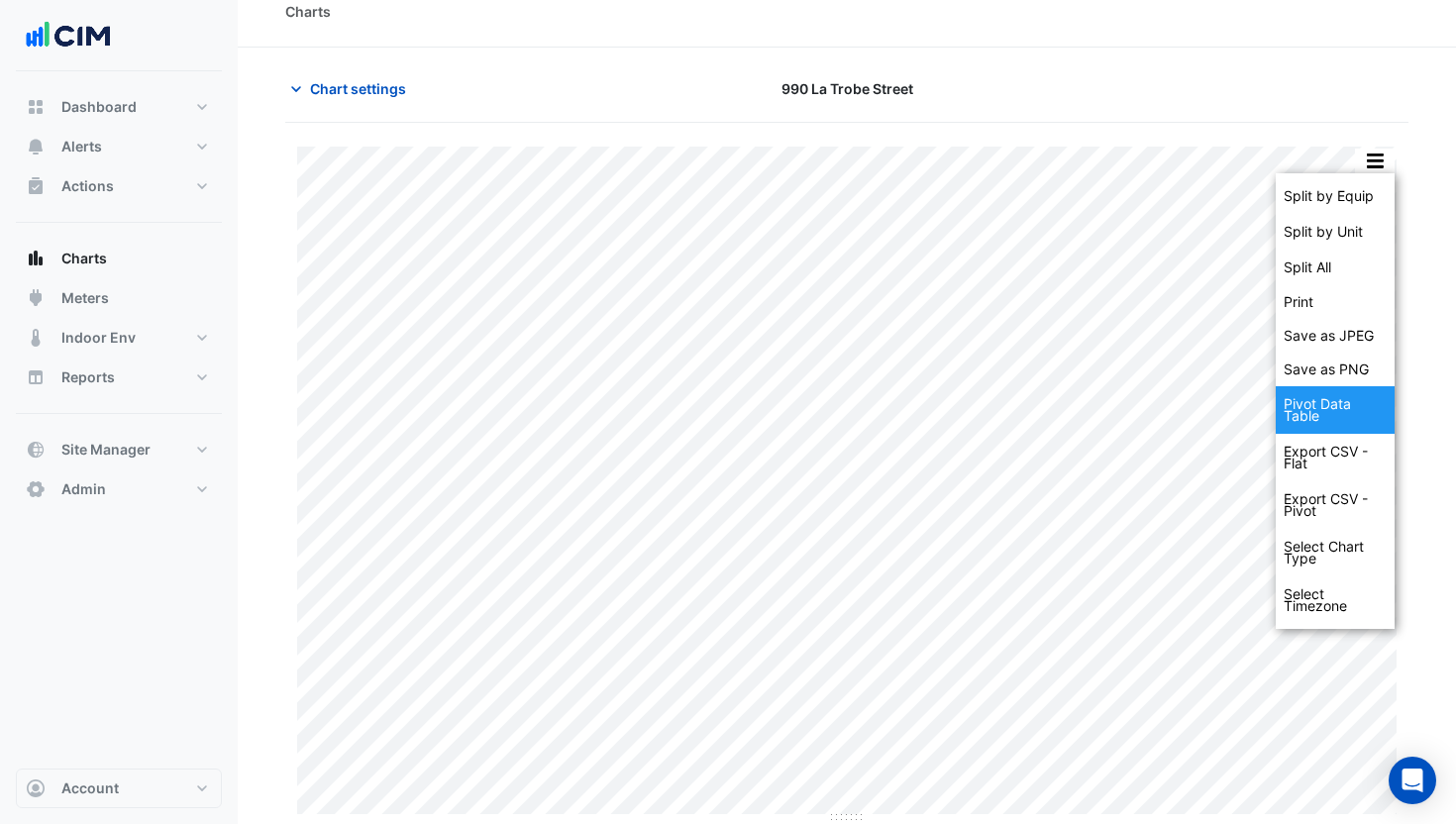click on "Pivot Data Table" 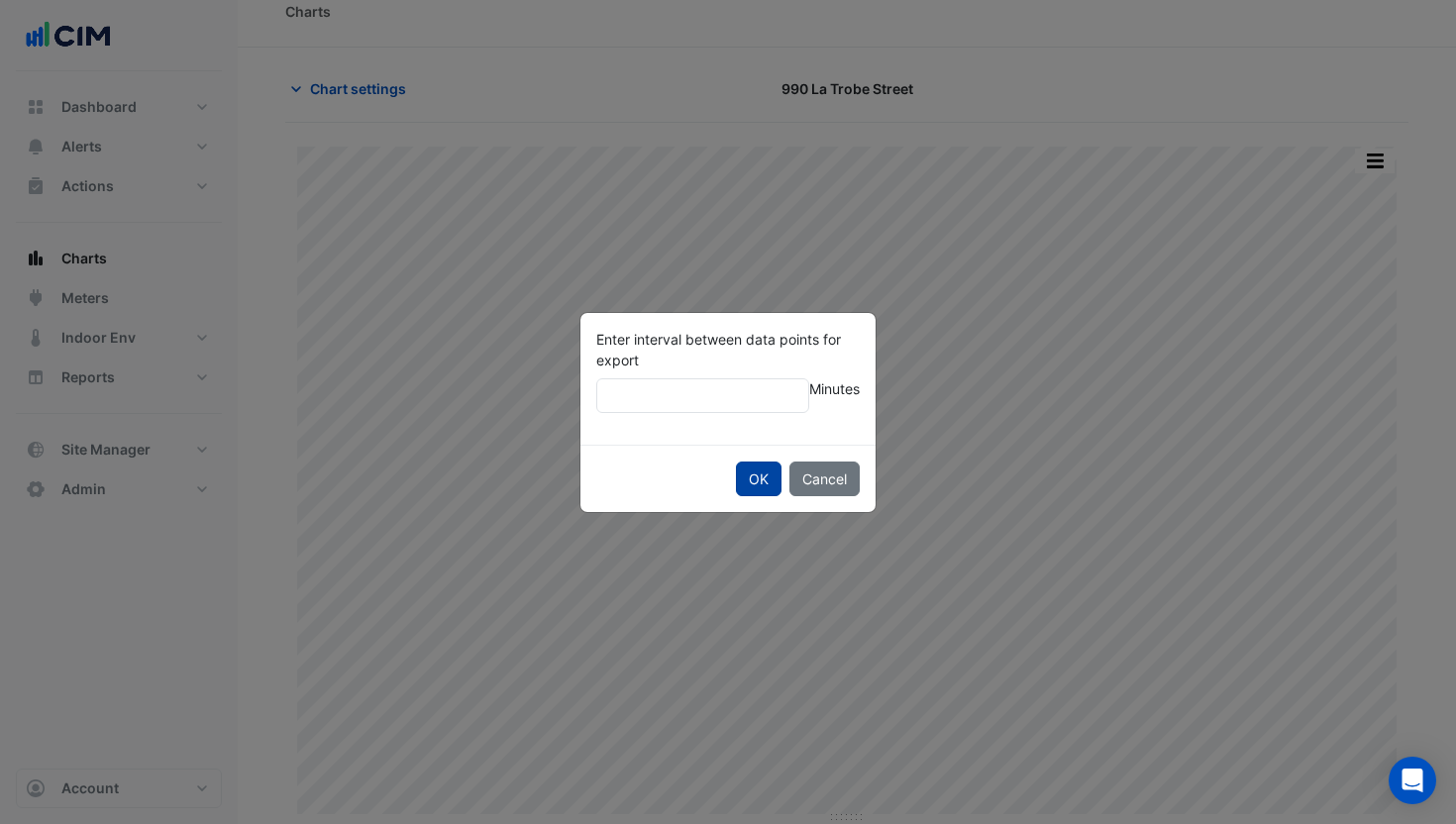 type on "**" 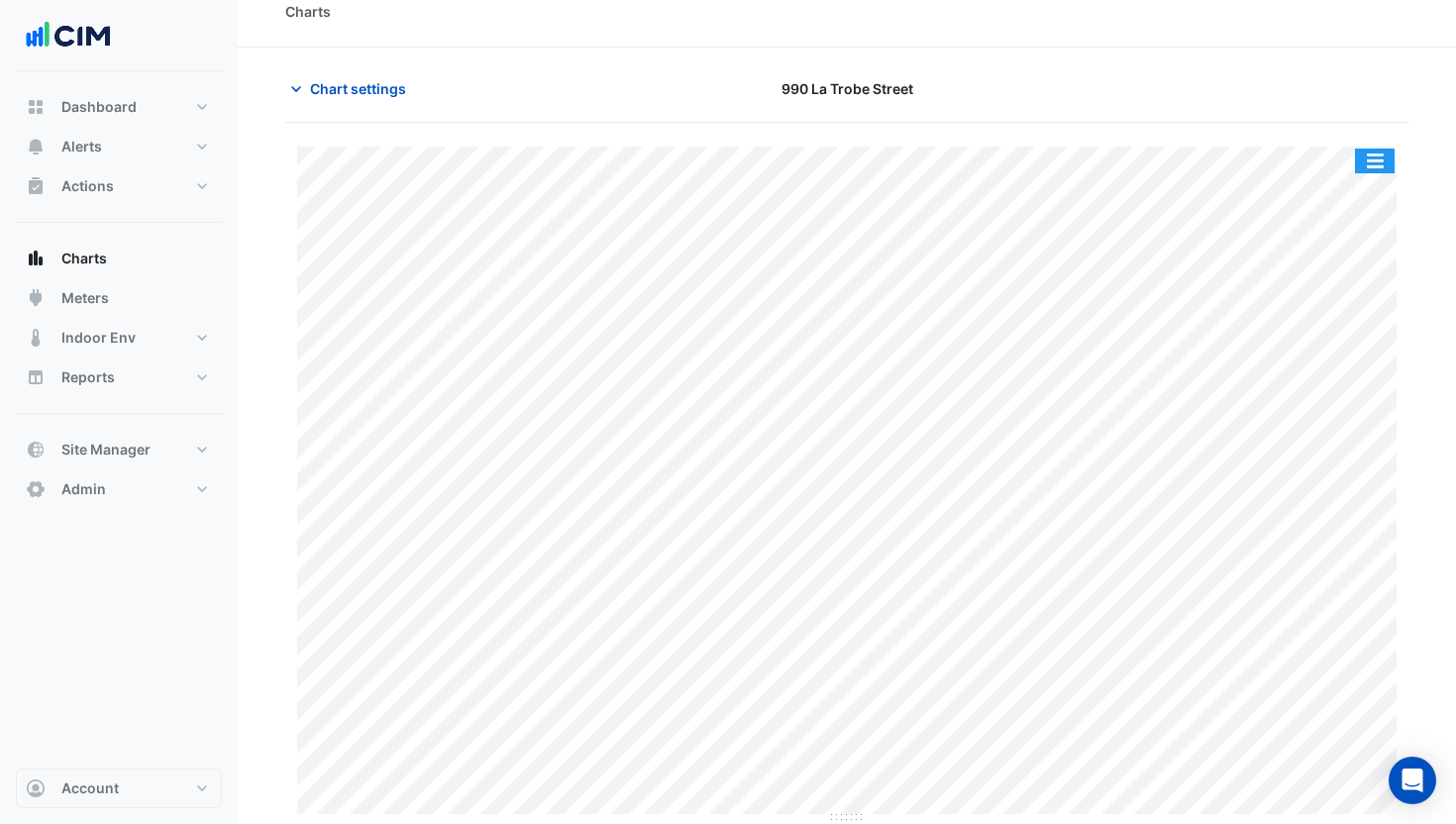 click 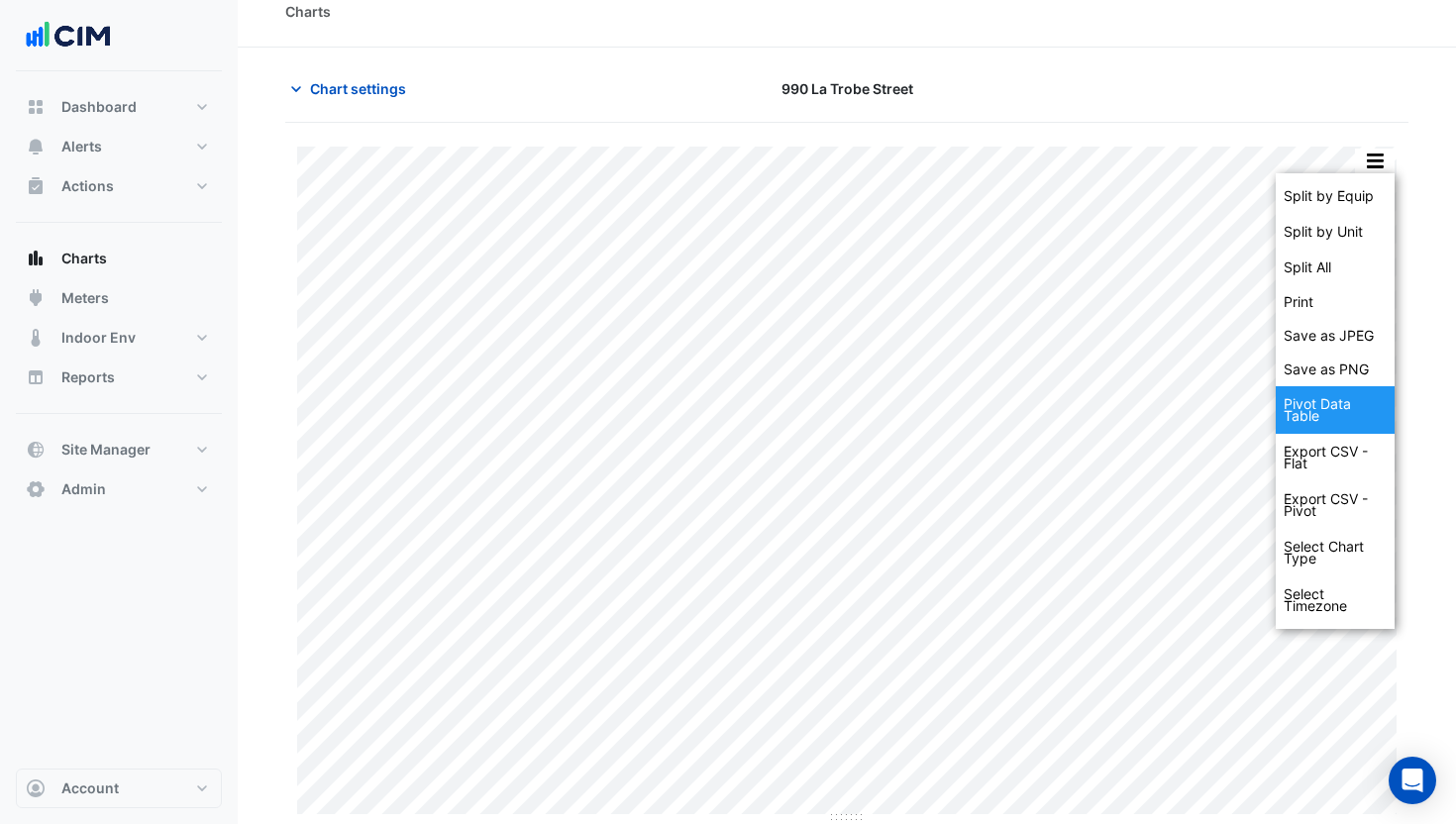 click on "Pivot Data Table" 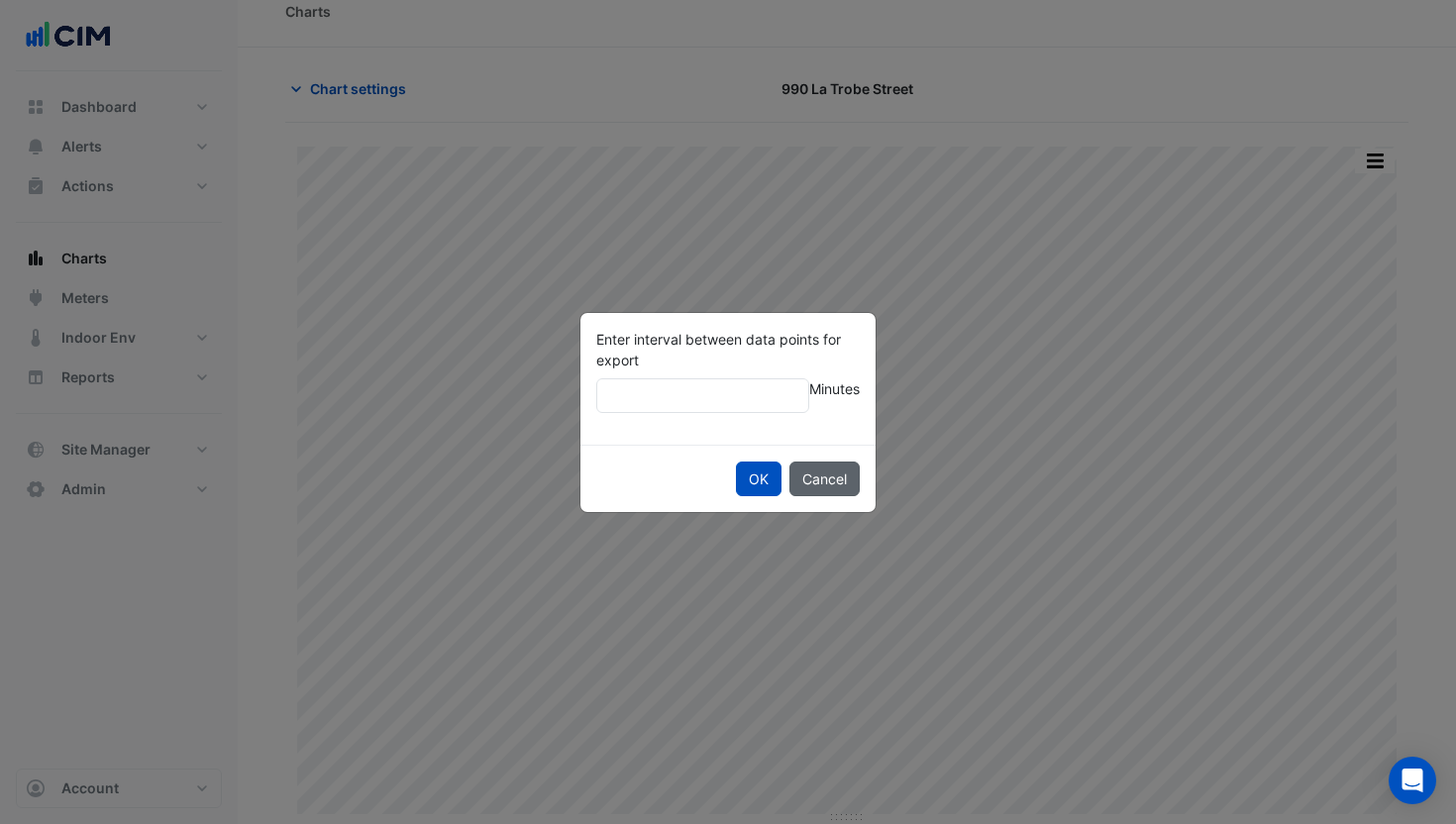 click on "Cancel" 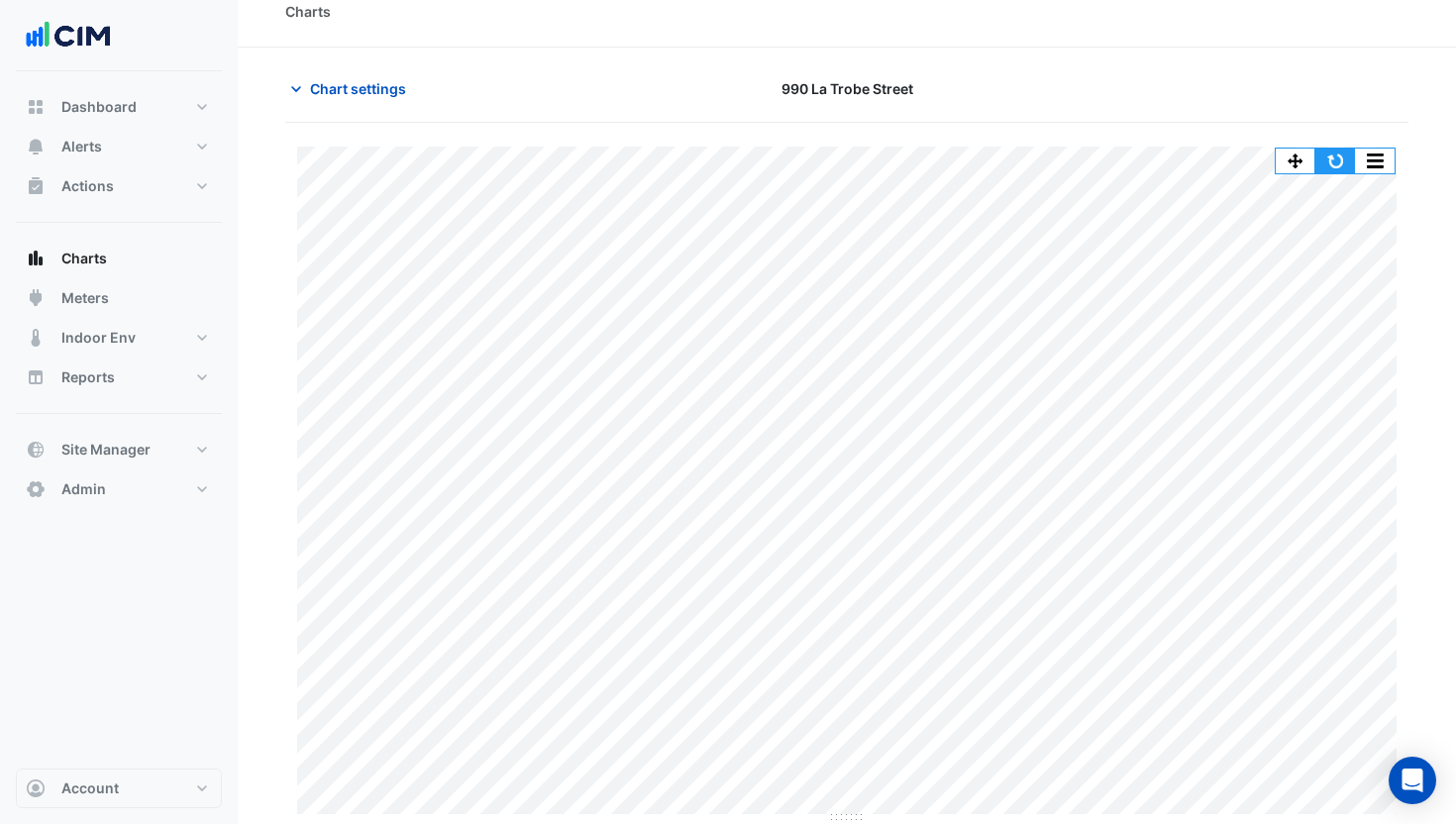 click 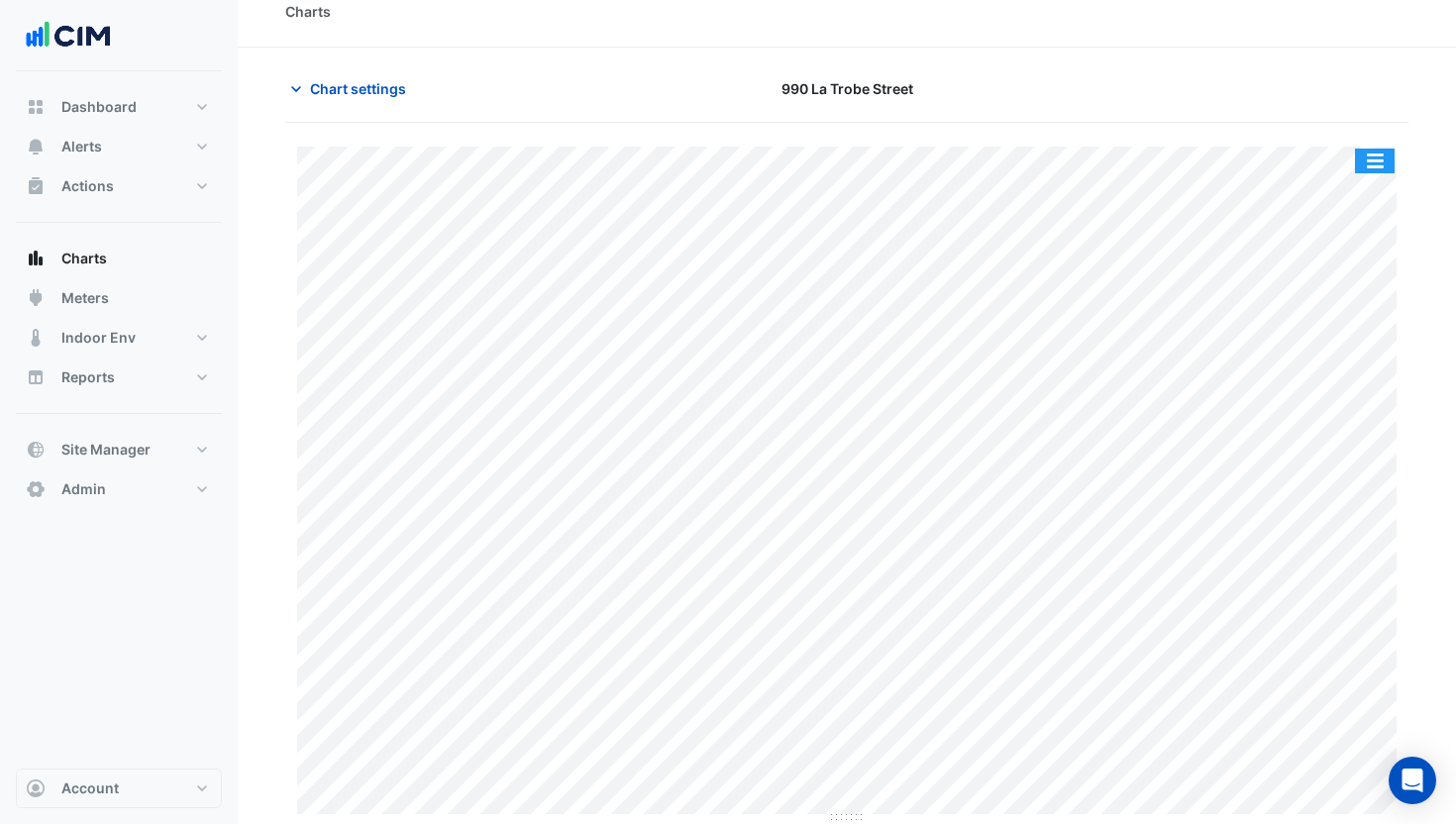 click 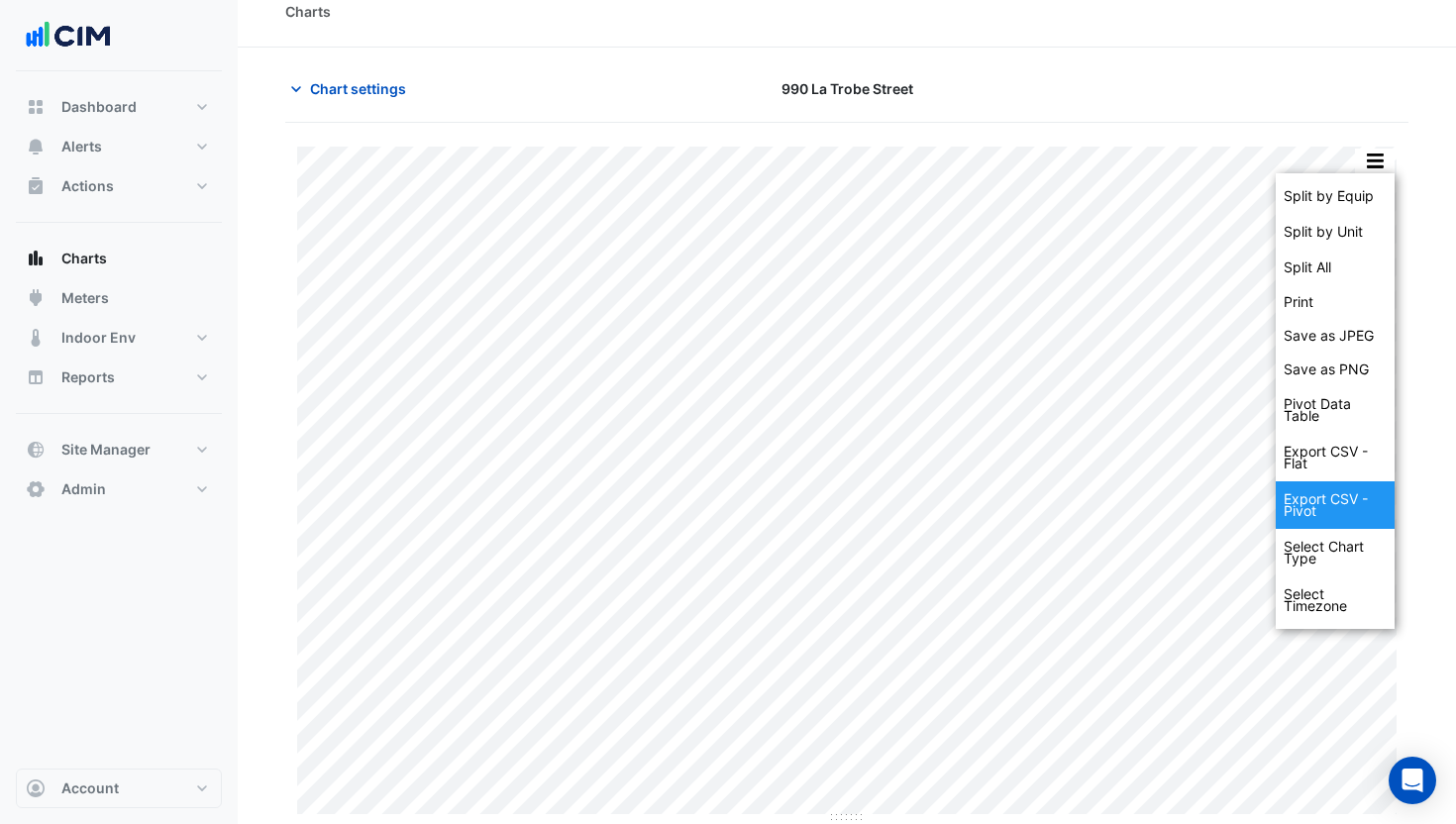 click on "Export CSV - Pivot" 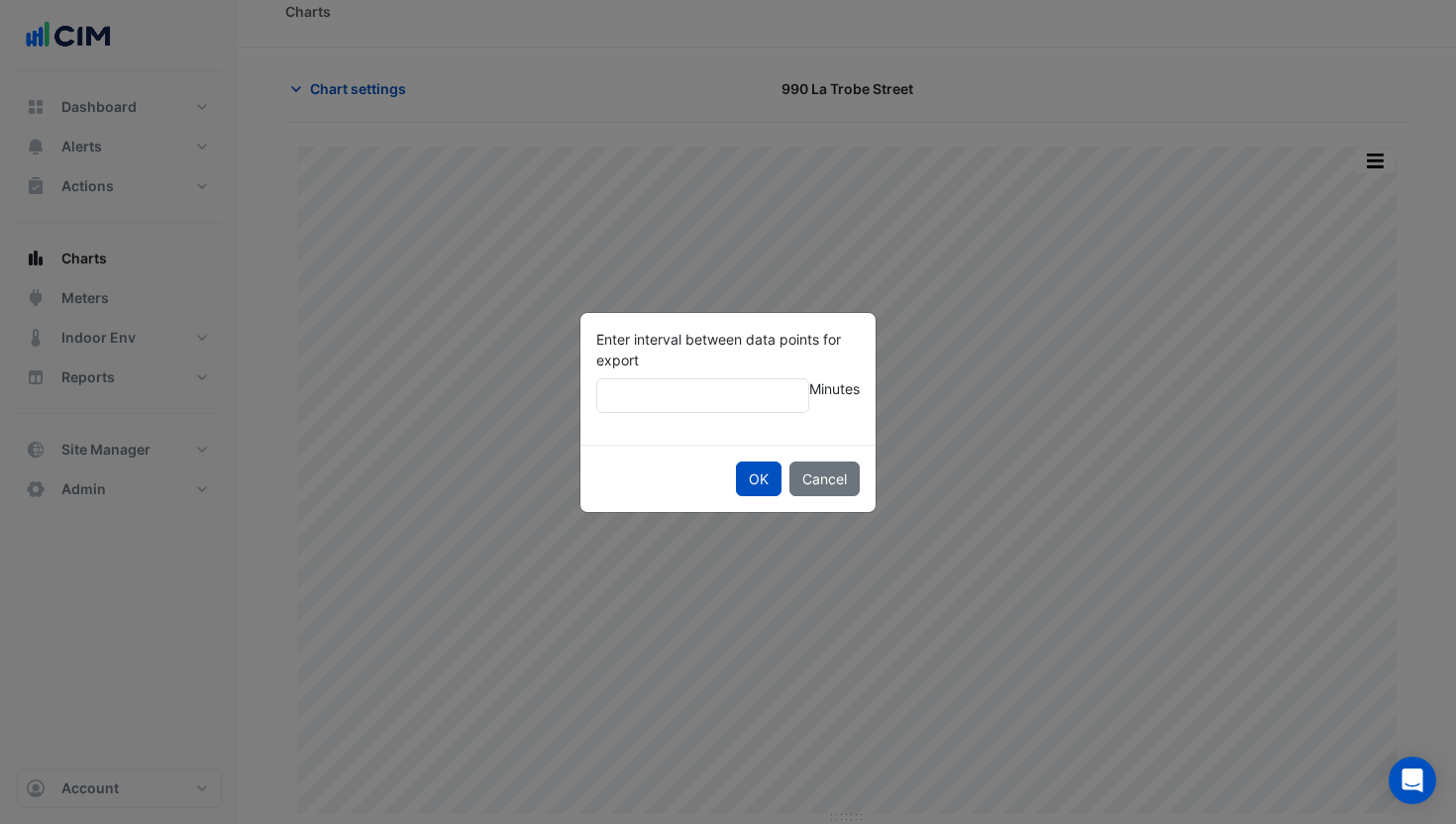 drag, startPoint x: 835, startPoint y: 479, endPoint x: 1220, endPoint y: 304, distance: 422.9066 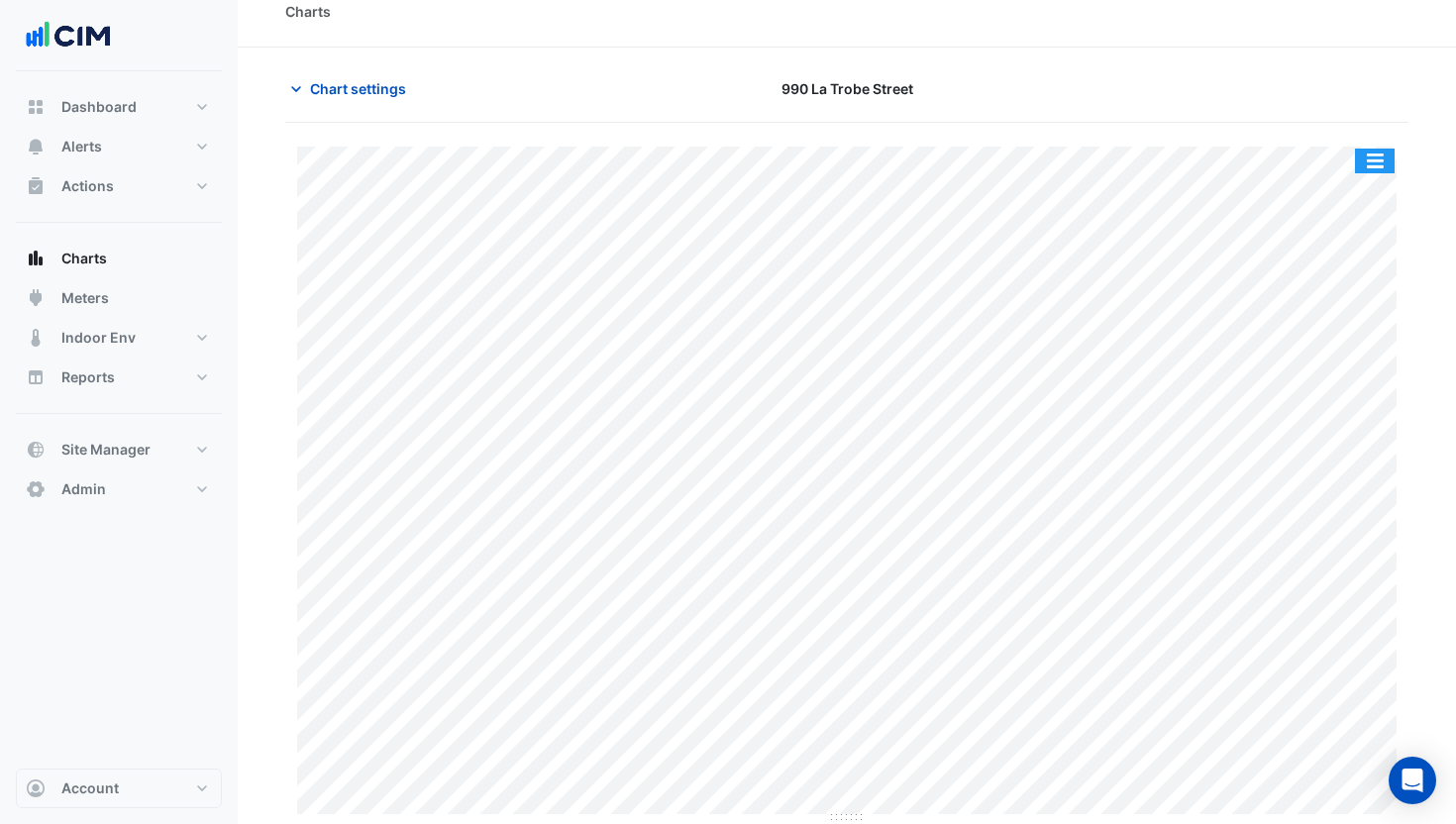click 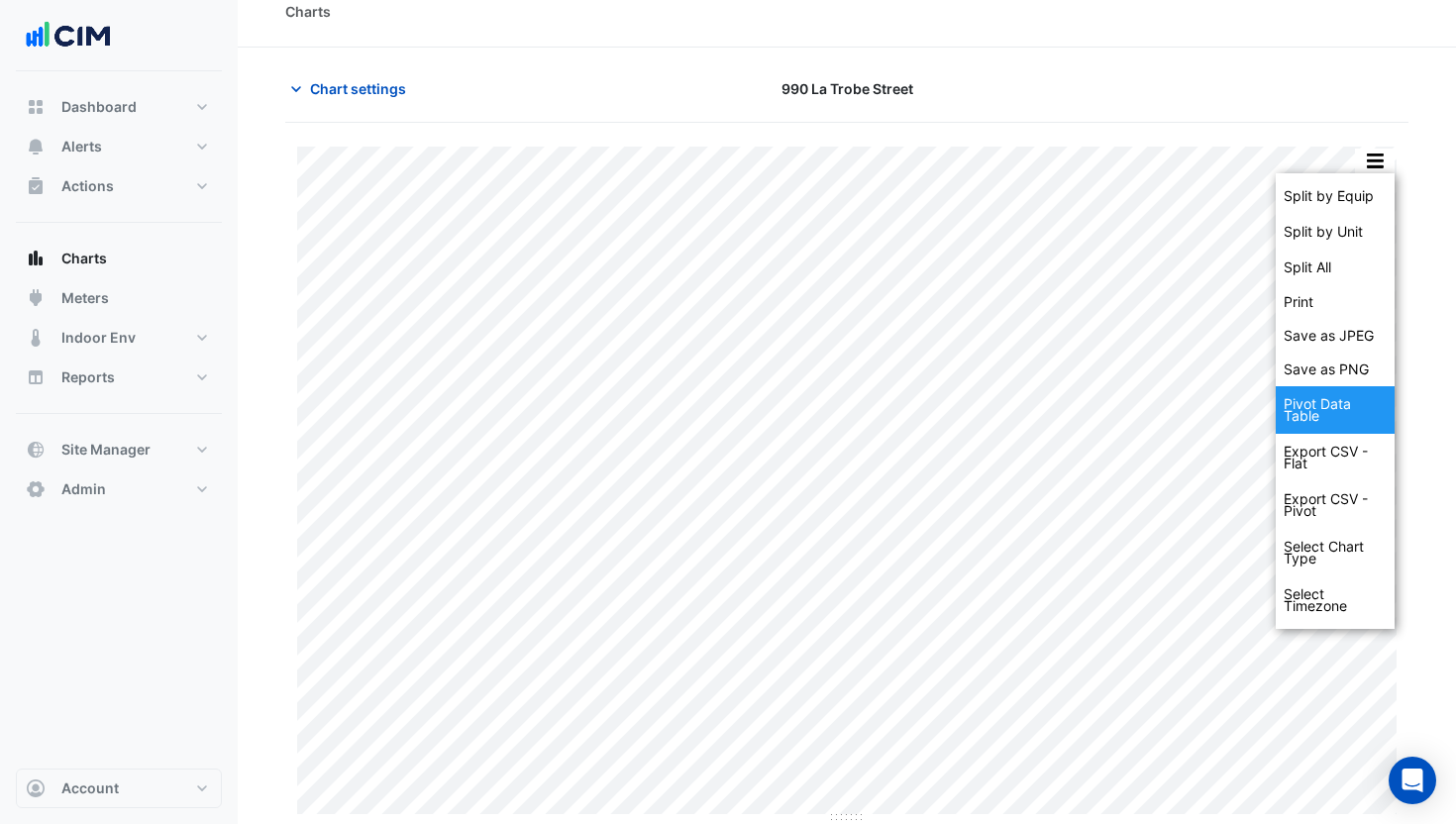 click on "Pivot Data Table" 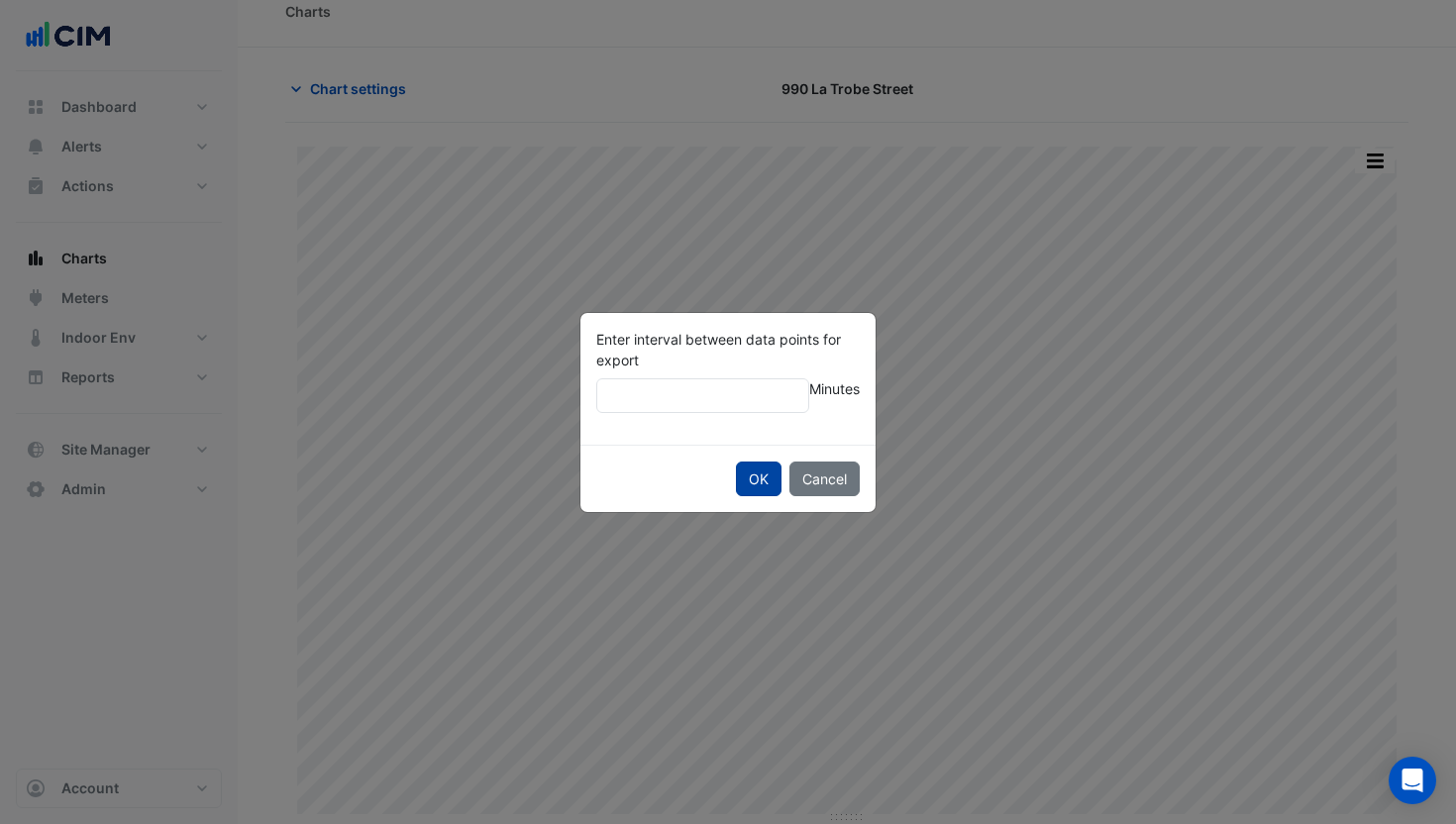 click on "OK" 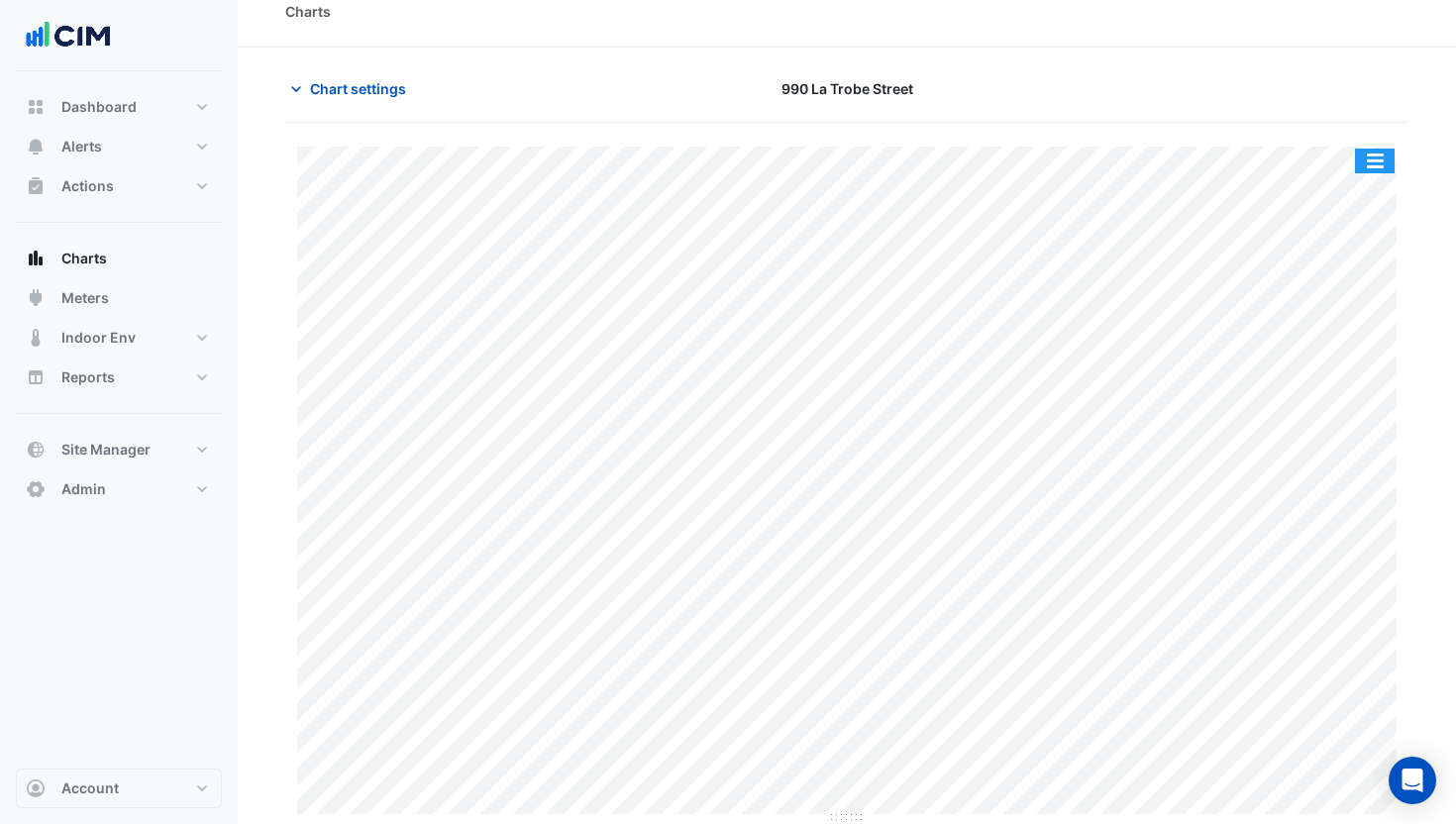 click 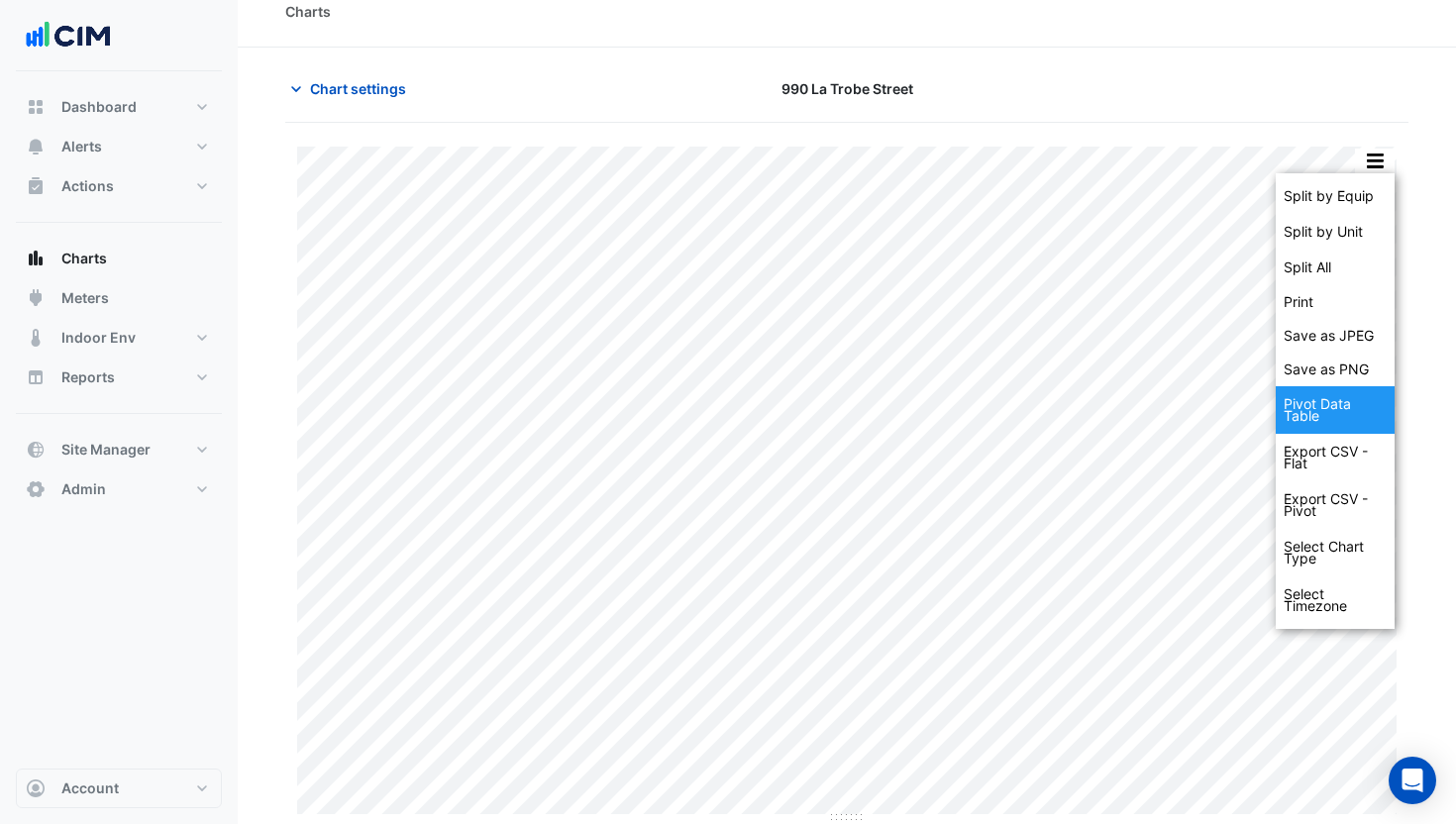 click on "Pivot Data Table" 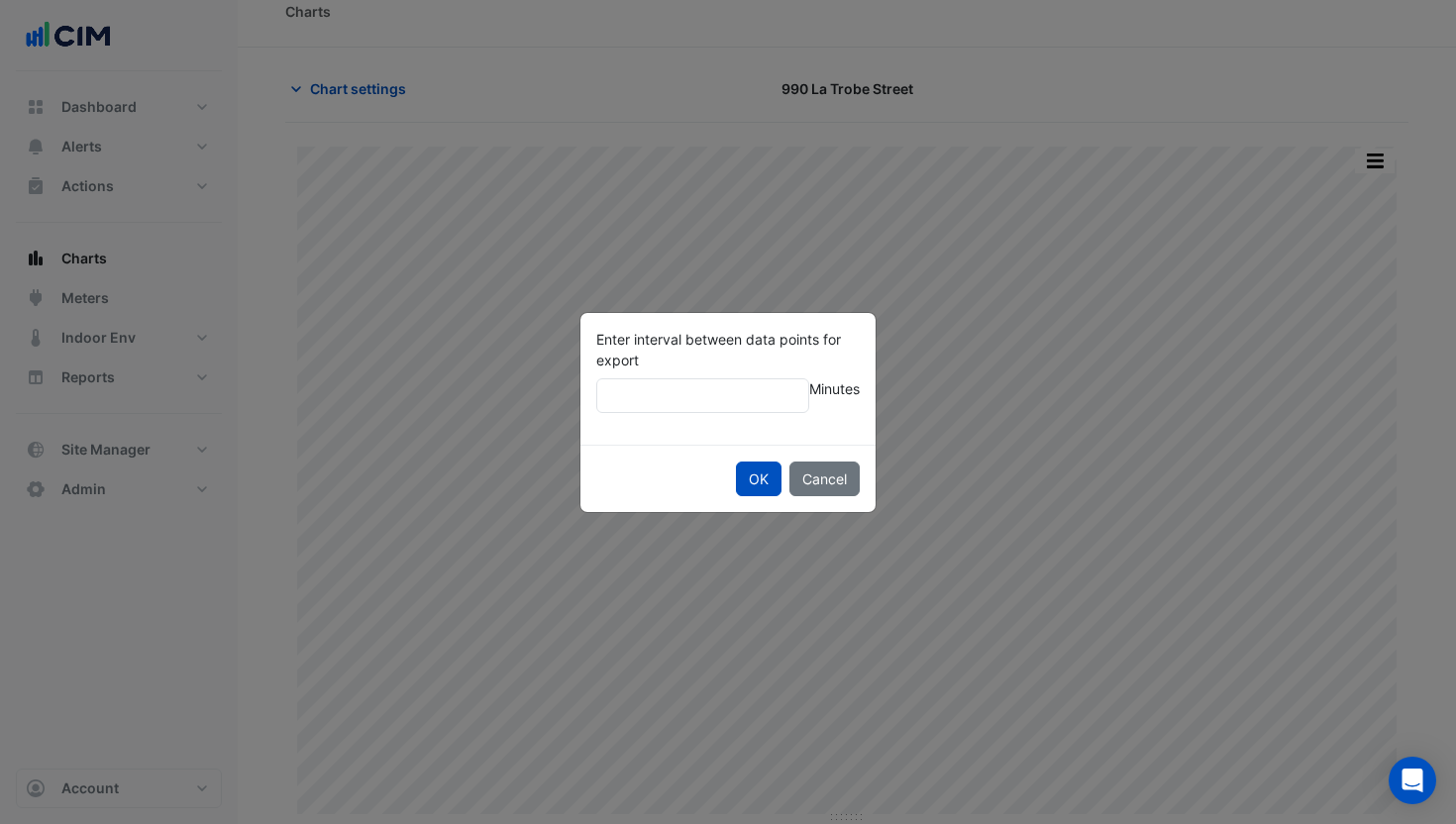 drag, startPoint x: 710, startPoint y: 392, endPoint x: 540, endPoint y: 387, distance: 170.07351 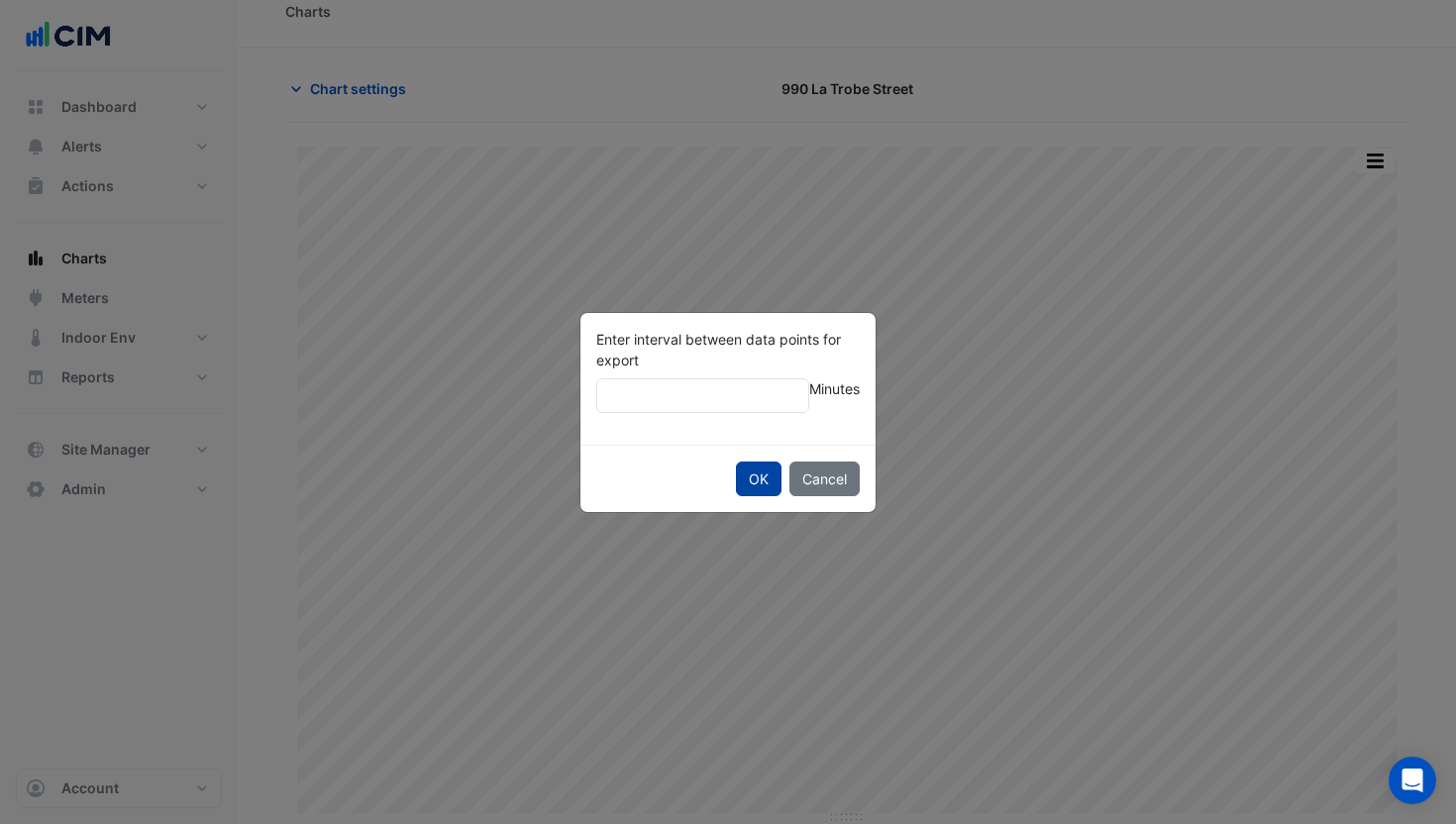 type on "**" 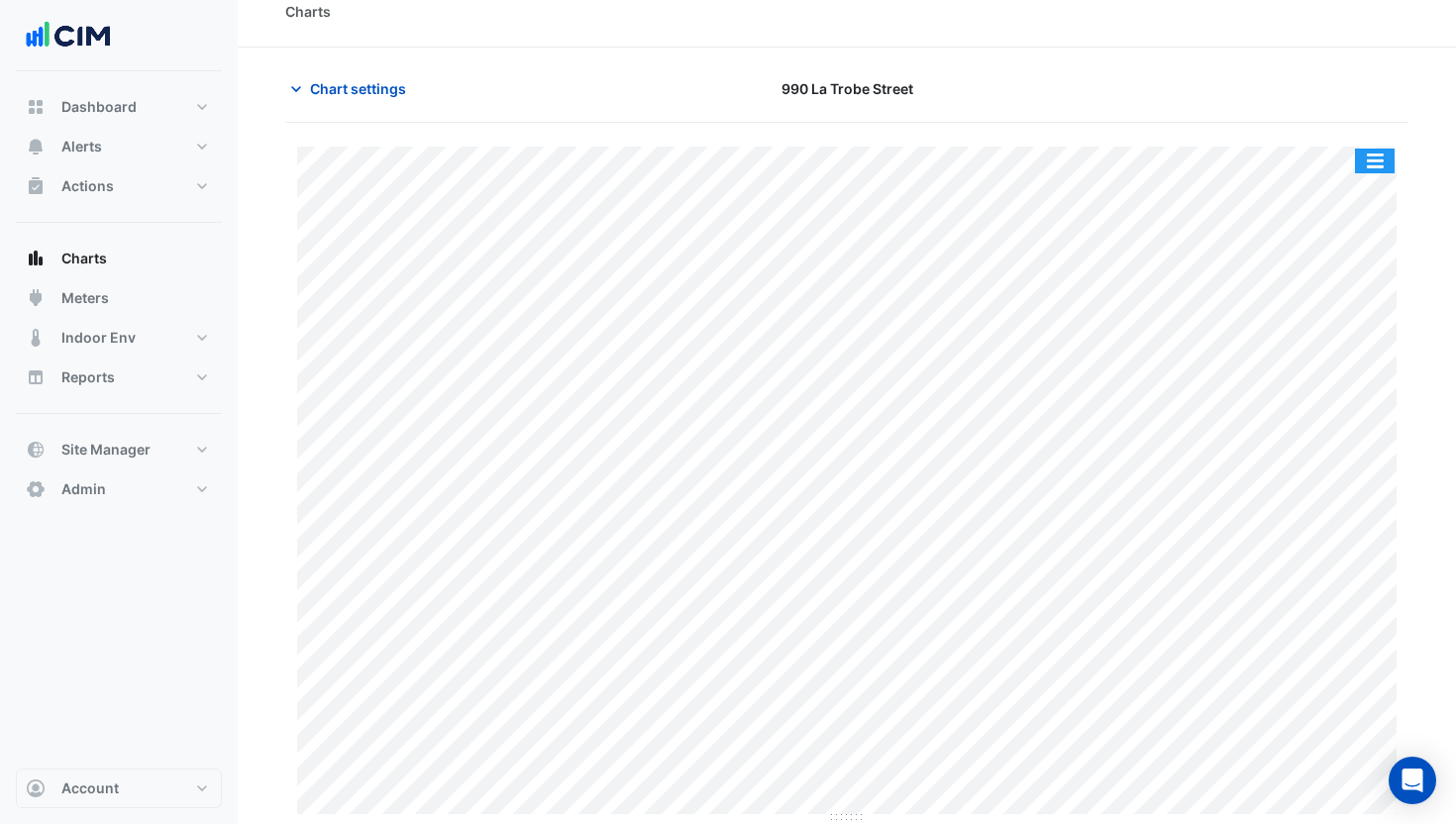 click 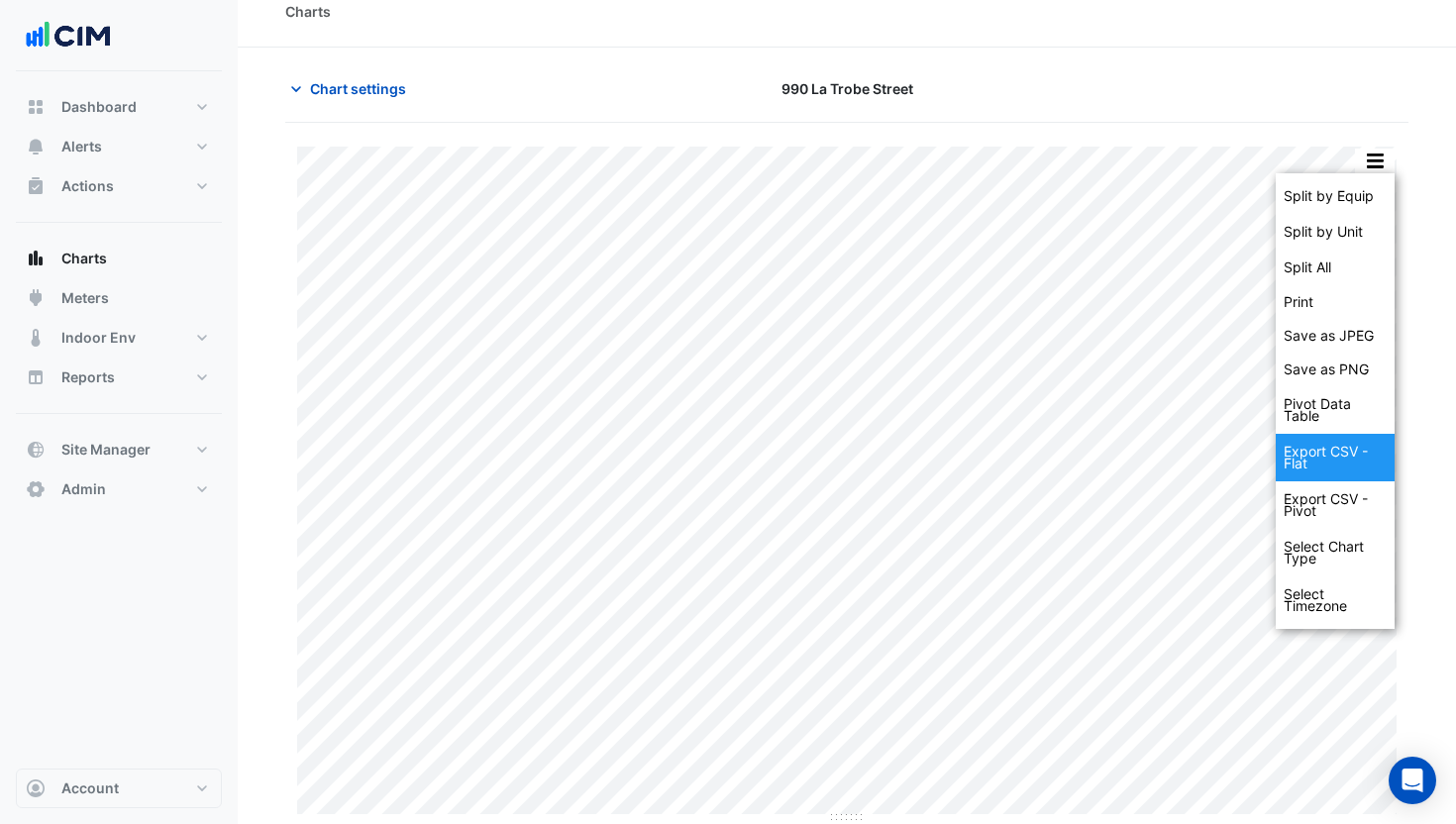 click on "Export CSV - Flat" 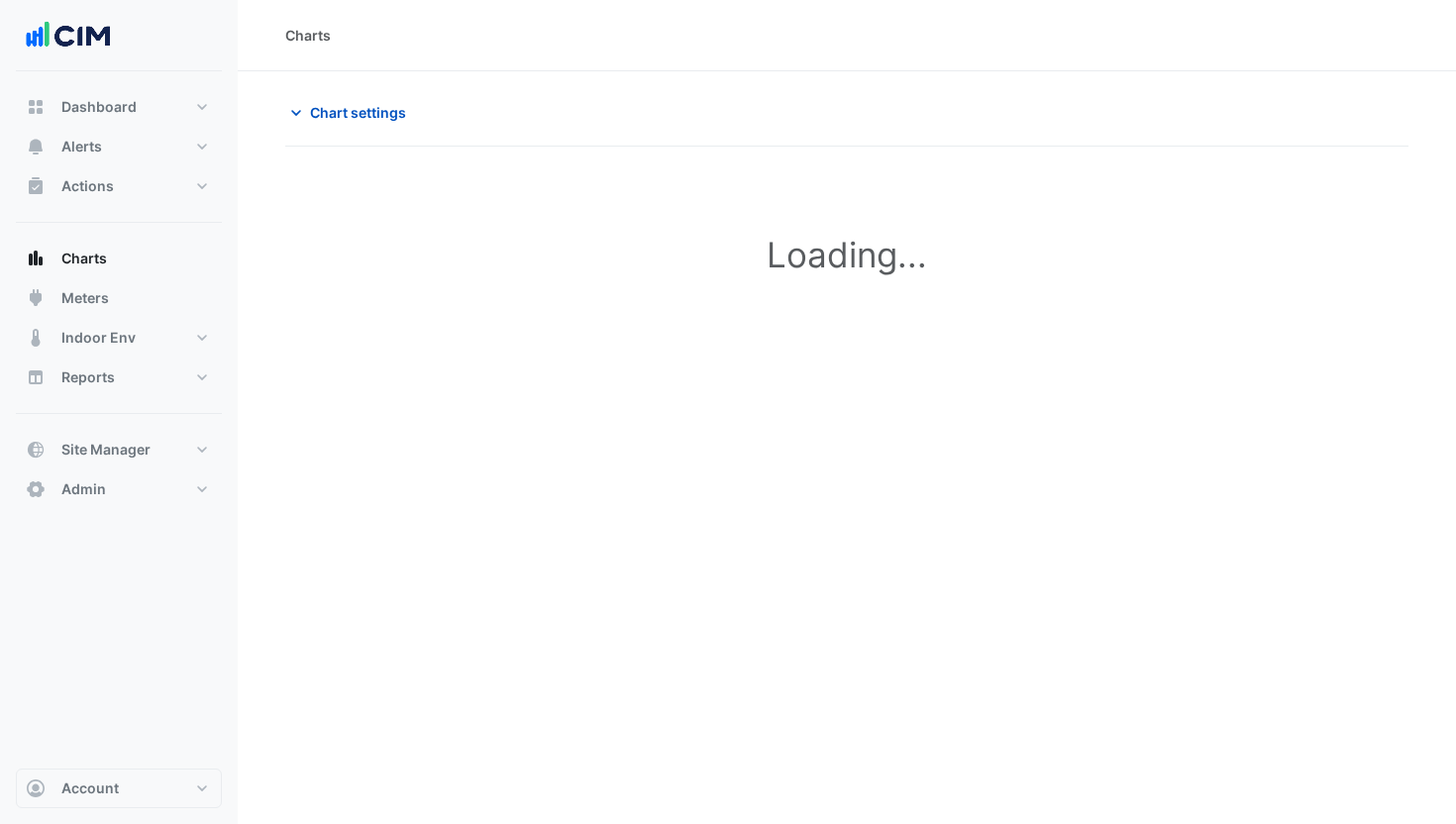 scroll, scrollTop: 0, scrollLeft: 0, axis: both 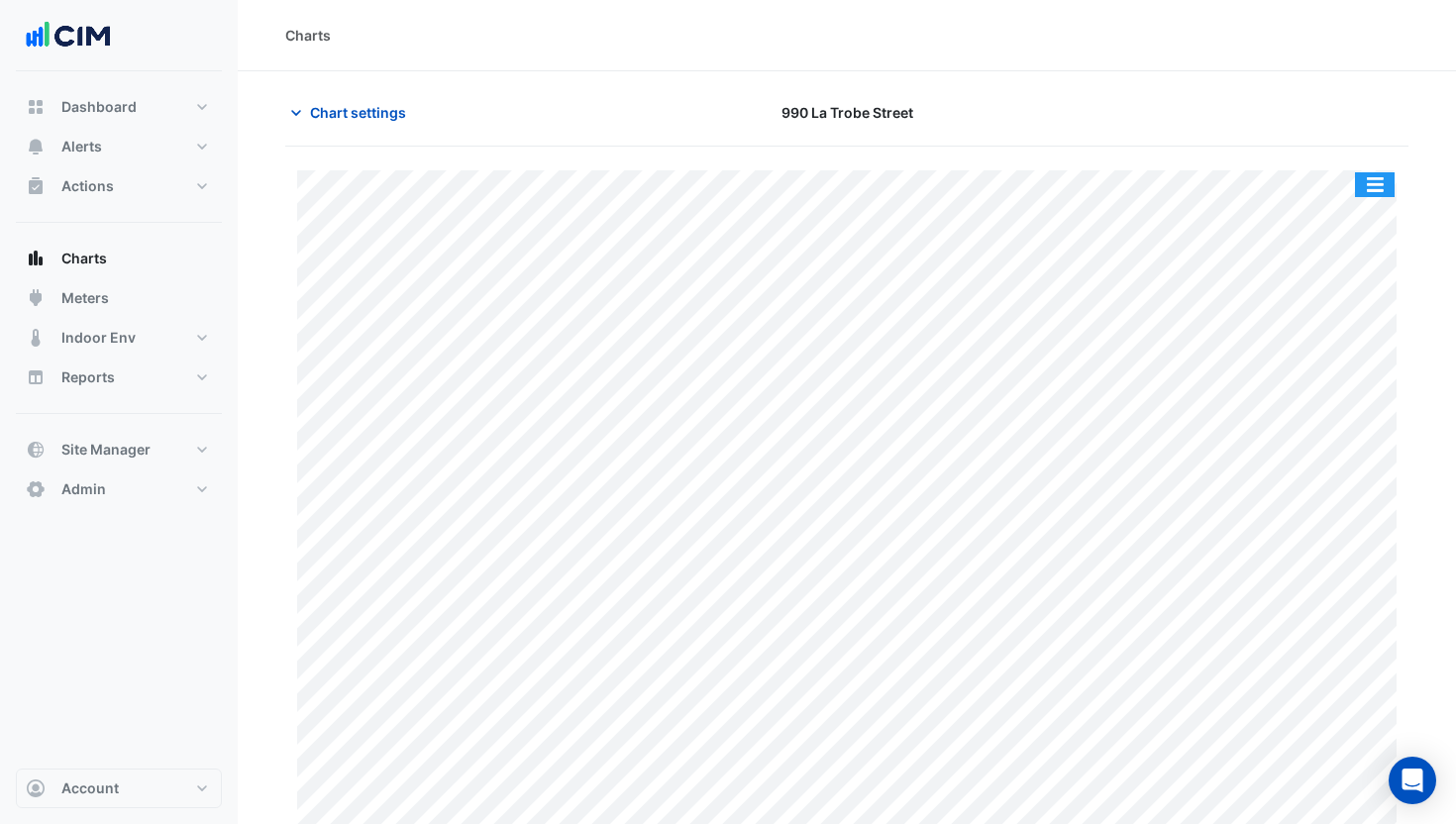 click 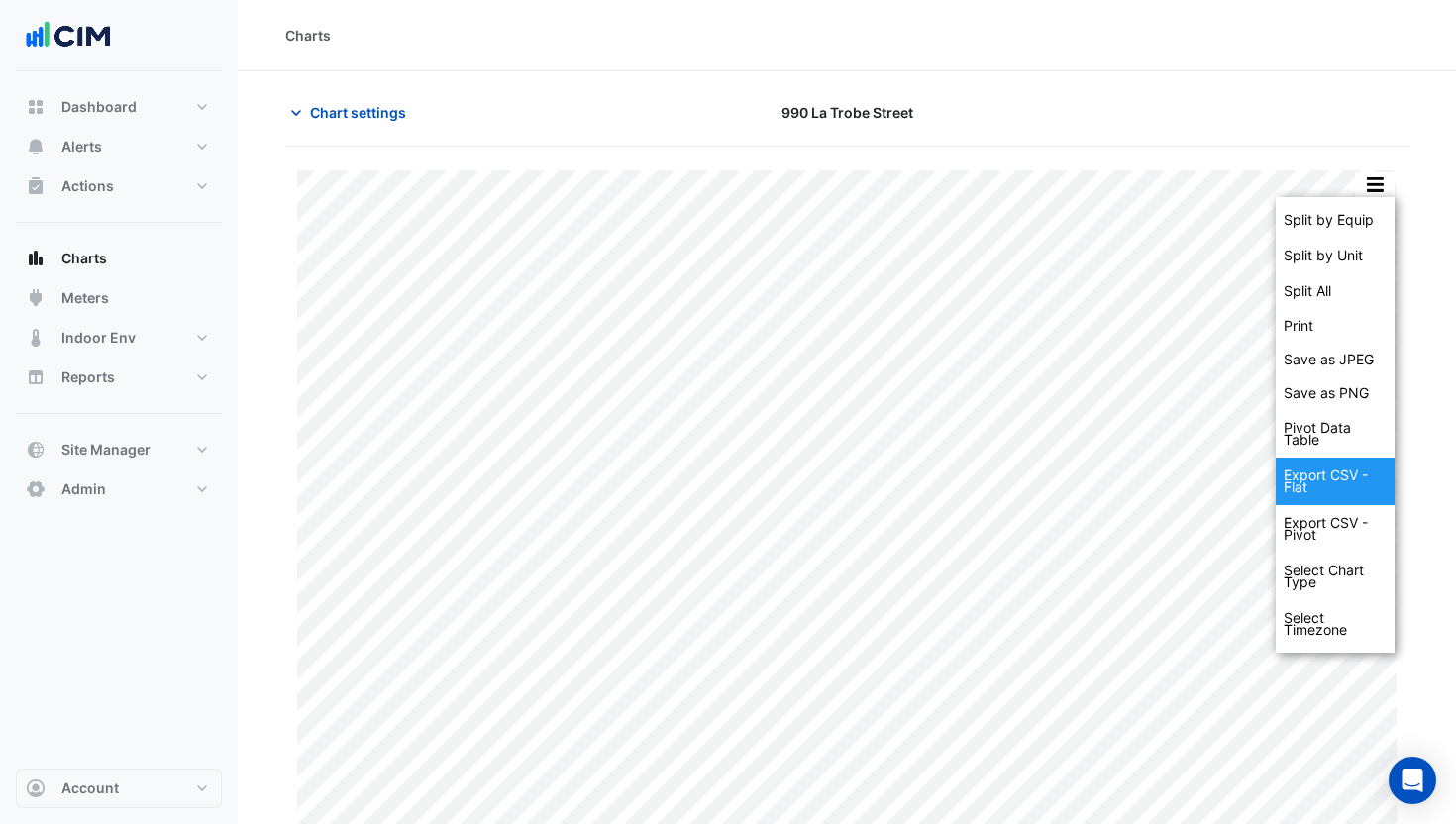 click on "Export CSV - Flat" 